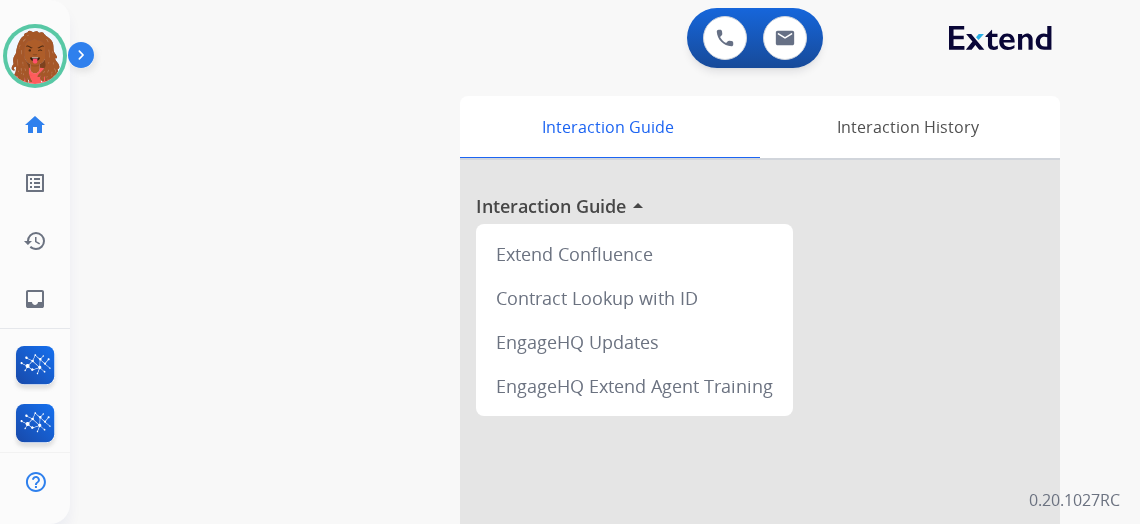scroll, scrollTop: 0, scrollLeft: 0, axis: both 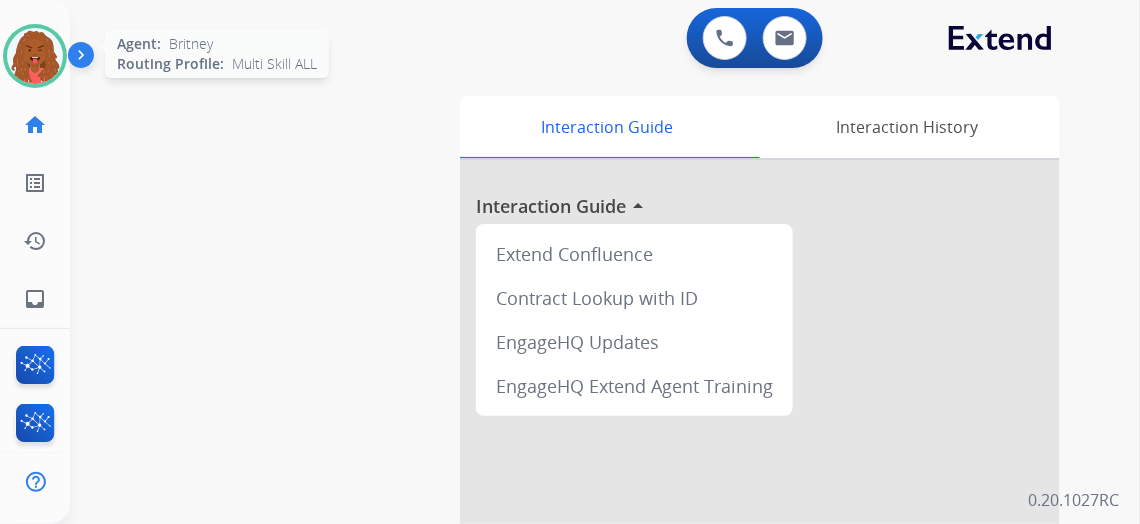 click at bounding box center (35, 56) 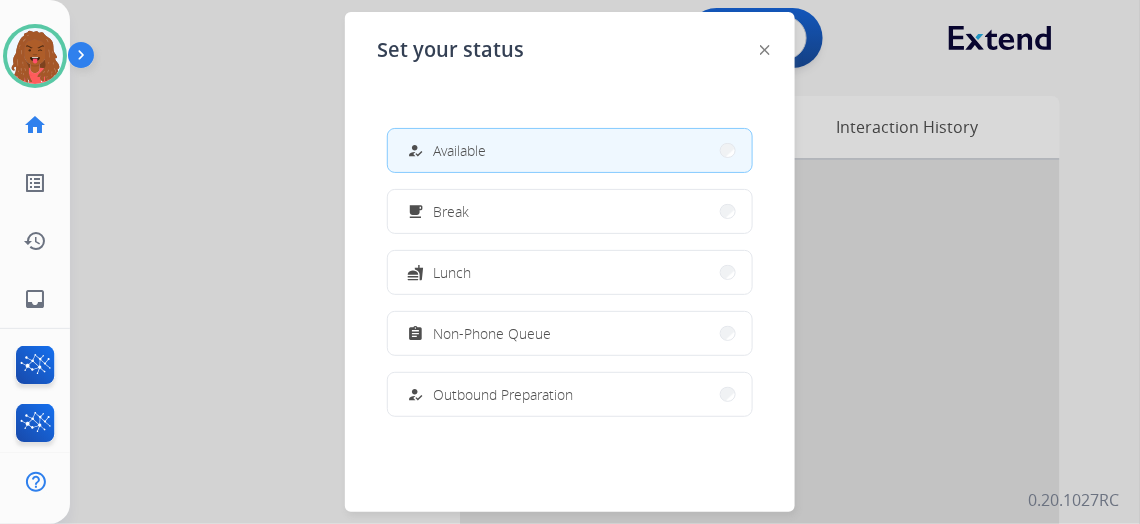 drag, startPoint x: 192, startPoint y: 147, endPoint x: 207, endPoint y: 146, distance: 15.033297 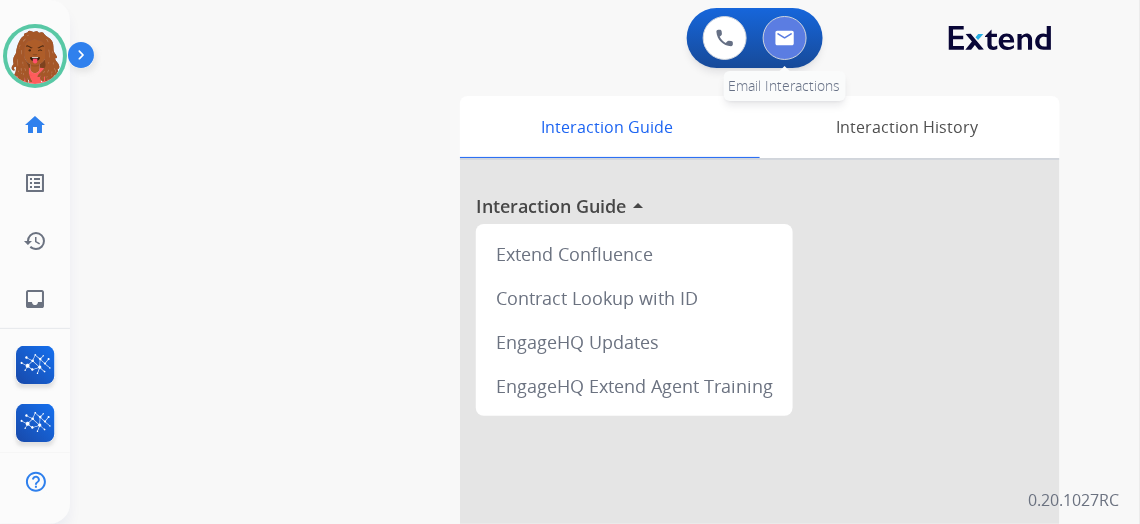 click at bounding box center (785, 38) 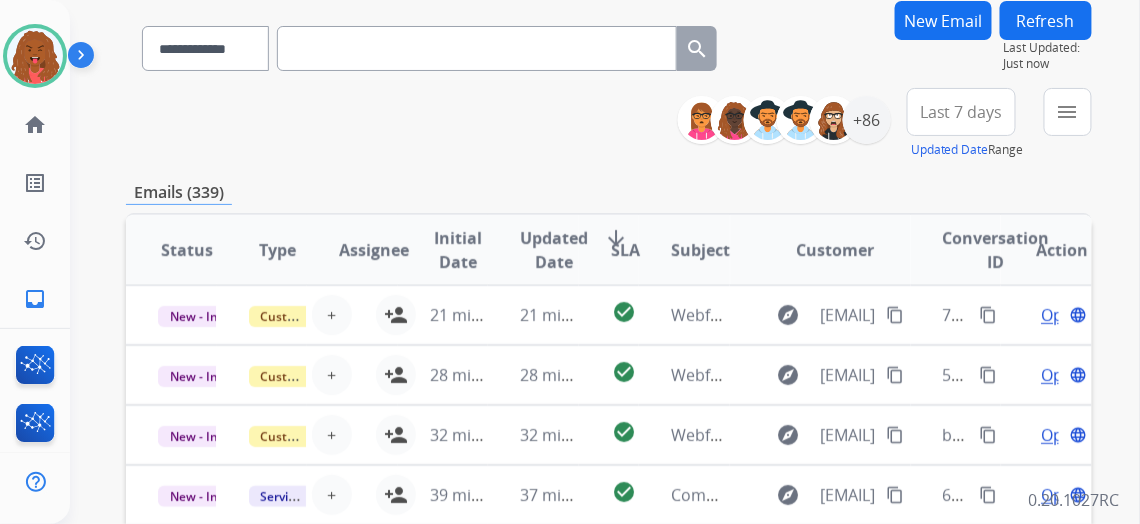 scroll, scrollTop: 181, scrollLeft: 0, axis: vertical 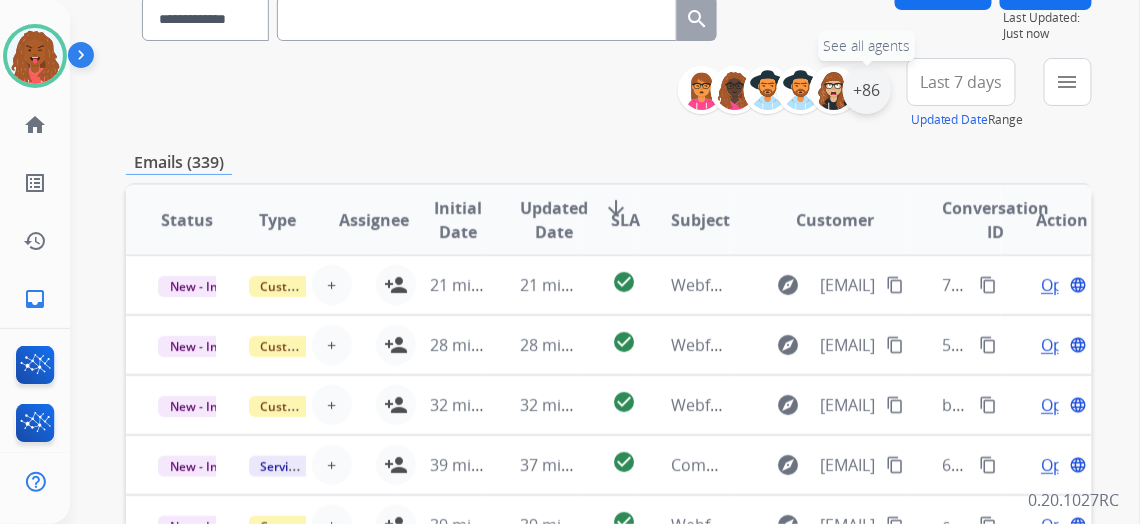 click on "+86" at bounding box center (867, 90) 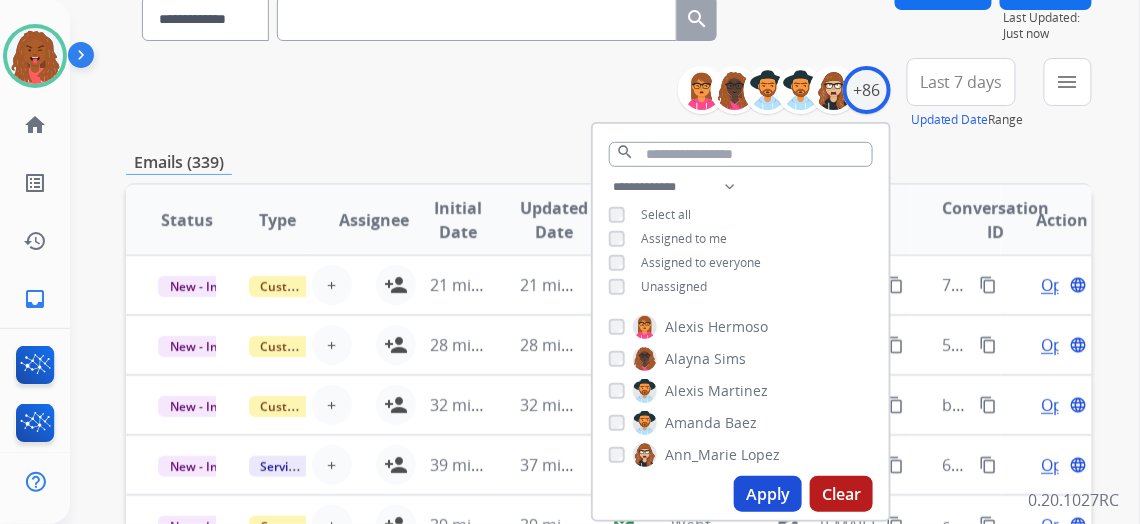 click on "Apply" at bounding box center (768, 494) 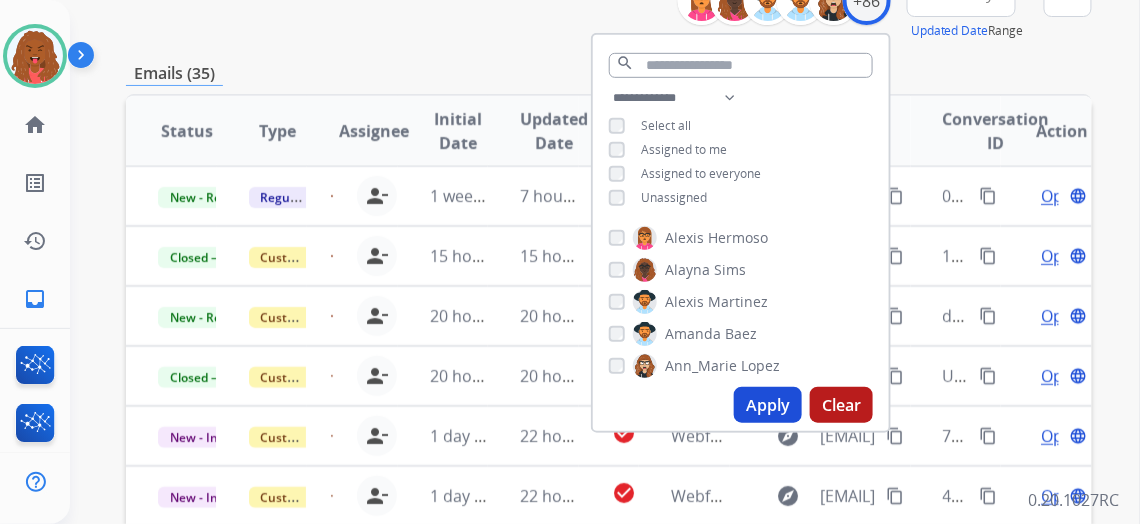 scroll, scrollTop: 272, scrollLeft: 0, axis: vertical 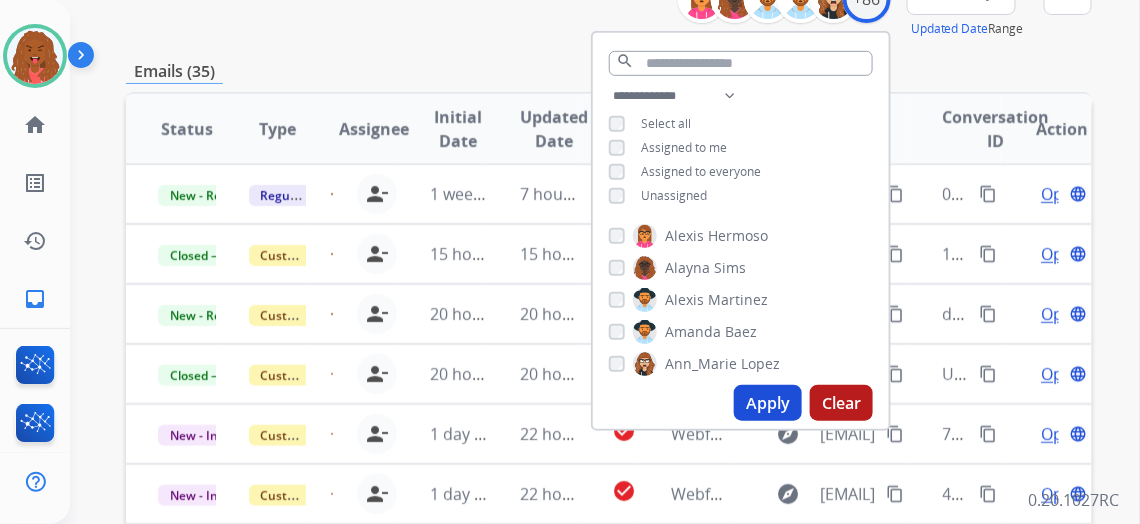 drag, startPoint x: 1023, startPoint y: 86, endPoint x: 1028, endPoint y: 53, distance: 33.37664 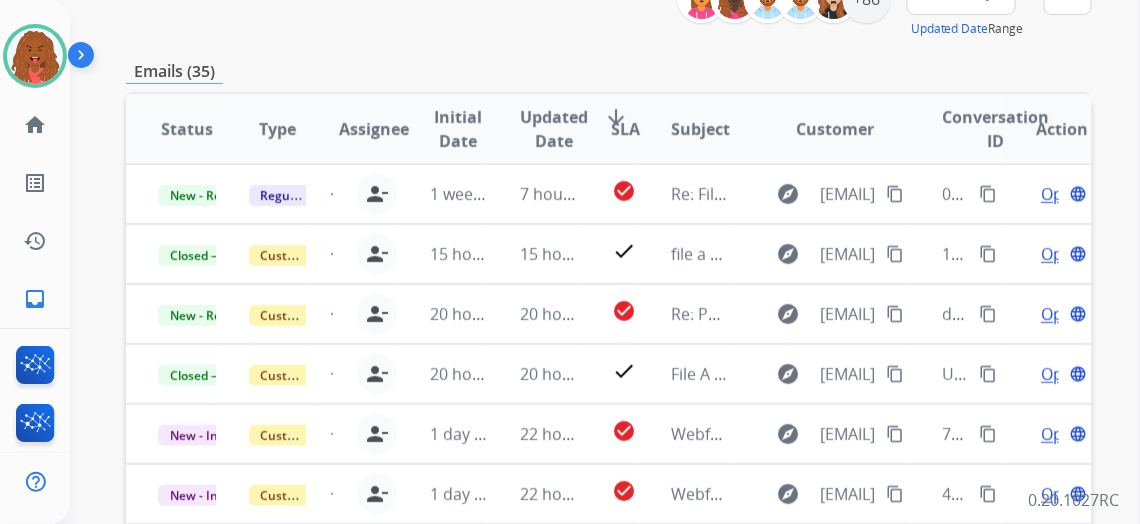 click on "Last 7 days" at bounding box center (961, -9) 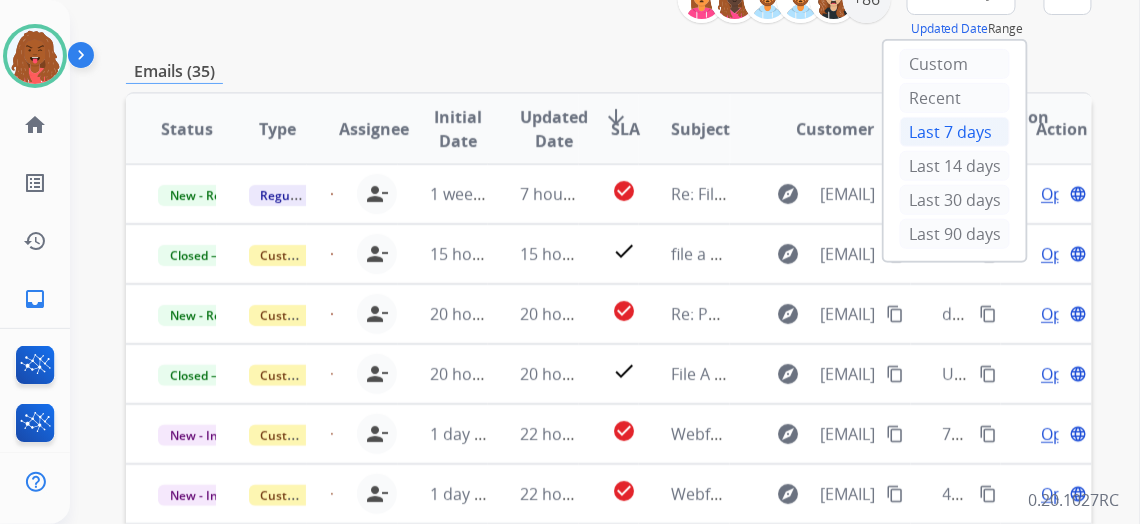 drag, startPoint x: 947, startPoint y: 229, endPoint x: 956, endPoint y: 201, distance: 29.410883 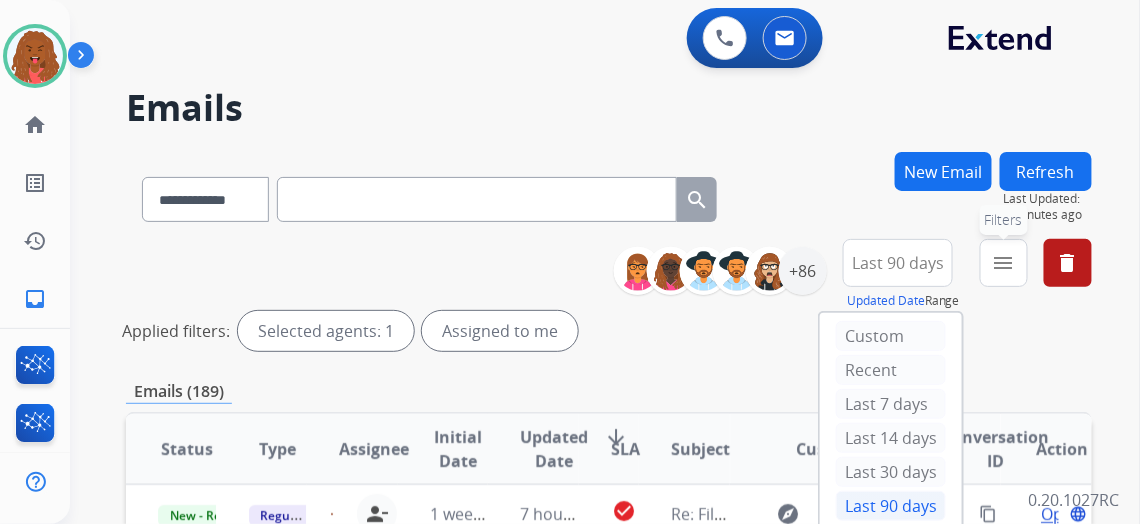 click on "menu  Filters" at bounding box center (1004, 263) 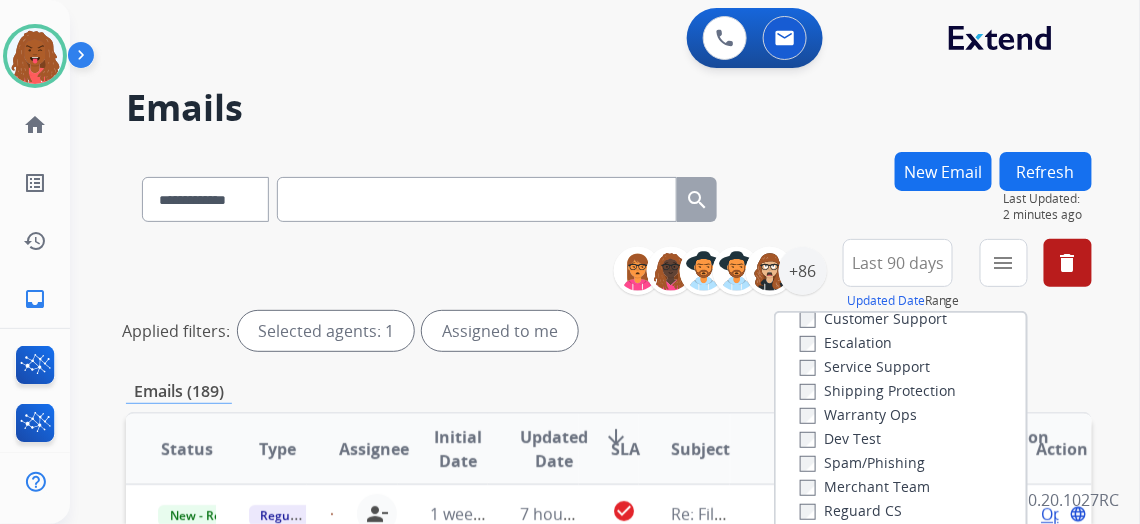 scroll, scrollTop: 90, scrollLeft: 0, axis: vertical 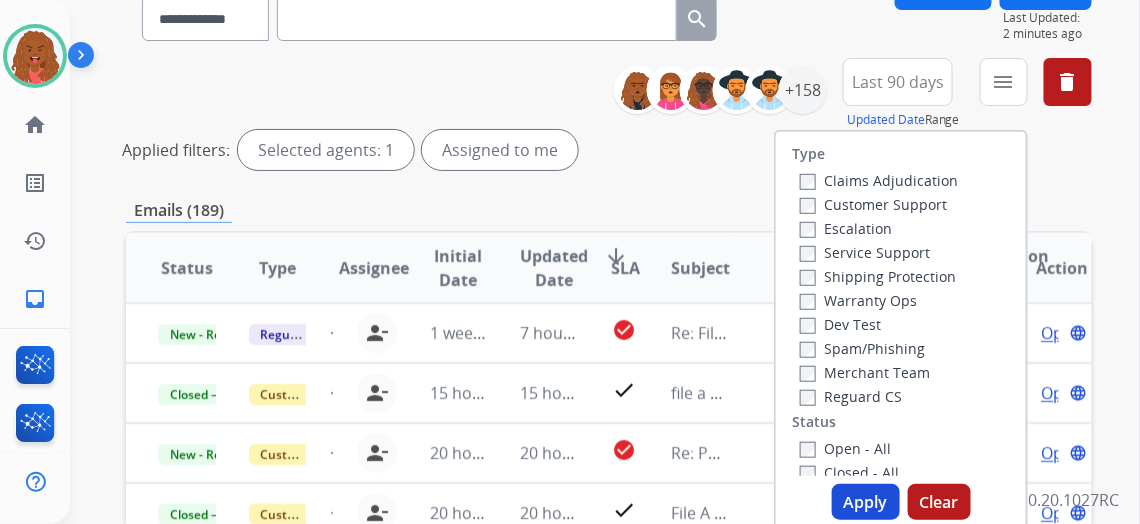 click on "Customer Support" at bounding box center [873, 204] 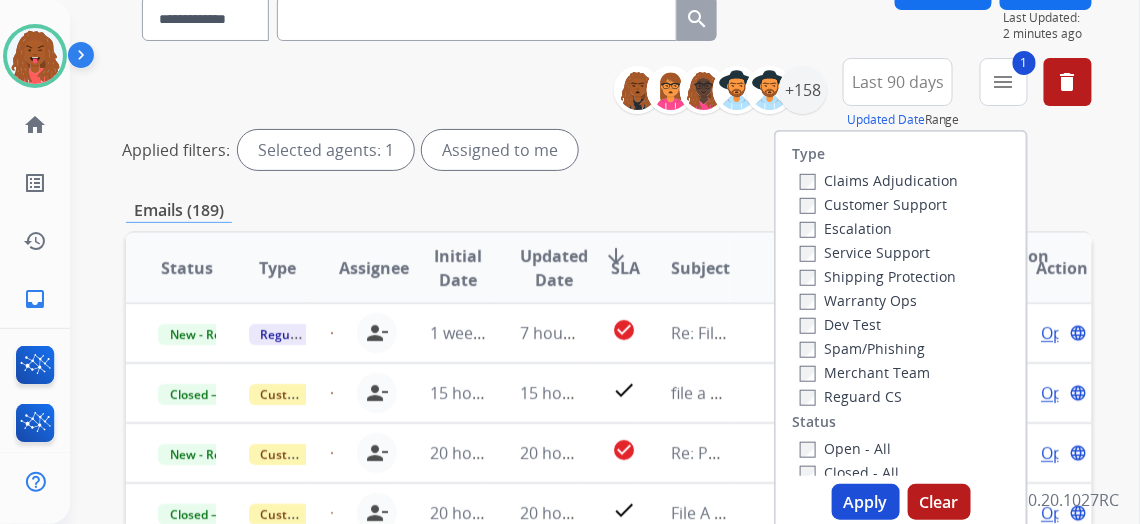 click on "Shipping Protection" at bounding box center [878, 276] 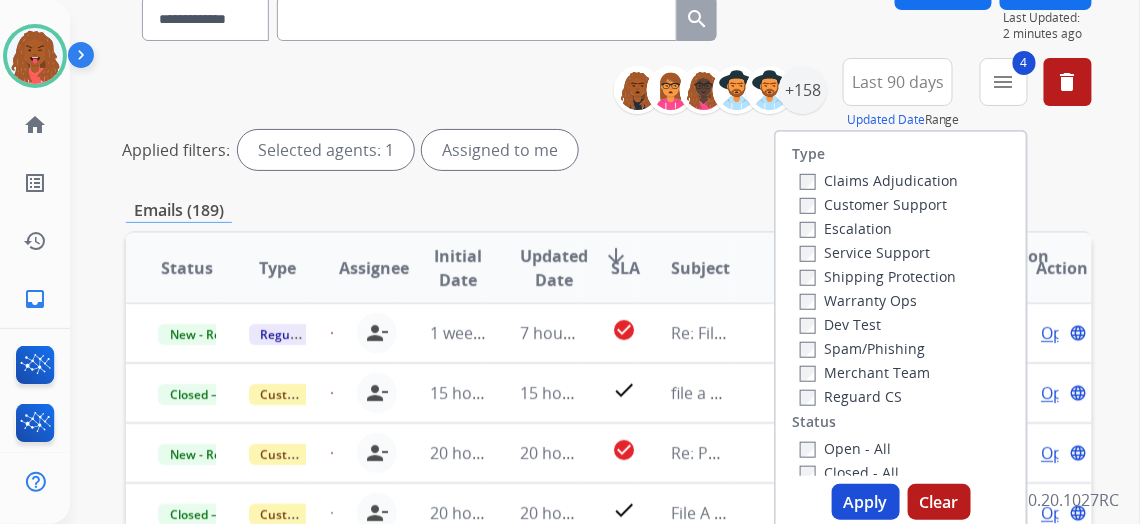 click on "Apply" at bounding box center (866, 502) 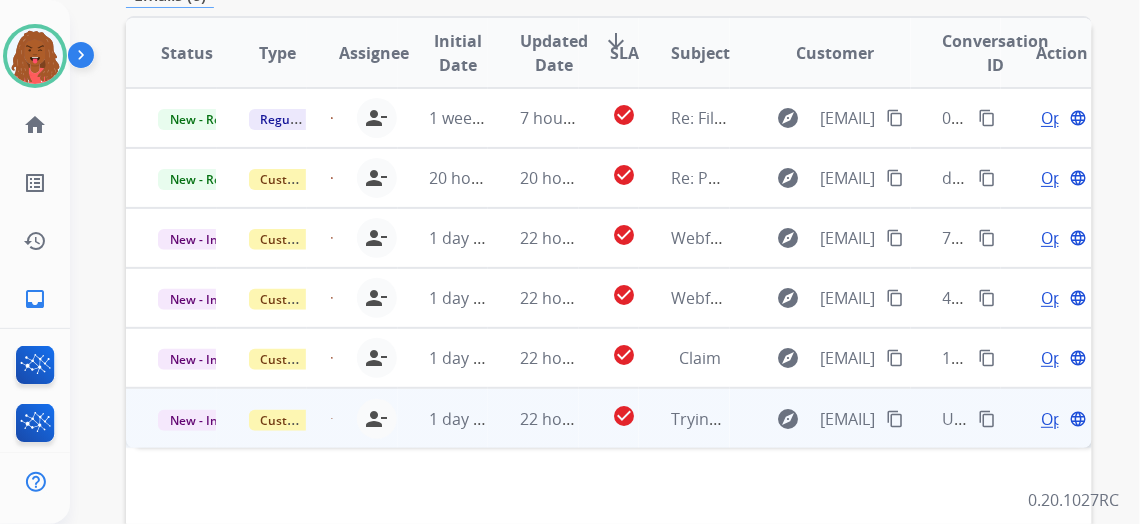 scroll, scrollTop: 727, scrollLeft: 0, axis: vertical 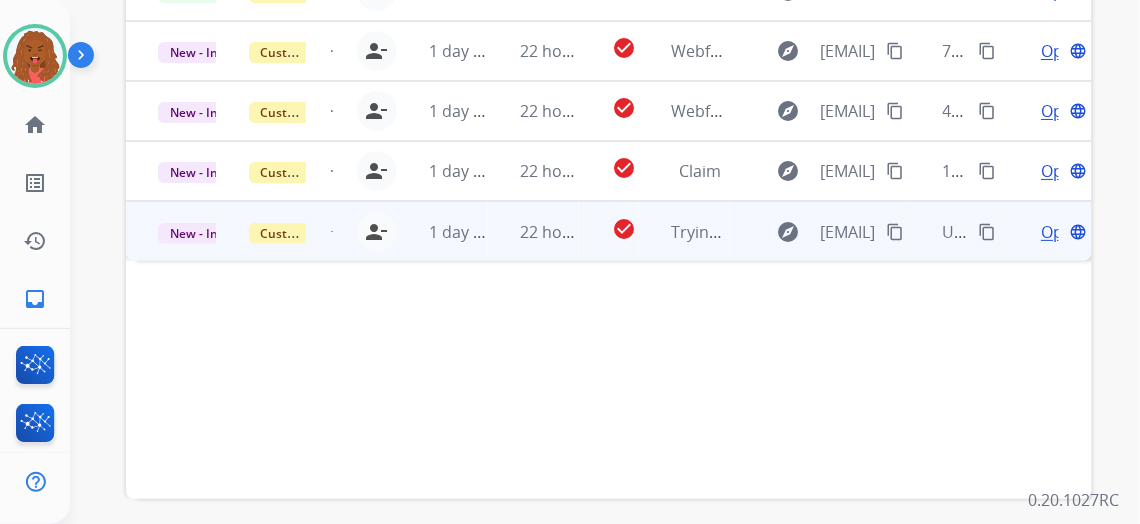 click on "Open language" at bounding box center (1062, 232) 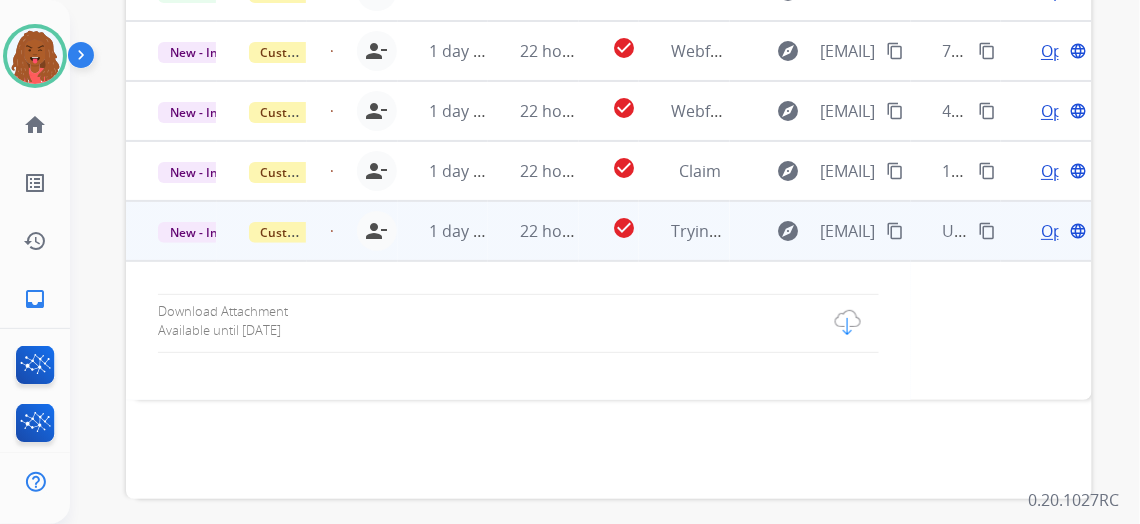 click on "Open" at bounding box center (1061, 231) 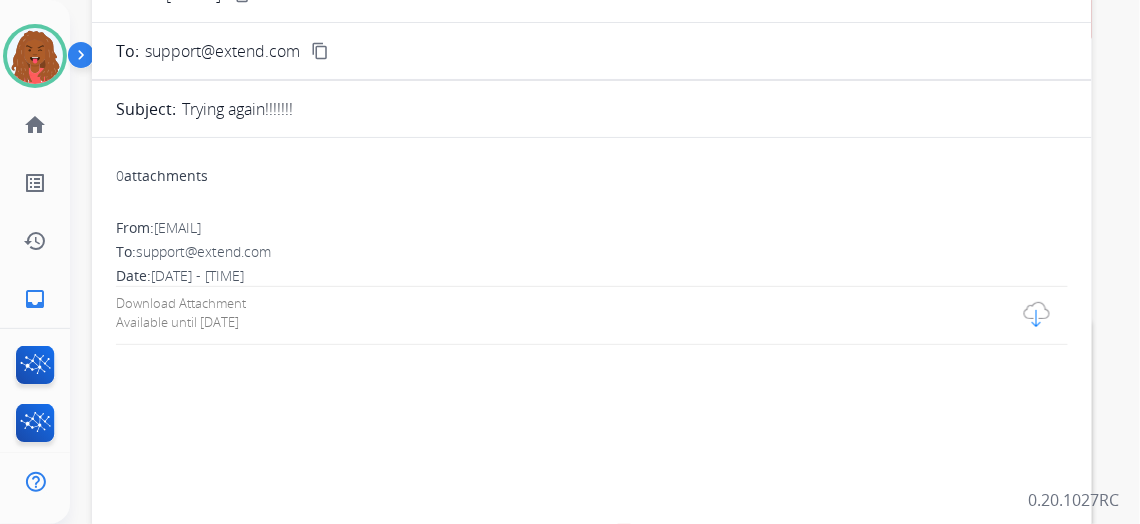 scroll, scrollTop: 272, scrollLeft: 0, axis: vertical 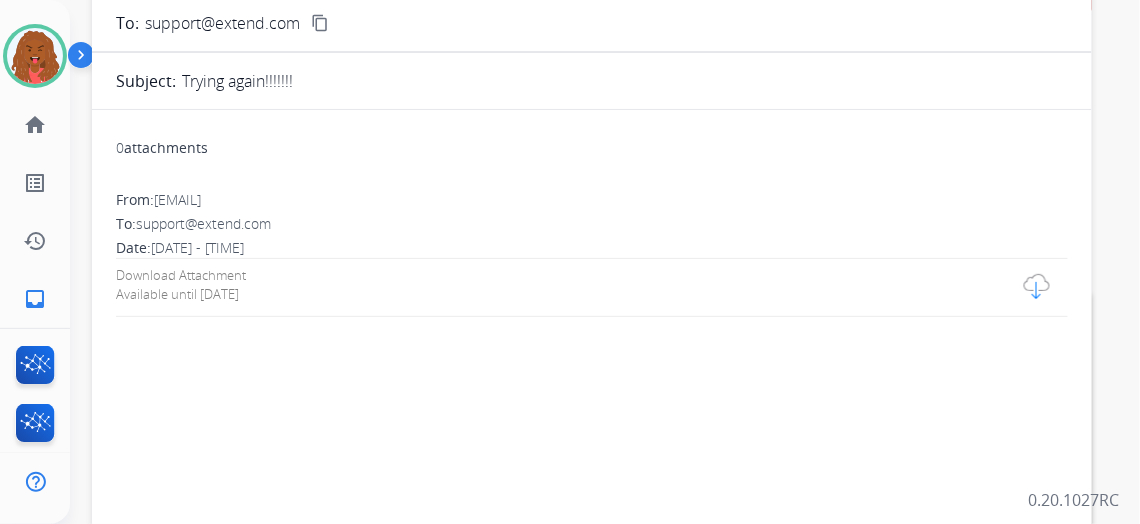 click on "From:  [EMAIL]   To:  support@extend.com  Date:  [DATE] - [TIME] Download Attachment Available until [DATE]" at bounding box center [592, 253] 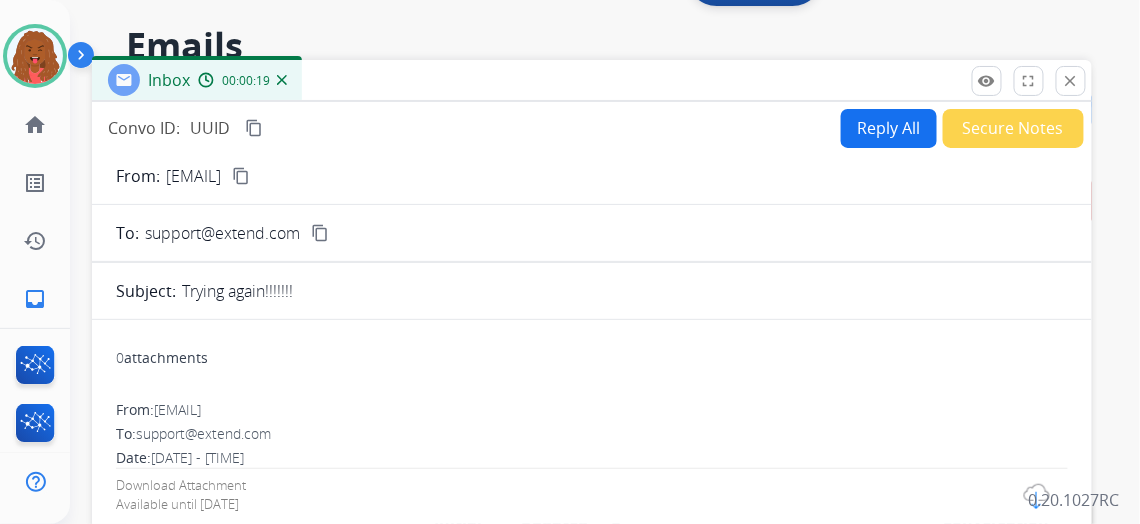 scroll, scrollTop: 0, scrollLeft: 0, axis: both 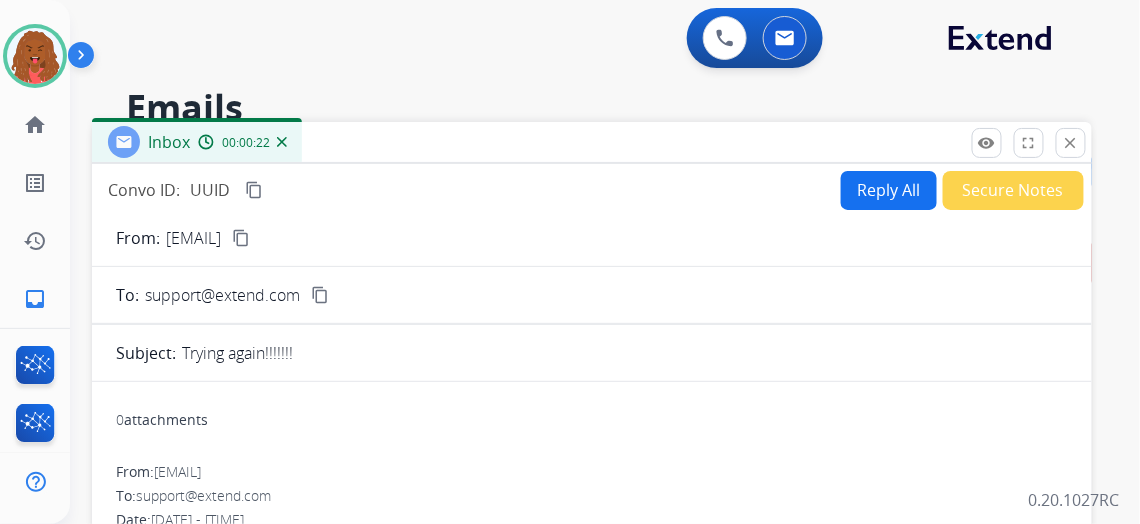 click on "content_copy" at bounding box center [241, 238] 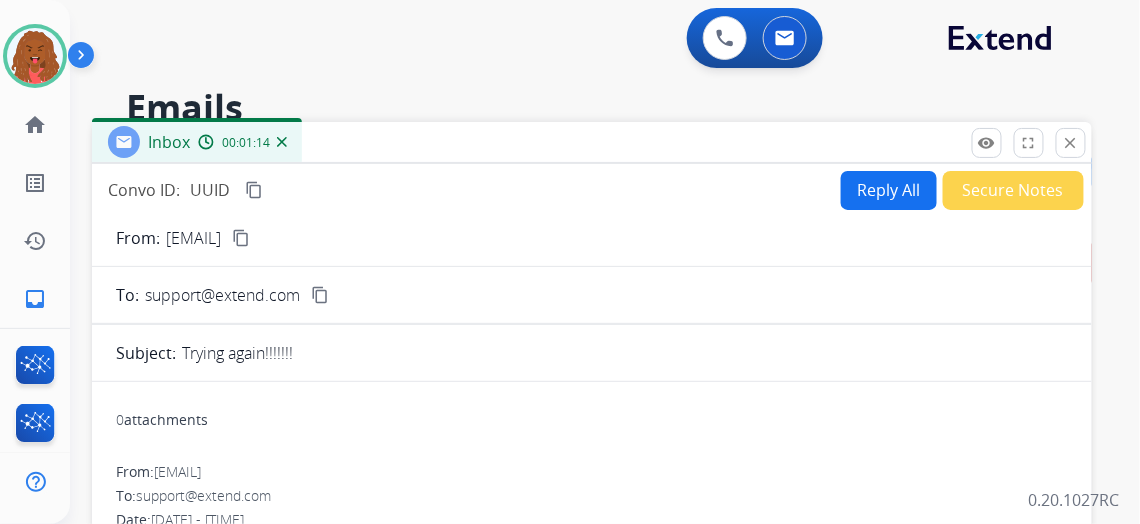 click on "content_copy" at bounding box center [241, 238] 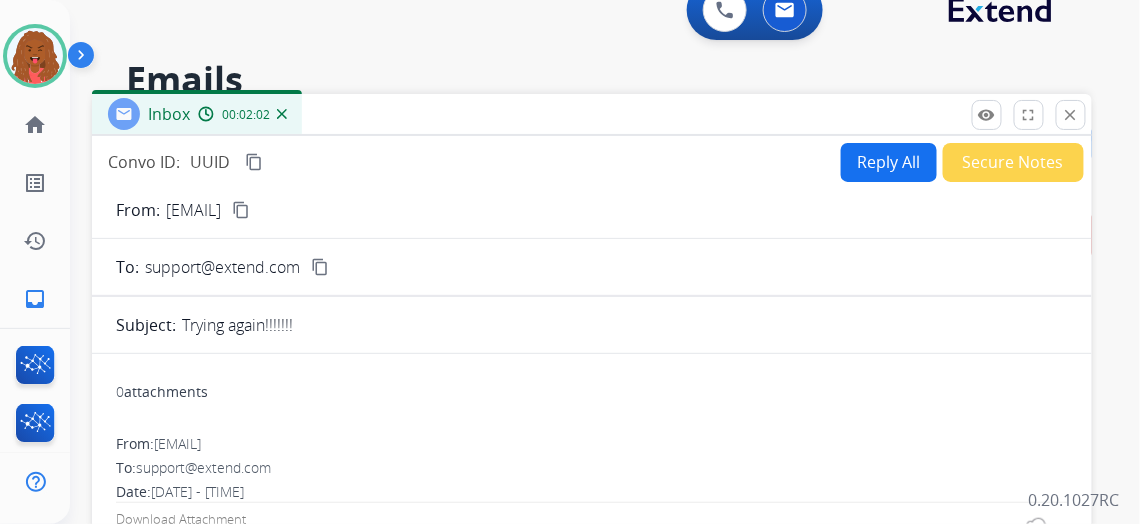 scroll, scrollTop: 0, scrollLeft: 0, axis: both 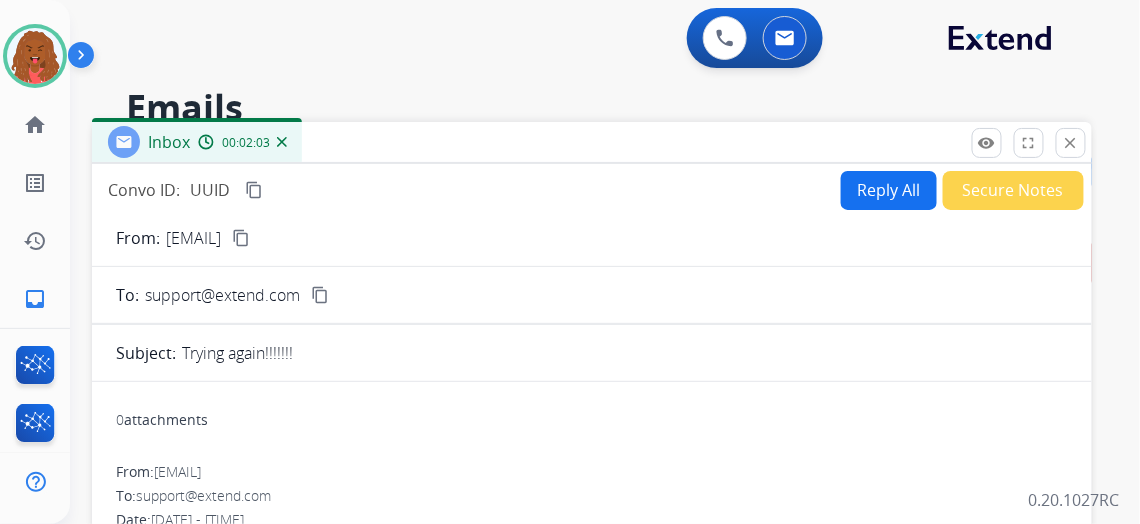 click on "Reply All" at bounding box center (889, 190) 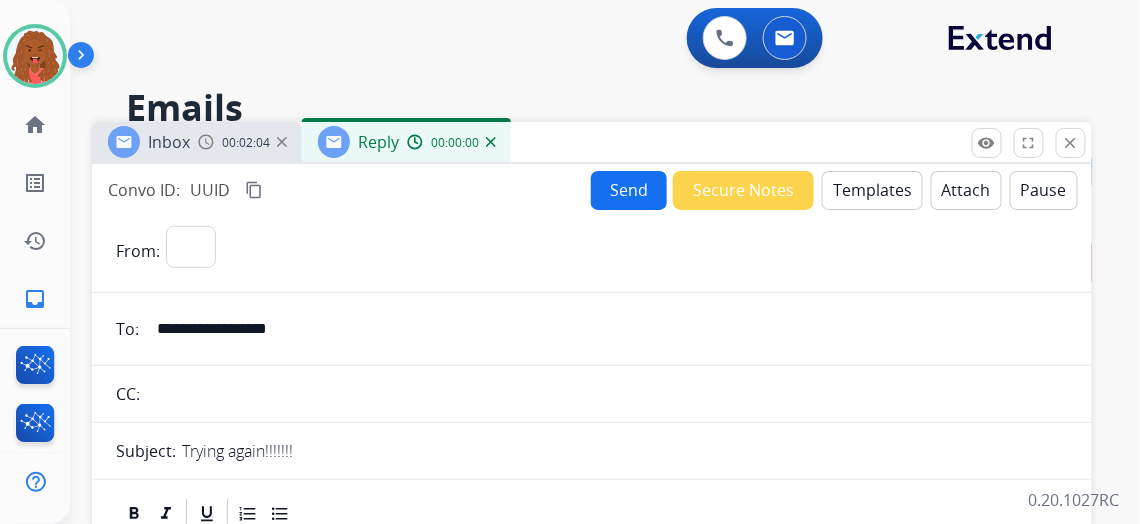 select on "**********" 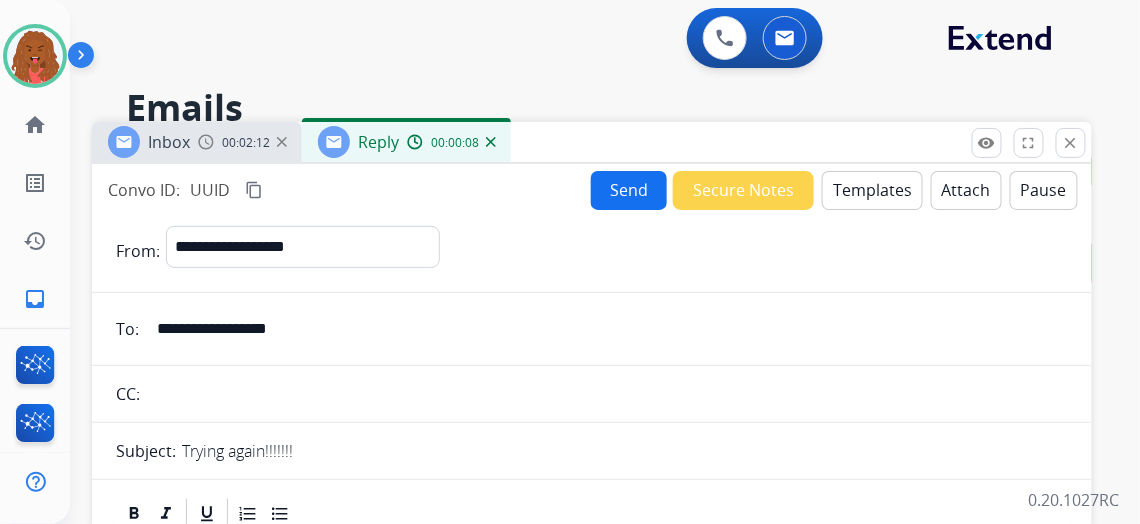 click on "Templates" at bounding box center [872, 190] 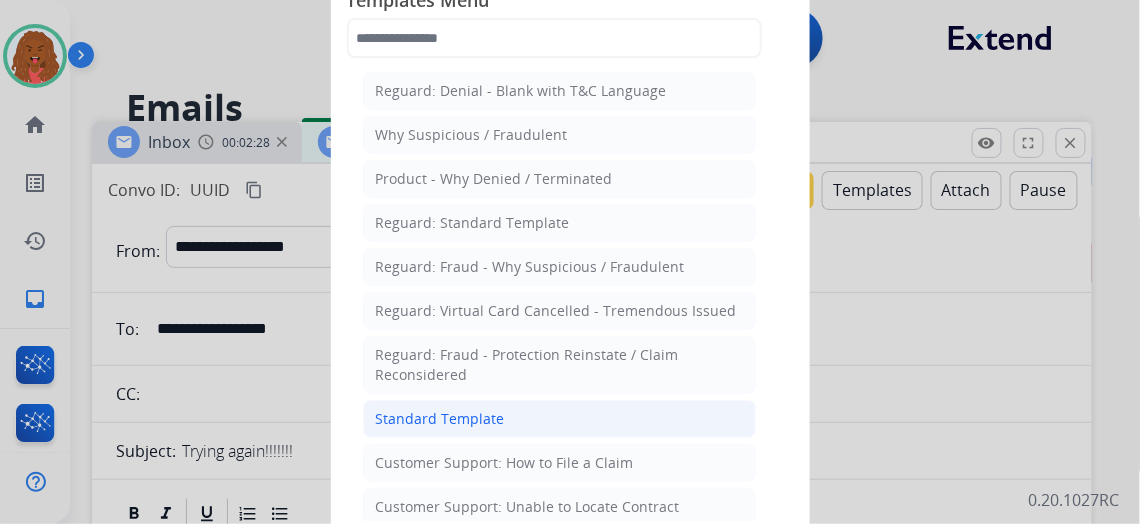 click on "Standard Template" 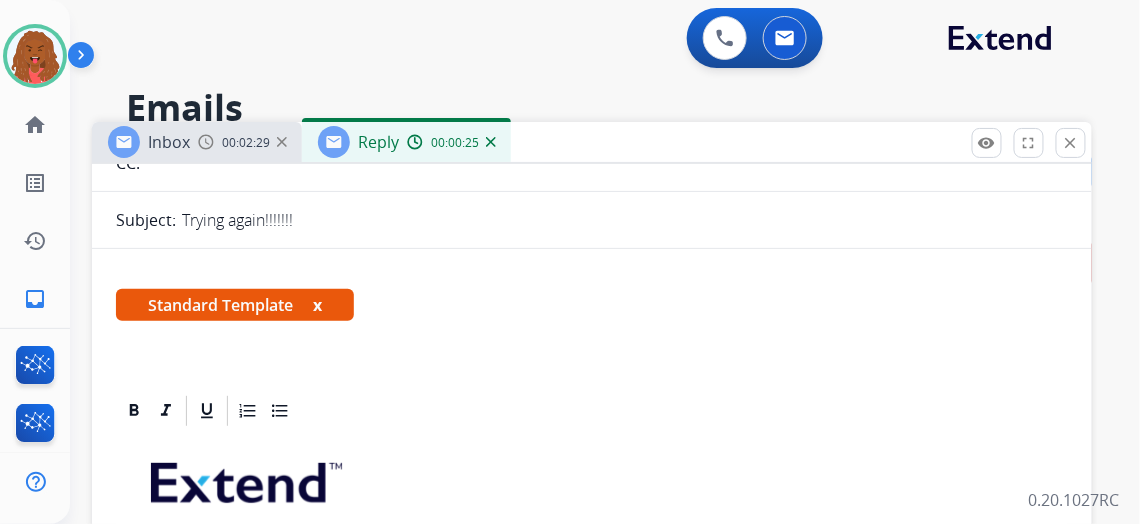 scroll, scrollTop: 430, scrollLeft: 0, axis: vertical 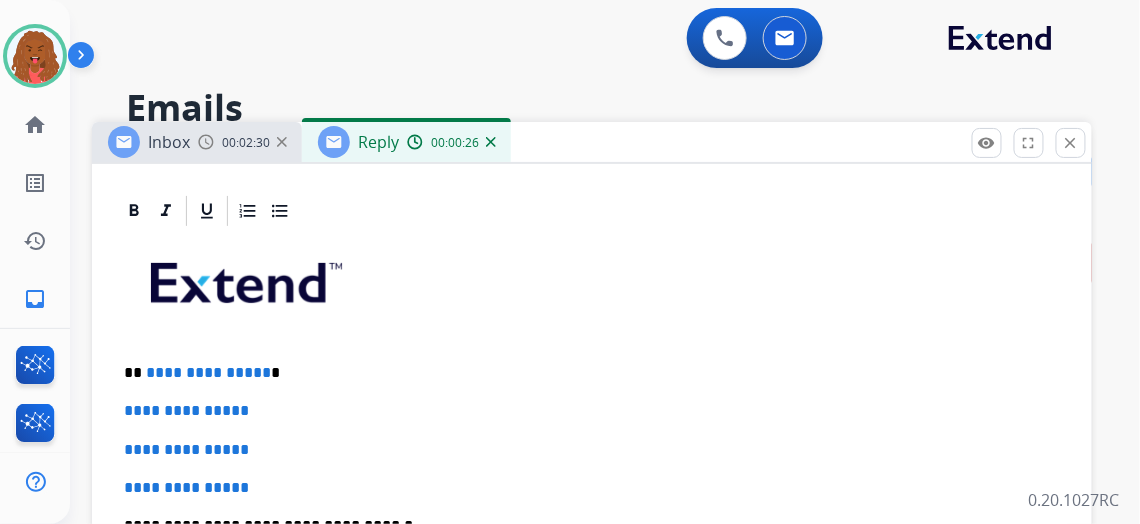 drag, startPoint x: 272, startPoint y: 378, endPoint x: 356, endPoint y: 372, distance: 84.21401 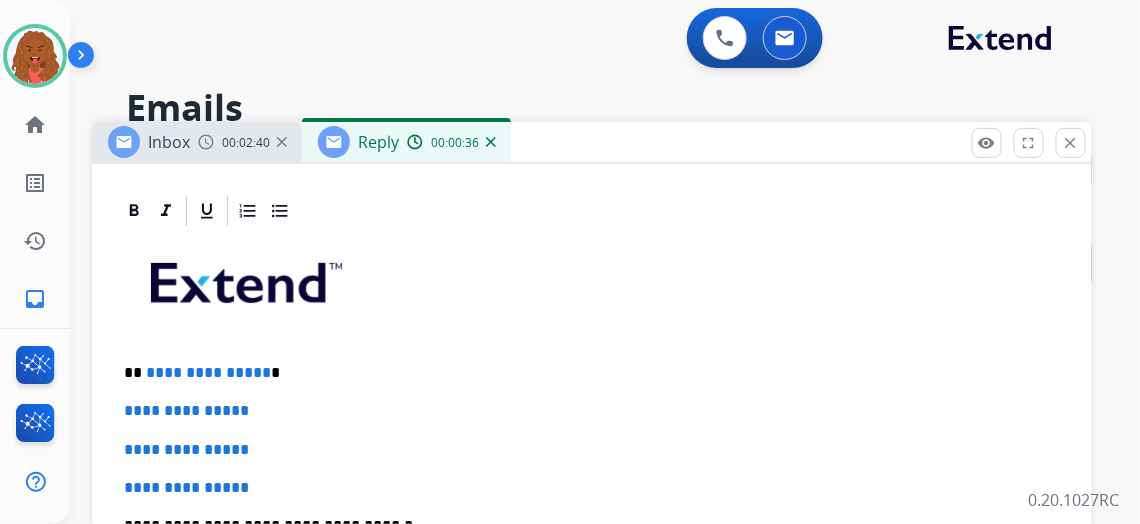 type 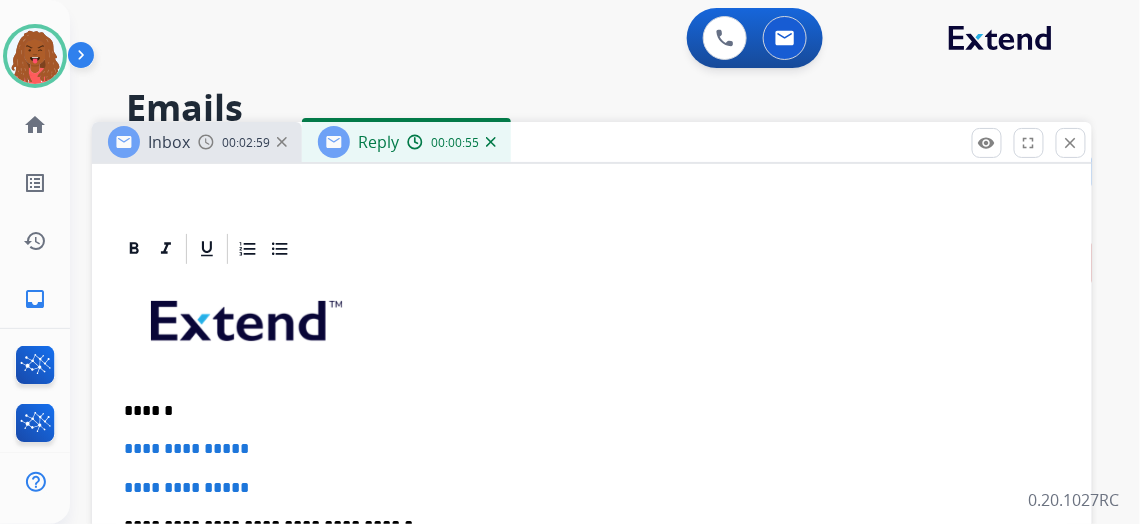 scroll, scrollTop: 392, scrollLeft: 0, axis: vertical 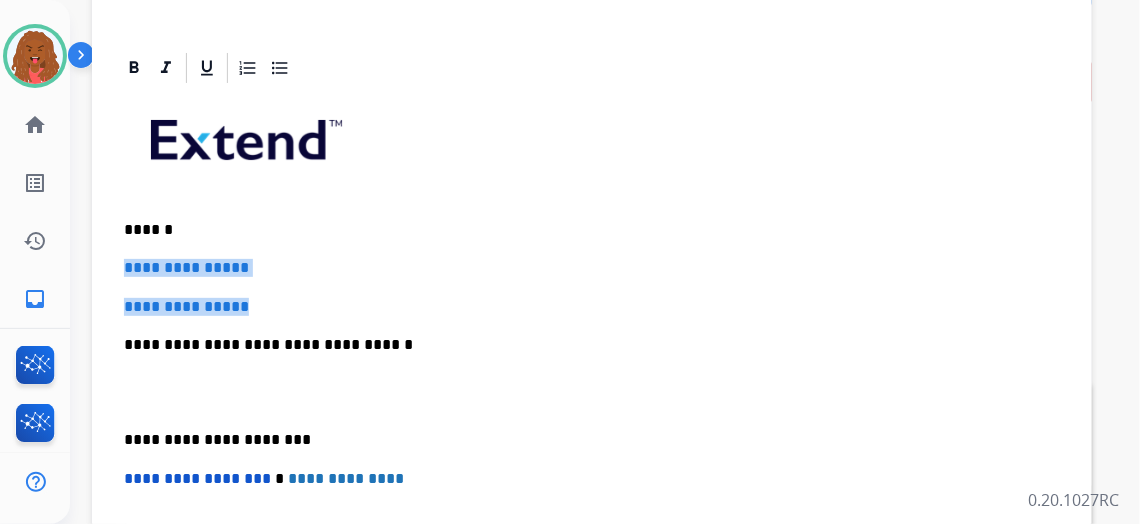 drag, startPoint x: 309, startPoint y: 296, endPoint x: 110, endPoint y: 251, distance: 204.0245 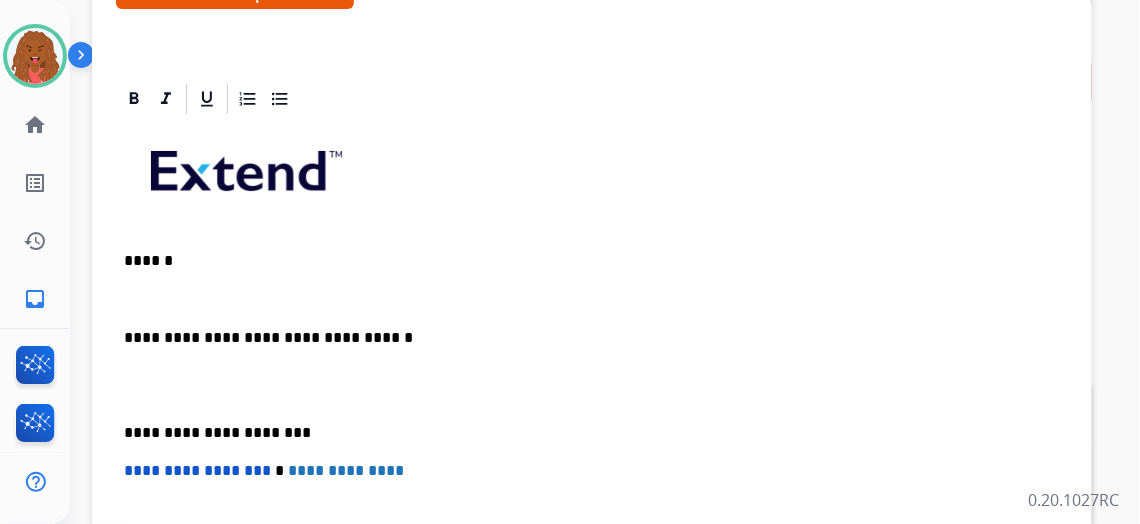 scroll, scrollTop: 354, scrollLeft: 0, axis: vertical 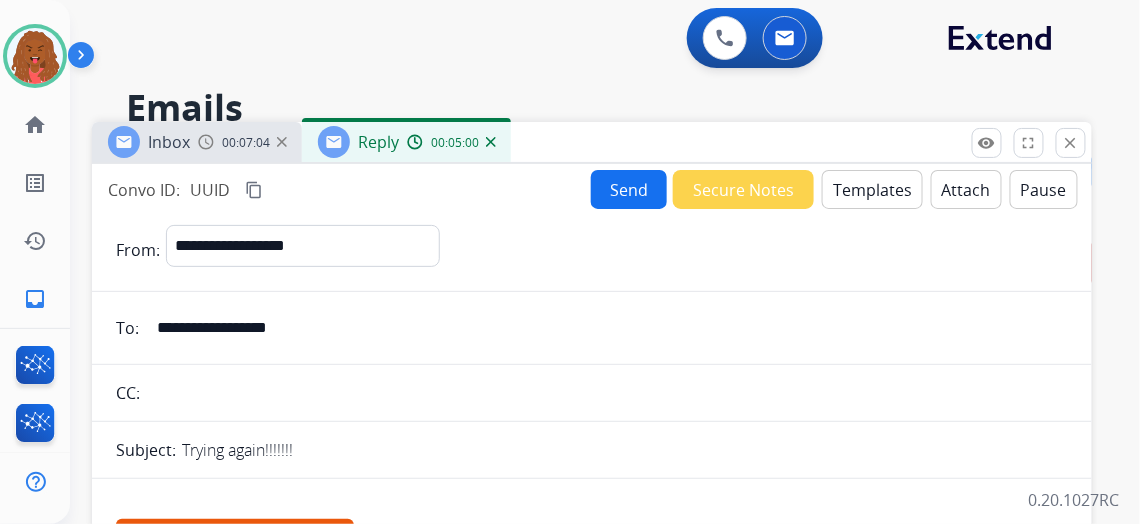 click on "Send" at bounding box center [629, 189] 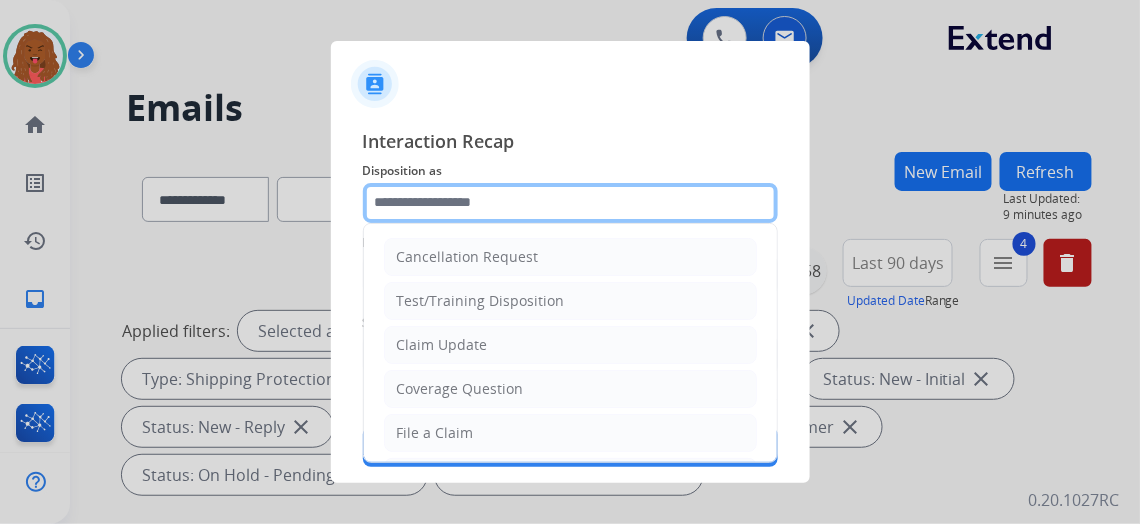 click 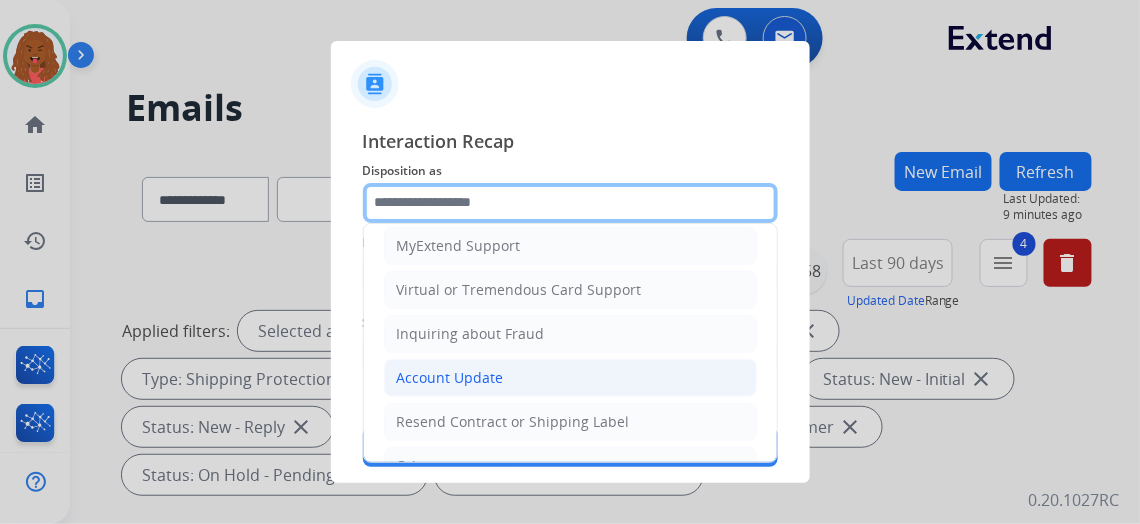 scroll, scrollTop: 272, scrollLeft: 0, axis: vertical 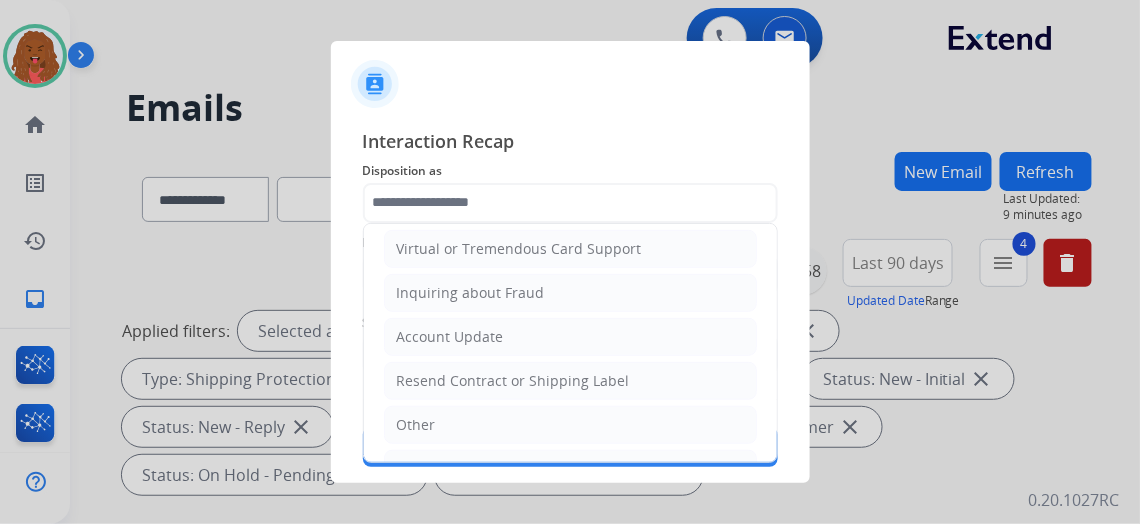 click on "Other" 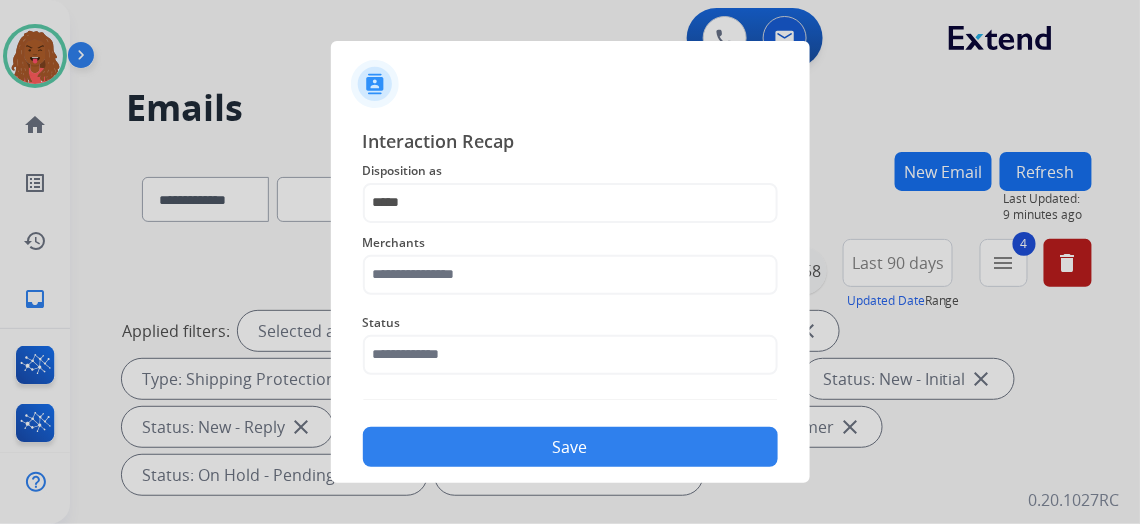 click on "Status" 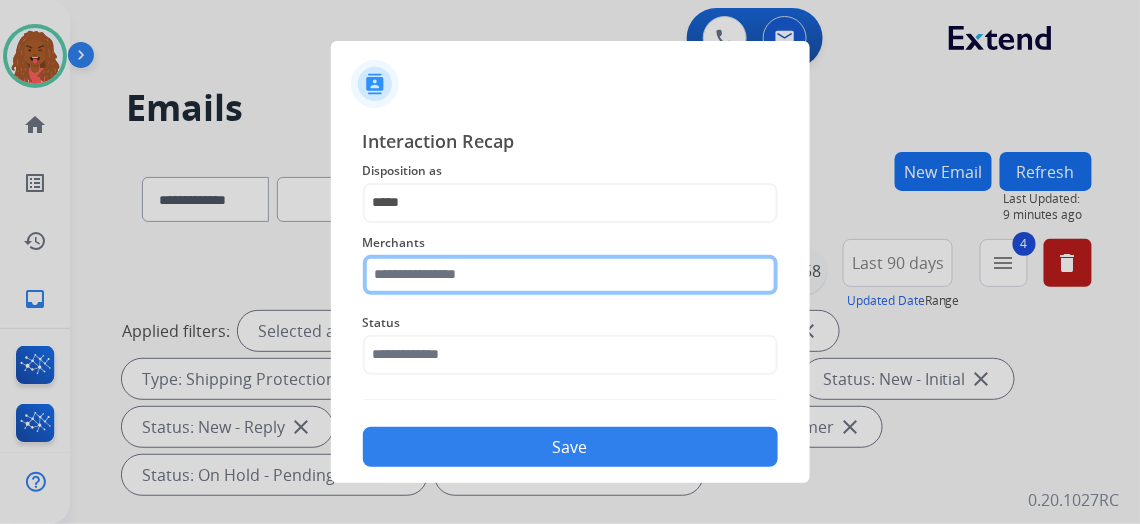 click 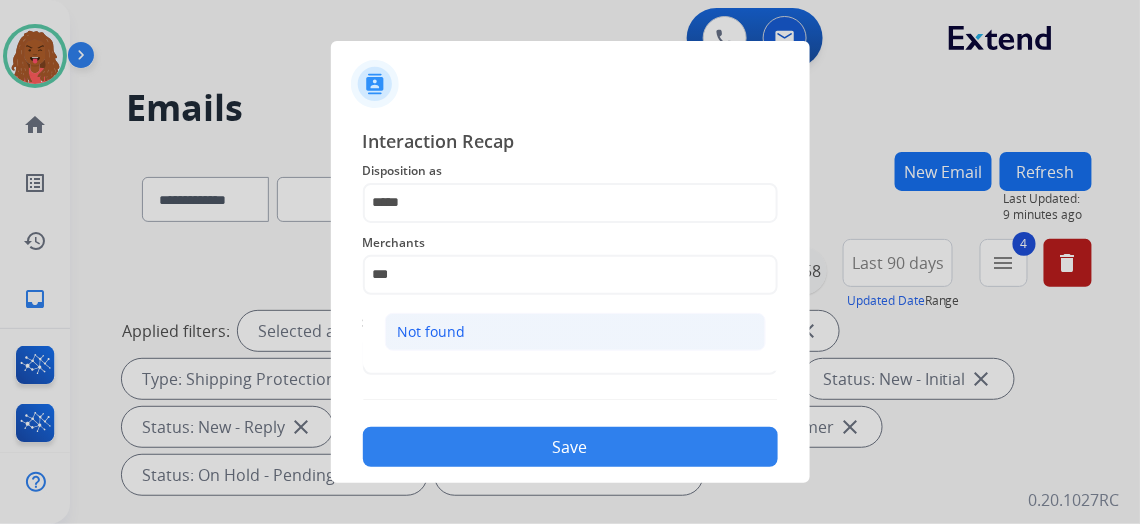 click on "Not found" 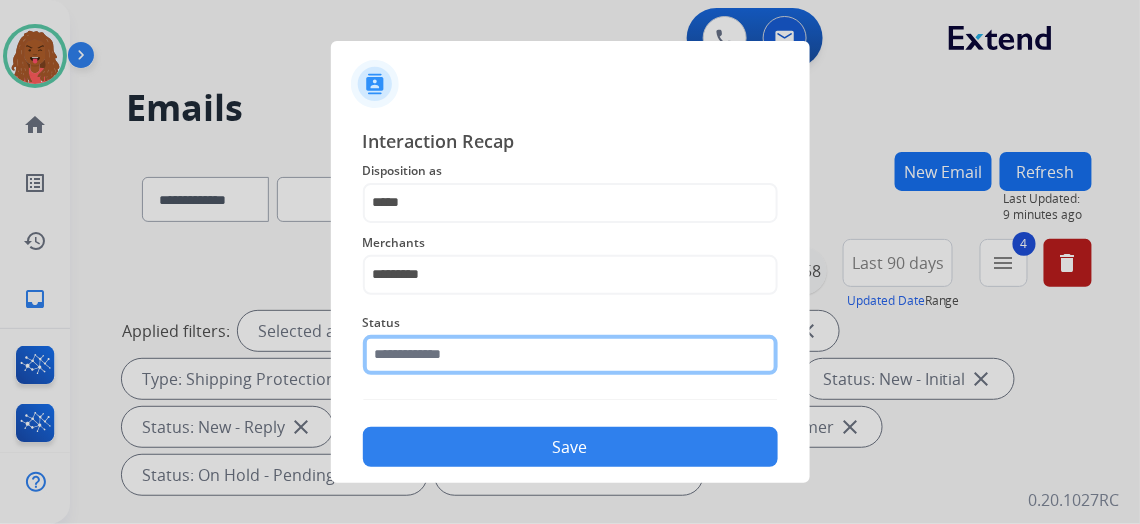 click 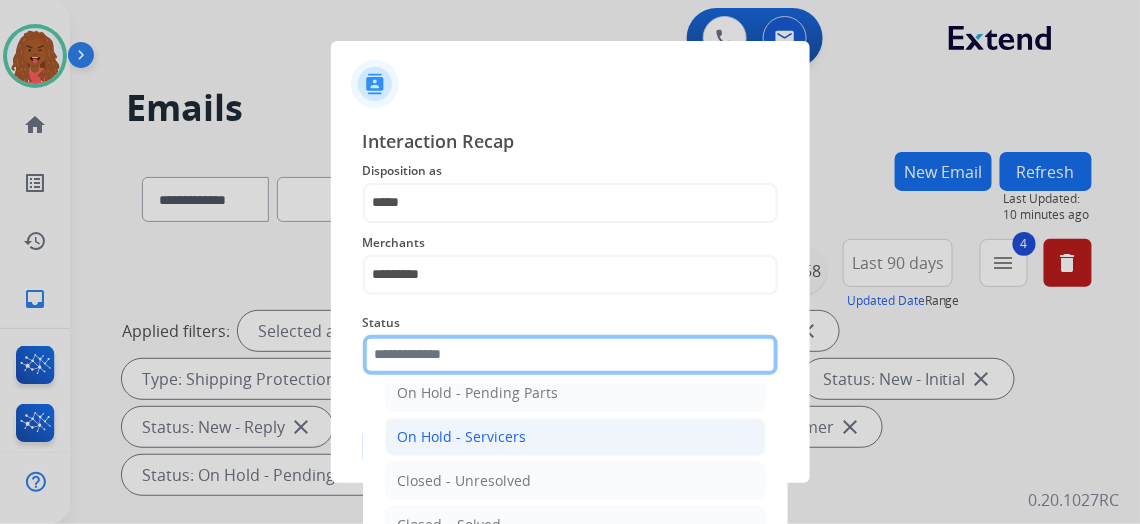 scroll, scrollTop: 112, scrollLeft: 0, axis: vertical 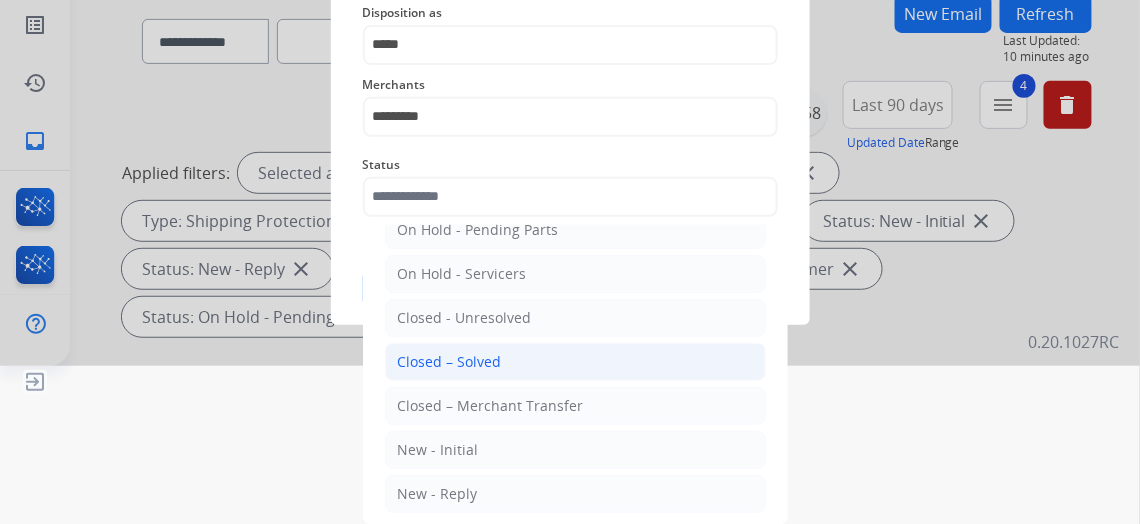 click on "Closed – Solved" 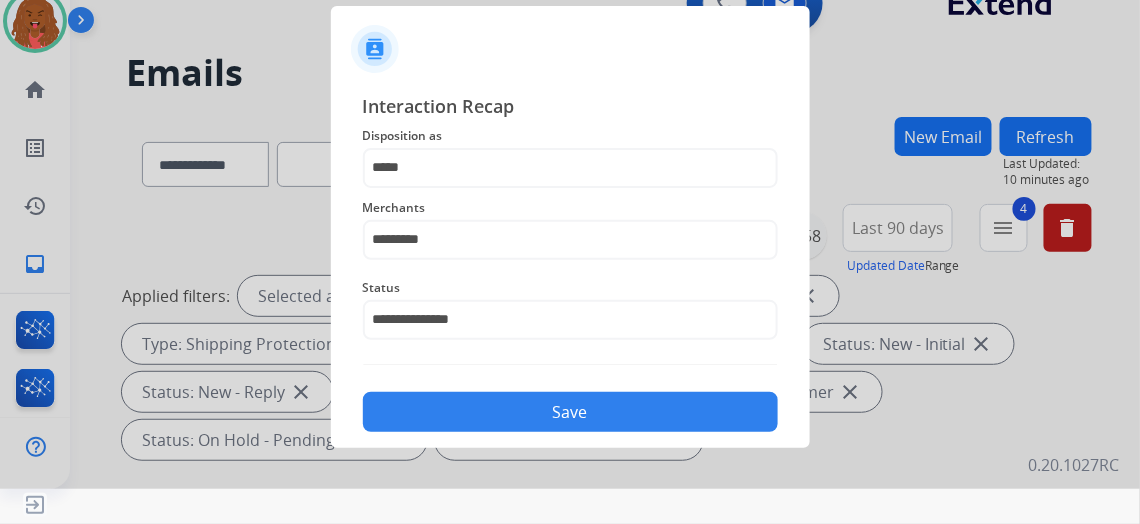 scroll, scrollTop: 35, scrollLeft: 0, axis: vertical 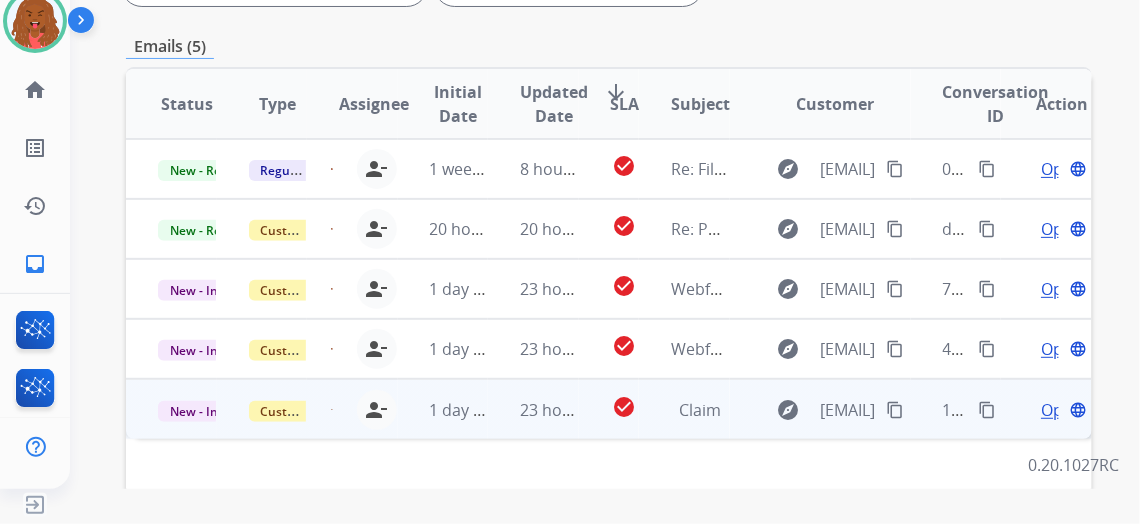click on "Open" at bounding box center [1061, 410] 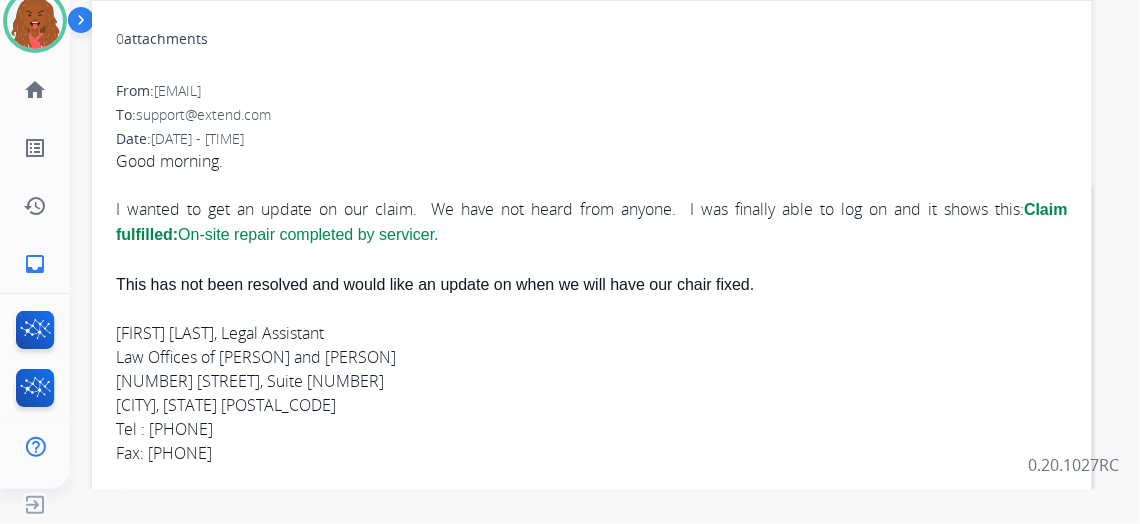 scroll, scrollTop: 90, scrollLeft: 0, axis: vertical 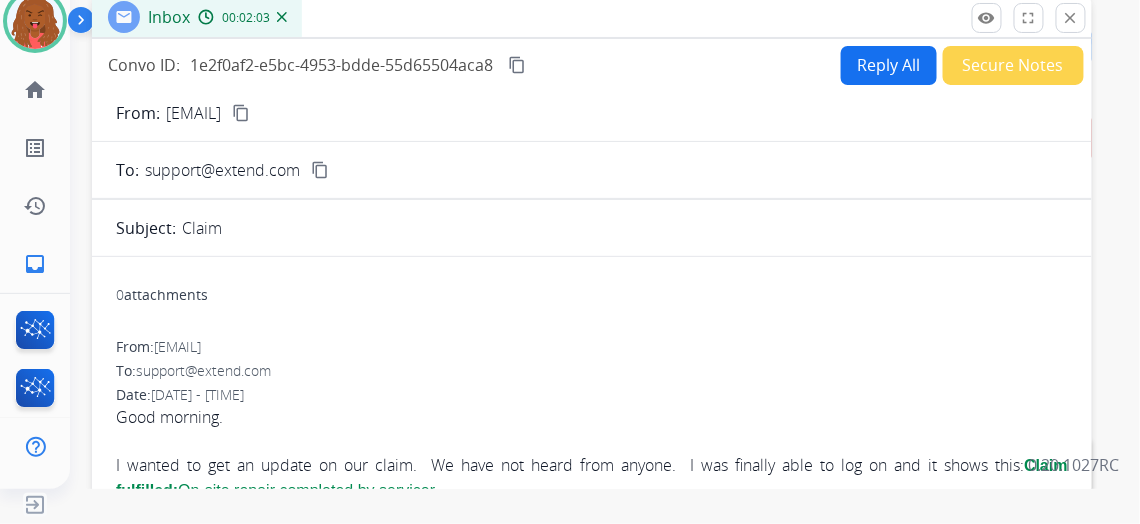 click on "content_copy" at bounding box center (241, 113) 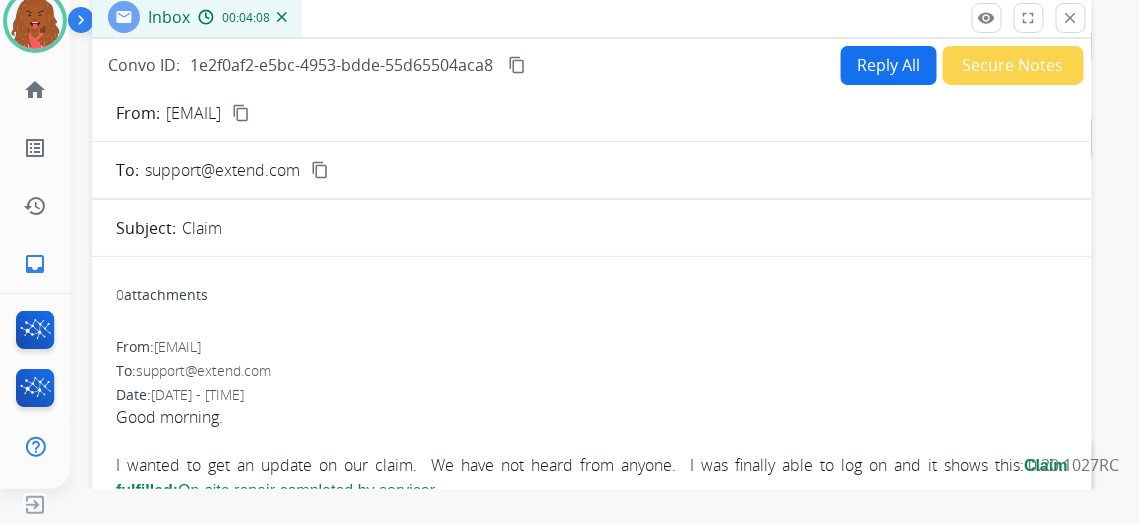scroll, scrollTop: 0, scrollLeft: 0, axis: both 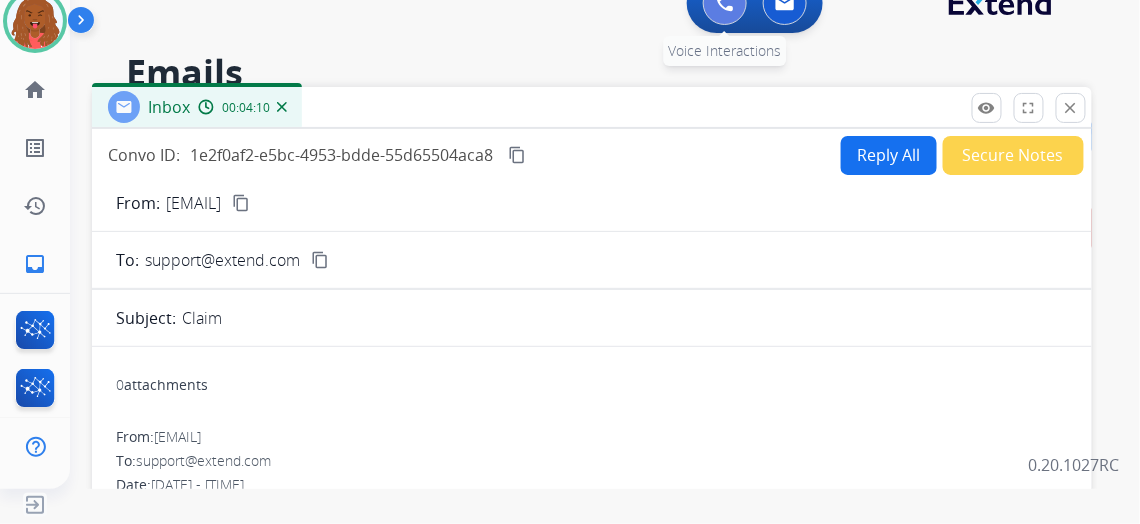 click at bounding box center [725, 3] 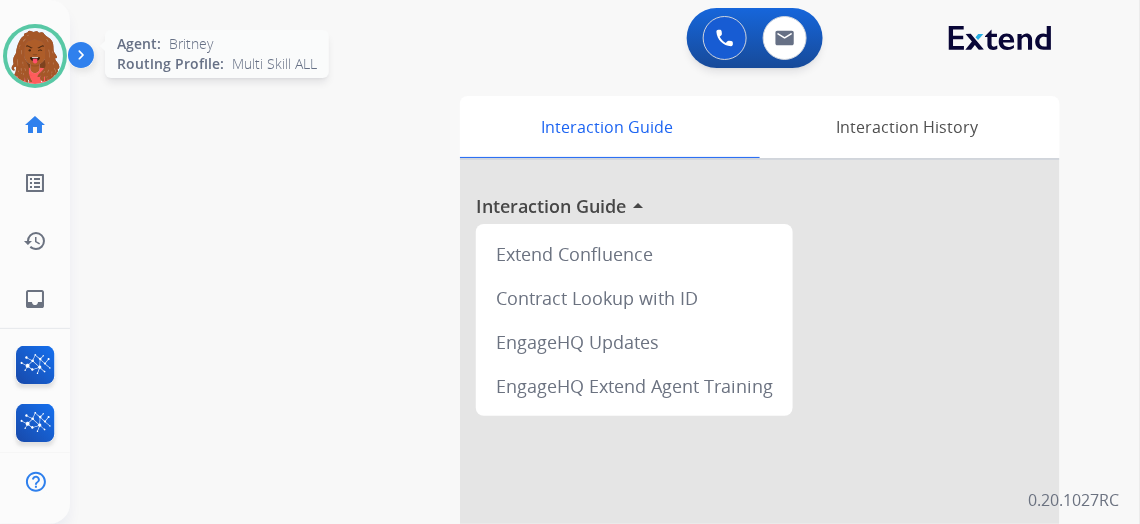 click at bounding box center (35, 56) 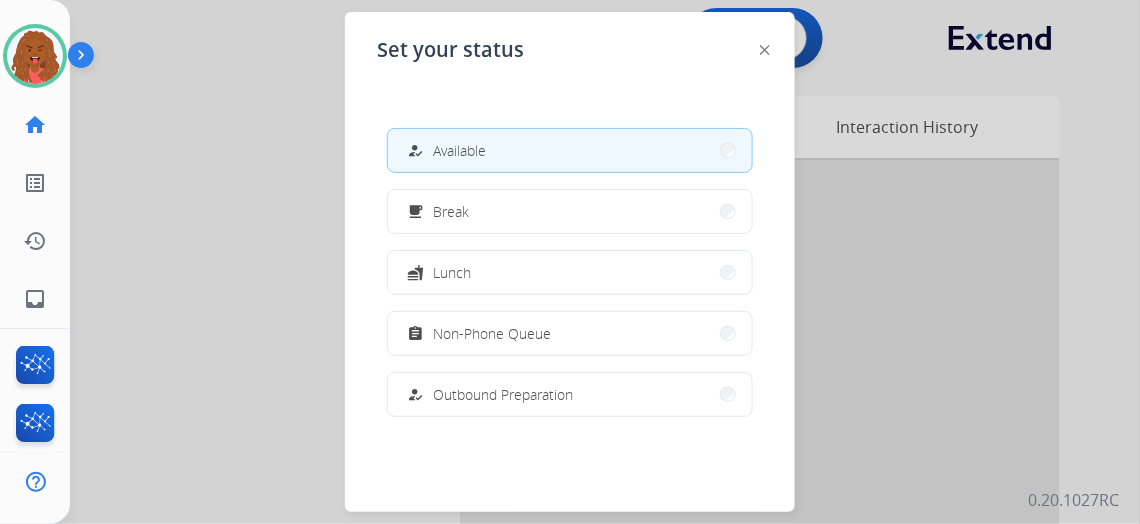 click 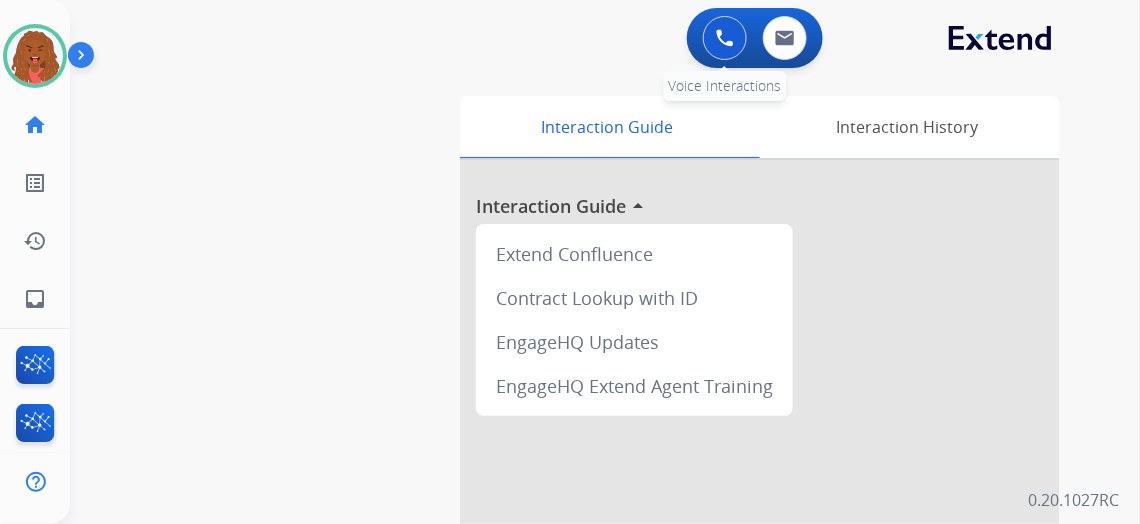 click at bounding box center (725, 38) 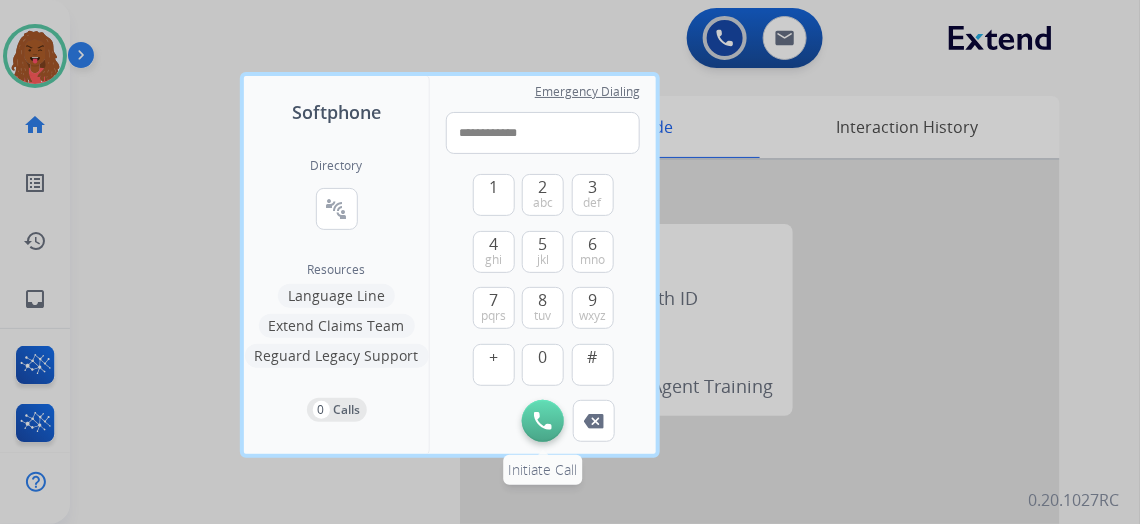 type on "**********" 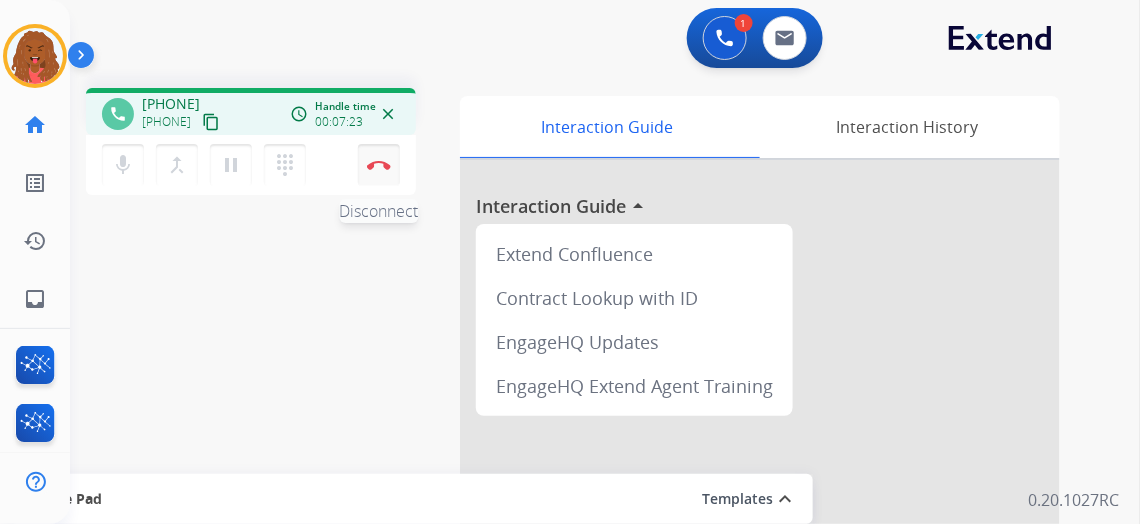 click at bounding box center [379, 165] 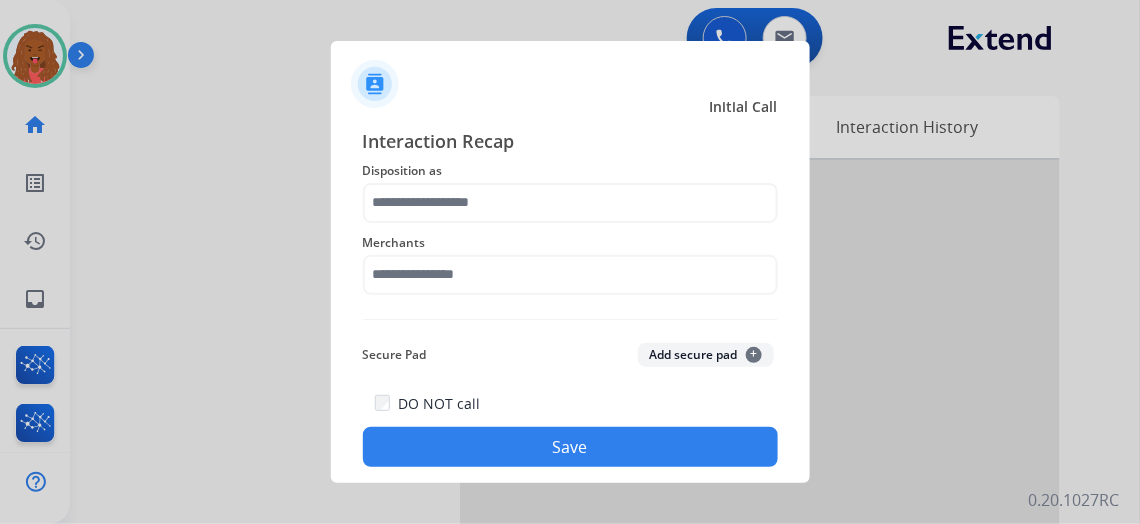 type 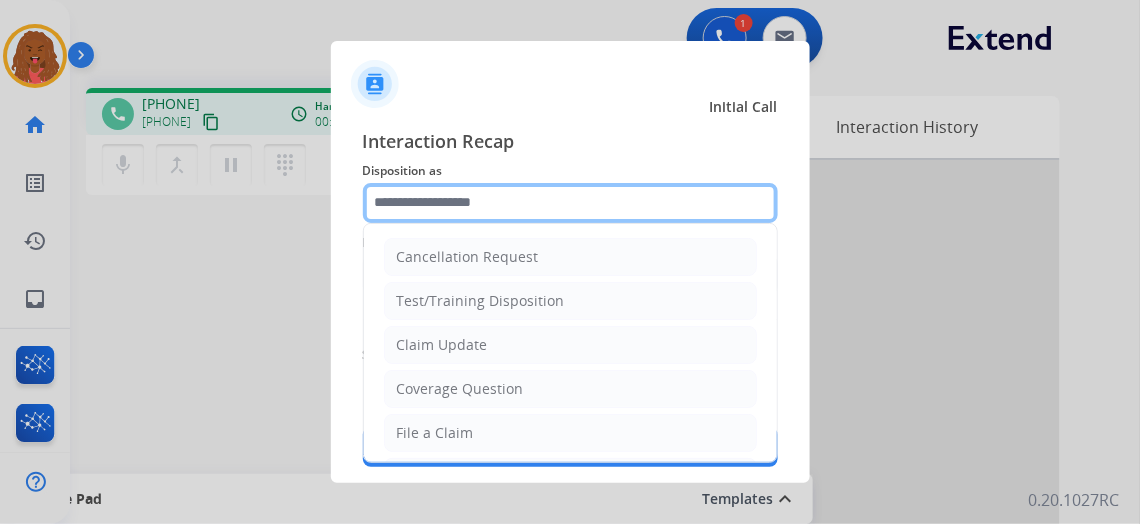 click 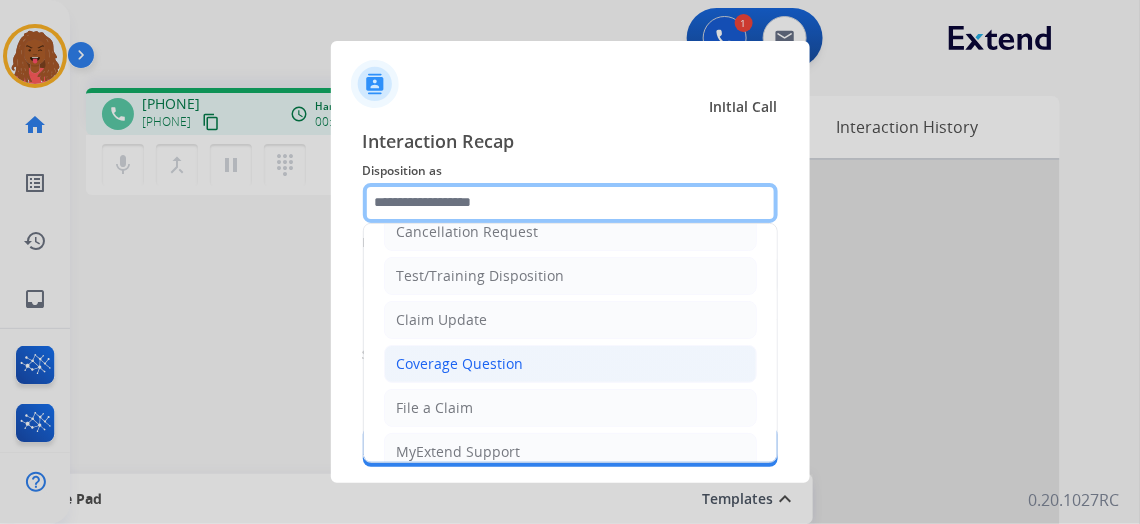 scroll, scrollTop: 0, scrollLeft: 0, axis: both 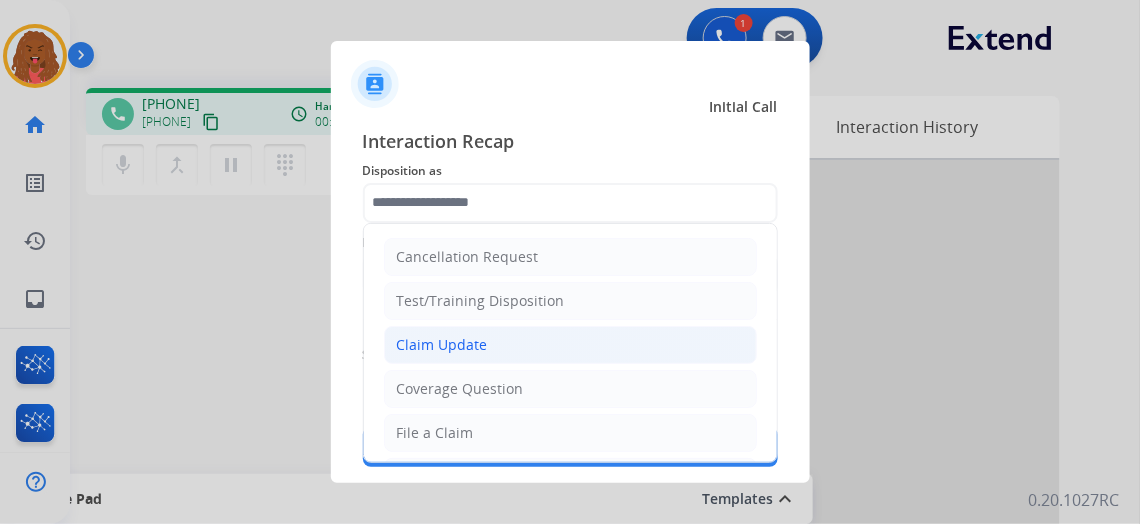 click on "Claim Update" 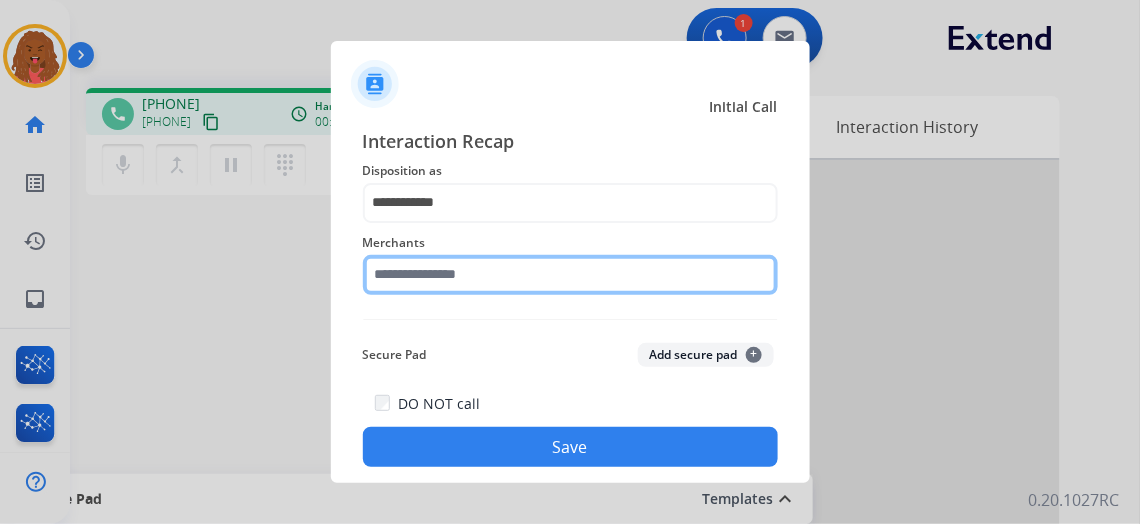 click 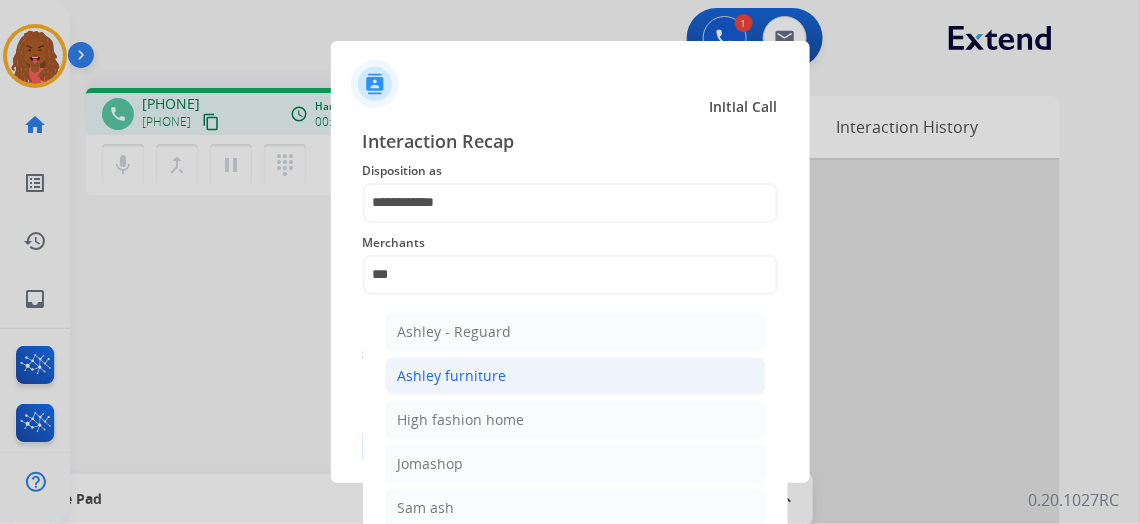 click on "Ashley furniture" 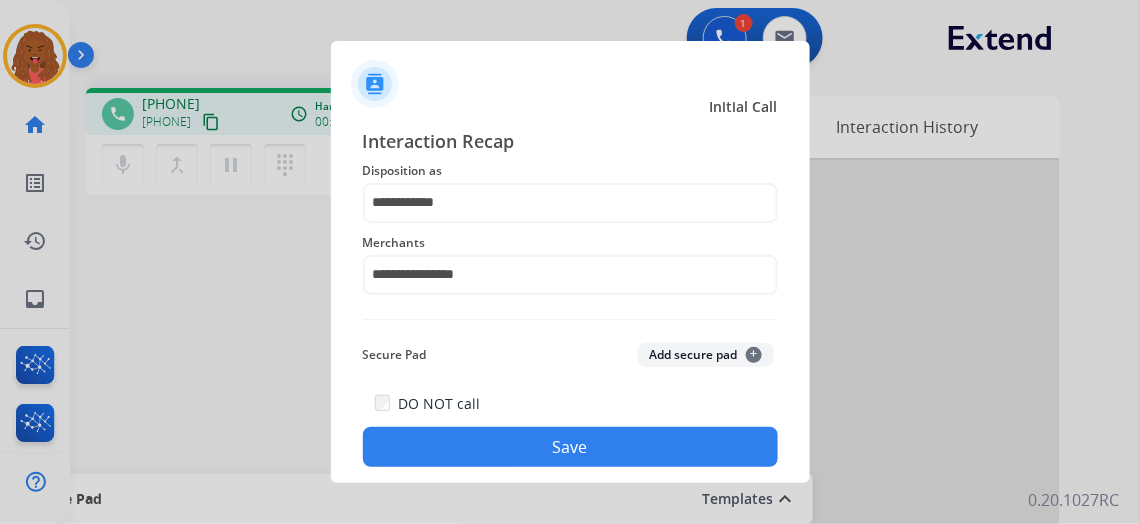 click on "Save" 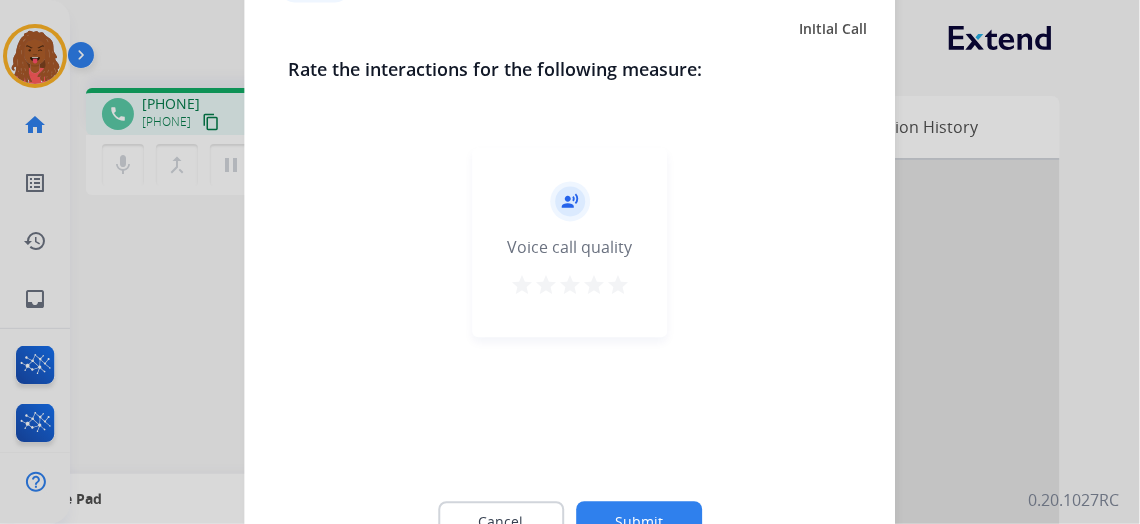 click on "Submit" 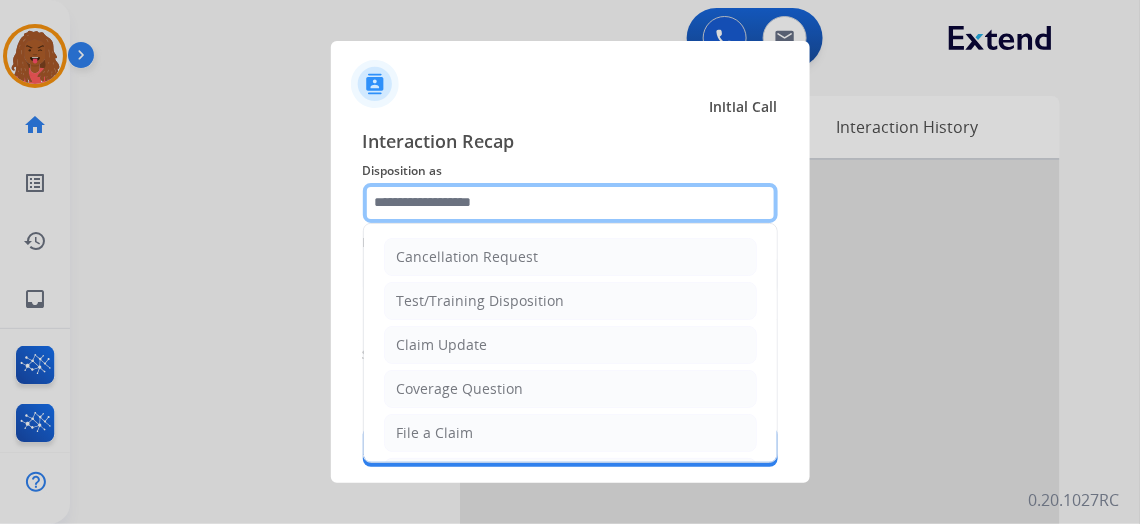 click 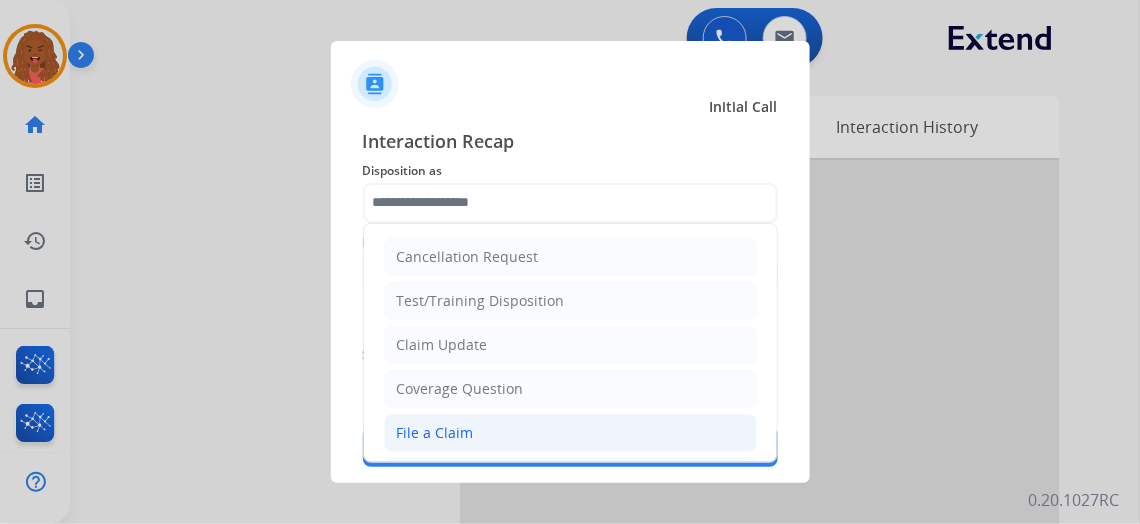 click on "File a Claim" 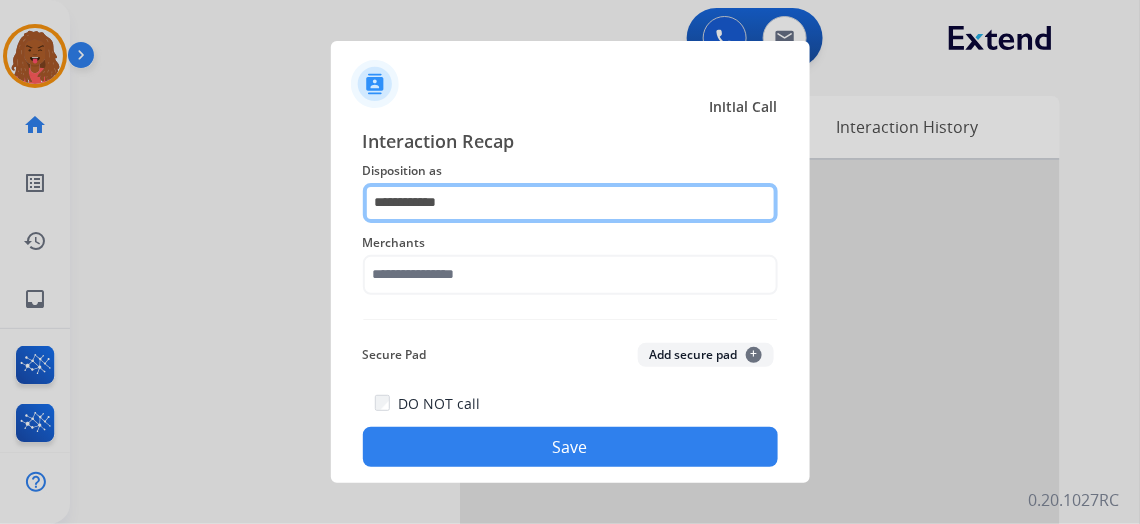 click on "**********" 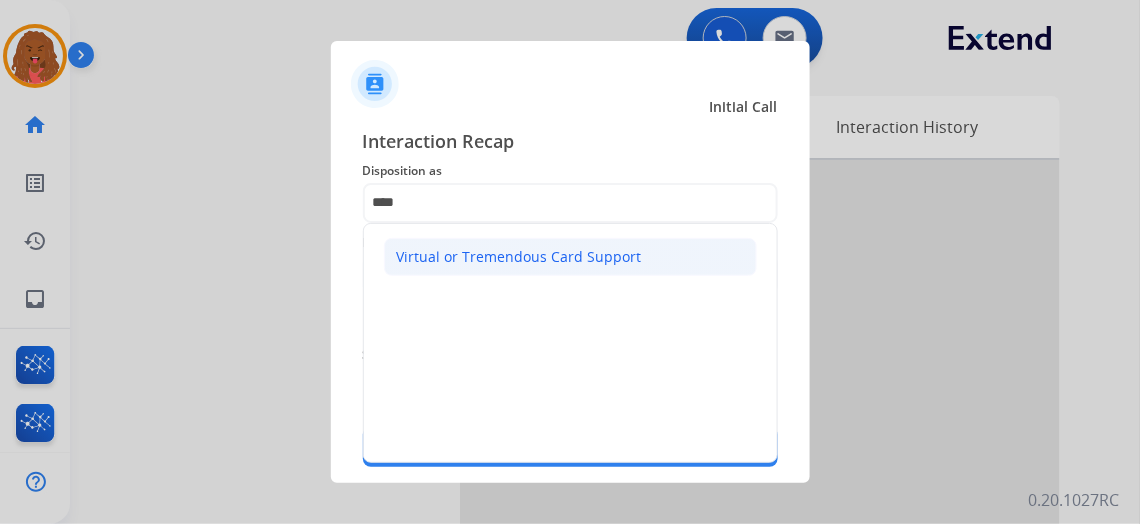 click on "Virtual or Tremendous Card Support" 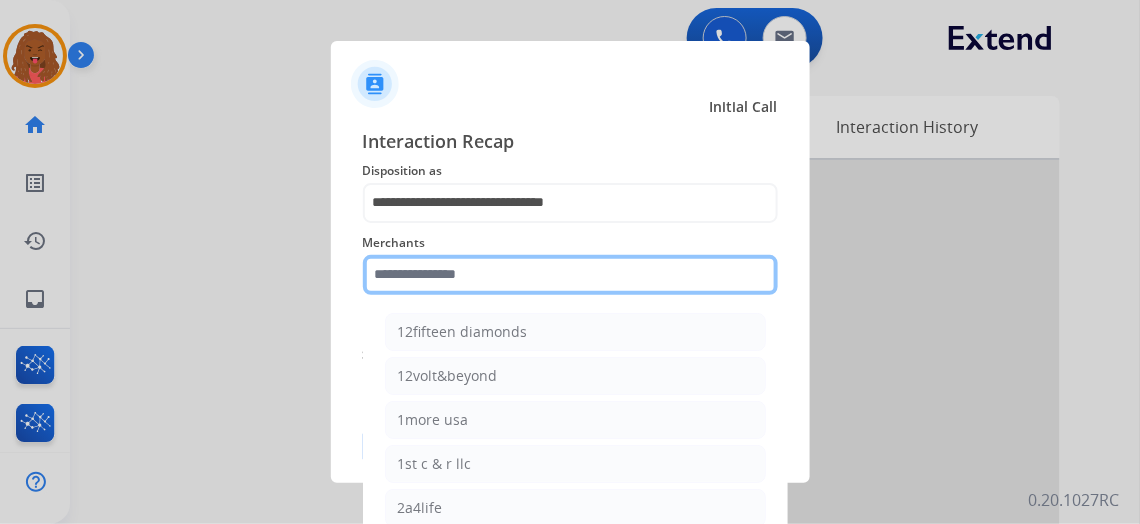 click 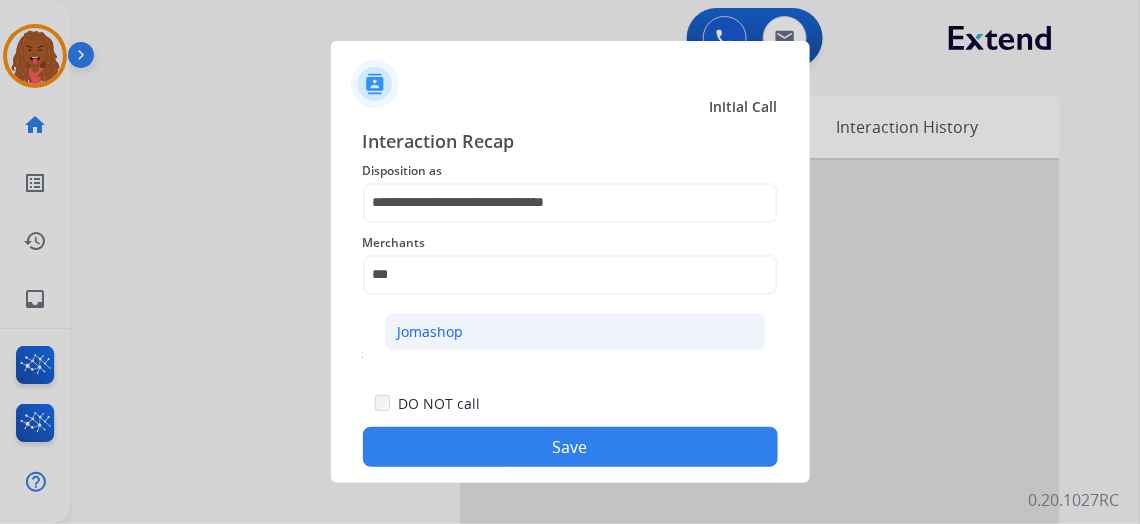 click on "Jomashop" 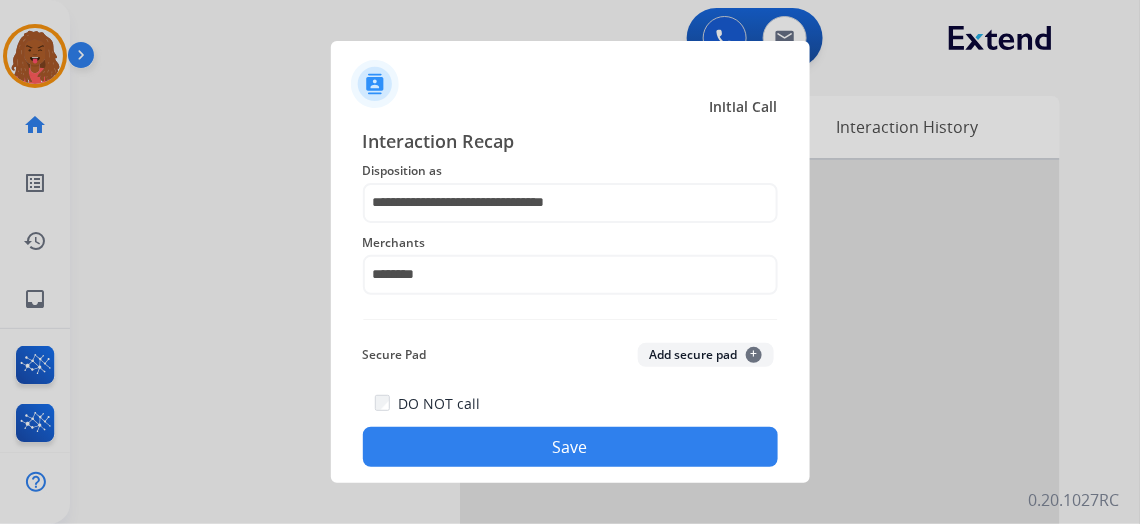 click on "Save" 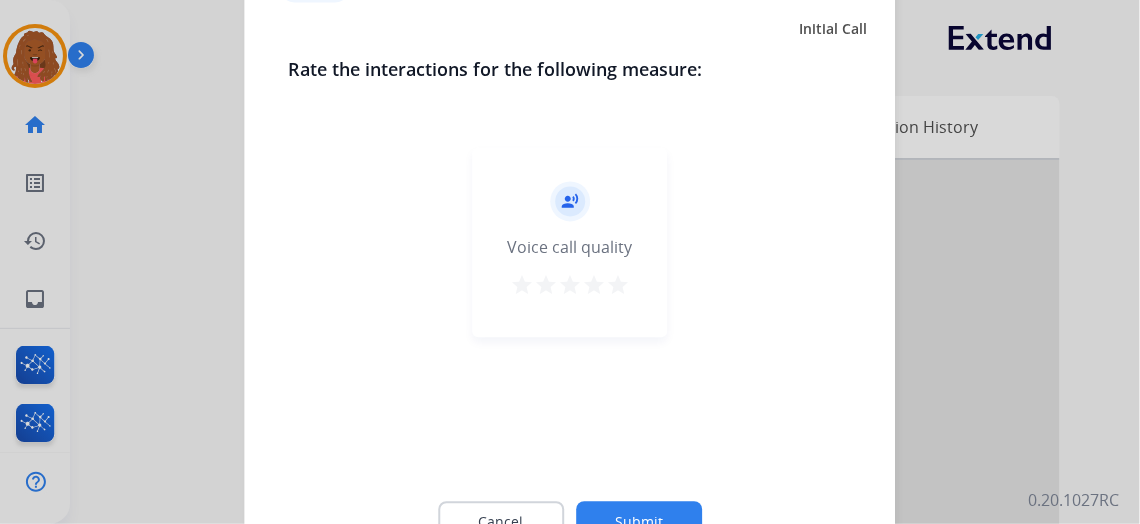 click on "Cancel Submit" 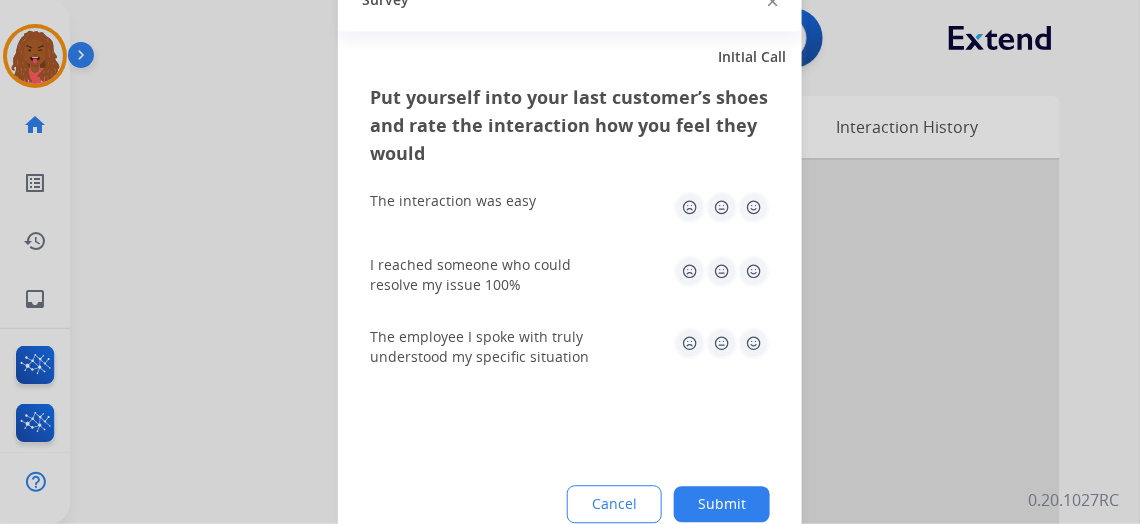 click on "Submit" 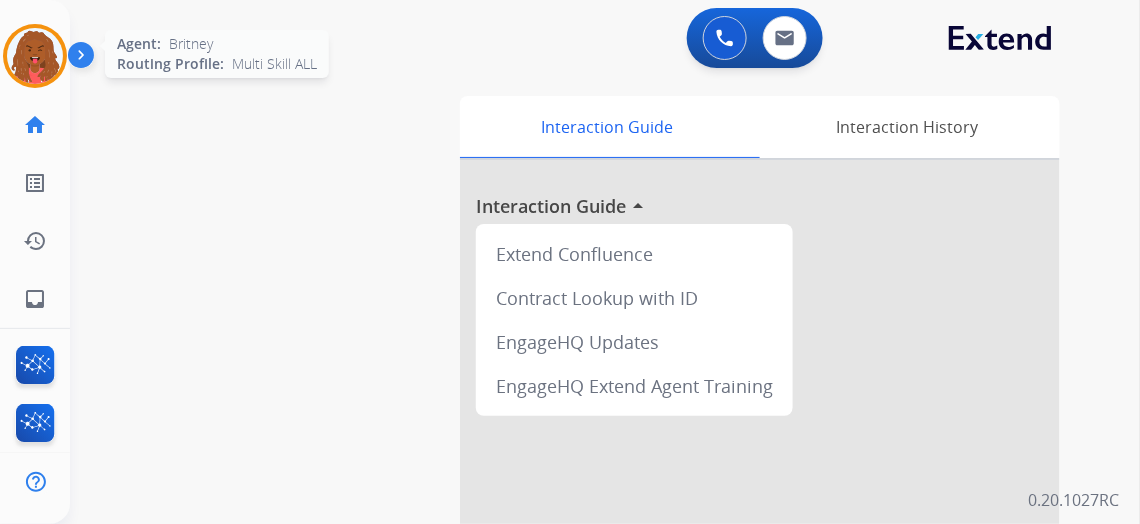 click at bounding box center (35, 56) 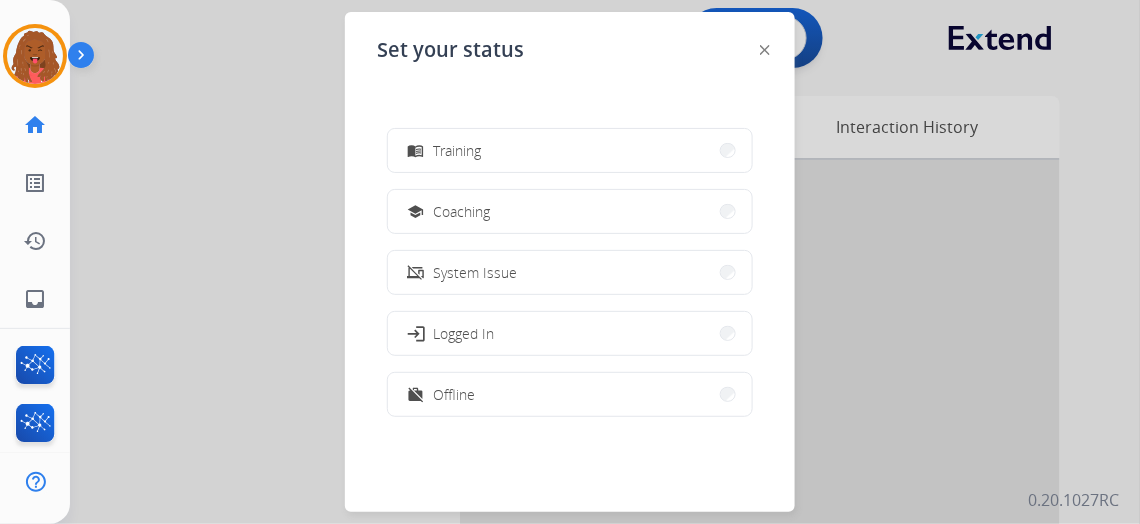 scroll, scrollTop: 376, scrollLeft: 0, axis: vertical 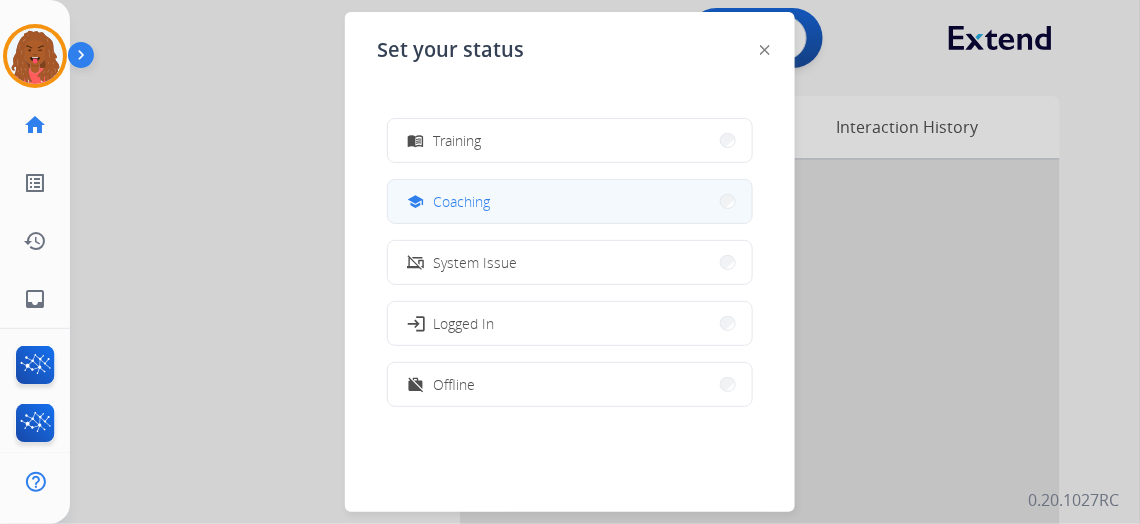 click on "Coaching" at bounding box center [461, 201] 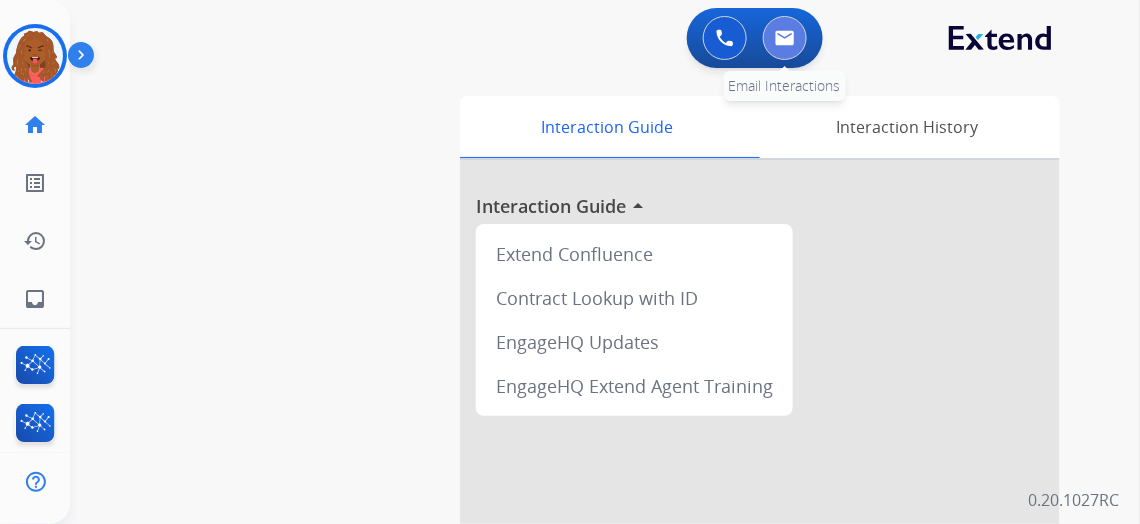 click at bounding box center (785, 38) 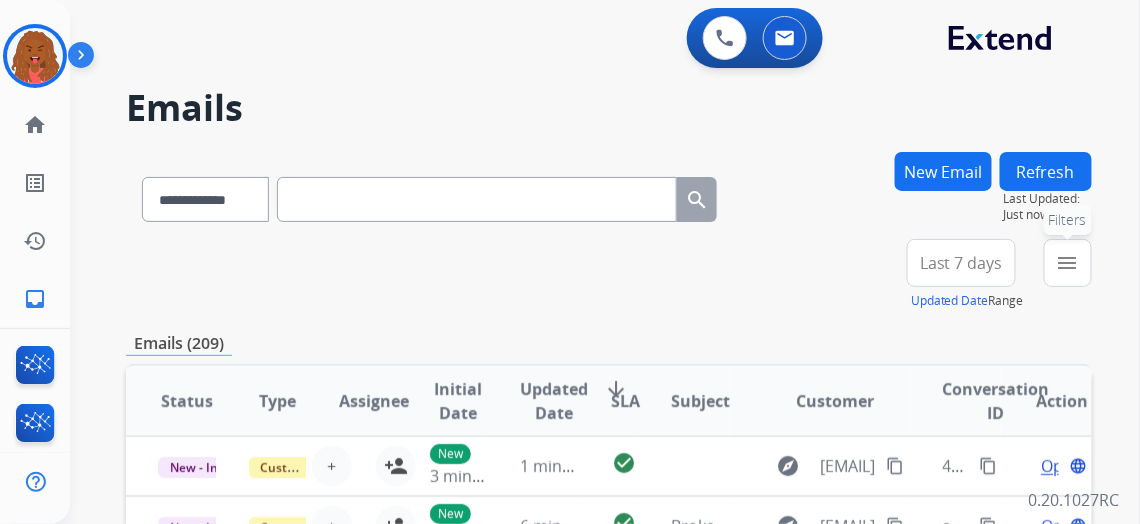 click on "menu" at bounding box center (1068, 263) 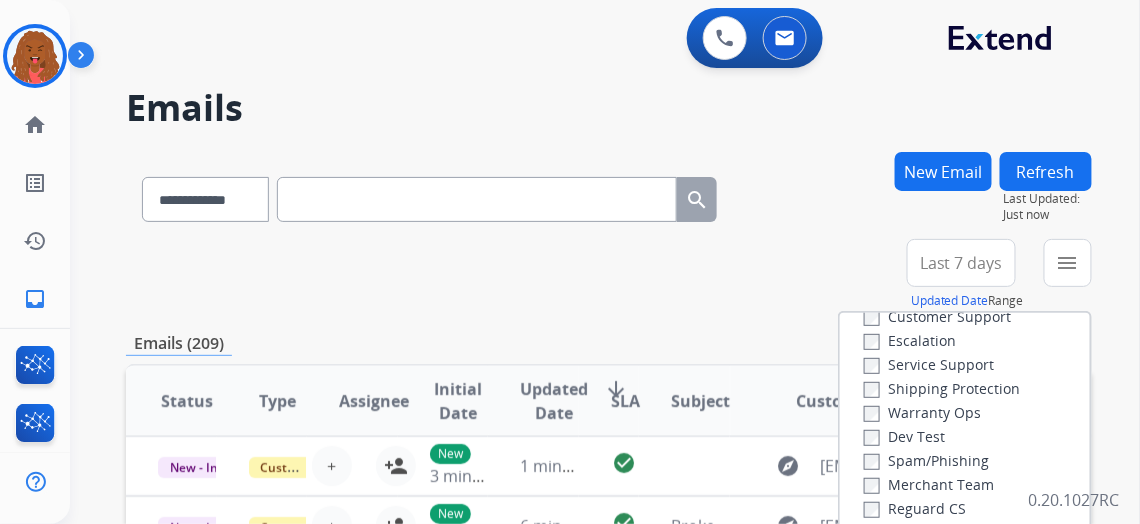 scroll, scrollTop: 181, scrollLeft: 0, axis: vertical 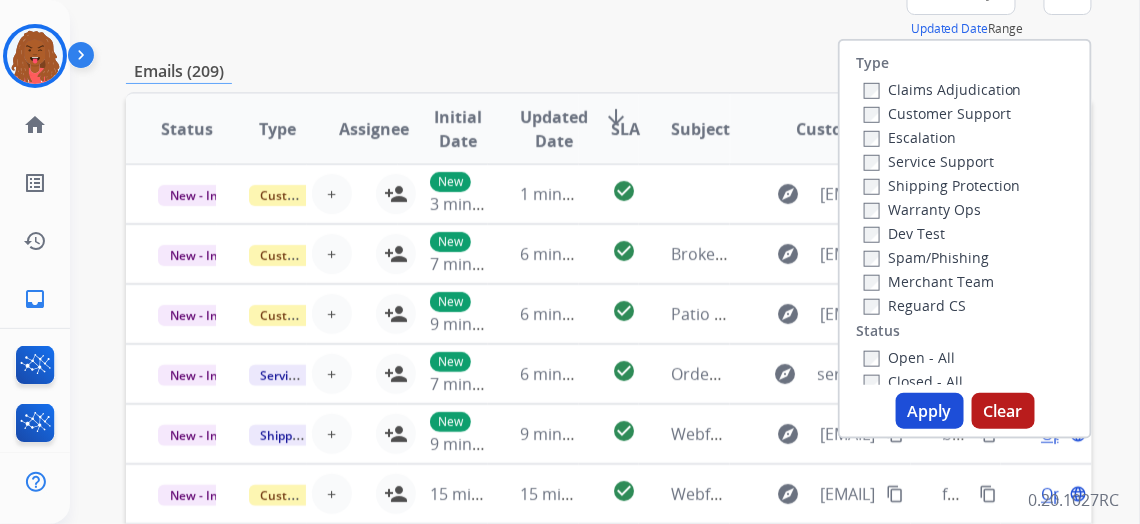 click on "Customer Support" at bounding box center (937, 113) 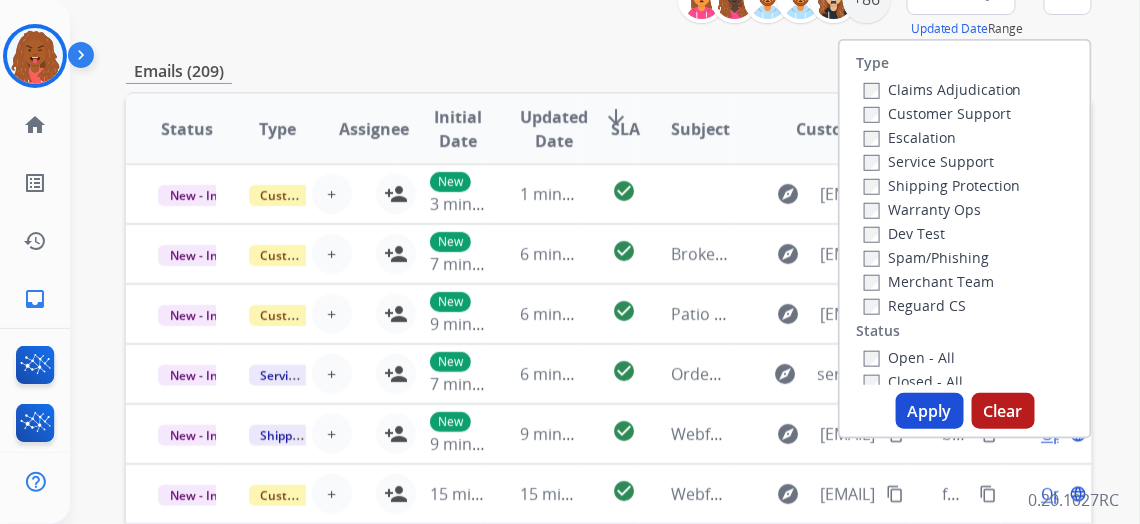 click on "Apply" at bounding box center (930, 411) 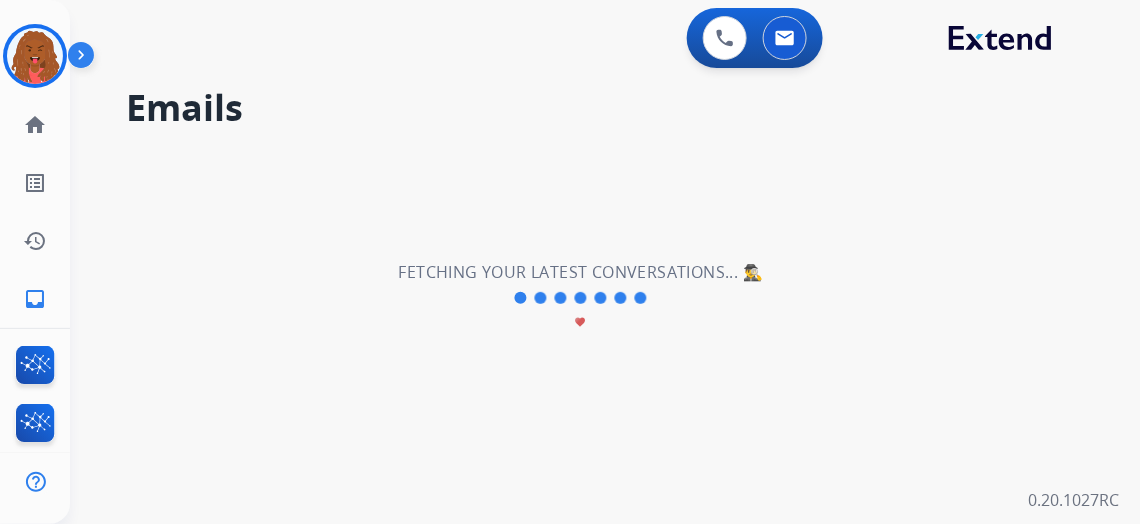 scroll, scrollTop: 0, scrollLeft: 0, axis: both 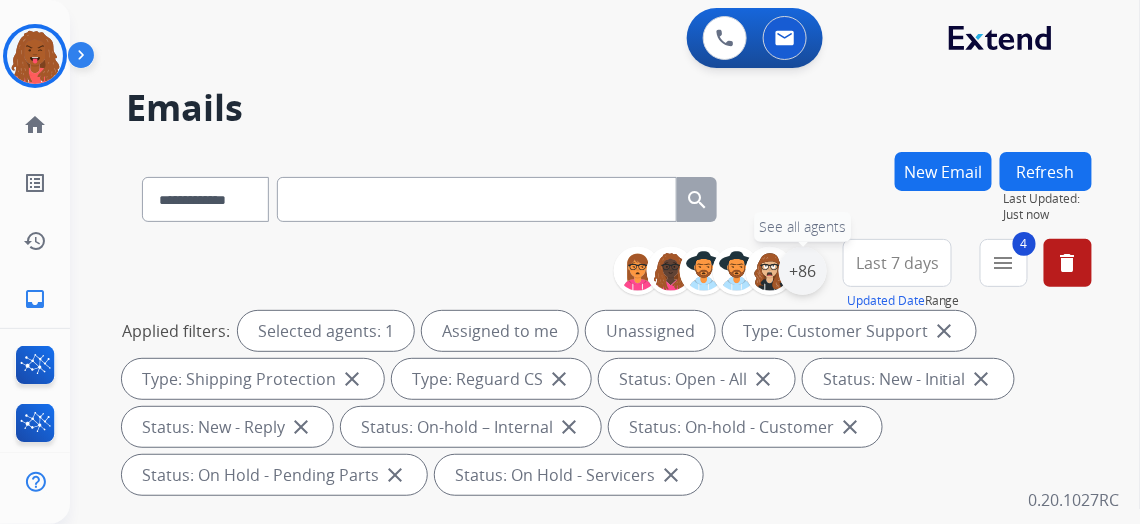 click on "+86" at bounding box center (803, 271) 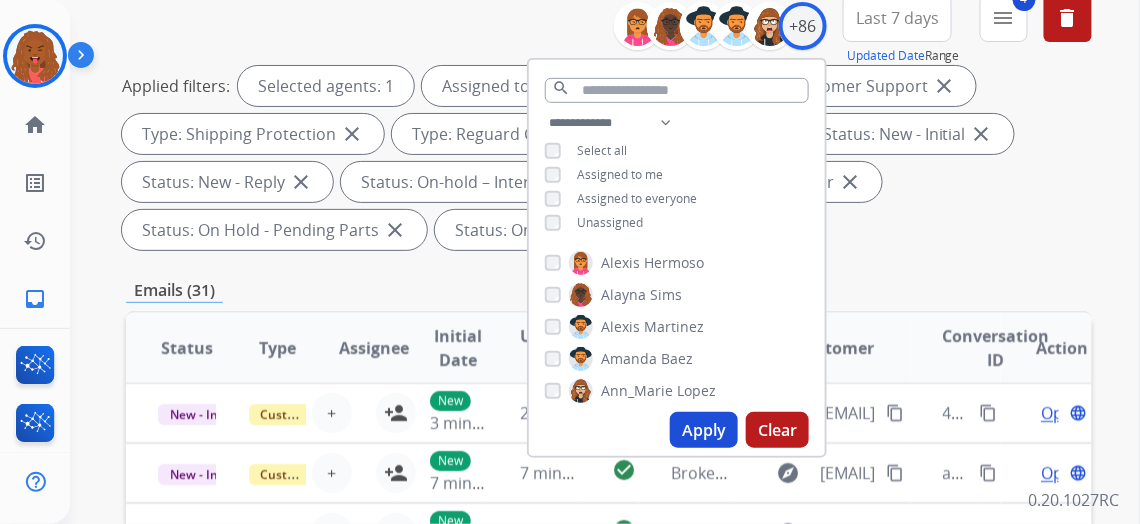 scroll, scrollTop: 272, scrollLeft: 0, axis: vertical 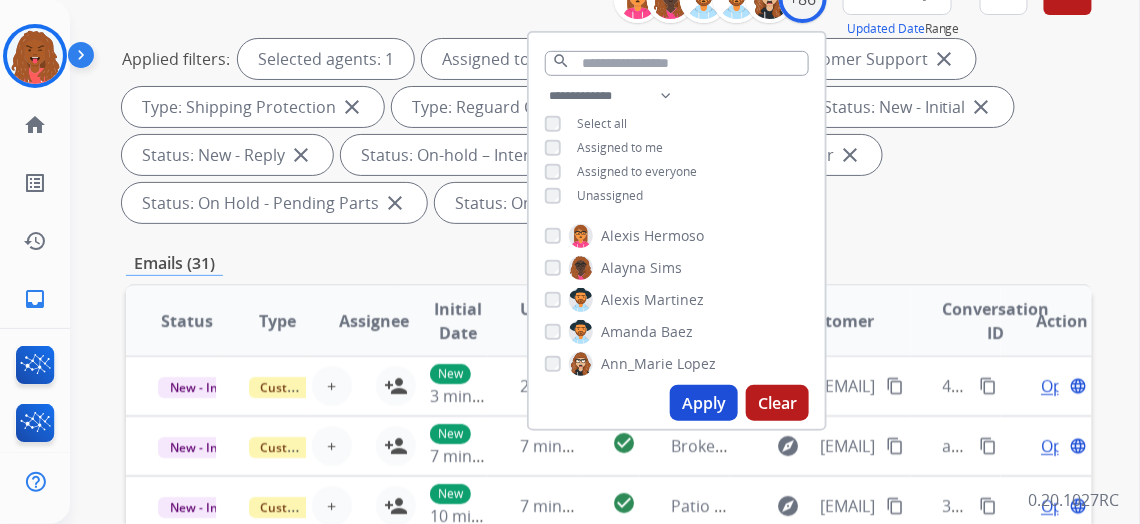 click on "Apply" at bounding box center [704, 403] 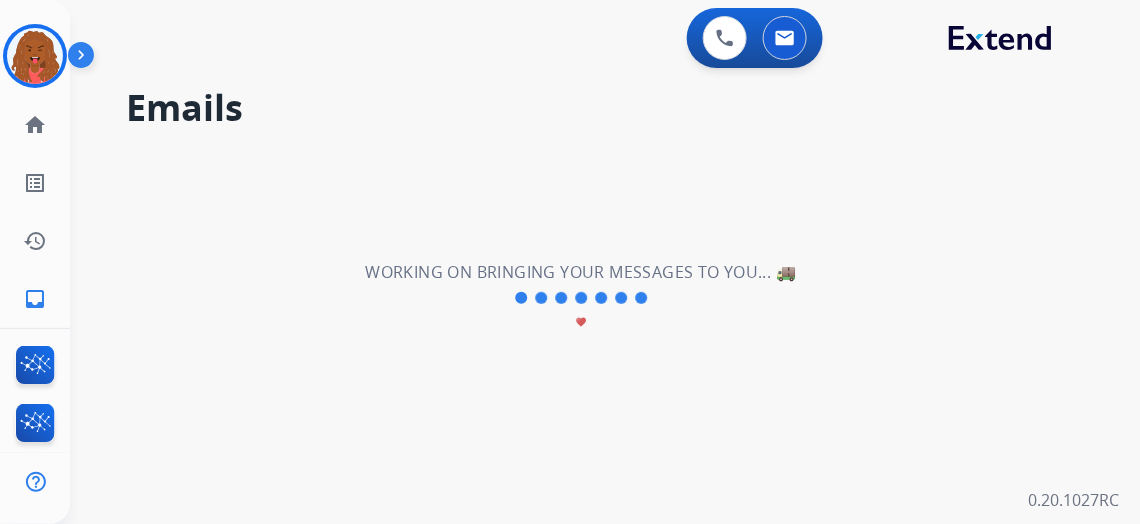 scroll, scrollTop: 0, scrollLeft: 0, axis: both 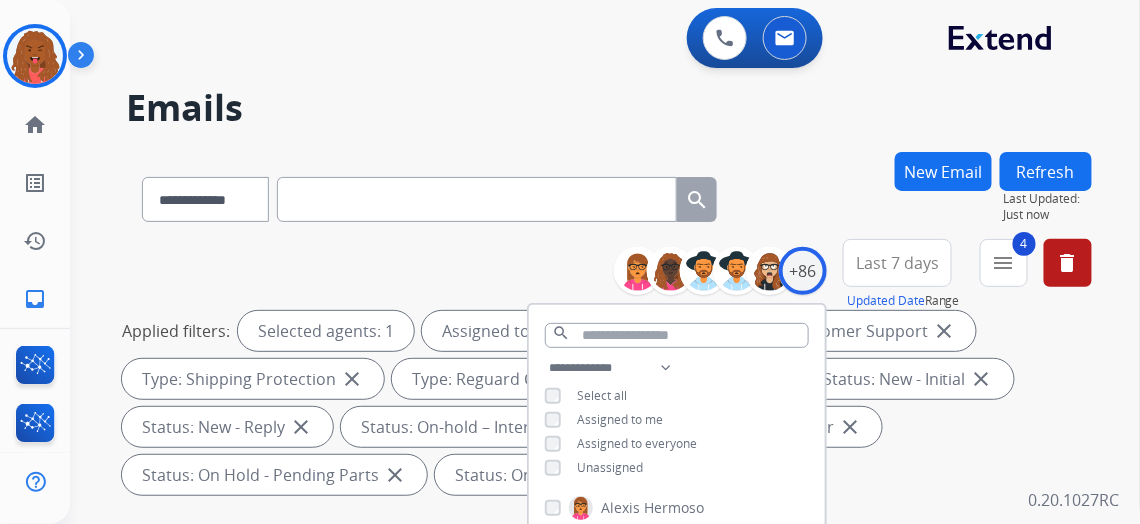 click on "Last 7 days" at bounding box center (897, 263) 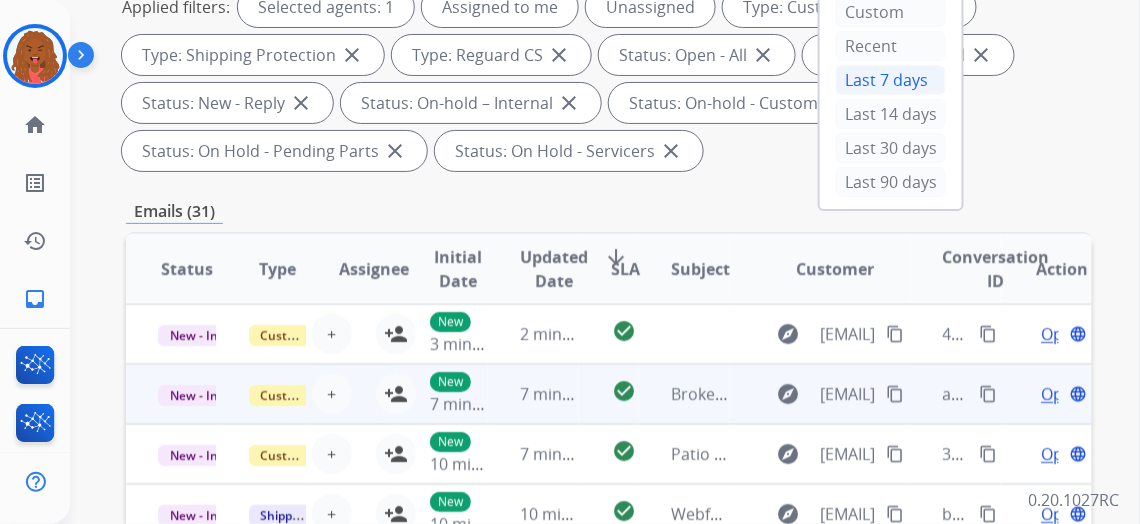 scroll, scrollTop: 363, scrollLeft: 0, axis: vertical 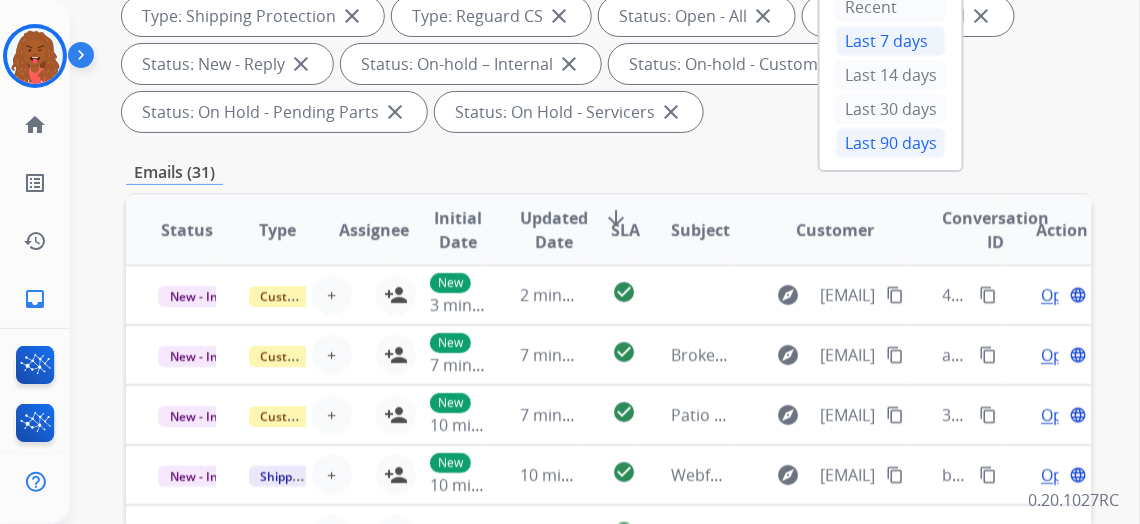 click on "Last 90 days" at bounding box center [891, 143] 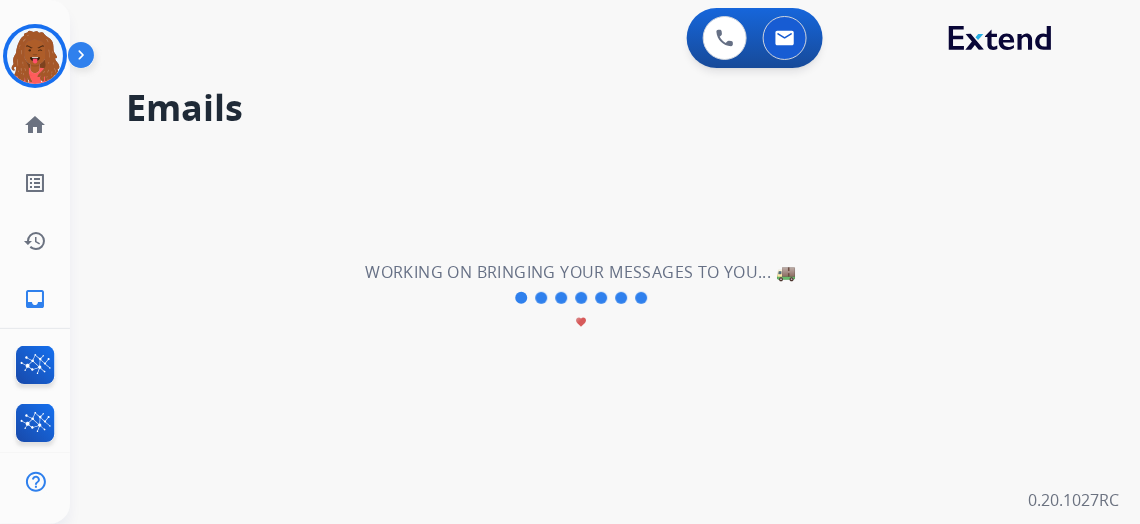 scroll, scrollTop: 0, scrollLeft: 0, axis: both 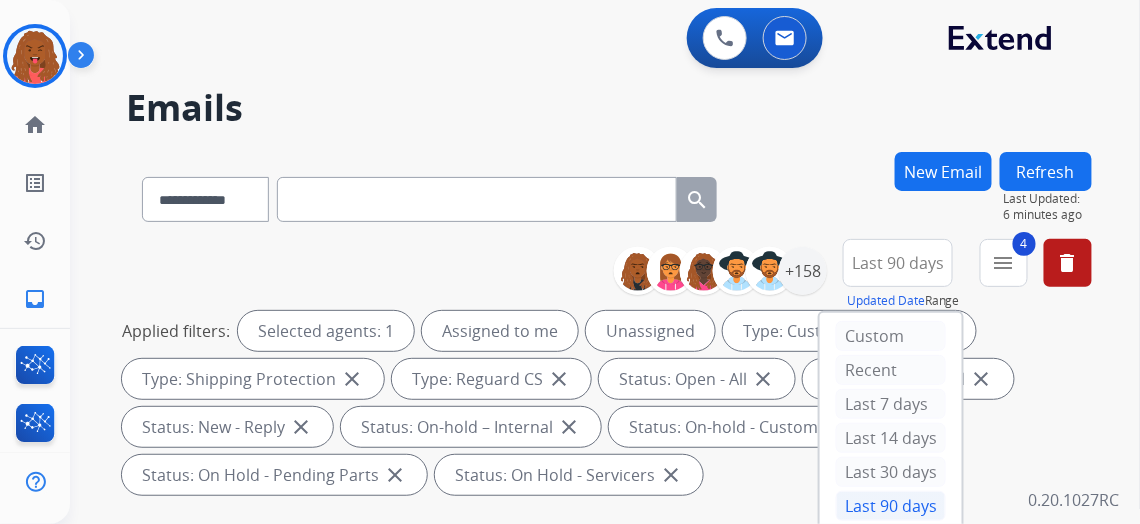drag, startPoint x: 926, startPoint y: 9, endPoint x: 936, endPoint y: 7, distance: 10.198039 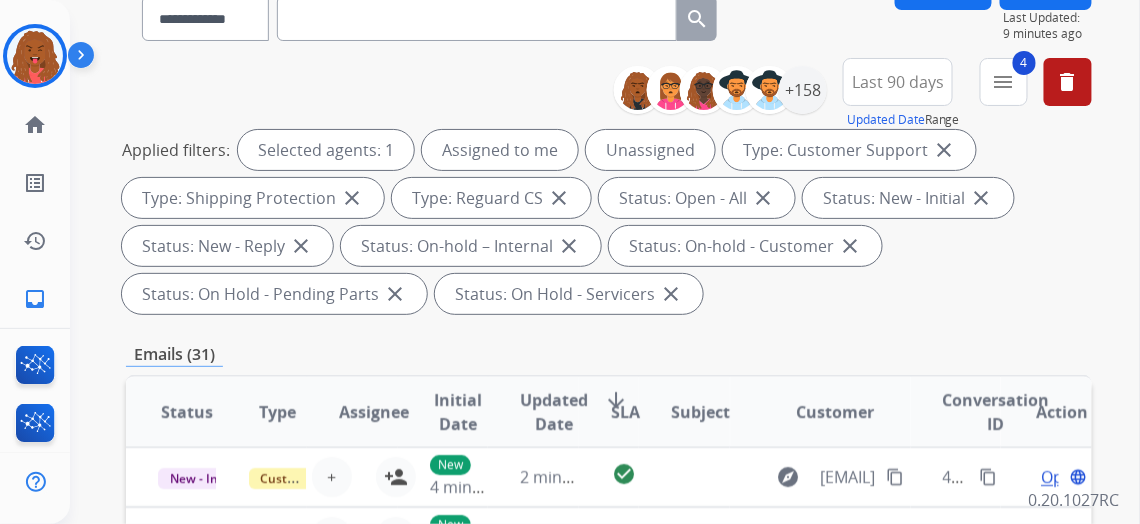 scroll, scrollTop: 0, scrollLeft: 0, axis: both 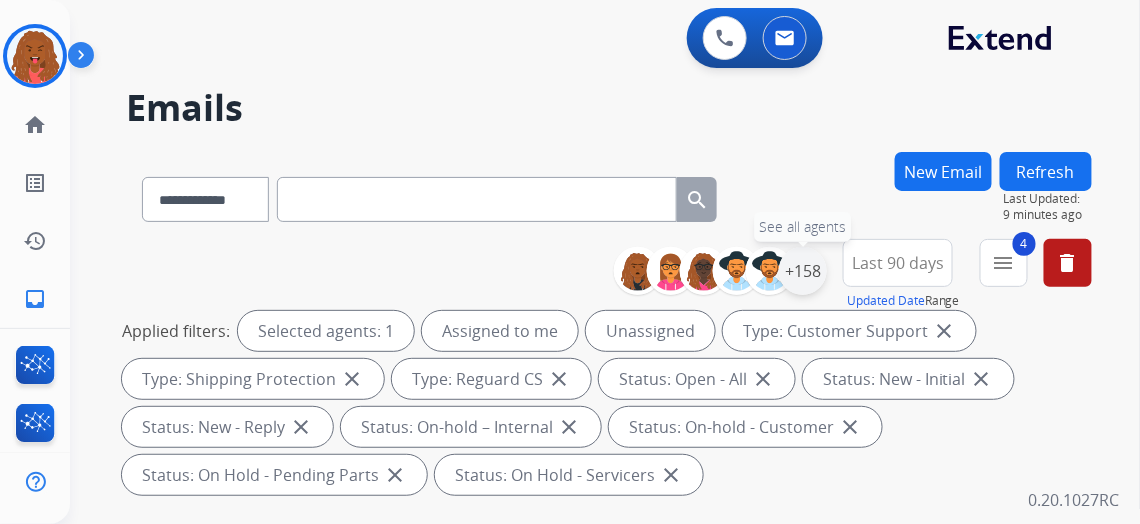 click on "+158" at bounding box center [803, 271] 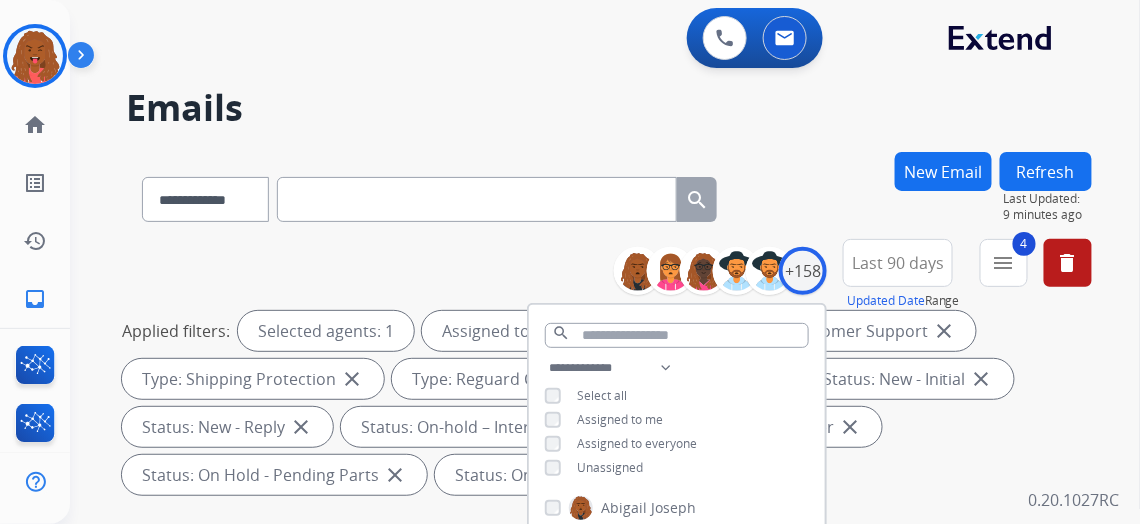 click on "4 menu Type  Claims Adjudication   Customer Support   Escalation   Service Support   Shipping Protection   Warranty Ops   Dev Test   Spam/Phishing   Merchant Team   Reguard CS  Status  Open - All   Closed - All   New - Initial   New - Reply   On-hold – Internal   On-hold - Customer   On Hold - Pending Parts   On Hold - Servicers   Closed - Unresolved   Closed – Solved   Closed – Merchant Transfer  SLA  Within SLA   Nearing SLA   Past SLA   Critical   On Hold   Closed  Processed  Migration   Webhook   Polling   Extend.com (API)  Apply Clear" at bounding box center [1004, 275] 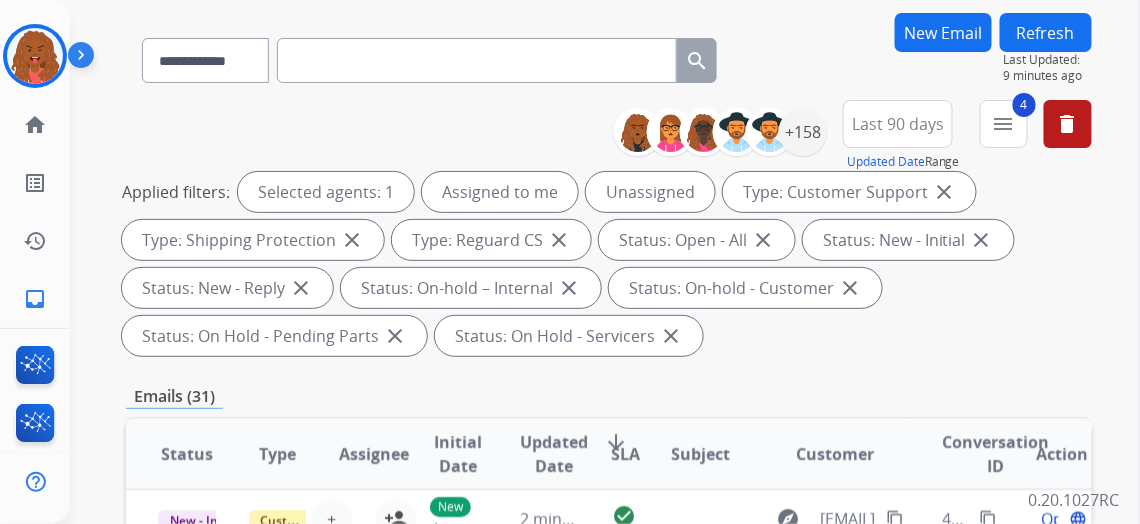 scroll, scrollTop: 181, scrollLeft: 0, axis: vertical 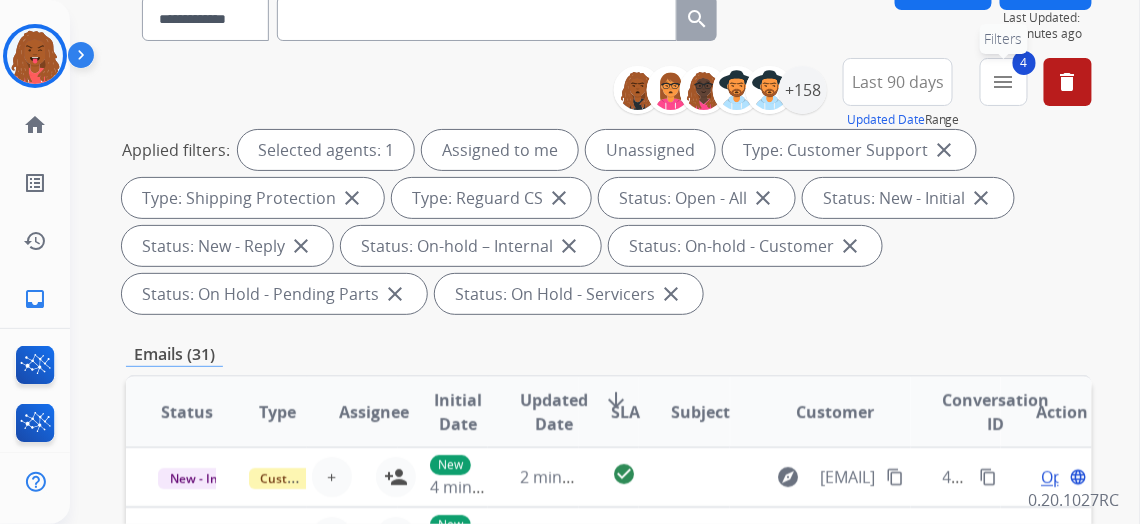 click on "4 menu  Filters" at bounding box center [1004, 82] 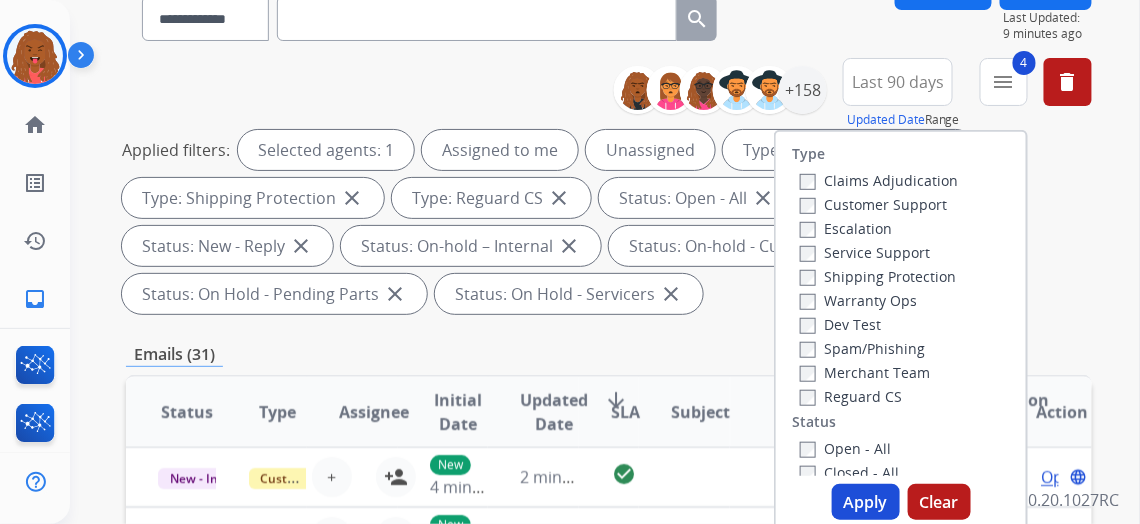 click on "Apply" at bounding box center (866, 502) 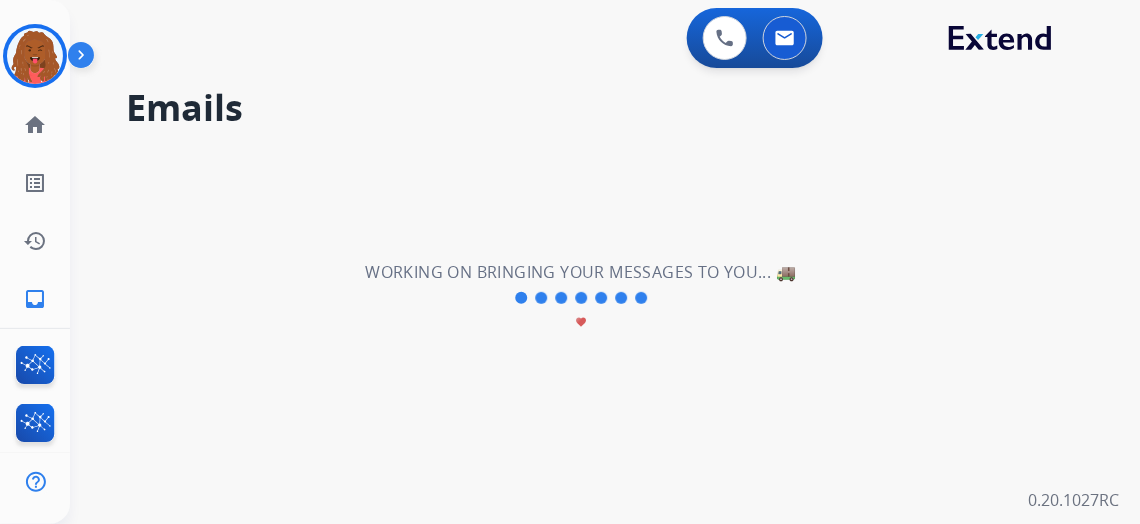 scroll, scrollTop: 0, scrollLeft: 0, axis: both 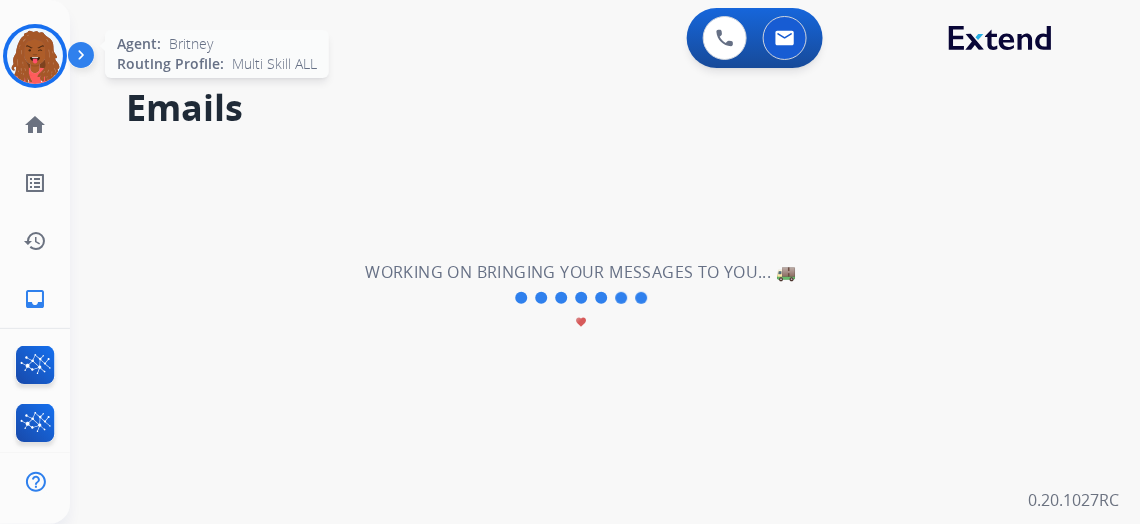 click at bounding box center (35, 56) 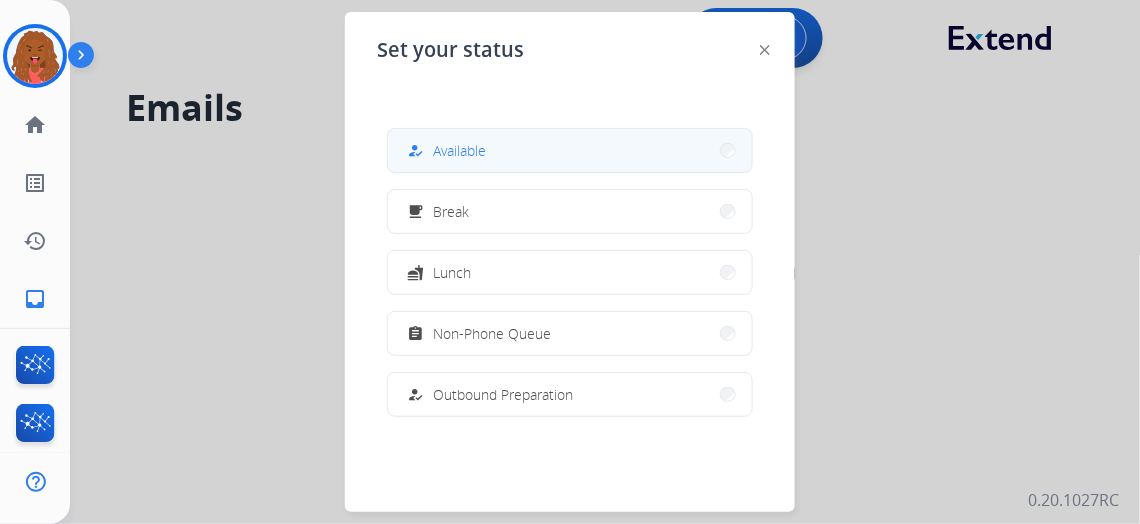 click on "how_to_reg Available" at bounding box center (570, 150) 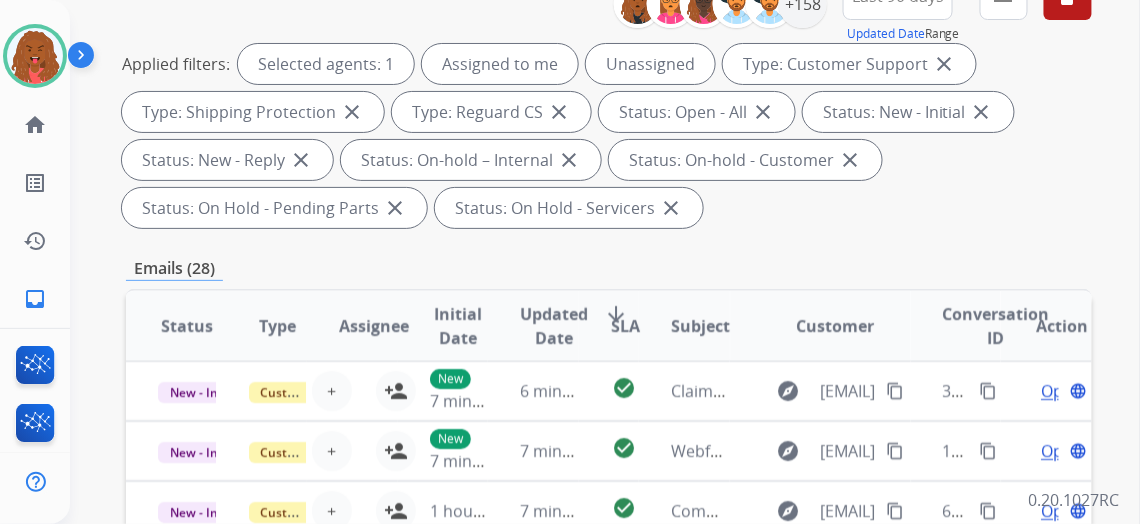 scroll, scrollTop: 272, scrollLeft: 0, axis: vertical 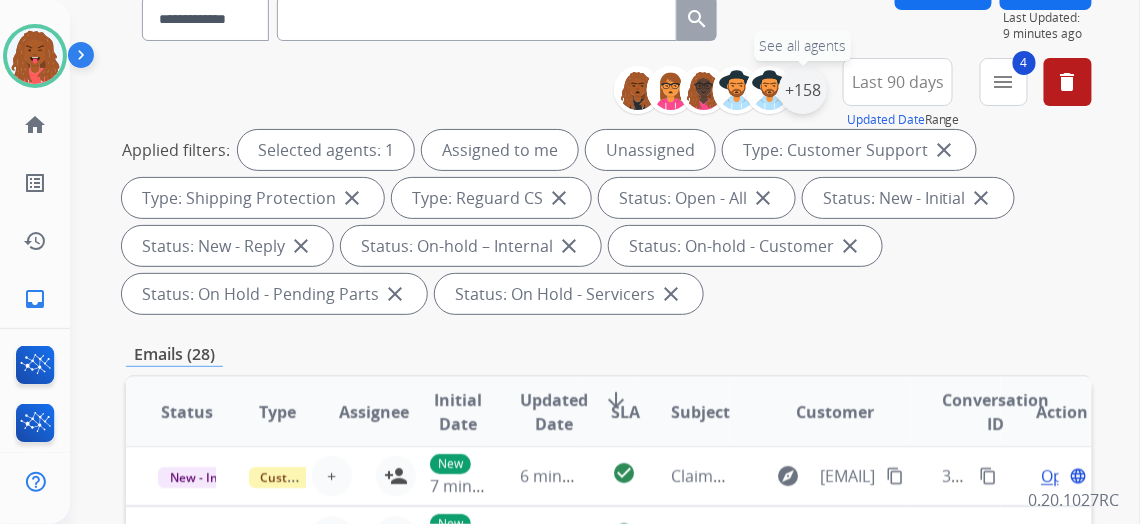 click on "+158" at bounding box center (803, 90) 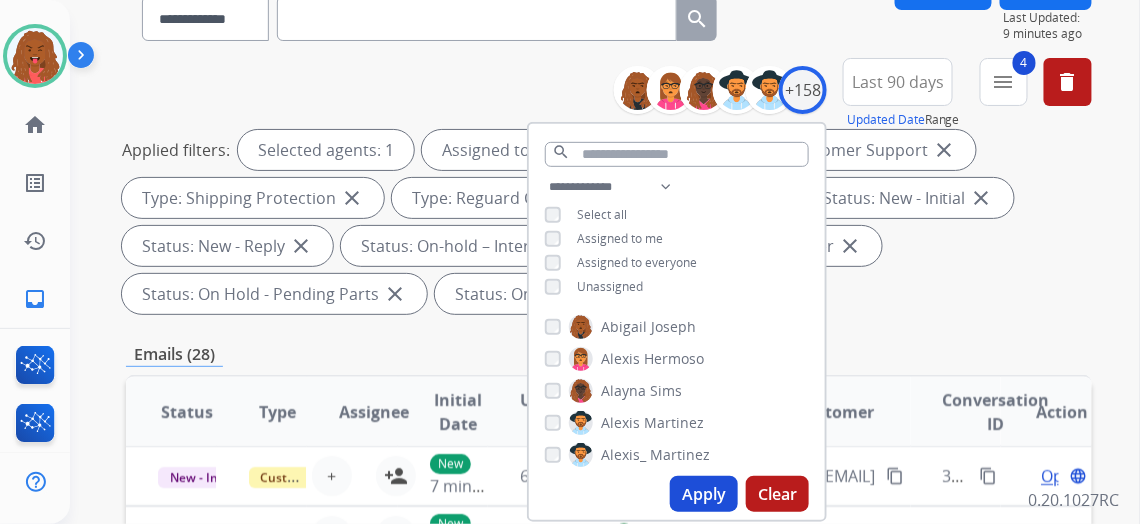 click on "**********" at bounding box center (677, 239) 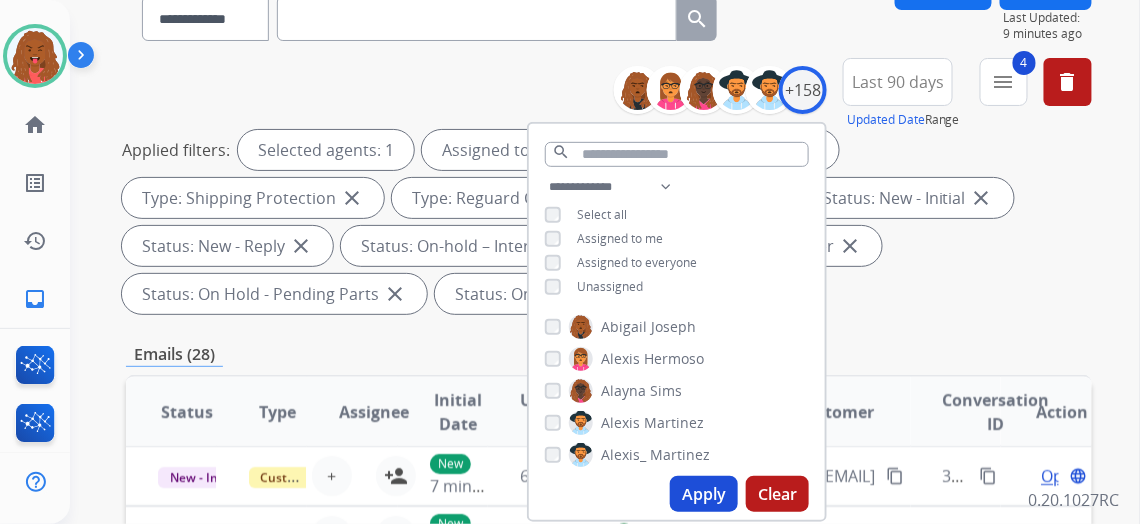 click on "Apply" at bounding box center [704, 494] 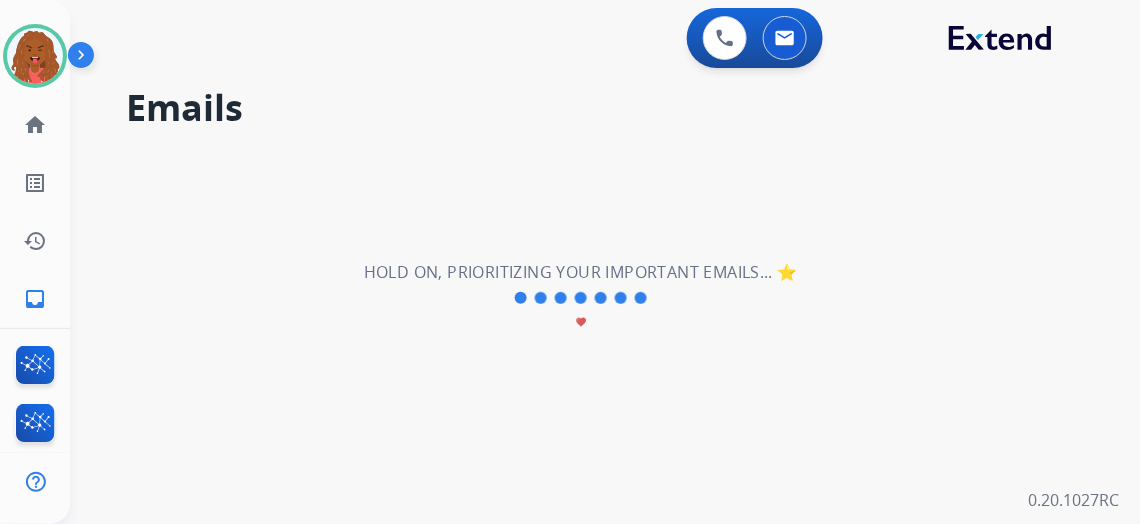 scroll, scrollTop: 0, scrollLeft: 0, axis: both 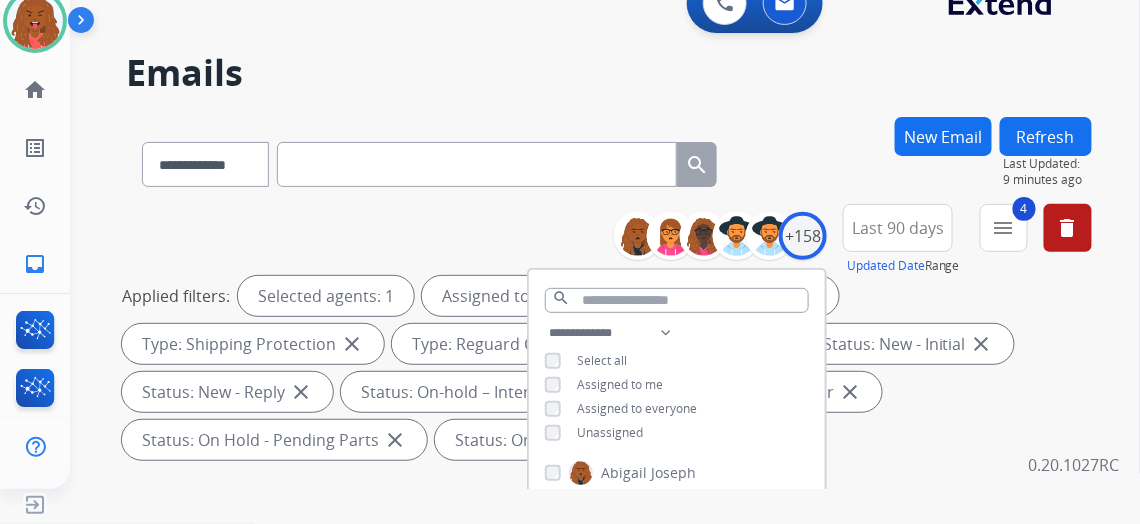 click on "Applied filters:  Selected agents: 1  Assigned to me  Type: Customer Support  close  Type: Shipping Protection  close  Type: Reguard CS  close  Status: Open - All  close  Status: New - Initial  close  Status: New - Reply  close  Status: On-hold – Internal  close  Status: On-hold - Customer  close  Status: On Hold - Pending Parts  close  Status: On Hold - Servicers  close" at bounding box center [605, 368] 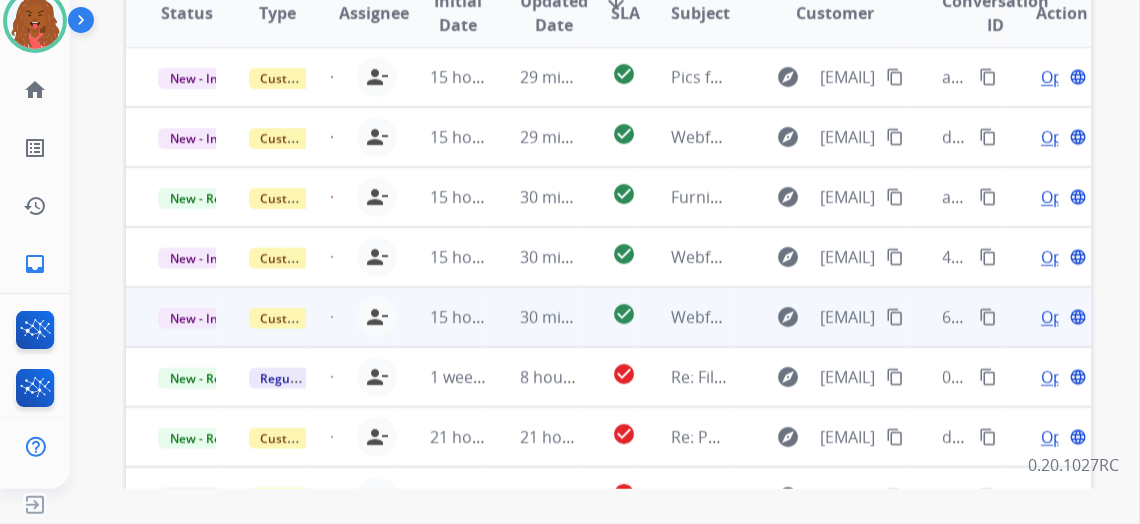 scroll, scrollTop: 789, scrollLeft: 0, axis: vertical 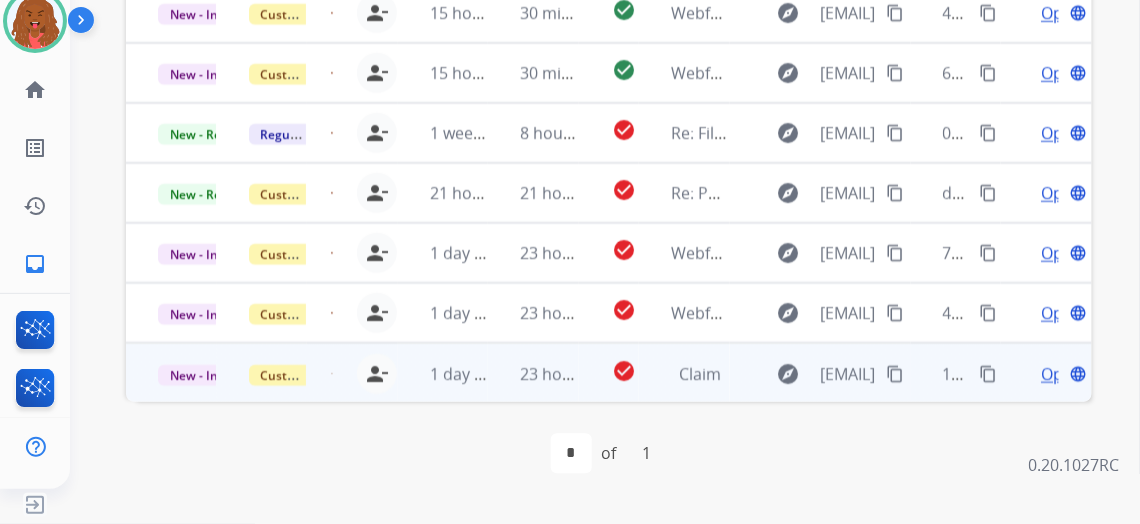 click on "Open" at bounding box center [1061, 374] 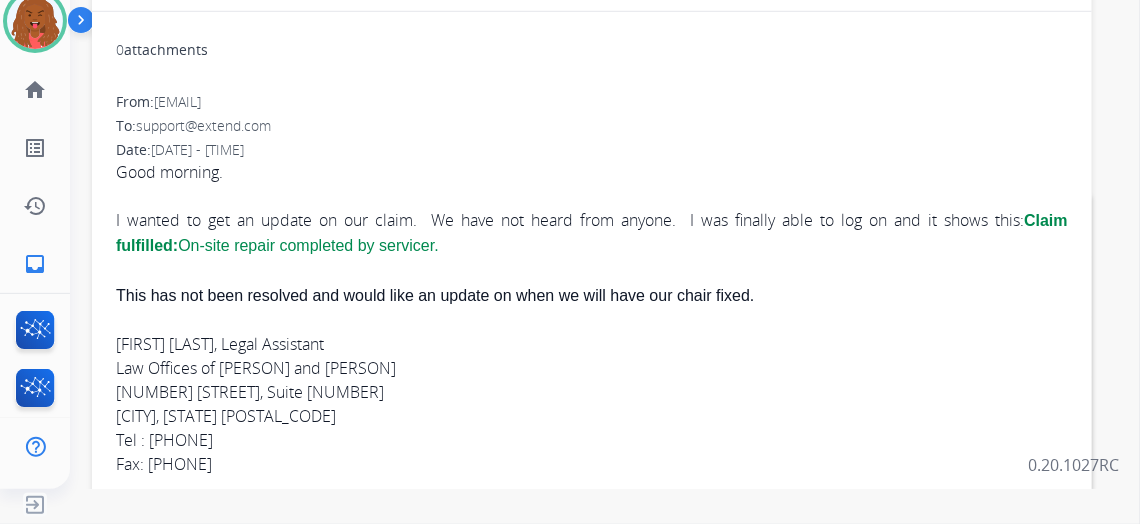 scroll, scrollTop: 0, scrollLeft: 0, axis: both 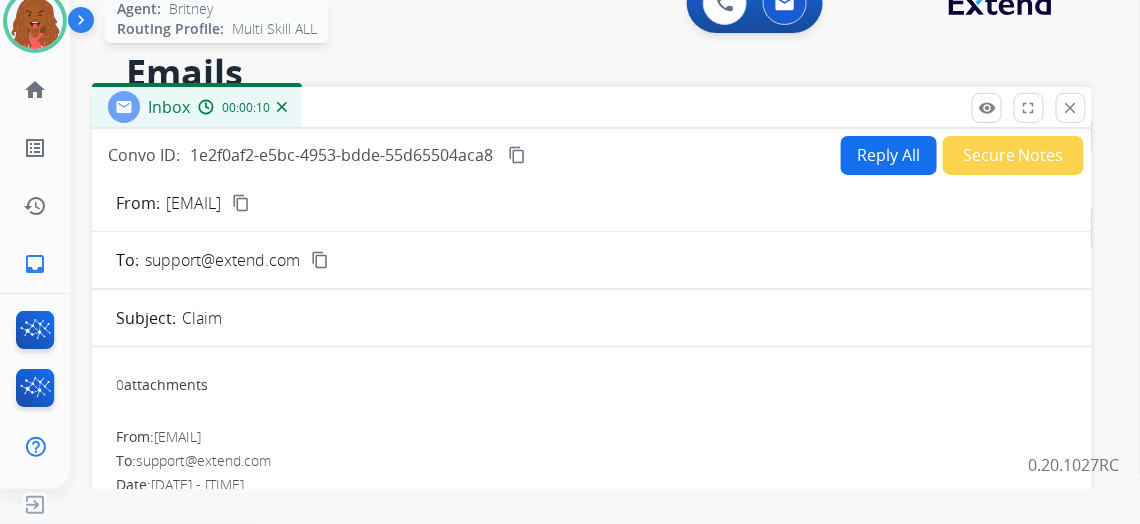 click at bounding box center [35, 21] 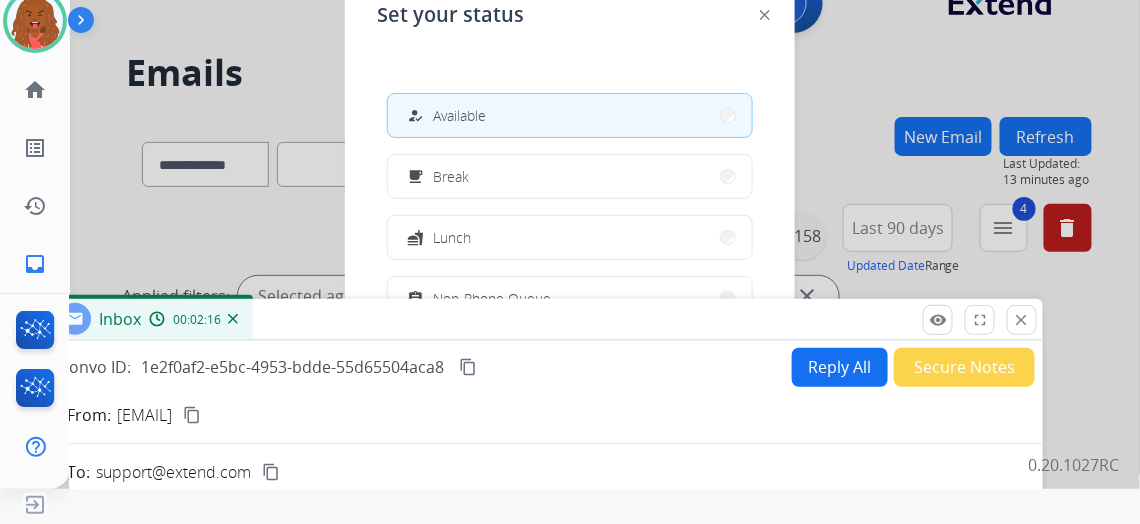 drag, startPoint x: 848, startPoint y: 119, endPoint x: 789, endPoint y: 313, distance: 202.77327 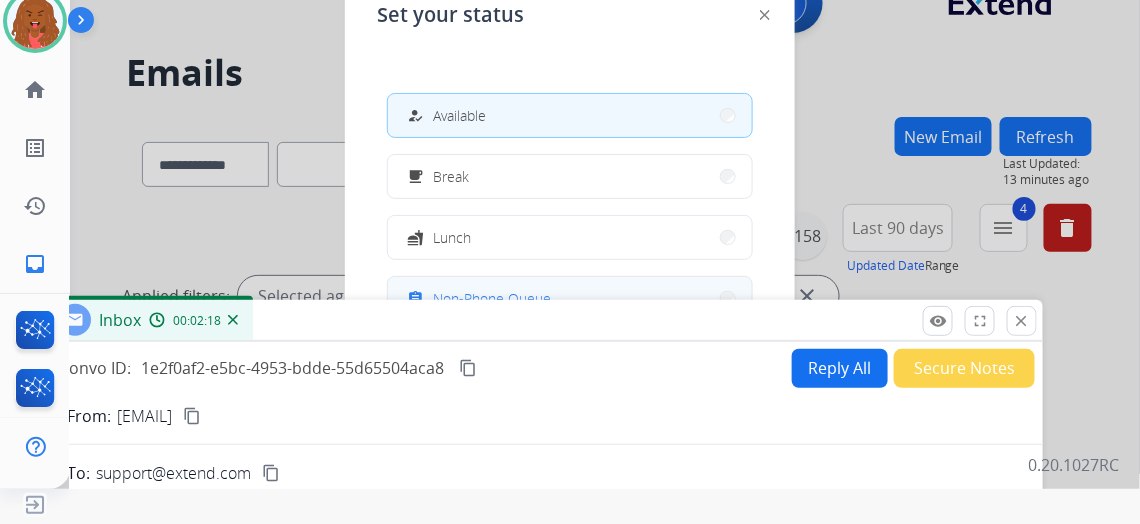 click on "assignment Non-Phone Queue" at bounding box center (477, 299) 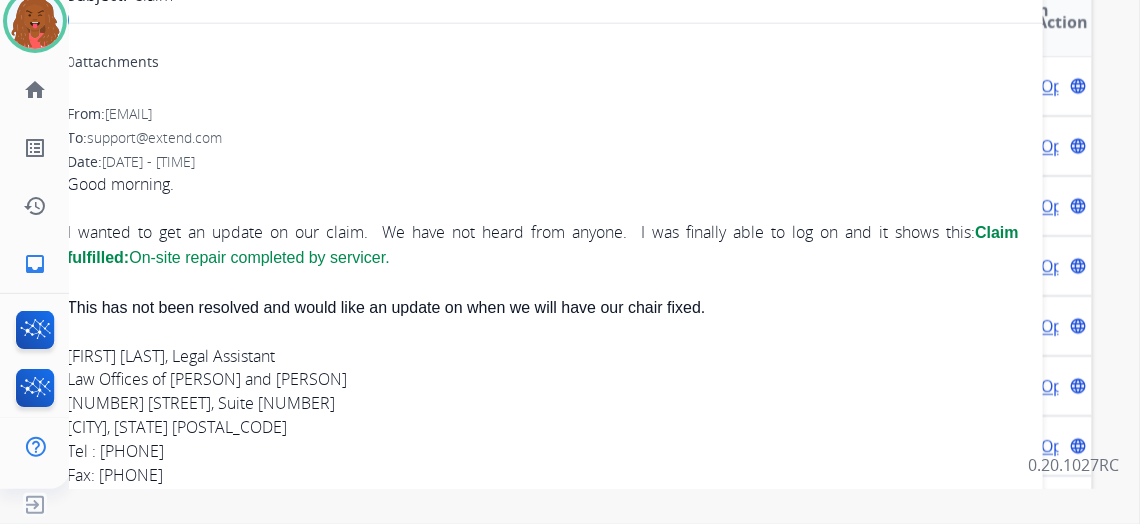scroll, scrollTop: 363, scrollLeft: 0, axis: vertical 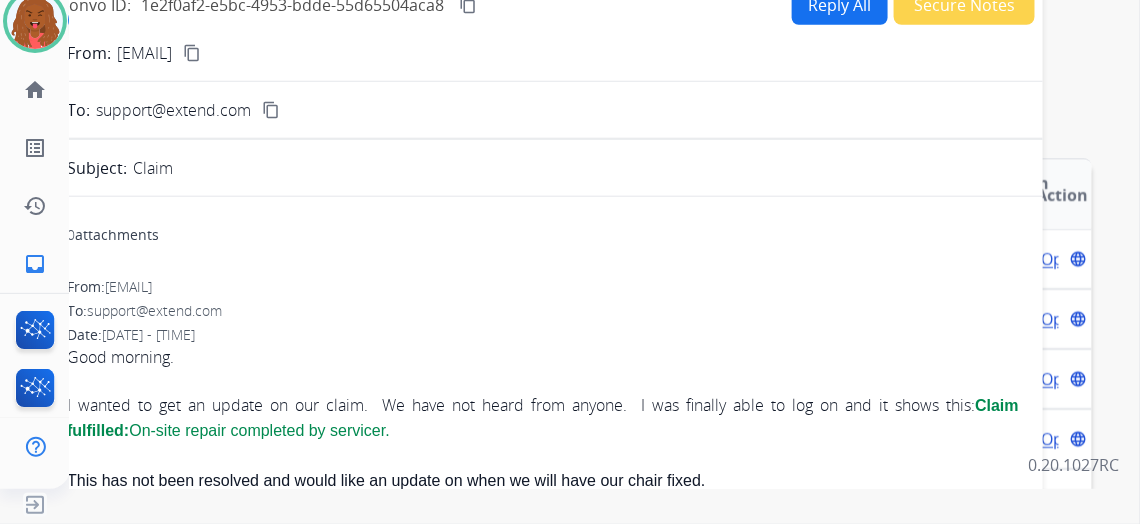click on "Reply All" at bounding box center [840, 5] 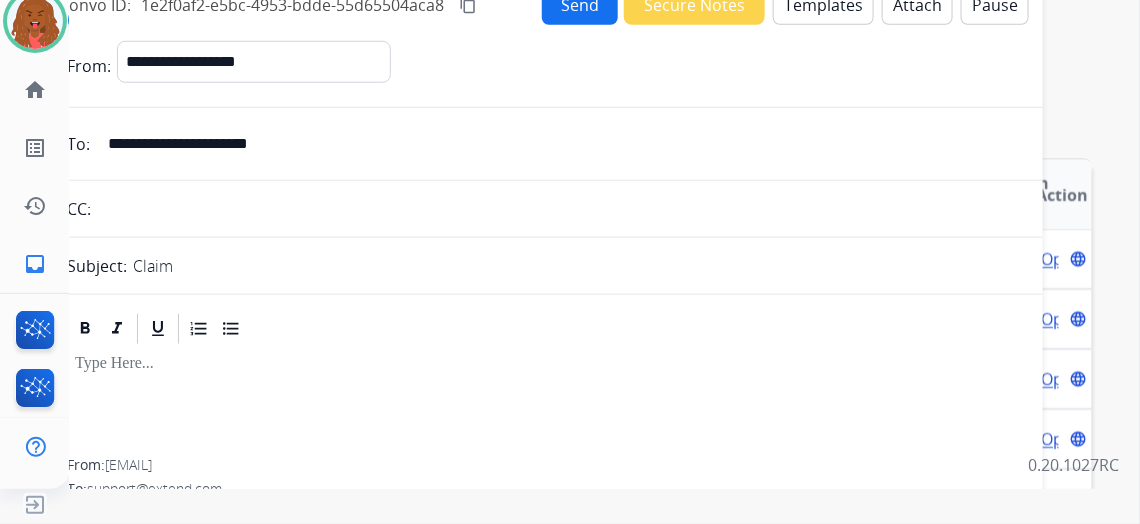 click on "Templates" at bounding box center [823, 5] 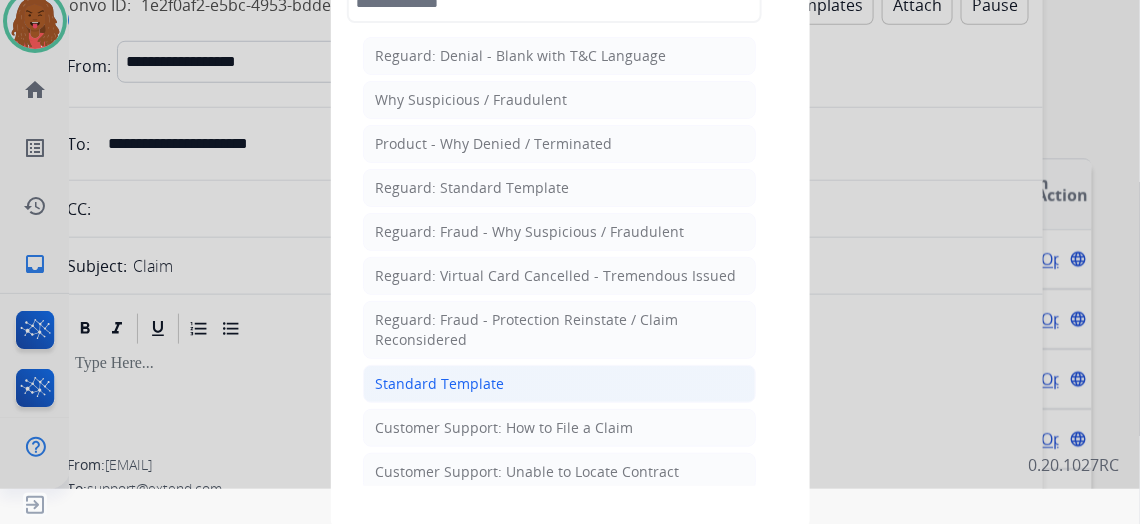 click on "Standard Template" 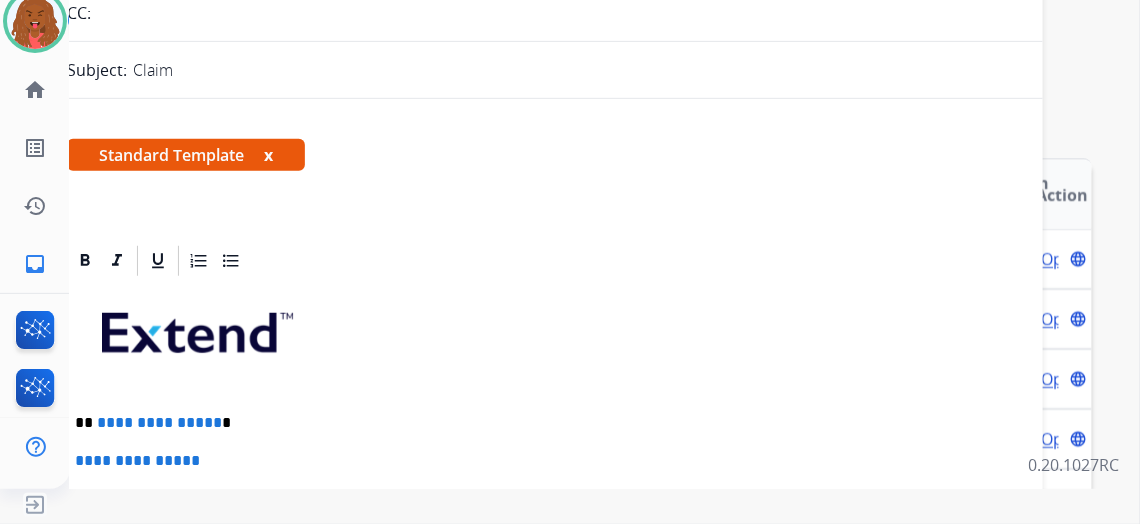 scroll, scrollTop: 272, scrollLeft: 0, axis: vertical 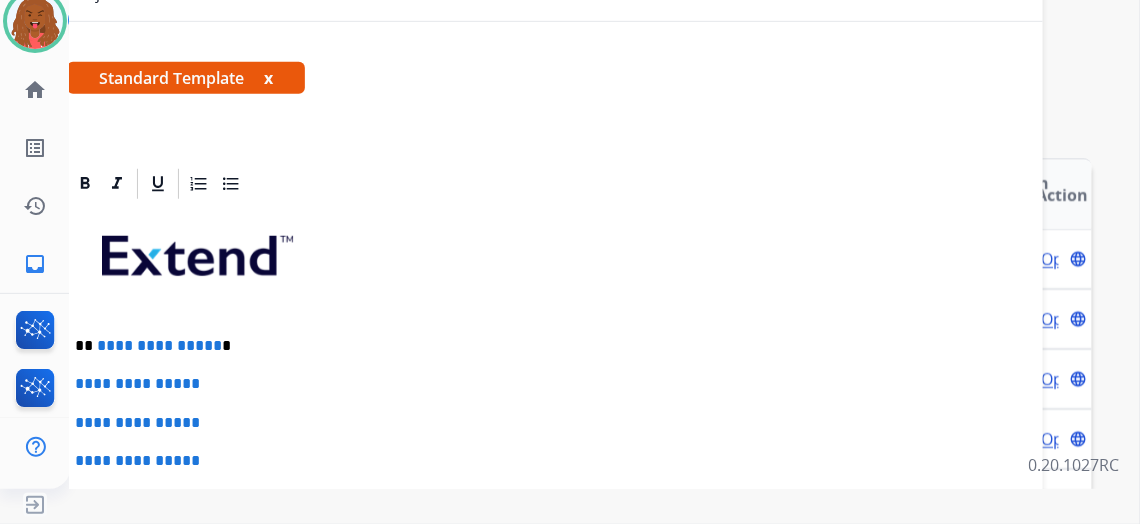click on "**********" at bounding box center [159, 345] 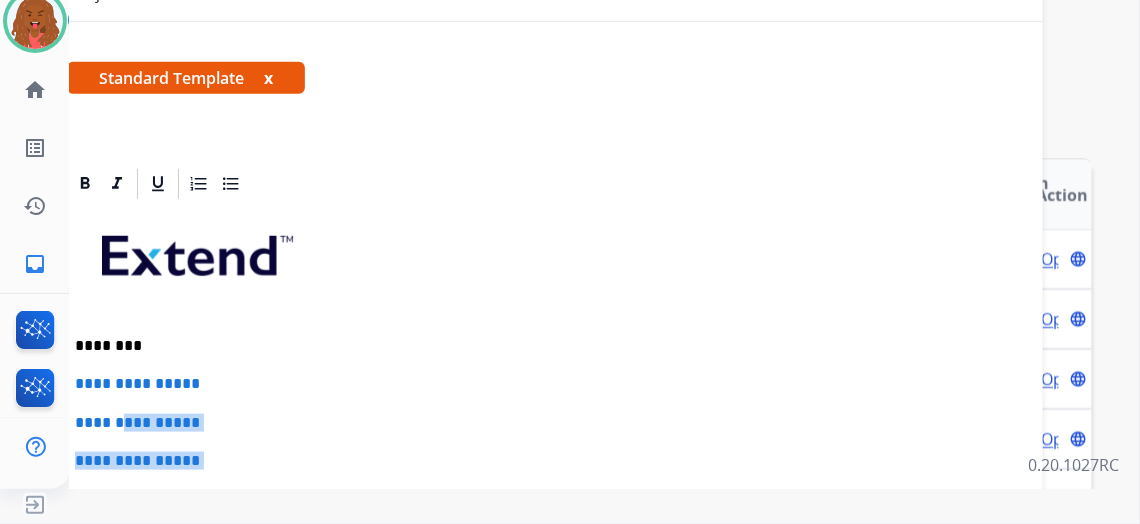 drag, startPoint x: 249, startPoint y: 467, endPoint x: 142, endPoint y: 396, distance: 128.41339 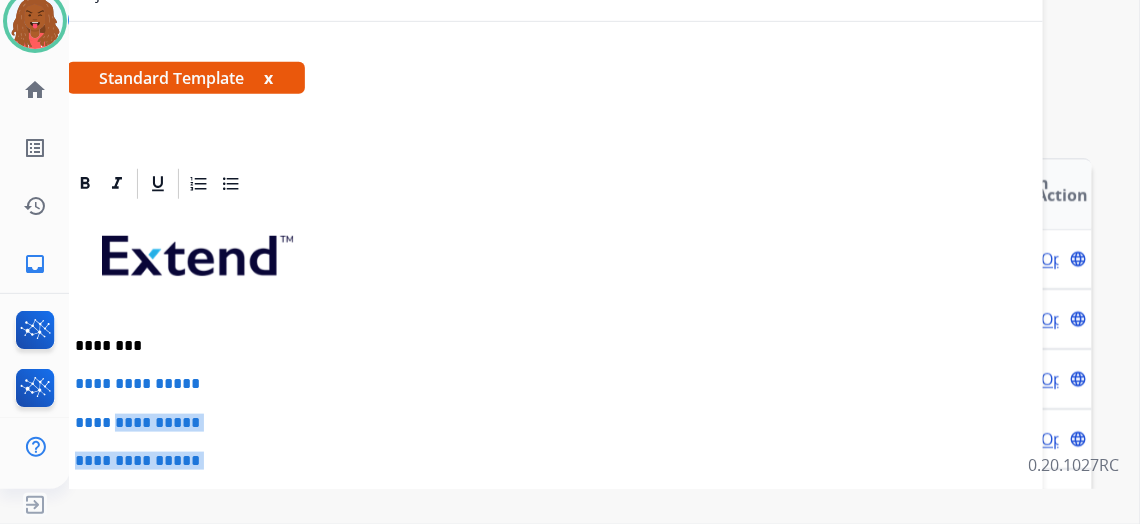 click on "**********" at bounding box center (543, 546) 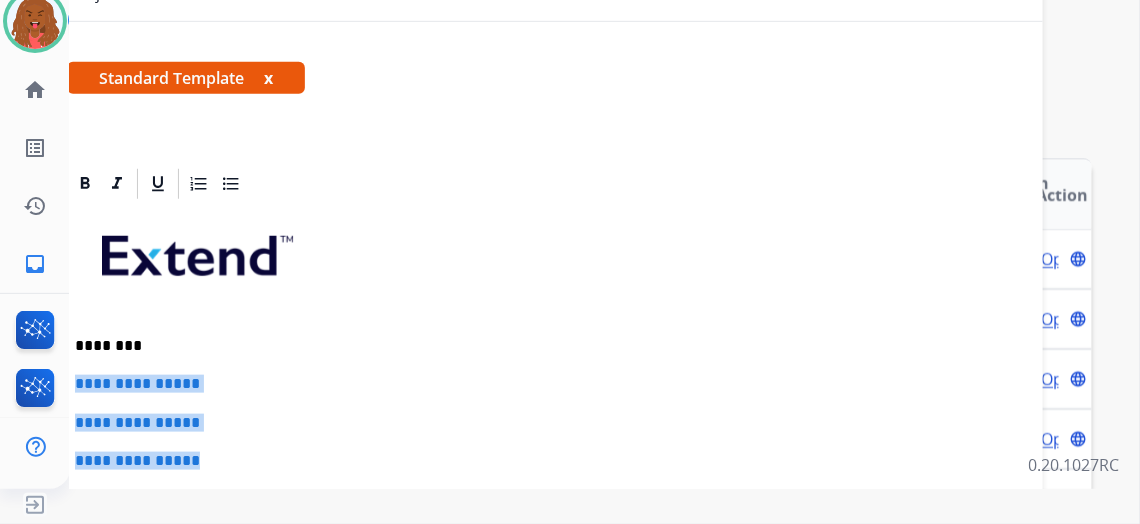 drag, startPoint x: 226, startPoint y: 453, endPoint x: 86, endPoint y: 372, distance: 161.74362 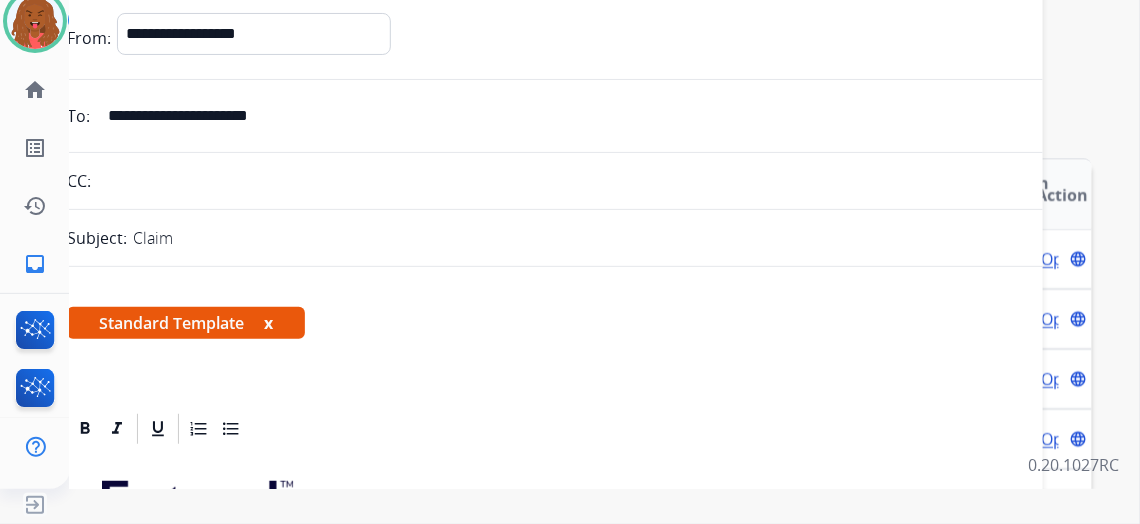 scroll, scrollTop: 0, scrollLeft: 0, axis: both 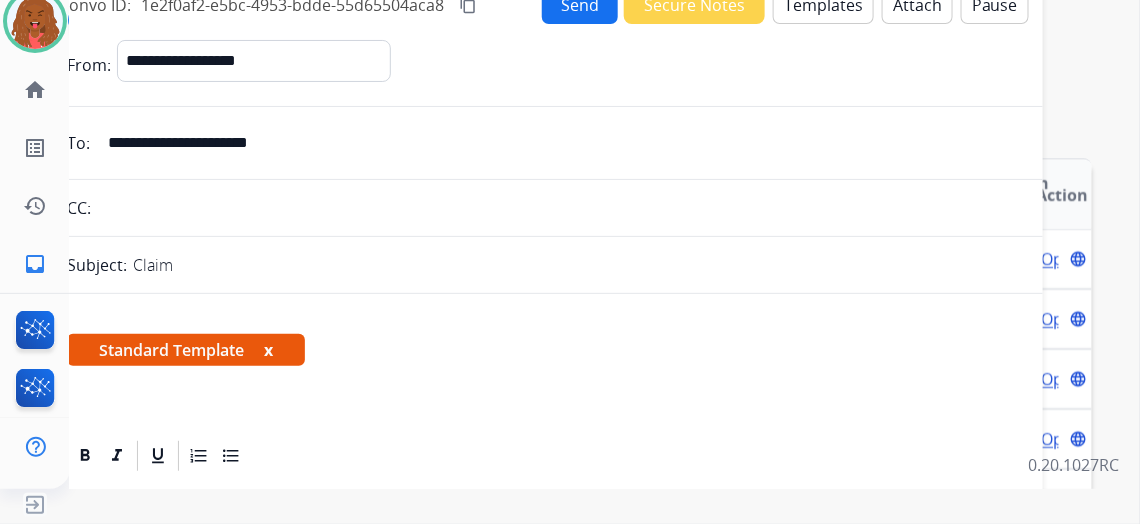 click on "Send" at bounding box center (580, 4) 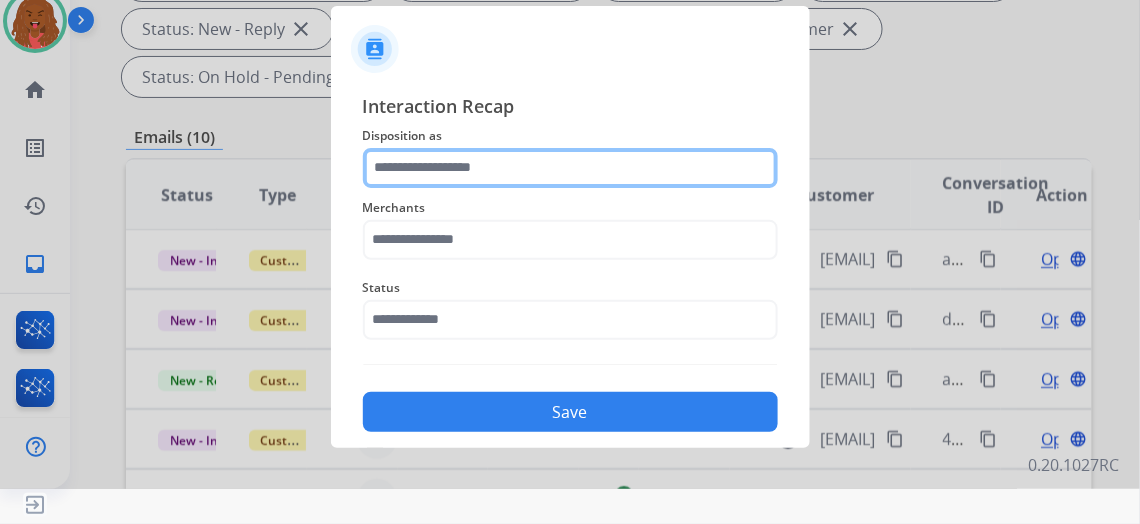click 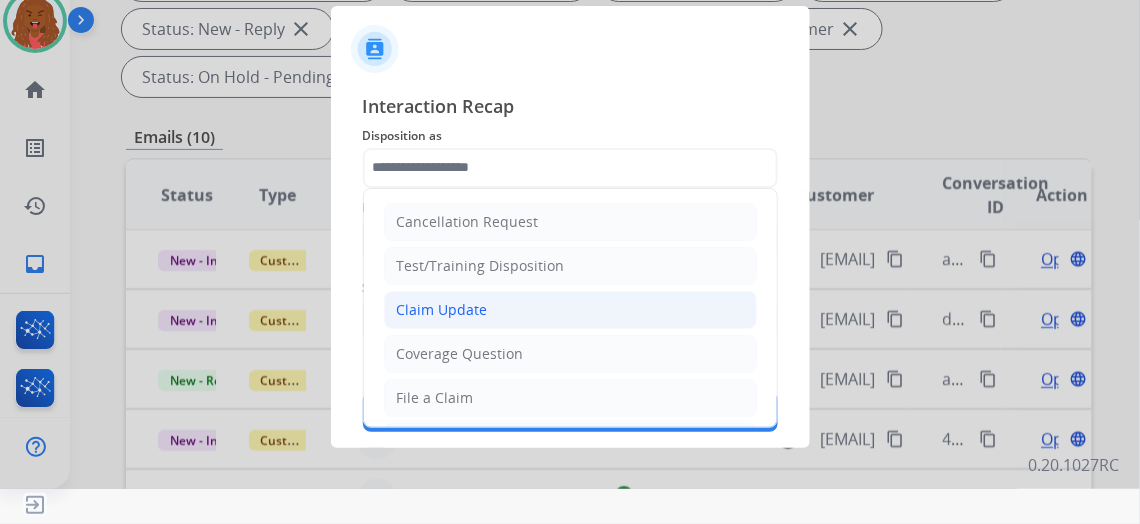 click on "Claim Update" 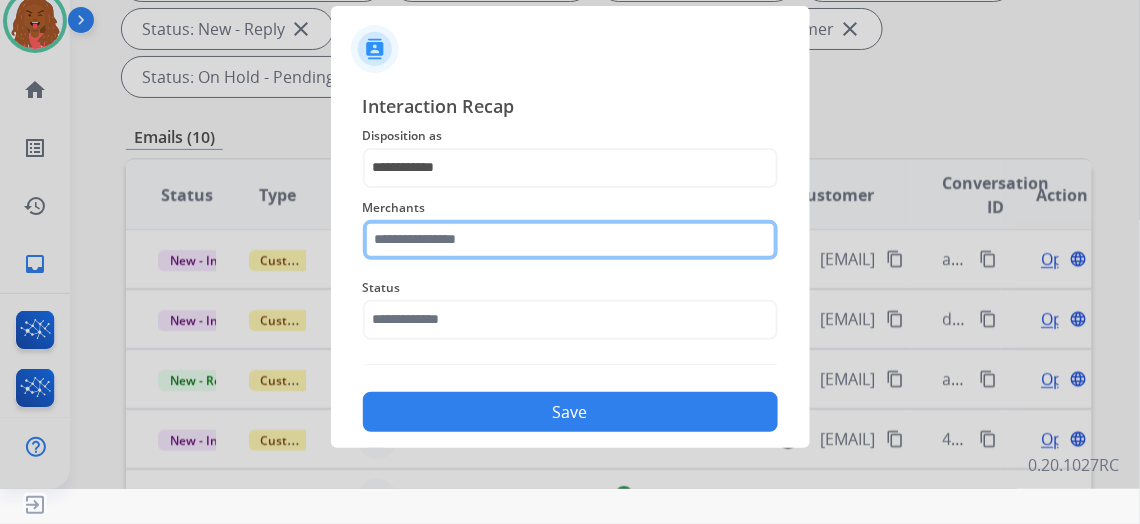 click 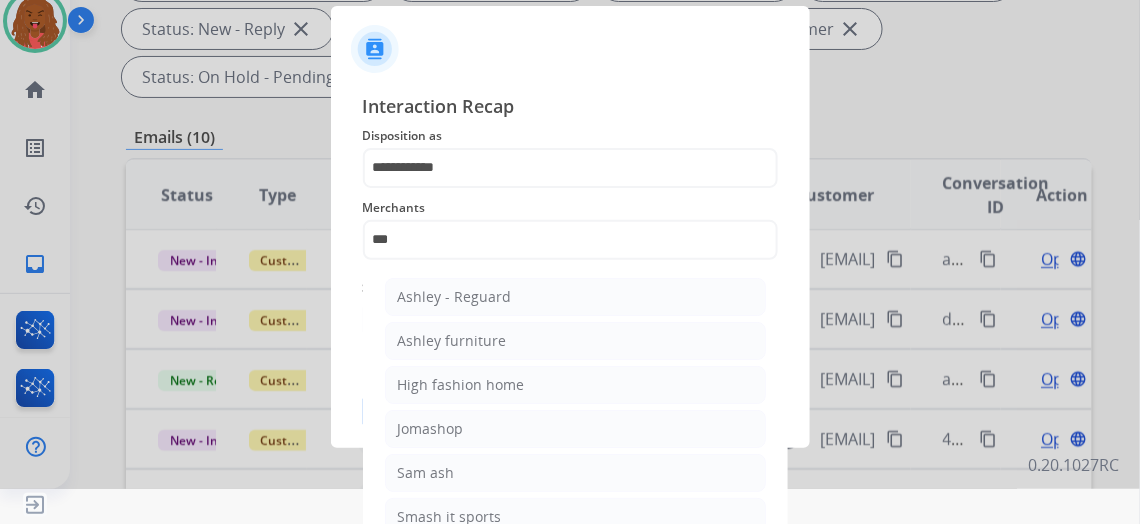 click on "Ashley furniture" 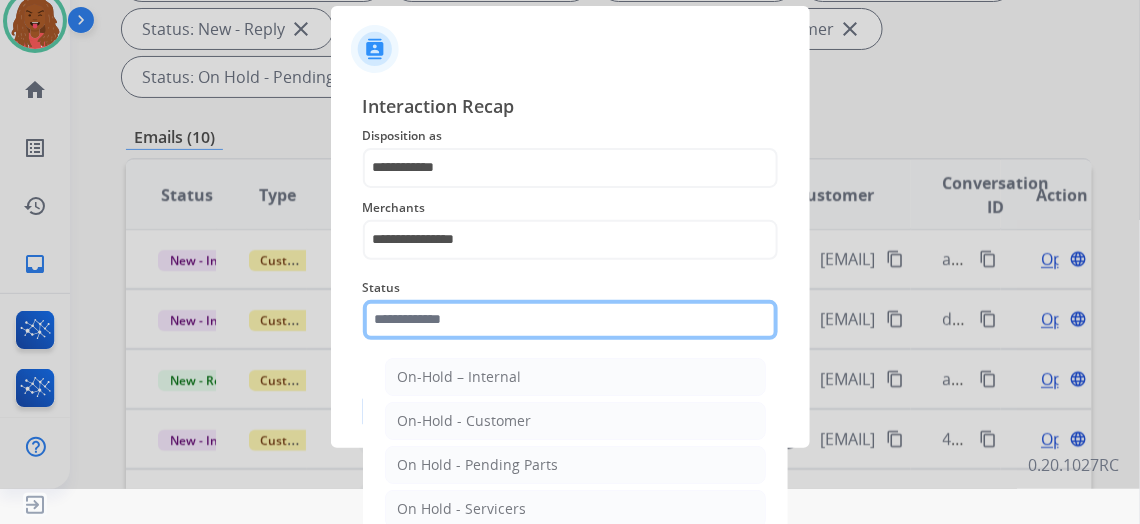 click 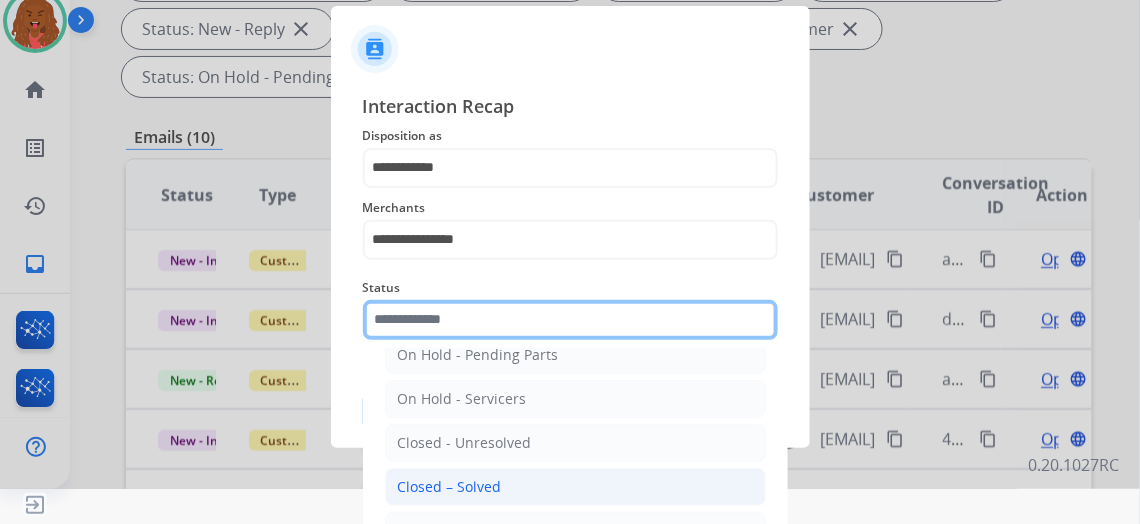 scroll, scrollTop: 112, scrollLeft: 0, axis: vertical 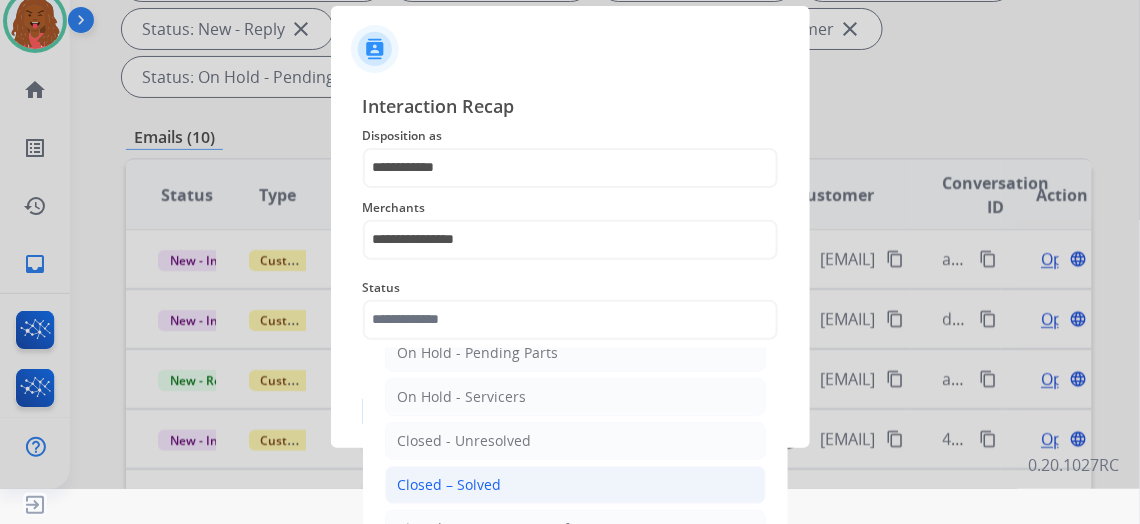 click on "Closed – Solved" 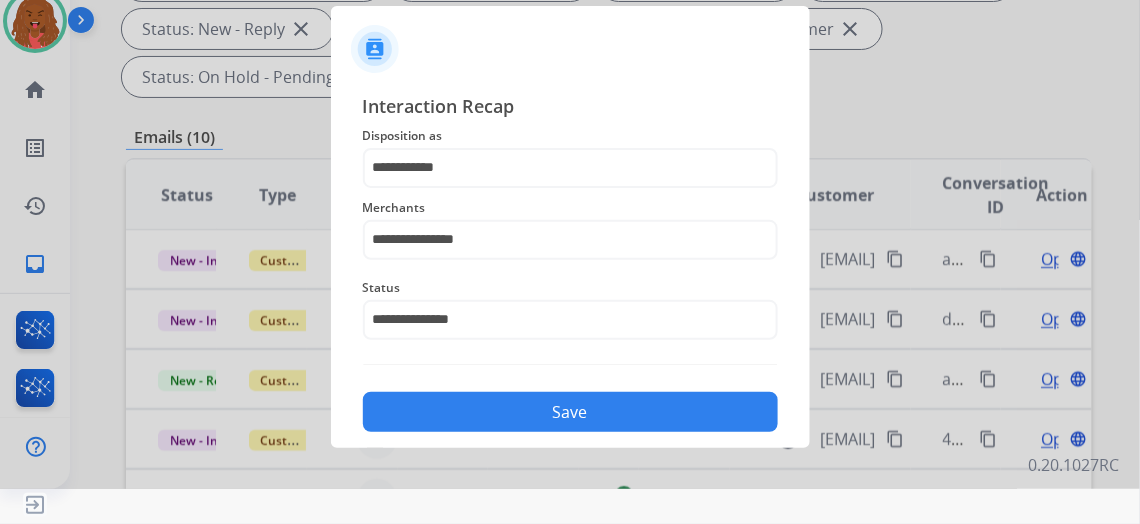 click on "**********" 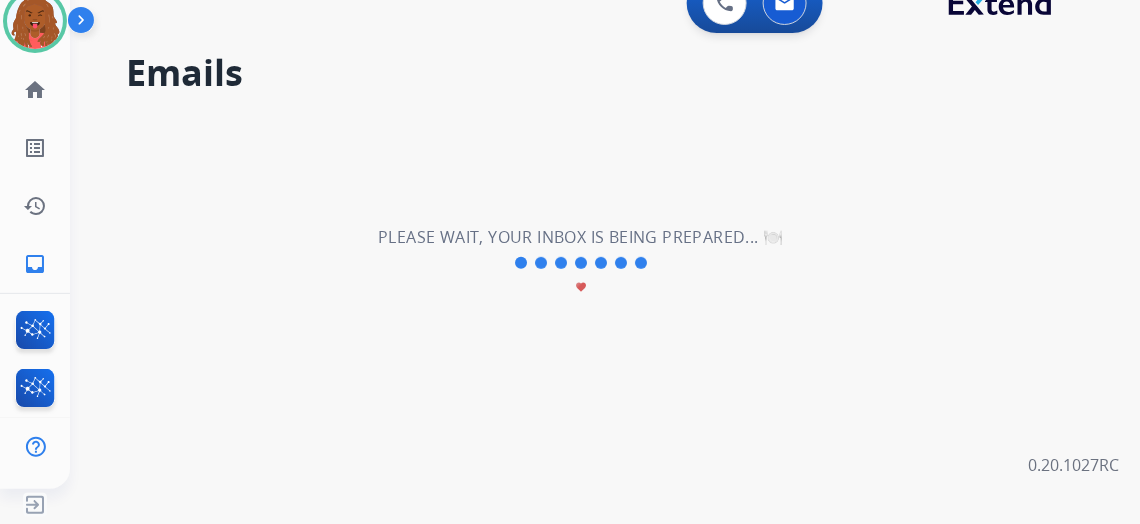 scroll, scrollTop: 0, scrollLeft: 0, axis: both 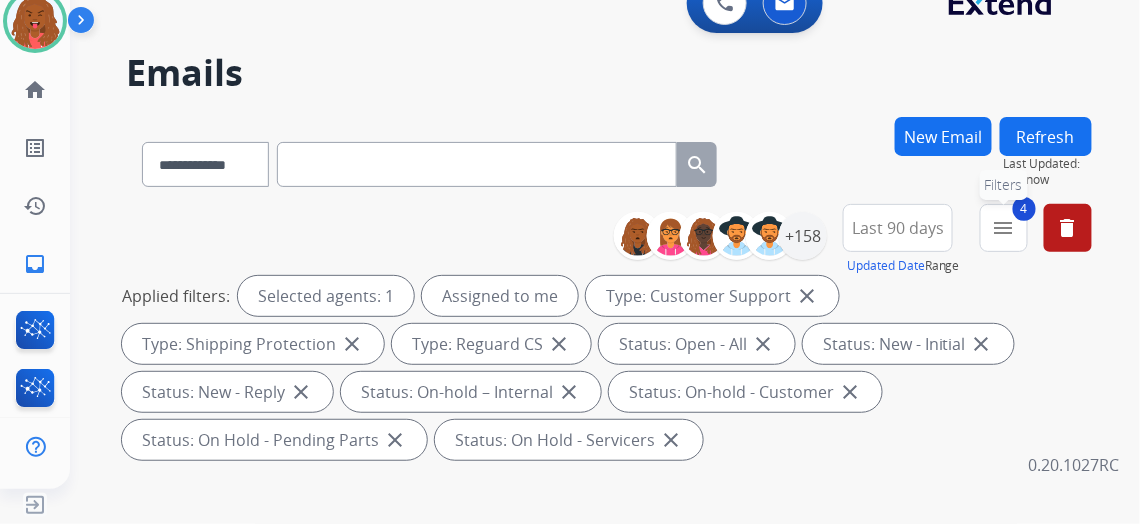 click on "menu" at bounding box center (1004, 228) 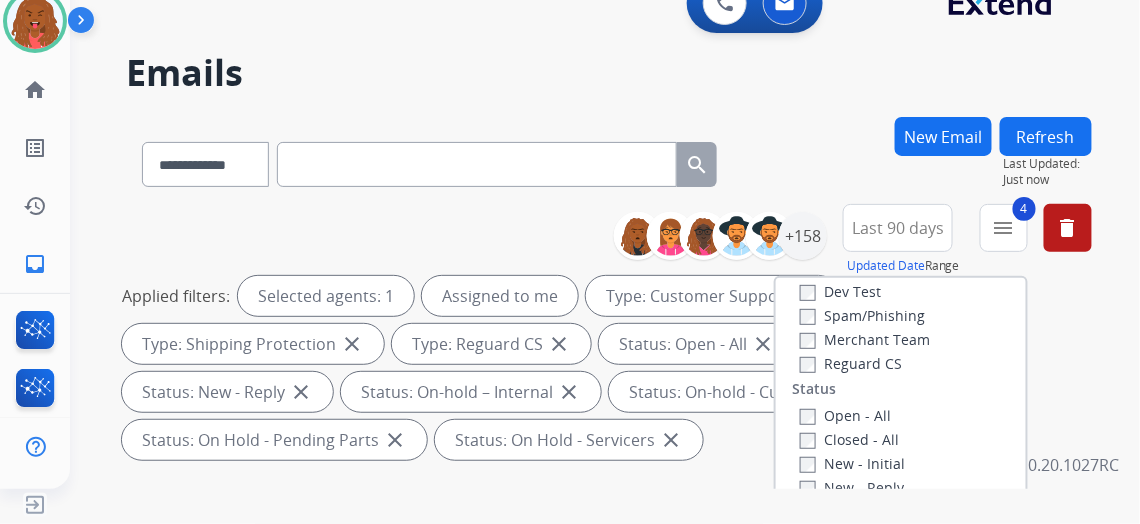 scroll, scrollTop: 181, scrollLeft: 0, axis: vertical 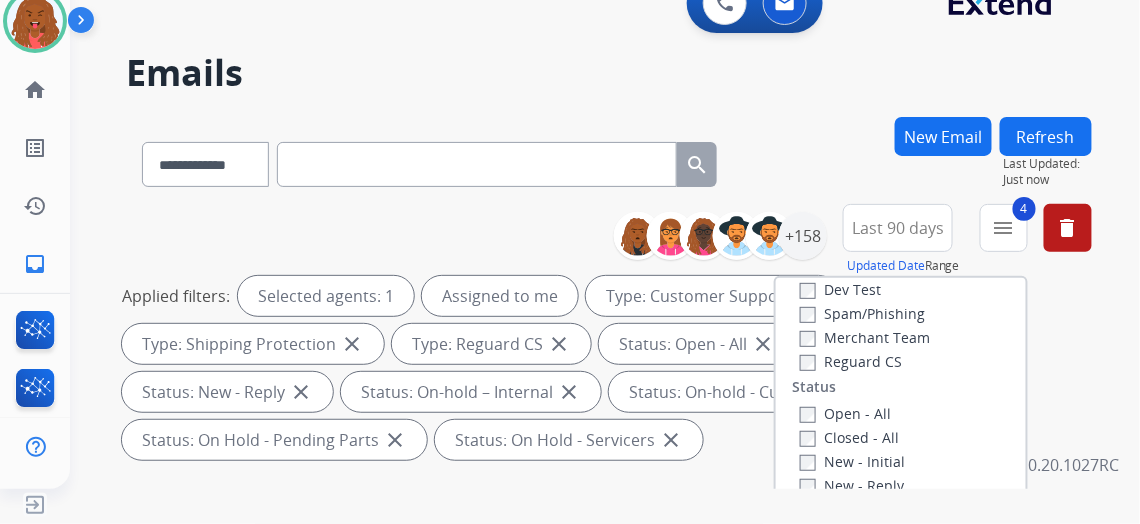click on "Closed - All" at bounding box center [849, 437] 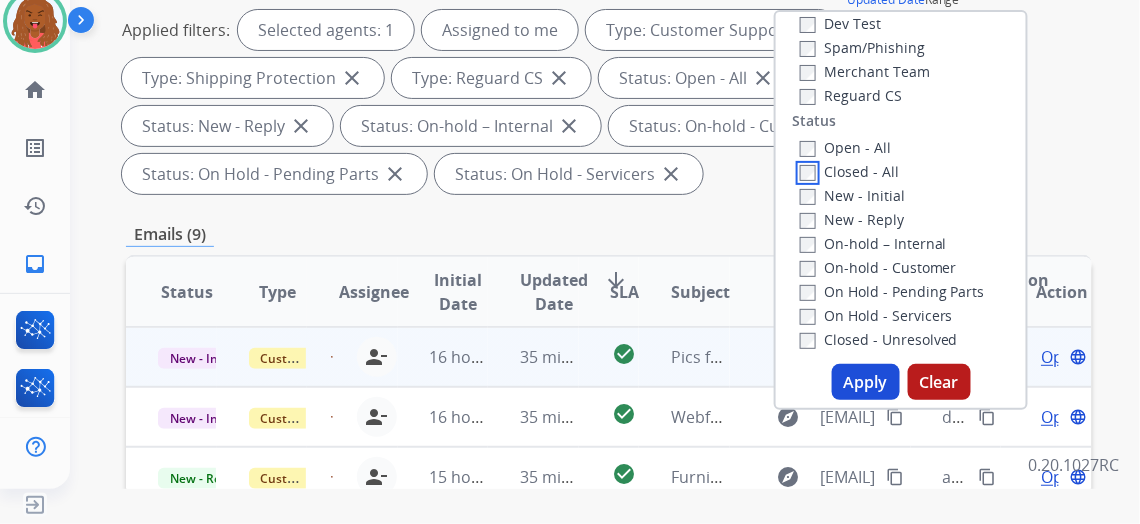 scroll, scrollTop: 272, scrollLeft: 0, axis: vertical 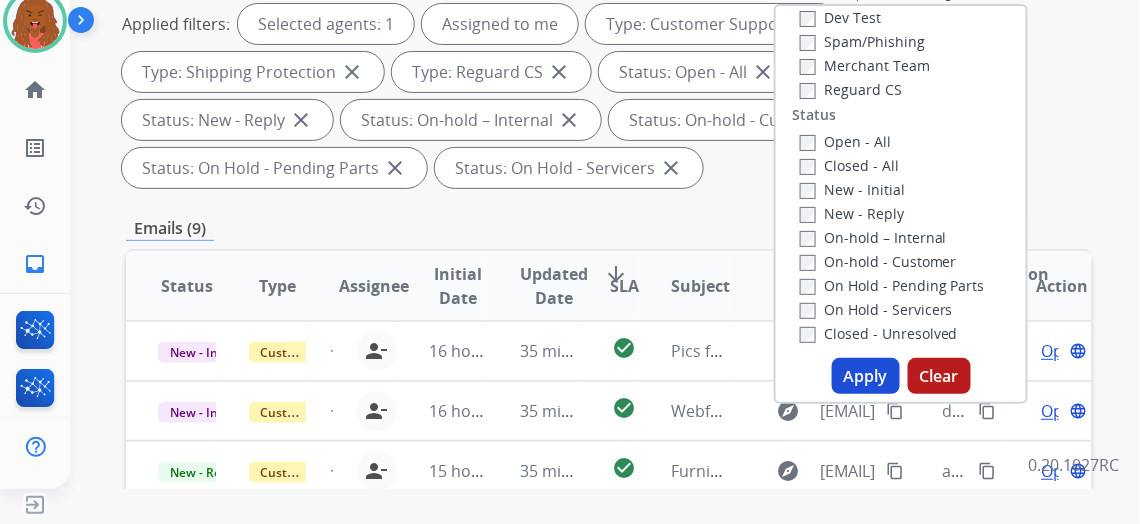 click on "Apply" at bounding box center (866, 376) 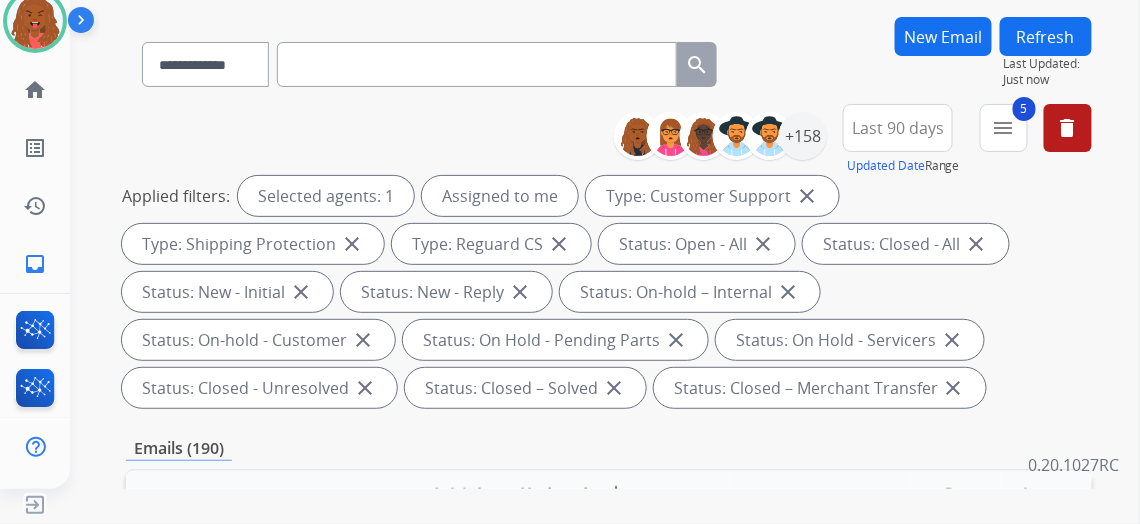 scroll, scrollTop: 272, scrollLeft: 0, axis: vertical 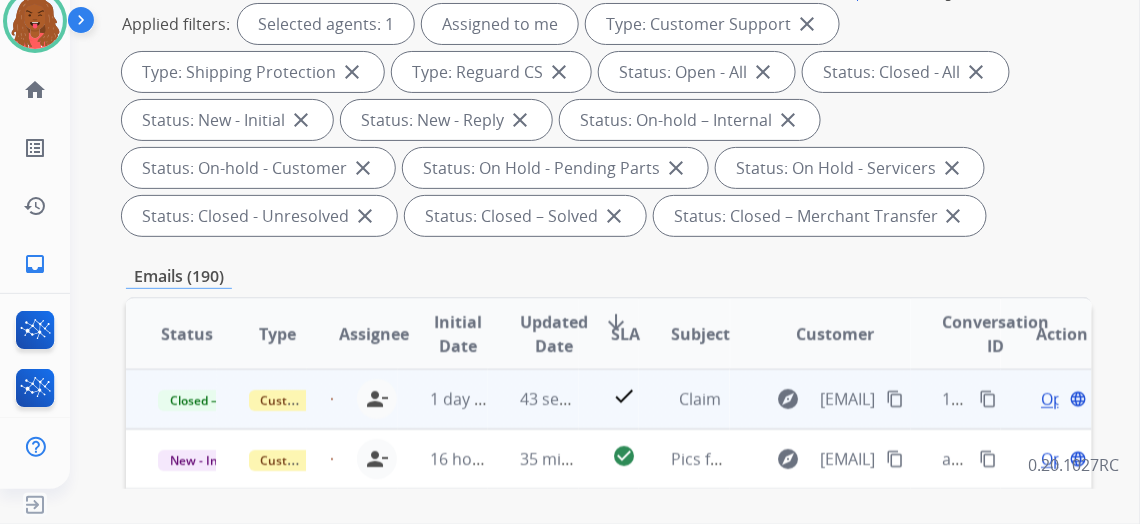 click on "content_copy" at bounding box center (988, 399) 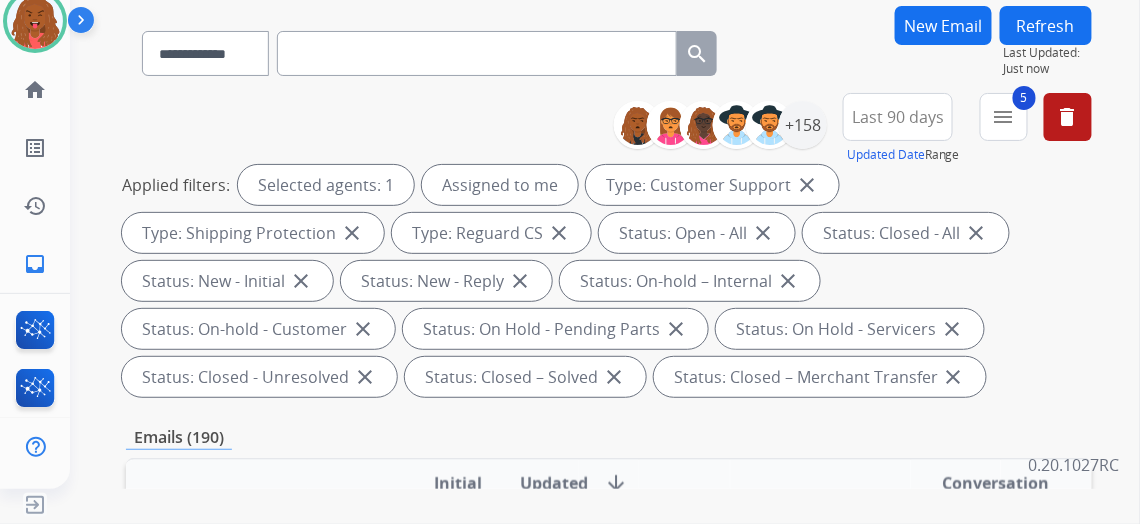 scroll, scrollTop: 0, scrollLeft: 0, axis: both 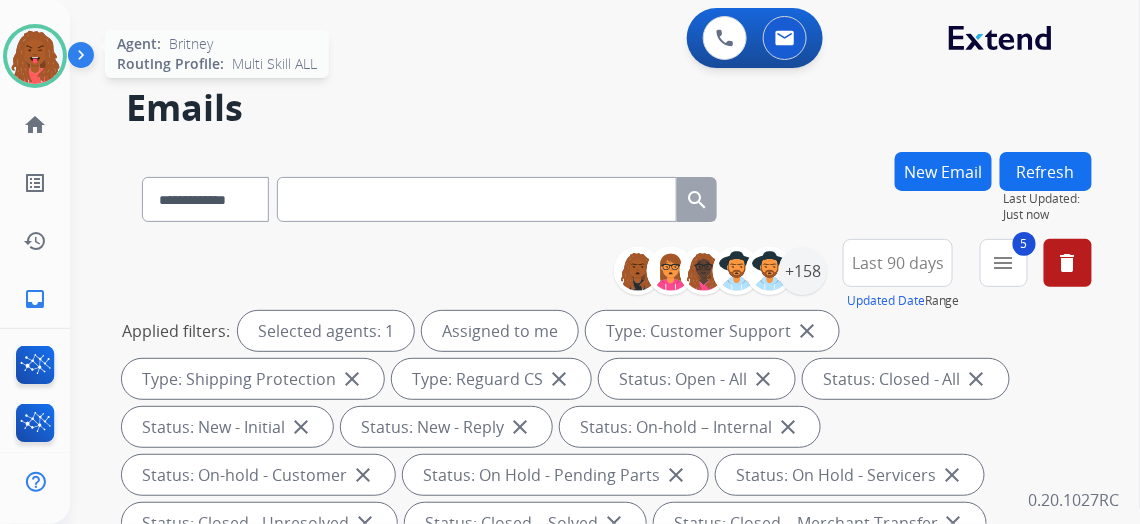 click at bounding box center [35, 56] 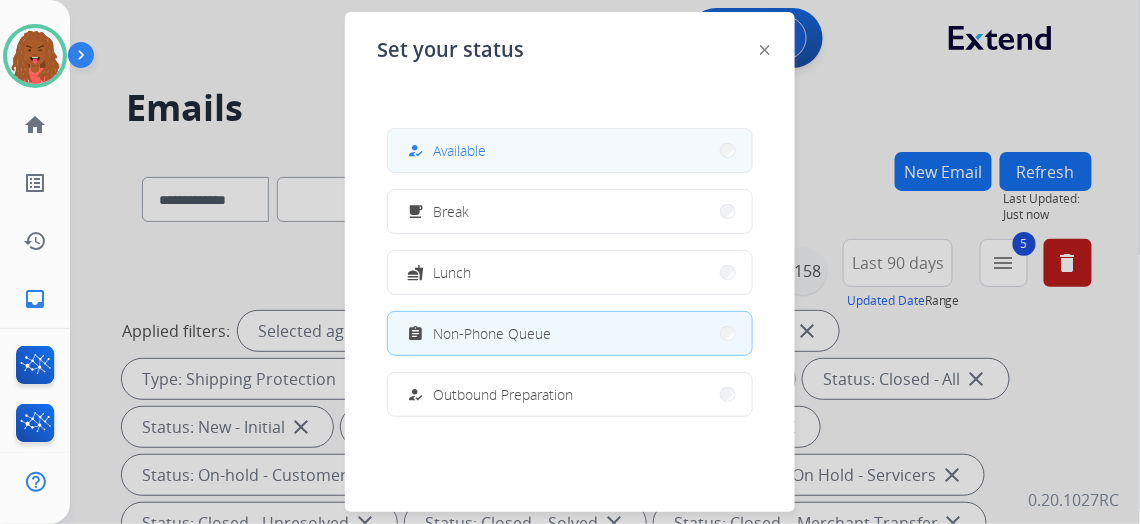 click on "how_to_reg Available free_breakfast Break fastfood Lunch assignment Non-Phone Queue how_to_reg Outbound Preparation campaign Team Huddle menu_book Training school Coaching phonelink_off System Issue login Logged In work_off Offline" at bounding box center (570, 272) 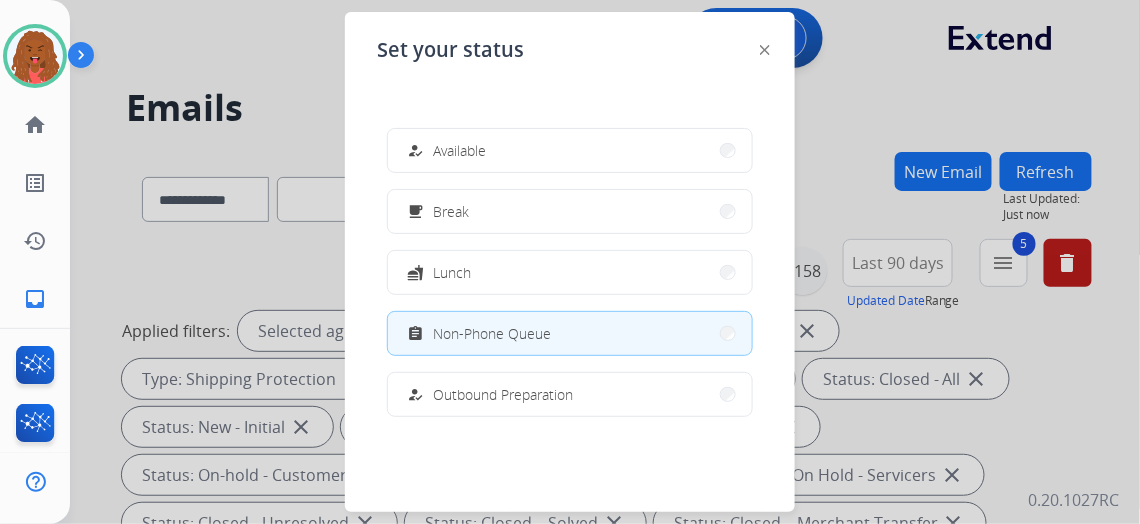 click on "how_to_reg Available" at bounding box center [570, 150] 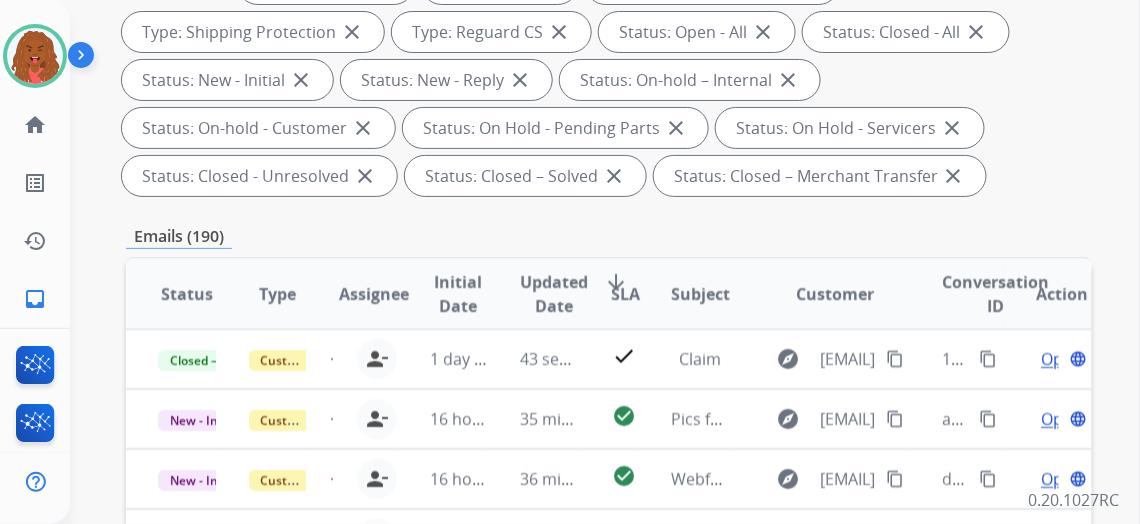 scroll, scrollTop: 363, scrollLeft: 0, axis: vertical 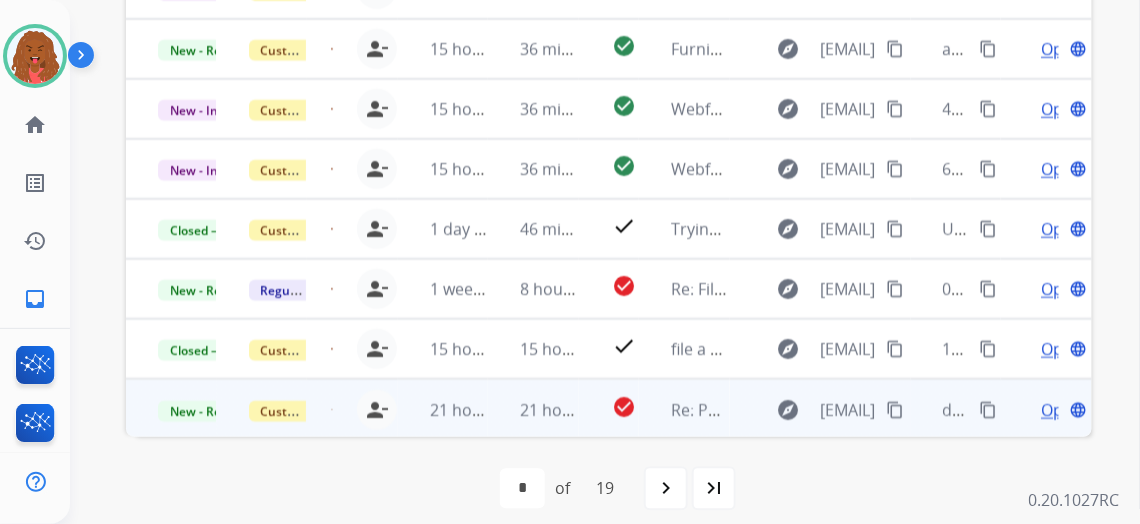 click on "Open" at bounding box center [1061, 410] 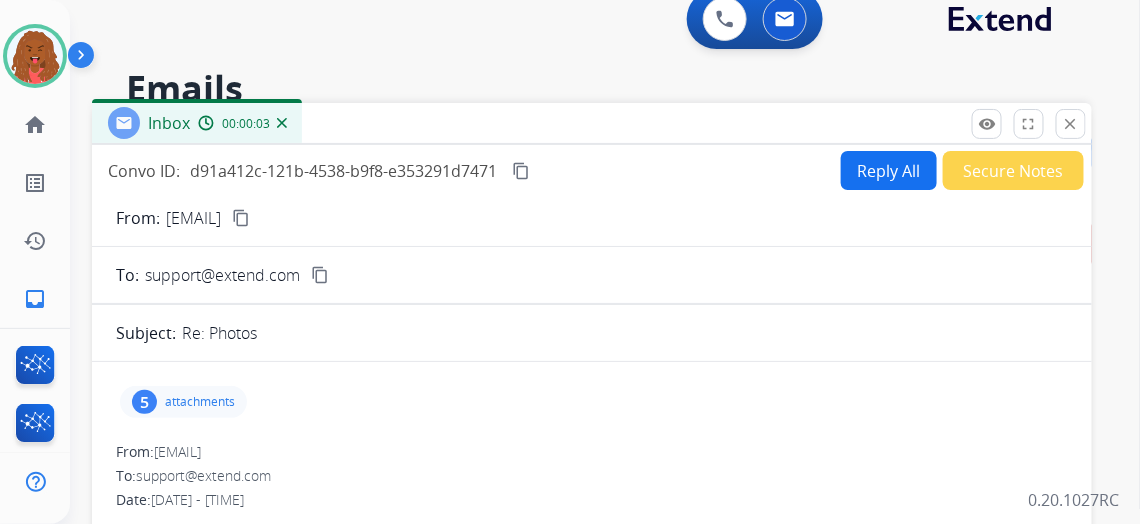 scroll, scrollTop: 0, scrollLeft: 0, axis: both 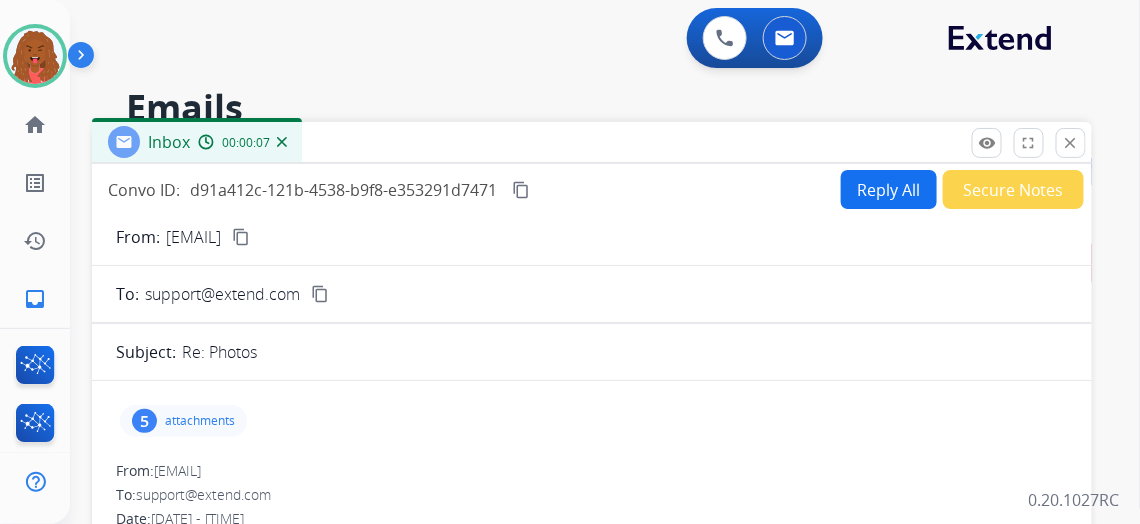 click on "content_copy" at bounding box center [241, 237] 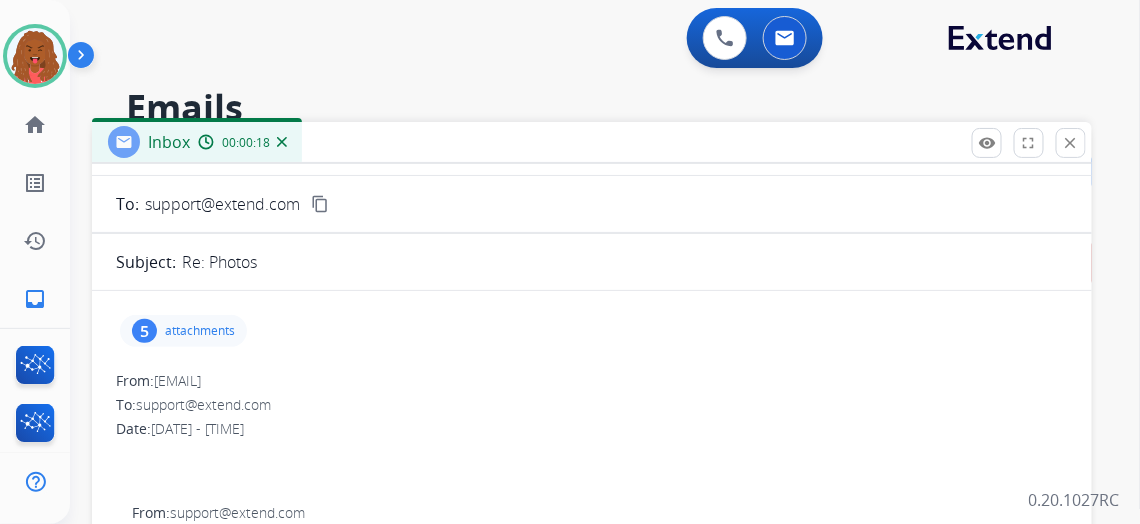 scroll, scrollTop: 0, scrollLeft: 0, axis: both 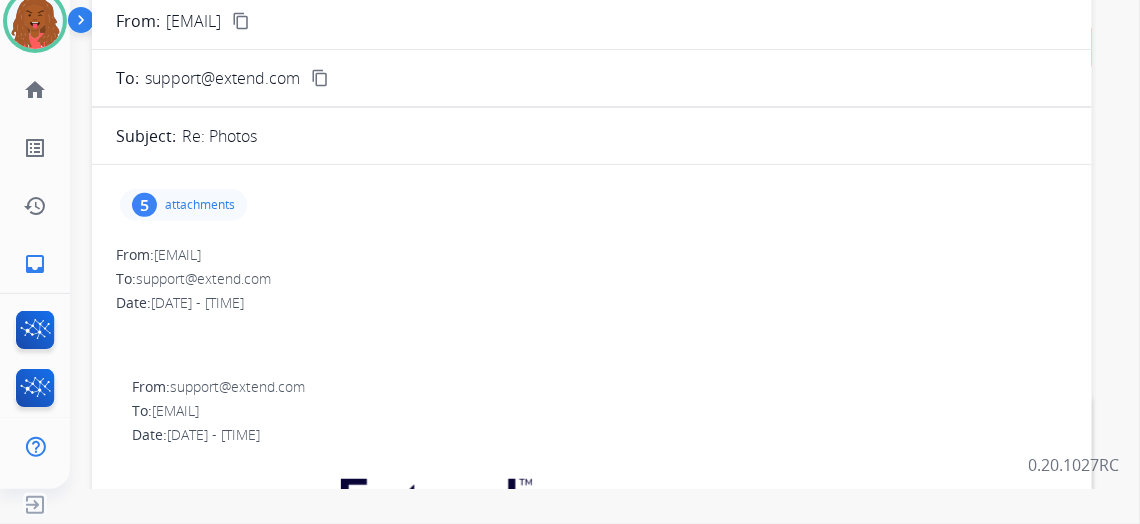 click on "5 attachments" at bounding box center [183, 205] 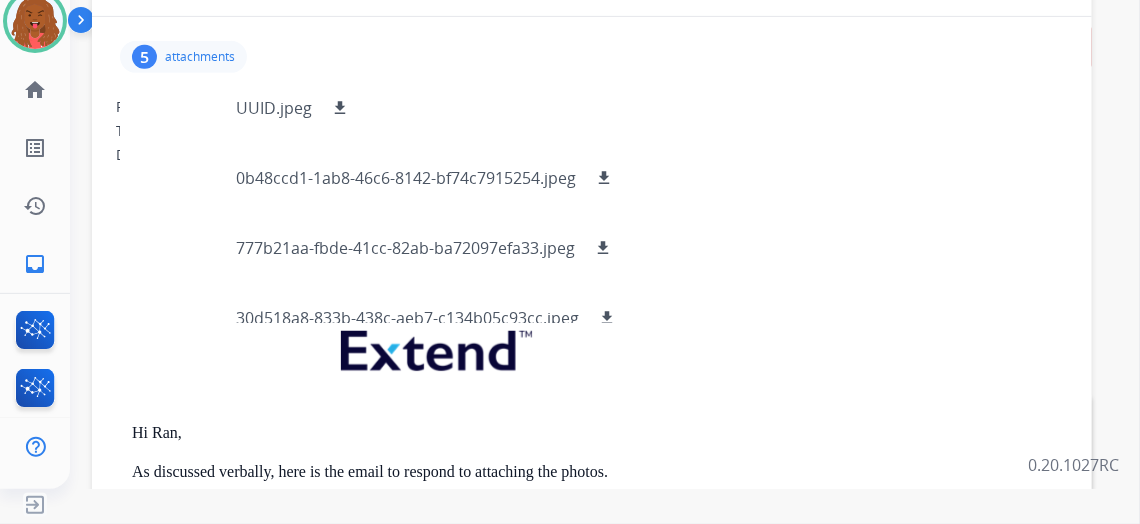 scroll, scrollTop: 151, scrollLeft: 0, axis: vertical 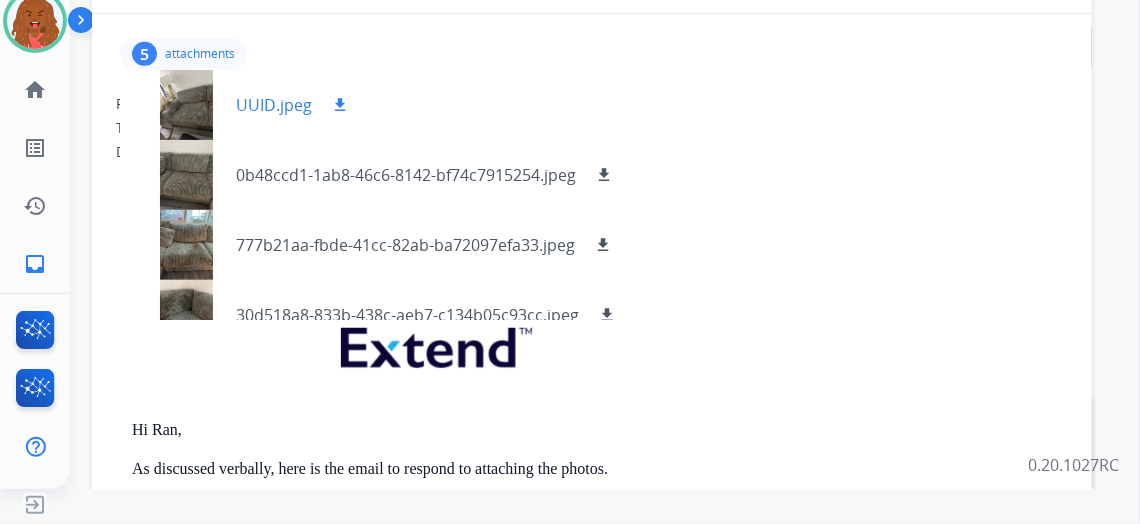 click on "download" at bounding box center (340, 105) 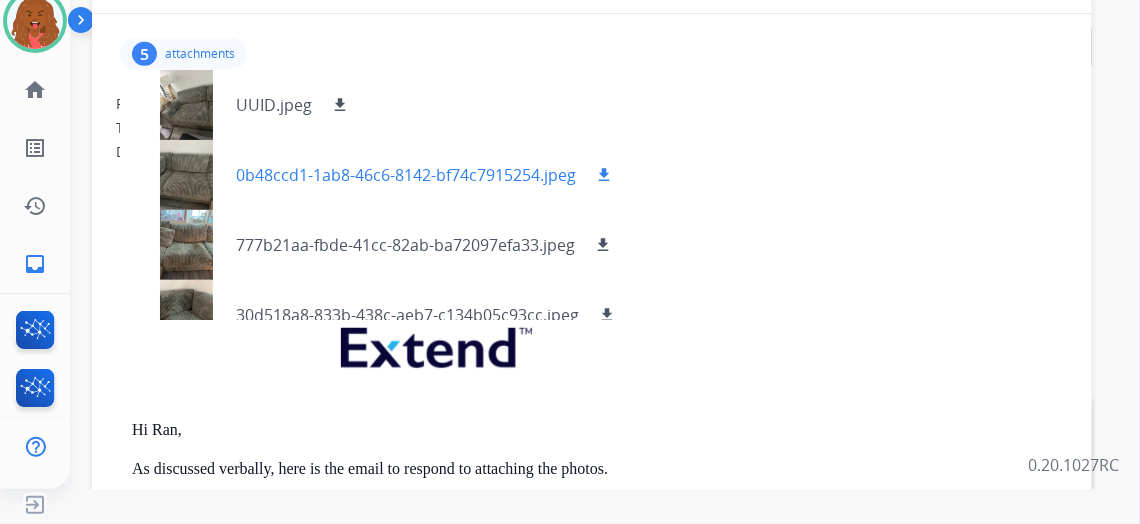 click on "download" at bounding box center [604, 175] 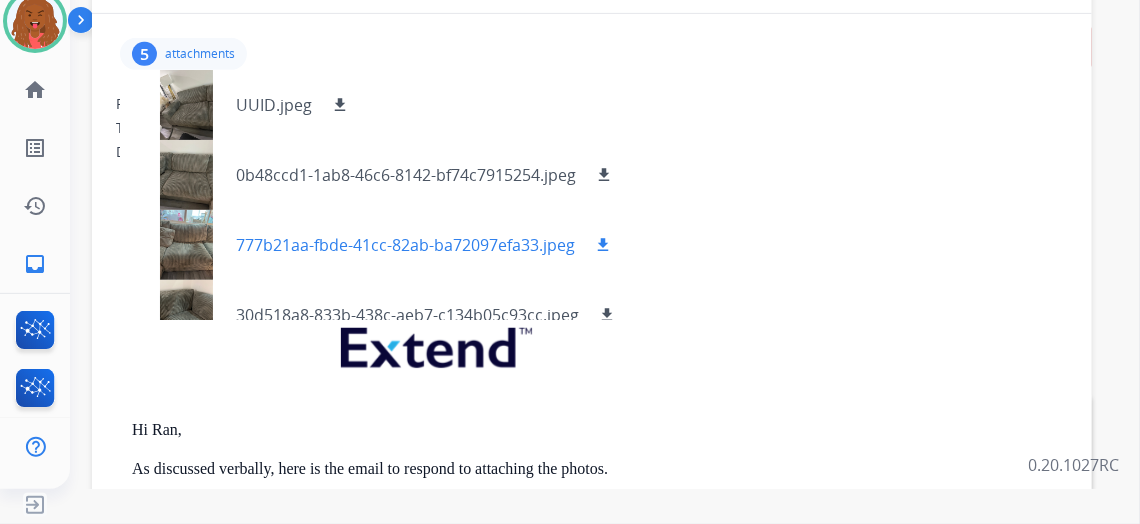 click on "download" at bounding box center (603, 245) 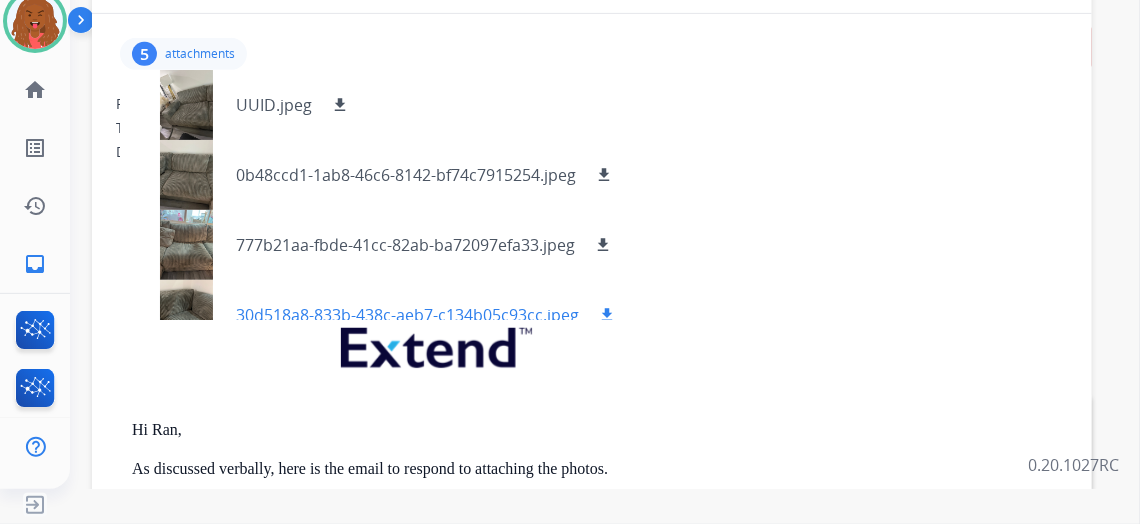 click on "download" at bounding box center (607, 315) 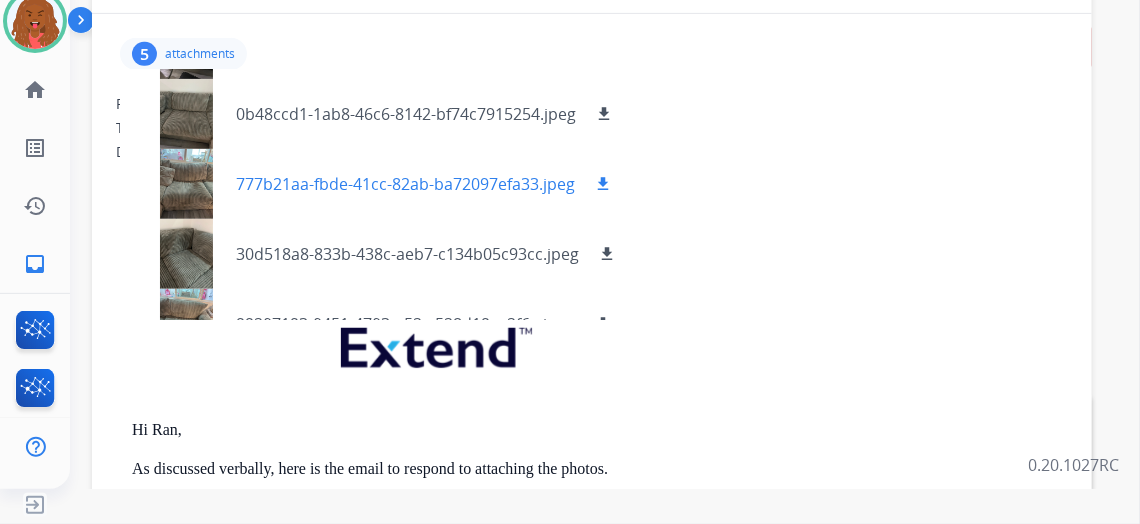 scroll, scrollTop: 99, scrollLeft: 0, axis: vertical 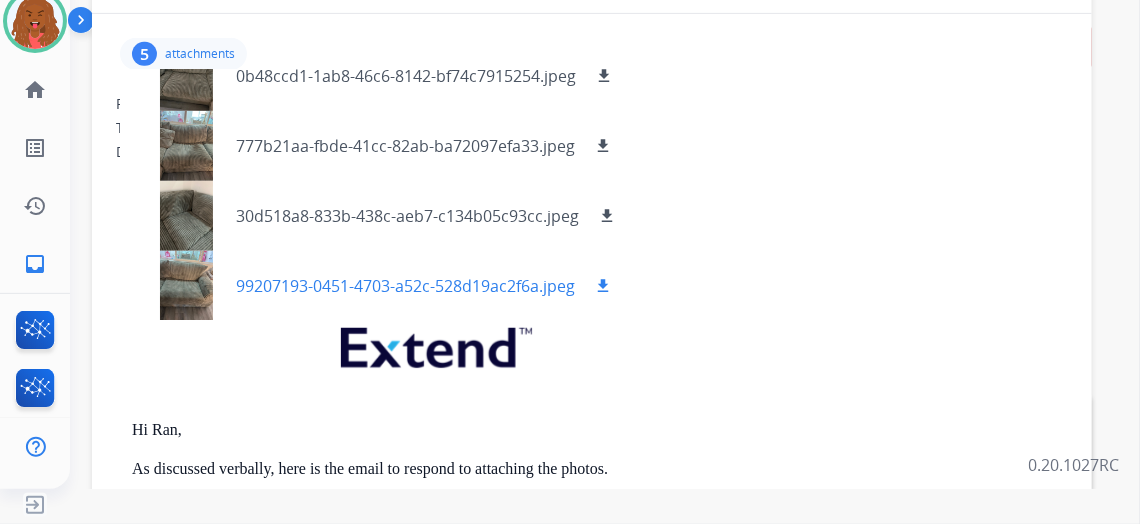 click on "download" at bounding box center [603, 286] 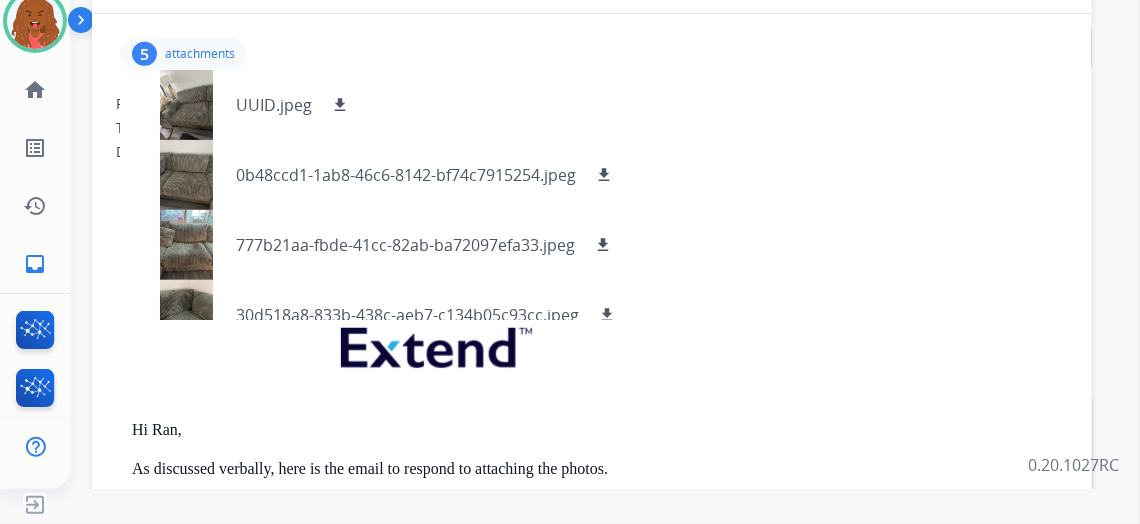 scroll, scrollTop: 0, scrollLeft: 0, axis: both 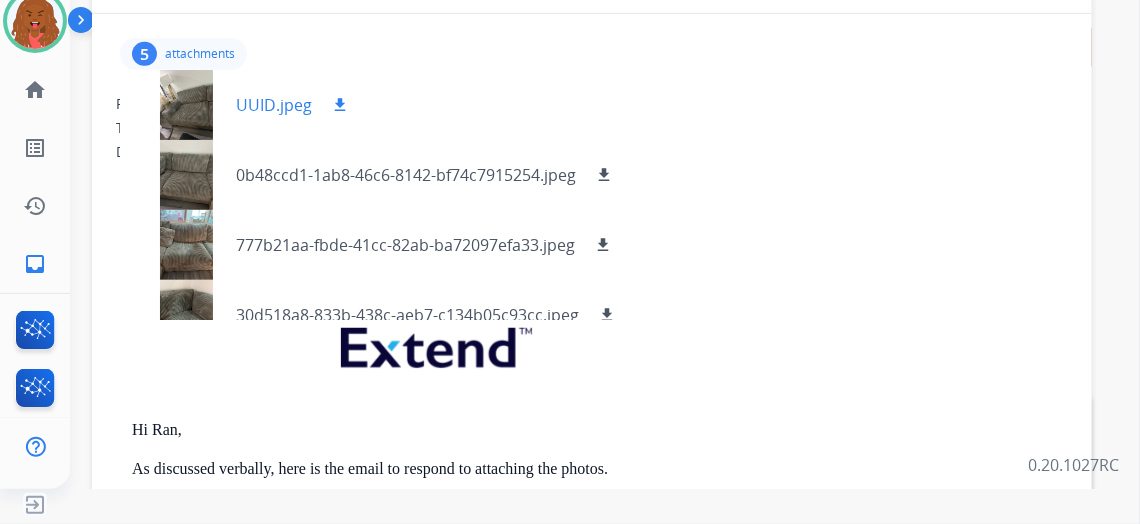 click at bounding box center [186, 105] 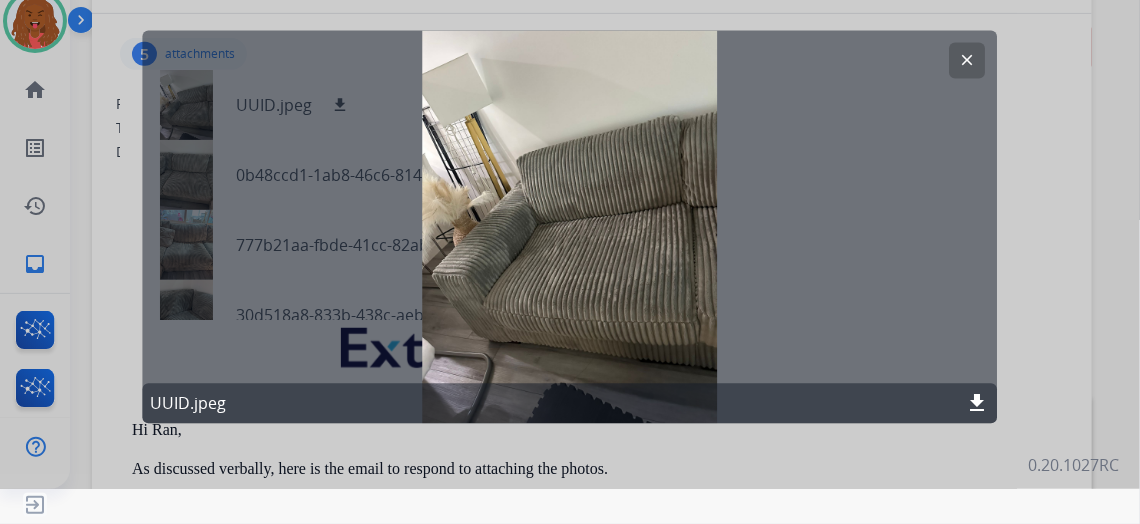 click on "clear" 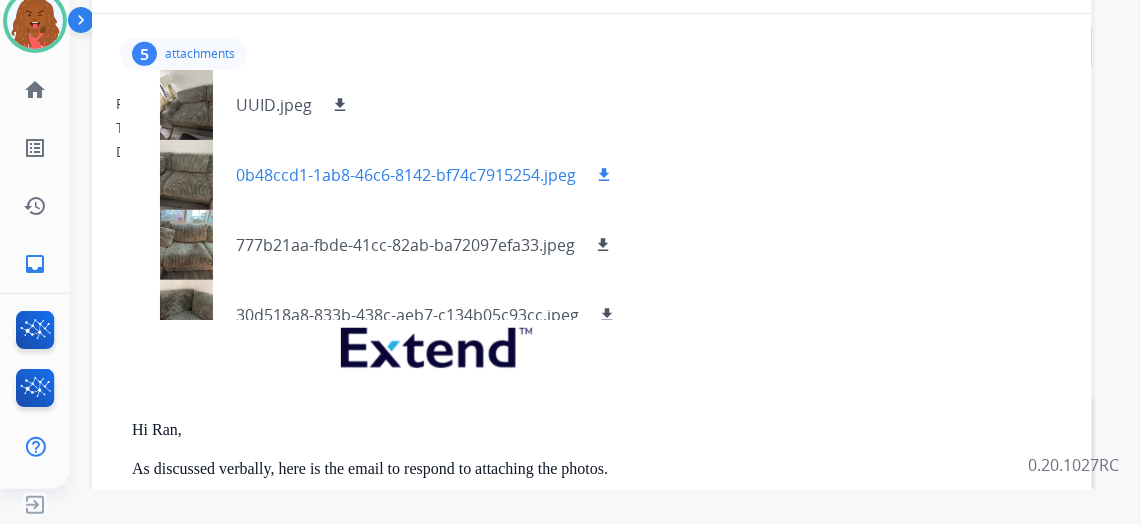 click at bounding box center [186, 175] 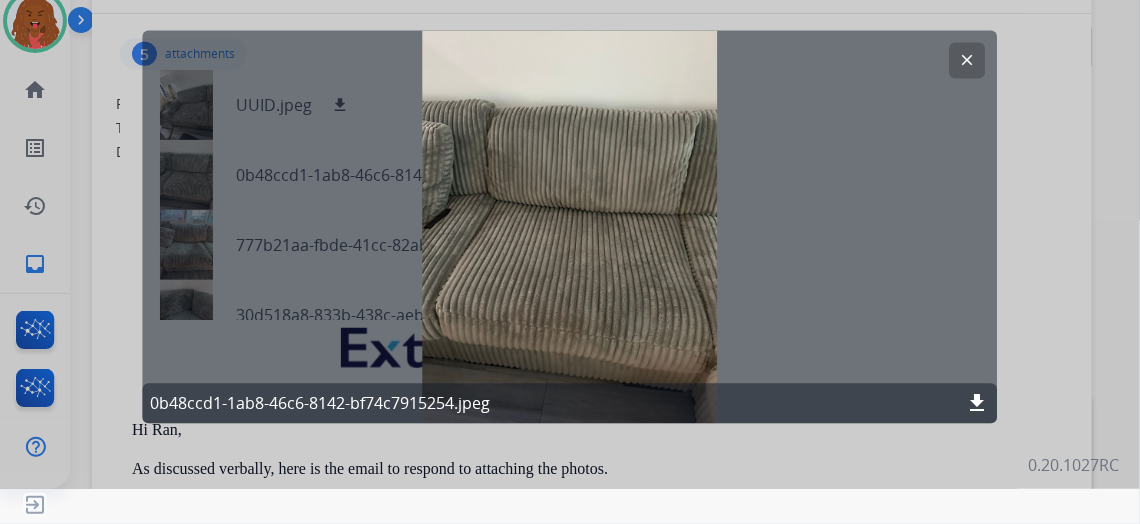 drag, startPoint x: 969, startPoint y: 56, endPoint x: 951, endPoint y: 63, distance: 19.313208 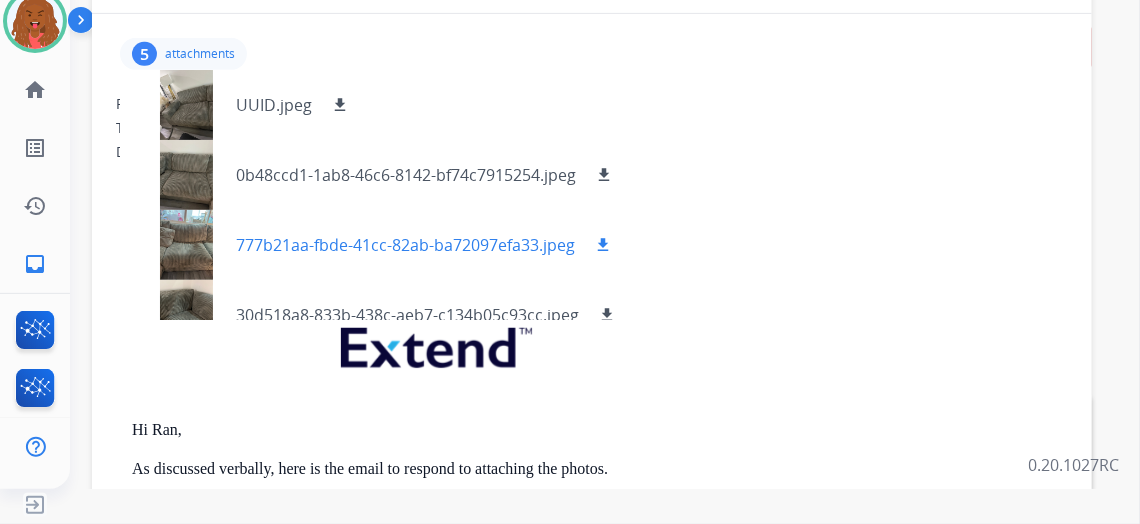 click at bounding box center [186, 245] 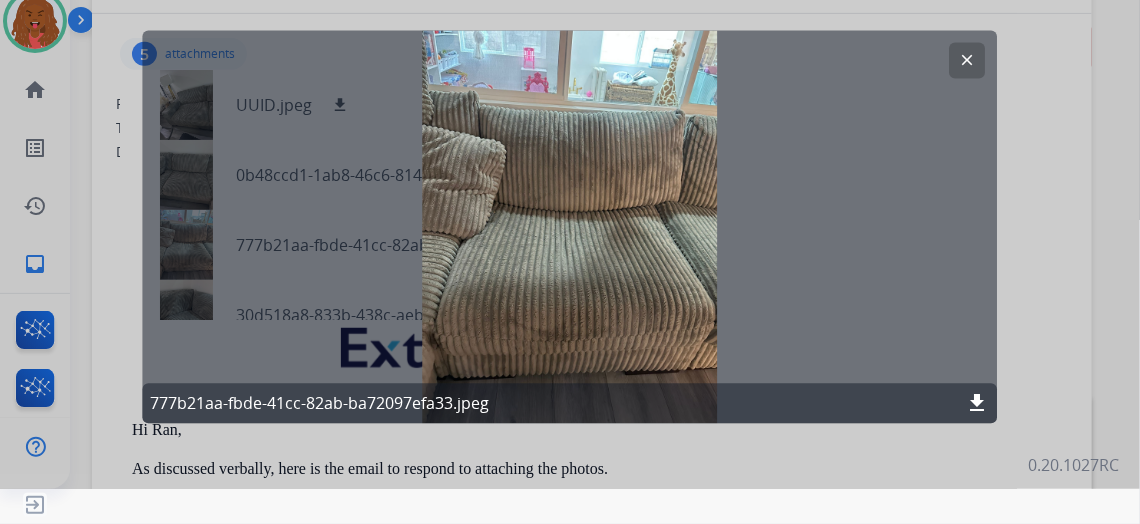 click on "clear" 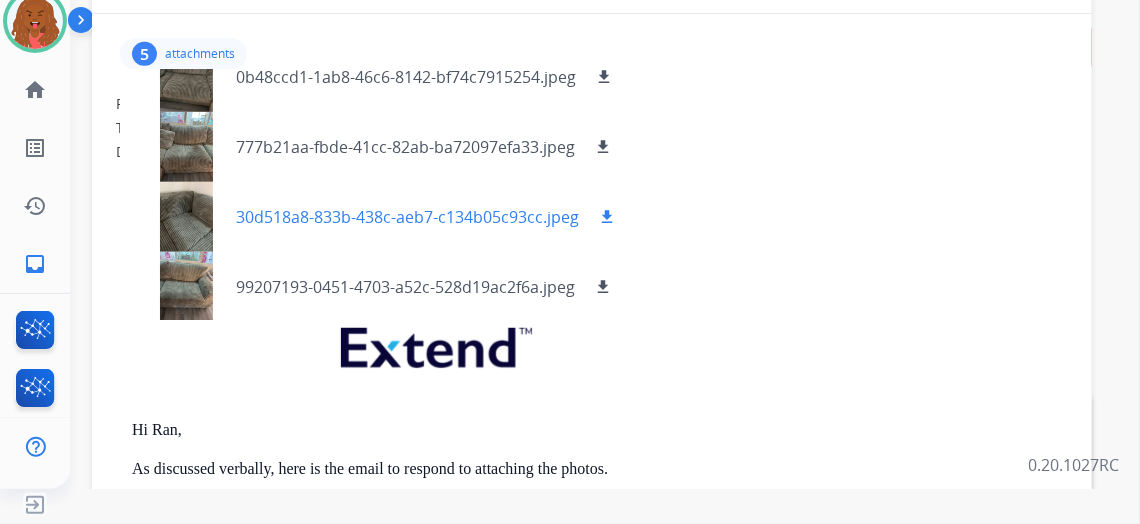 scroll, scrollTop: 99, scrollLeft: 0, axis: vertical 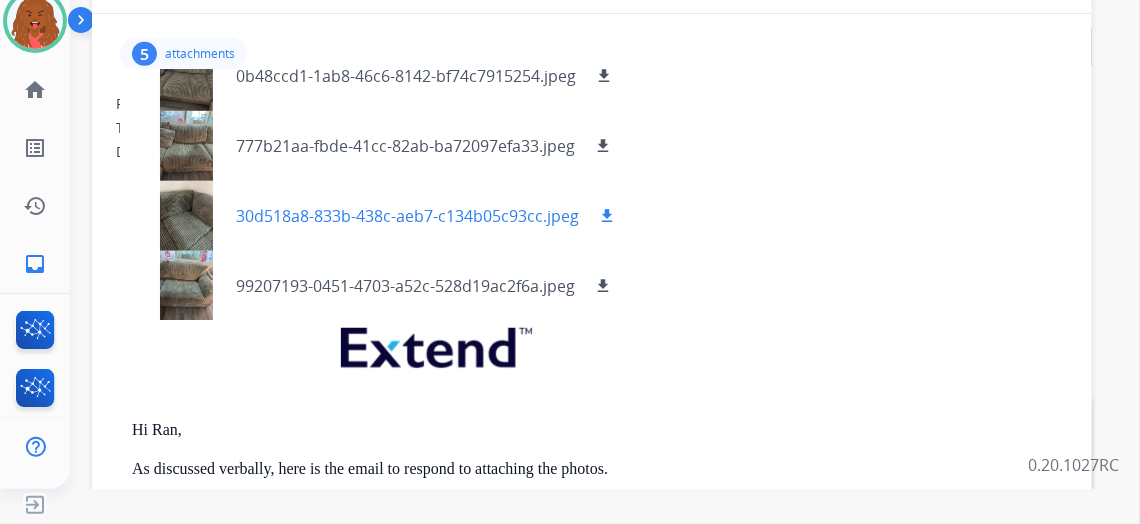click at bounding box center [186, 216] 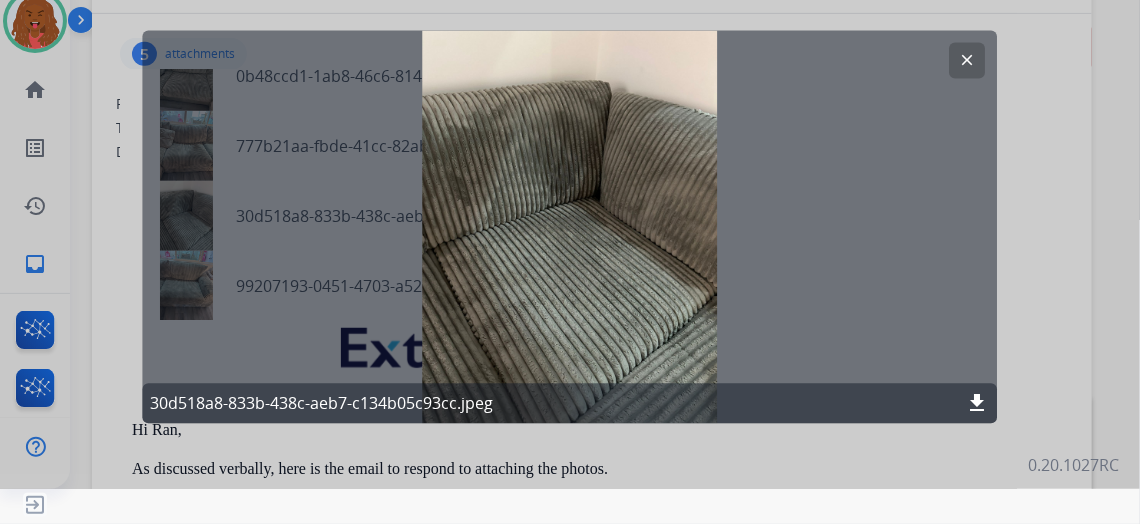 drag, startPoint x: 1001, startPoint y: 75, endPoint x: 989, endPoint y: 70, distance: 13 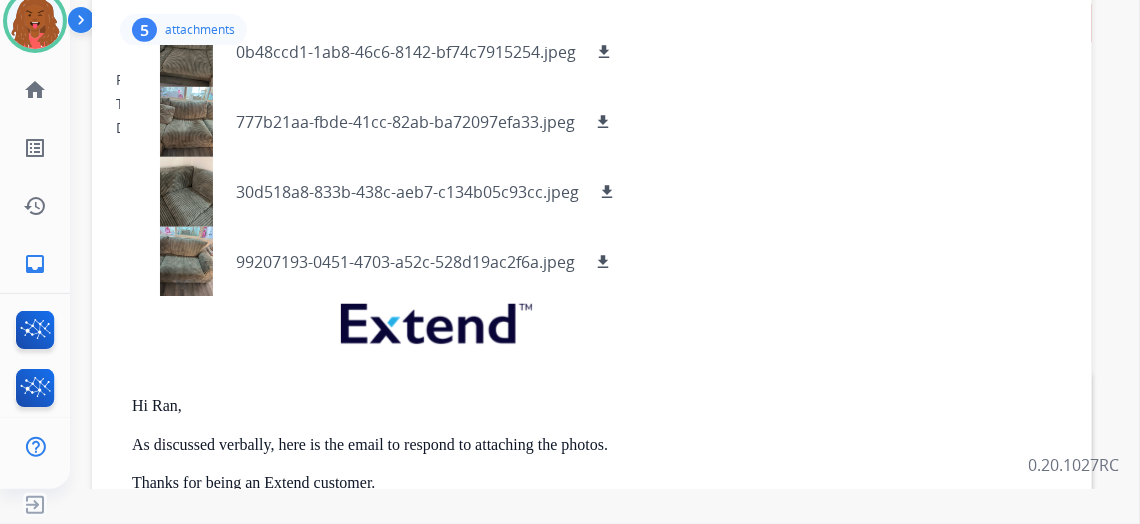 scroll, scrollTop: 272, scrollLeft: 0, axis: vertical 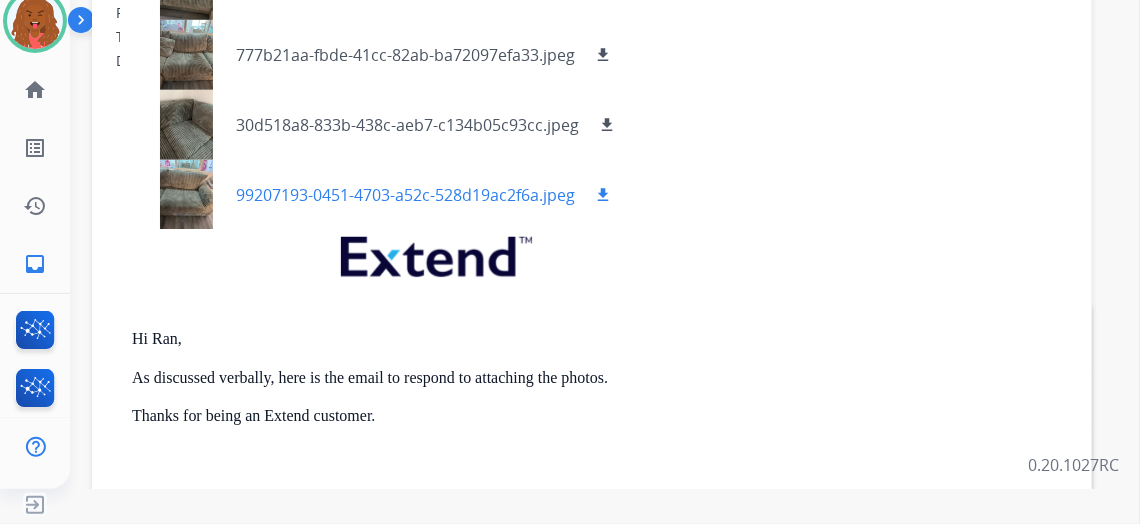 click at bounding box center [186, 195] 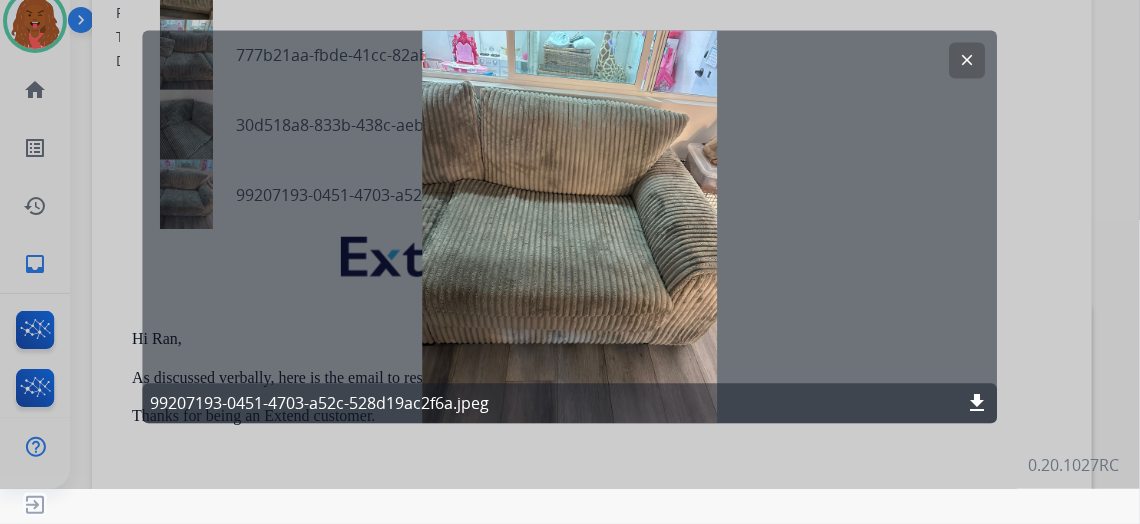 click on "clear" 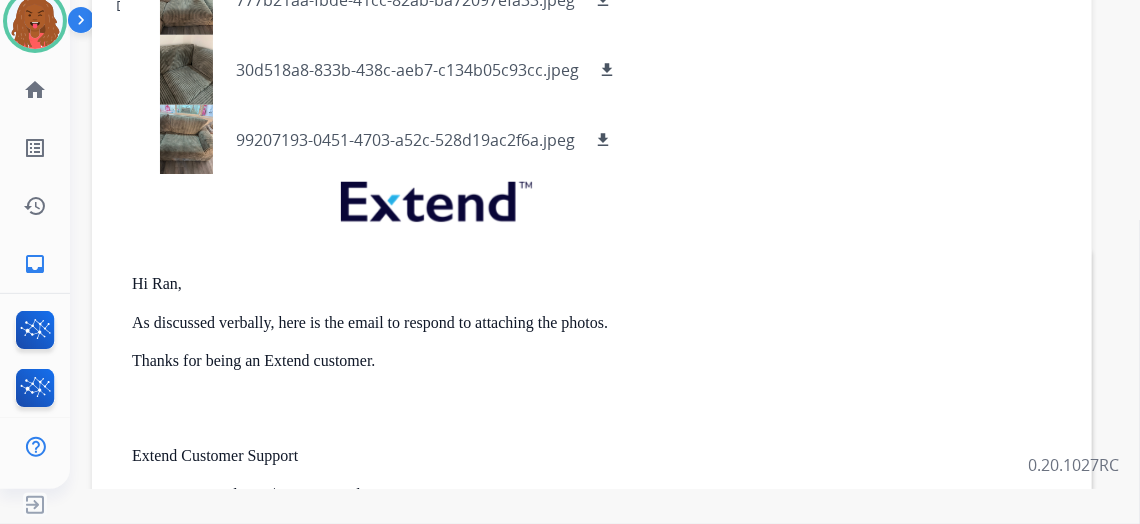 scroll, scrollTop: 363, scrollLeft: 0, axis: vertical 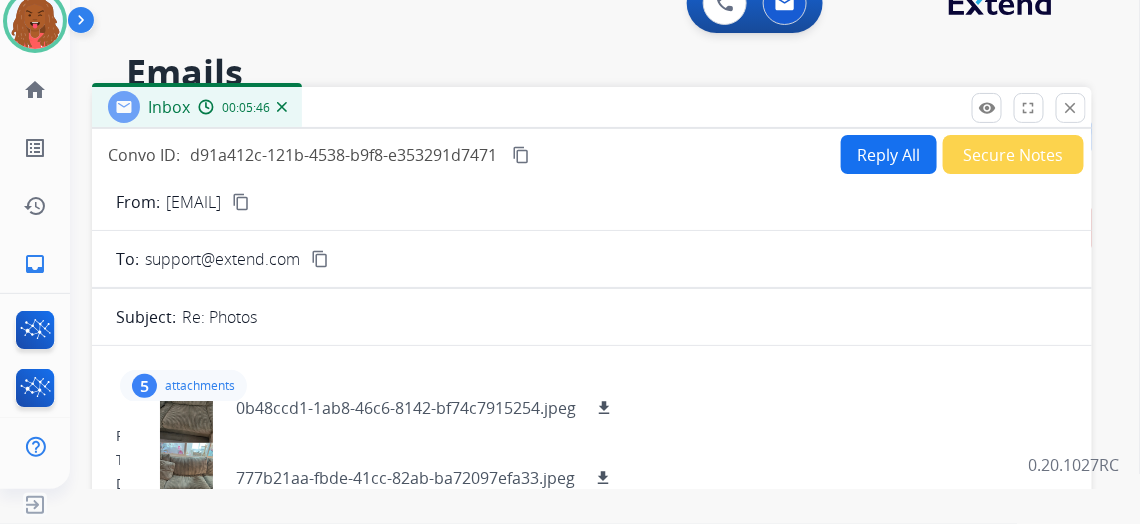 drag, startPoint x: 898, startPoint y: 377, endPoint x: 882, endPoint y: 224, distance: 153.83432 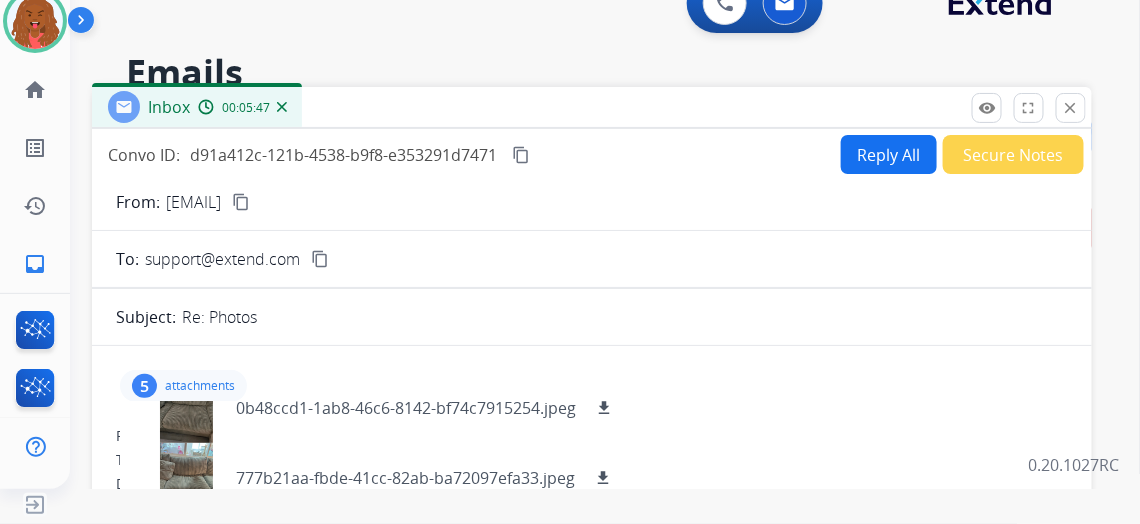 click on "Reply All" at bounding box center (889, 154) 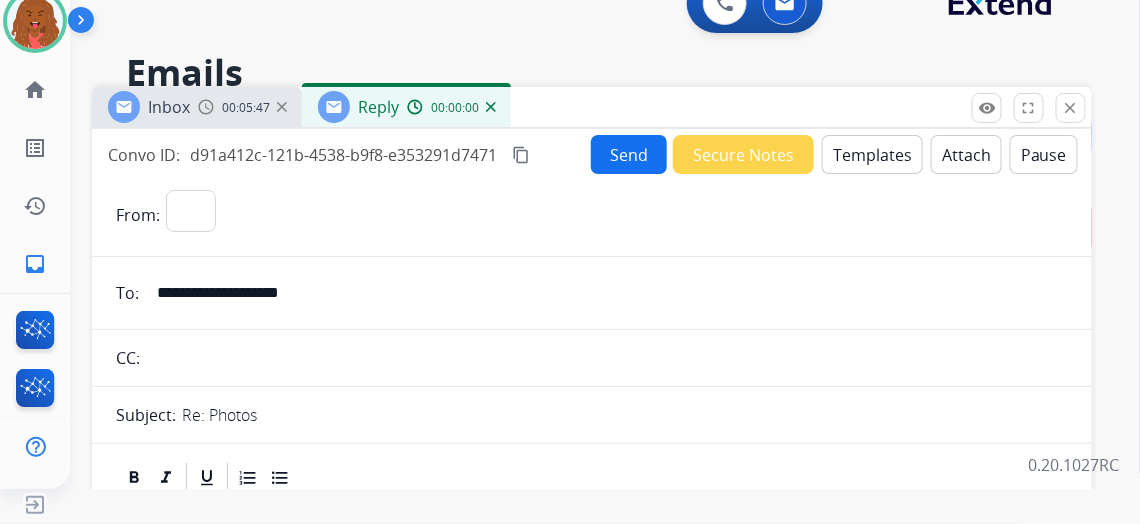 select on "**********" 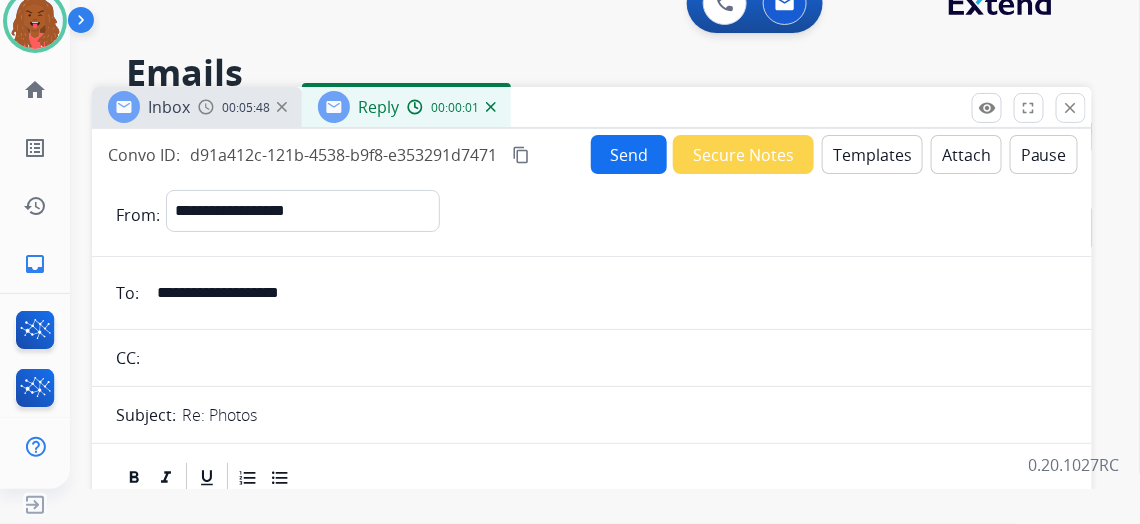 click on "Templates" at bounding box center [872, 154] 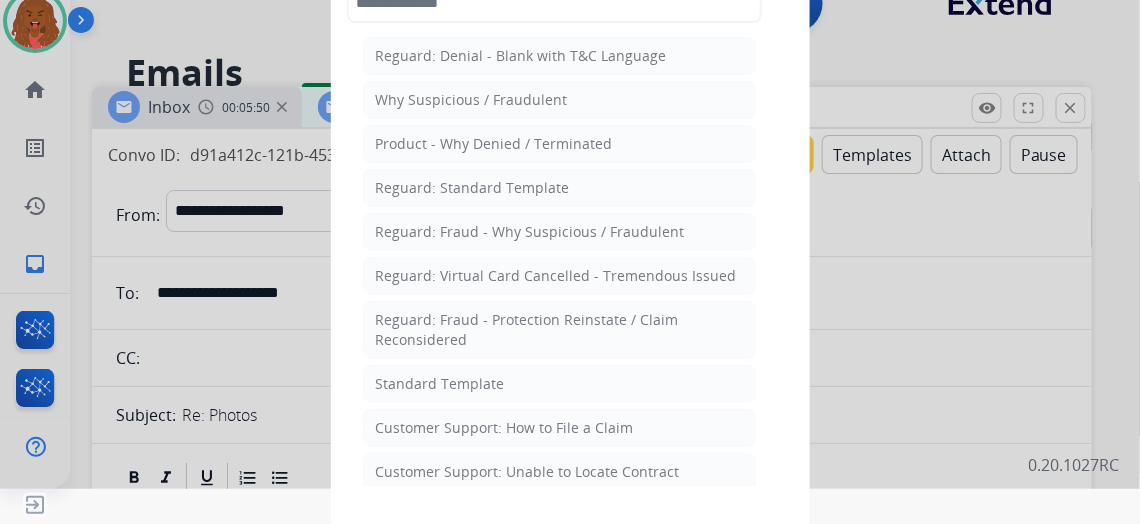 drag, startPoint x: 552, startPoint y: 344, endPoint x: 547, endPoint y: 353, distance: 10.29563 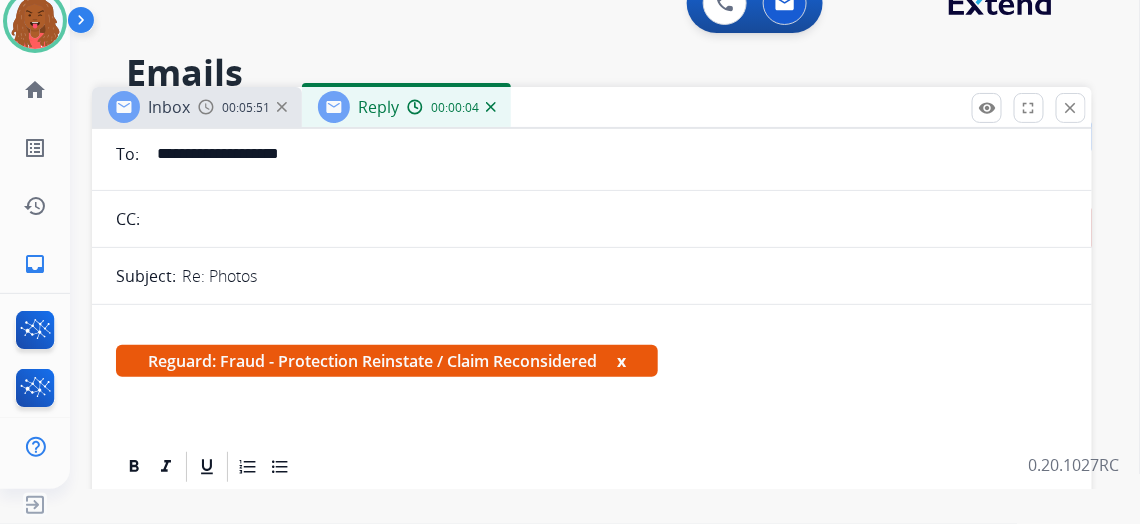 scroll, scrollTop: 181, scrollLeft: 0, axis: vertical 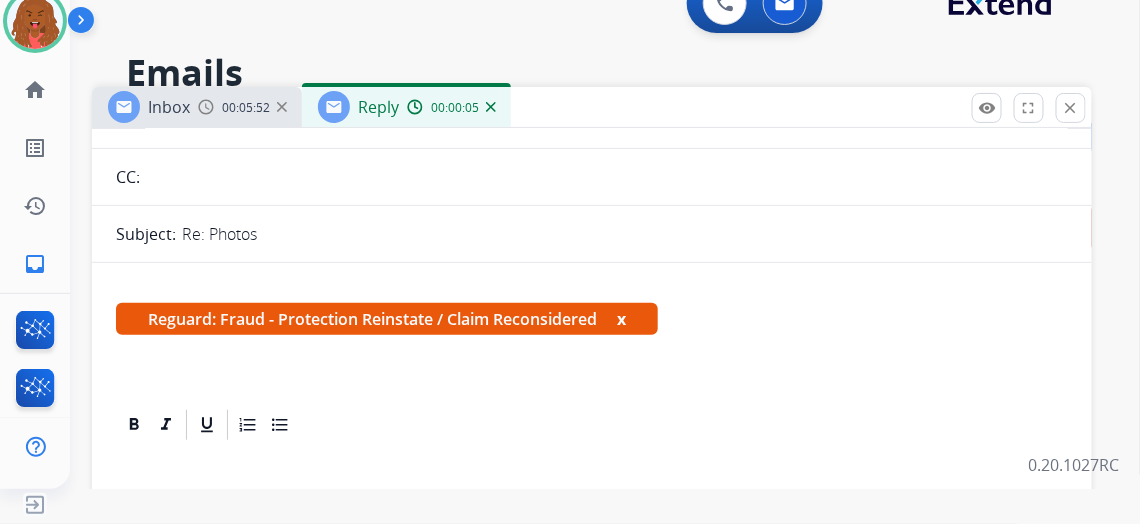 click on "x" at bounding box center (621, 319) 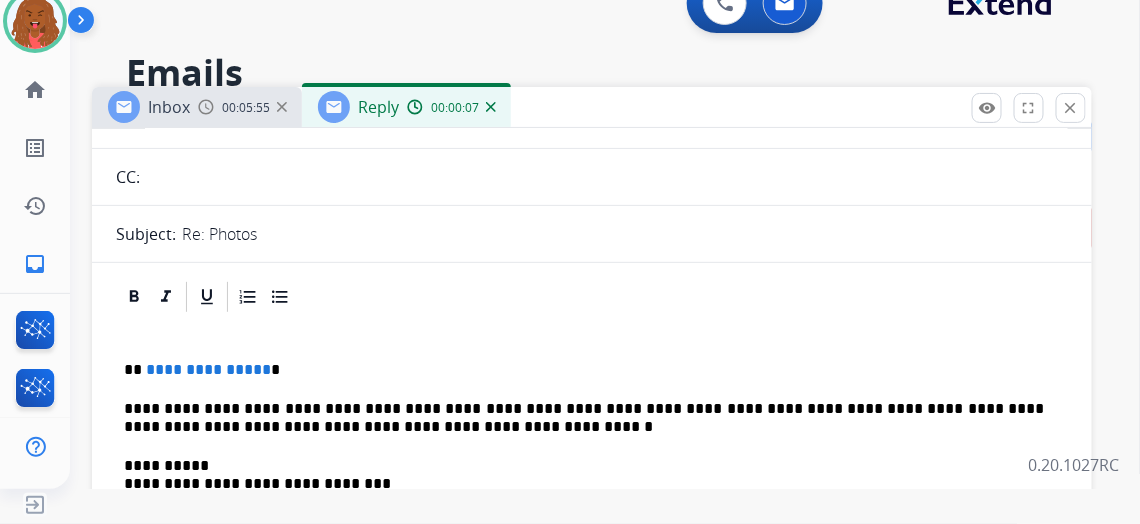 click on "**********" at bounding box center (584, 475) 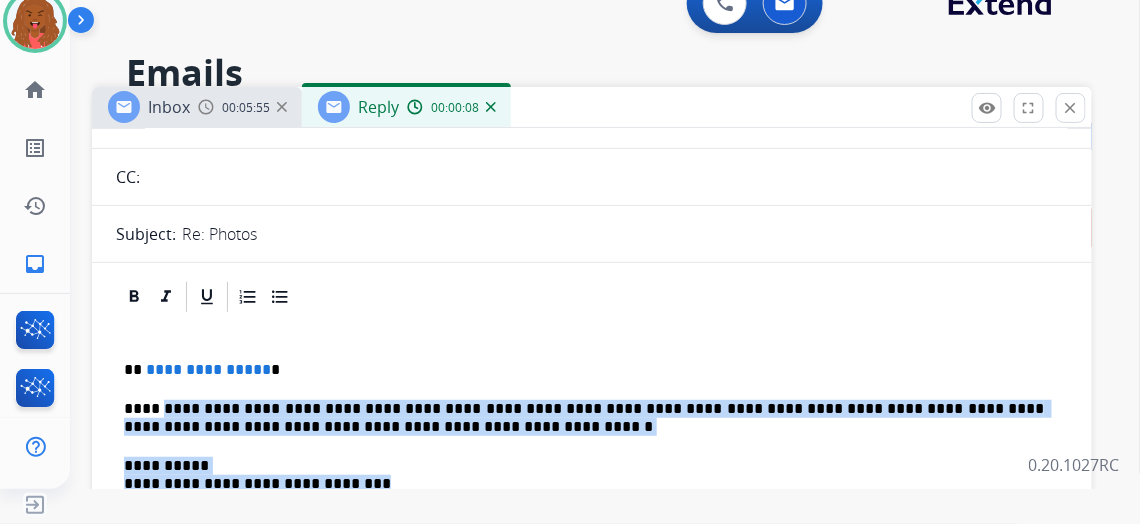drag, startPoint x: 367, startPoint y: 488, endPoint x: 161, endPoint y: 366, distance: 239.41595 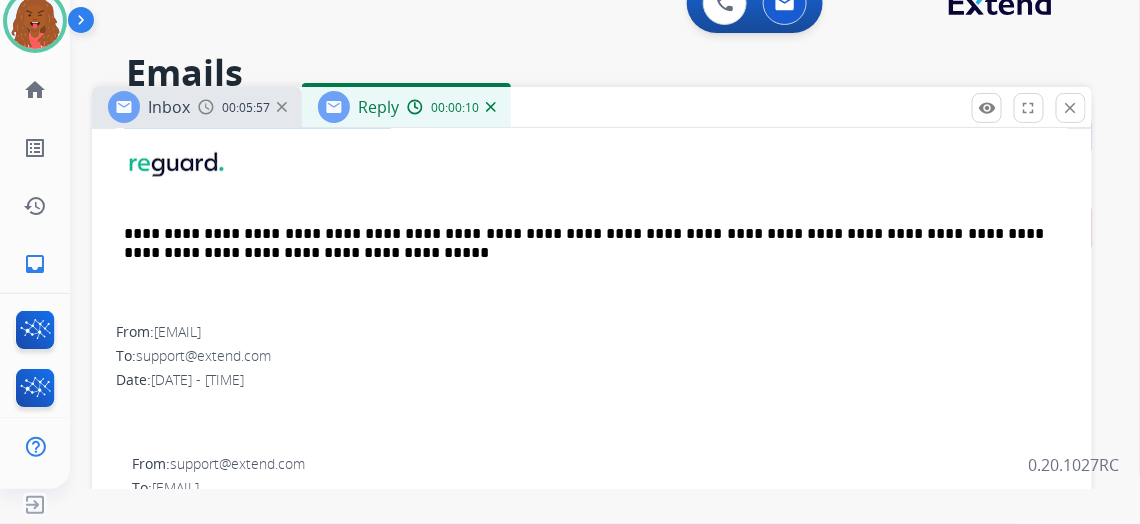 scroll, scrollTop: 589, scrollLeft: 0, axis: vertical 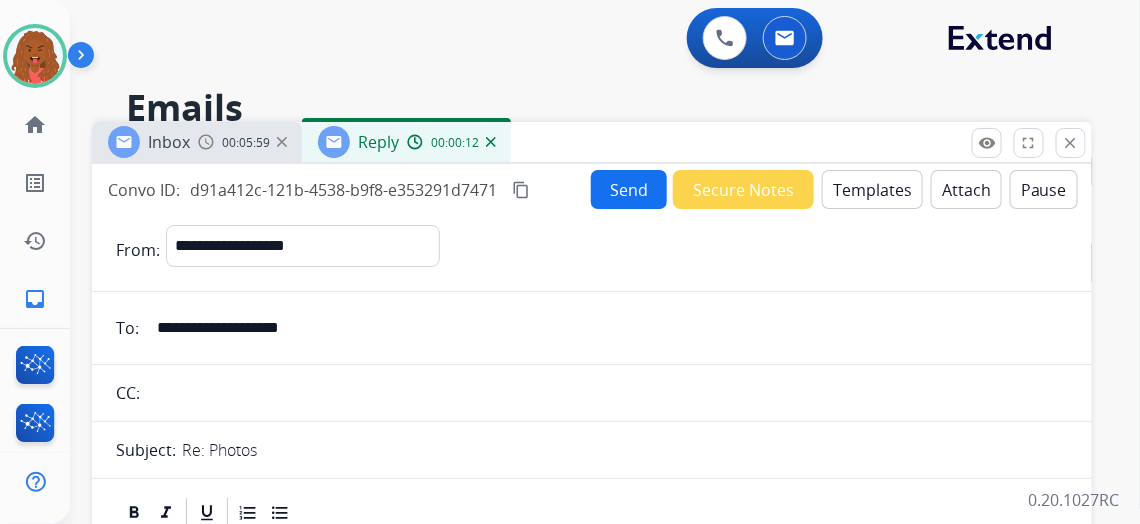 drag, startPoint x: 289, startPoint y: 205, endPoint x: -4, endPoint y: -20, distance: 369.4239 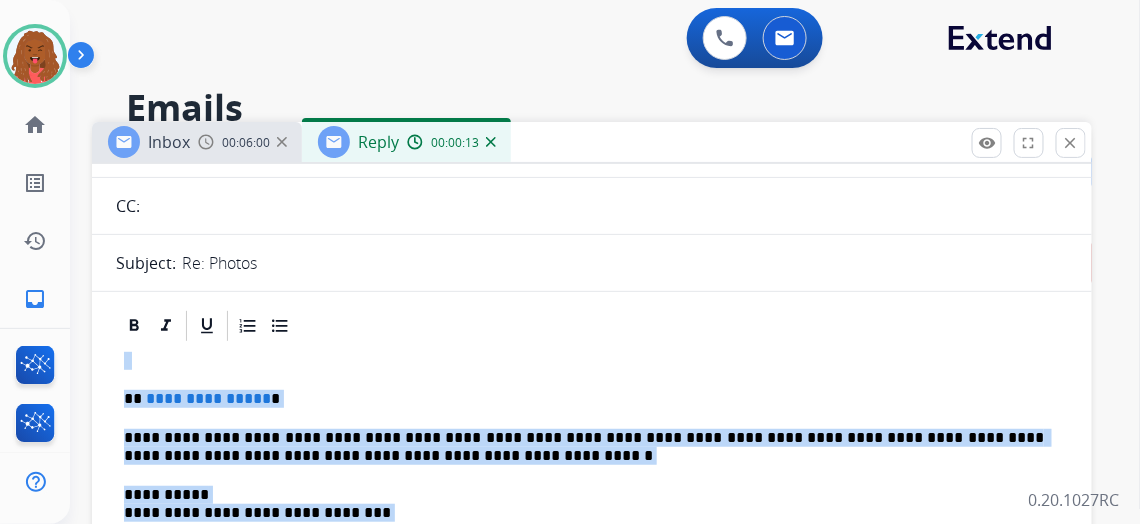 scroll, scrollTop: 272, scrollLeft: 0, axis: vertical 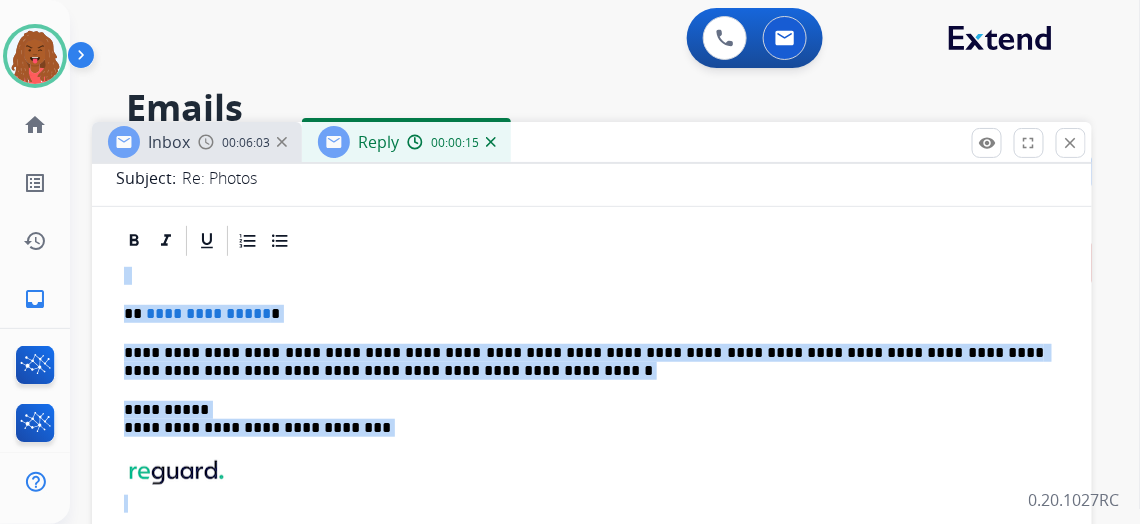 click on "**********" at bounding box center (584, 419) 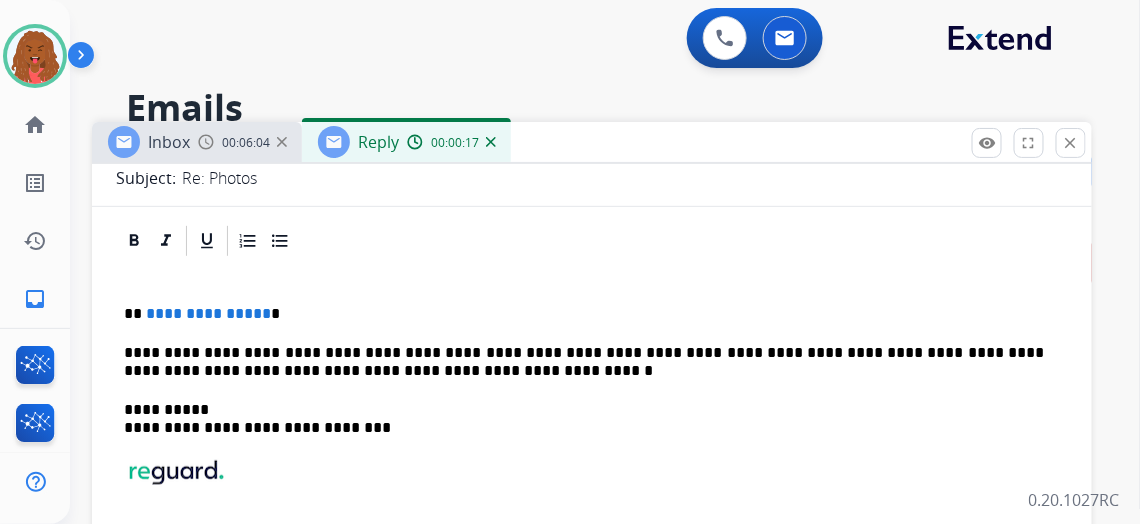 drag, startPoint x: 447, startPoint y: 439, endPoint x: 427, endPoint y: 429, distance: 22.36068 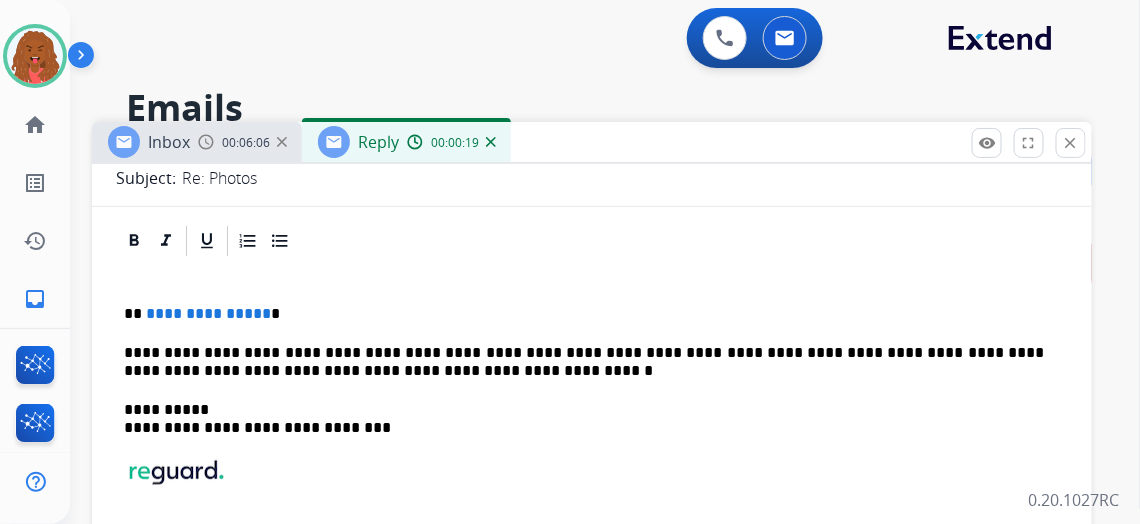 click on "00:00:19" at bounding box center (451, 142) 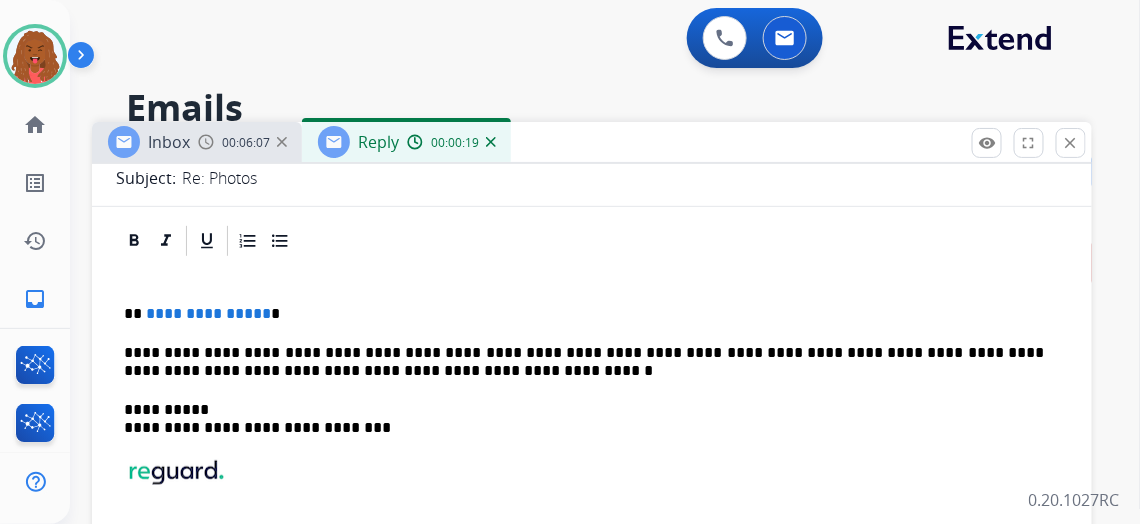 click at bounding box center [491, 142] 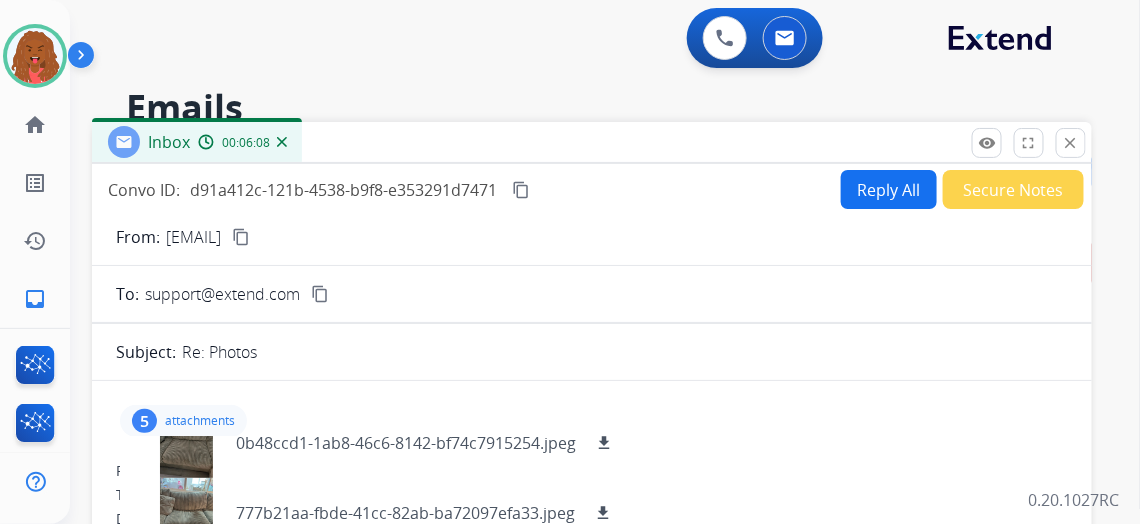 click on "Reply All" at bounding box center [889, 189] 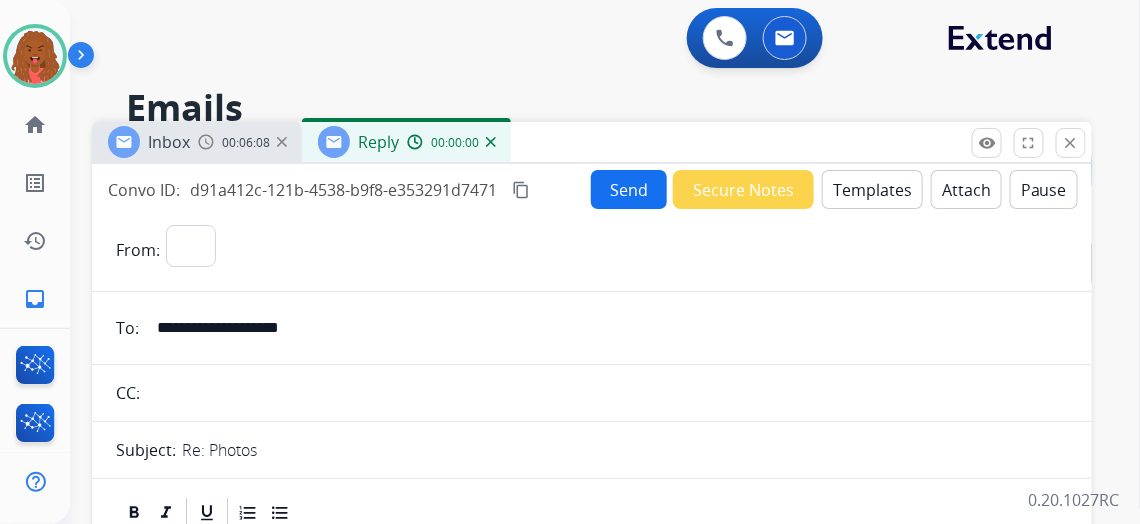 select on "**********" 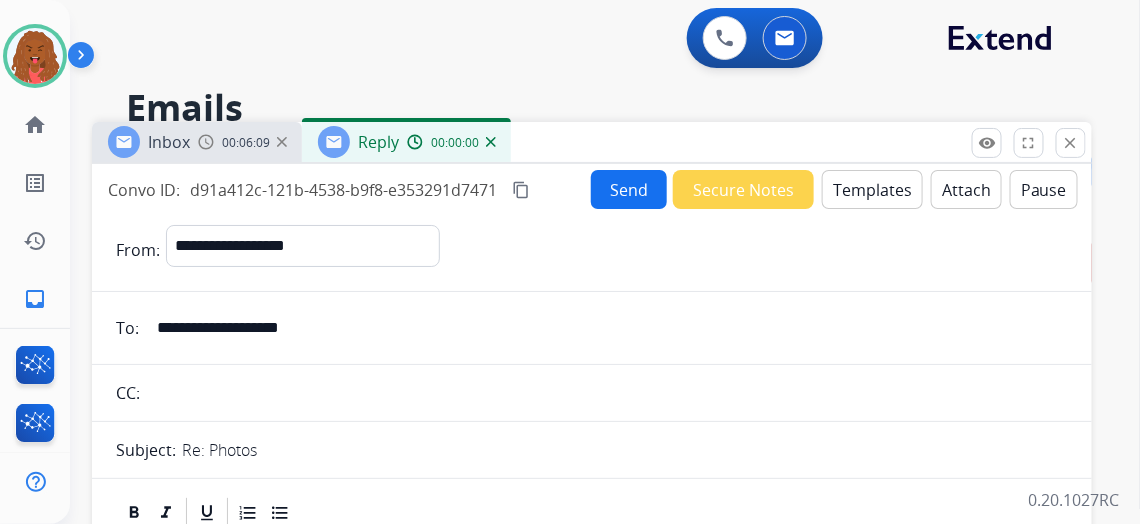 click on "Templates" at bounding box center (872, 189) 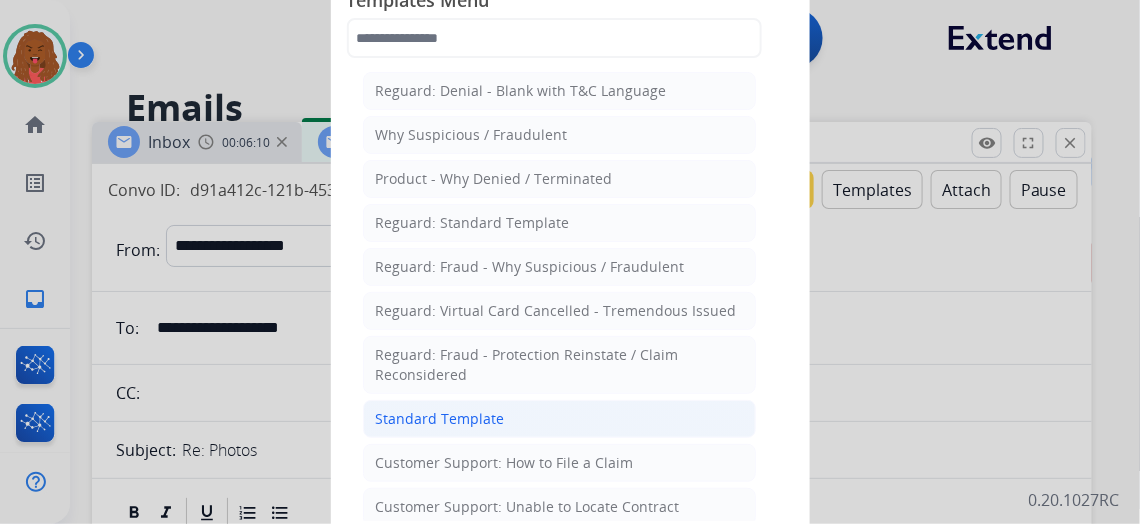click on "Standard Template" 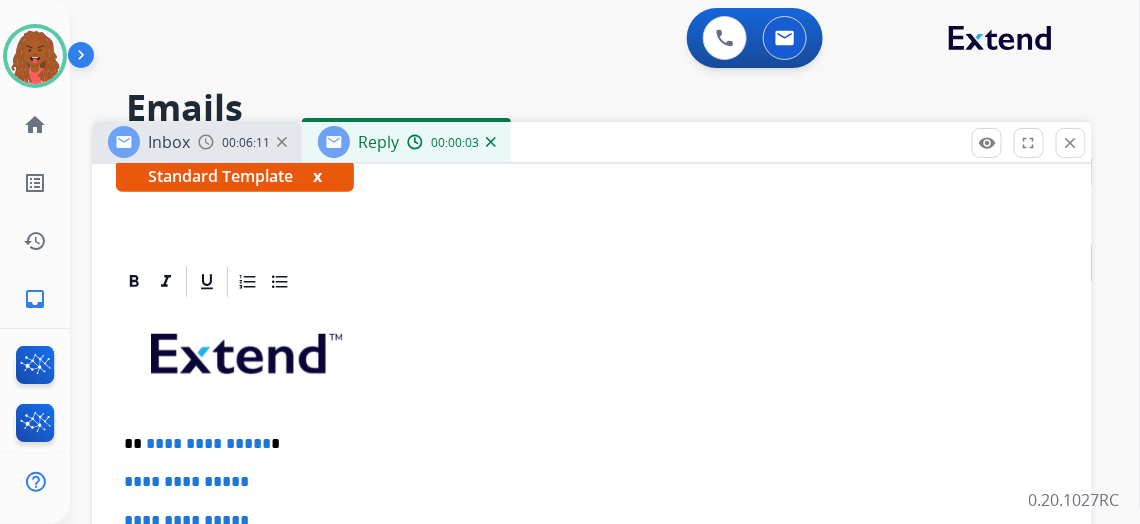 scroll, scrollTop: 363, scrollLeft: 0, axis: vertical 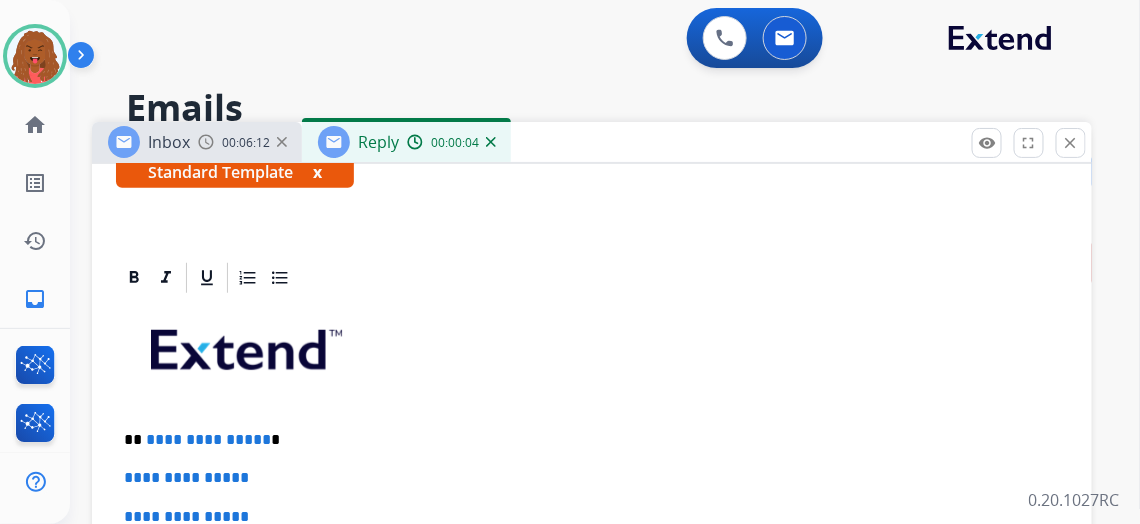 drag, startPoint x: 275, startPoint y: 438, endPoint x: 364, endPoint y: 467, distance: 93.60555 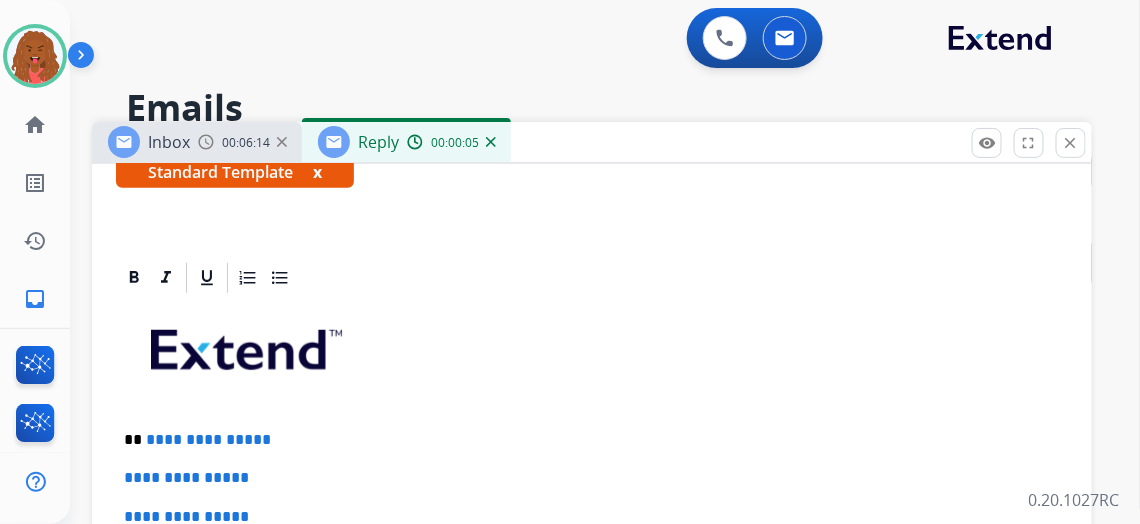 type 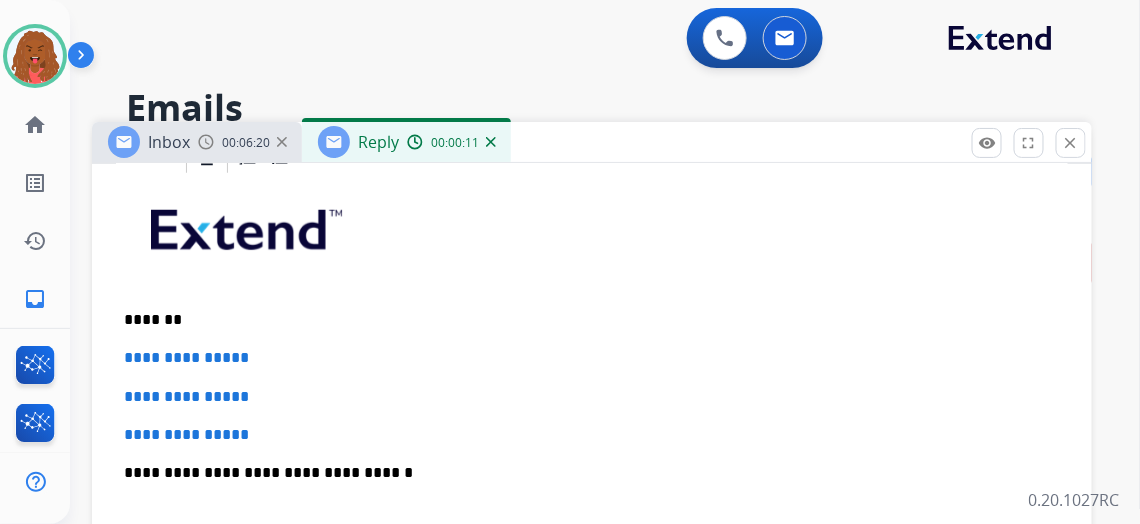 scroll, scrollTop: 545, scrollLeft: 0, axis: vertical 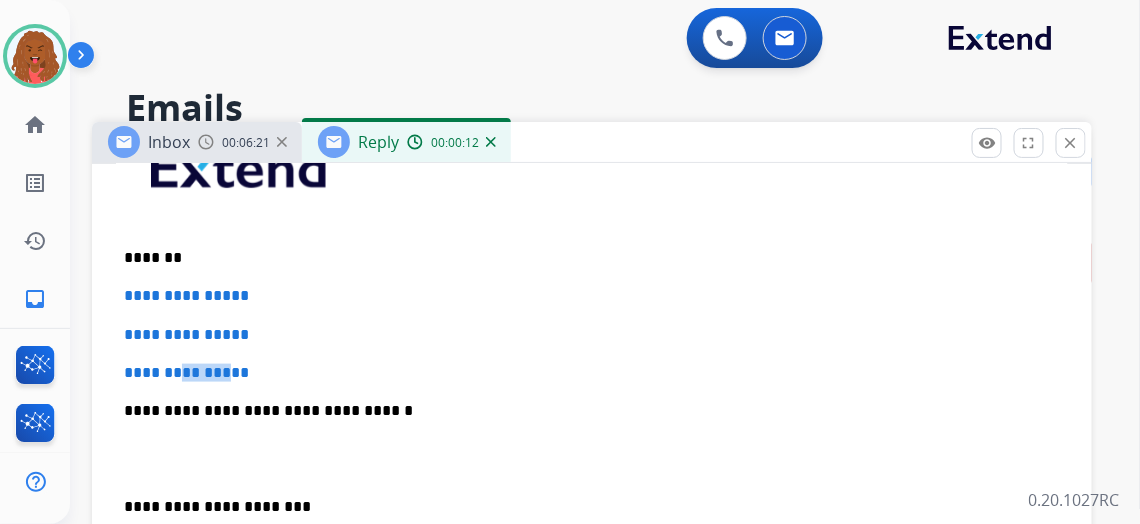 drag, startPoint x: 259, startPoint y: 362, endPoint x: 208, endPoint y: 341, distance: 55.154327 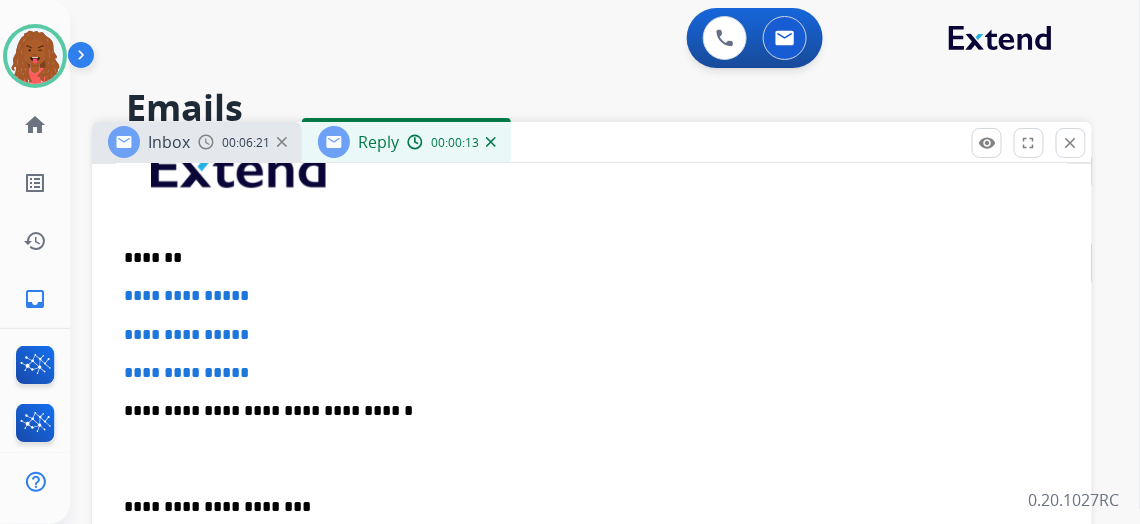 click on "**********" at bounding box center (592, 373) 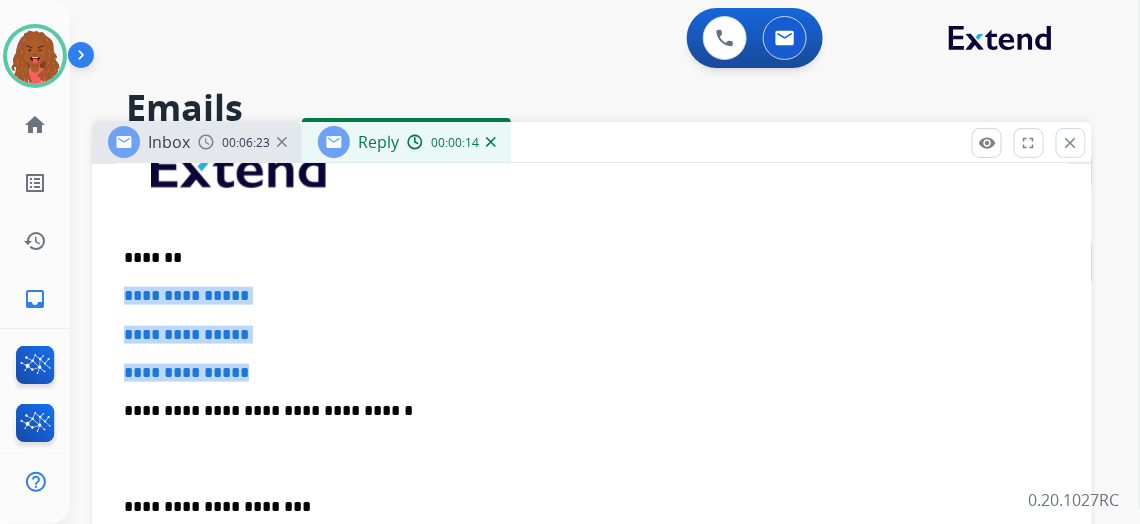 drag, startPoint x: 292, startPoint y: 367, endPoint x: 130, endPoint y: 269, distance: 189.33568 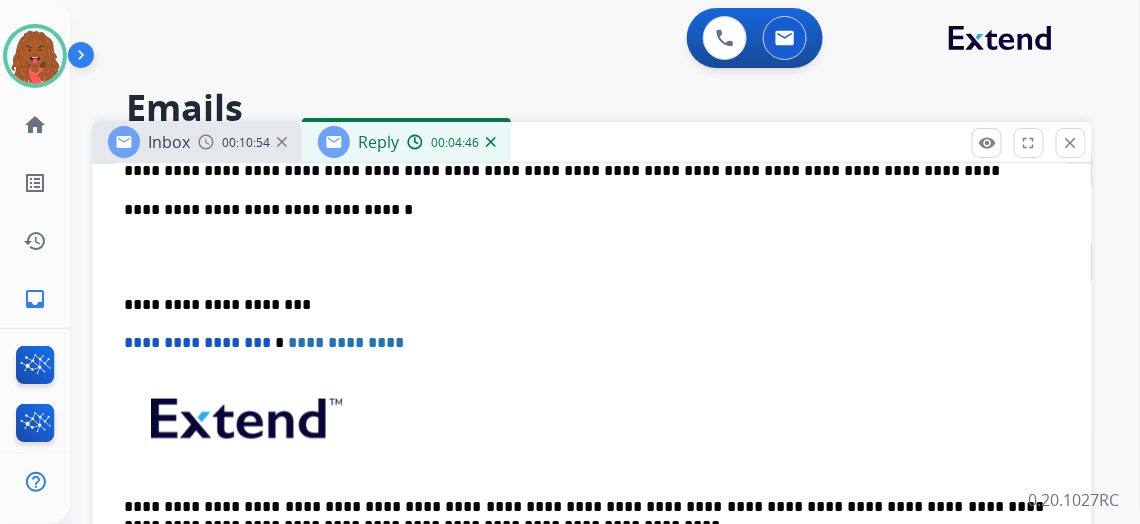 scroll, scrollTop: 589, scrollLeft: 0, axis: vertical 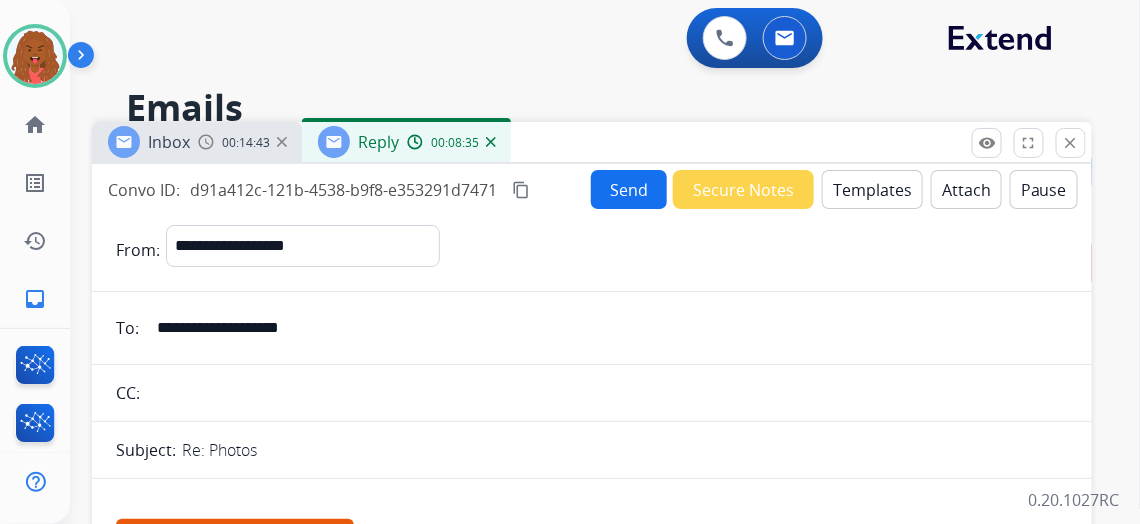 click on "Send" at bounding box center [629, 189] 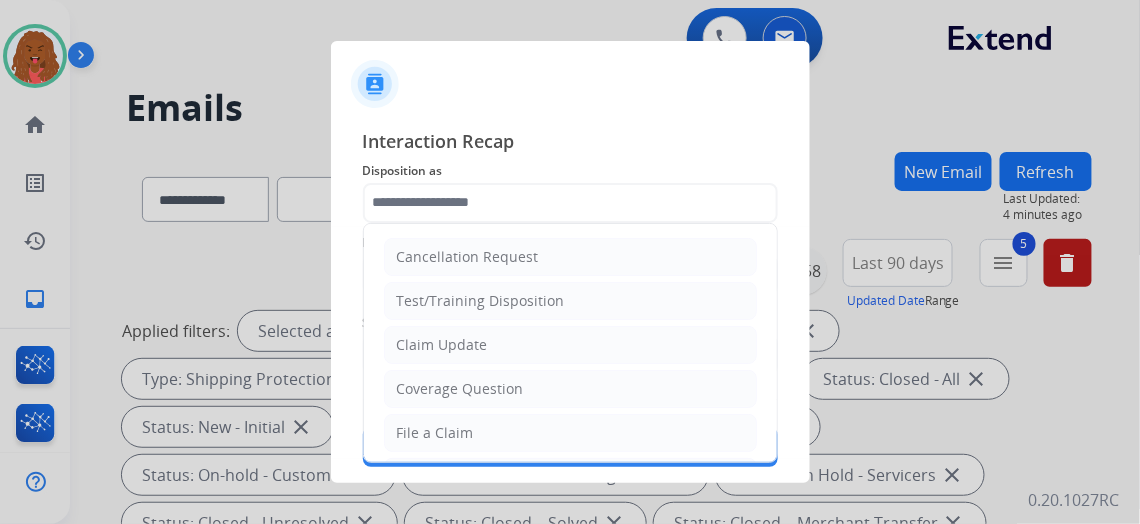 click 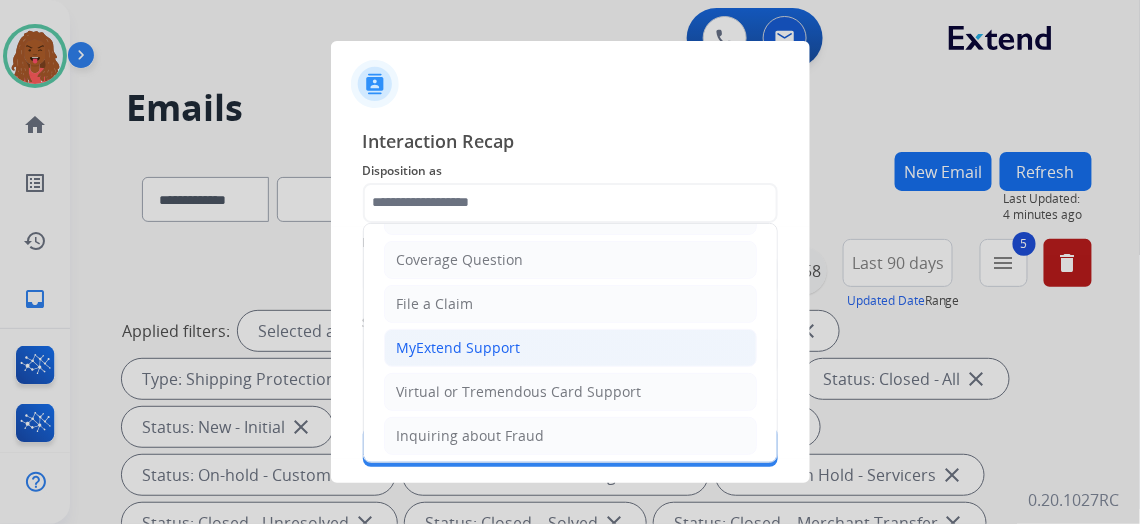 scroll, scrollTop: 0, scrollLeft: 0, axis: both 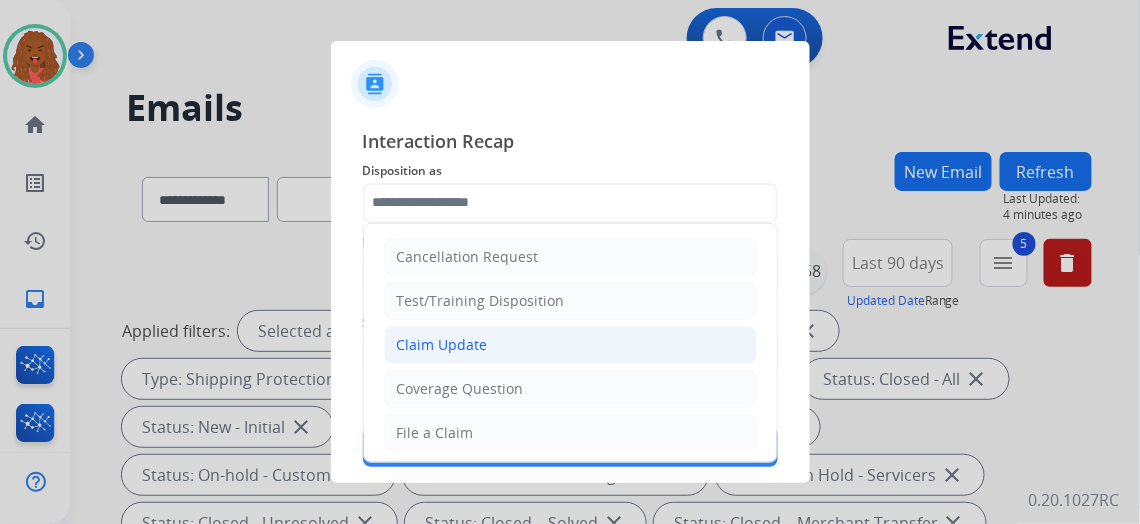 click on "Claim Update" 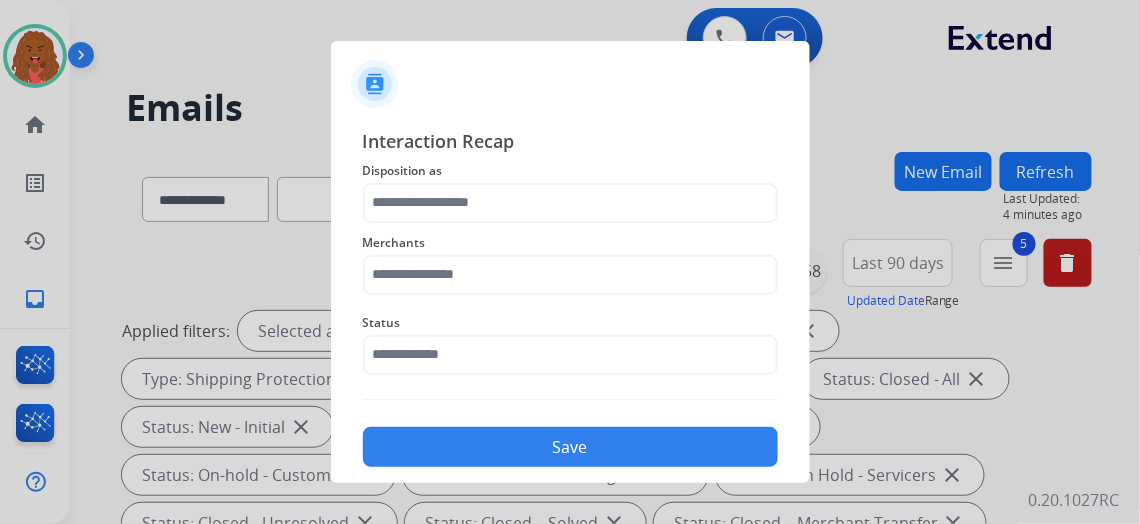 type on "**********" 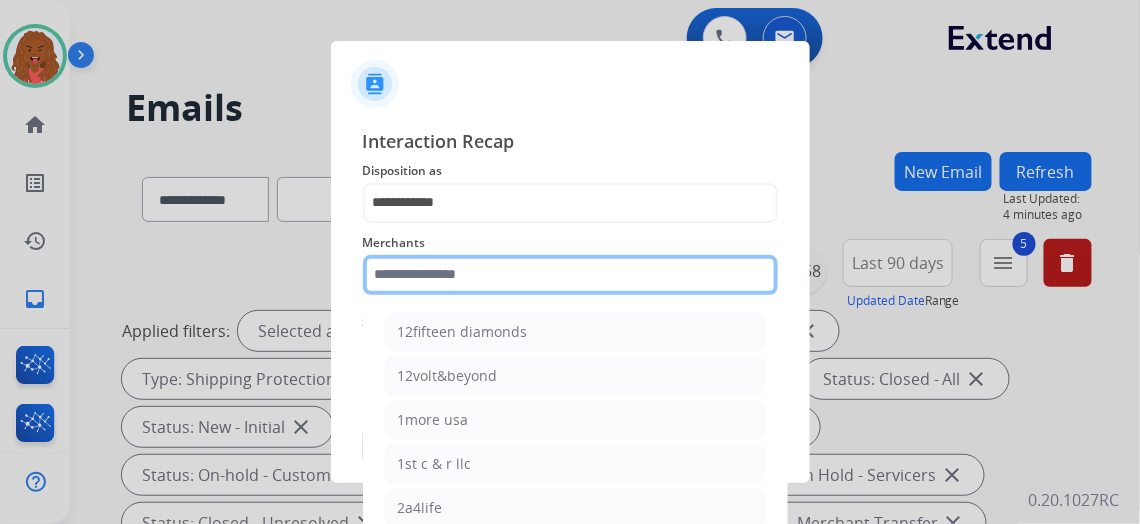 click 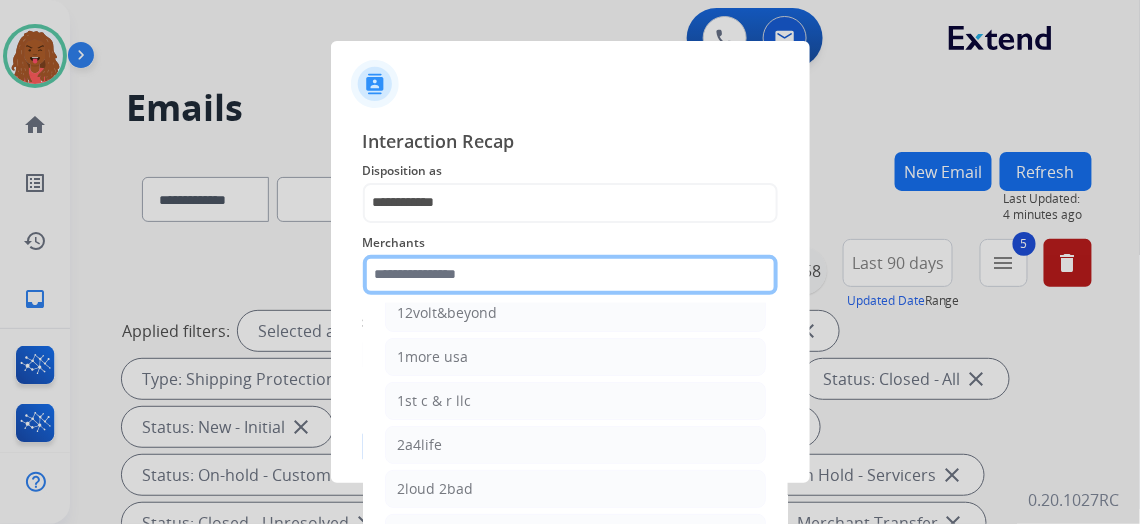 scroll, scrollTop: 90, scrollLeft: 0, axis: vertical 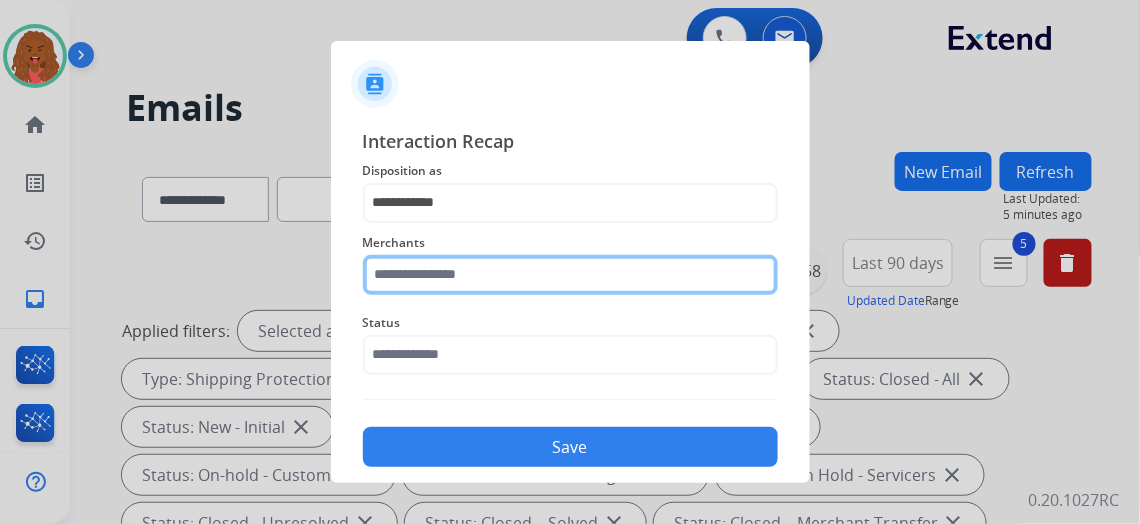 drag, startPoint x: 373, startPoint y: 292, endPoint x: 388, endPoint y: 281, distance: 18.601076 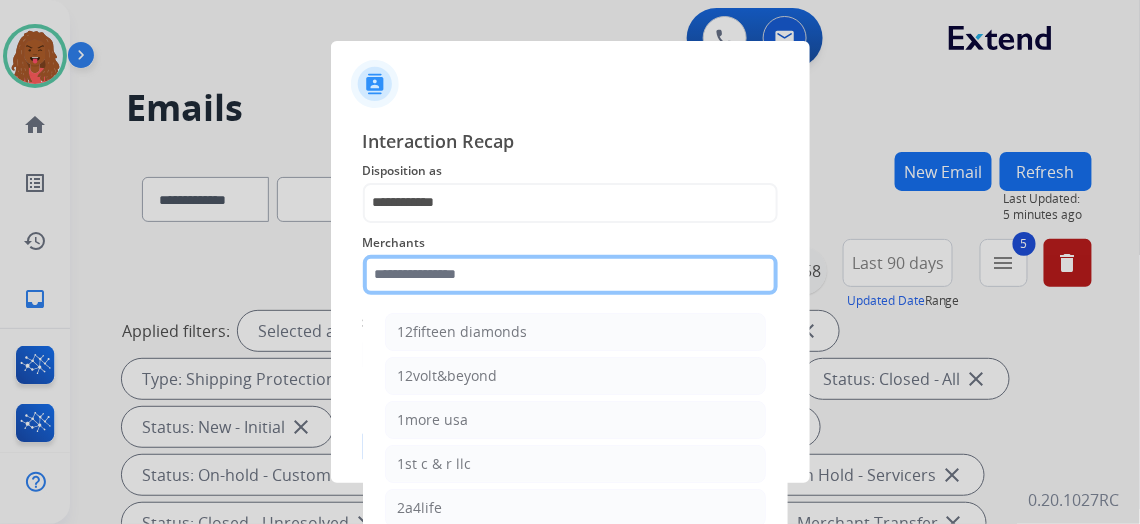 click 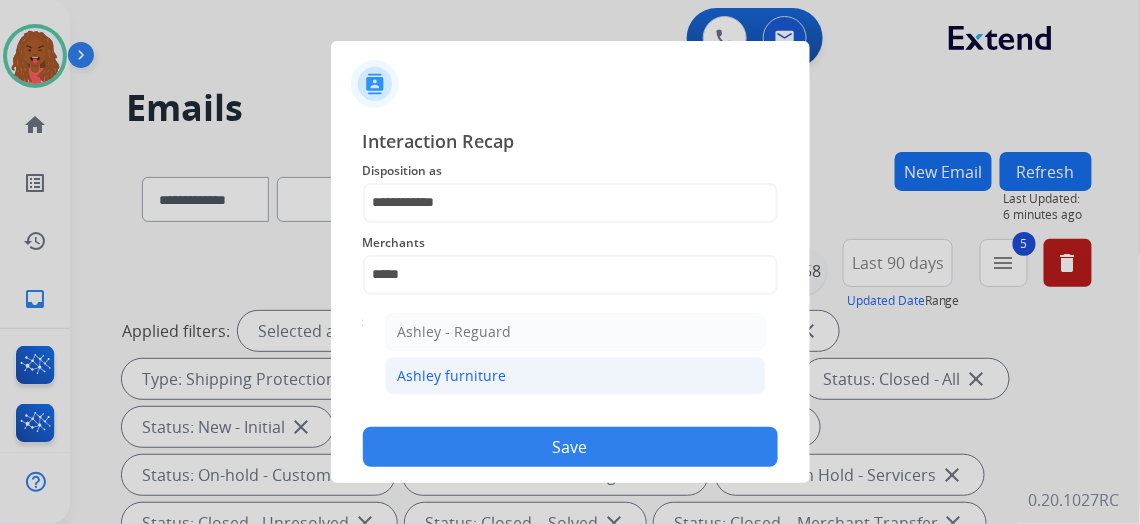 click on "Ashley furniture" 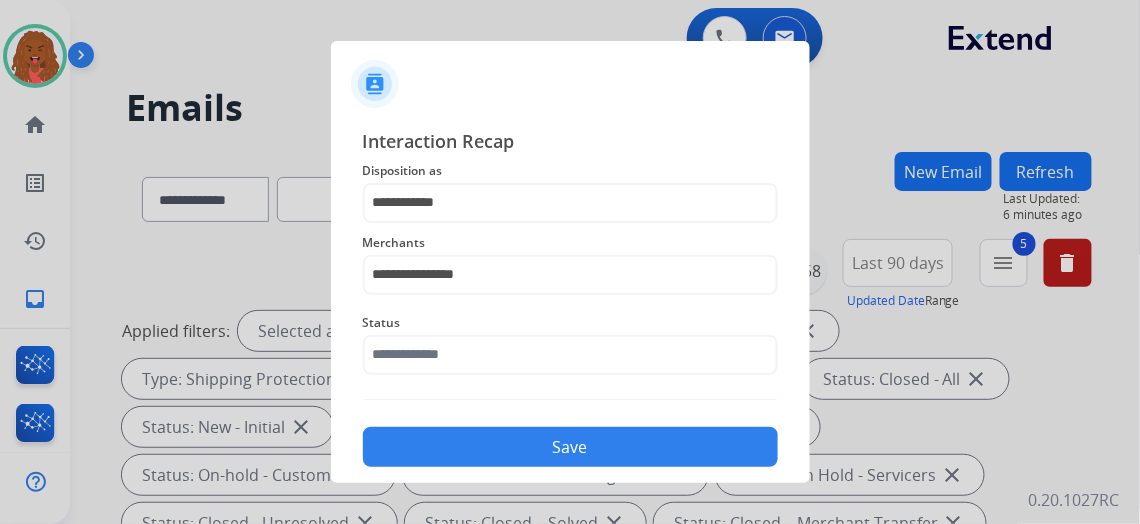 drag, startPoint x: 508, startPoint y: 452, endPoint x: 527, endPoint y: 286, distance: 167.08382 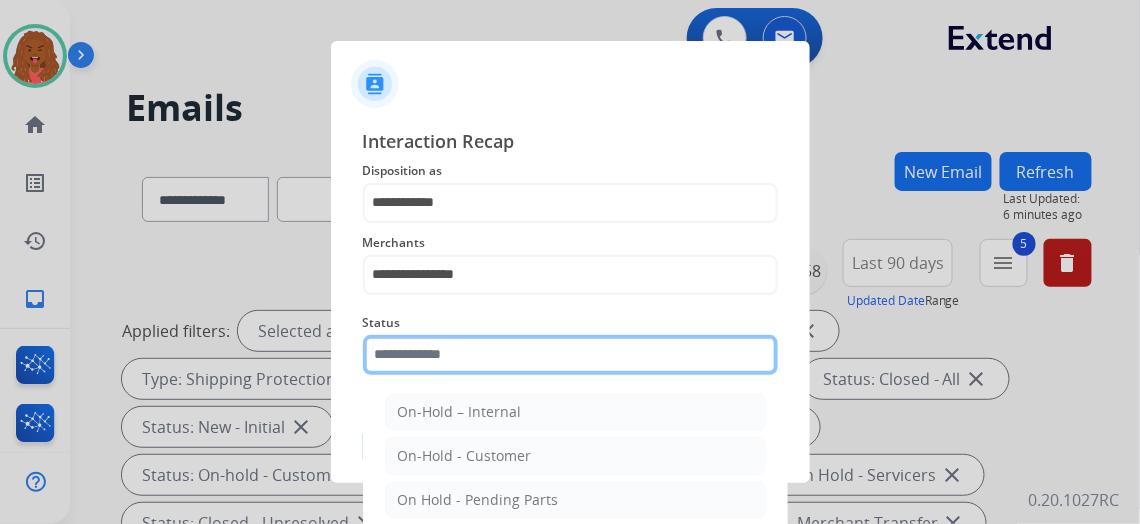 click 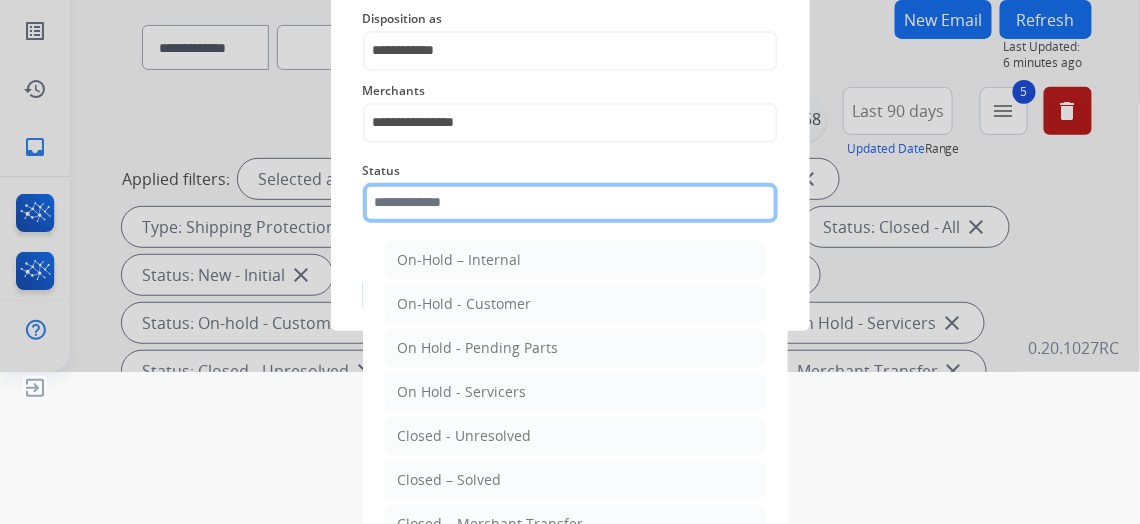 scroll, scrollTop: 158, scrollLeft: 0, axis: vertical 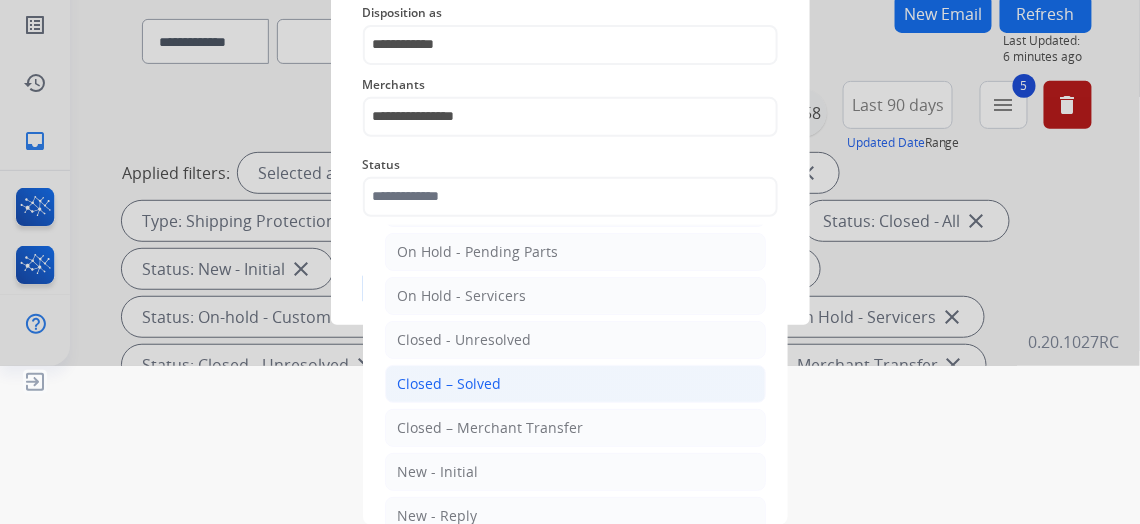 click on "Closed – Solved" 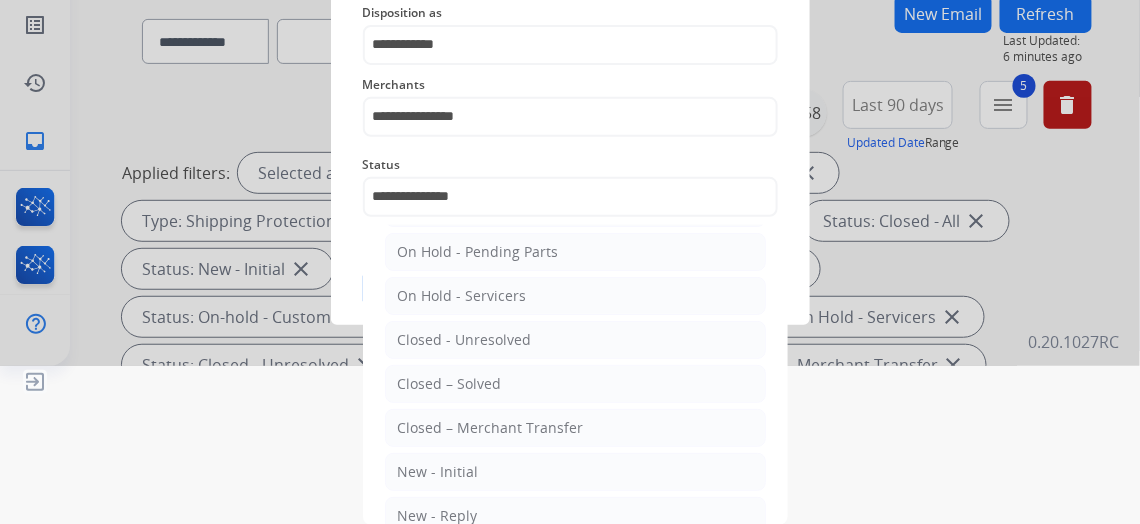 scroll, scrollTop: 35, scrollLeft: 0, axis: vertical 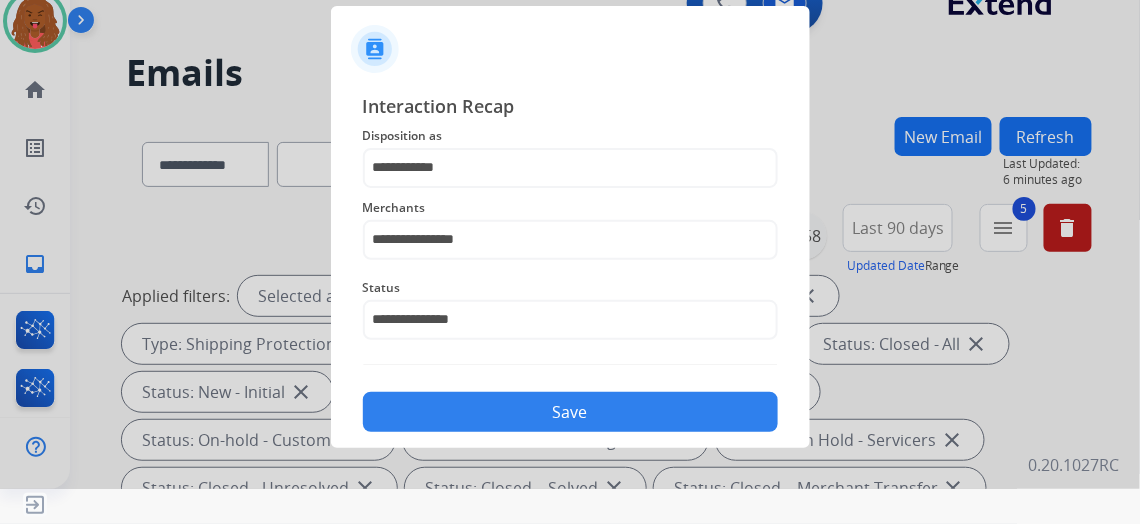 click on "Save" 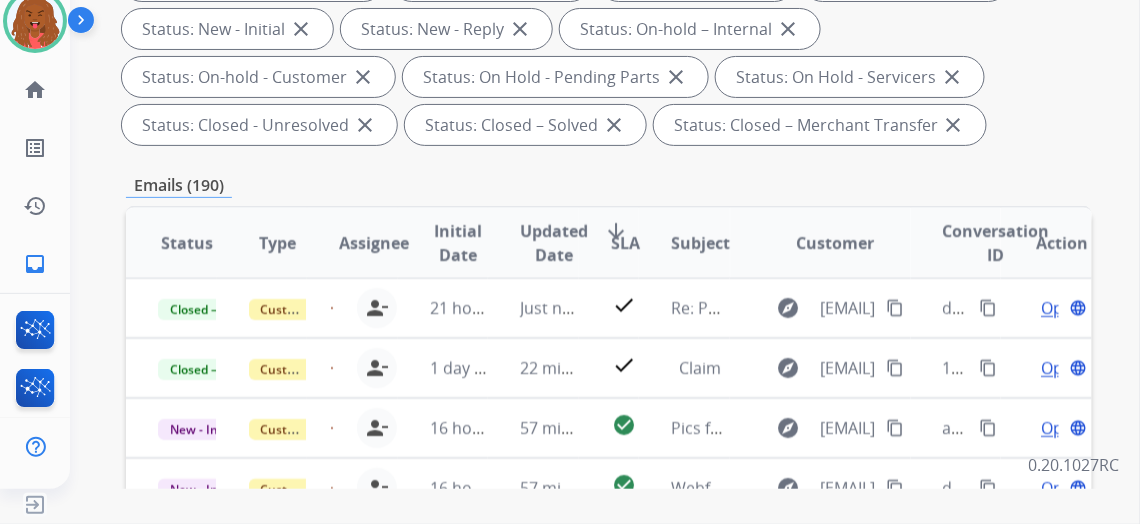scroll, scrollTop: 454, scrollLeft: 0, axis: vertical 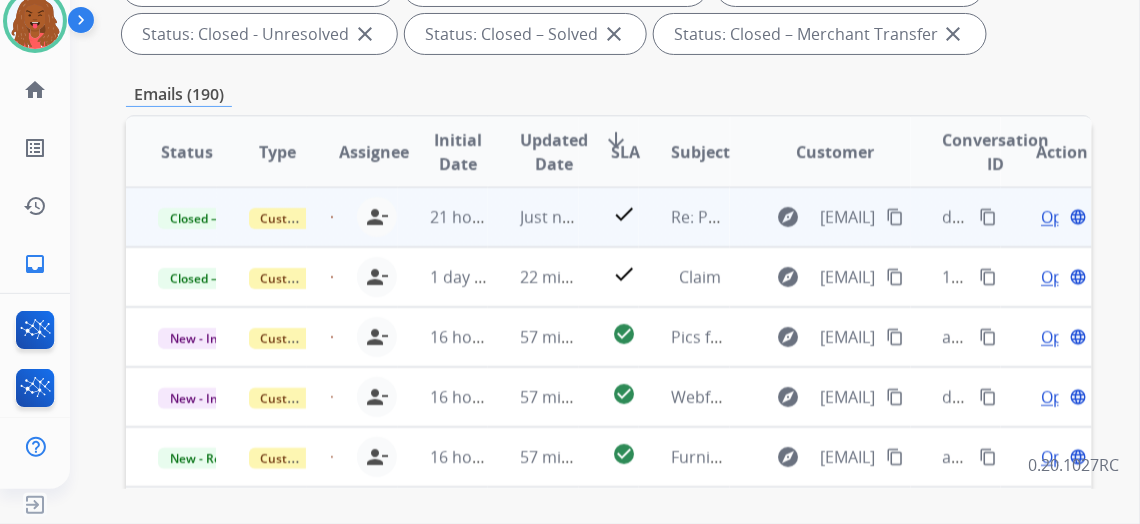 click on "Open" at bounding box center (1061, 217) 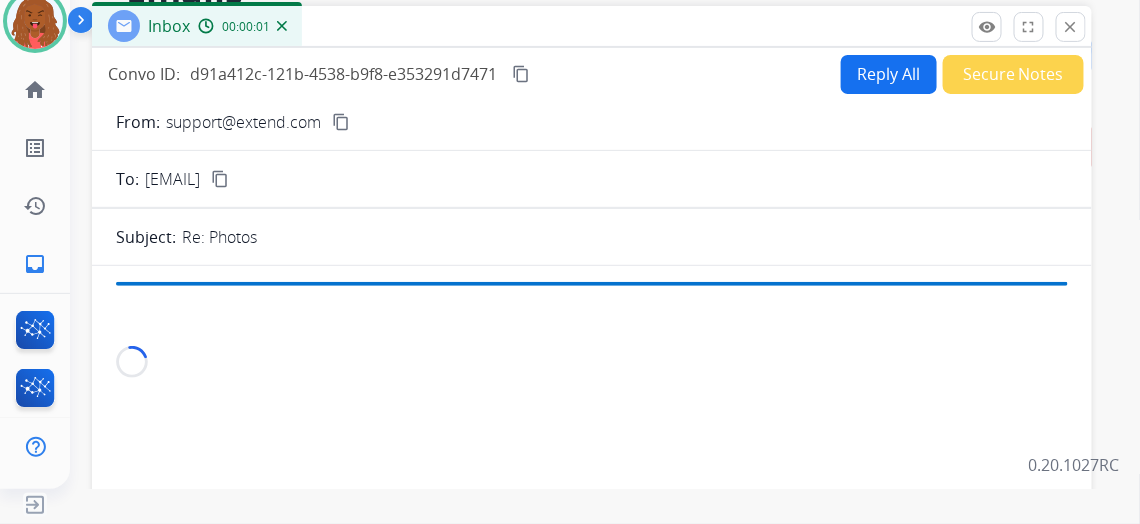 scroll, scrollTop: 0, scrollLeft: 0, axis: both 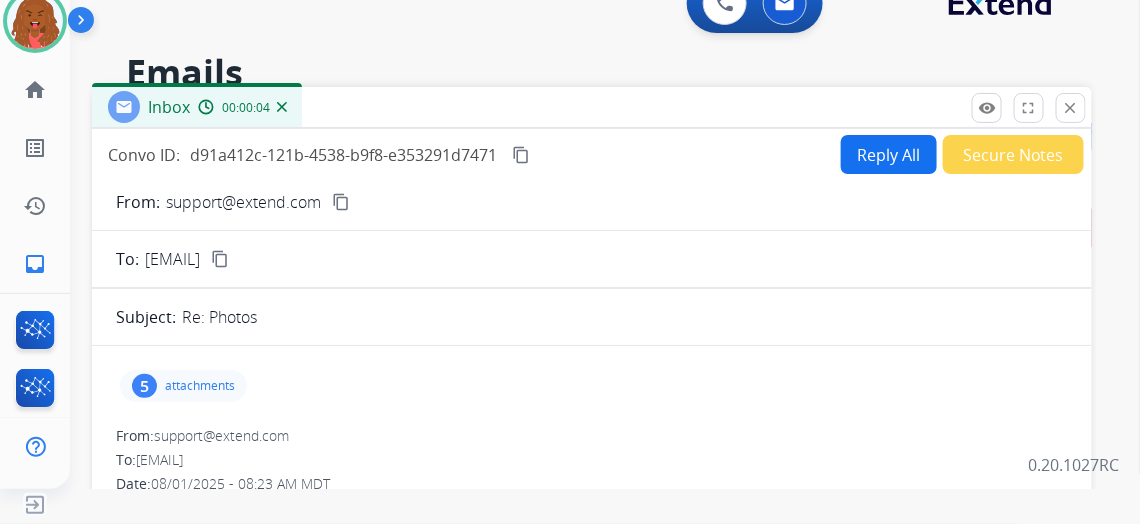 click on "attachments" at bounding box center (200, 386) 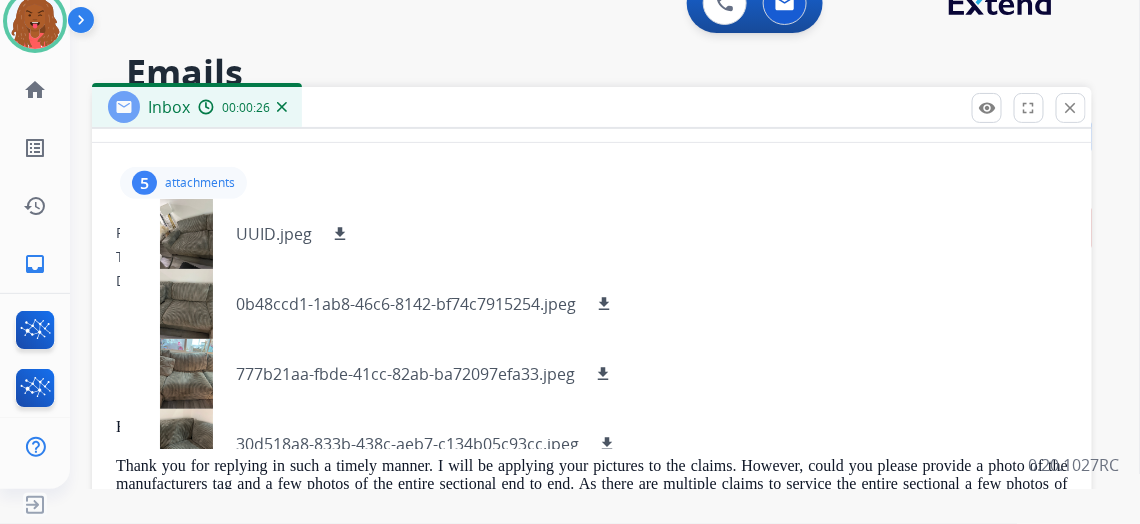 scroll, scrollTop: 90, scrollLeft: 0, axis: vertical 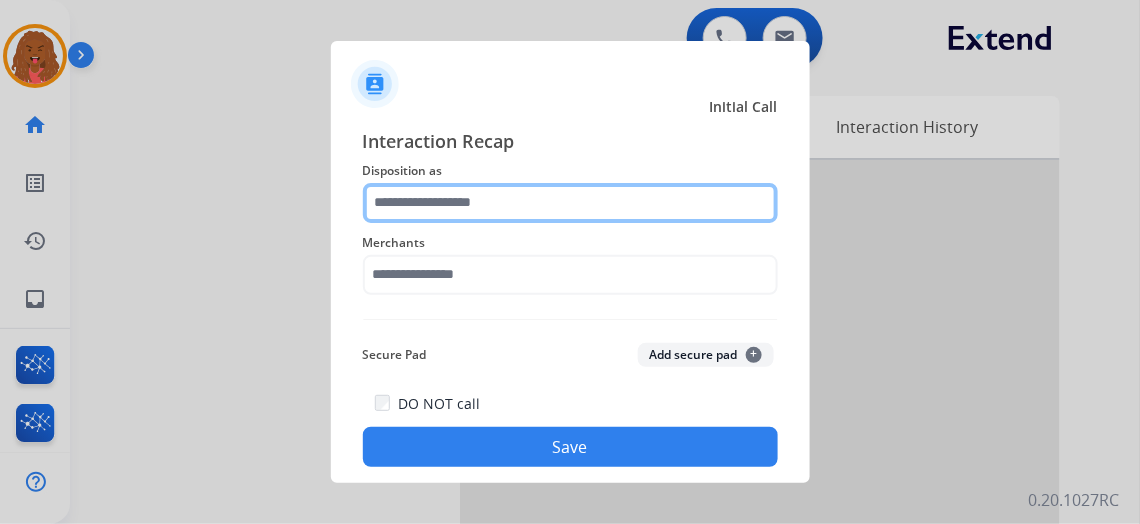 drag, startPoint x: 592, startPoint y: 206, endPoint x: 584, endPoint y: 218, distance: 14.422205 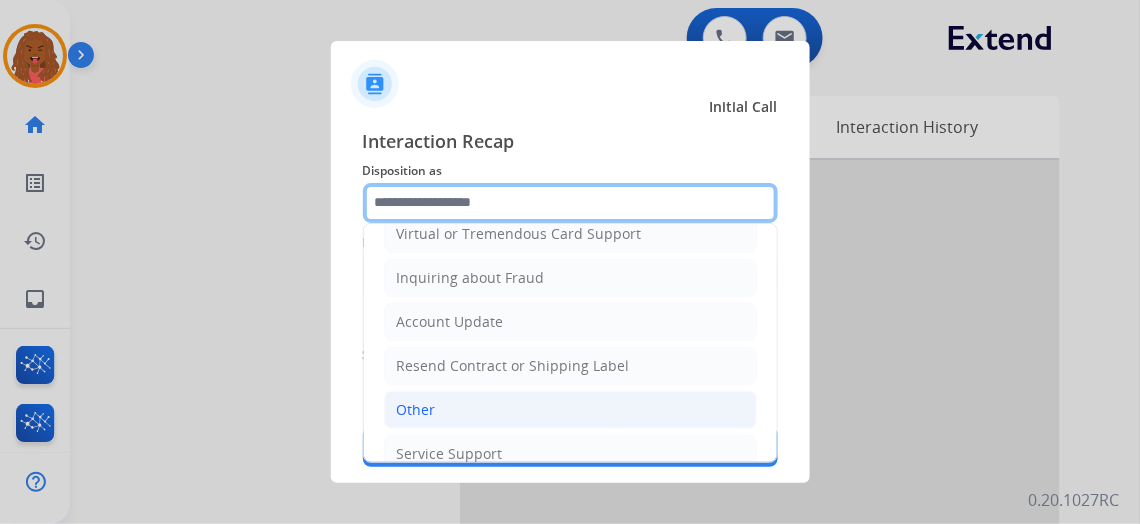 scroll, scrollTop: 301, scrollLeft: 0, axis: vertical 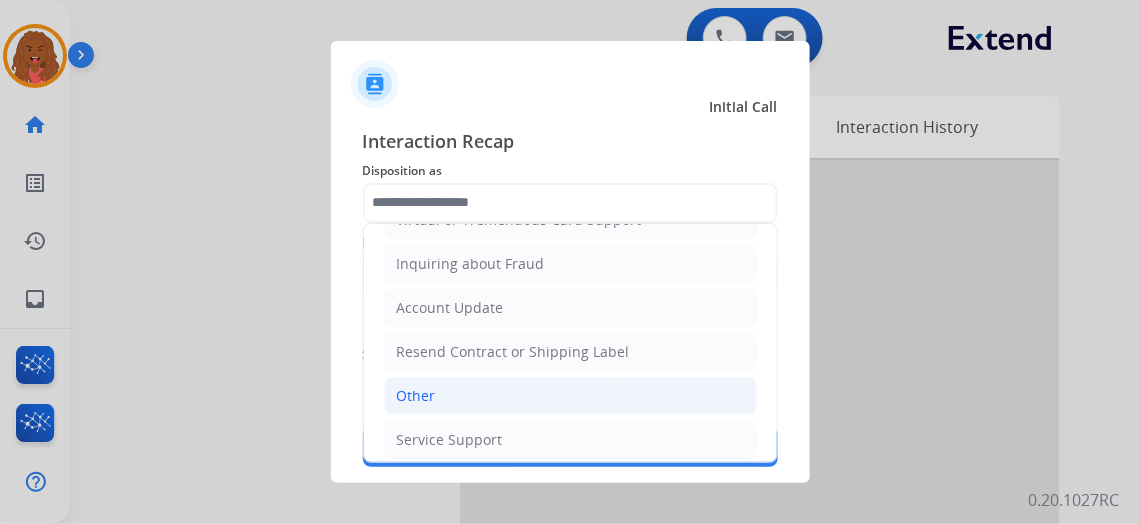click on "Other" 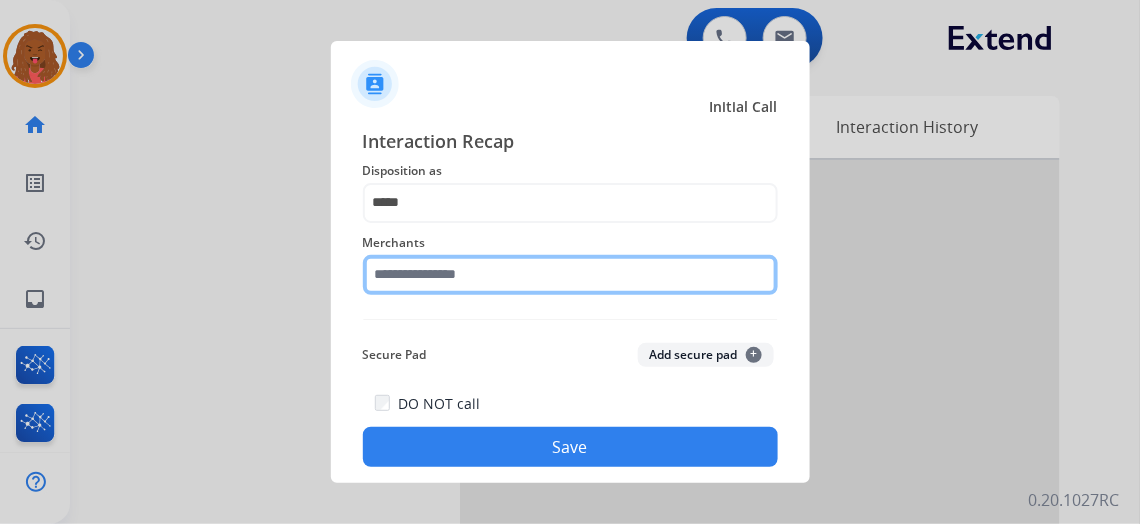 click 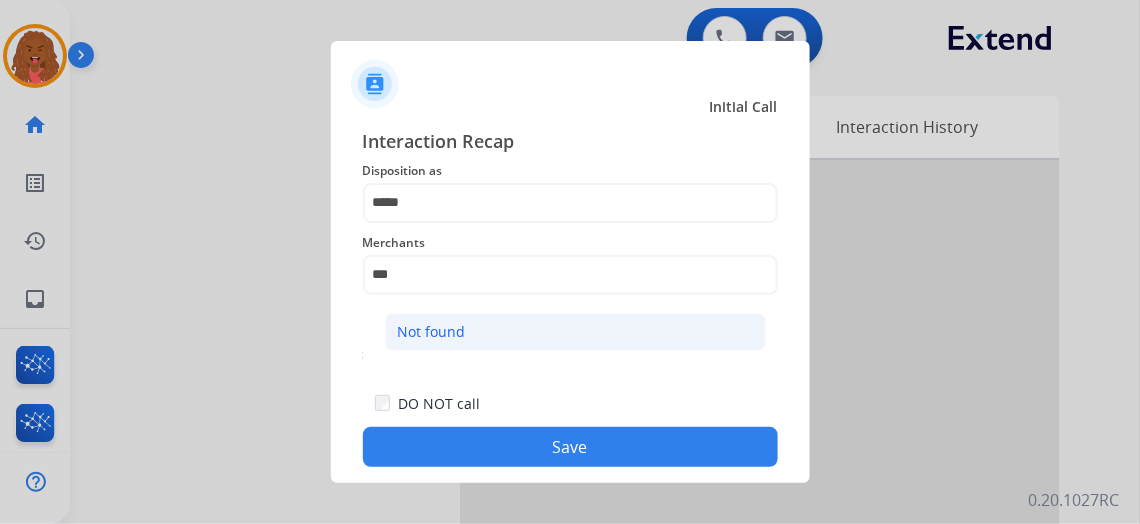 click on "Not found" 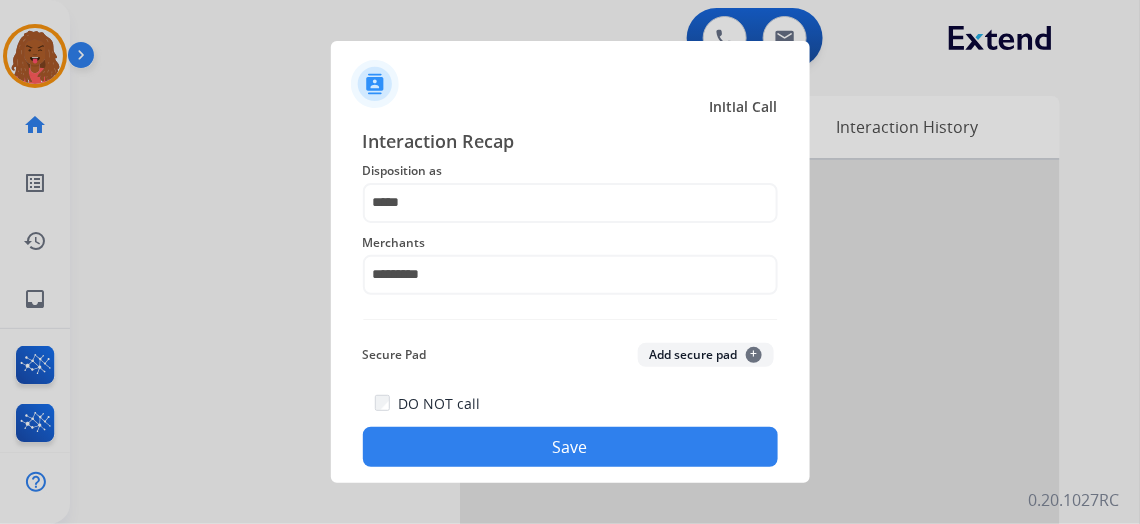 click on "Save" 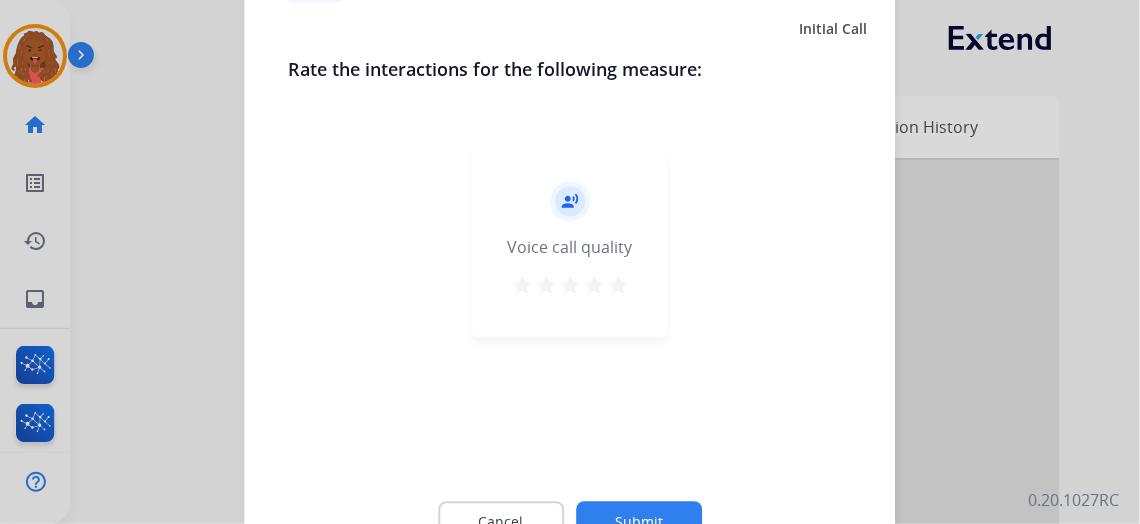 click on "Submit" 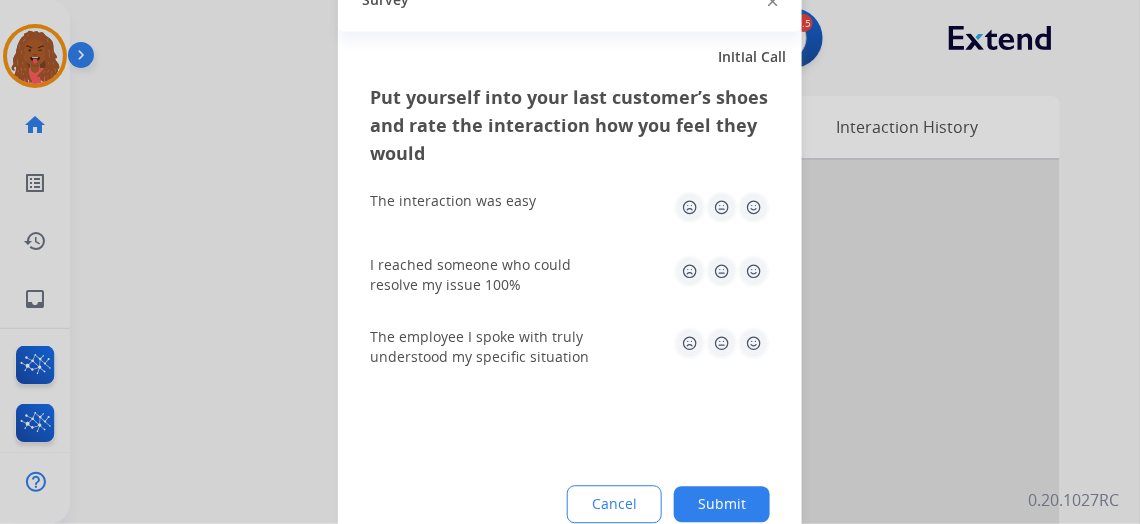 click on "Submit" 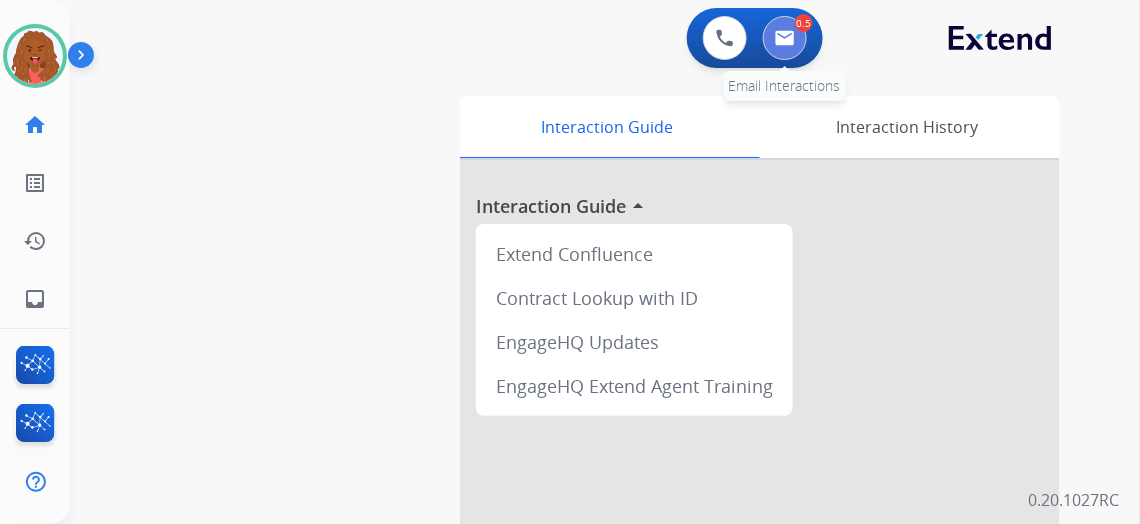 click at bounding box center (785, 38) 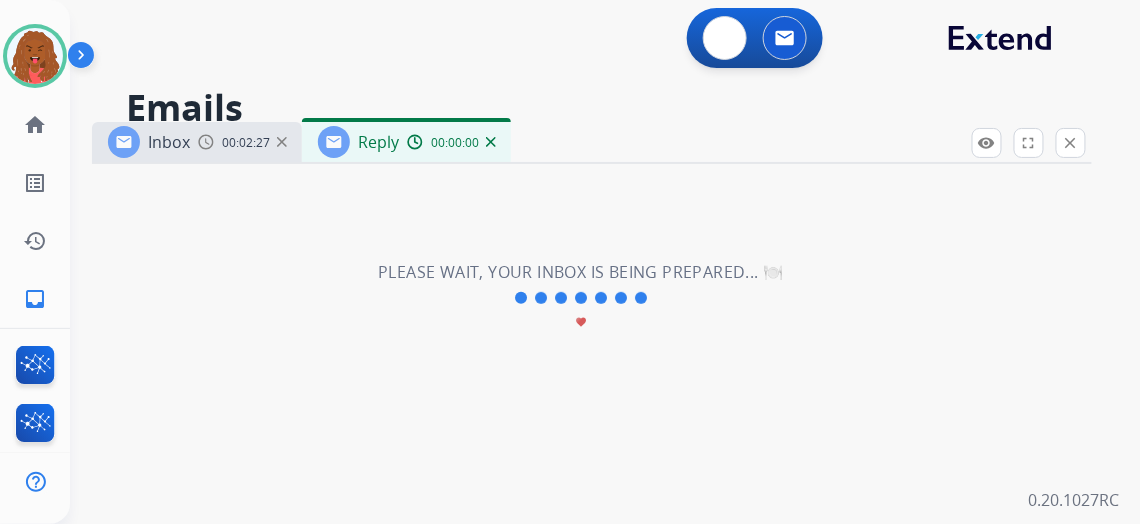 select on "**********" 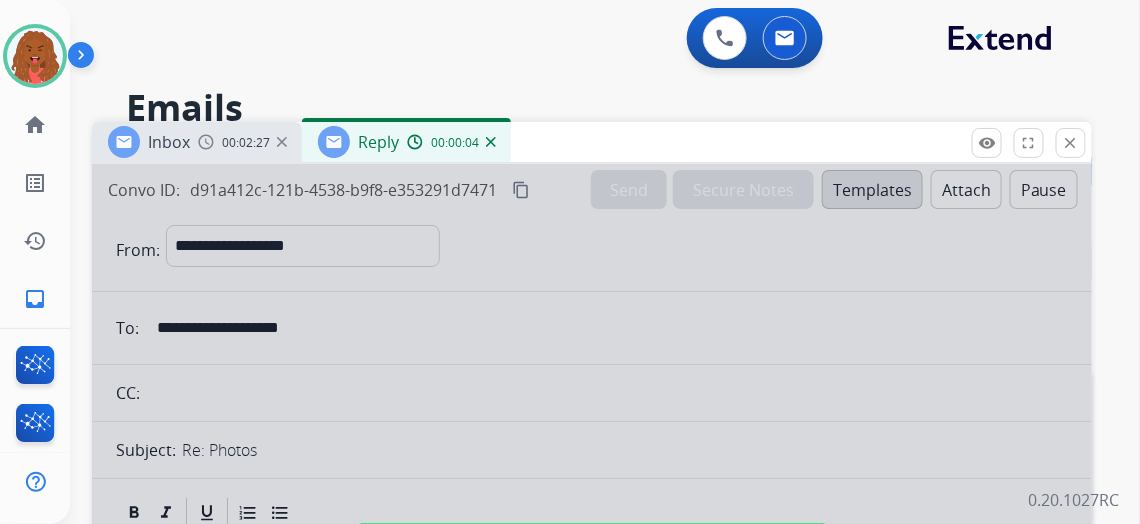 click at bounding box center (491, 142) 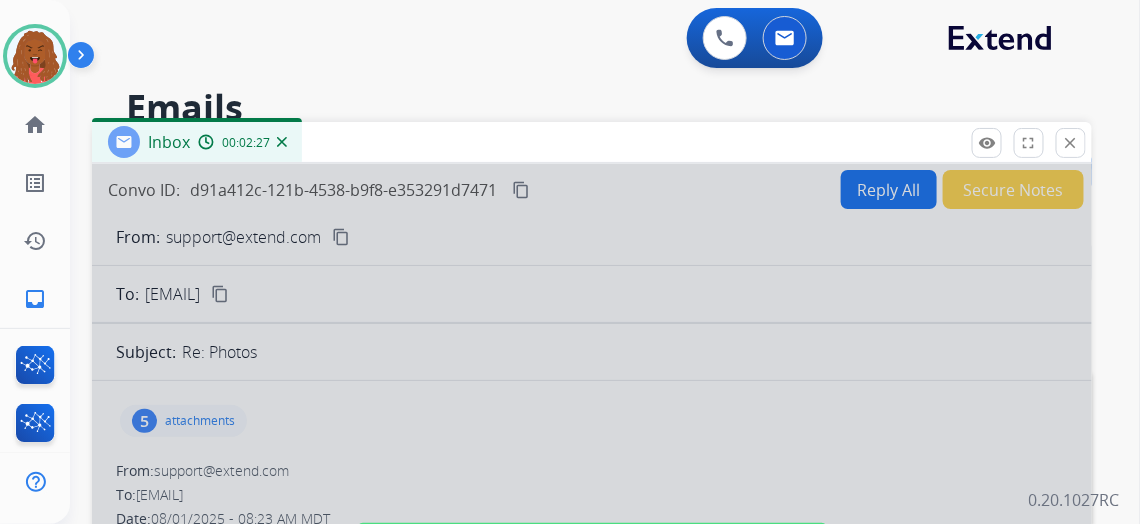 click at bounding box center [592, 537] 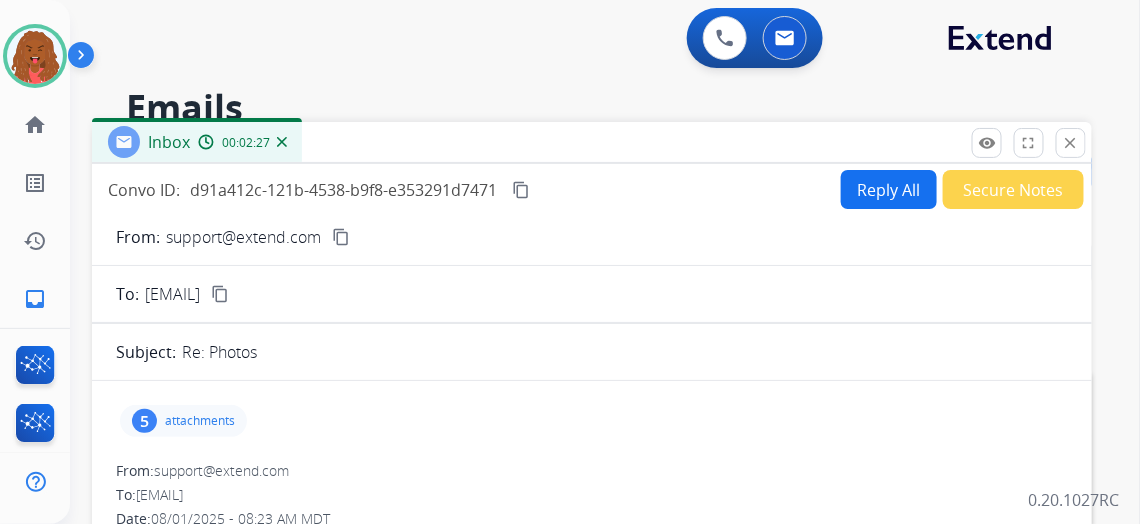 click on "attachments" at bounding box center [200, 421] 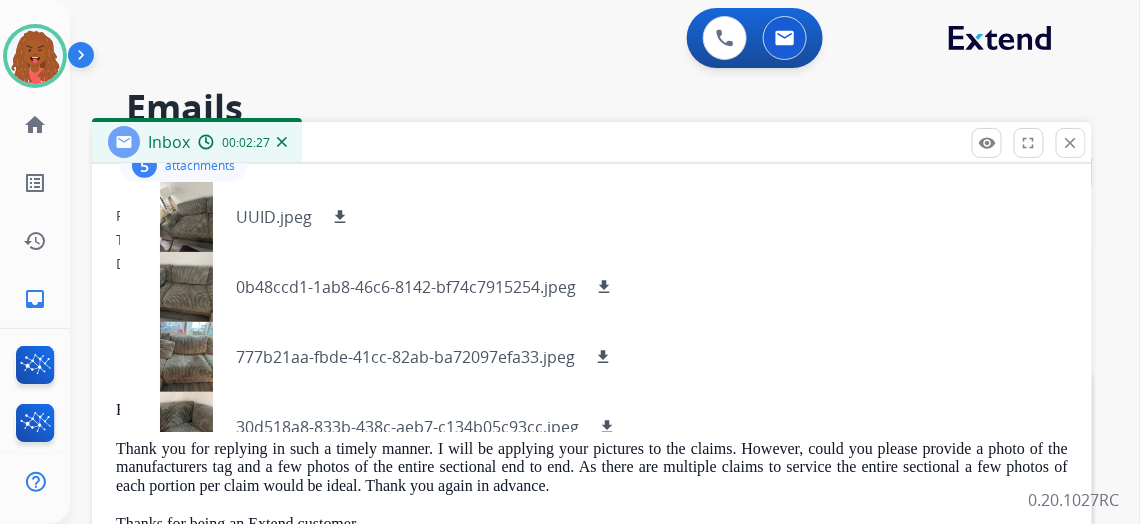 scroll, scrollTop: 272, scrollLeft: 0, axis: vertical 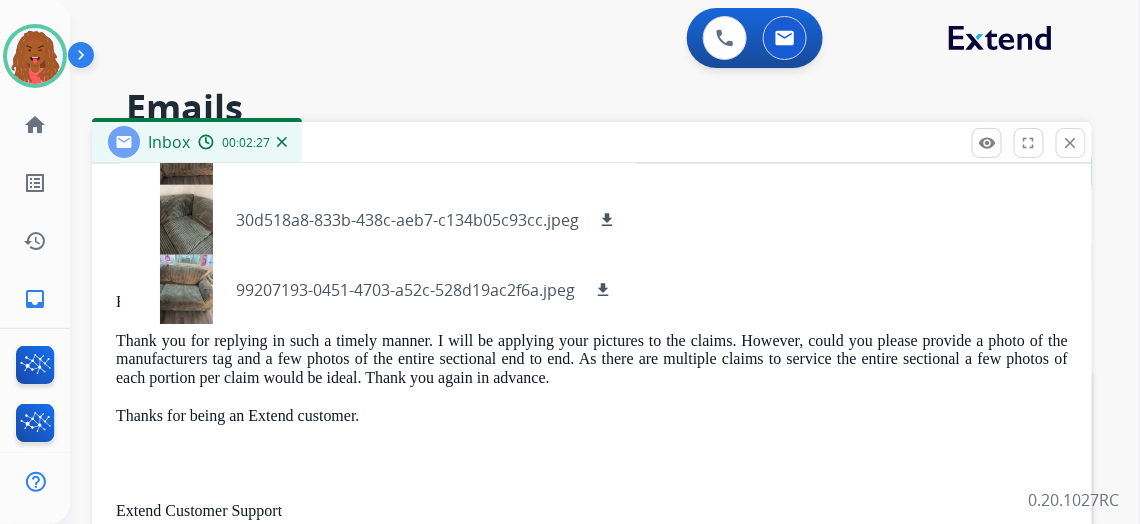 click on "Thanks for being an Extend customer." at bounding box center (592, 416) 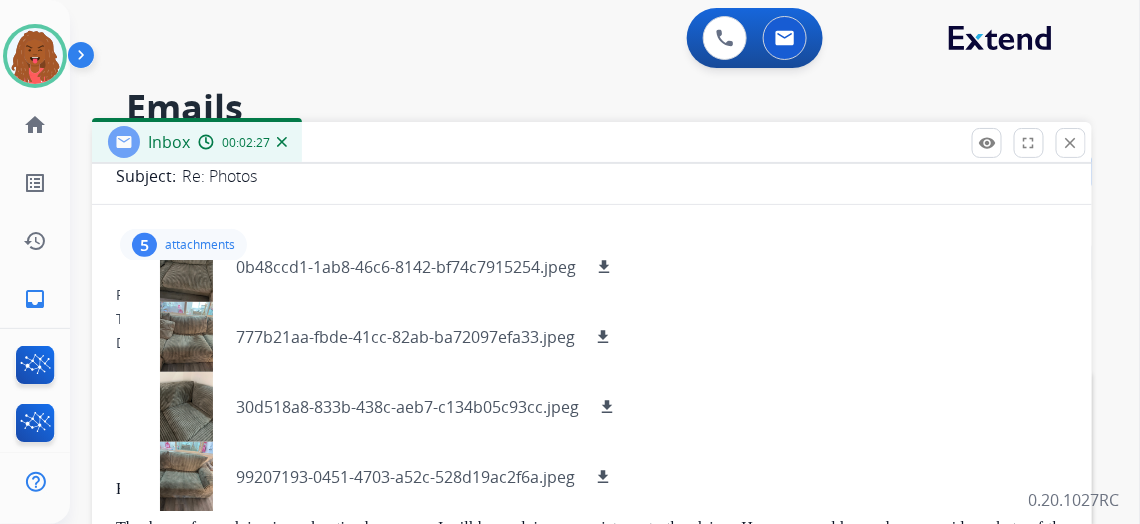 scroll, scrollTop: 0, scrollLeft: 0, axis: both 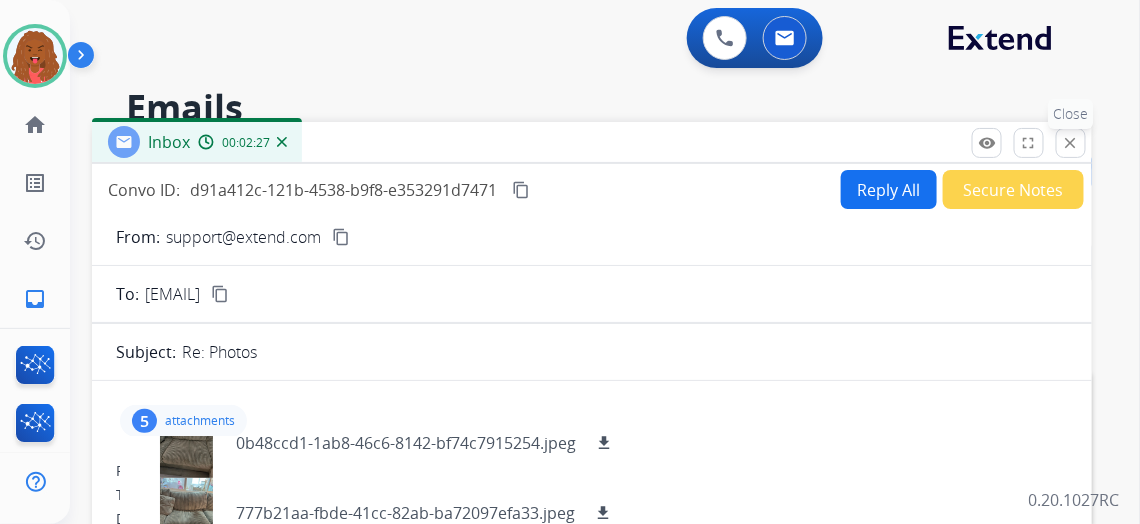 click on "close" at bounding box center [1071, 143] 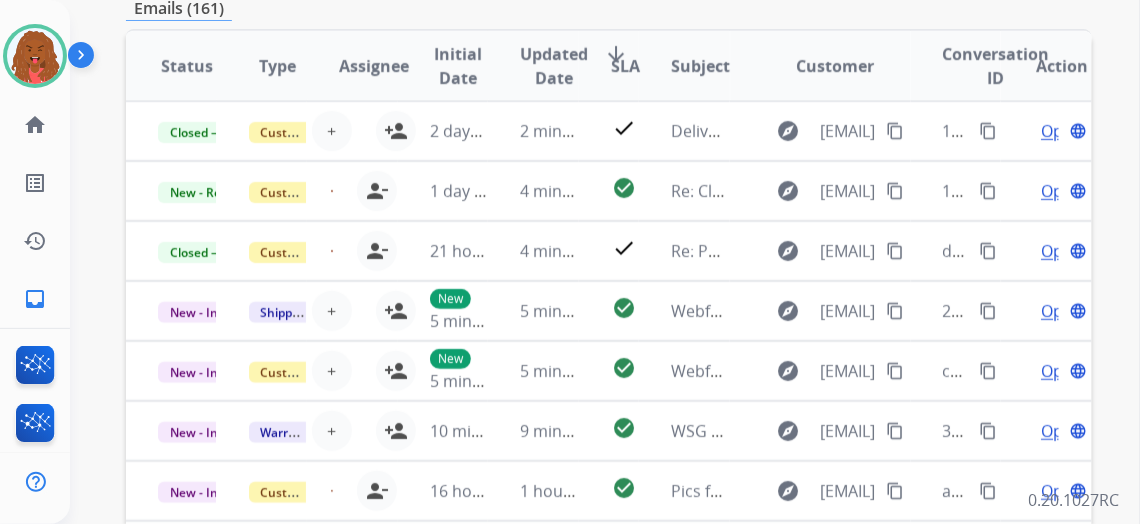scroll, scrollTop: 90, scrollLeft: 0, axis: vertical 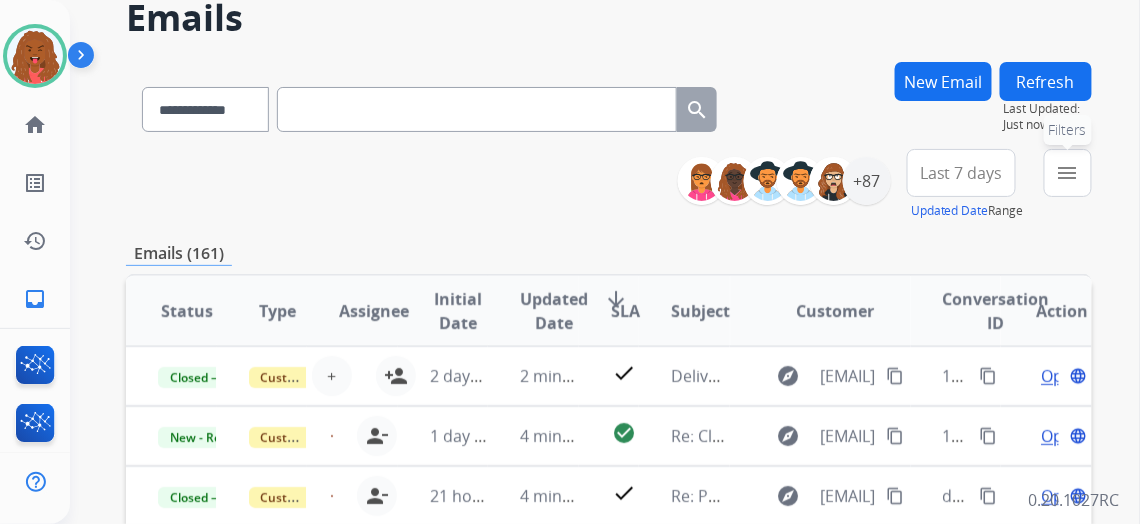 click on "menu" at bounding box center [1068, 173] 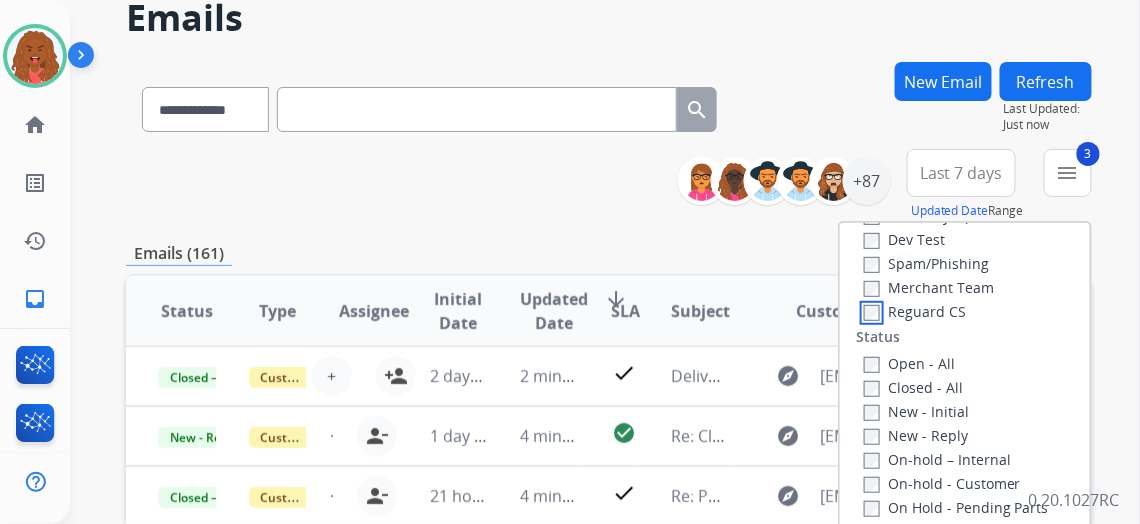 scroll, scrollTop: 181, scrollLeft: 0, axis: vertical 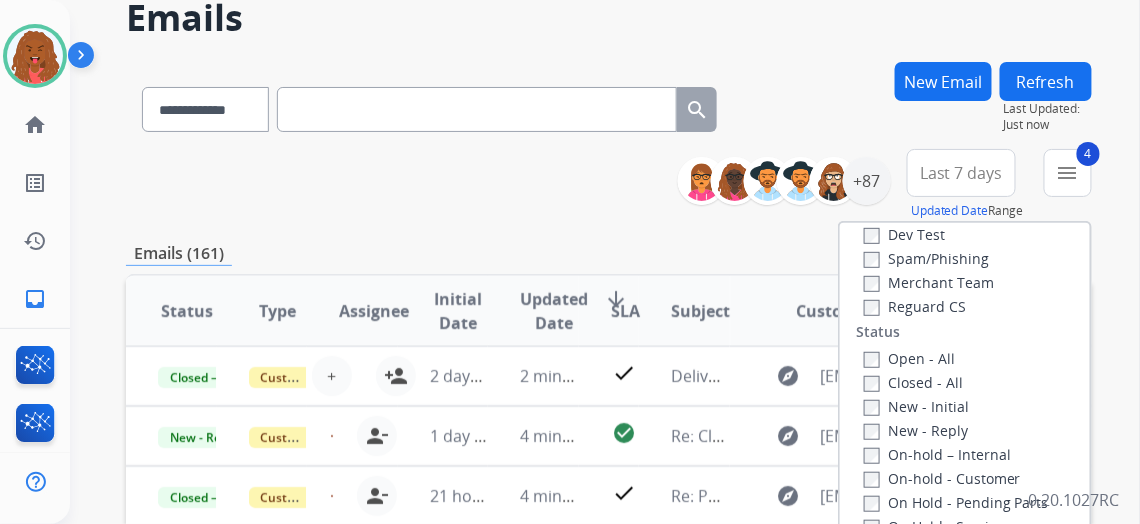 click on "Closed - All" at bounding box center (913, 382) 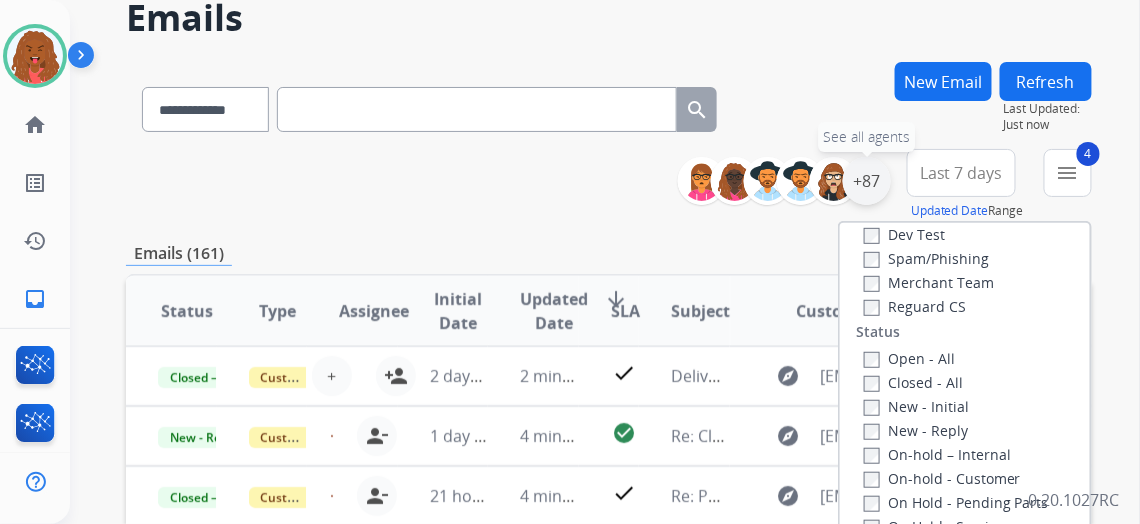 click on "+87" at bounding box center [867, 181] 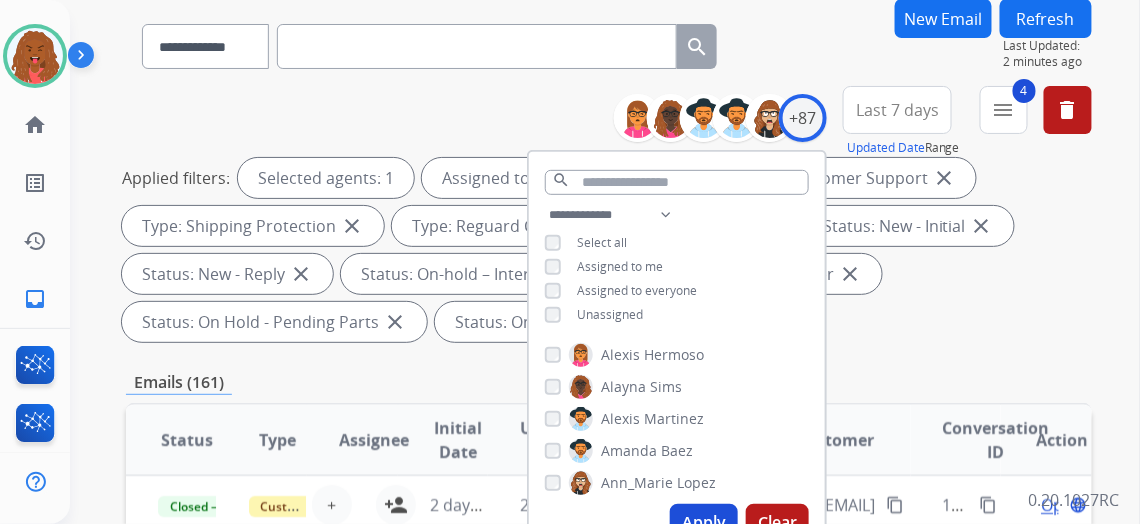 scroll, scrollTop: 181, scrollLeft: 0, axis: vertical 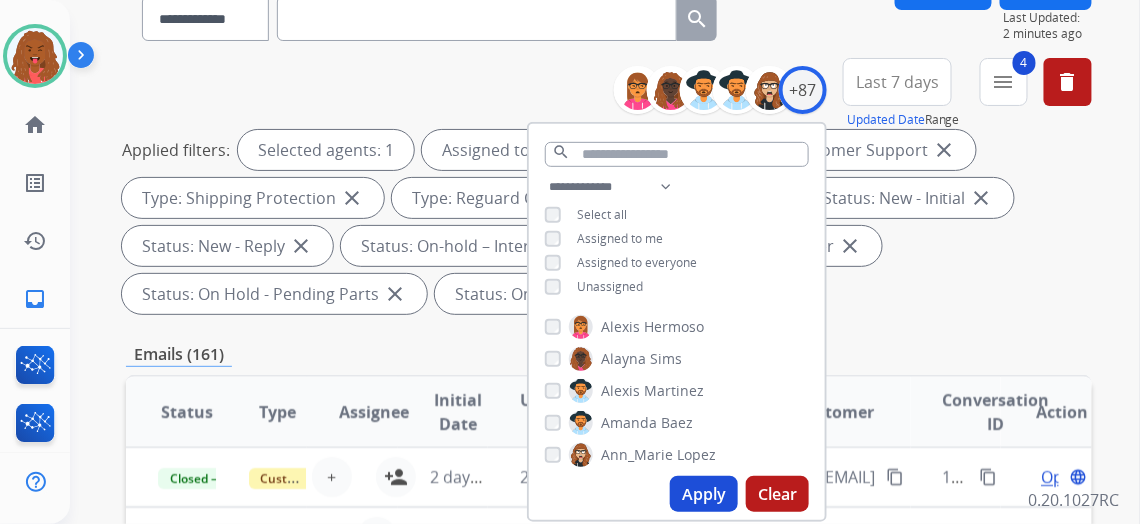click on "Apply" at bounding box center (704, 494) 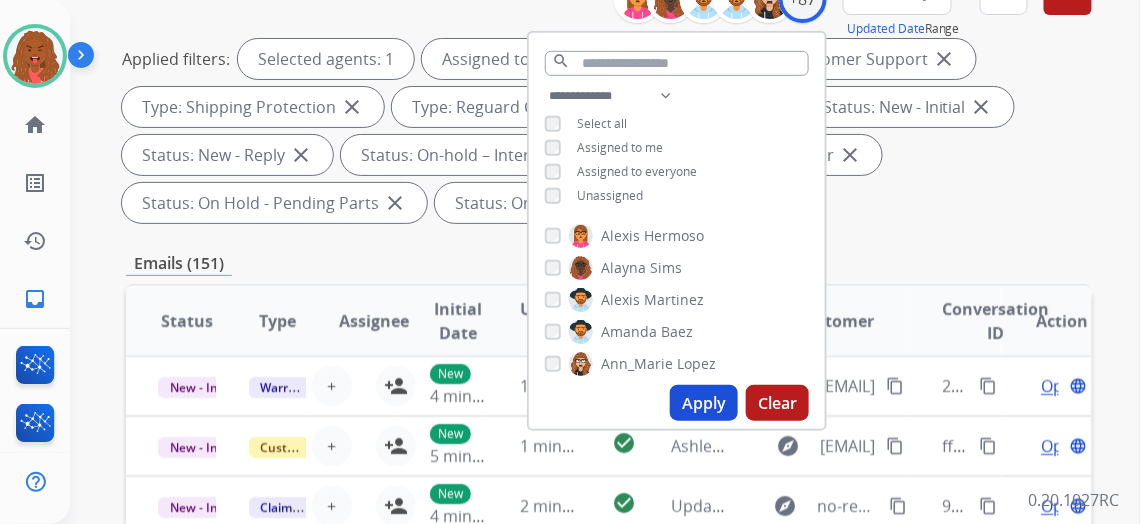 scroll, scrollTop: 454, scrollLeft: 0, axis: vertical 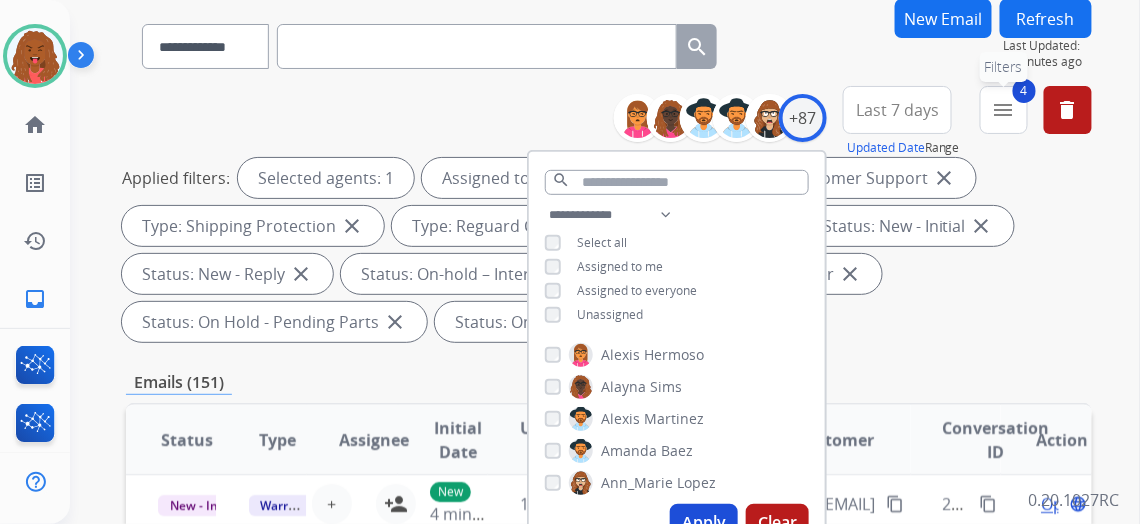 click on "4 menu  Filters" at bounding box center (1004, 110) 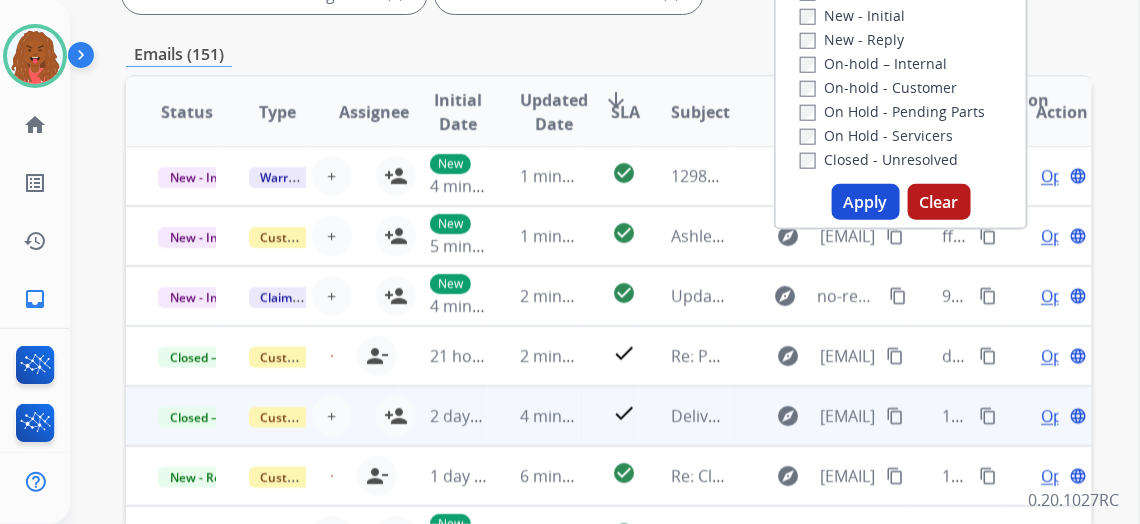 scroll, scrollTop: 516, scrollLeft: 0, axis: vertical 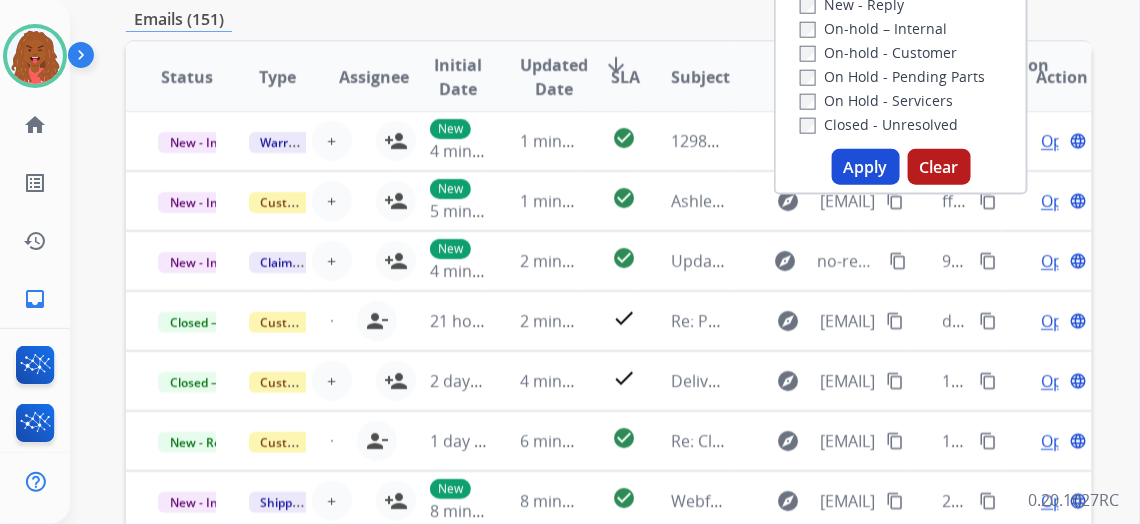 click on "Apply" at bounding box center (866, 167) 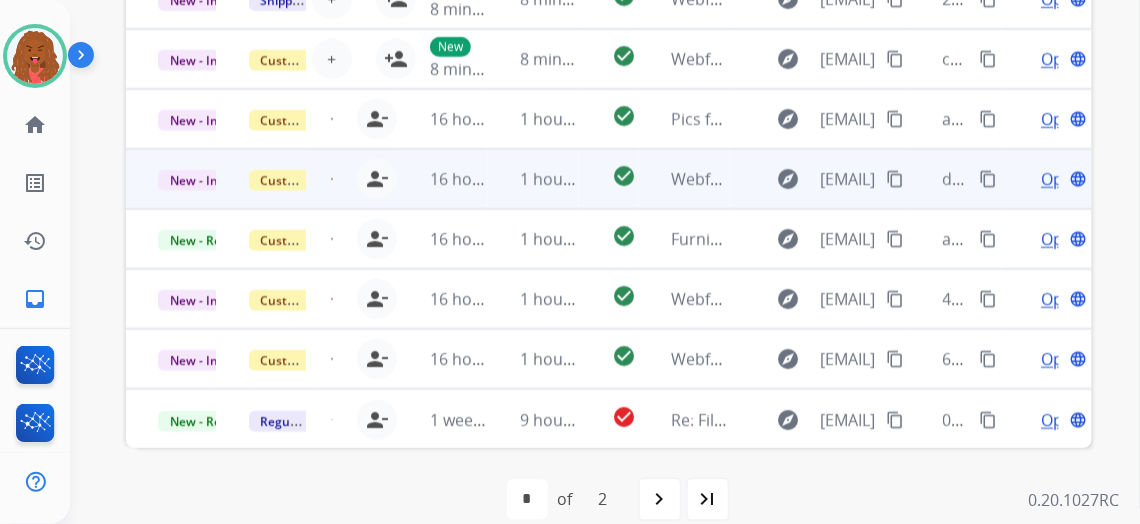 scroll, scrollTop: 789, scrollLeft: 0, axis: vertical 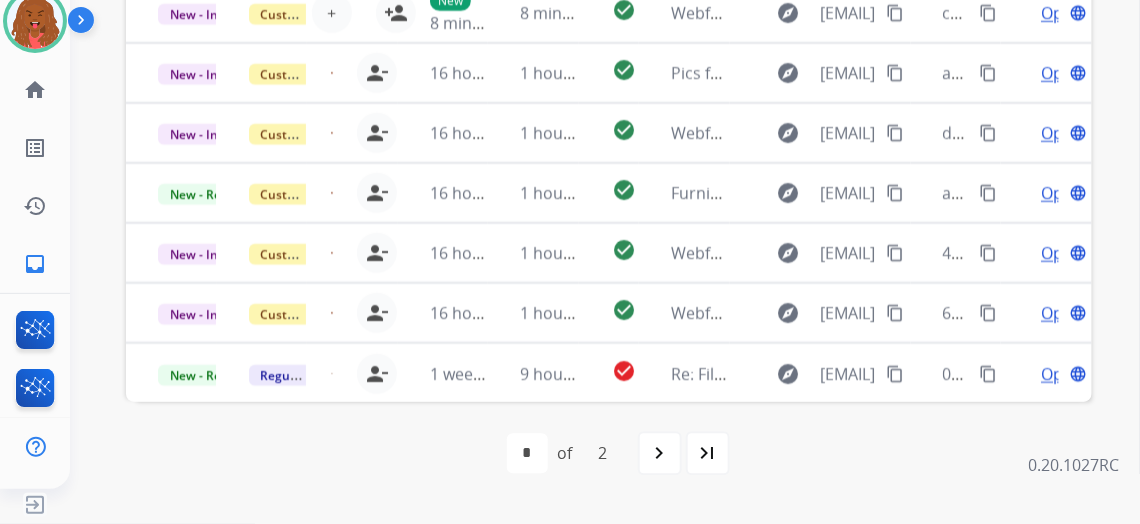 click on "last_page" at bounding box center (708, 454) 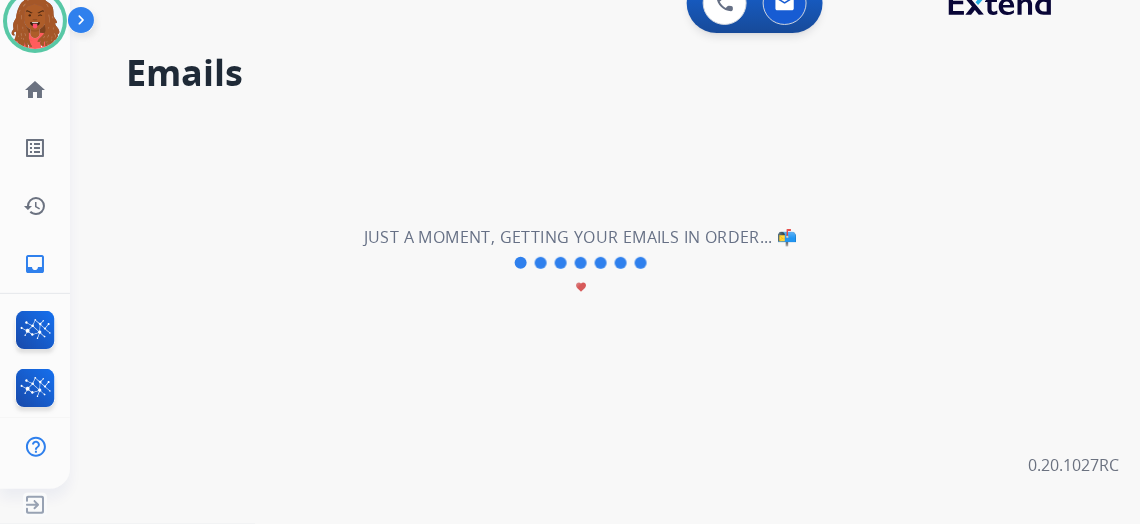 scroll, scrollTop: 0, scrollLeft: 0, axis: both 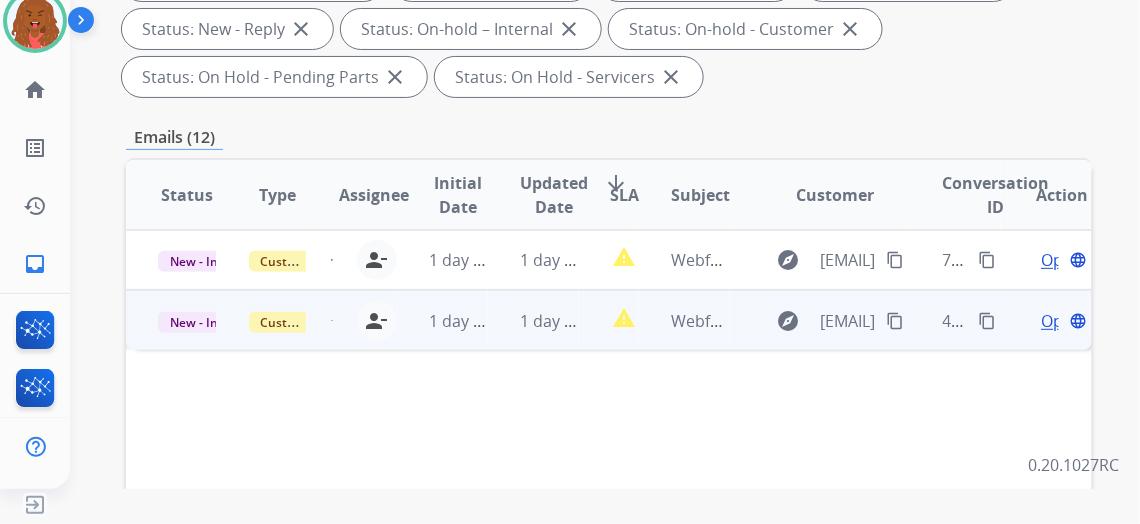 click on "Open" at bounding box center [1061, 321] 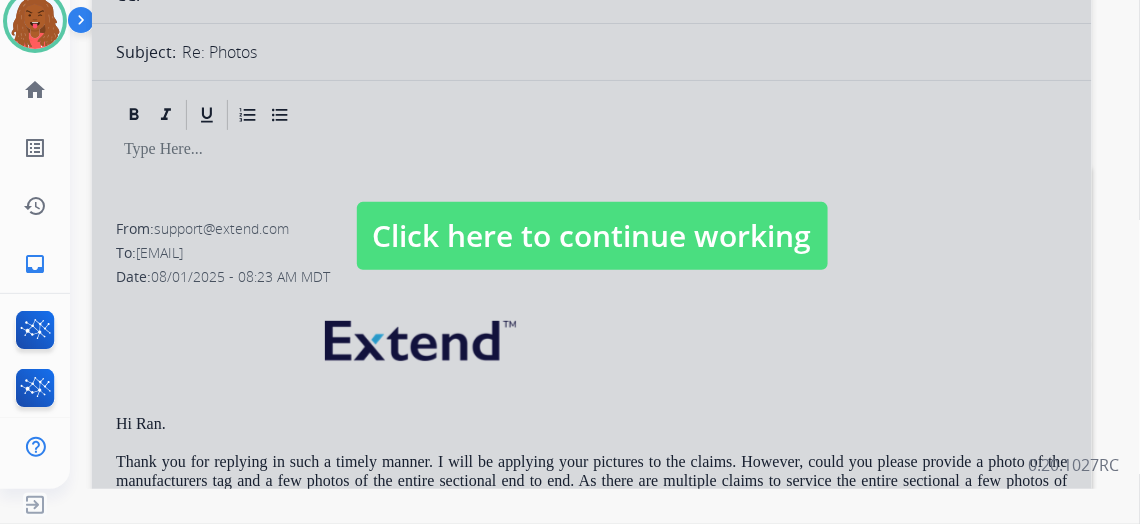 select on "**********" 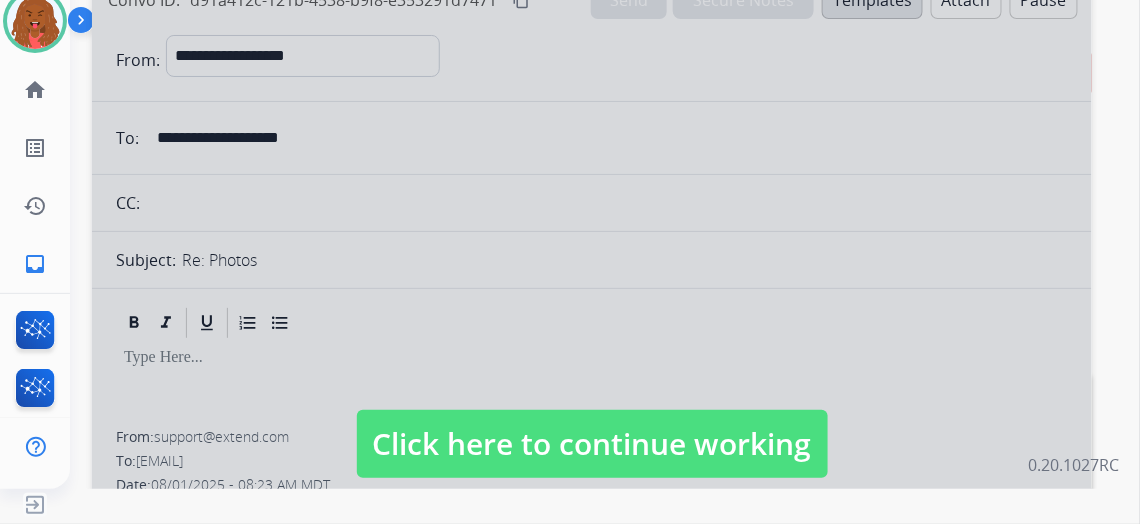 scroll, scrollTop: 0, scrollLeft: 0, axis: both 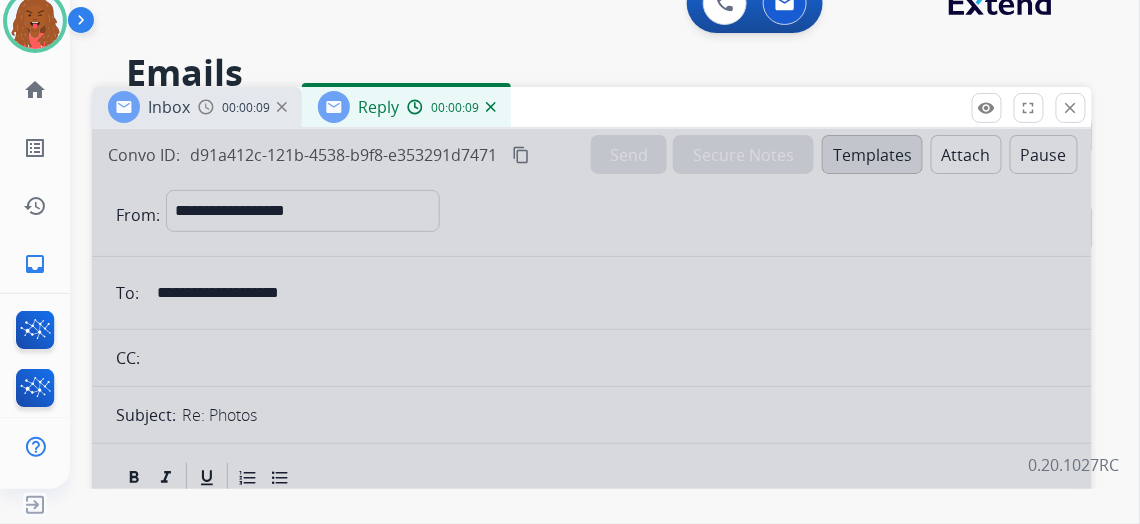 click at bounding box center [592, 579] 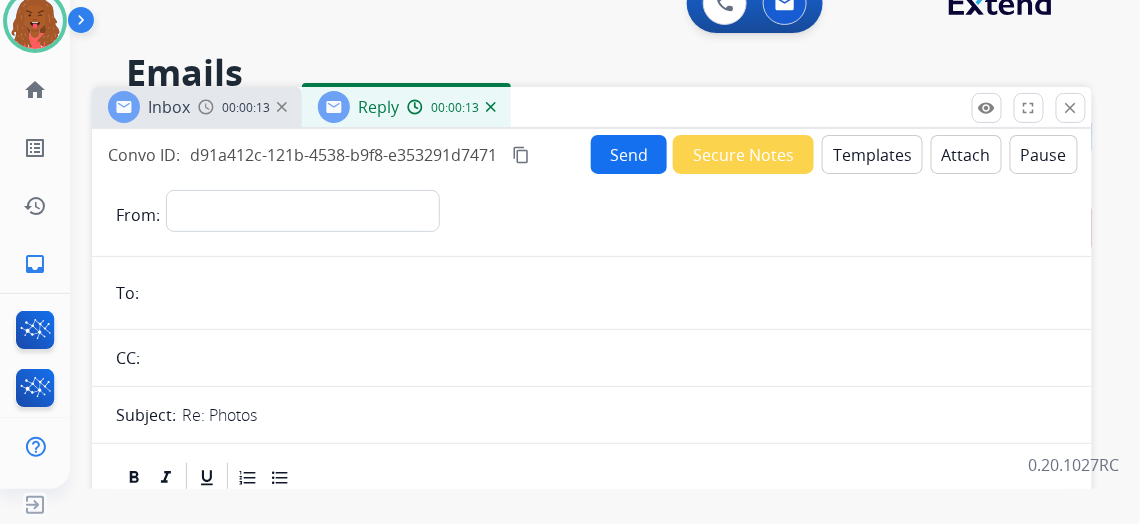 click on "Reply  00:00:13" at bounding box center (406, 107) 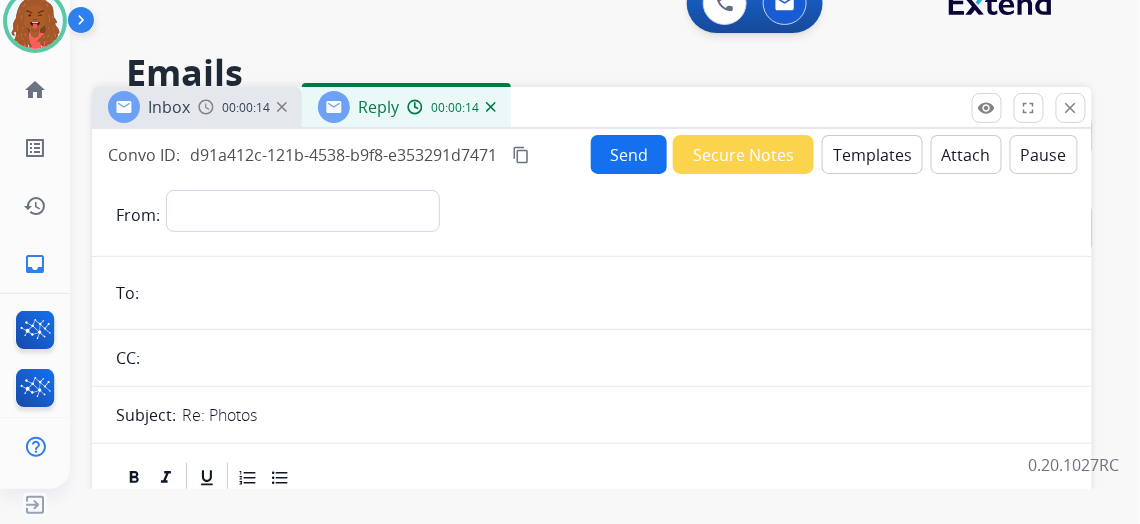 click at bounding box center [491, 107] 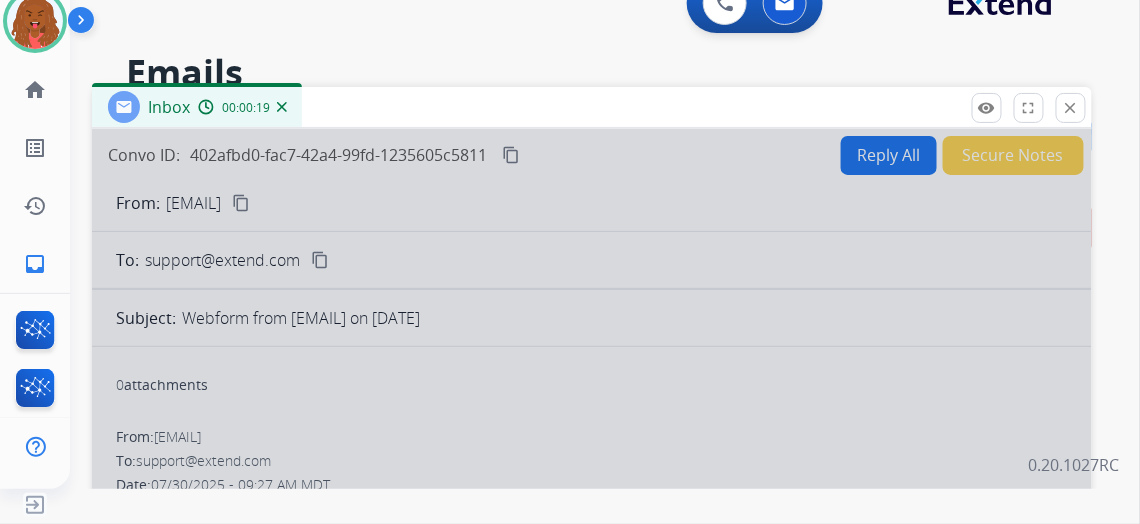 click at bounding box center [592, 579] 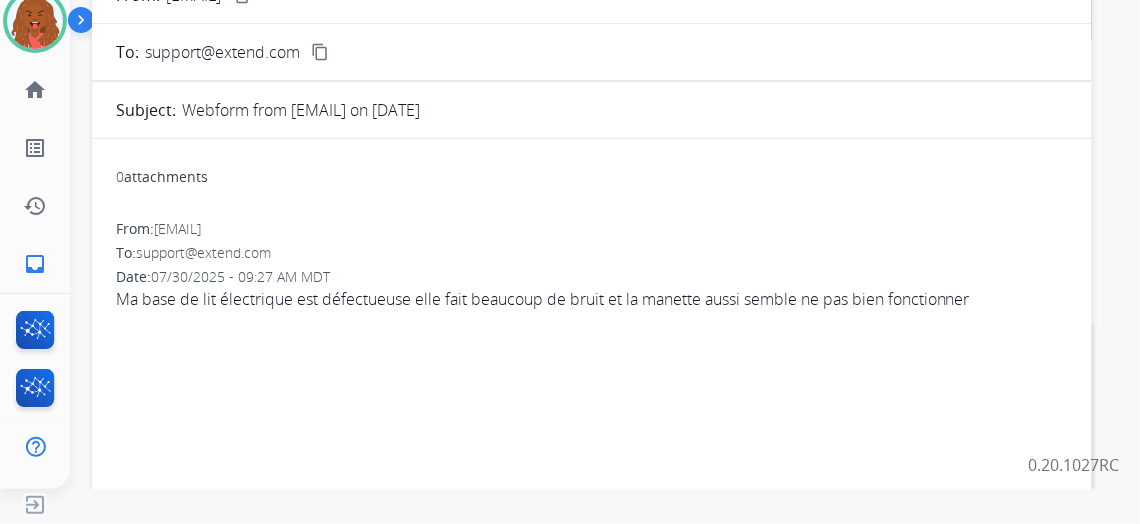 scroll, scrollTop: 272, scrollLeft: 0, axis: vertical 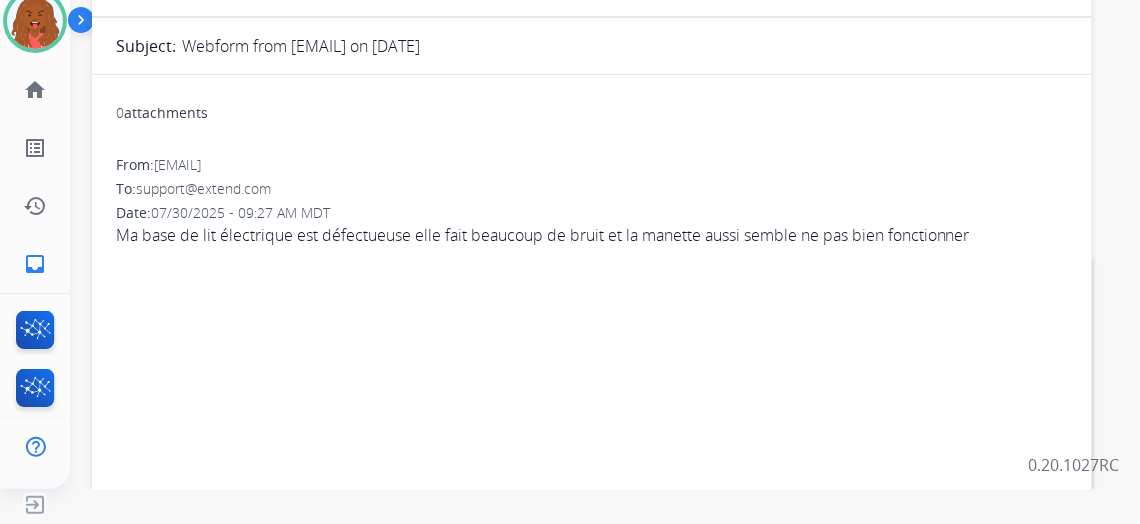 click on "Ma base de lit électrique est défectueuse  elle fait beaucoup de bruit et la manette aussi semble ne pas bien fonctionner" at bounding box center (592, 235) 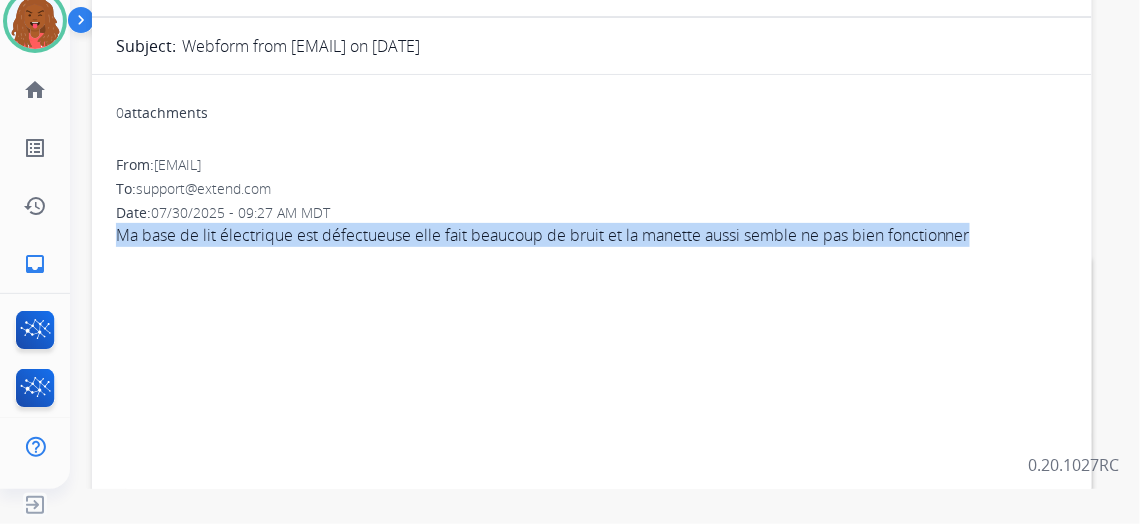 drag, startPoint x: 129, startPoint y: 229, endPoint x: 1001, endPoint y: 238, distance: 872.04645 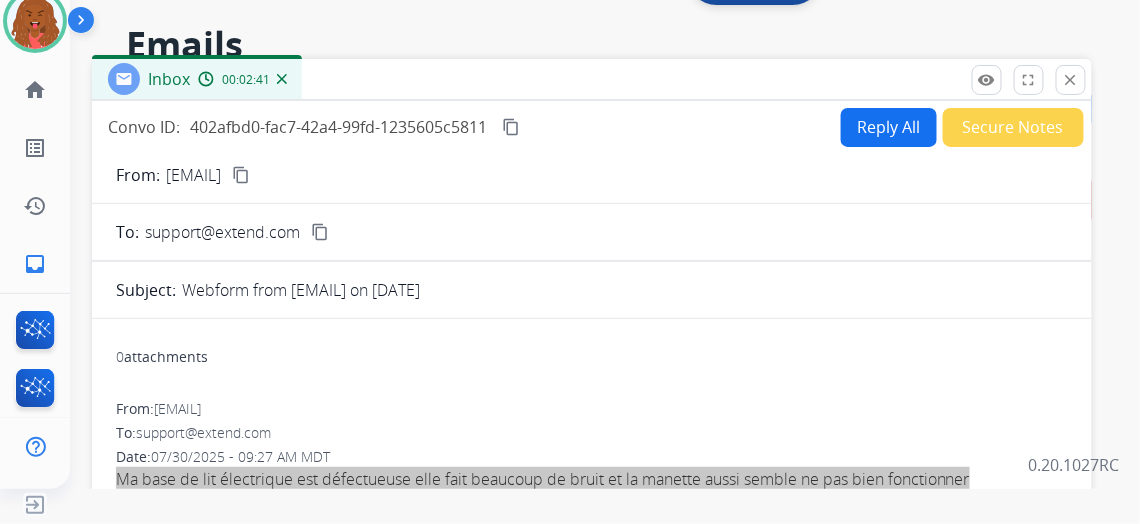 scroll, scrollTop: 0, scrollLeft: 0, axis: both 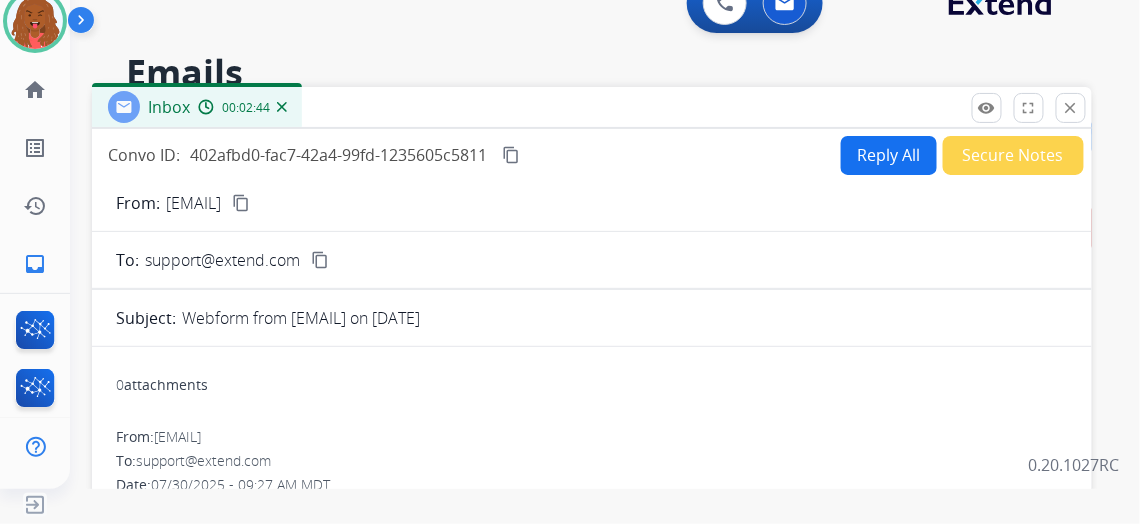 click on "content_copy" at bounding box center [241, 203] 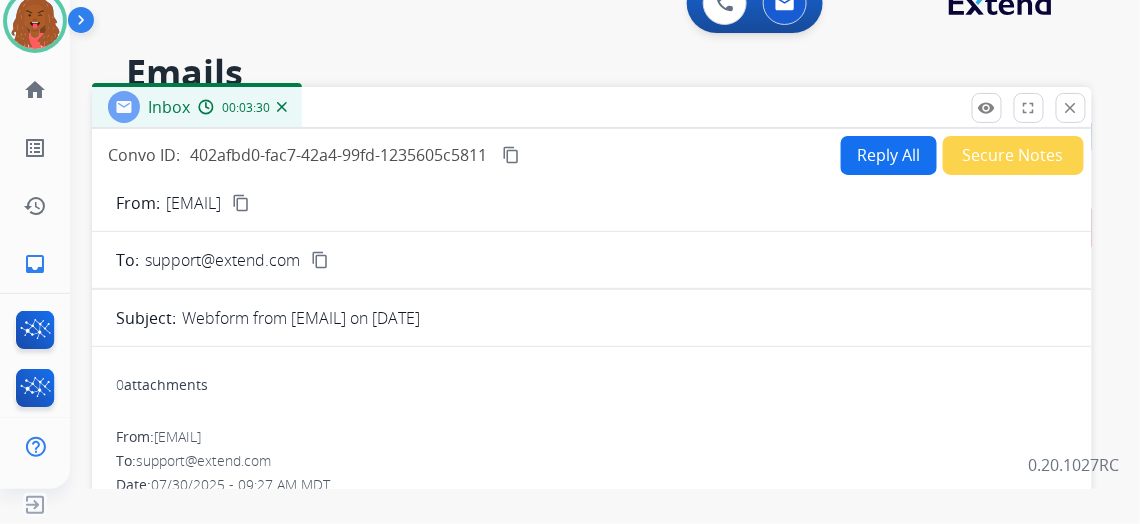 click on "Reply All" at bounding box center [889, 155] 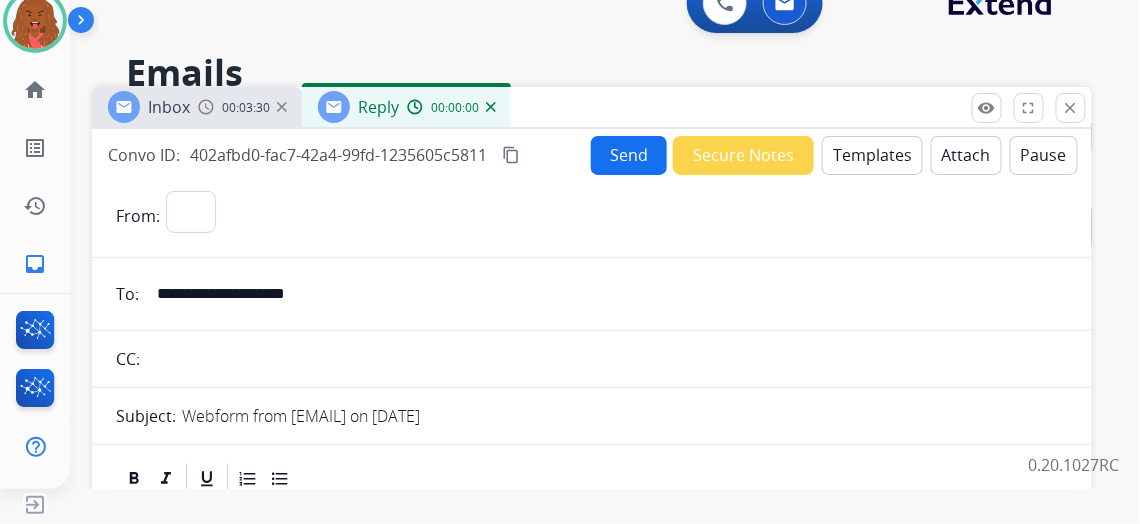 select on "**********" 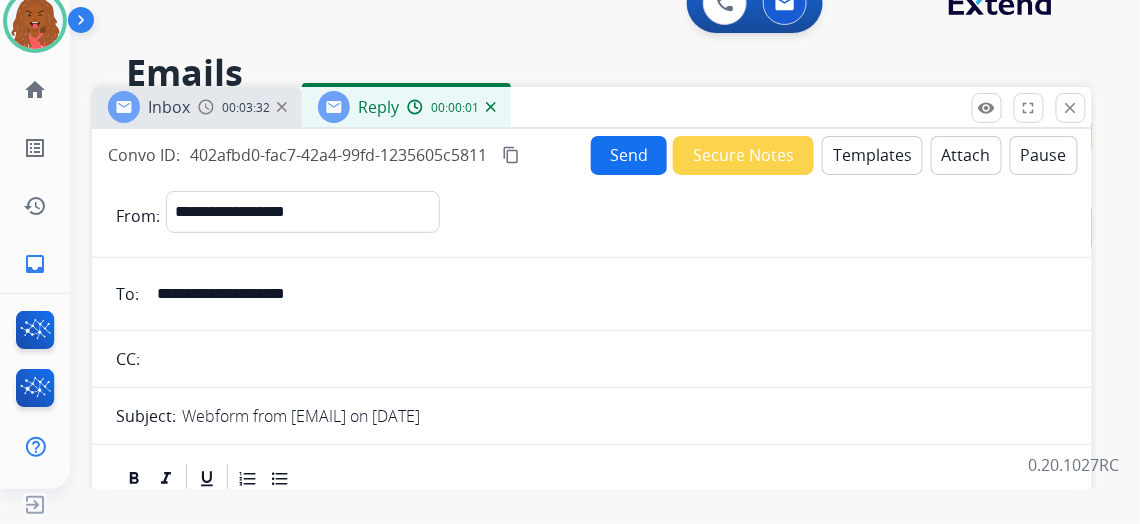 click on "Templates" at bounding box center (872, 155) 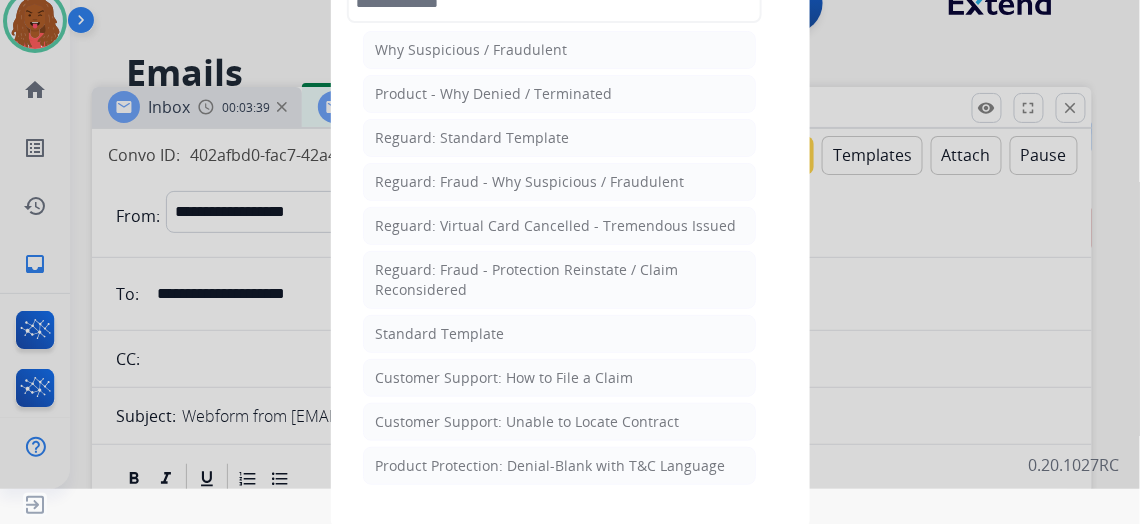 scroll, scrollTop: 90, scrollLeft: 0, axis: vertical 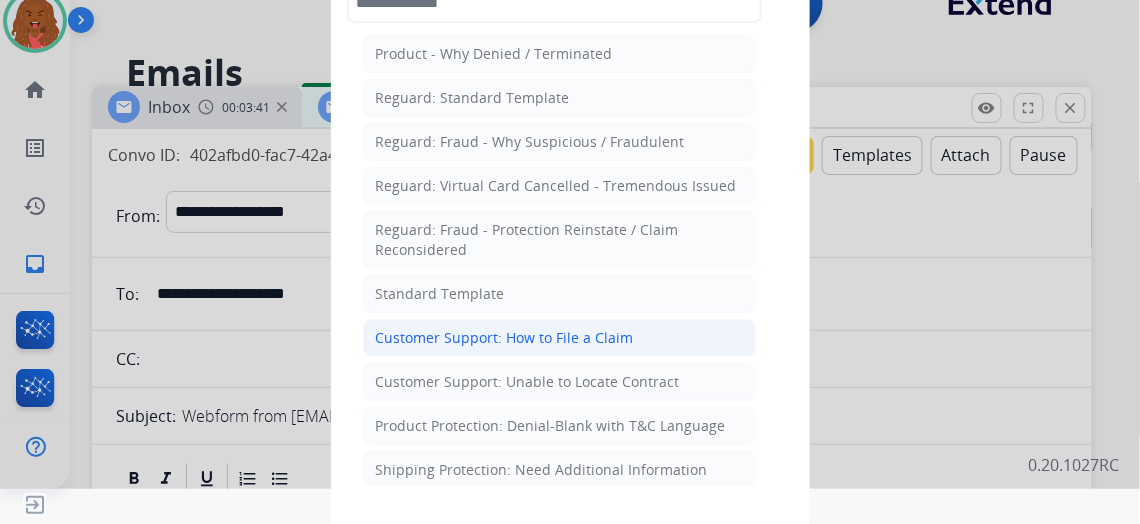 click on "Customer Support: How to File a Claim" 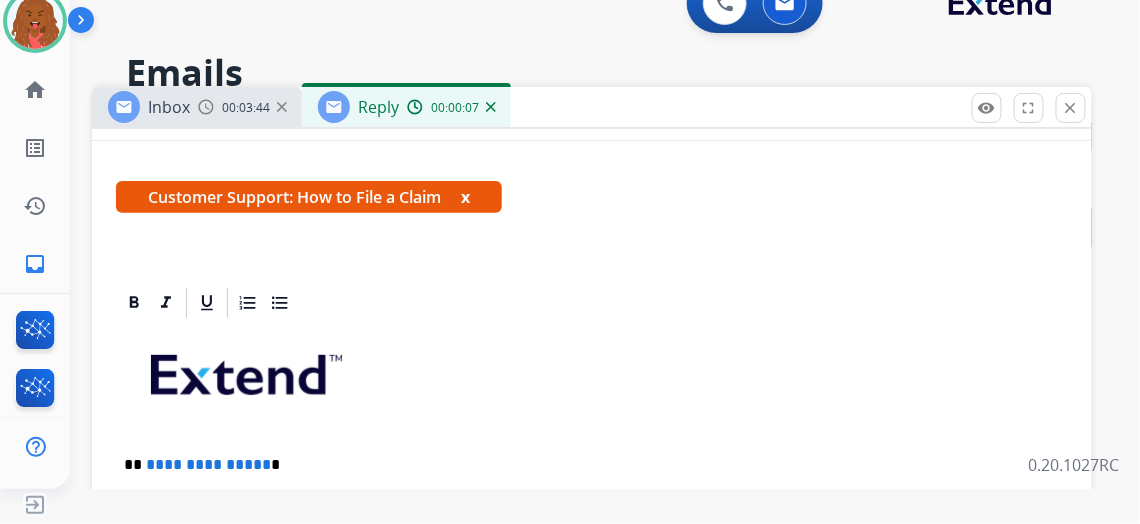 scroll, scrollTop: 319, scrollLeft: 0, axis: vertical 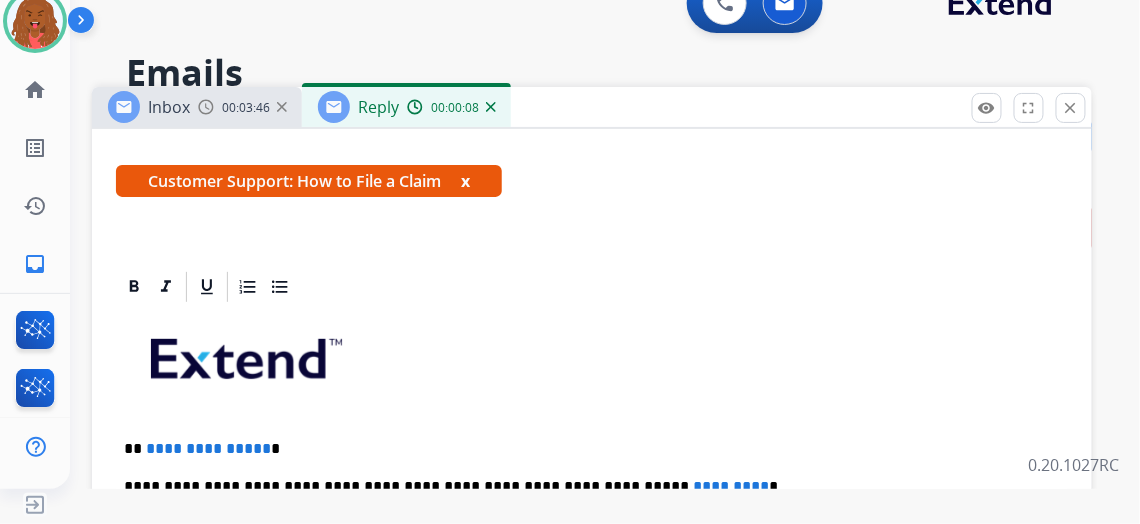 click on "**********" at bounding box center [208, 448] 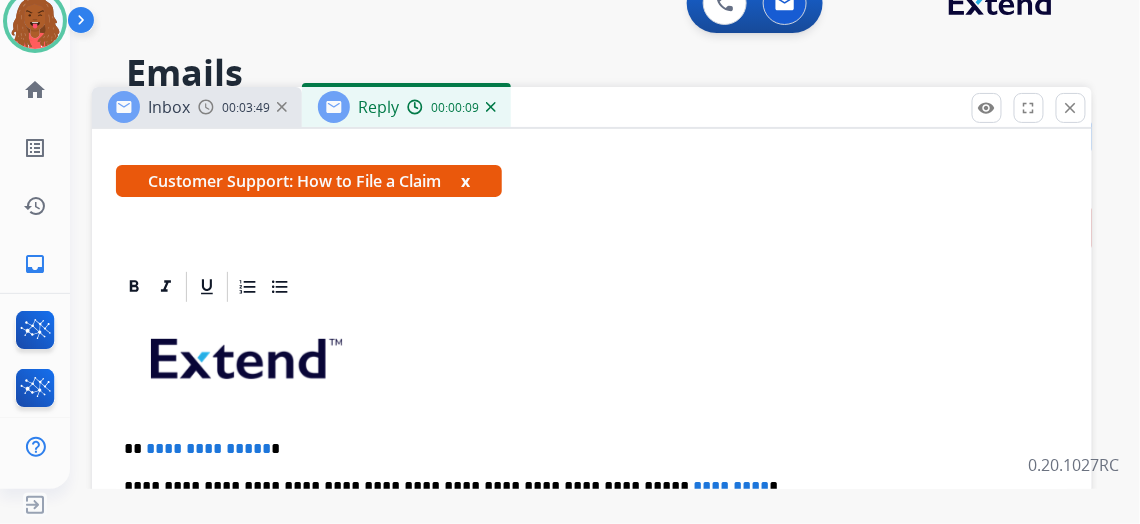 type 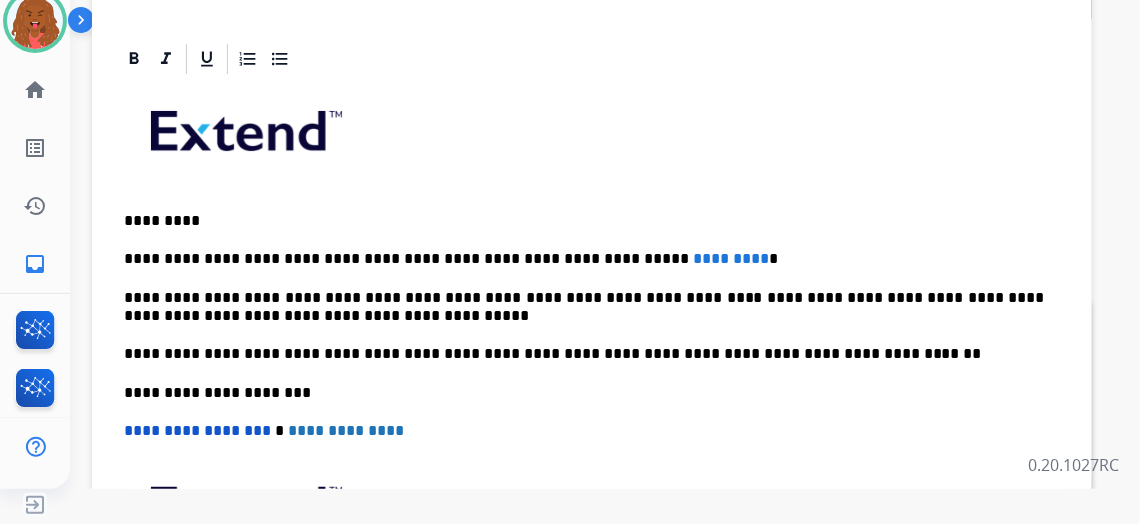 scroll, scrollTop: 272, scrollLeft: 0, axis: vertical 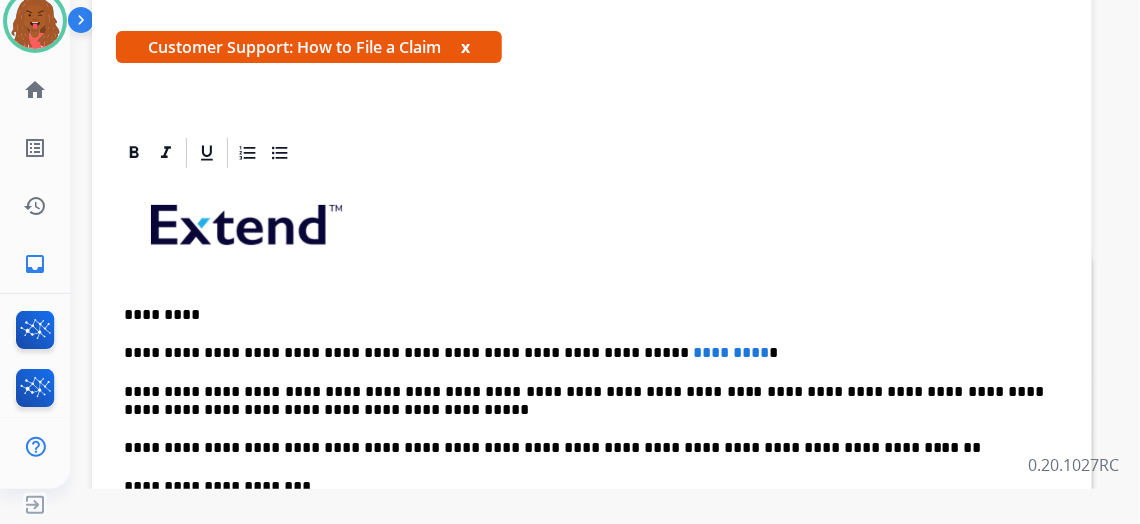 click on "**********" at bounding box center (584, 353) 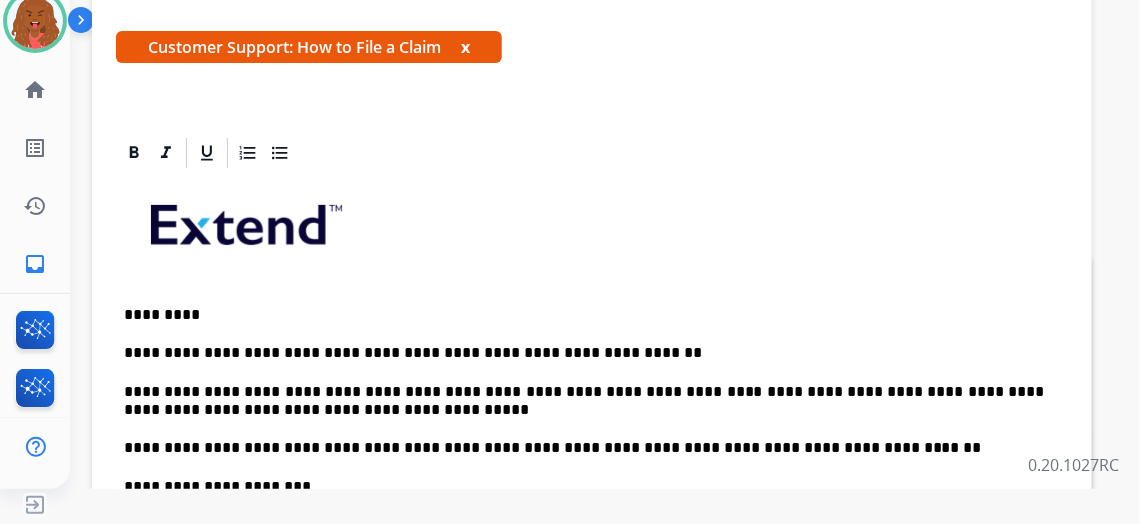 drag, startPoint x: 598, startPoint y: 344, endPoint x: 623, endPoint y: 348, distance: 25.317978 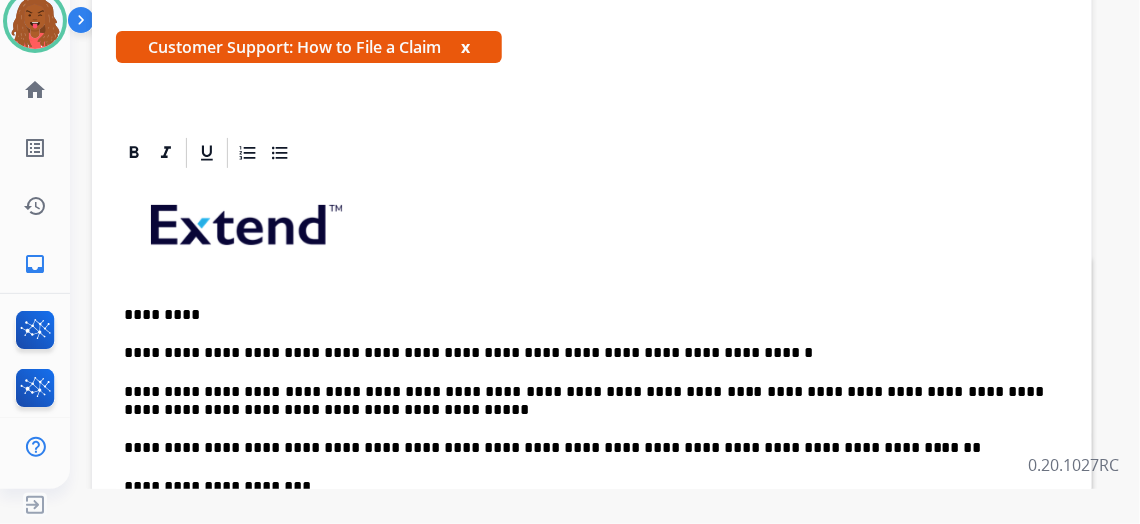 scroll, scrollTop: 0, scrollLeft: 0, axis: both 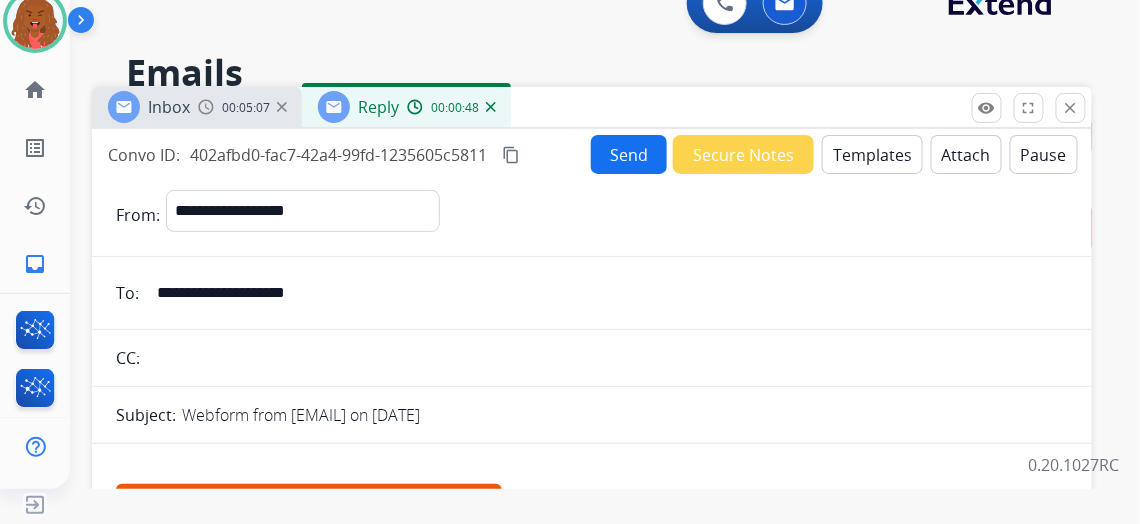 click on "Send" at bounding box center (629, 154) 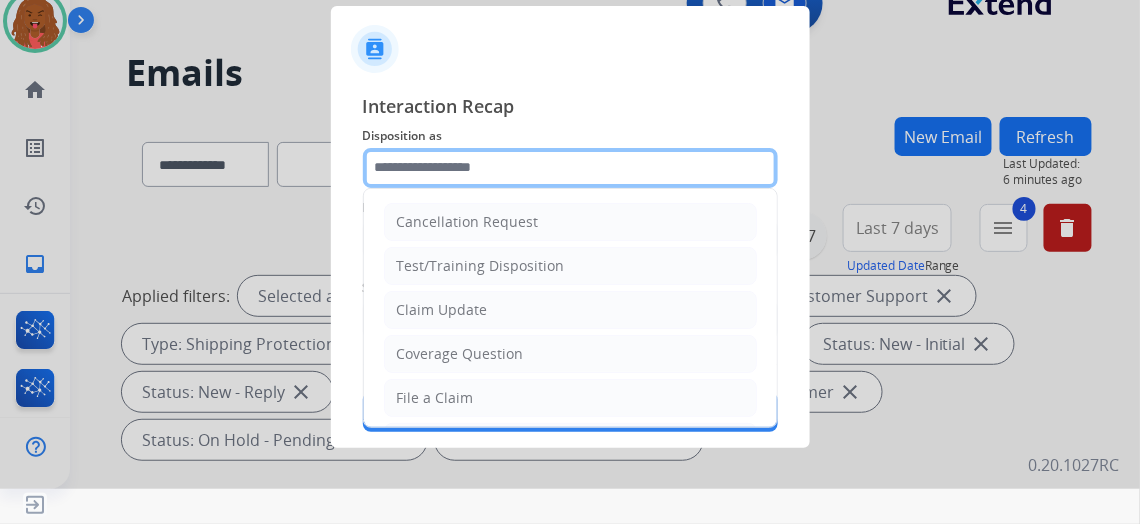 click 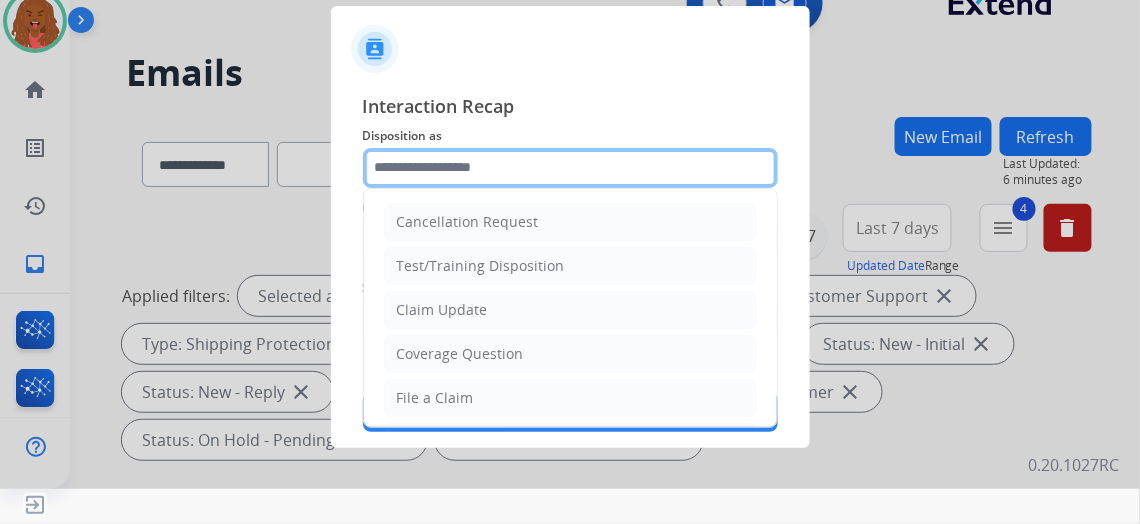 type on "**********" 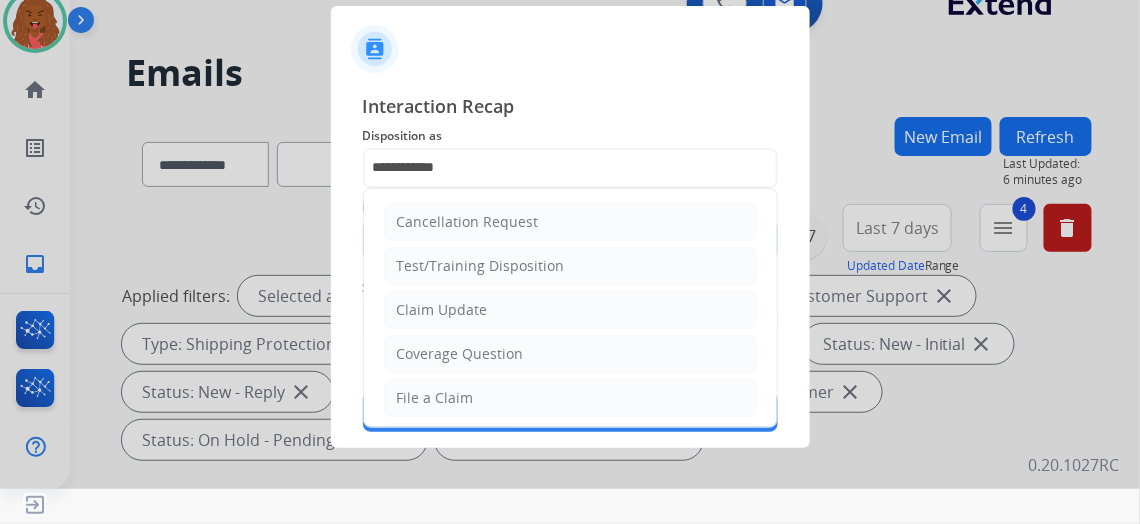 type on "*****" 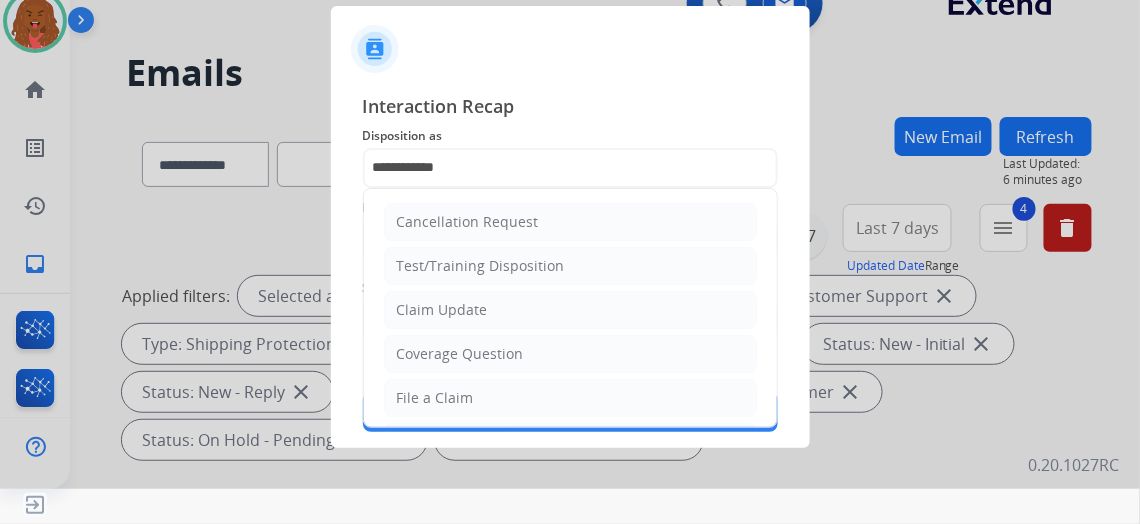 type on "**********" 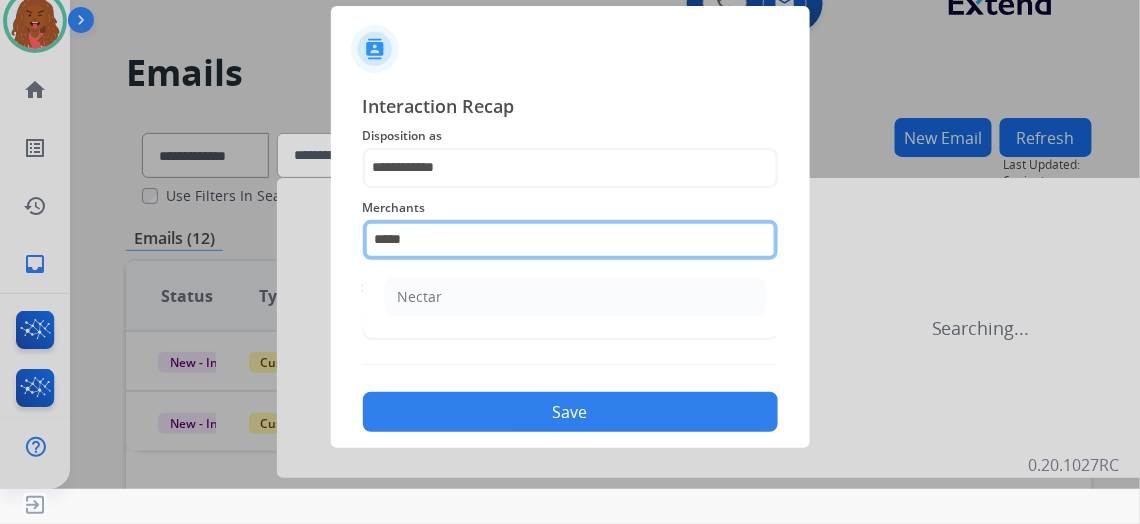drag, startPoint x: 459, startPoint y: 238, endPoint x: 207, endPoint y: 250, distance: 252.28555 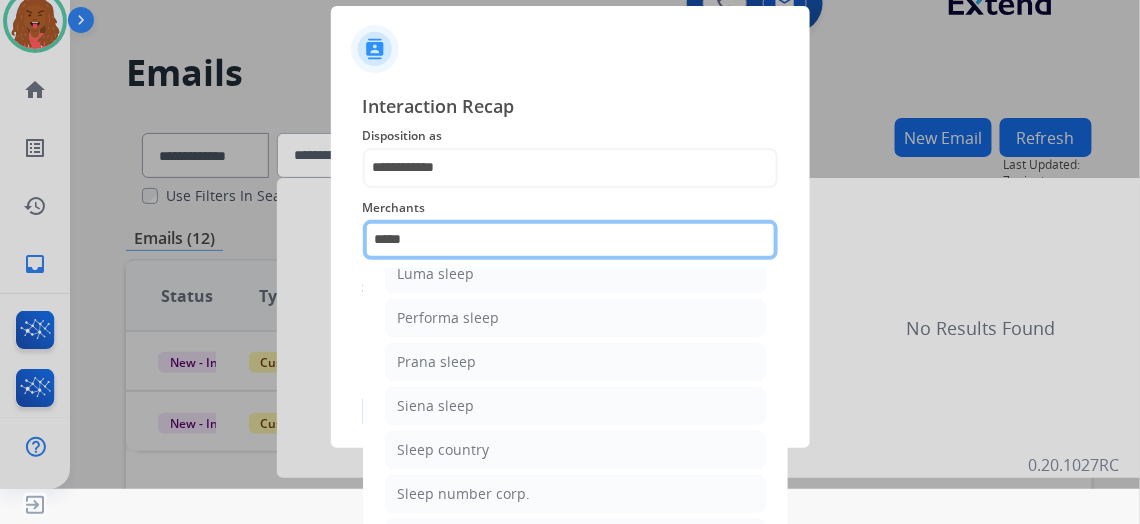 scroll, scrollTop: 112, scrollLeft: 0, axis: vertical 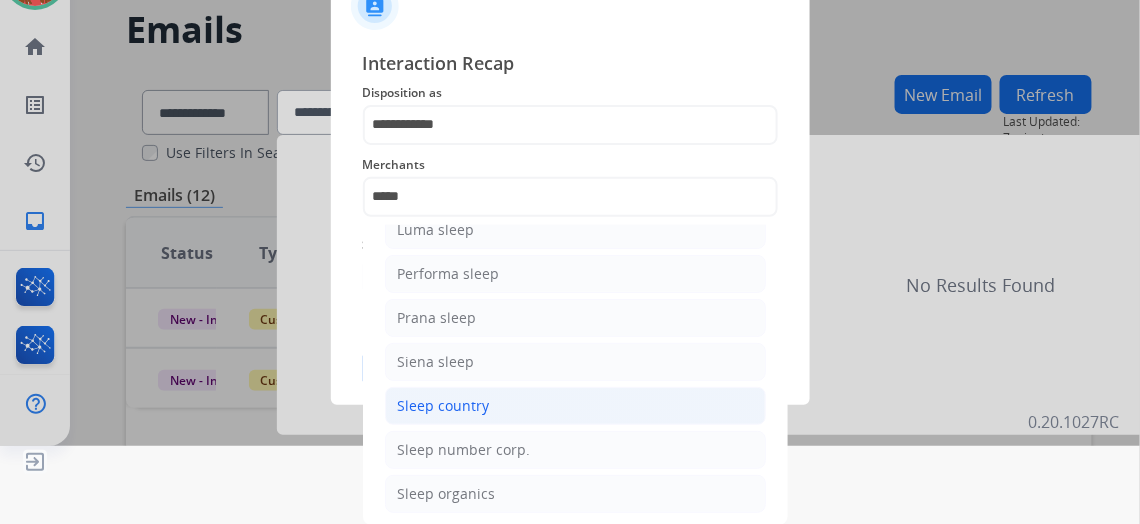 click on "Sleep country" 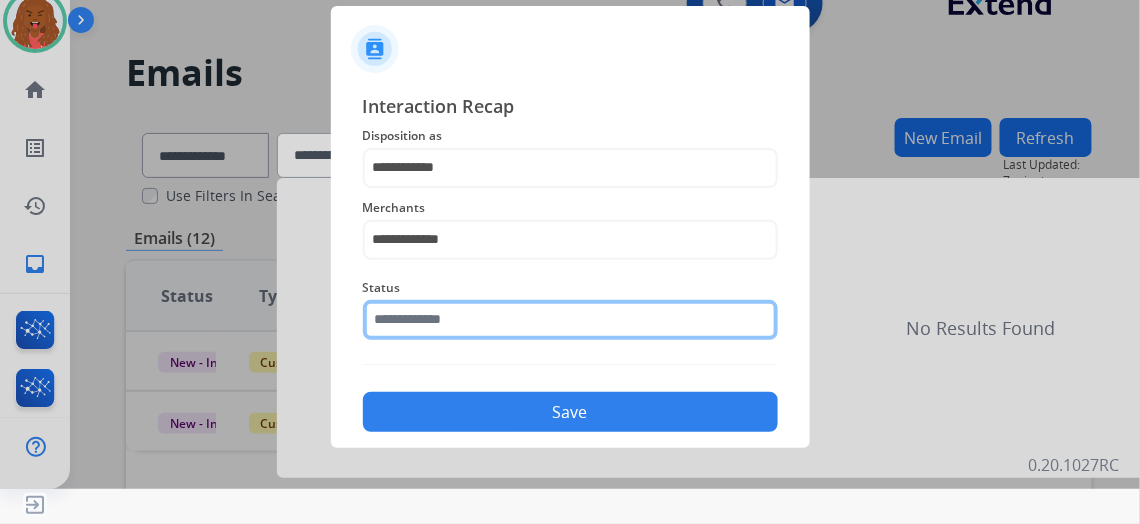 scroll, scrollTop: 78, scrollLeft: 0, axis: vertical 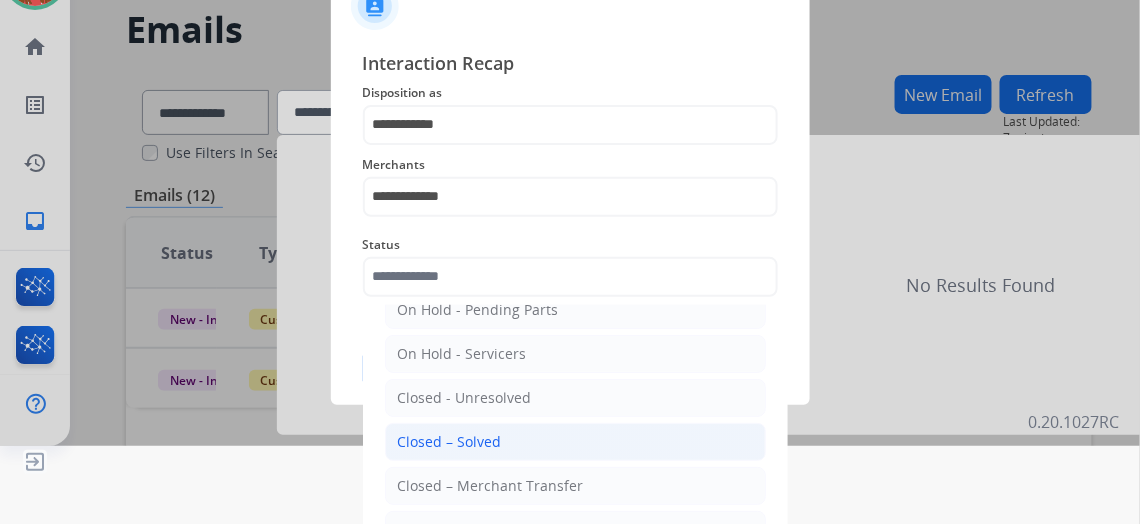 click on "Closed – Solved" 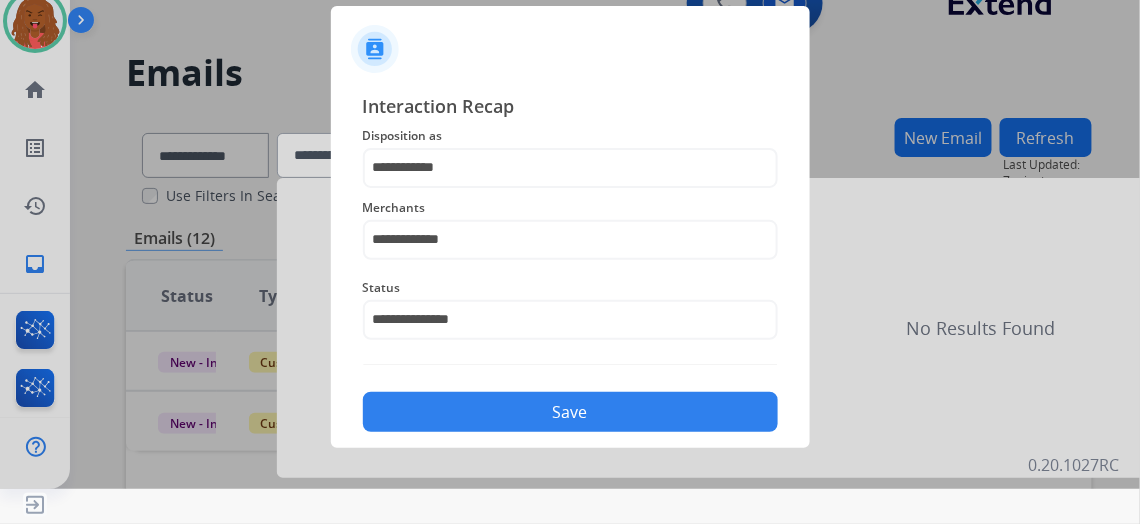scroll, scrollTop: 35, scrollLeft: 0, axis: vertical 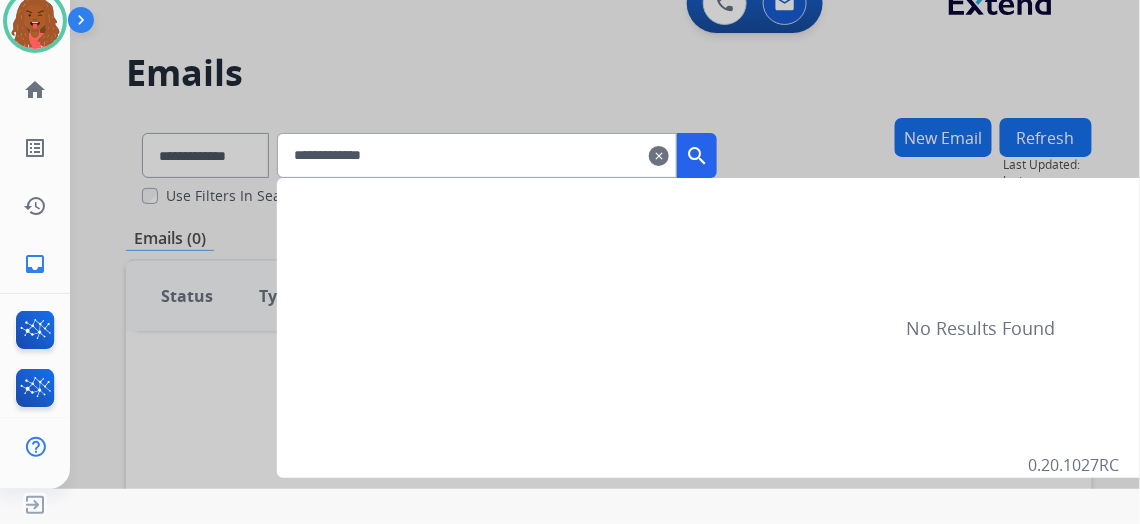 click 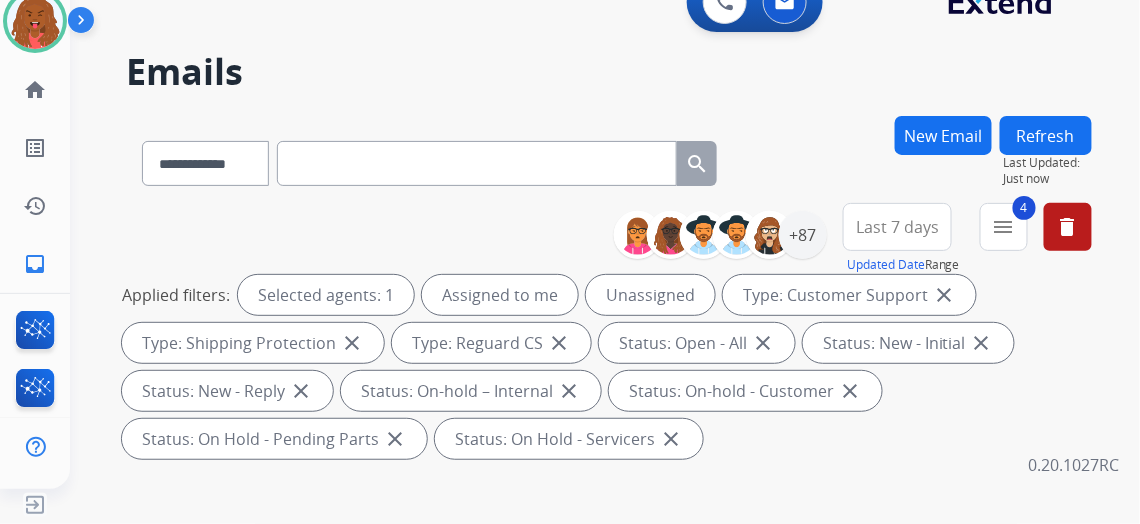 scroll, scrollTop: 0, scrollLeft: 0, axis: both 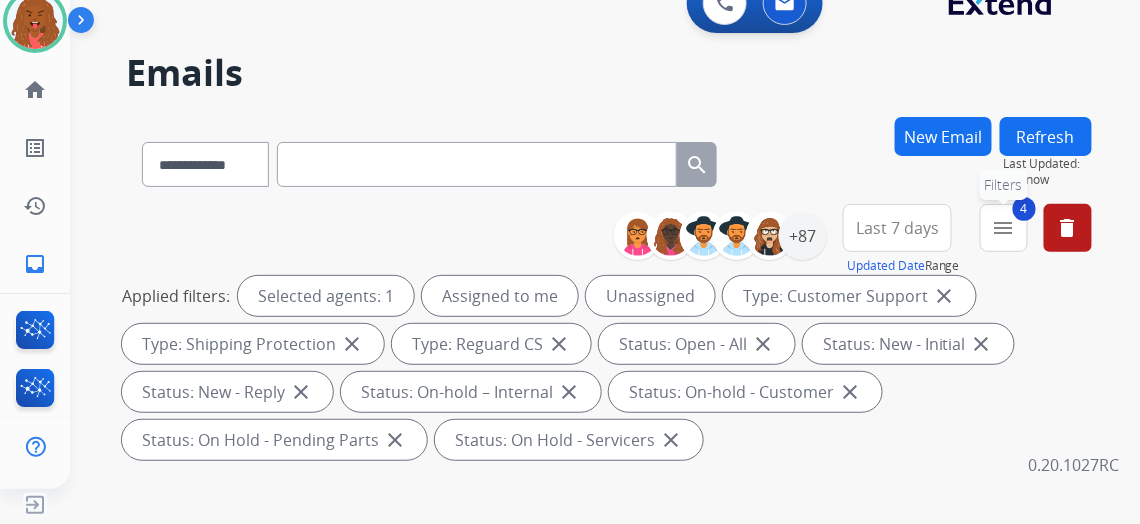 click on "menu" at bounding box center (1004, 228) 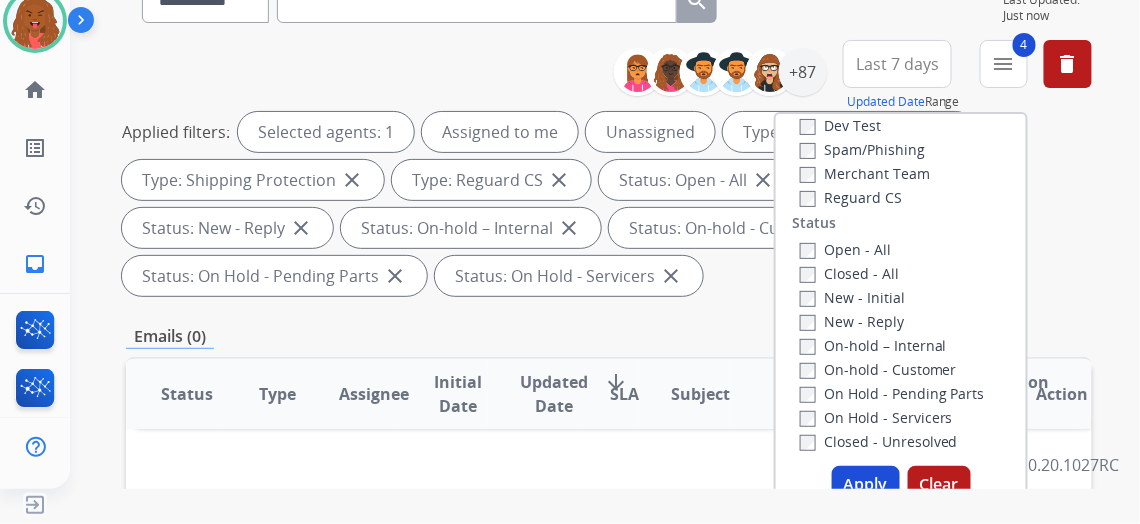 scroll, scrollTop: 181, scrollLeft: 0, axis: vertical 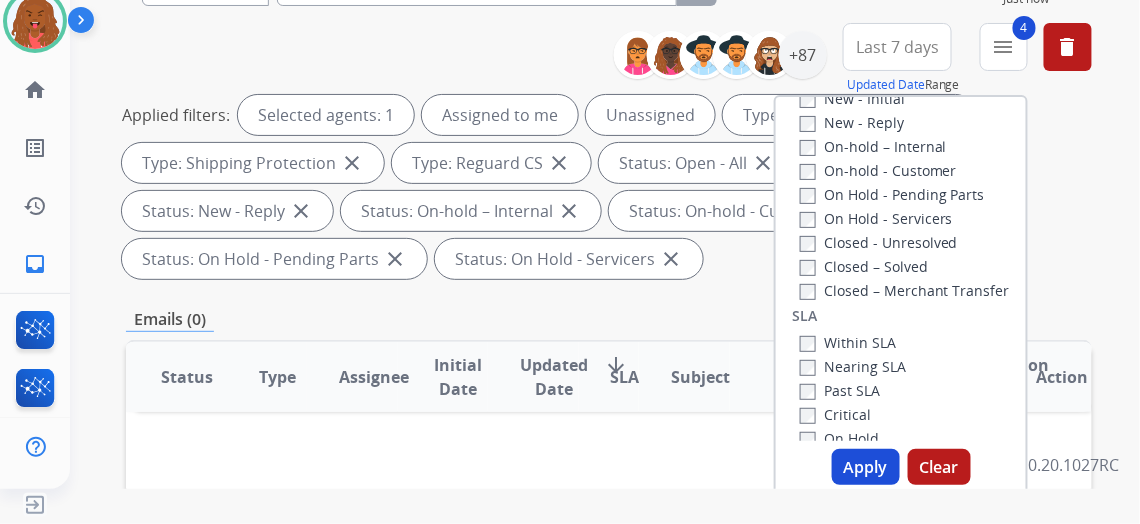 click on "Apply" at bounding box center (866, 467) 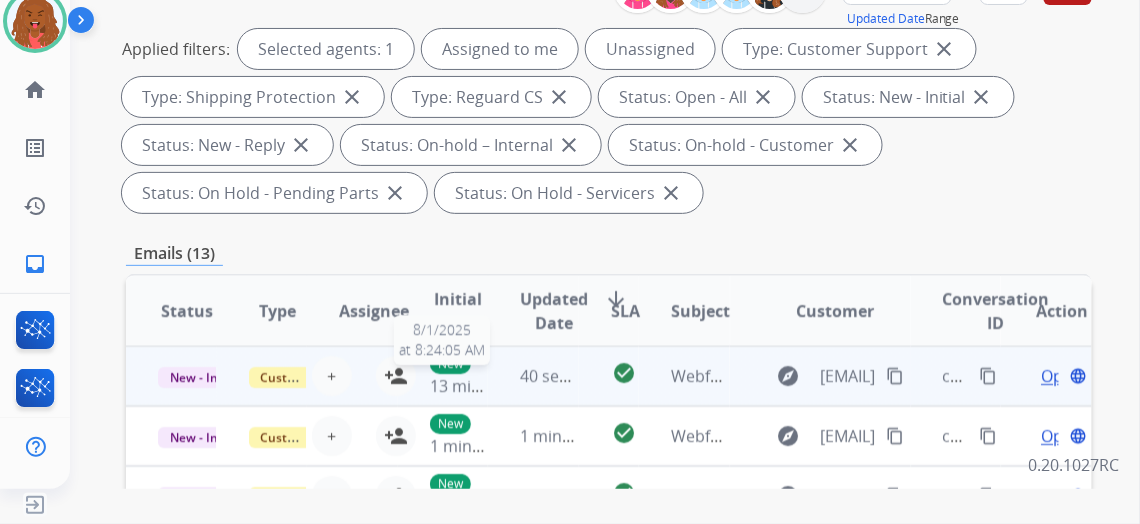 scroll, scrollTop: 272, scrollLeft: 0, axis: vertical 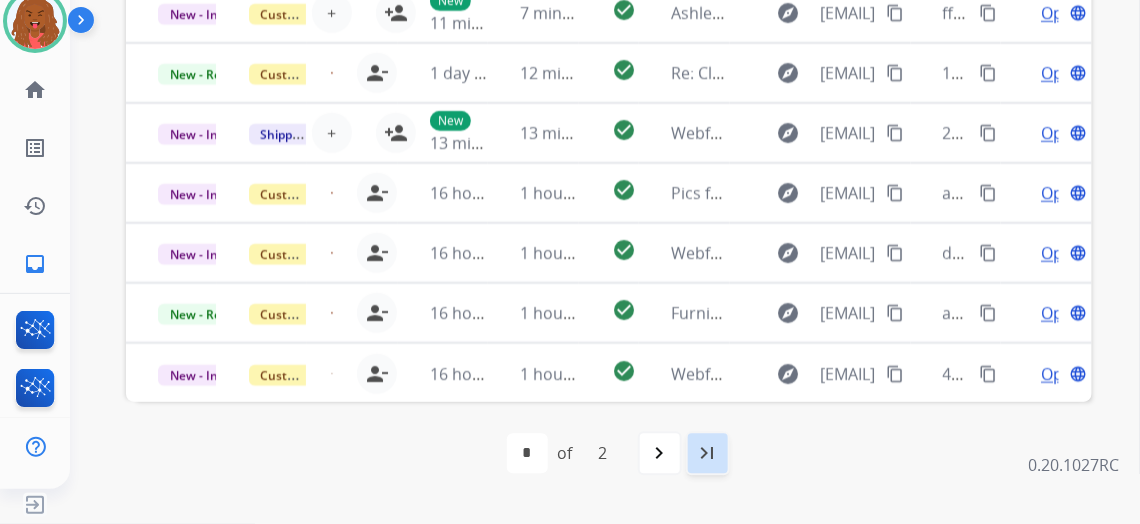 click on "last_page" at bounding box center (708, 454) 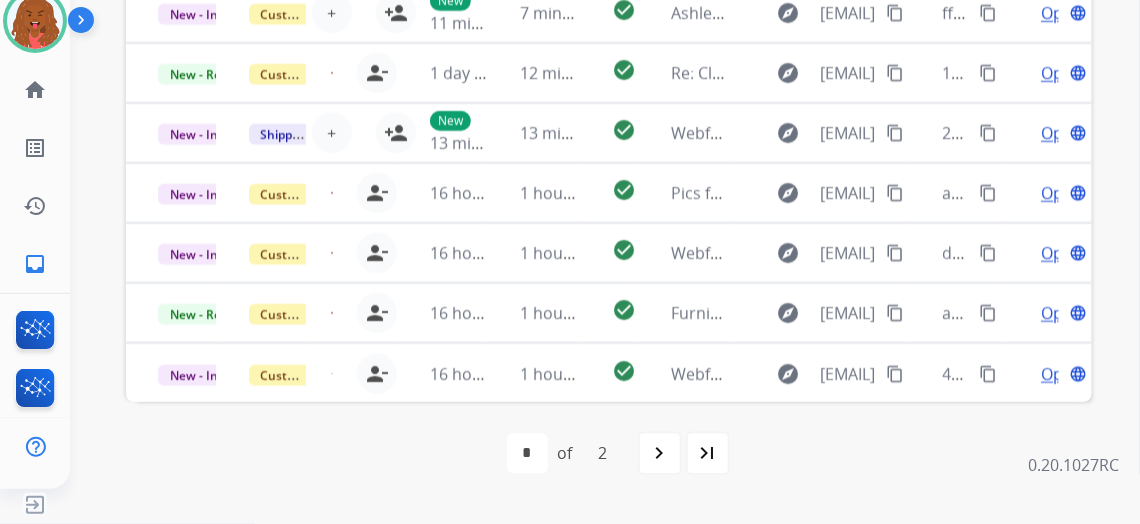 scroll, scrollTop: 0, scrollLeft: 0, axis: both 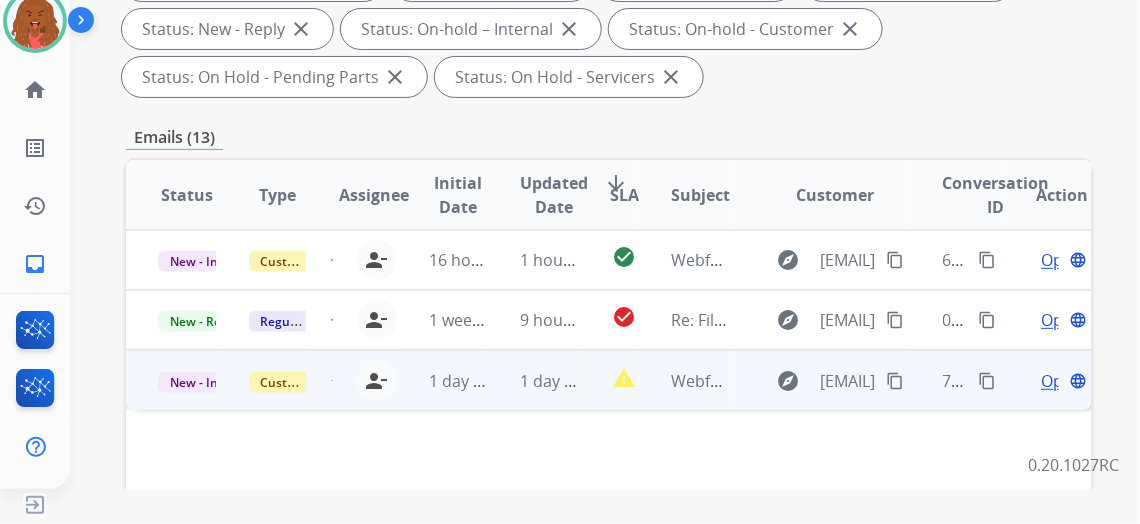click on "Open" at bounding box center (1061, 381) 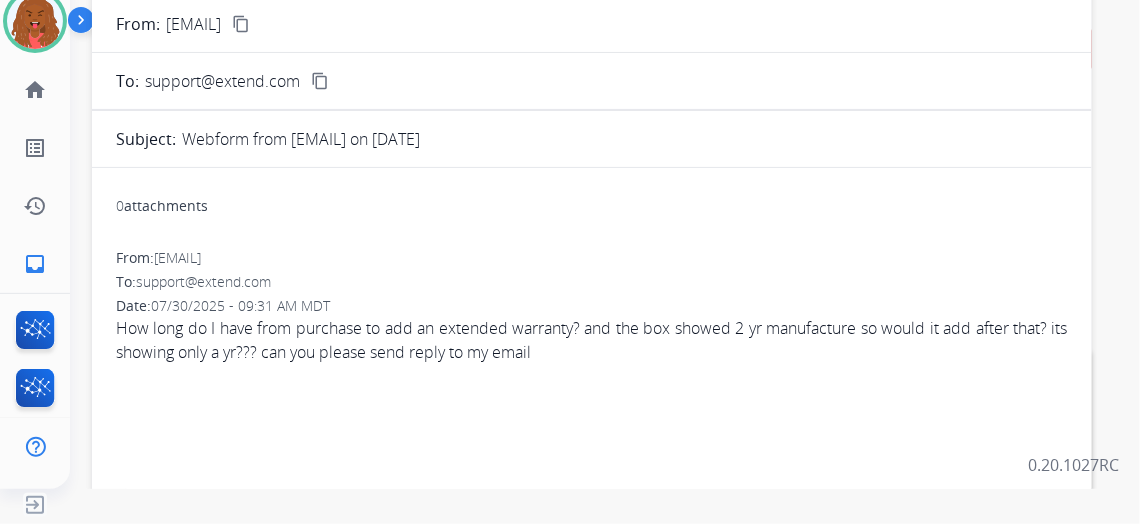 scroll, scrollTop: 0, scrollLeft: 0, axis: both 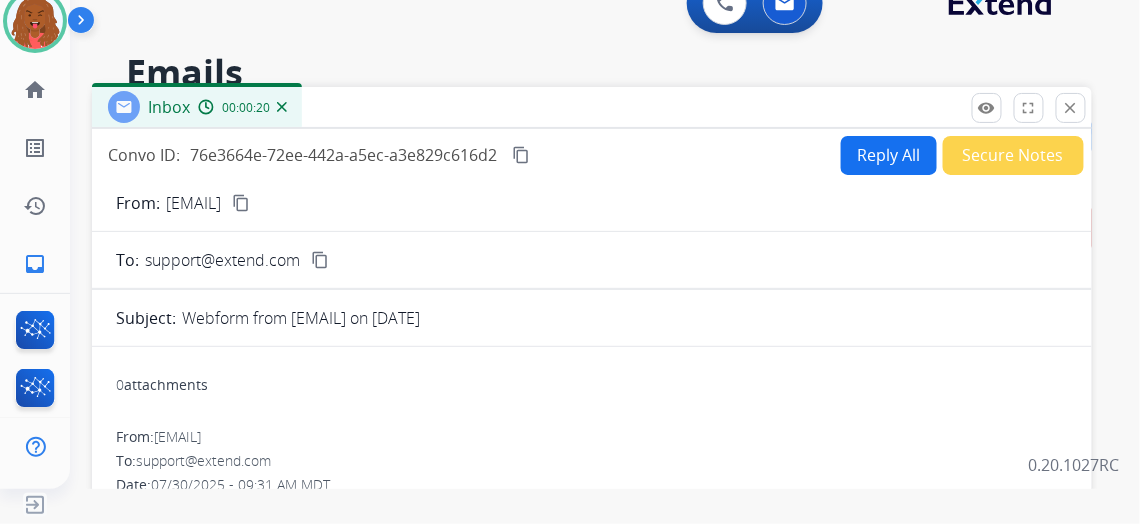 click on "content_copy" at bounding box center [241, 203] 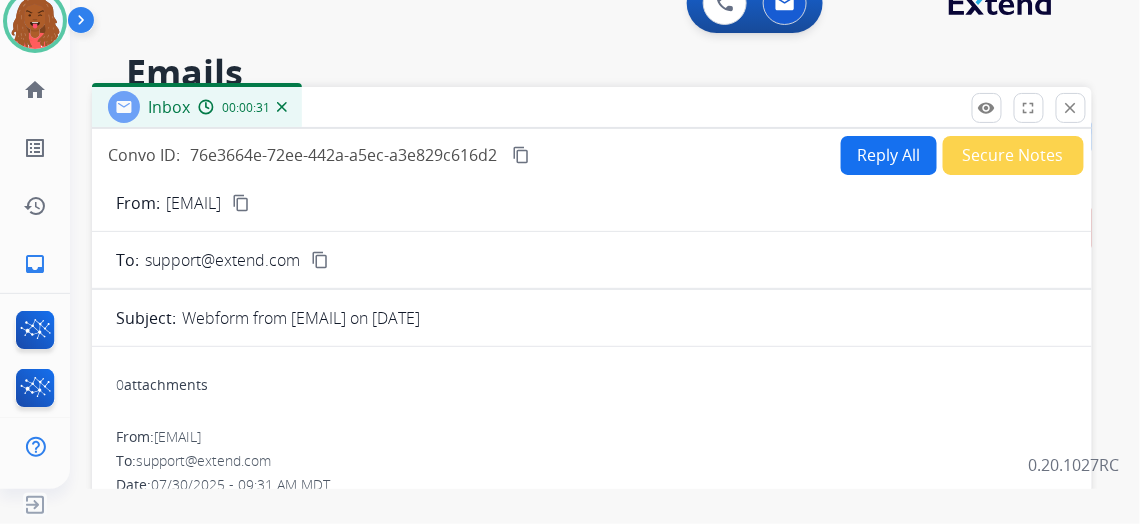 click on "Reply All" at bounding box center (889, 155) 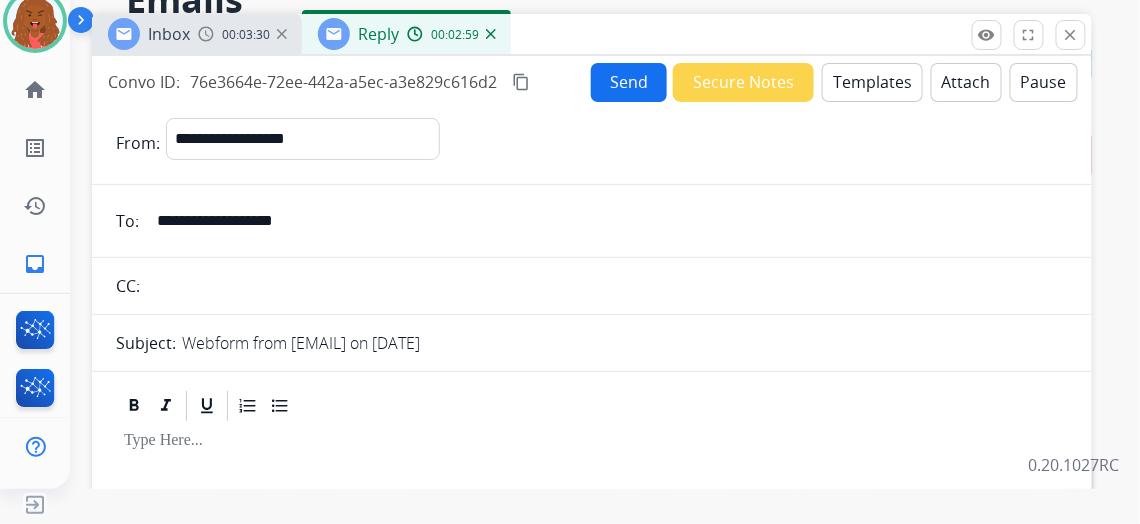 scroll, scrollTop: 62, scrollLeft: 0, axis: vertical 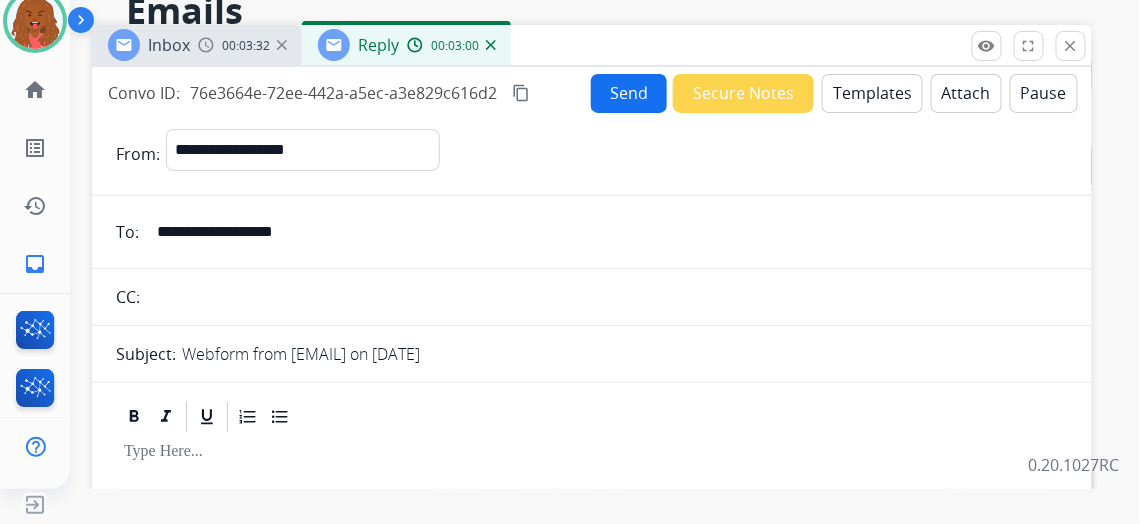 click on "Templates" at bounding box center (872, 93) 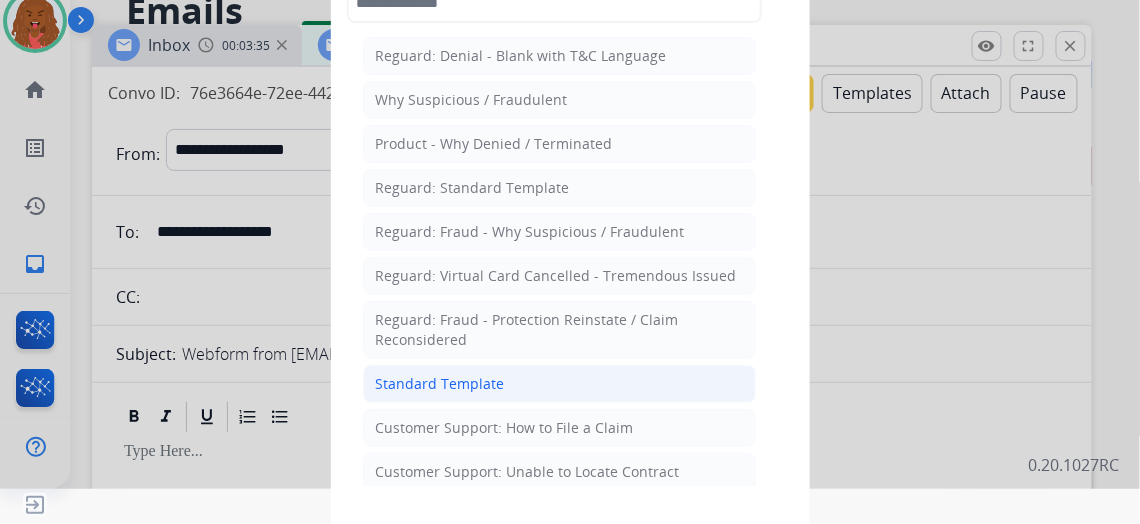 click on "Standard Template" 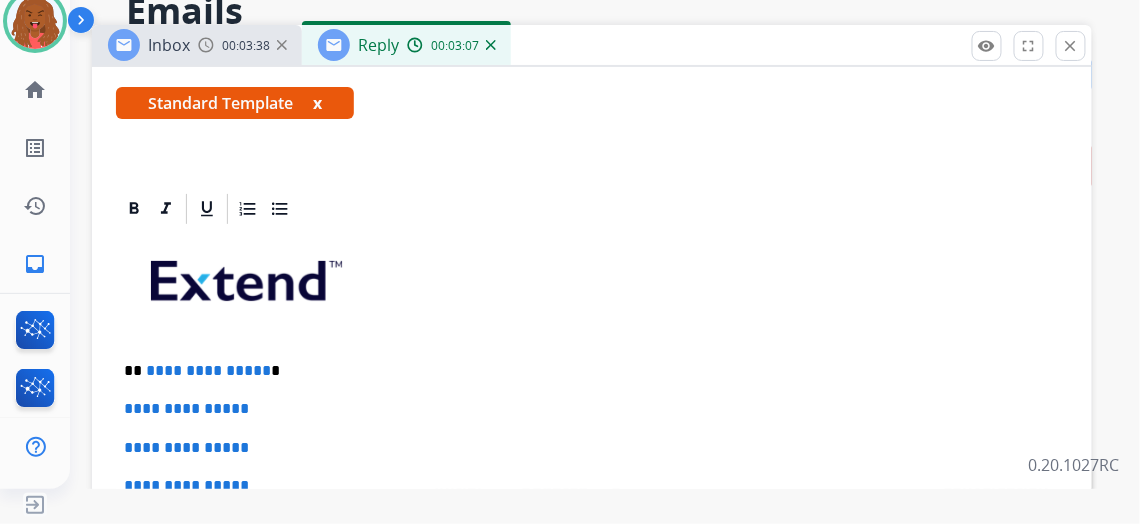 scroll, scrollTop: 363, scrollLeft: 0, axis: vertical 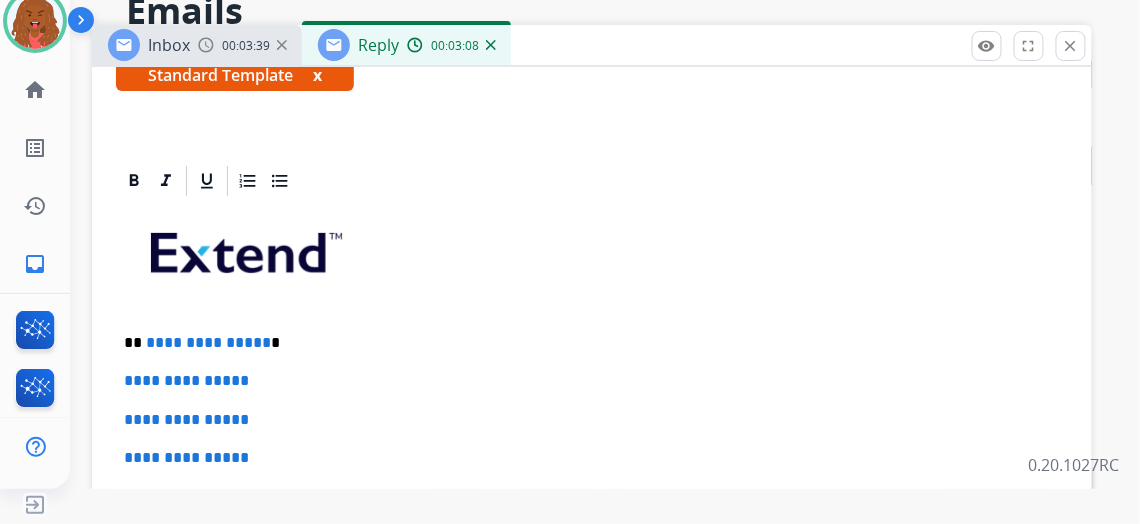 click on "**********" at bounding box center (208, 342) 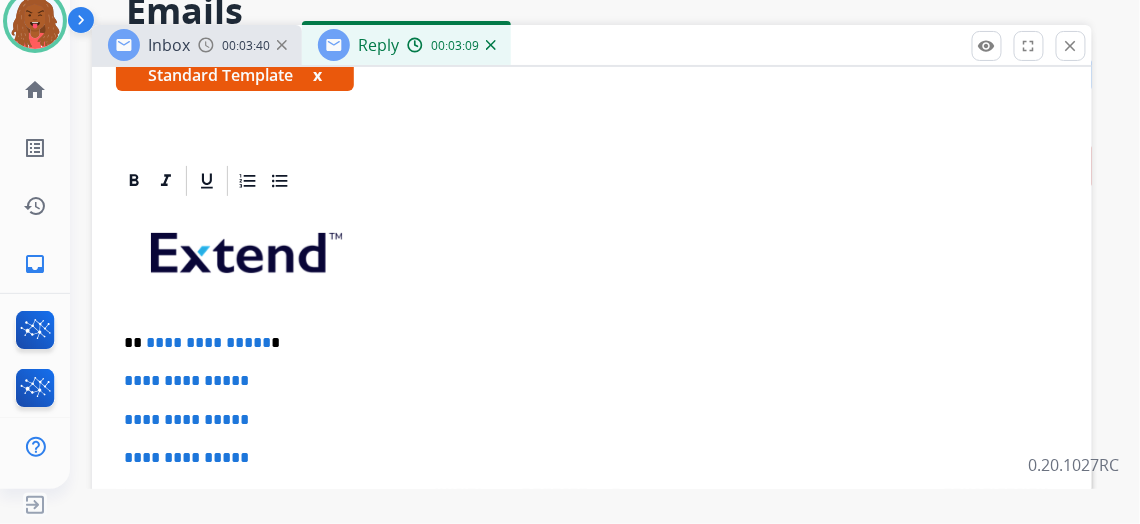 type 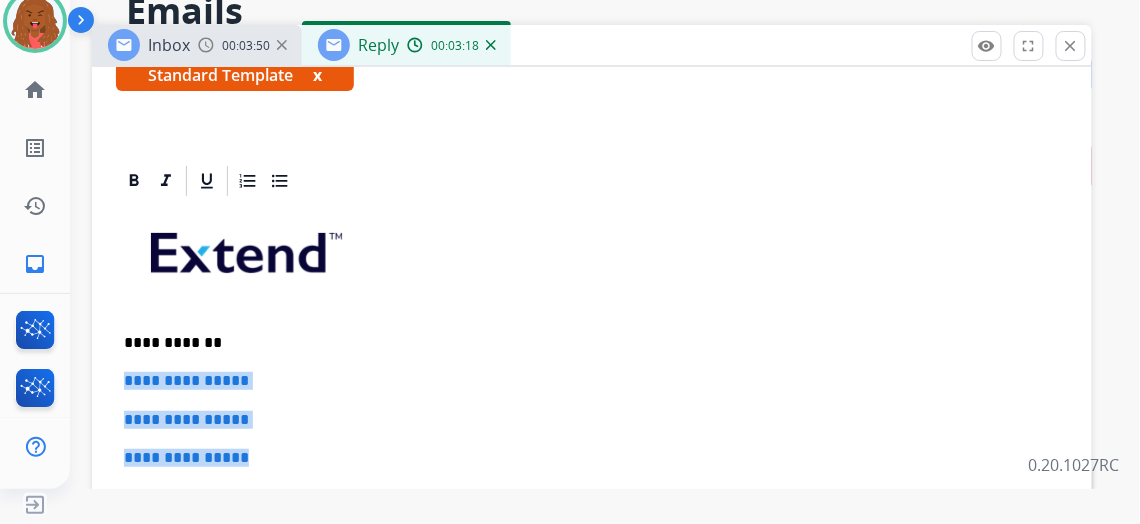 drag, startPoint x: 295, startPoint y: 460, endPoint x: 119, endPoint y: 358, distance: 203.42075 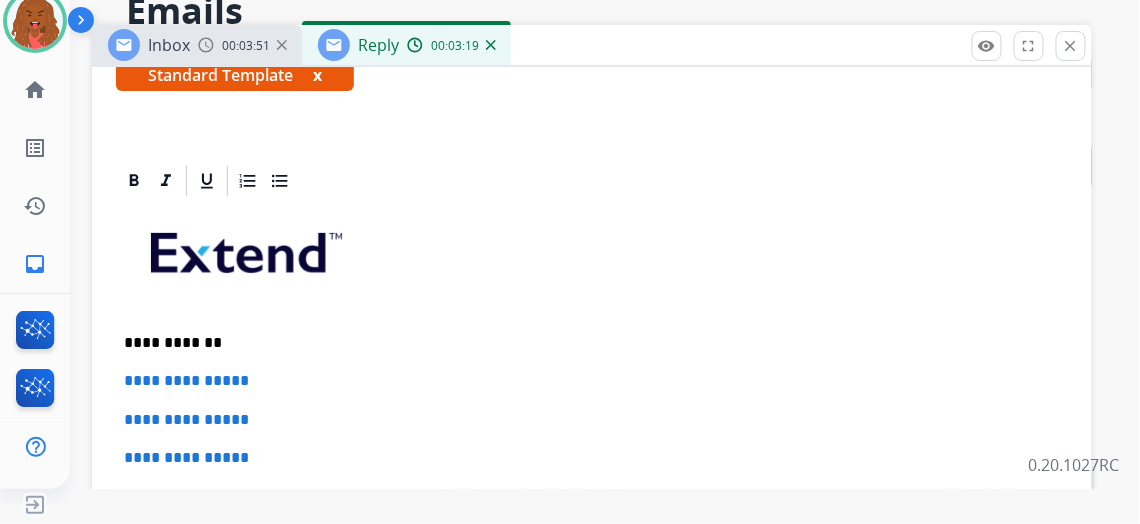 scroll, scrollTop: 344, scrollLeft: 0, axis: vertical 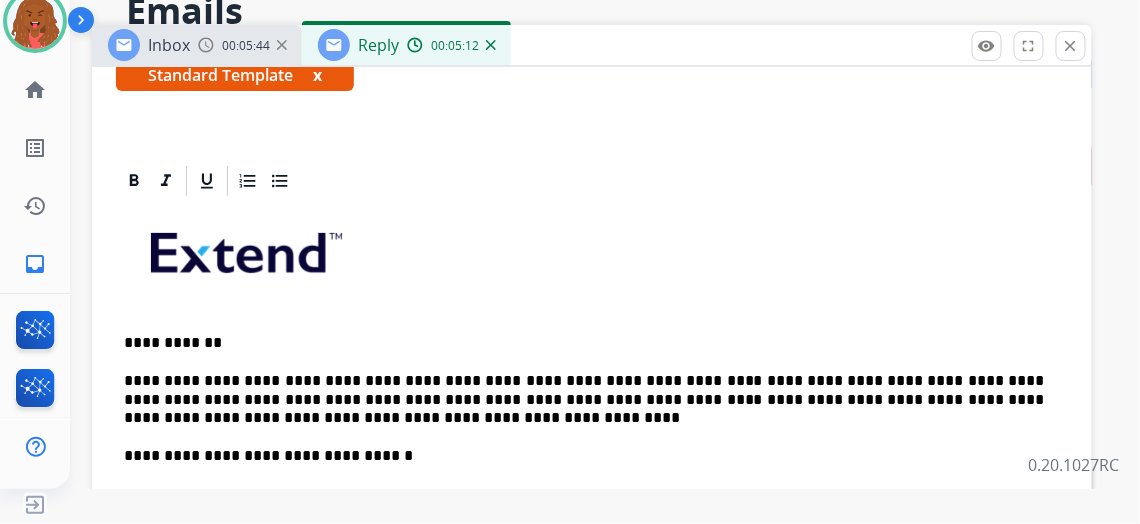 click on "**********" at bounding box center (584, 399) 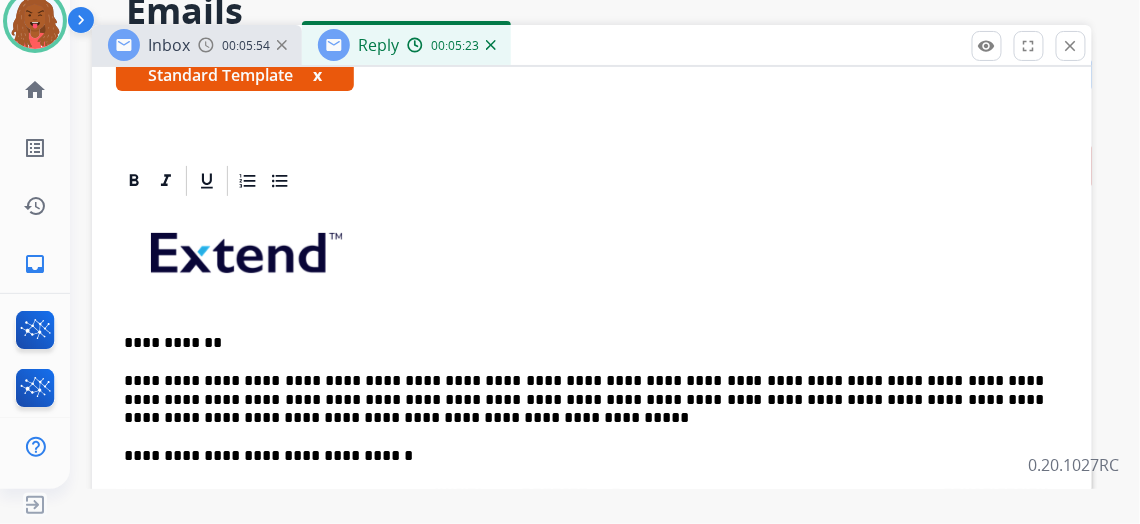 scroll, scrollTop: 380, scrollLeft: 0, axis: vertical 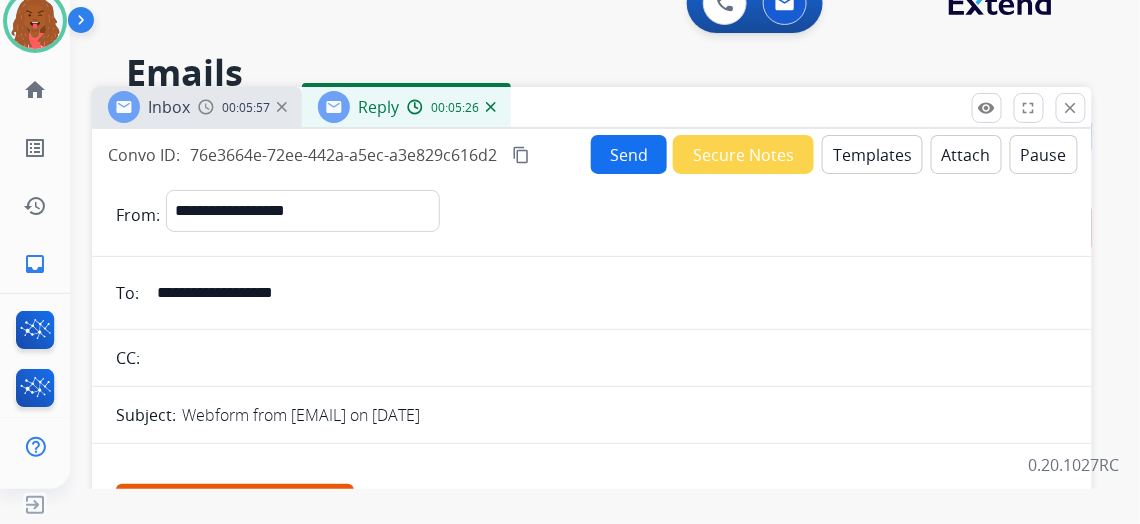 click on "Send" at bounding box center [629, 154] 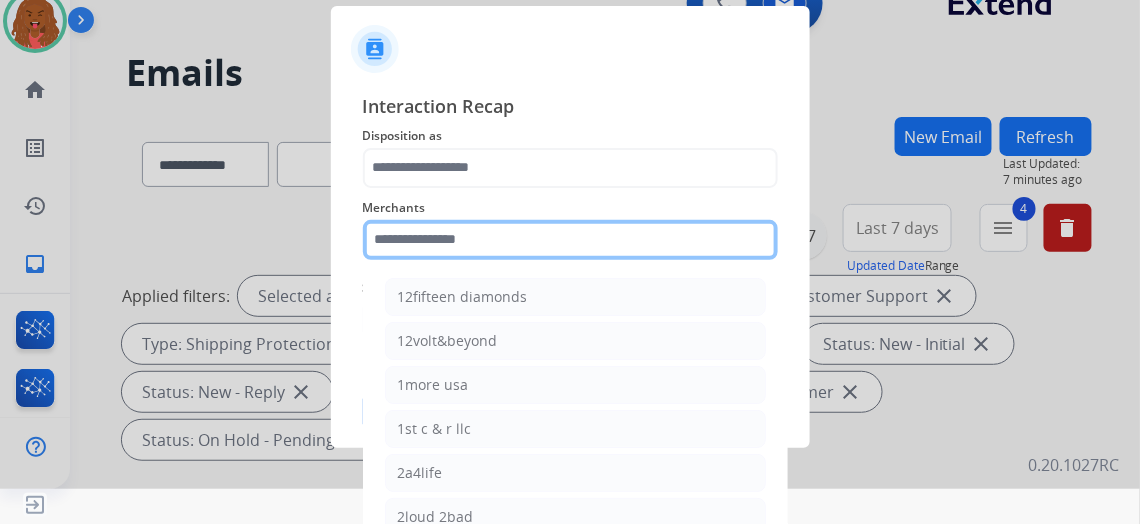 drag, startPoint x: 520, startPoint y: 258, endPoint x: 527, endPoint y: 247, distance: 13.038404 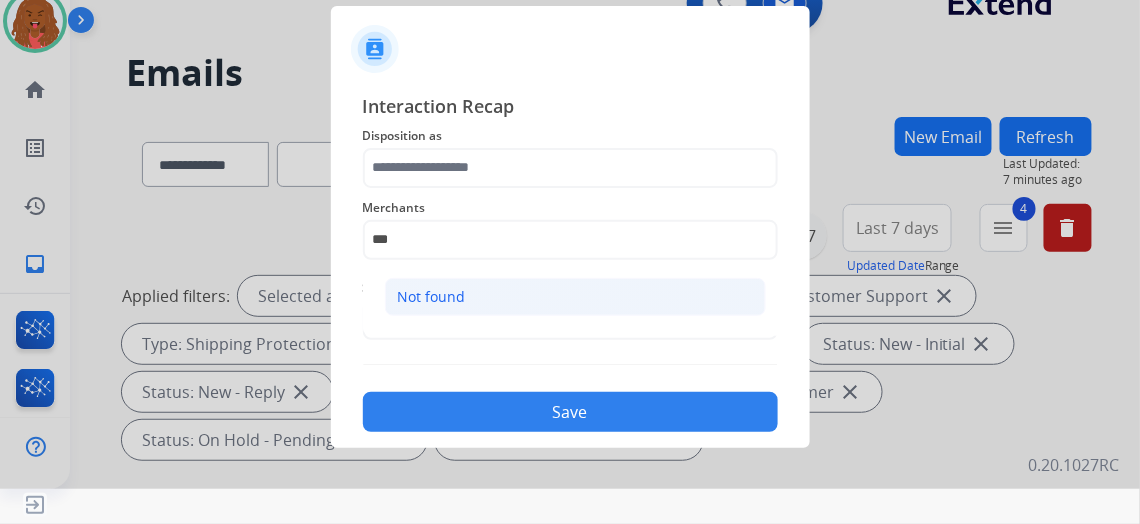 click on "Not found" 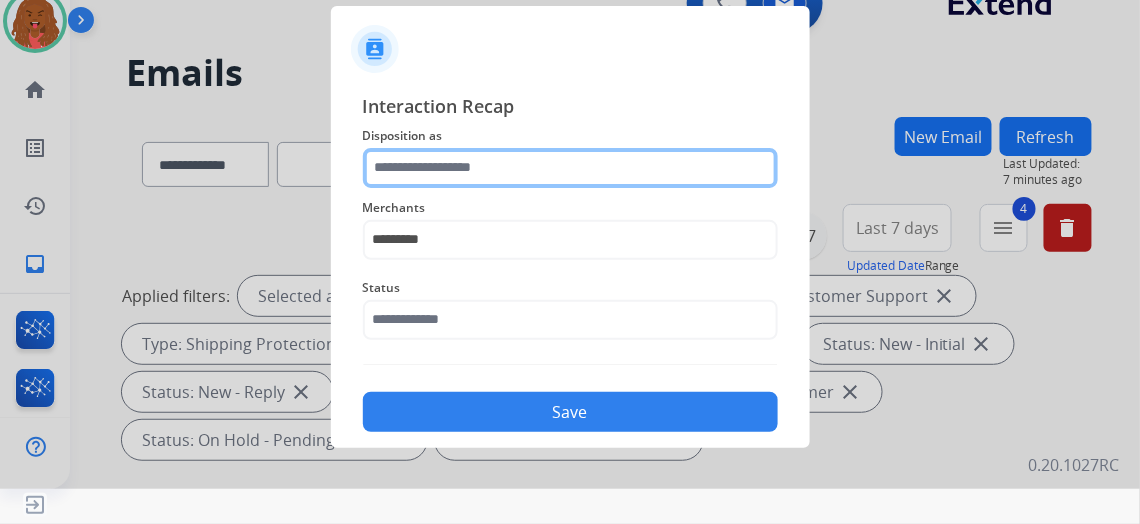 click 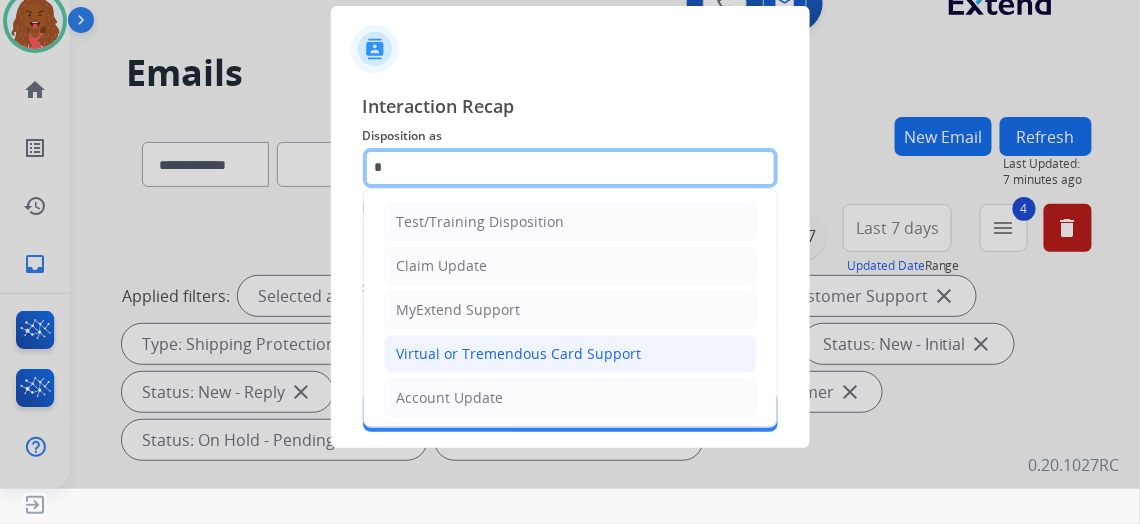 scroll, scrollTop: 85, scrollLeft: 0, axis: vertical 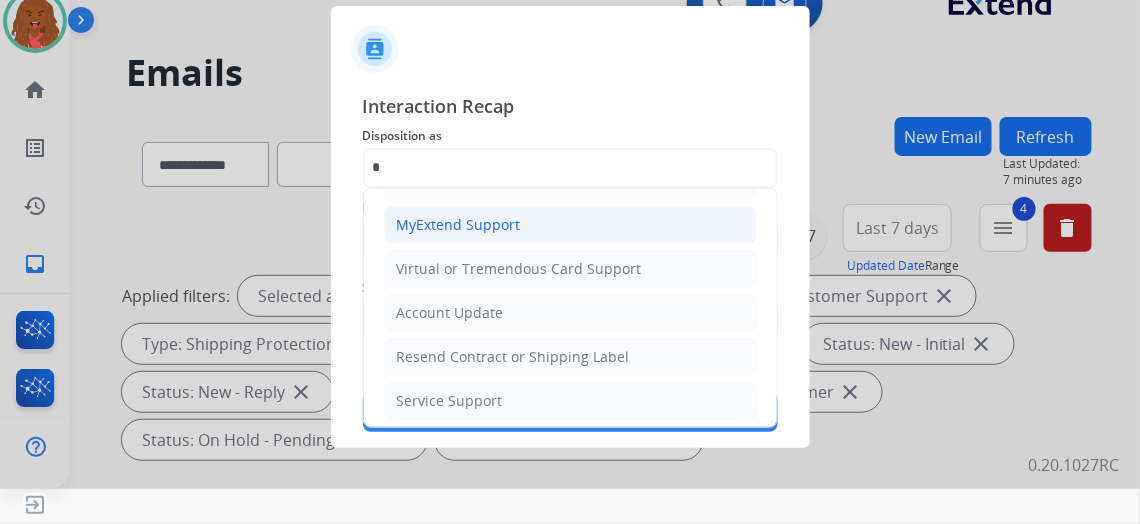 click on "MyExtend Support" 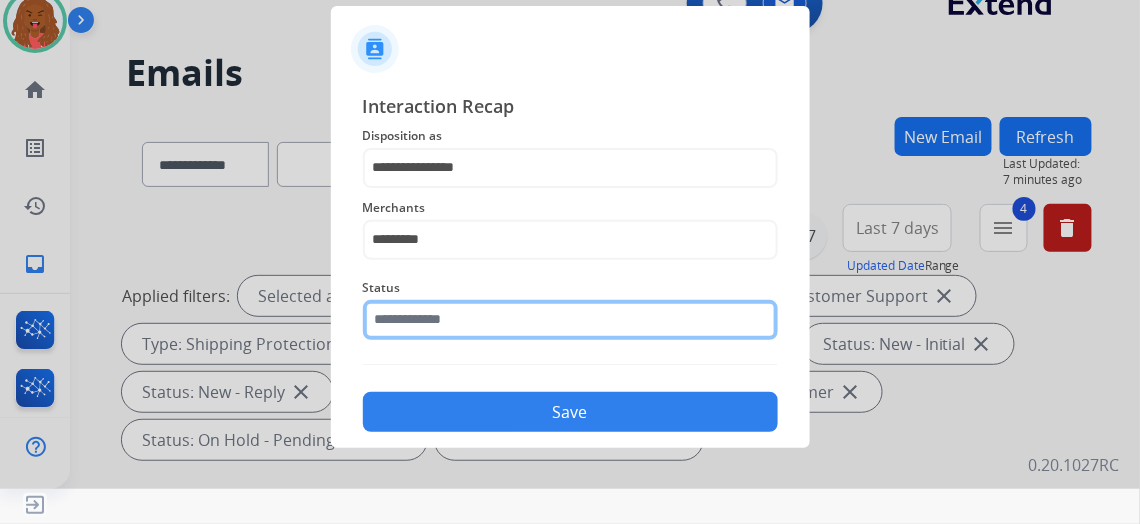 drag, startPoint x: 444, startPoint y: 313, endPoint x: 450, endPoint y: 325, distance: 13.416408 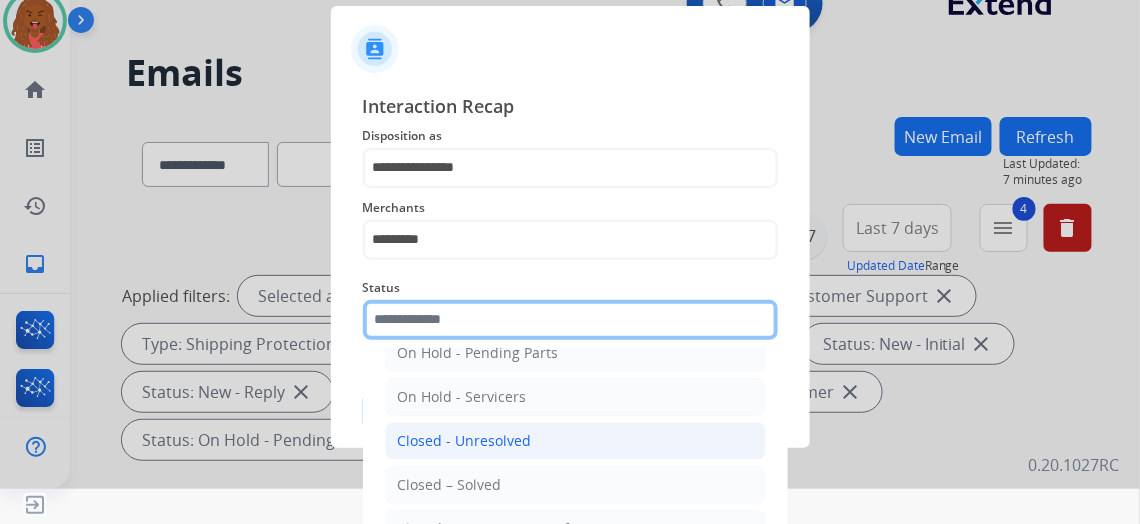scroll, scrollTop: 112, scrollLeft: 0, axis: vertical 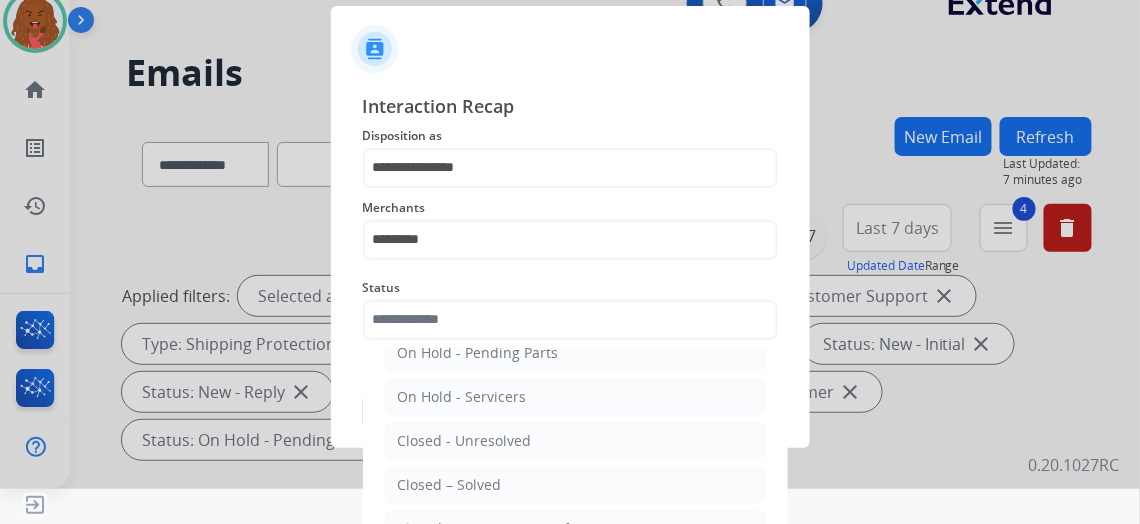 click on "Closed – Solved" 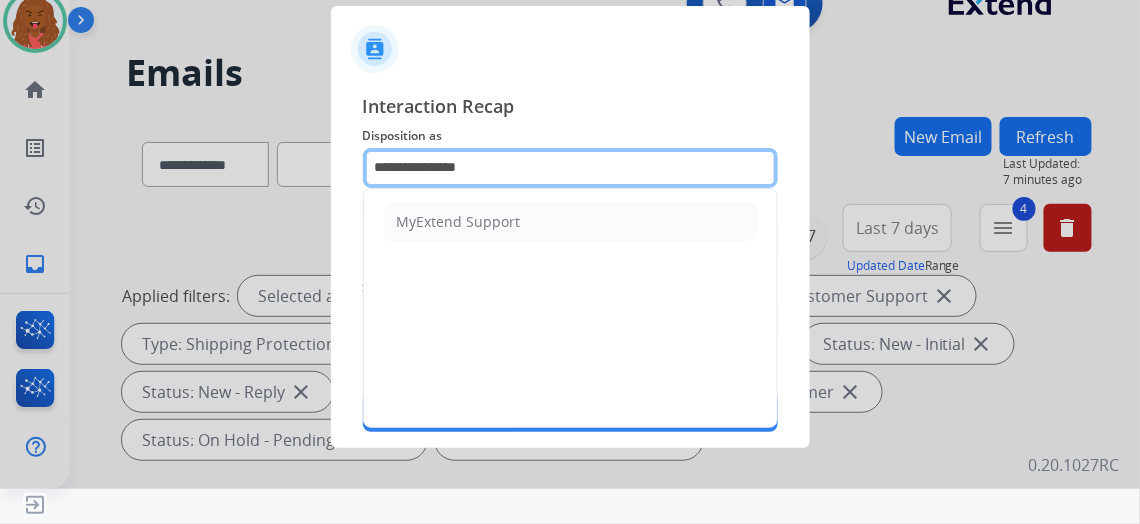 click on "**********" 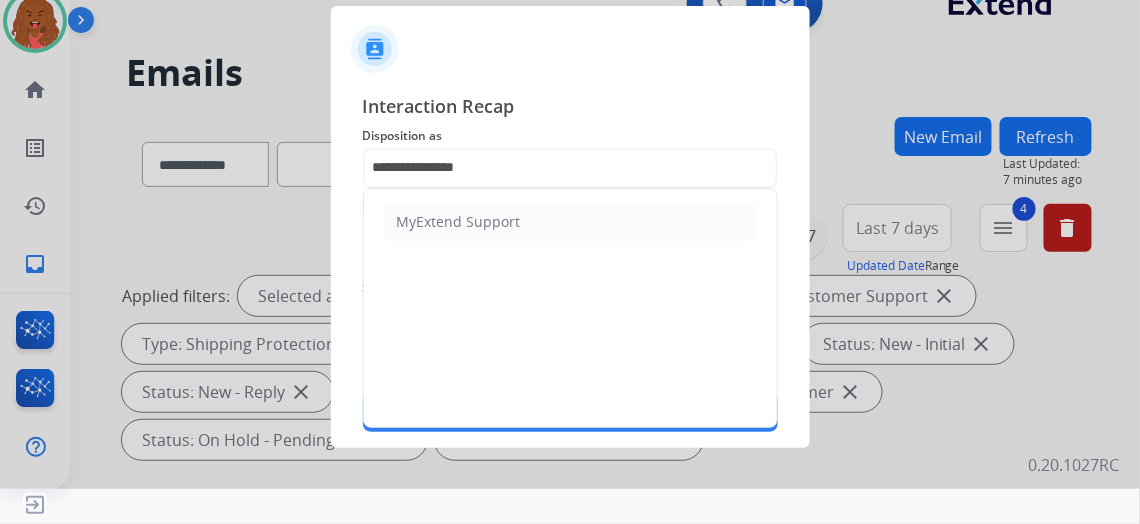 click on "Interaction Recap" 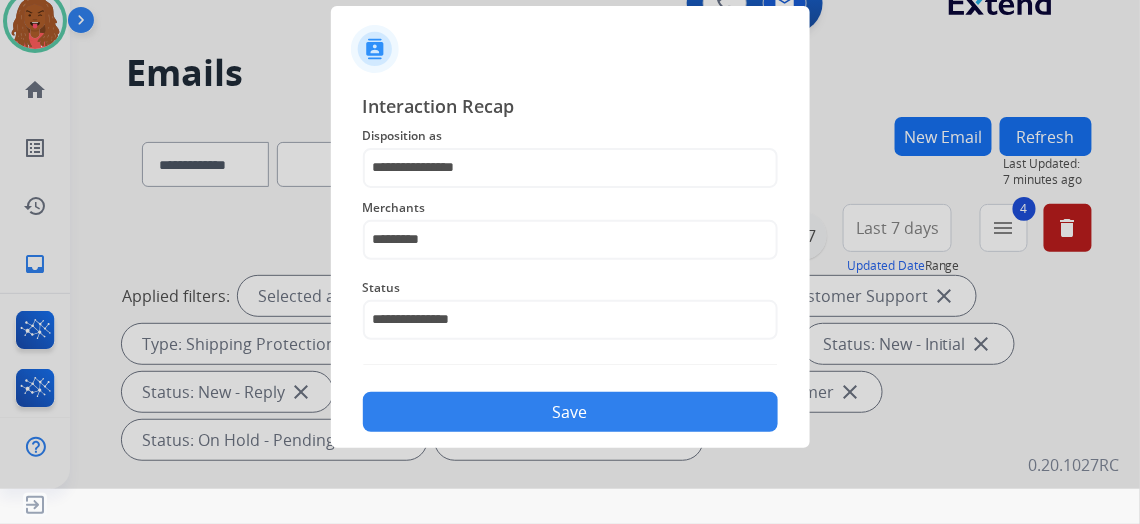 click on "**********" 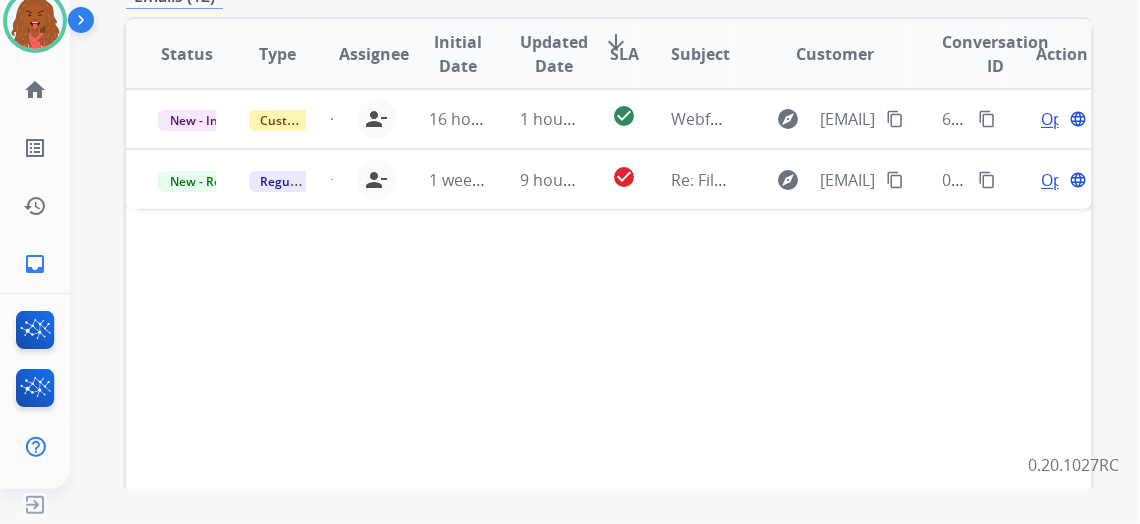 scroll, scrollTop: 545, scrollLeft: 0, axis: vertical 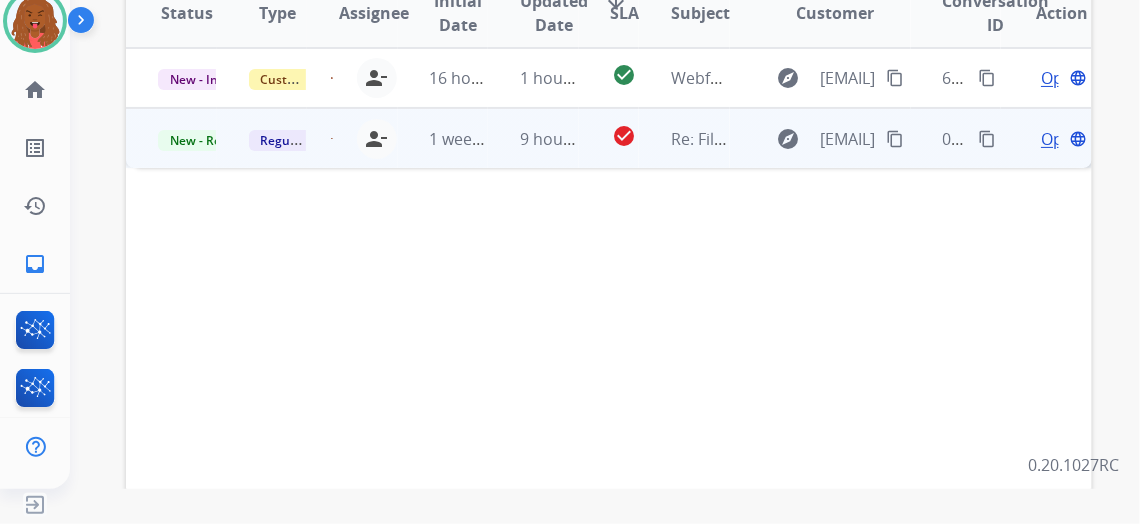 drag, startPoint x: 1054, startPoint y: 137, endPoint x: 1051, endPoint y: 147, distance: 10.440307 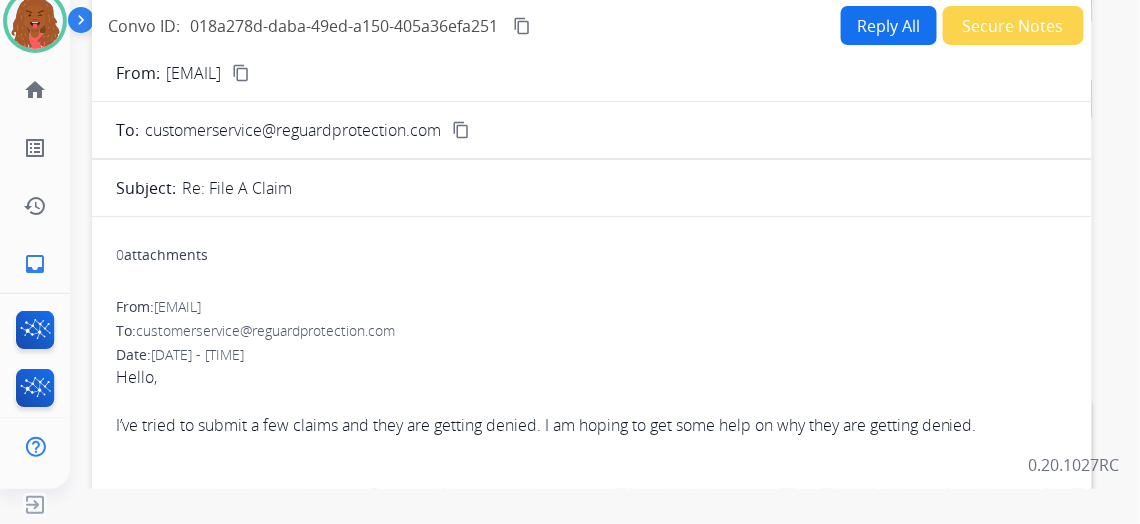 scroll, scrollTop: 90, scrollLeft: 0, axis: vertical 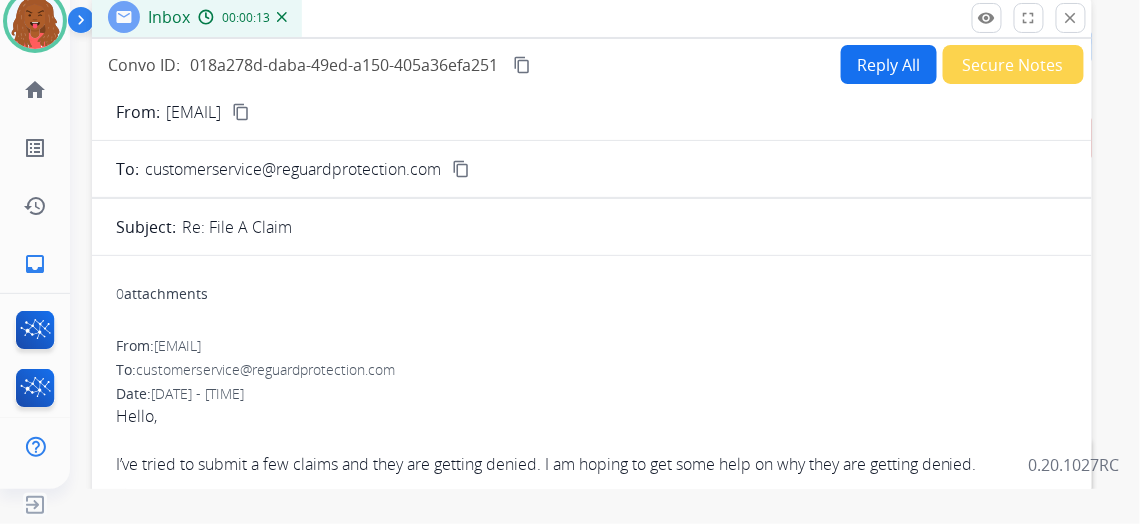 click on "content_copy" at bounding box center [241, 112] 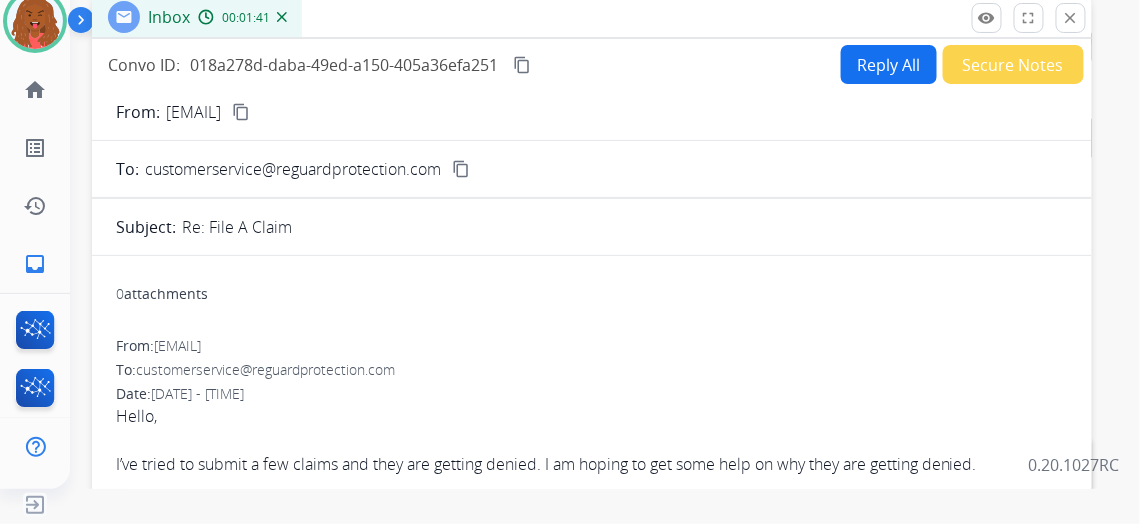 click on "Reply All" at bounding box center (889, 64) 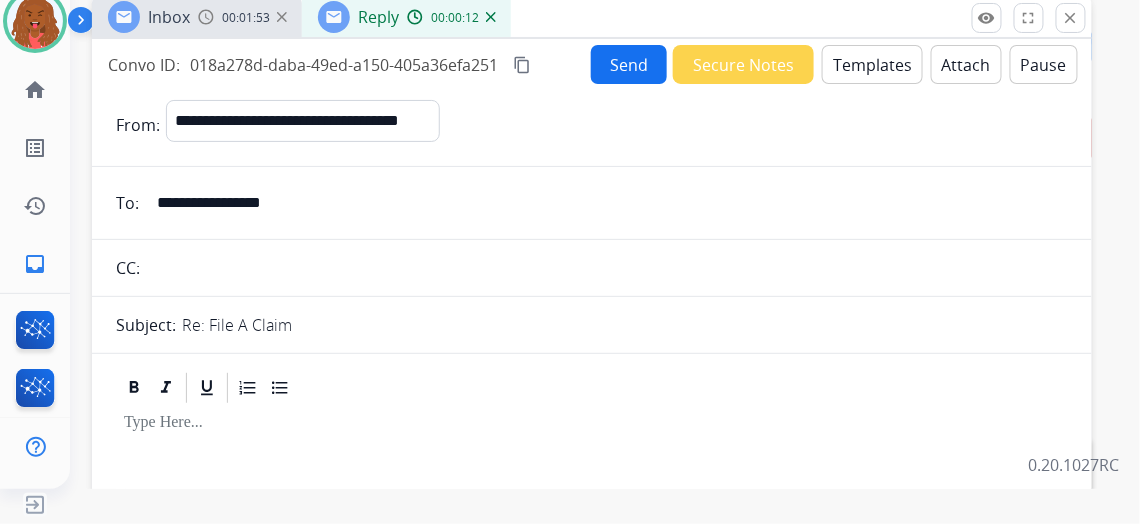 click on "Templates" at bounding box center (872, 64) 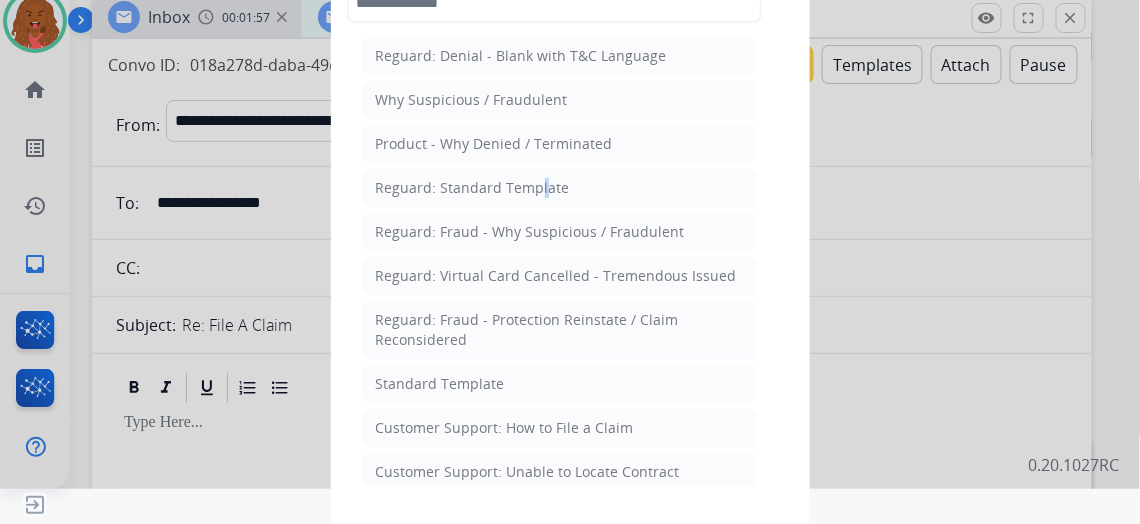 drag, startPoint x: 533, startPoint y: 196, endPoint x: 544, endPoint y: 179, distance: 20.248457 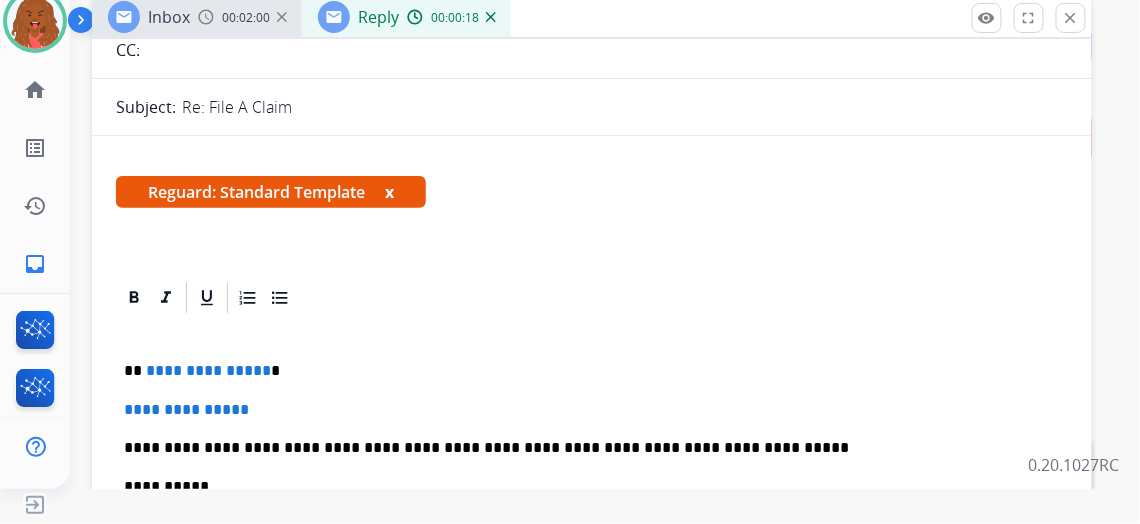 scroll, scrollTop: 363, scrollLeft: 0, axis: vertical 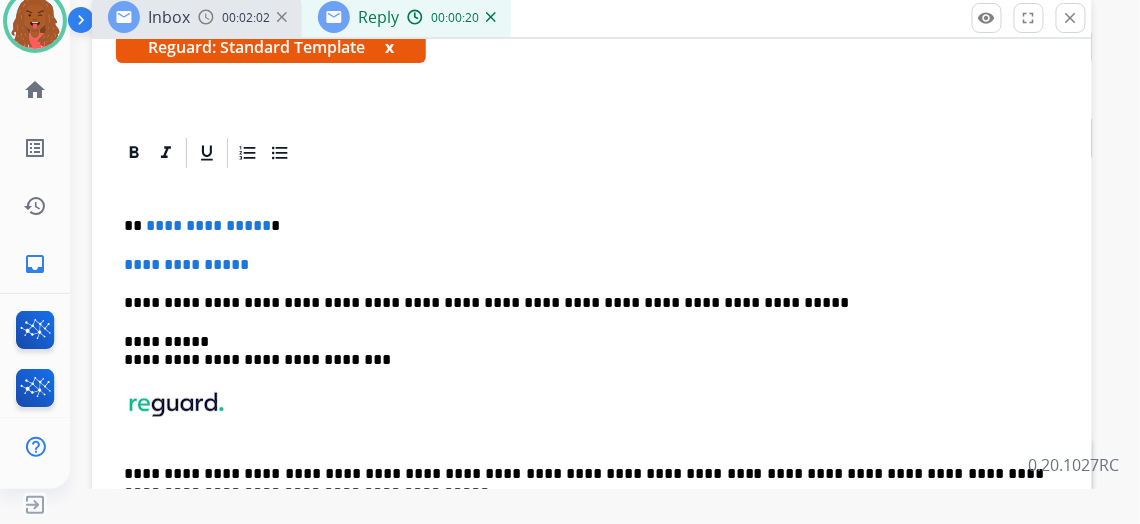 drag, startPoint x: 286, startPoint y: 257, endPoint x: 86, endPoint y: 271, distance: 200.4894 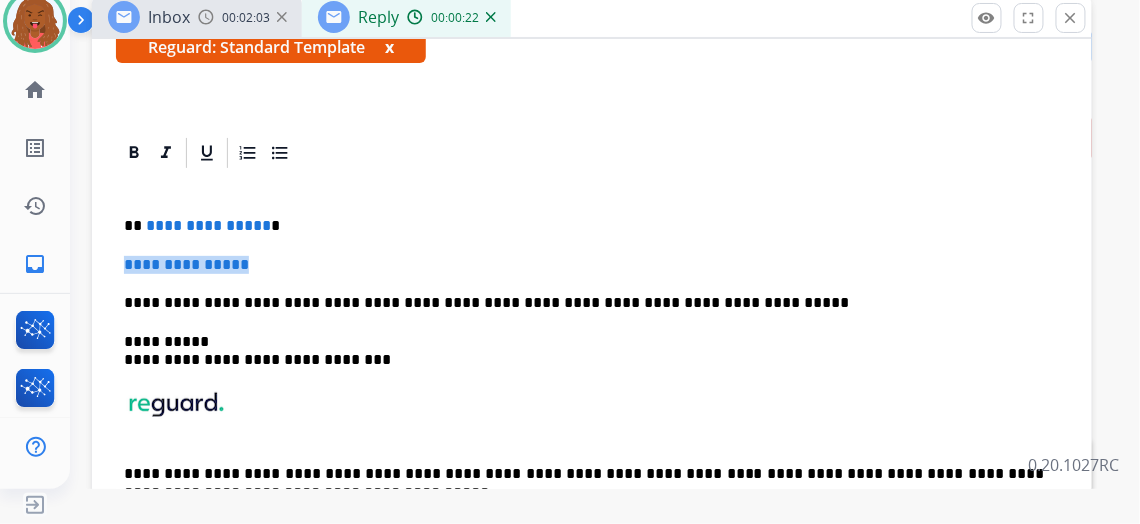 drag, startPoint x: 212, startPoint y: 244, endPoint x: 123, endPoint y: 253, distance: 89.453896 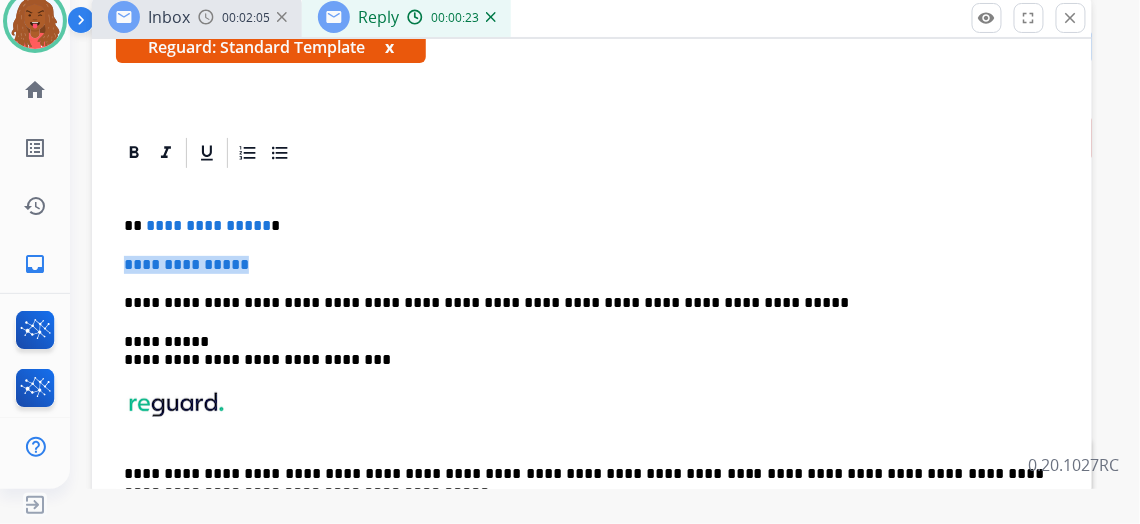 type 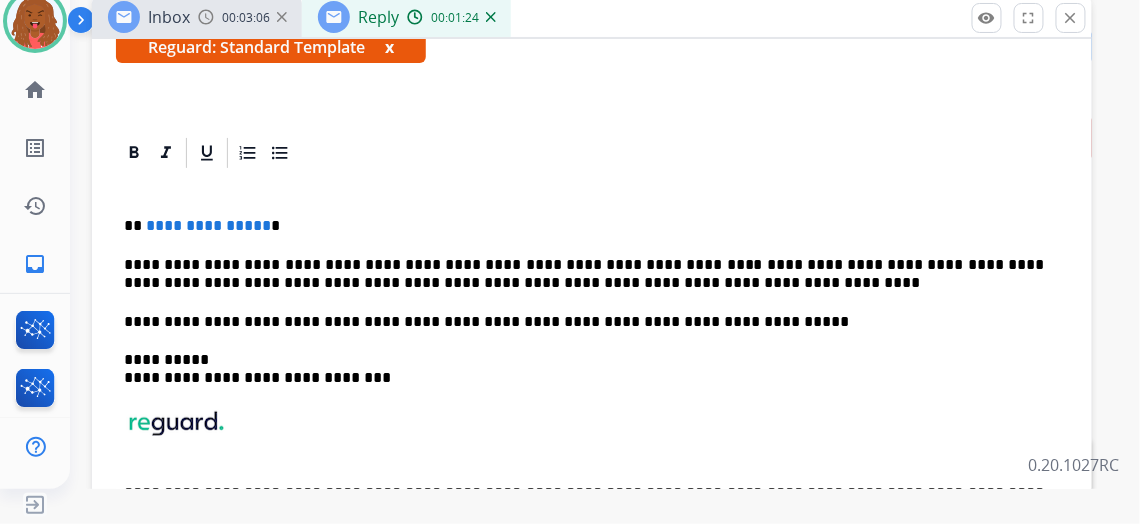 click on "**********" at bounding box center (584, 226) 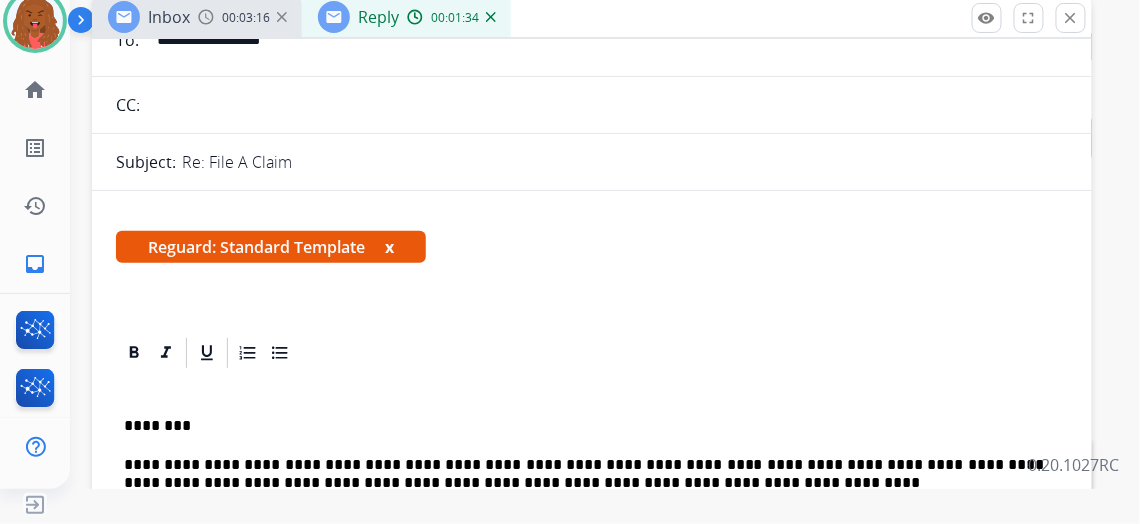 scroll, scrollTop: 0, scrollLeft: 0, axis: both 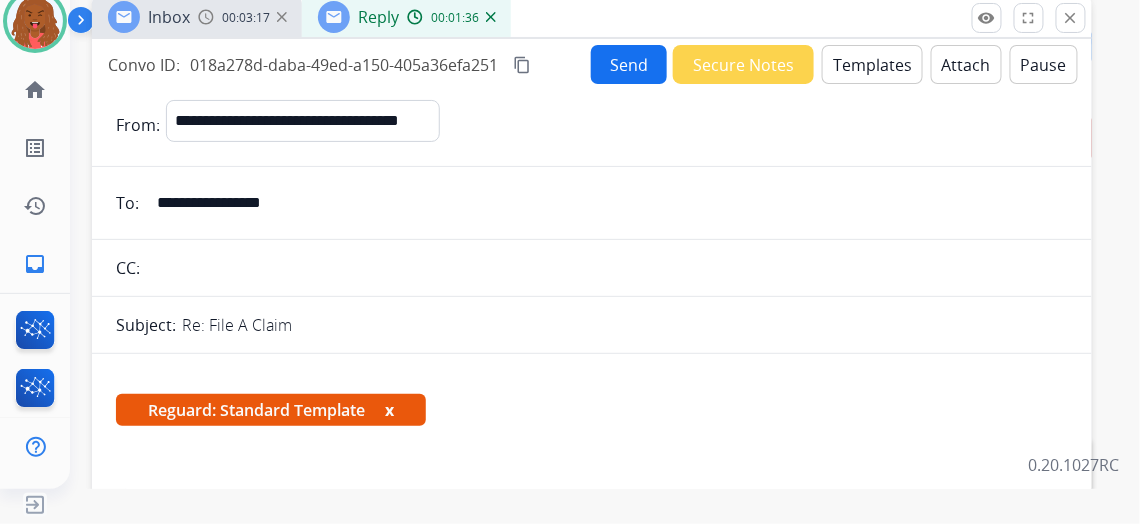 click on "Send" at bounding box center (629, 64) 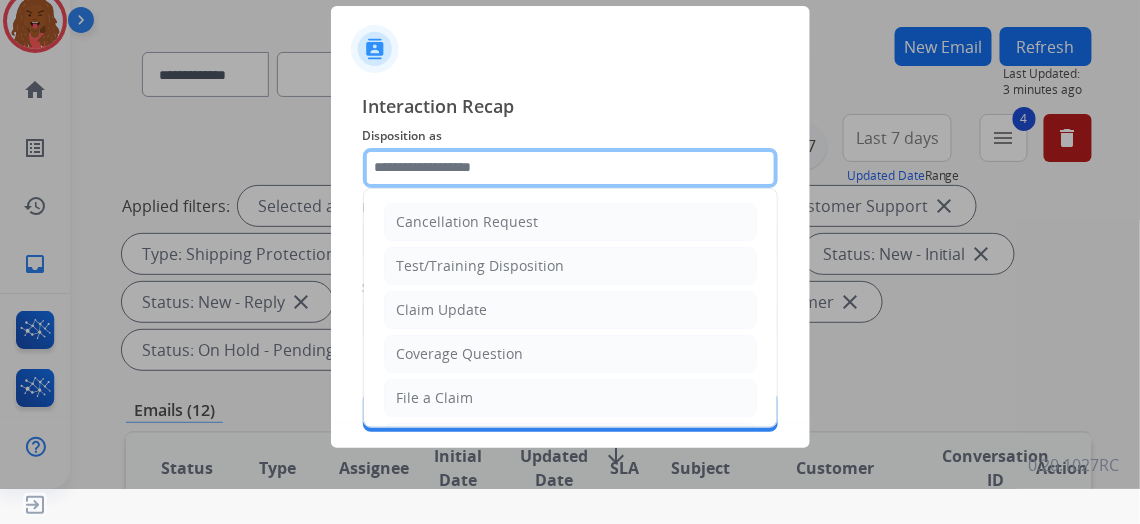 click 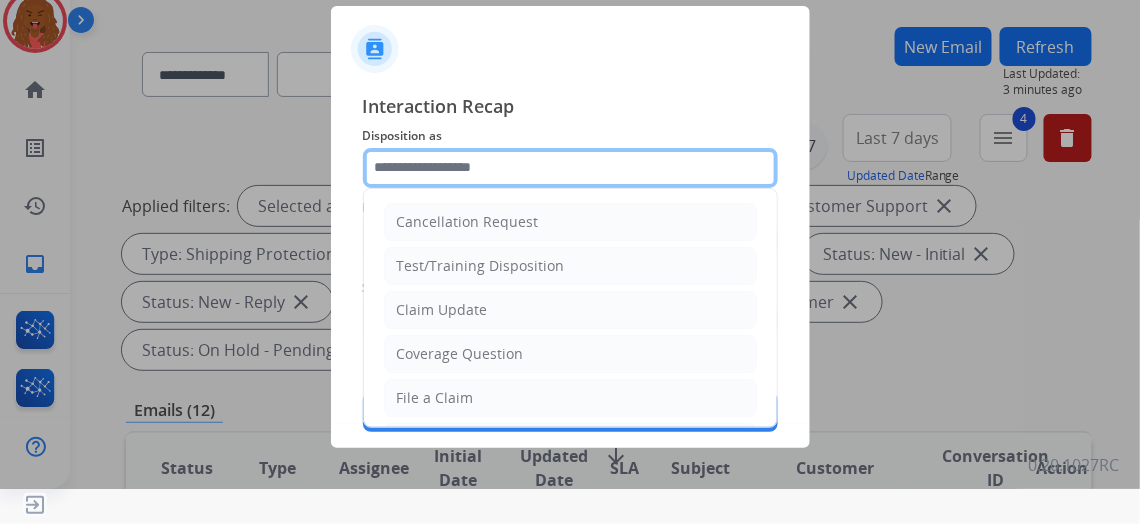 type on "**********" 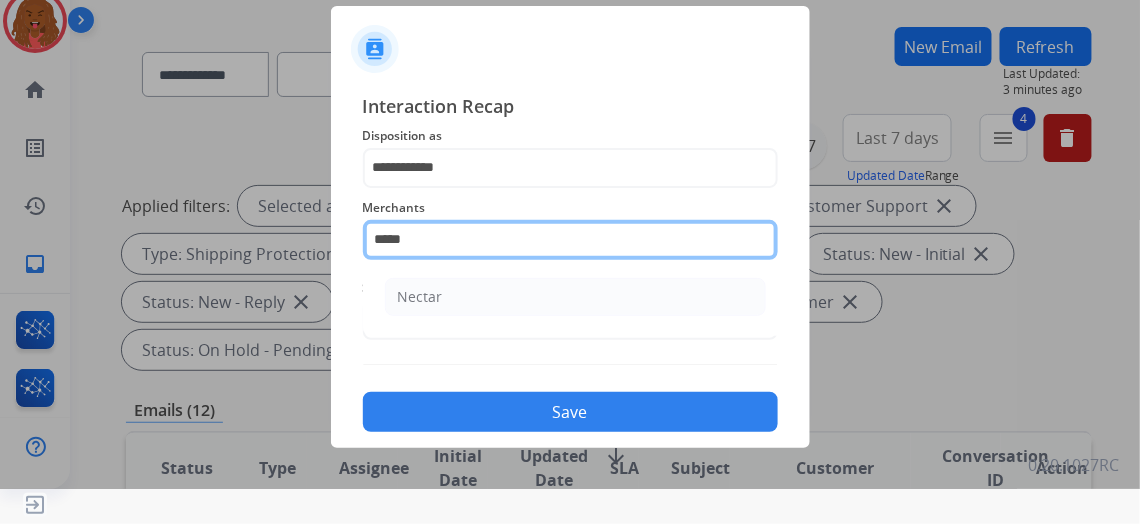 drag, startPoint x: 456, startPoint y: 252, endPoint x: 96, endPoint y: 232, distance: 360.5551 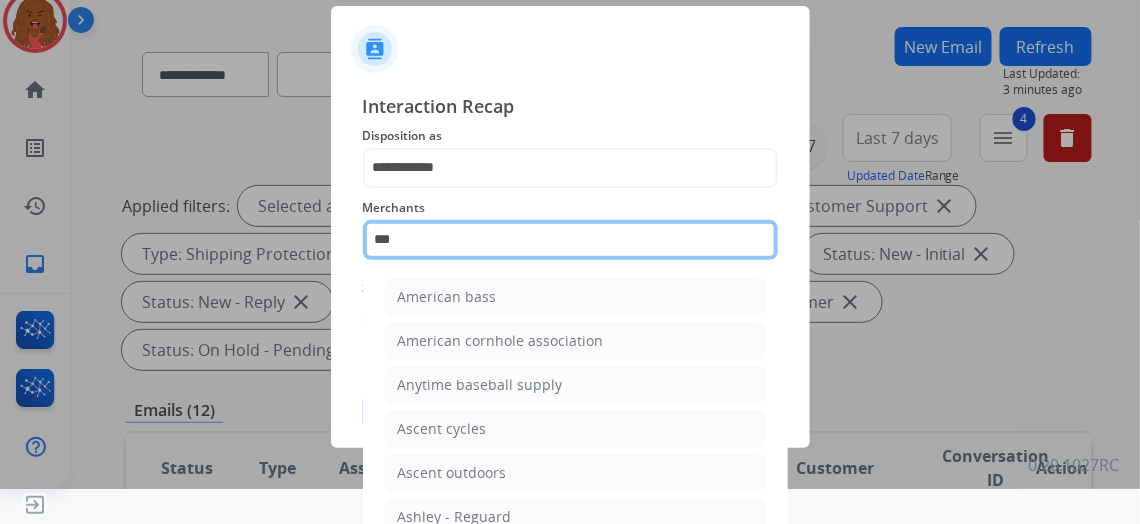 type on "****" 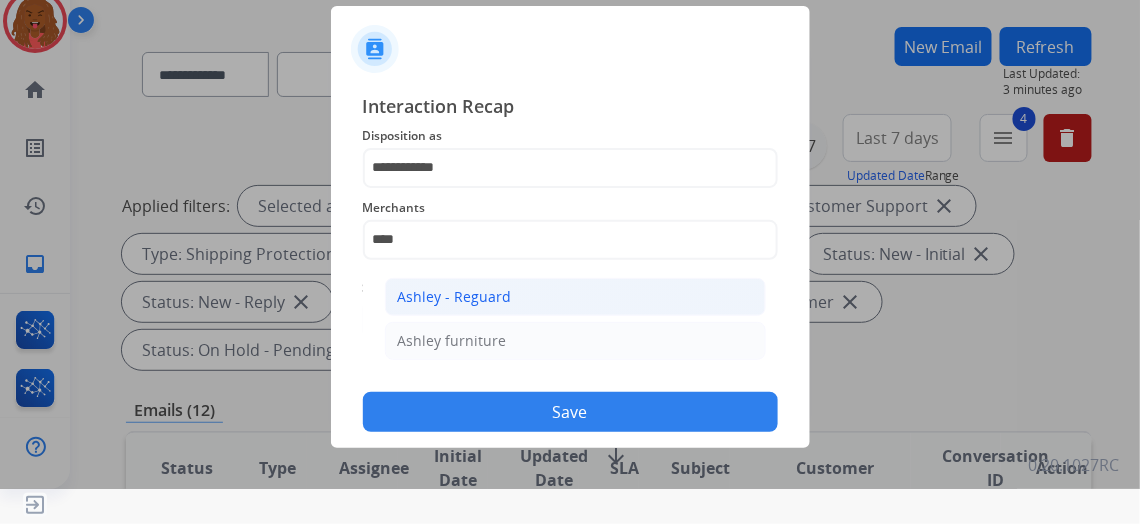 scroll, scrollTop: 0, scrollLeft: 0, axis: both 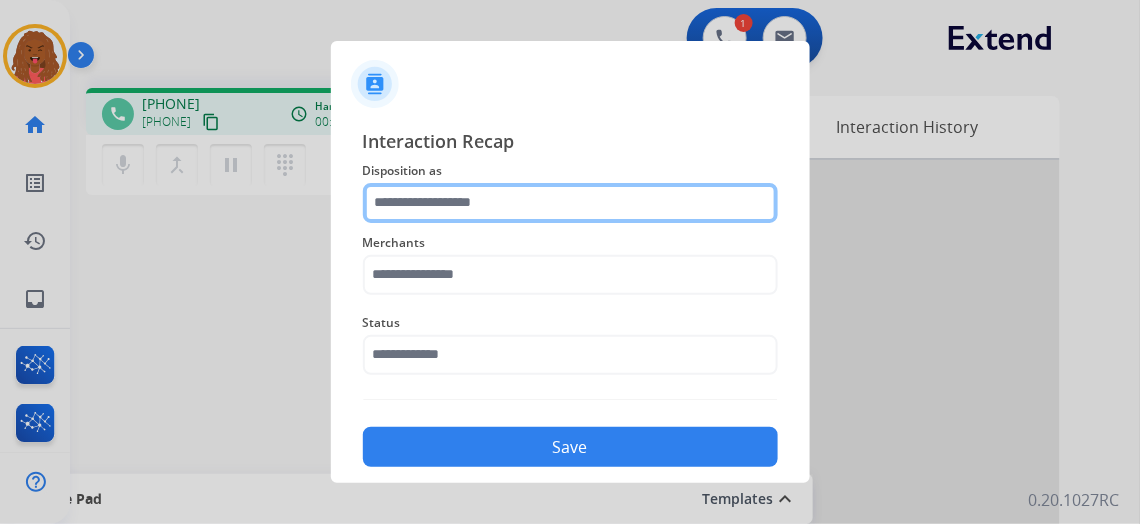 click 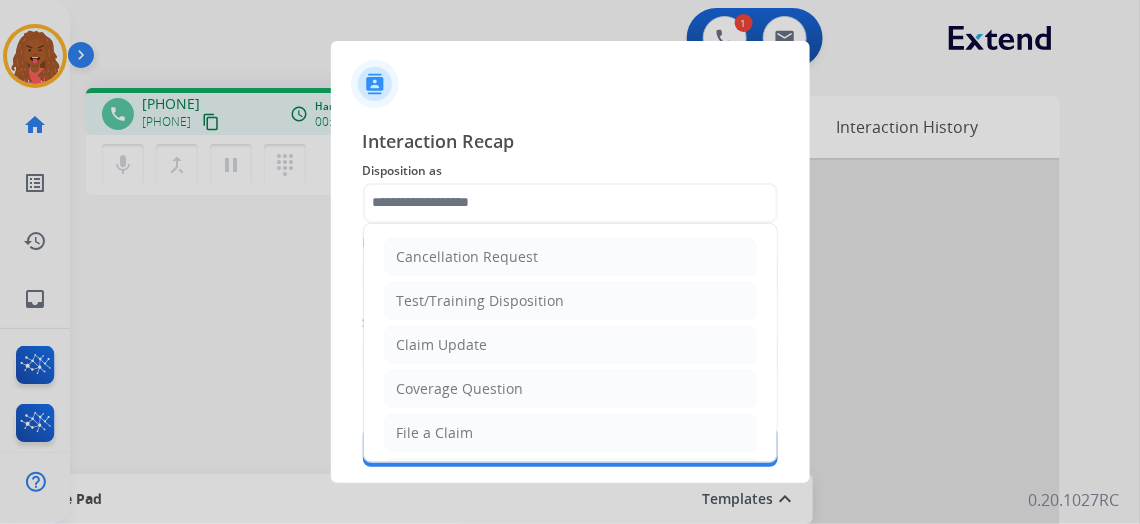click on "File a Claim" 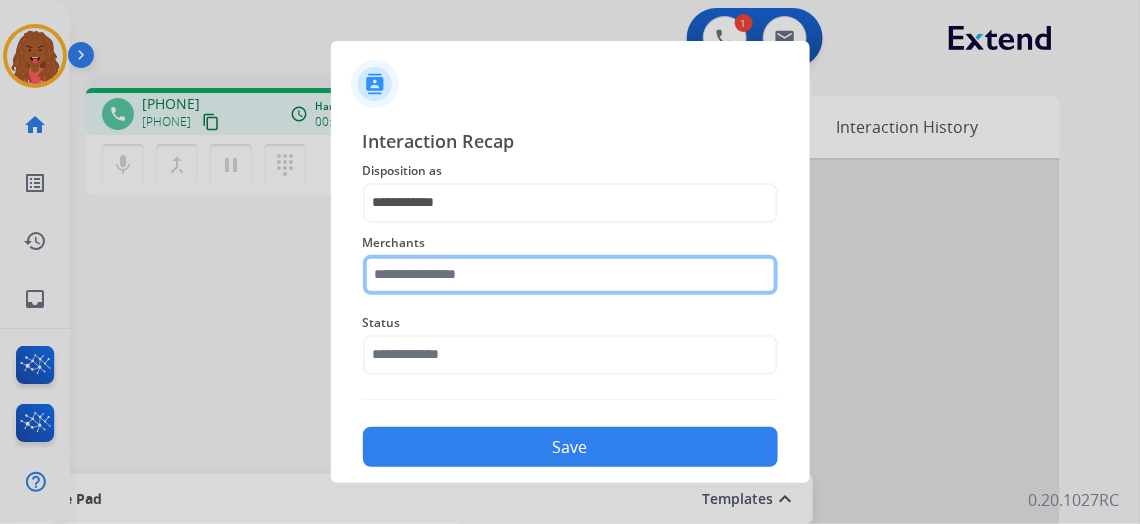 click 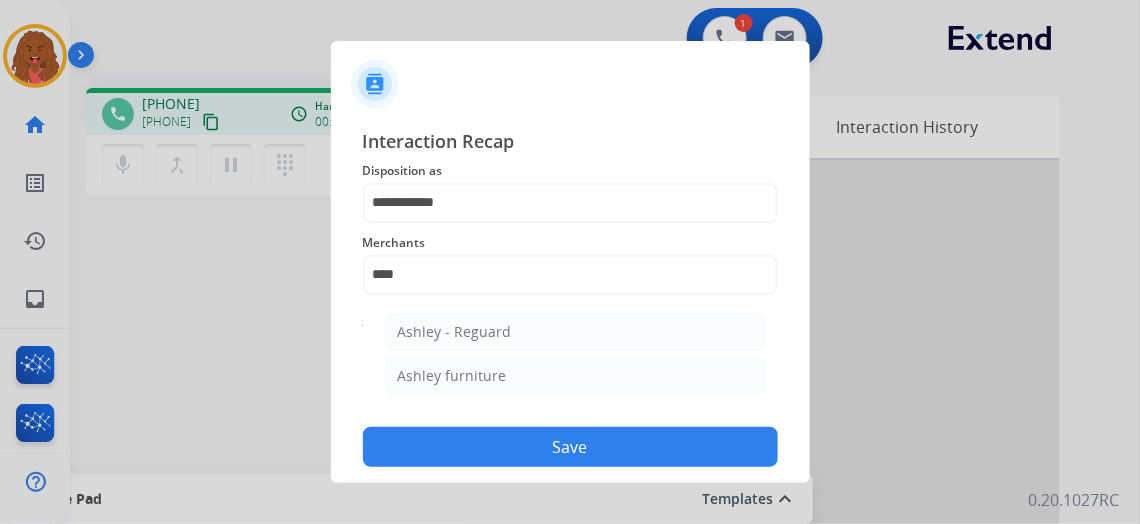 click on "Ashley - Reguard" 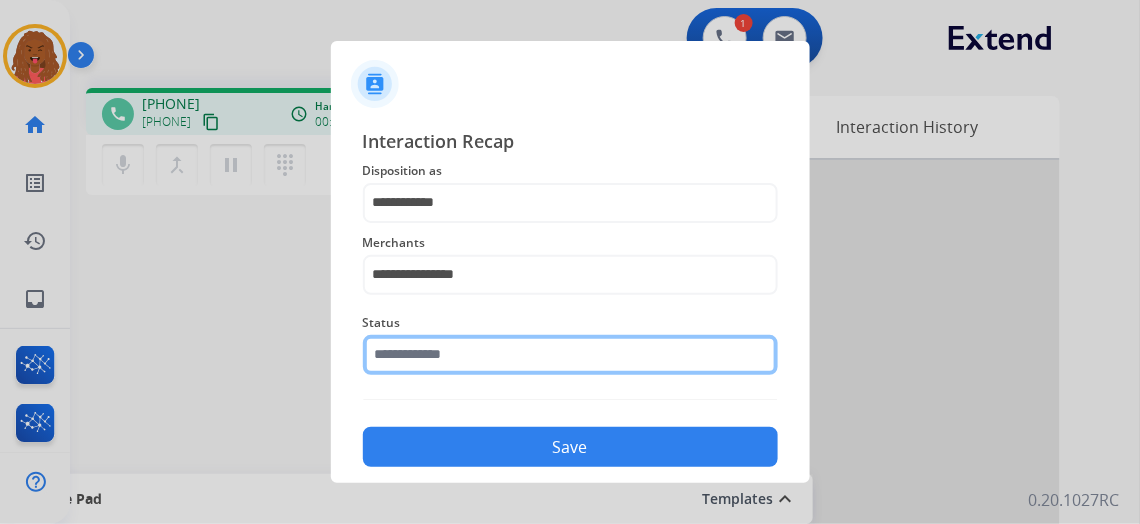 click 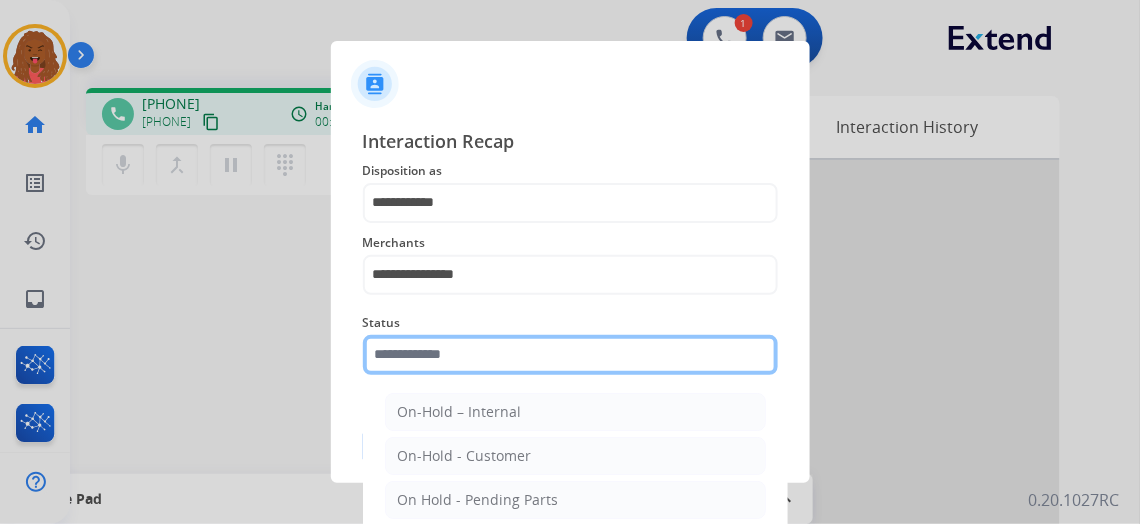 scroll, scrollTop: 112, scrollLeft: 0, axis: vertical 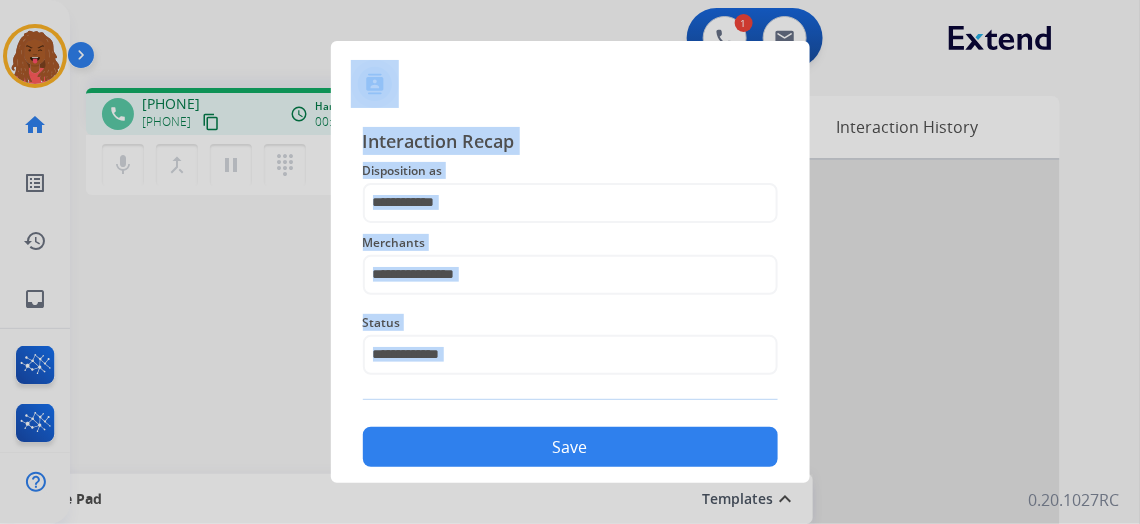 drag, startPoint x: 444, startPoint y: 429, endPoint x: 460, endPoint y: 505, distance: 77.665955 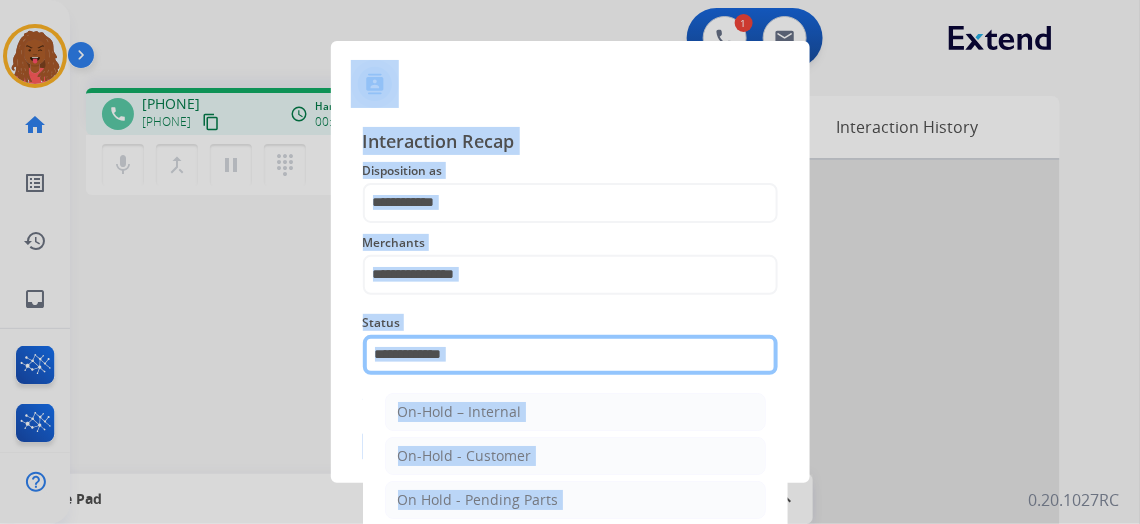 drag, startPoint x: 460, startPoint y: 505, endPoint x: 392, endPoint y: 374, distance: 147.59743 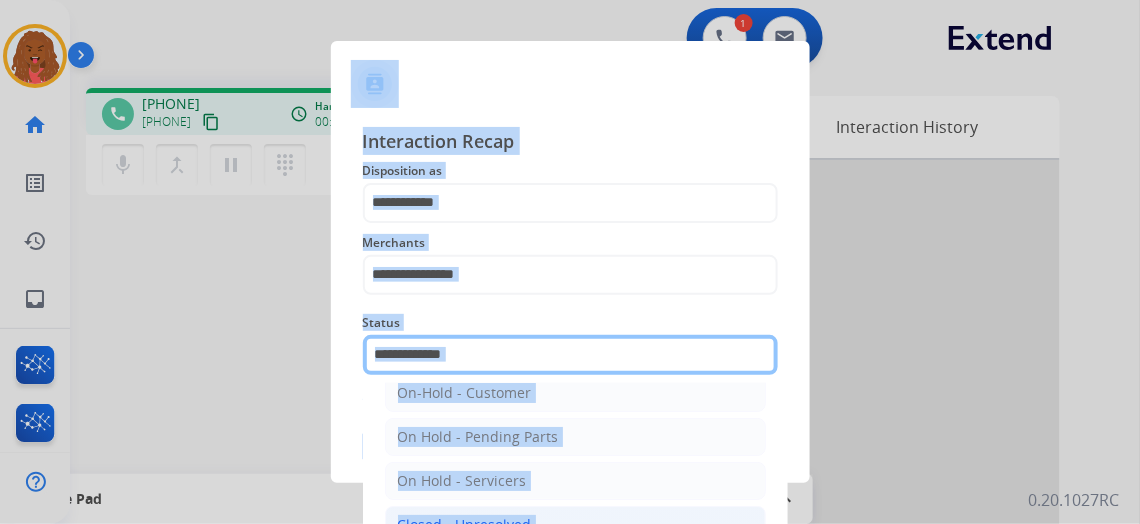 scroll, scrollTop: 112, scrollLeft: 0, axis: vertical 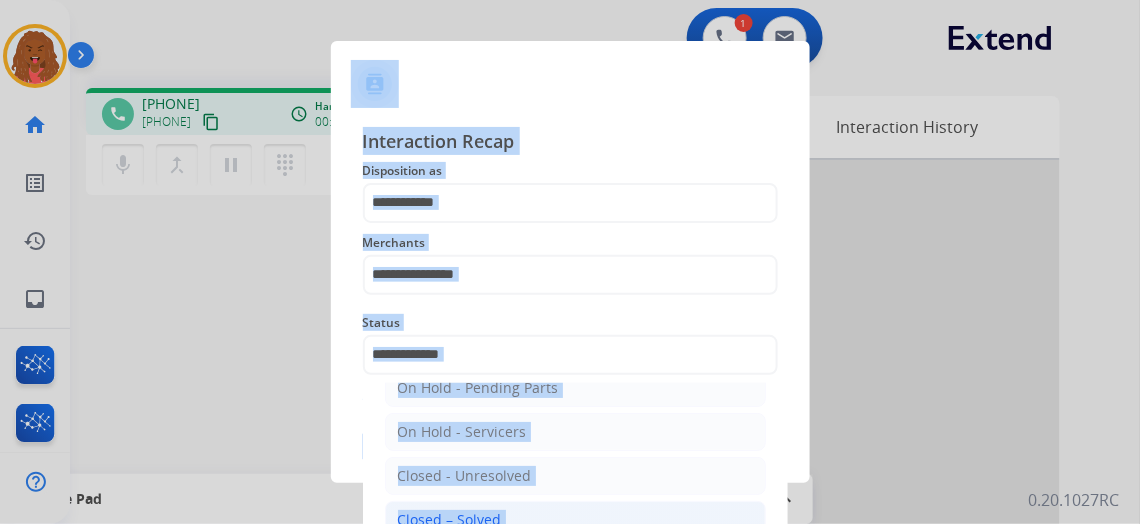 click on "Closed – Solved" 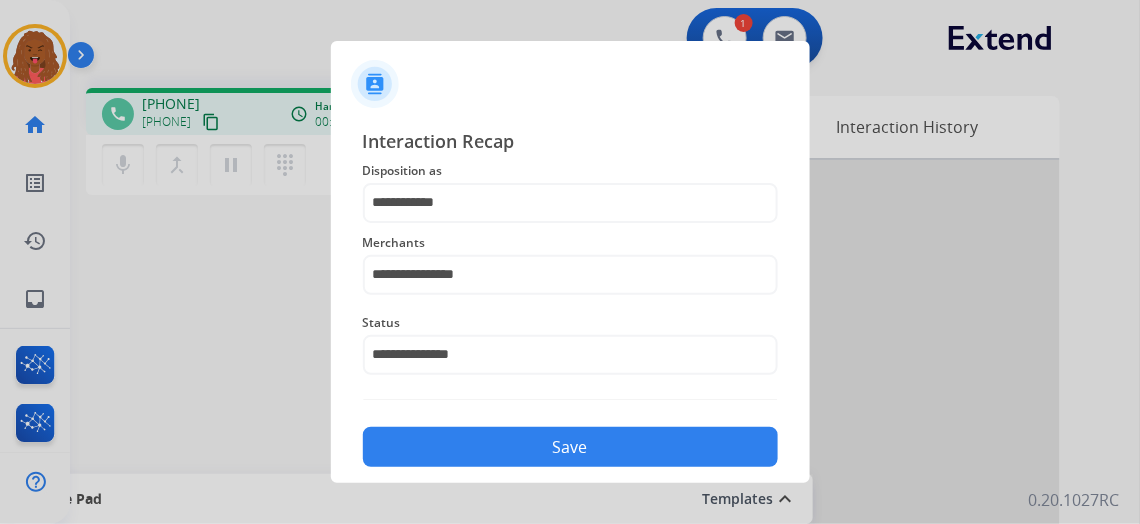 click on "Save" 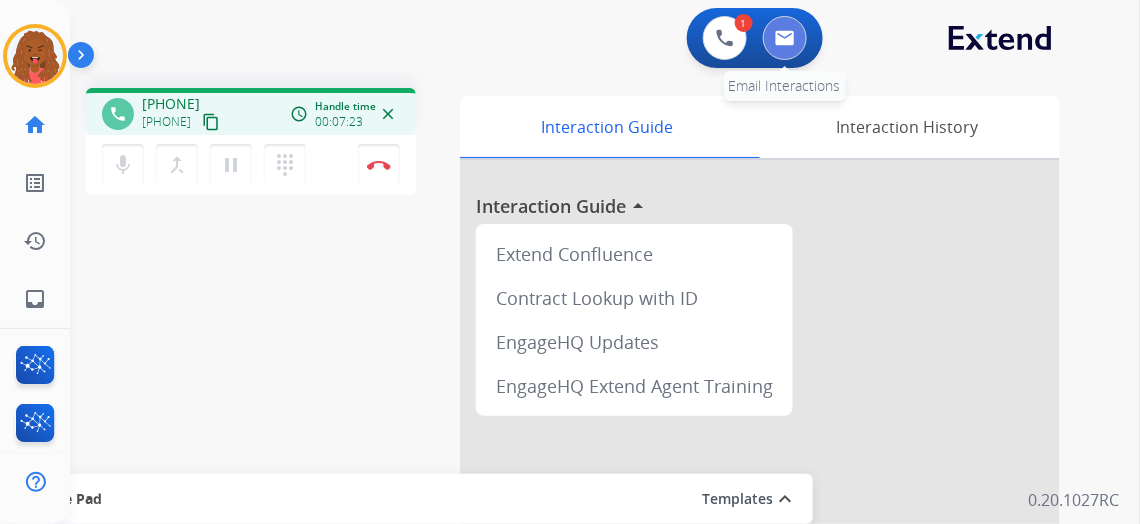 click at bounding box center [785, 38] 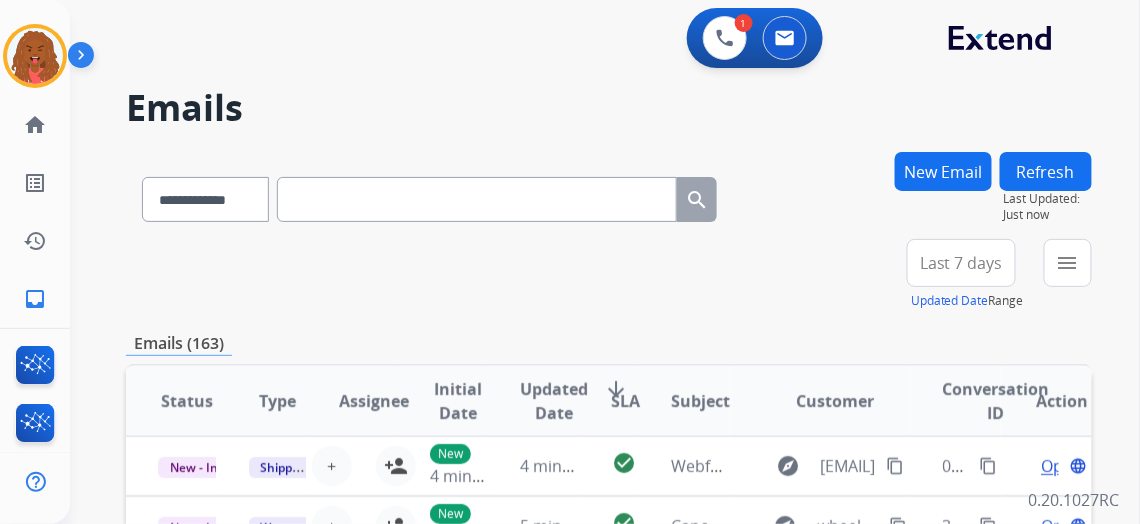 click on "New Email" at bounding box center (943, 171) 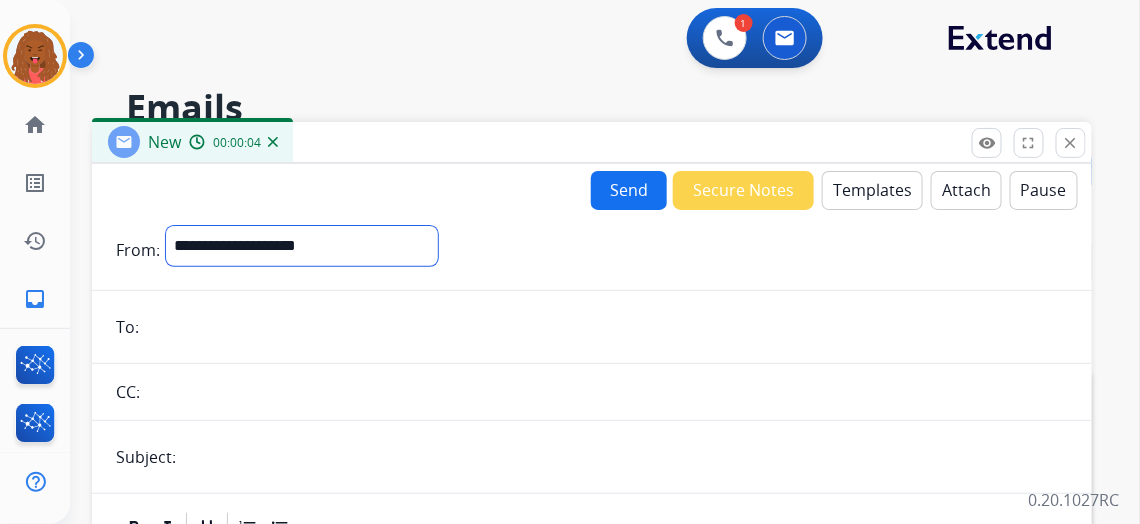 click on "**********" at bounding box center [302, 246] 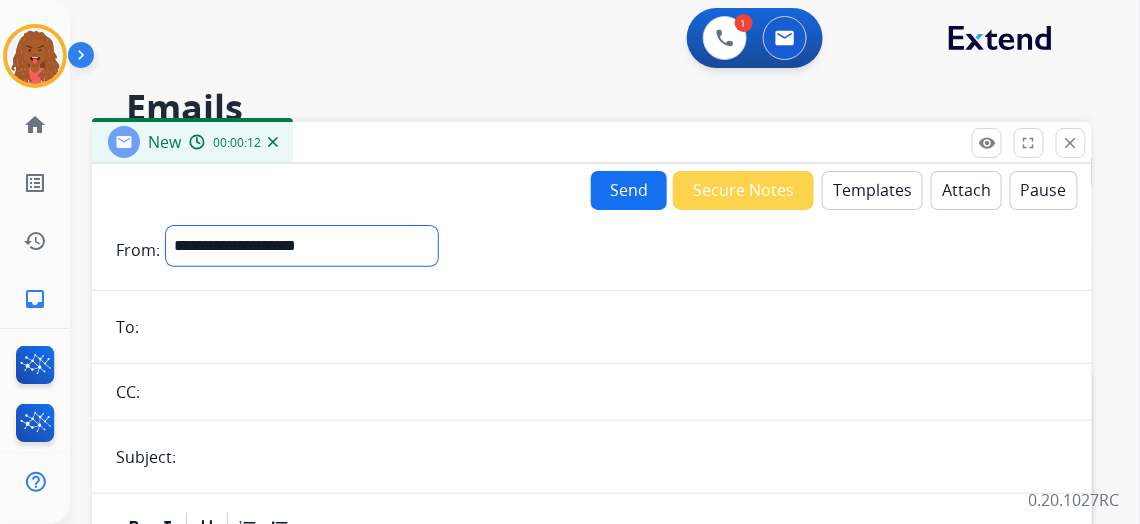 select on "**********" 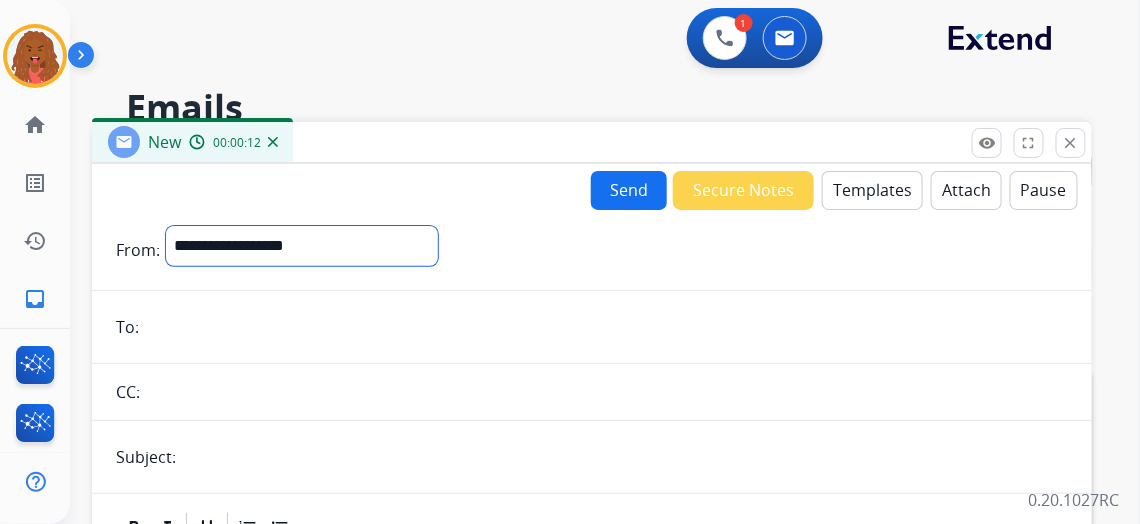 click on "**********" at bounding box center [302, 246] 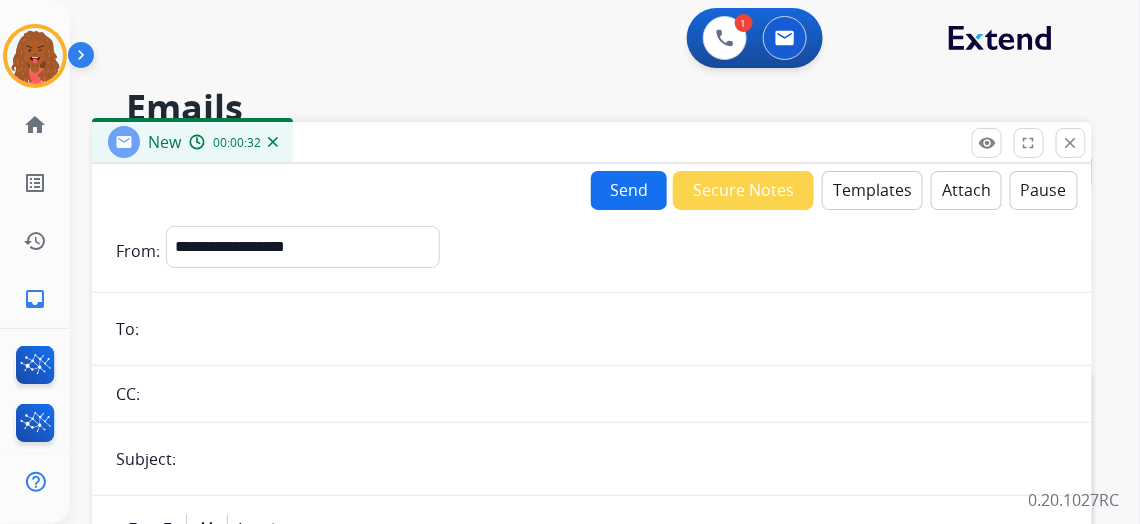 click on "Templates" at bounding box center [872, 190] 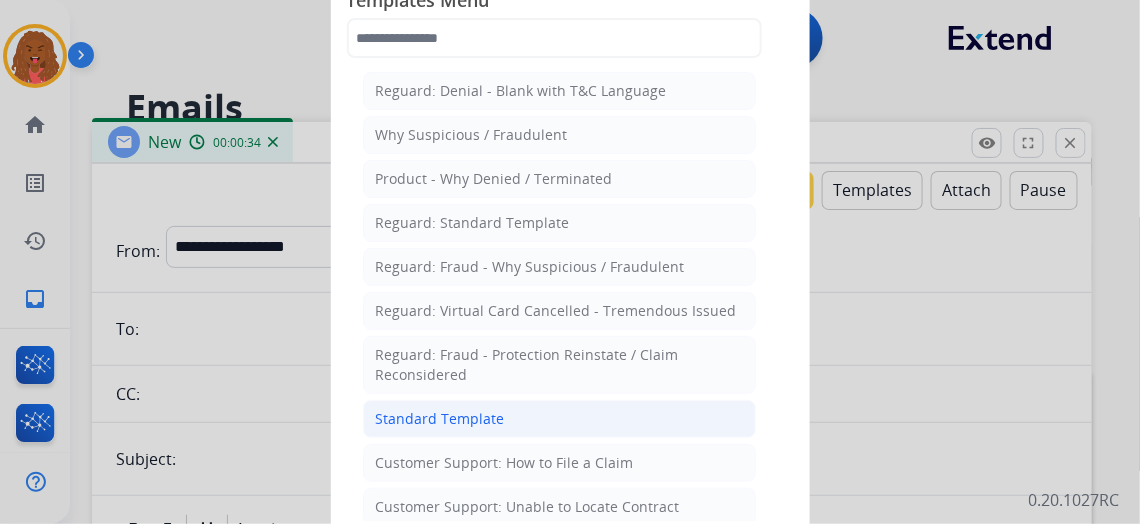 click on "Standard Template" 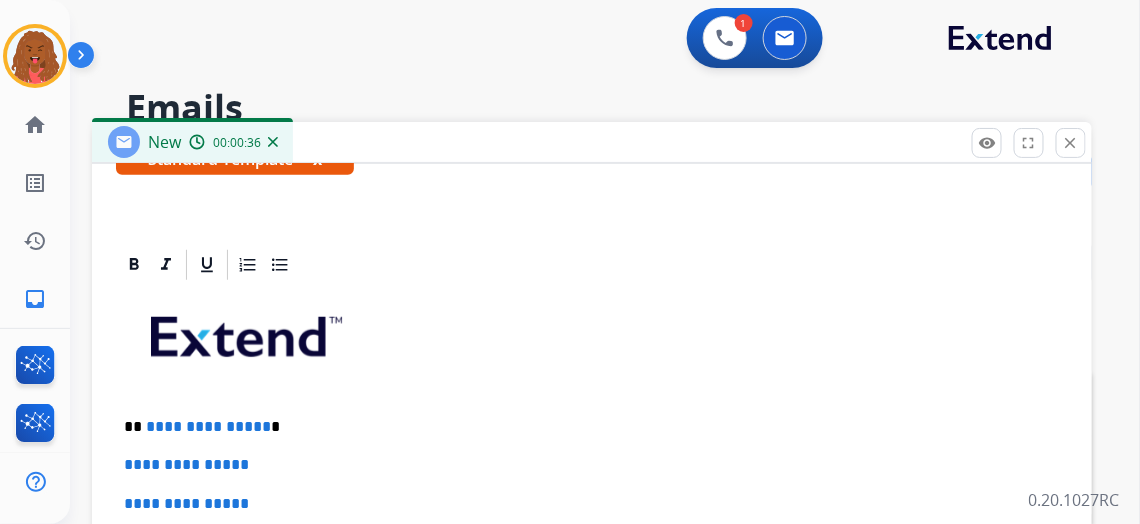 scroll, scrollTop: 363, scrollLeft: 0, axis: vertical 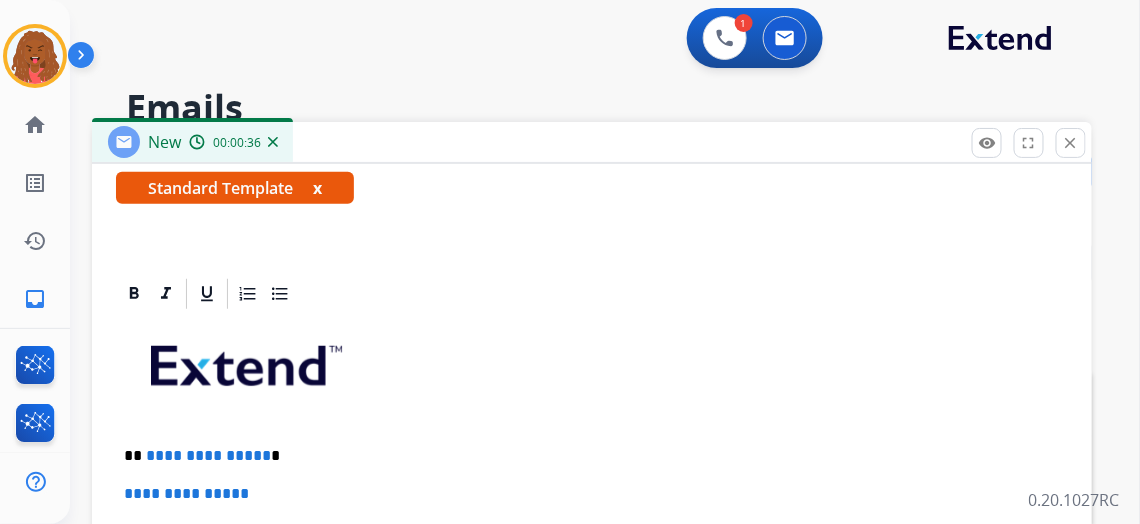 click on "**********" at bounding box center [208, 455] 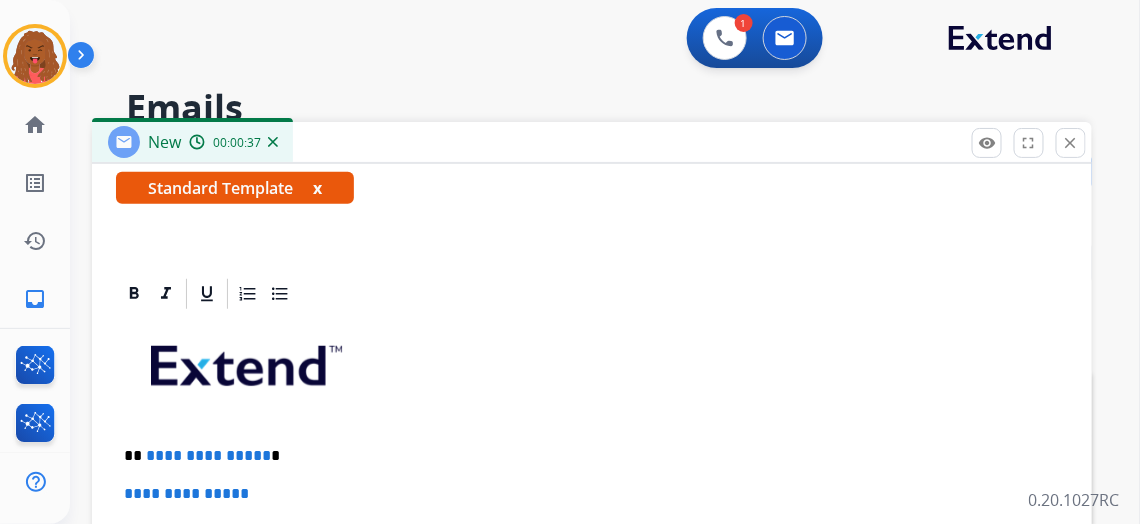 type 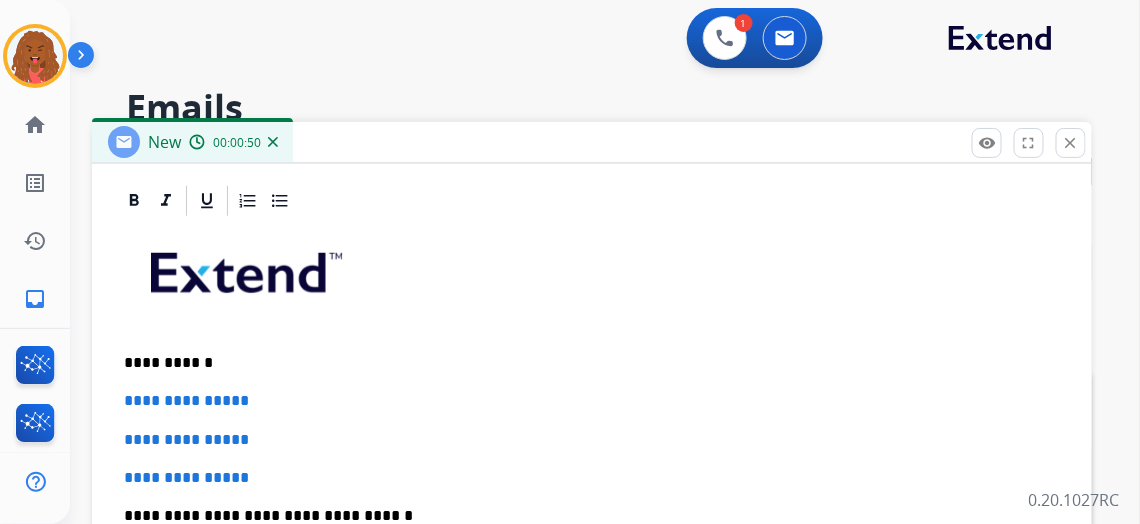 scroll, scrollTop: 458, scrollLeft: 0, axis: vertical 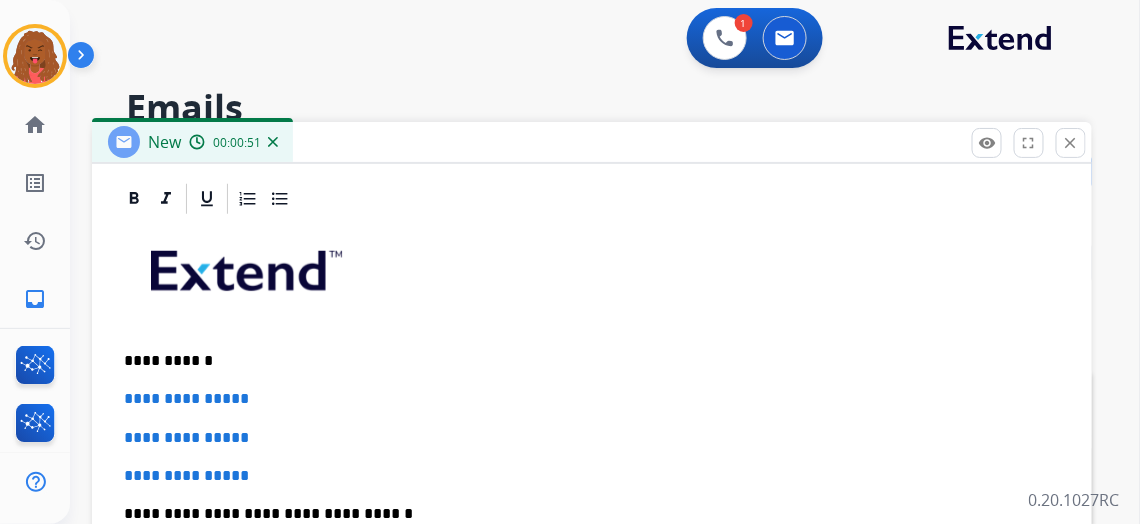 click on "**********" at bounding box center [592, 561] 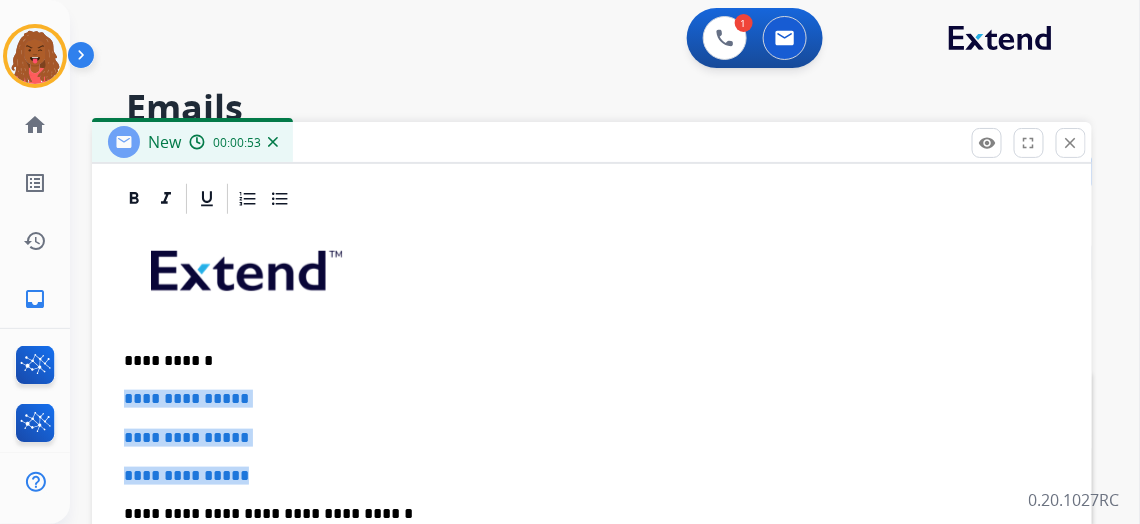 drag, startPoint x: 247, startPoint y: 469, endPoint x: 89, endPoint y: 381, distance: 180.85353 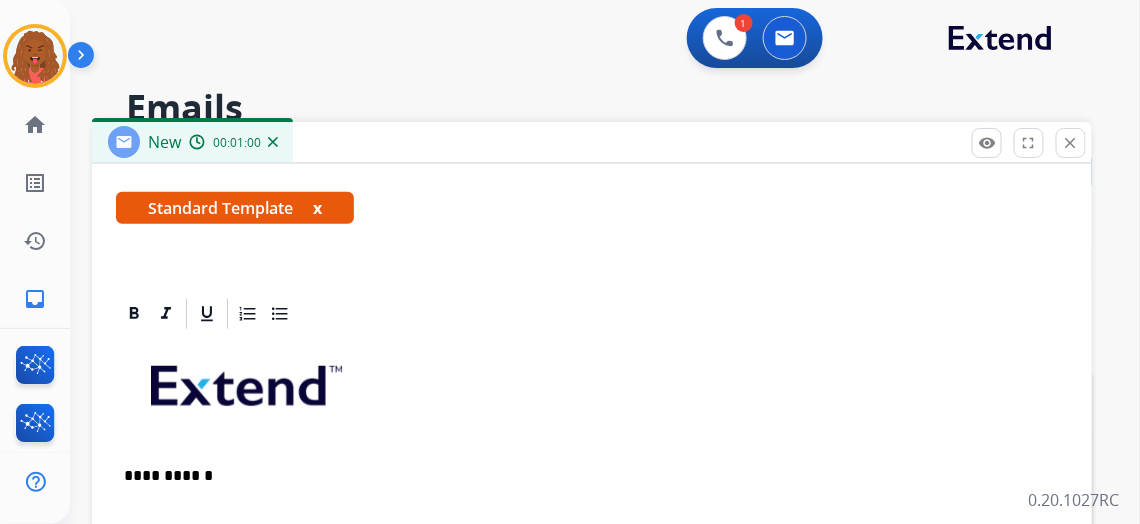 scroll, scrollTop: 381, scrollLeft: 0, axis: vertical 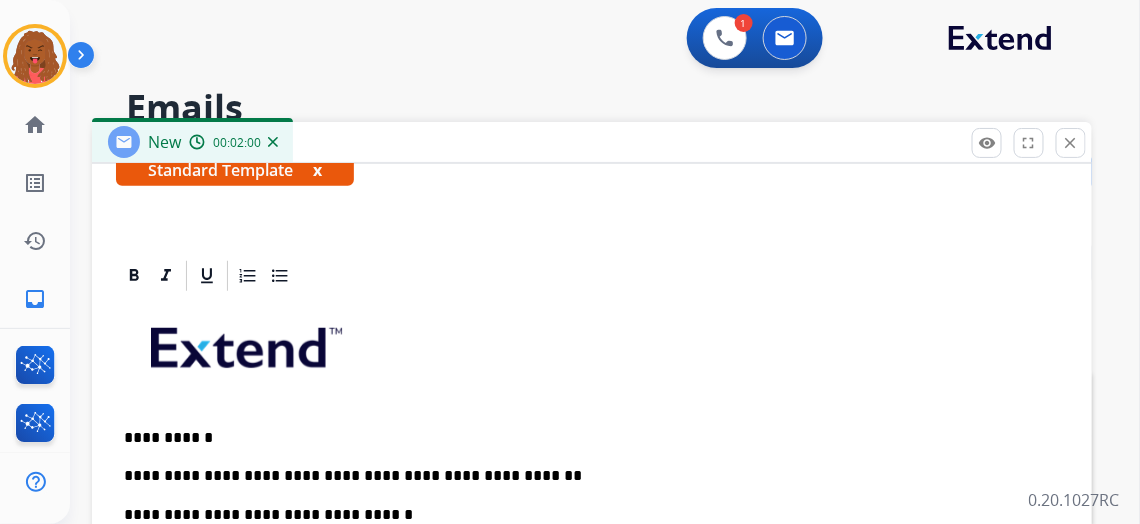 drag, startPoint x: 187, startPoint y: 474, endPoint x: 428, endPoint y: 347, distance: 272.41513 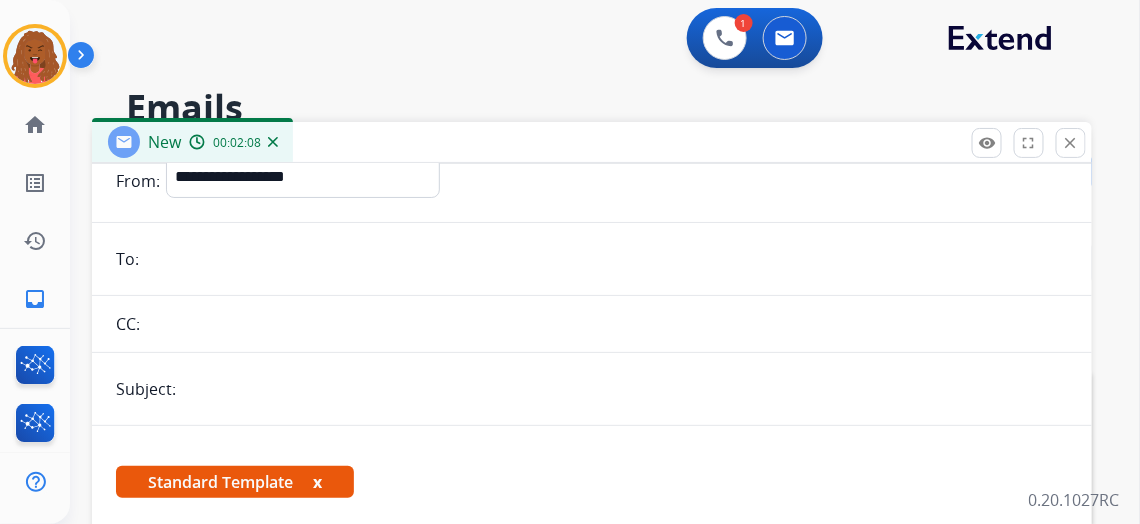 scroll, scrollTop: 0, scrollLeft: 0, axis: both 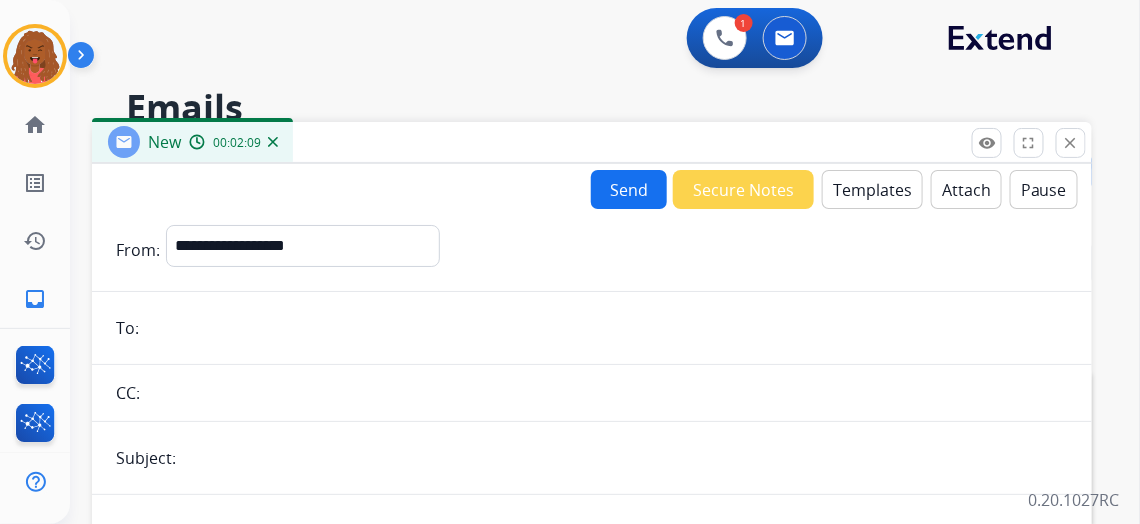 click on "Attach" at bounding box center (966, 189) 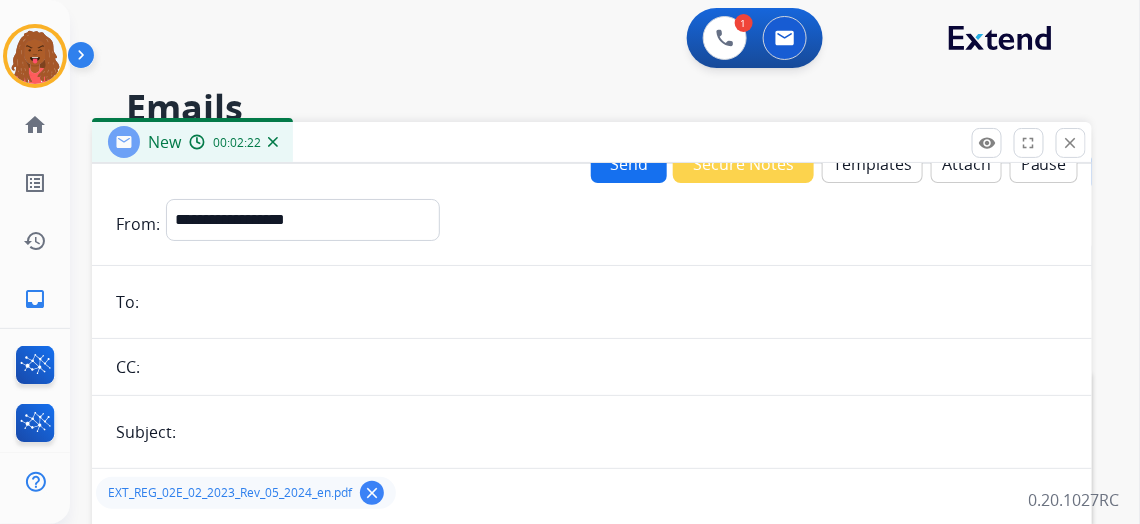 scroll, scrollTop: 0, scrollLeft: 0, axis: both 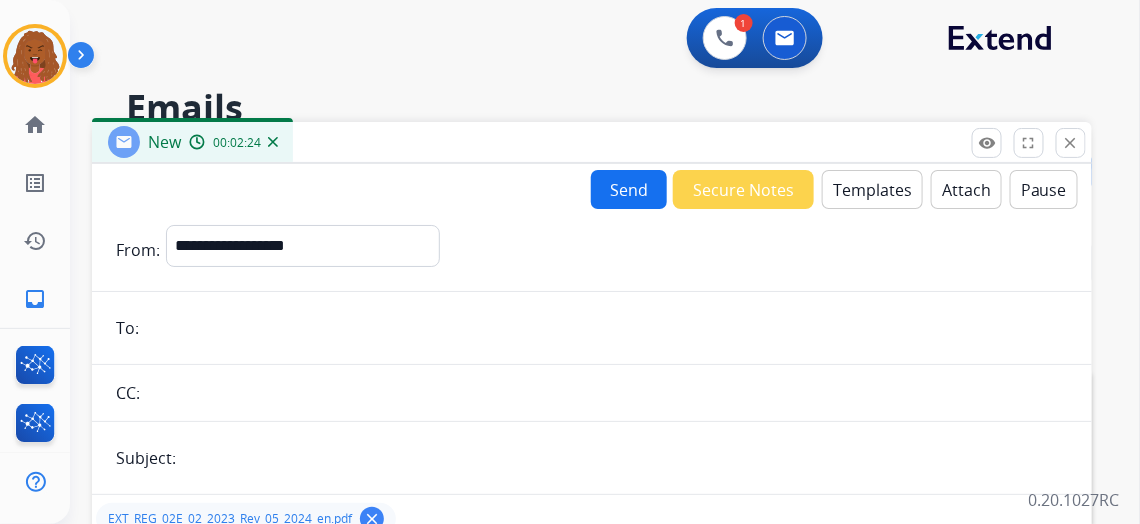 drag, startPoint x: 646, startPoint y: 188, endPoint x: 282, endPoint y: 326, distance: 389.2814 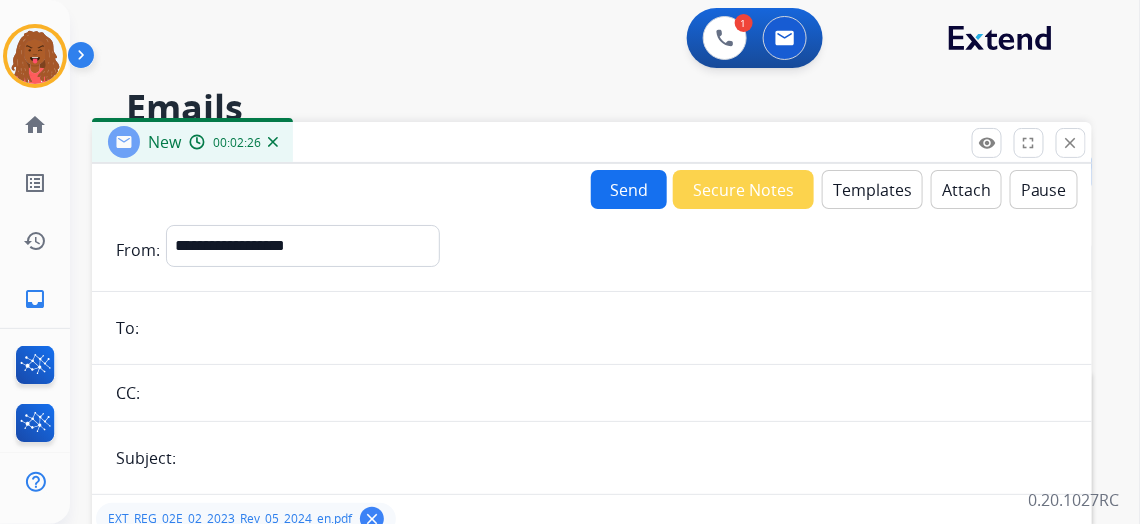 paste on "**********" 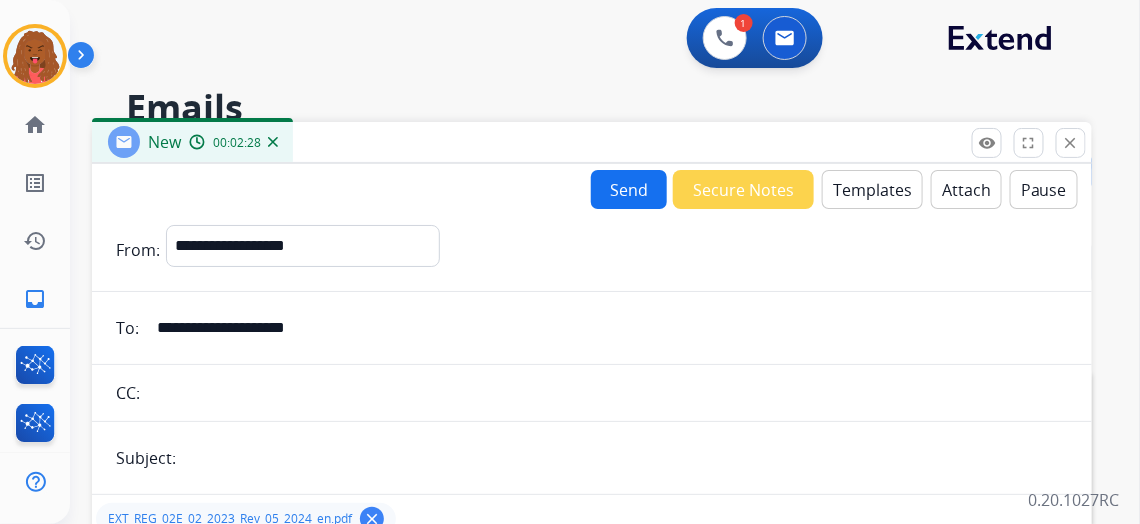 type on "**********" 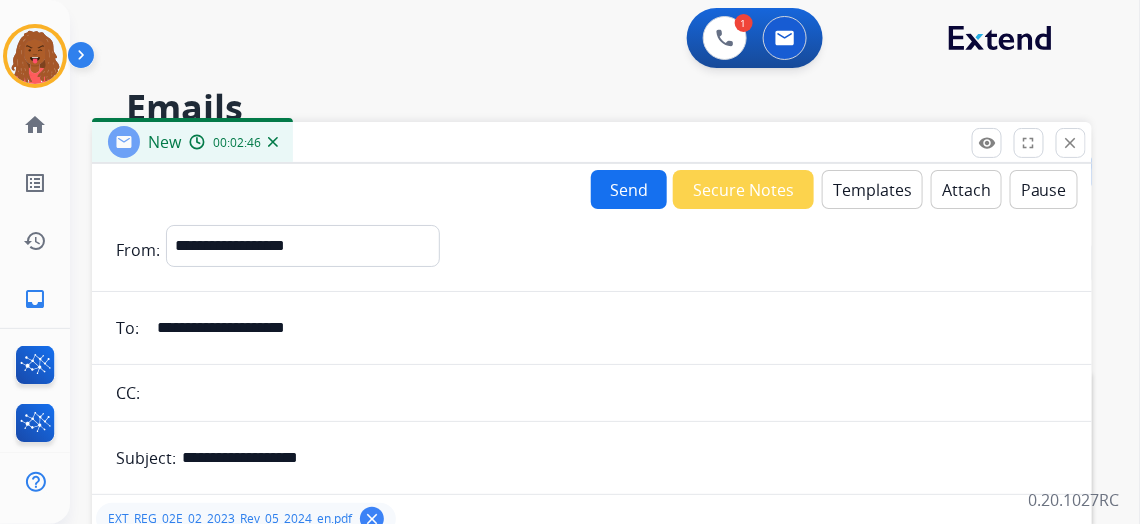 click on "**********" at bounding box center (625, 458) 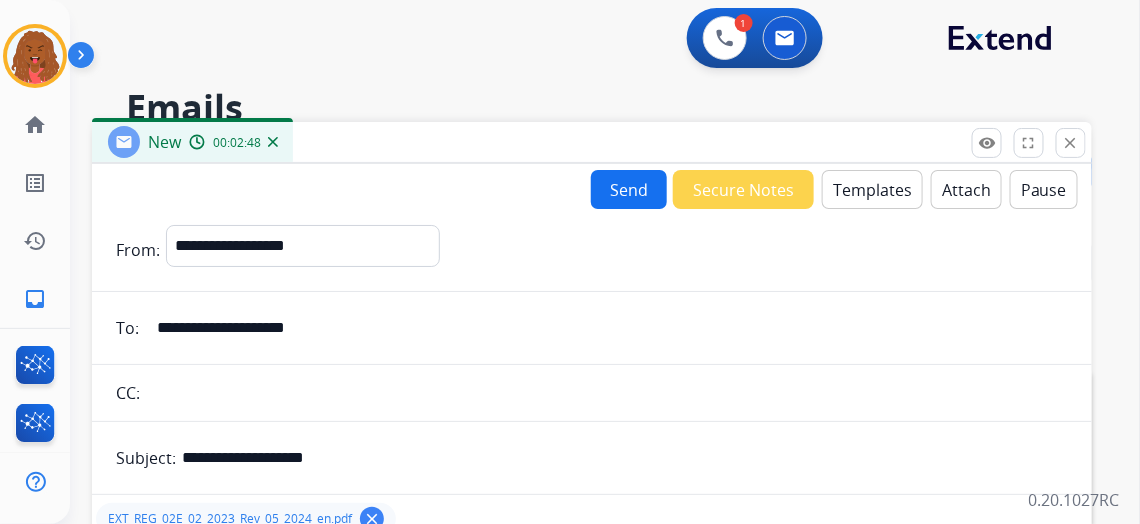 type on "**********" 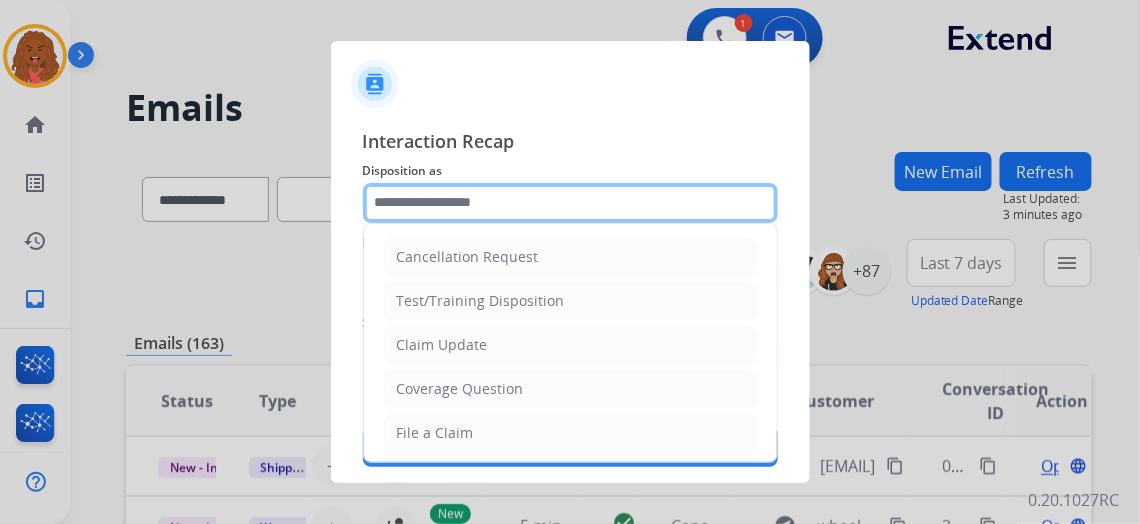 drag, startPoint x: 582, startPoint y: 201, endPoint x: 570, endPoint y: 212, distance: 16.27882 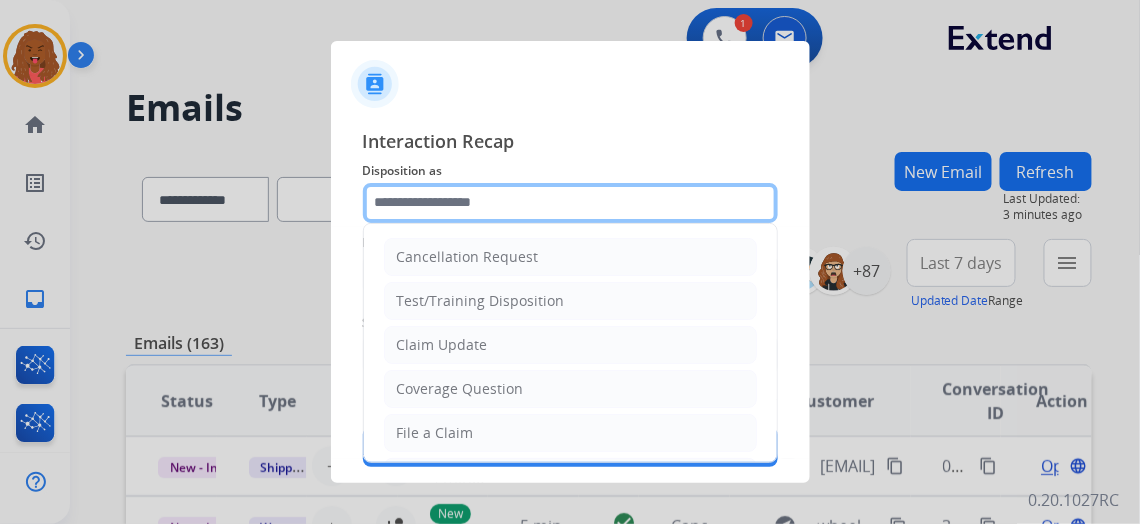 type on "**********" 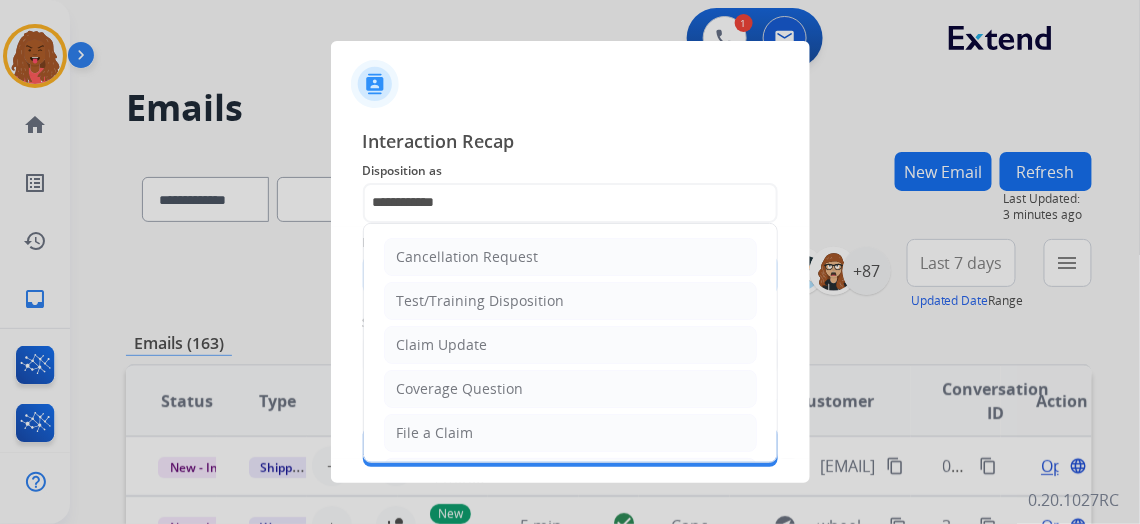 type on "*****" 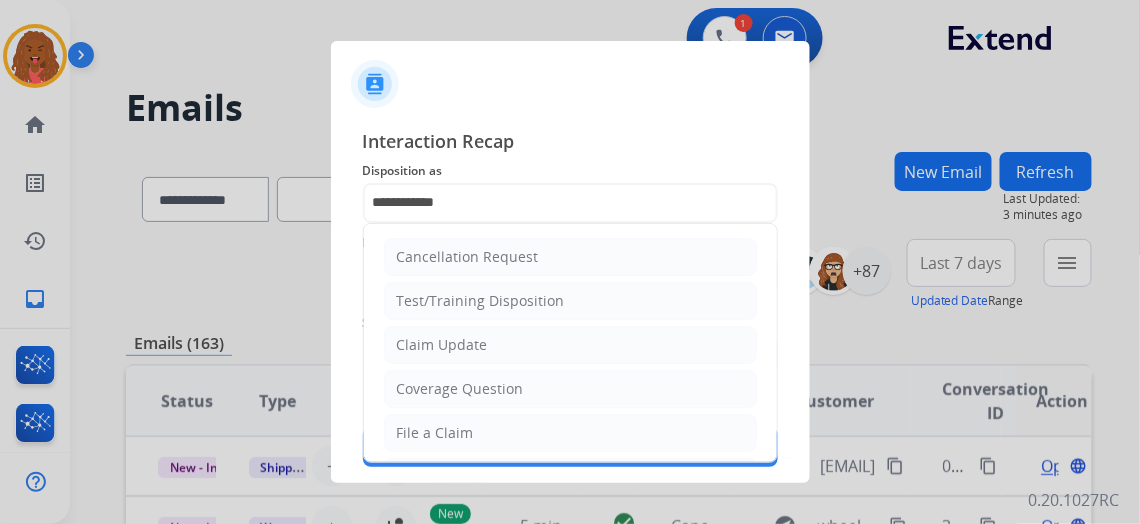 type on "**********" 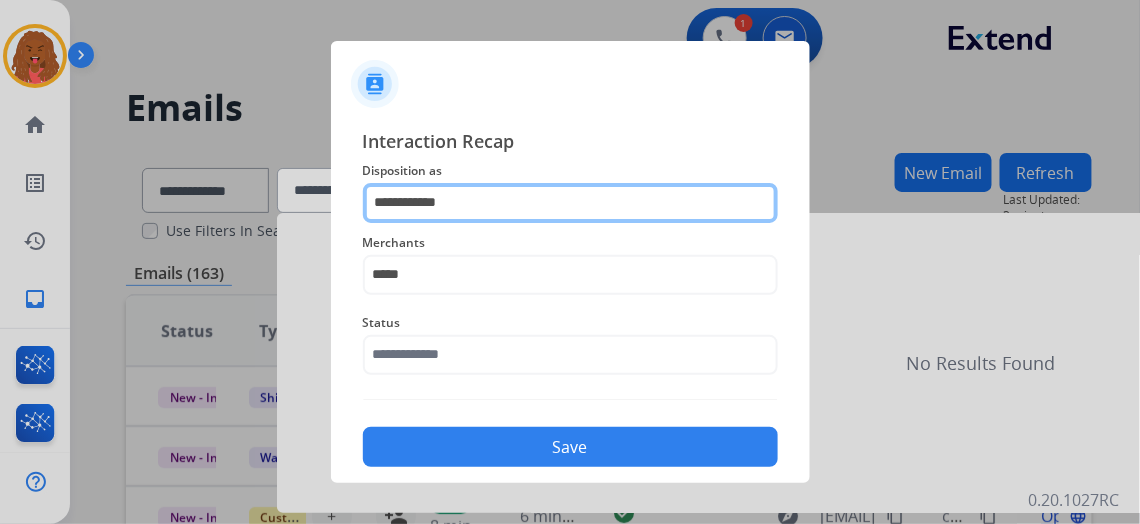 drag, startPoint x: 350, startPoint y: 212, endPoint x: 53, endPoint y: 247, distance: 299.05518 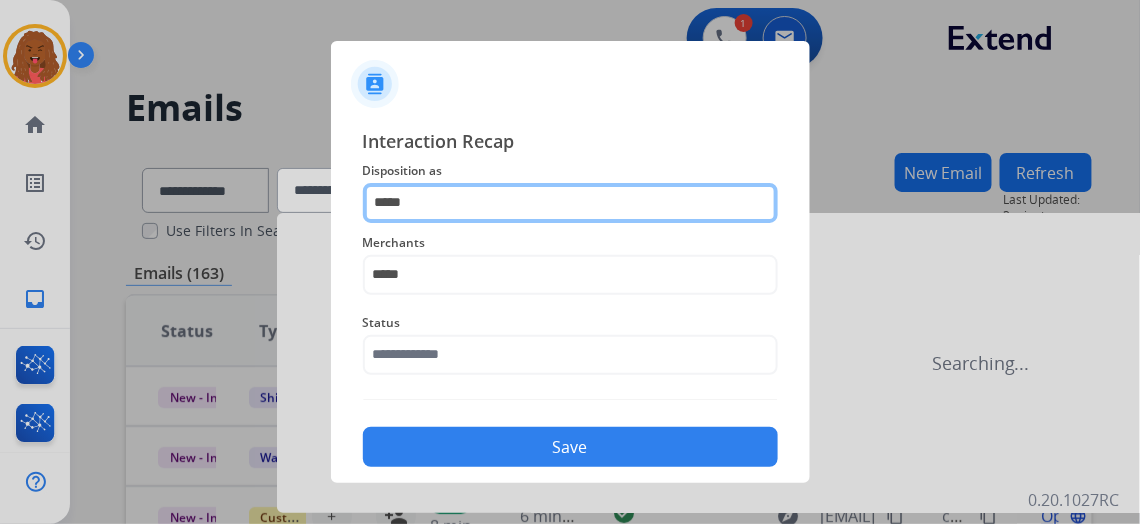 type on "*****" 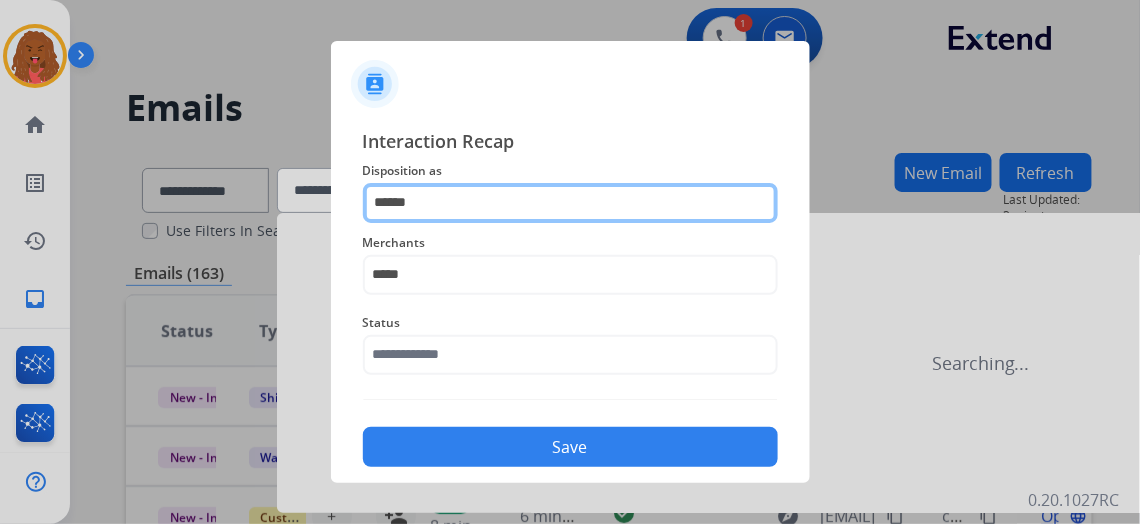 drag, startPoint x: 446, startPoint y: 196, endPoint x: 130, endPoint y: 283, distance: 327.75754 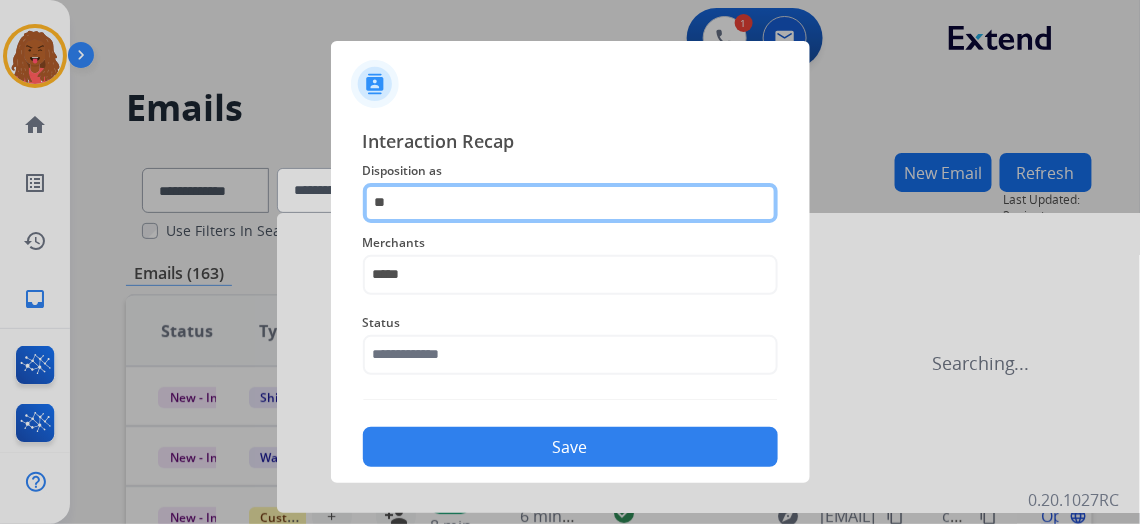 type on "*" 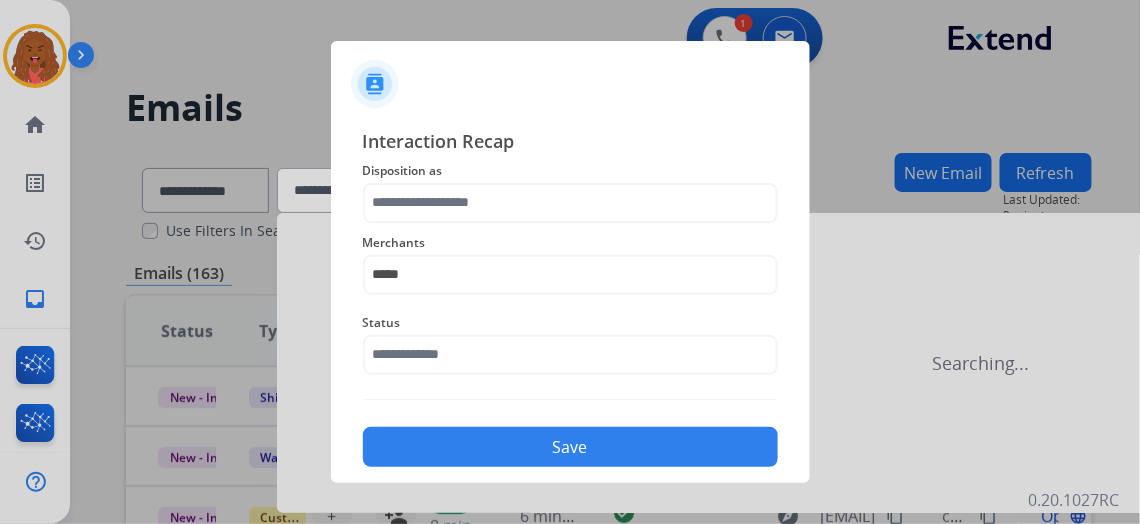 click on "Save" 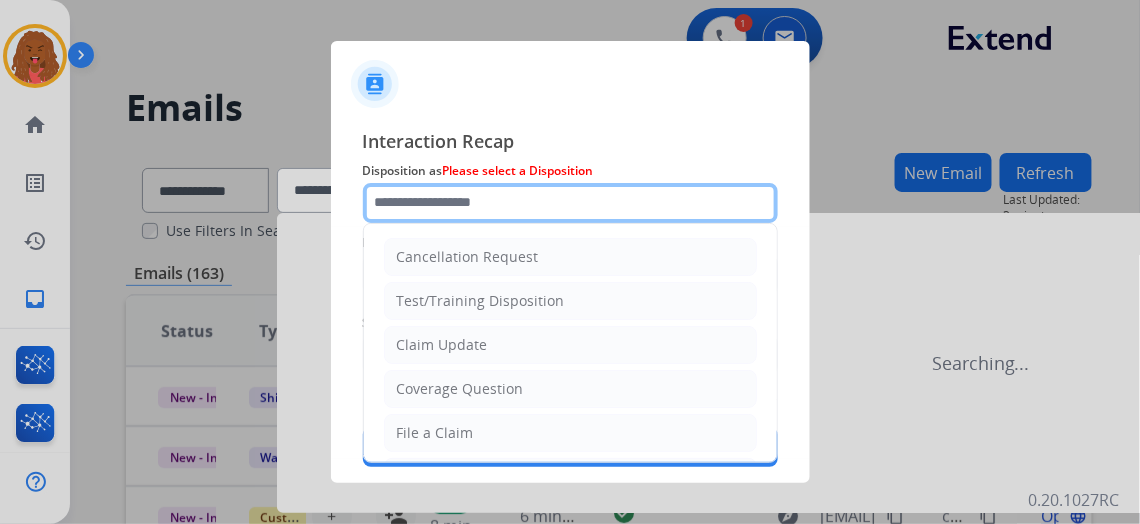 click 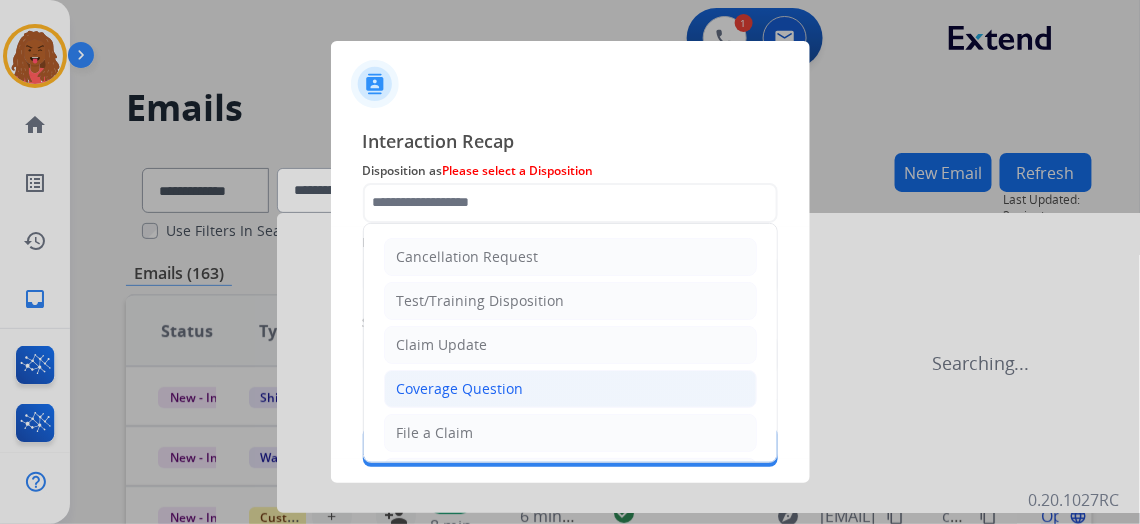click on "Coverage Question" 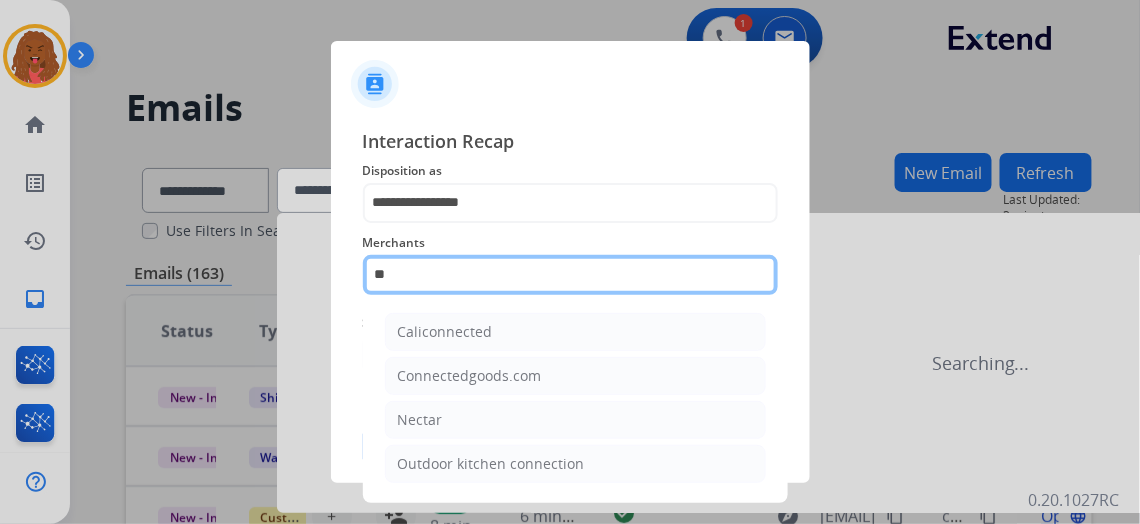 type on "*" 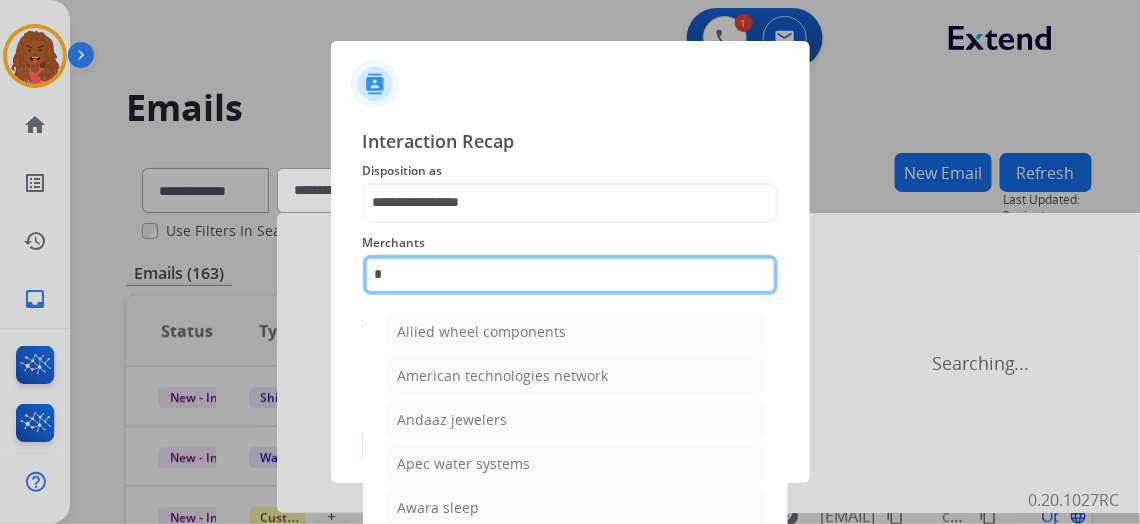 click on "*" 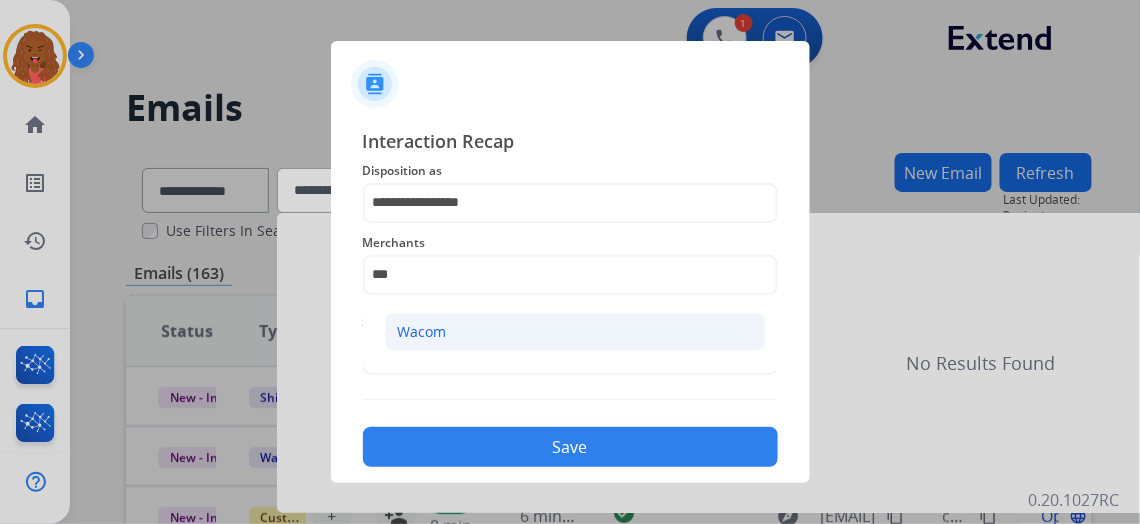 click on "Wacom" 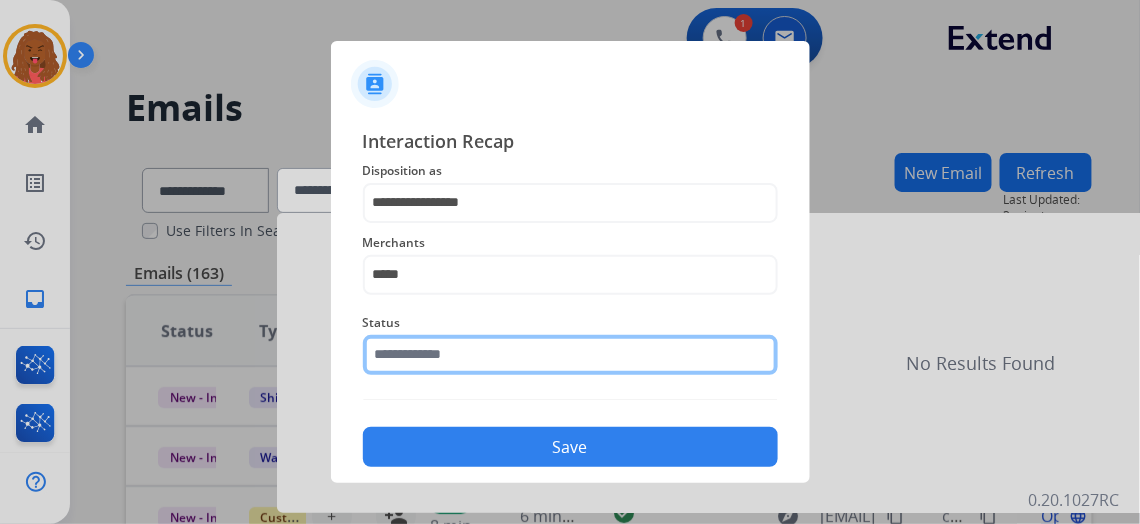 click 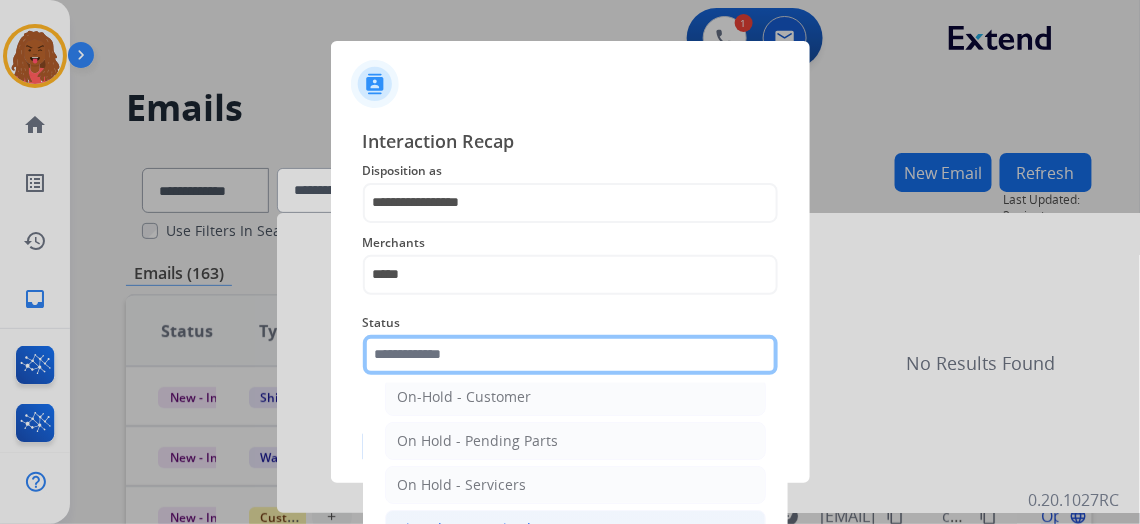 scroll, scrollTop: 112, scrollLeft: 0, axis: vertical 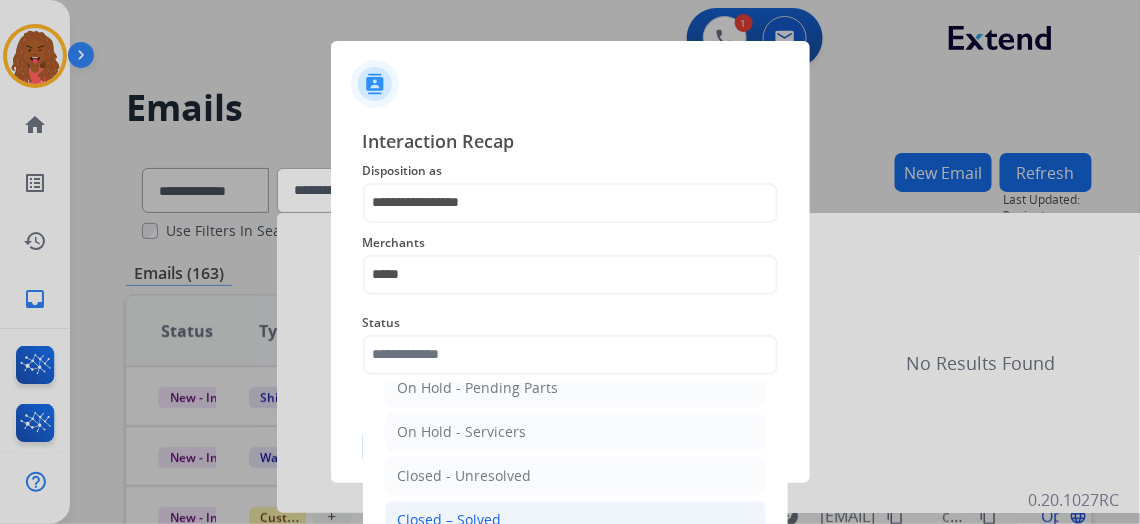 click on "Closed – Solved" 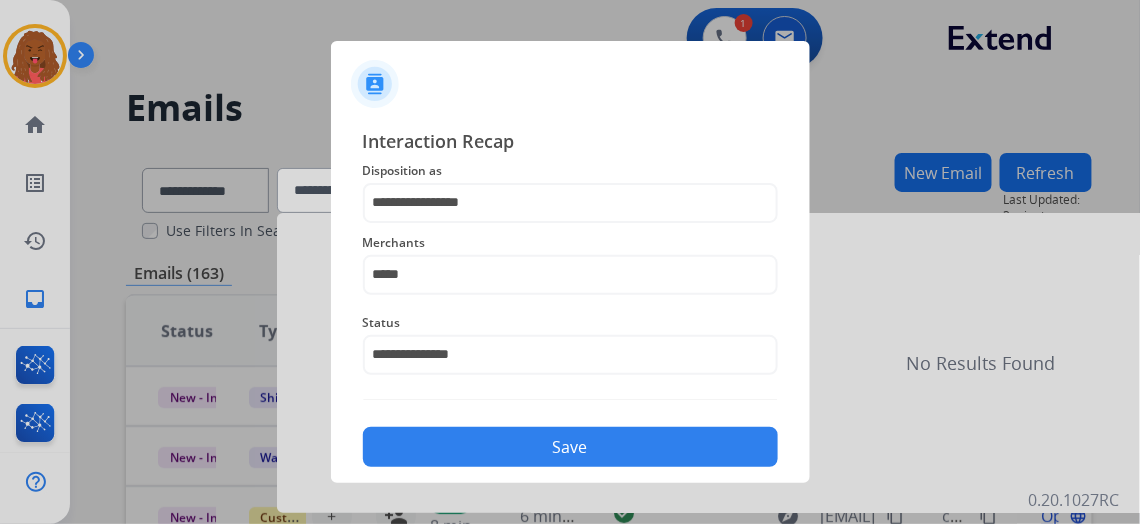 click on "Save" 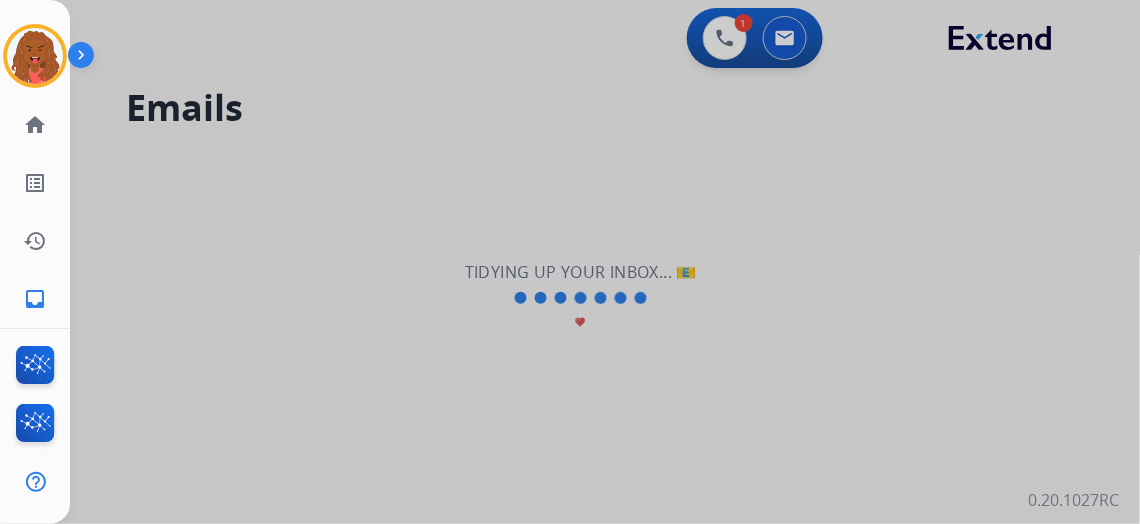 click 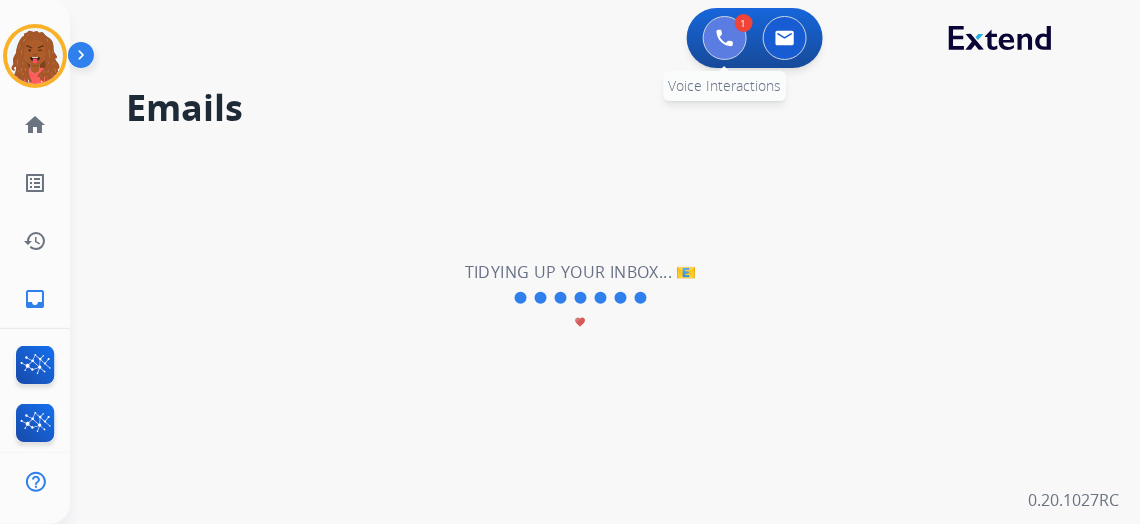 click at bounding box center [725, 38] 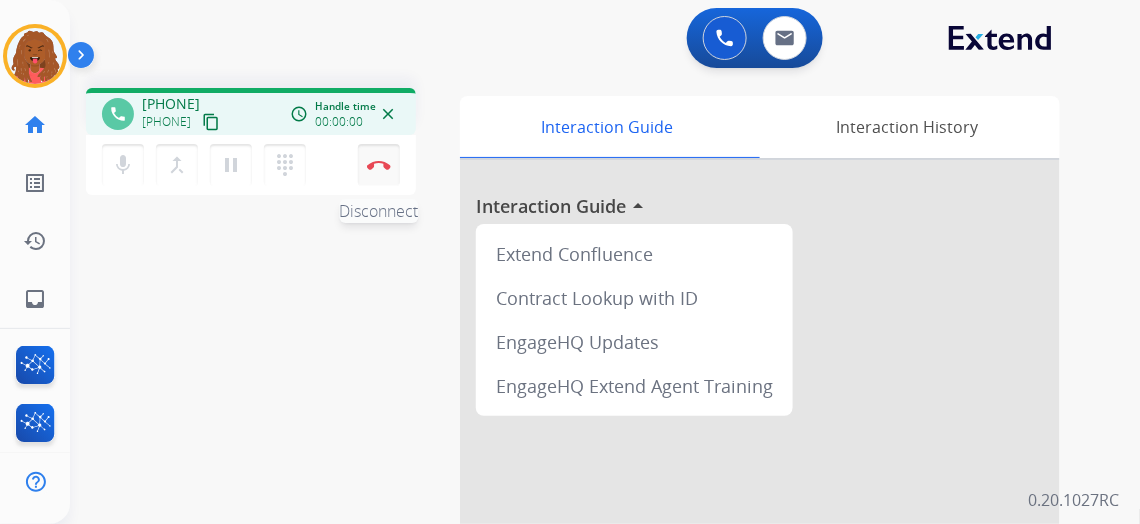 drag, startPoint x: 389, startPoint y: 158, endPoint x: 379, endPoint y: 166, distance: 12.806249 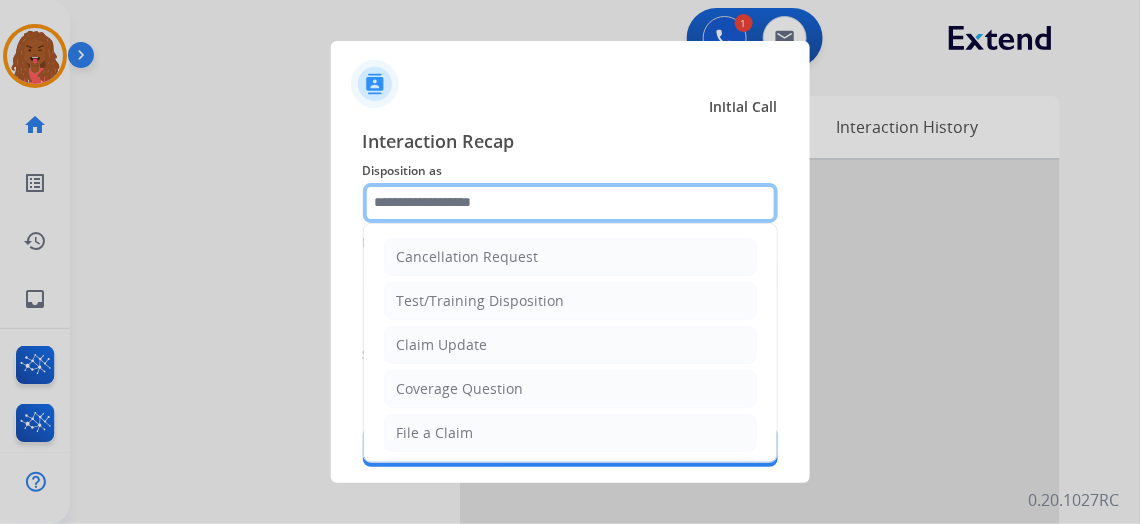click 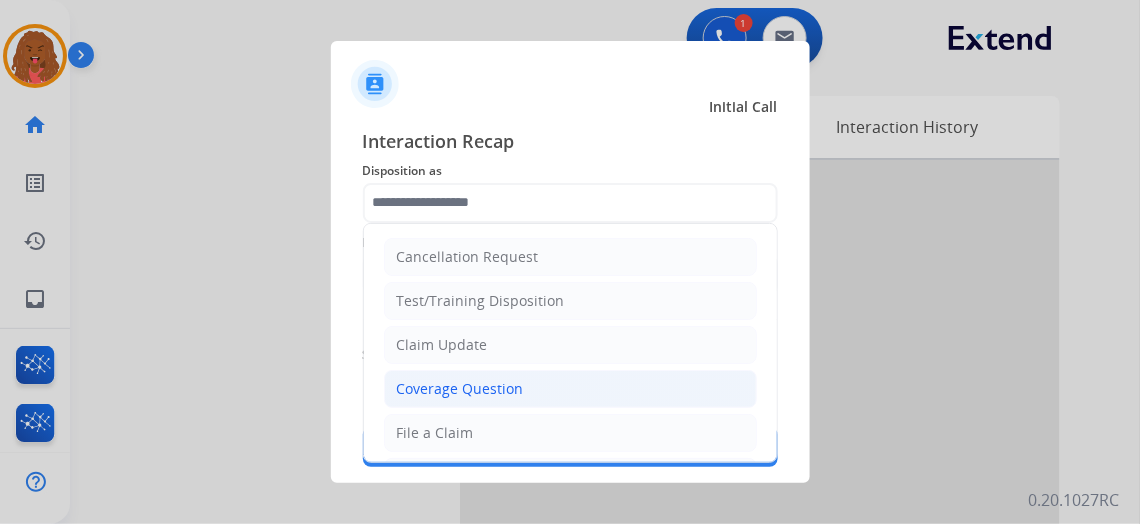 click on "Coverage Question" 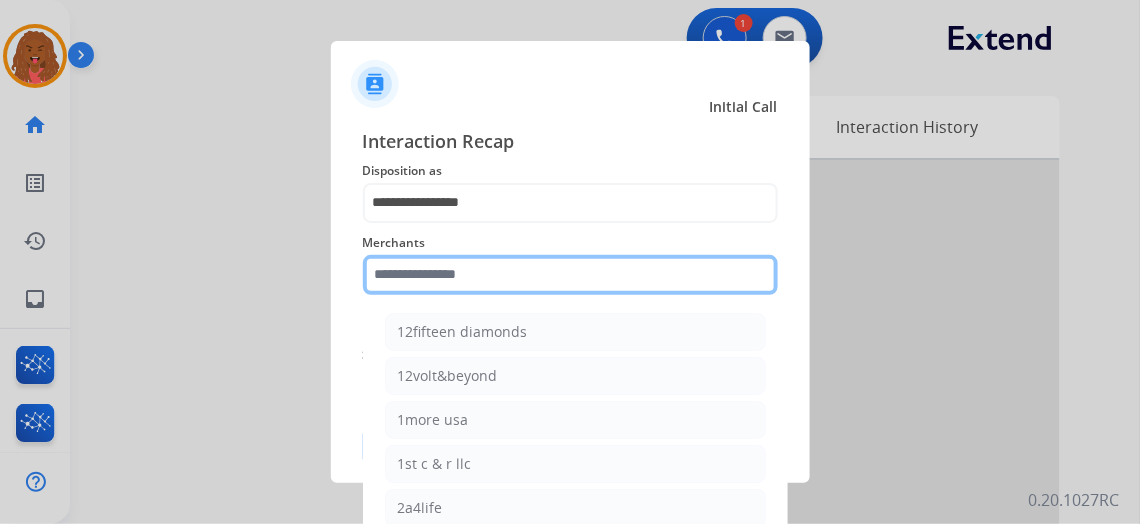 click 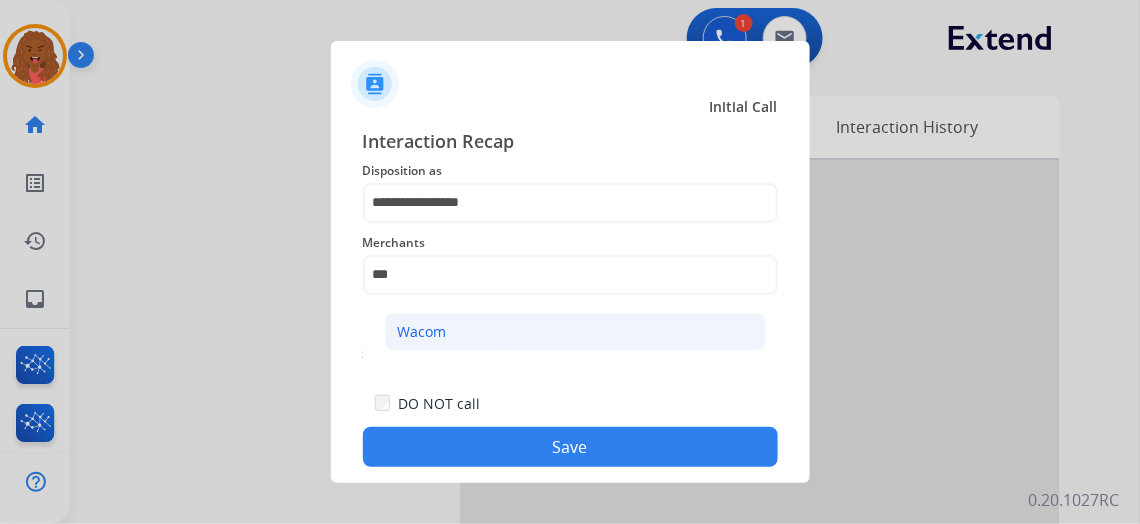 click on "Wacom" 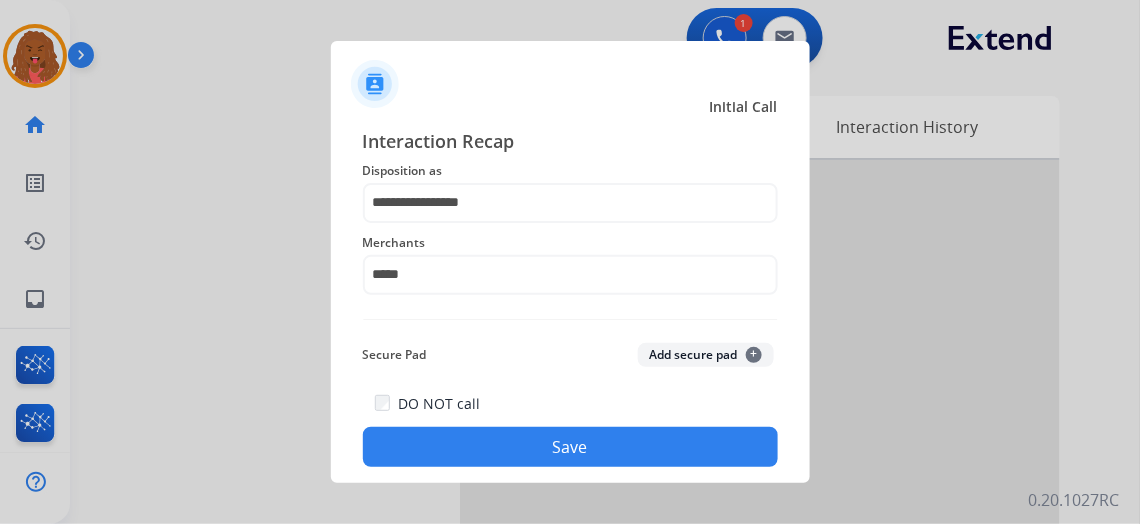 click on "Save" 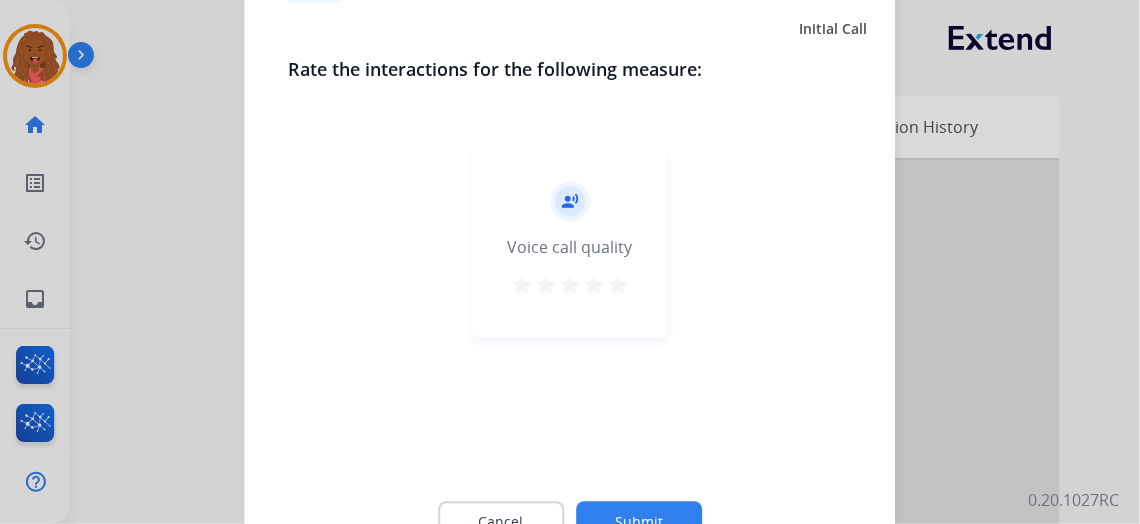 click on "Submit" 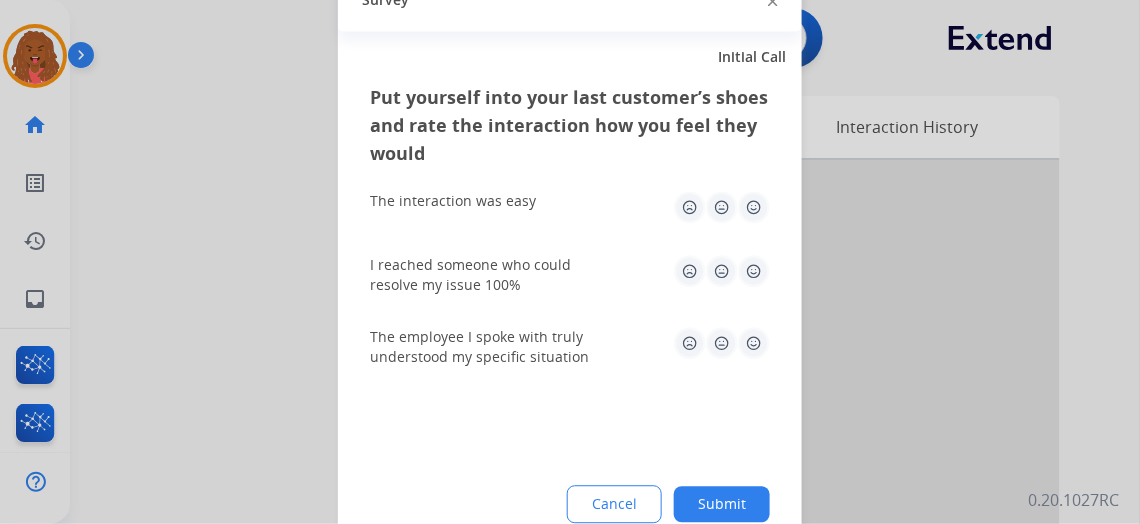 click on "Submit" 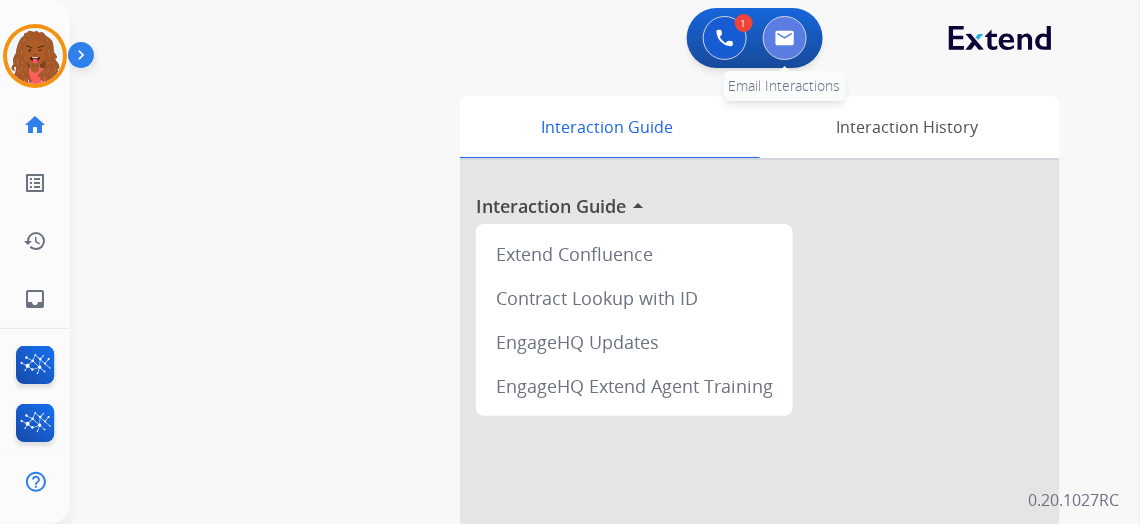 click at bounding box center [785, 38] 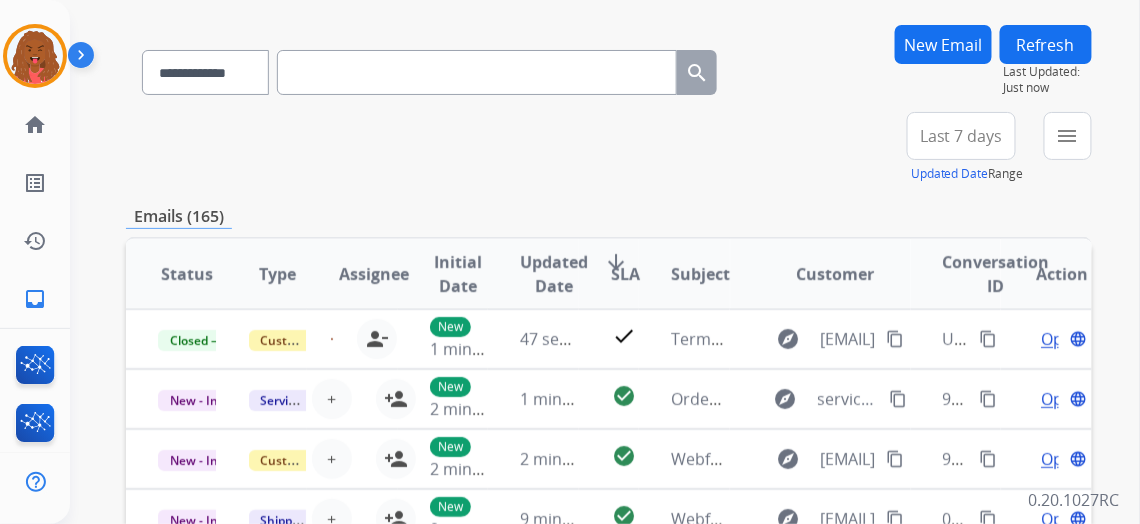 scroll, scrollTop: 90, scrollLeft: 0, axis: vertical 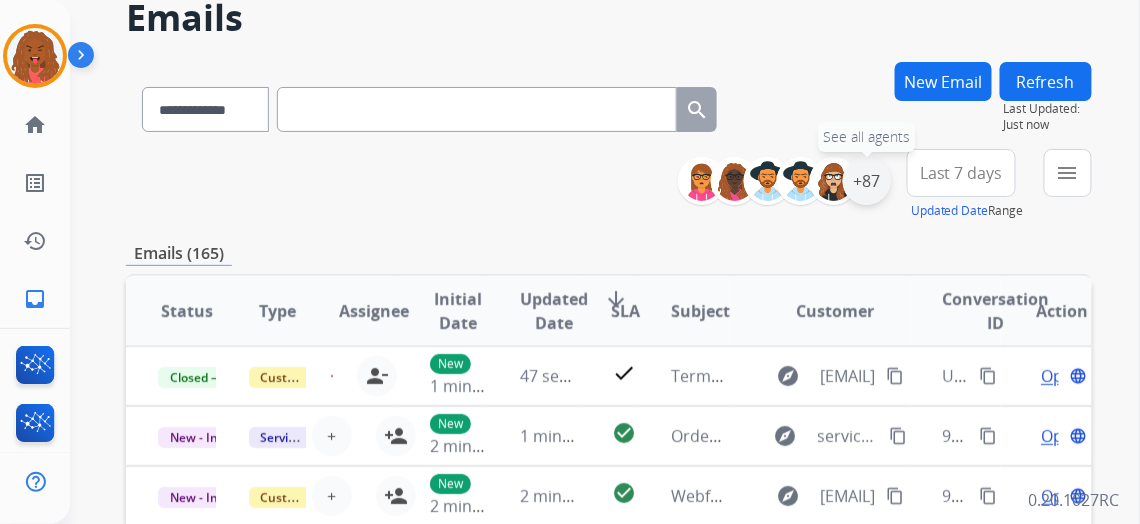 click on "+87" at bounding box center (867, 181) 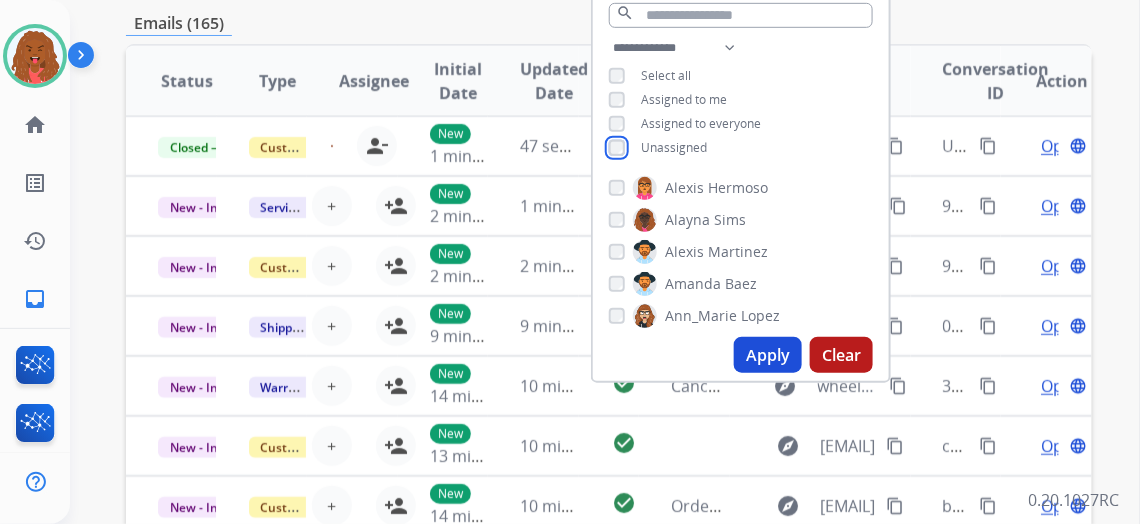 scroll, scrollTop: 363, scrollLeft: 0, axis: vertical 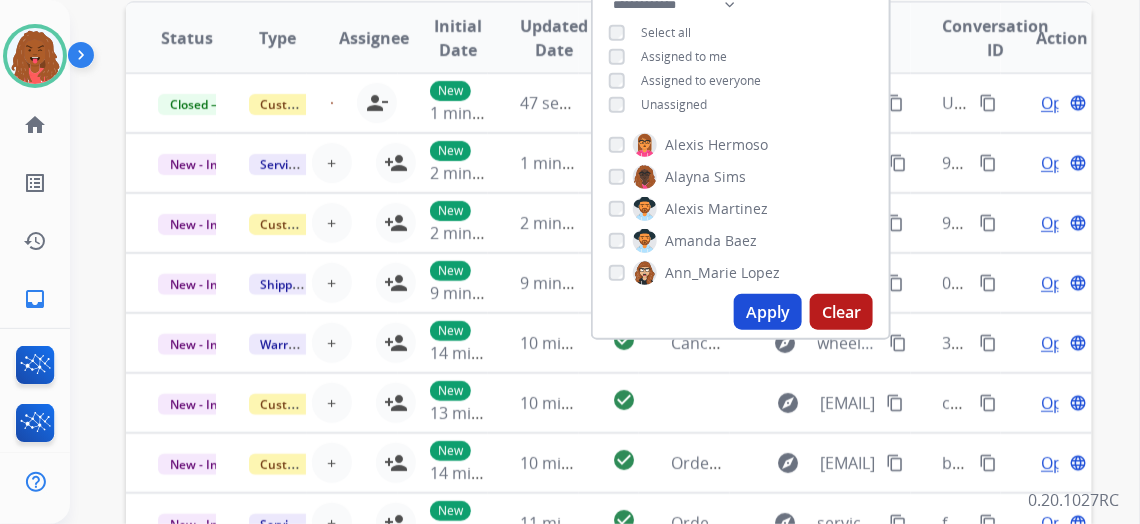 click on "Apply" at bounding box center [768, 312] 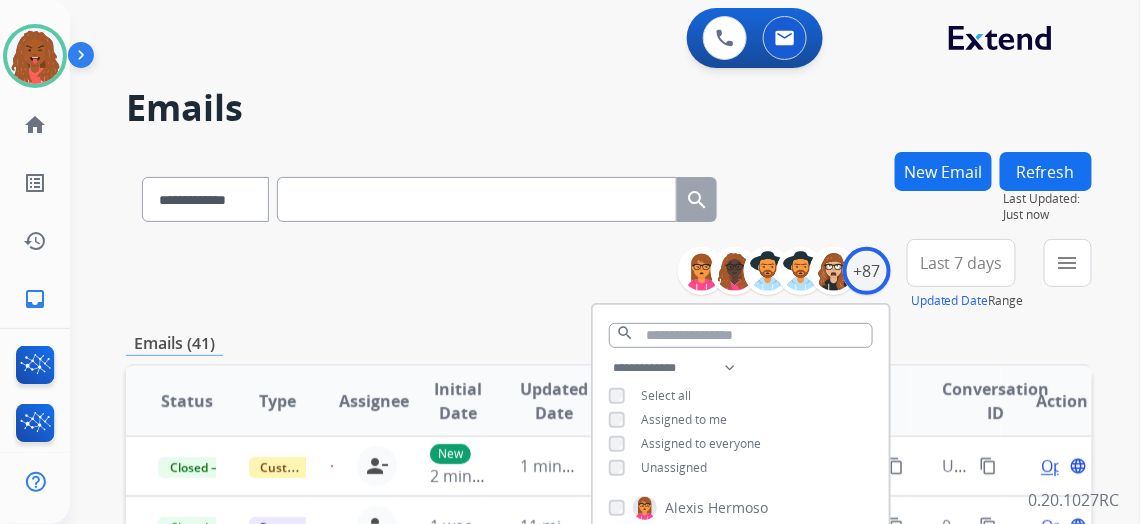 click on "Last 7 days" at bounding box center (961, 263) 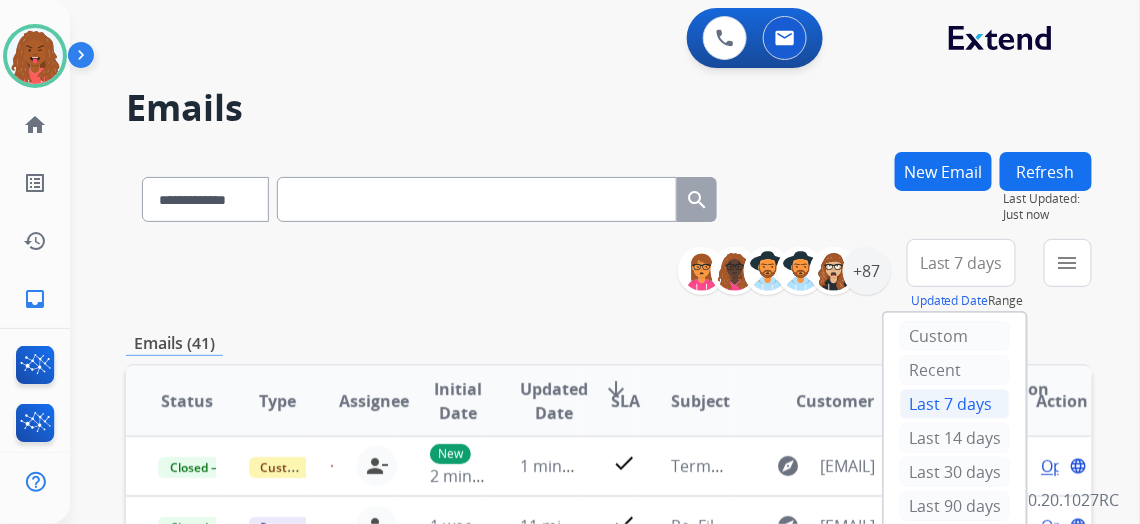 click on "Last 90 days" at bounding box center [955, 506] 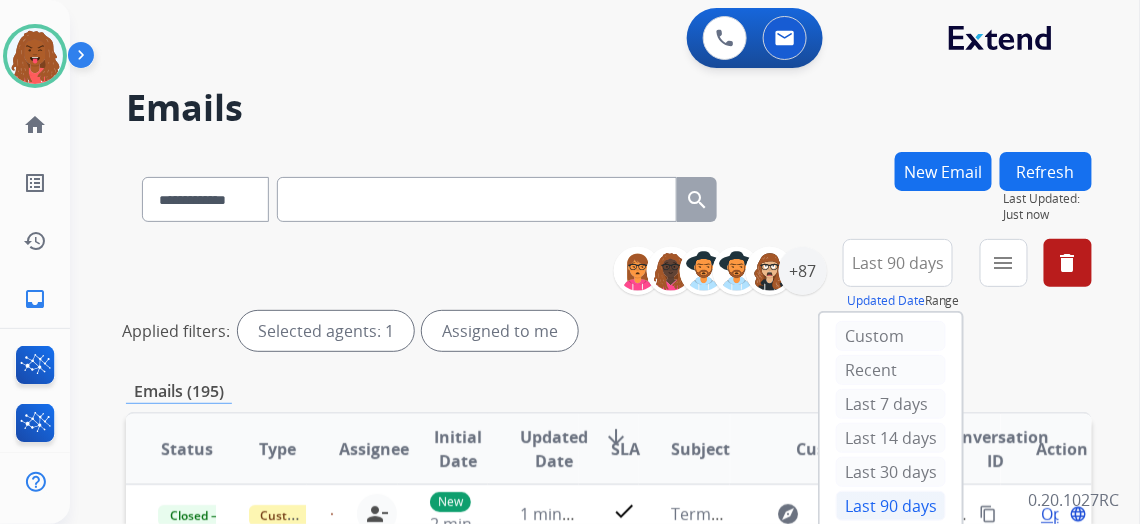 click on "**********" at bounding box center [860, 275] 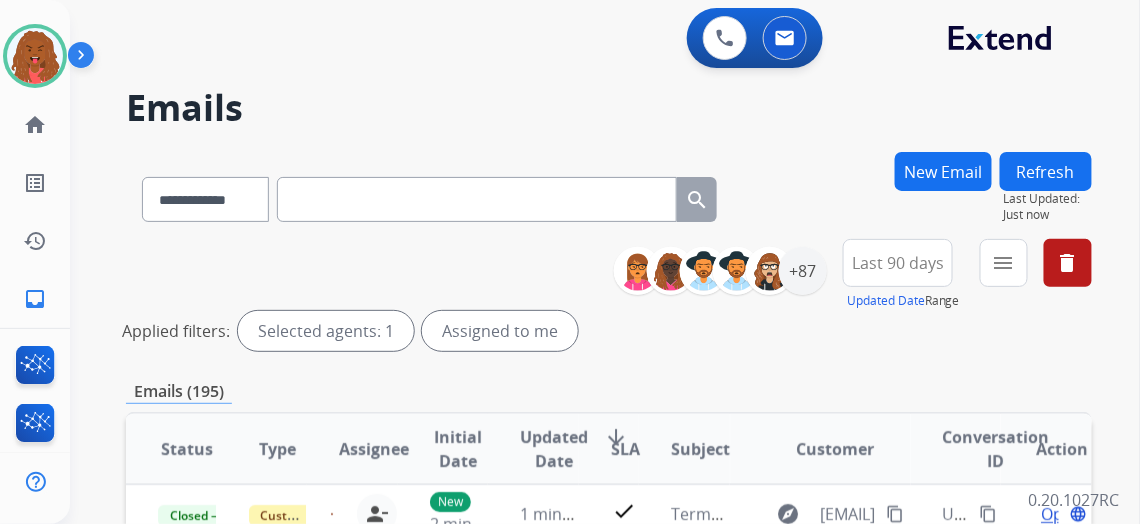 drag, startPoint x: 1039, startPoint y: 269, endPoint x: 1025, endPoint y: 269, distance: 14 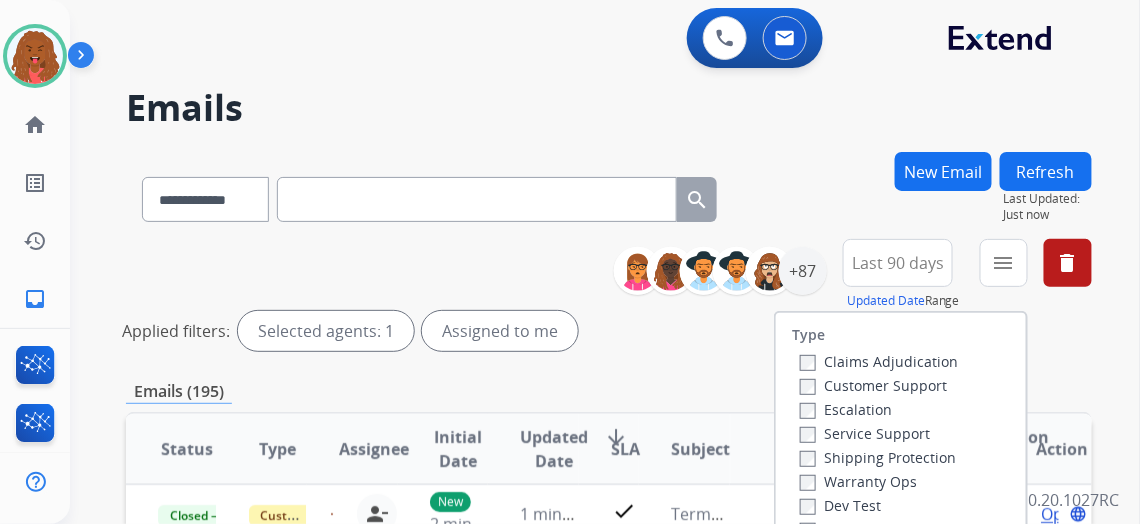 drag, startPoint x: 1083, startPoint y: 353, endPoint x: 1064, endPoint y: 327, distance: 32.202484 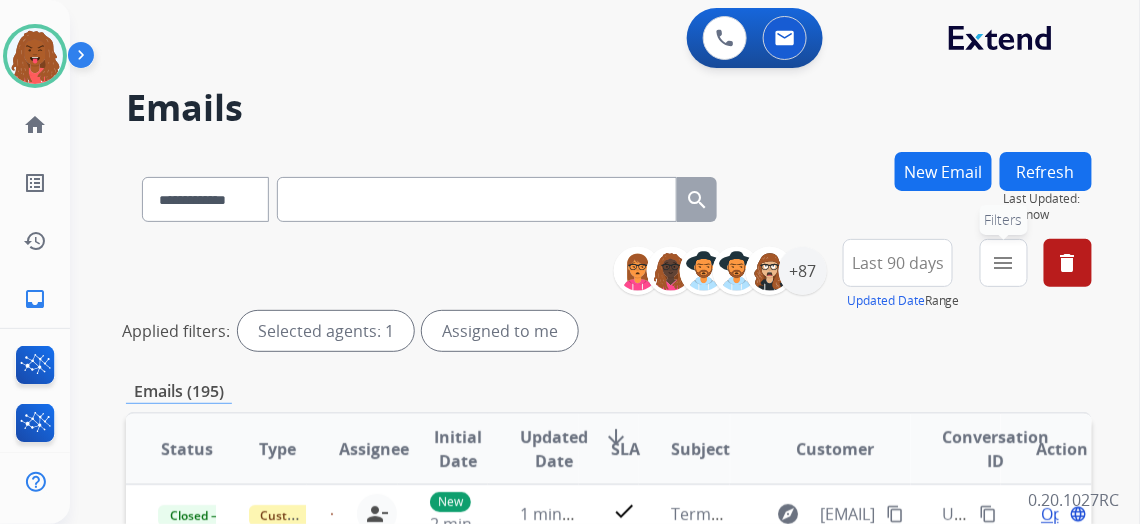 click on "menu  Filters" at bounding box center (1004, 263) 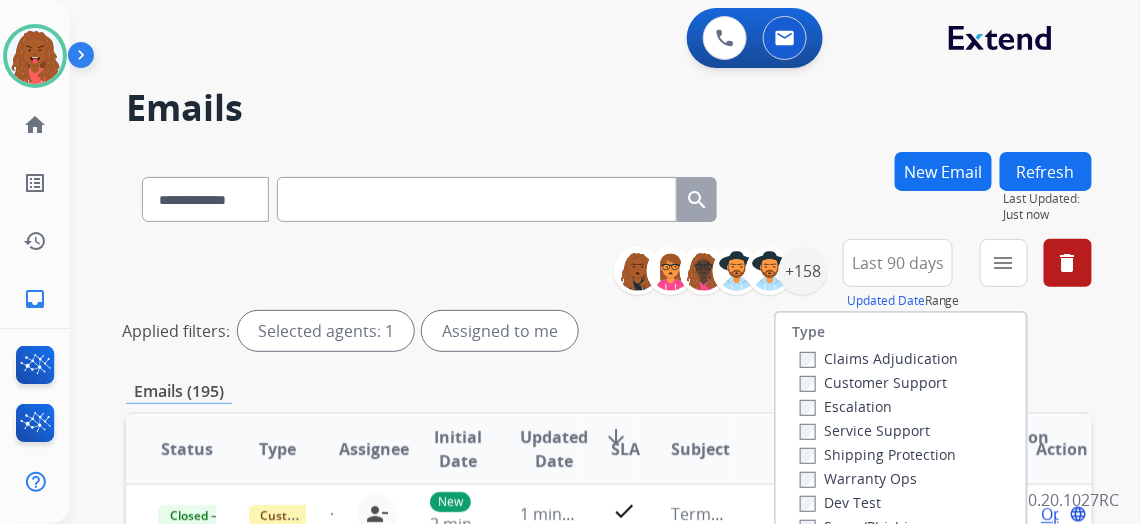 scroll, scrollTop: 0, scrollLeft: 0, axis: both 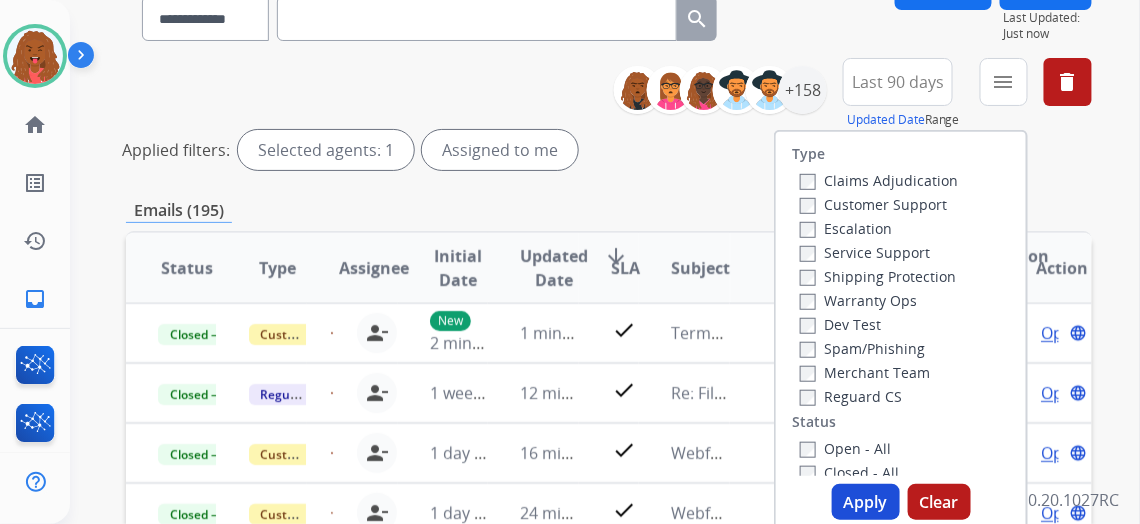 click on "Type  Claims Adjudication   Customer Support   Escalation   Service Support   Shipping Protection   Warranty Ops   Dev Test   Spam/Phishing   Merchant Team   Reguard CS  Status  Open - All   Closed - All   New - Initial   New - Reply   On-hold – Internal   On-hold - Customer   On Hold - Pending Parts   On Hold - Servicers   Closed - Unresolved   Closed – Solved   Closed – Merchant Transfer  SLA  Within SLA   Nearing SLA   Past SLA   Critical   On Hold   Closed  Processed  Migration   Webhook   Polling   Extend.com (API)" at bounding box center (901, 304) 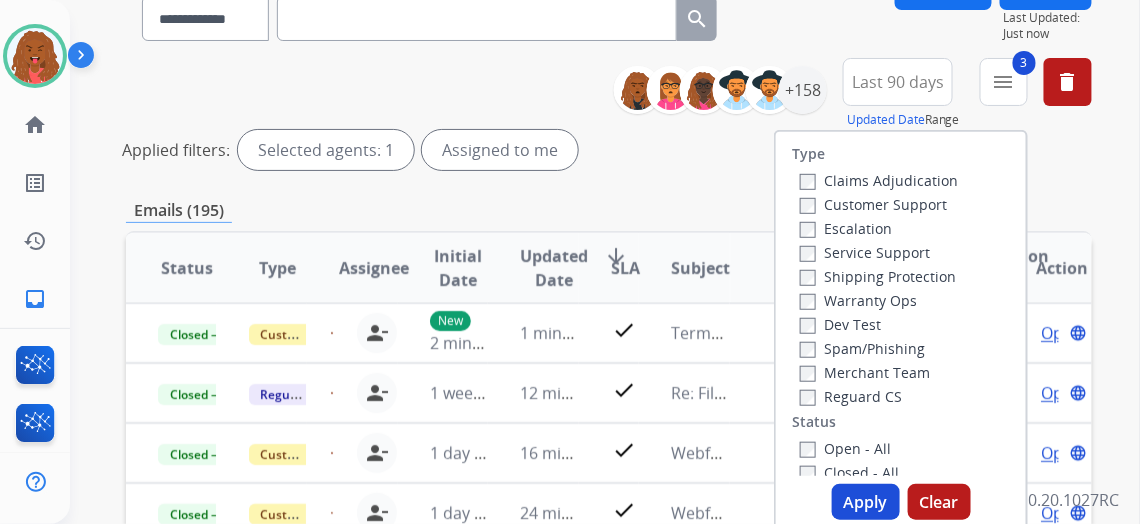 click on "Type  Claims Adjudication   Customer Support   Escalation   Service Support   Shipping Protection   Warranty Ops   Dev Test   Spam/Phishing   Merchant Team   Reguard CS  Status  Open - All   Closed - All   New - Initial   New - Reply   On-hold – Internal   On-hold - Customer   On Hold - Pending Parts   On Hold - Servicers   Closed - Unresolved   Closed – Solved   Closed – Merchant Transfer  SLA  Within SLA   Nearing SLA   Past SLA   Critical   On Hold   Closed  Processed  Migration   Webhook   Polling   Extend.com (API)" at bounding box center (901, 304) 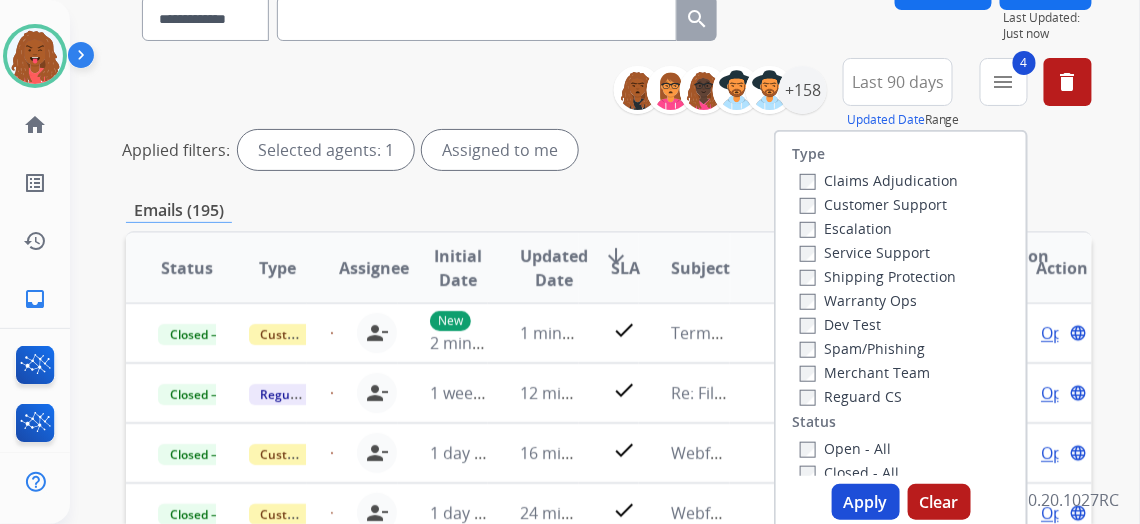 click on "Apply" at bounding box center (866, 502) 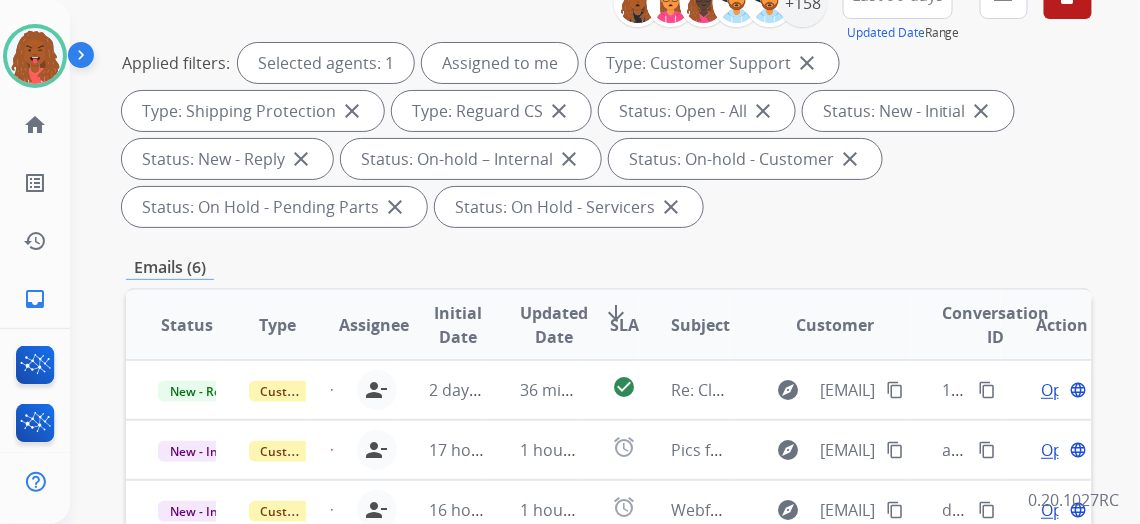 scroll, scrollTop: 244, scrollLeft: 0, axis: vertical 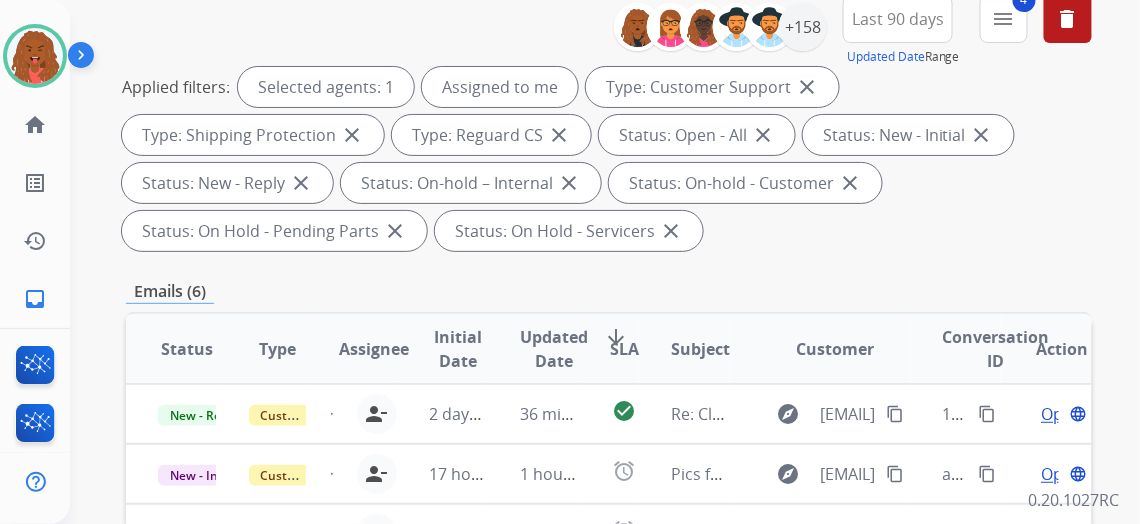 click on "menu" at bounding box center [1004, 19] 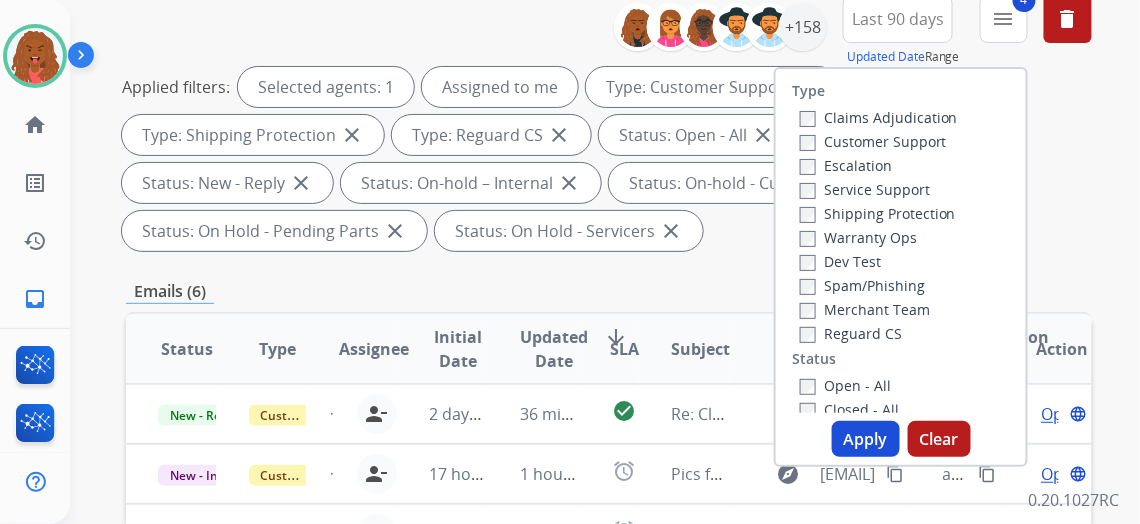 click on "Applied filters:  Selected agents: 1  Assigned to me  Type: Customer Support  close  Type: Shipping Protection  close  Type: Reguard CS  close  Status: Open - All  close  Status: New - Initial  close  Status: New - Reply  close  Status: On-hold – Internal  close  Status: On-hold - Customer  close  Status: On Hold - Pending Parts  close  Status: On Hold - Servicers  close" at bounding box center (605, 159) 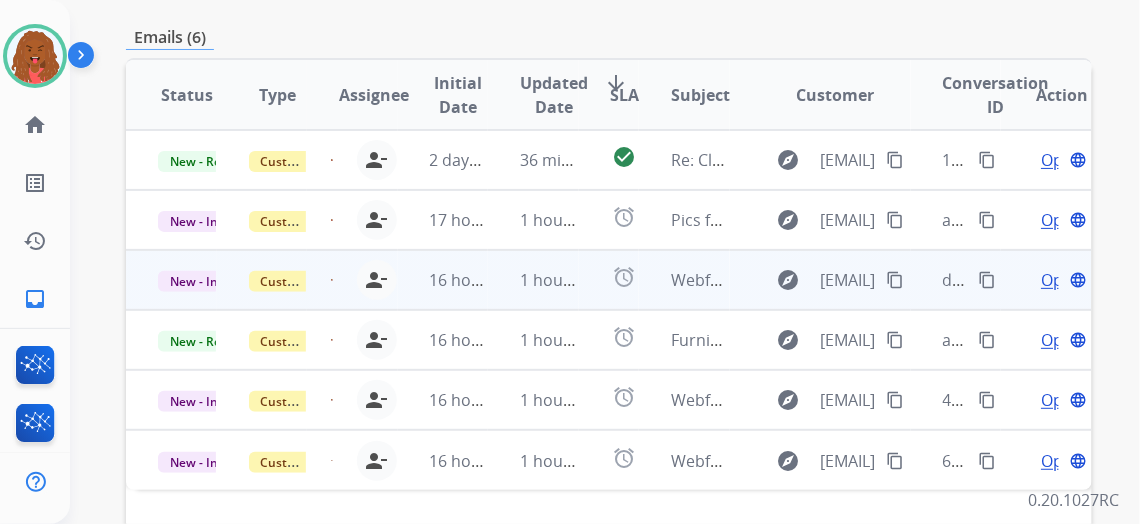 scroll, scrollTop: 516, scrollLeft: 0, axis: vertical 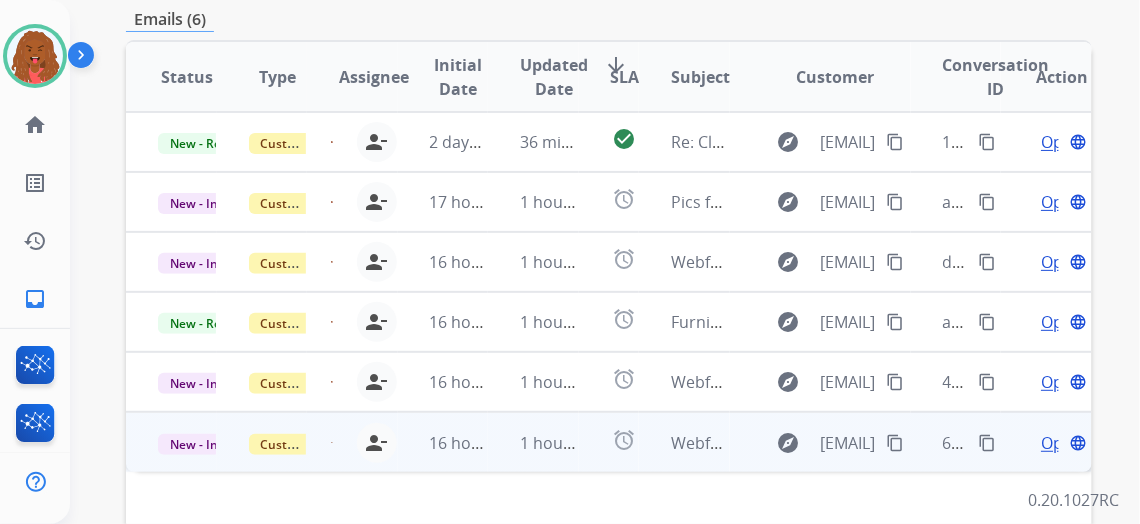 click on "Open" at bounding box center (1061, 443) 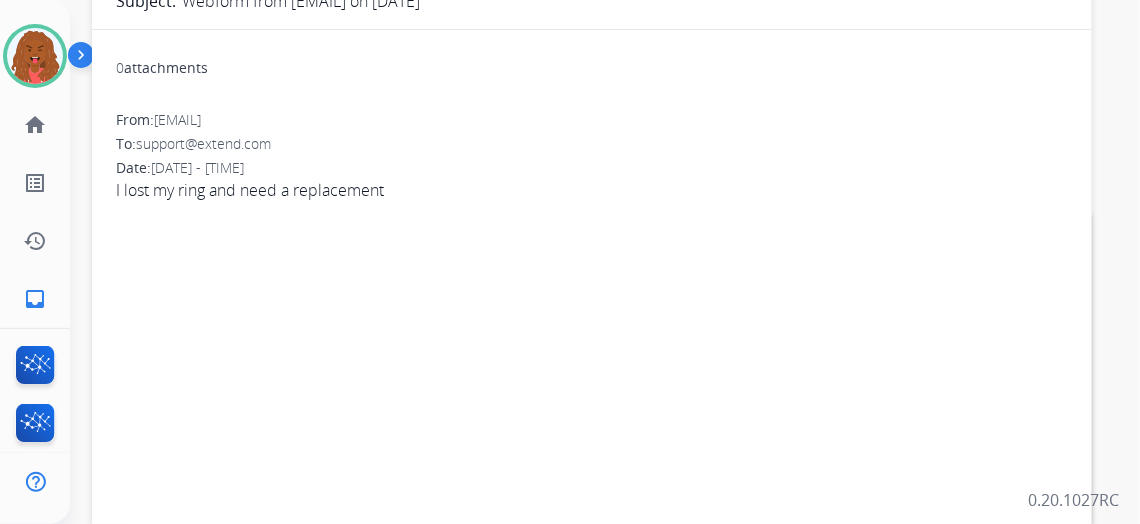 scroll, scrollTop: 153, scrollLeft: 0, axis: vertical 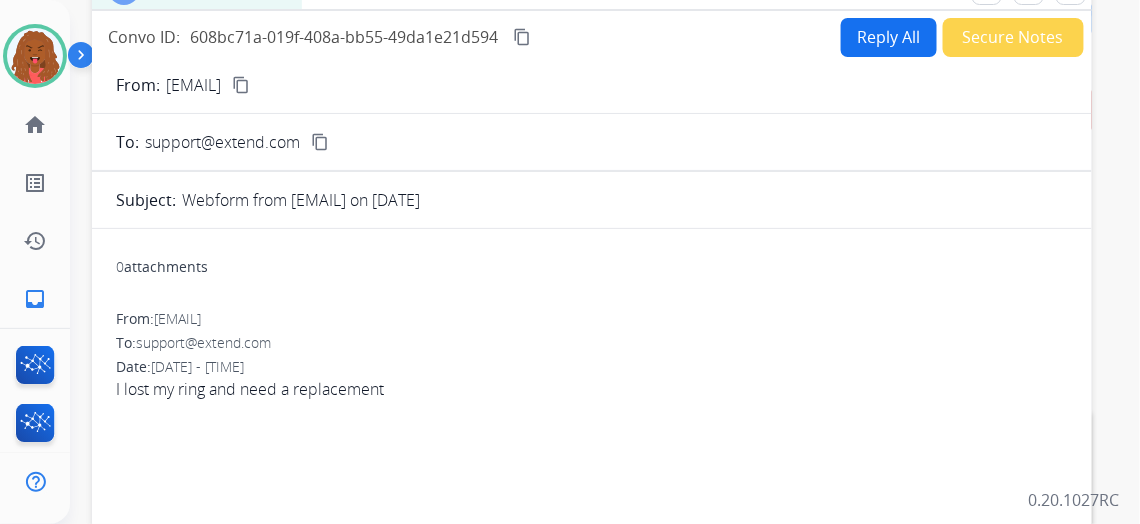 click on "content_copy" at bounding box center [241, 85] 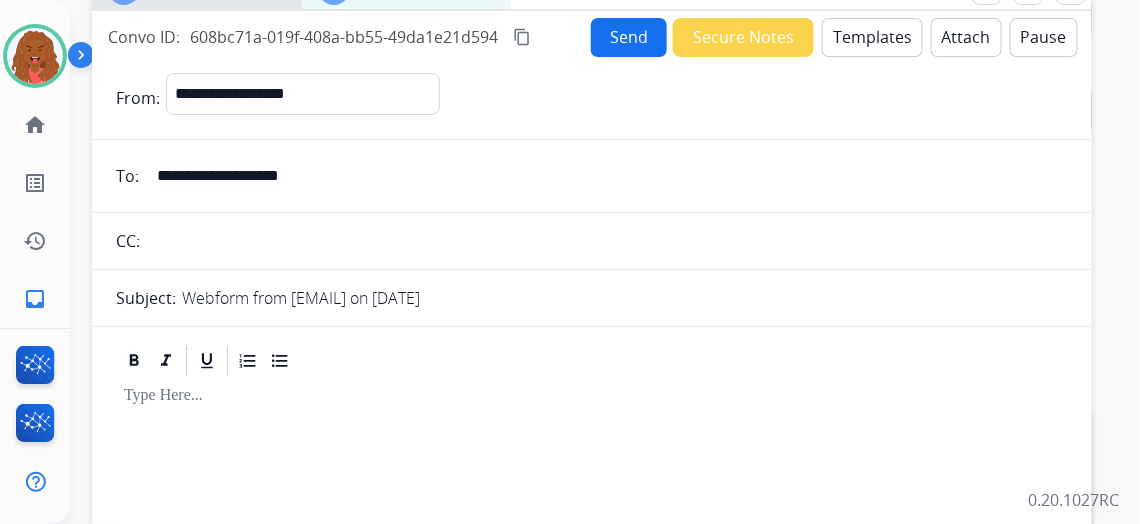 click on "Templates" at bounding box center [872, 37] 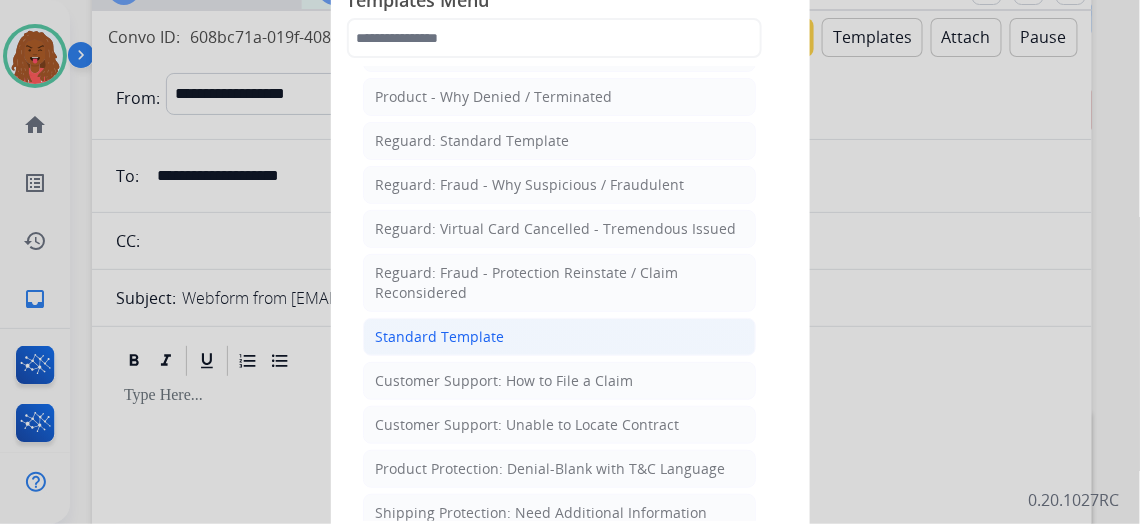 scroll, scrollTop: 181, scrollLeft: 0, axis: vertical 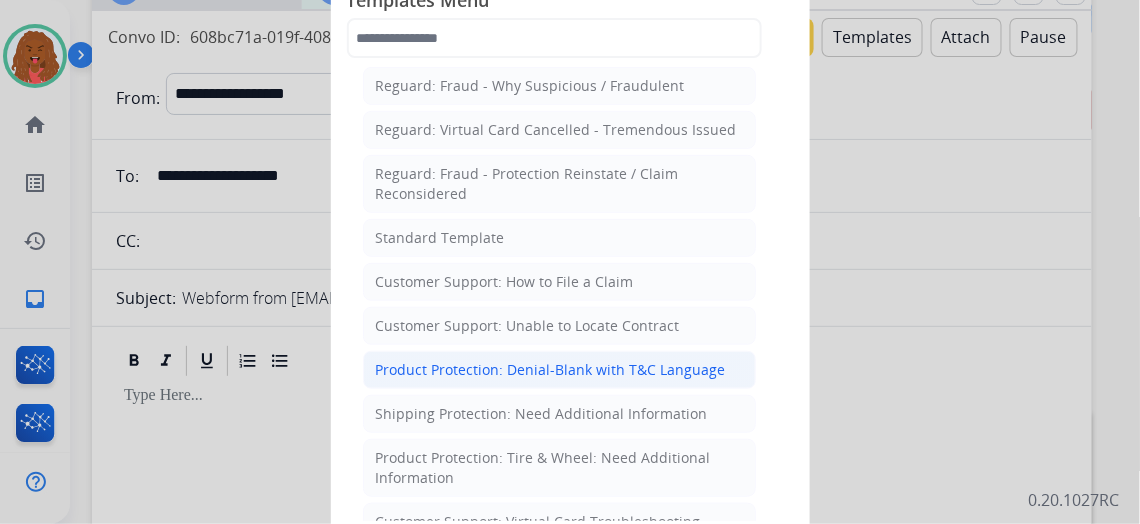 click on "Product Protection: Denial-Blank with T&C Language" 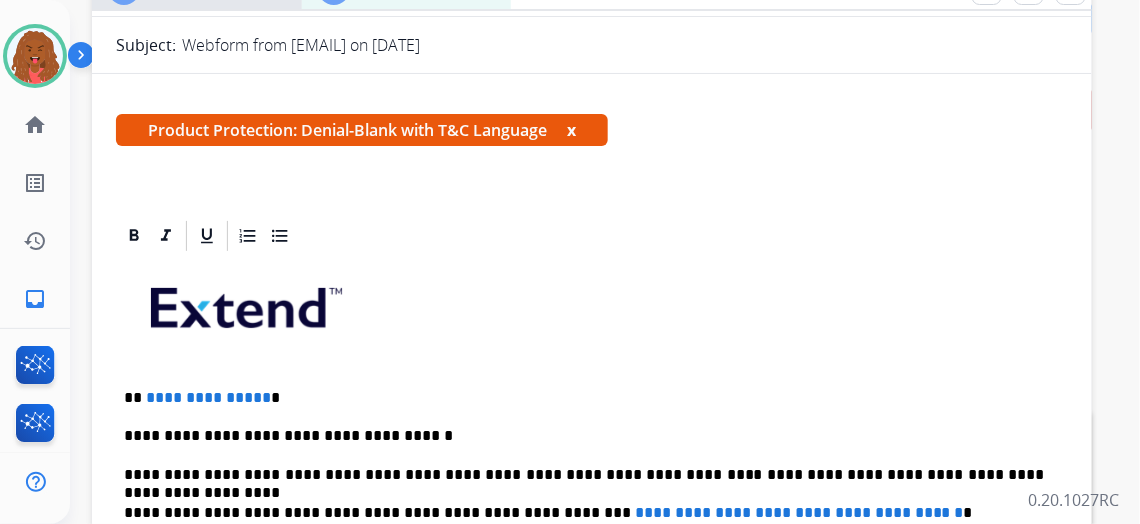 scroll, scrollTop: 272, scrollLeft: 0, axis: vertical 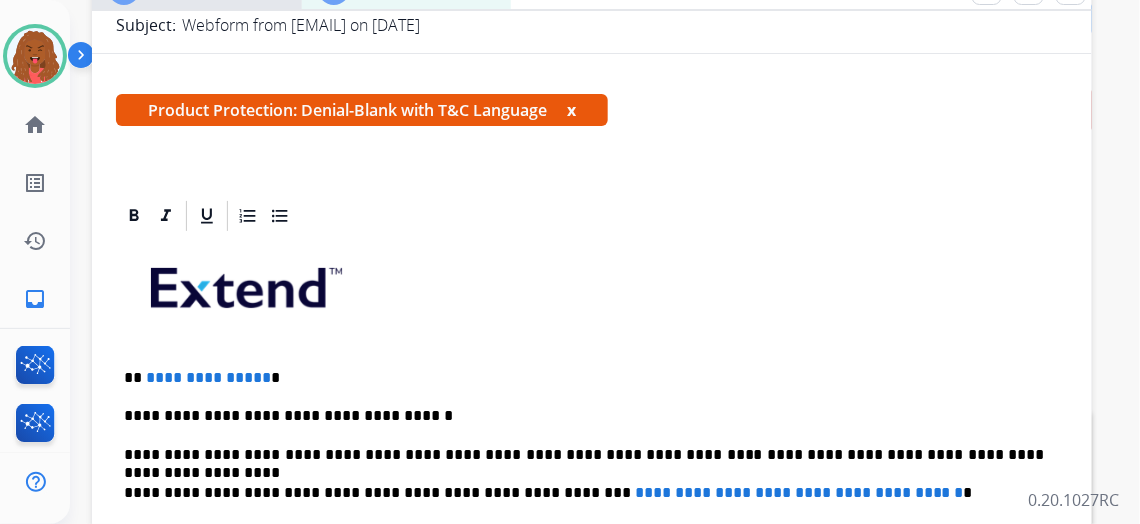 click on "**********" at bounding box center (208, 377) 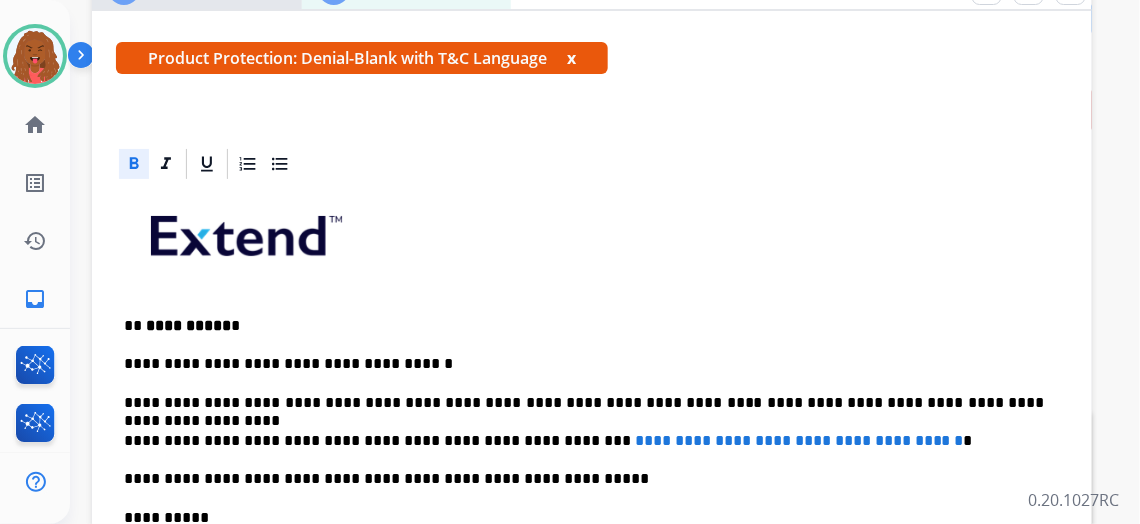 scroll, scrollTop: 363, scrollLeft: 0, axis: vertical 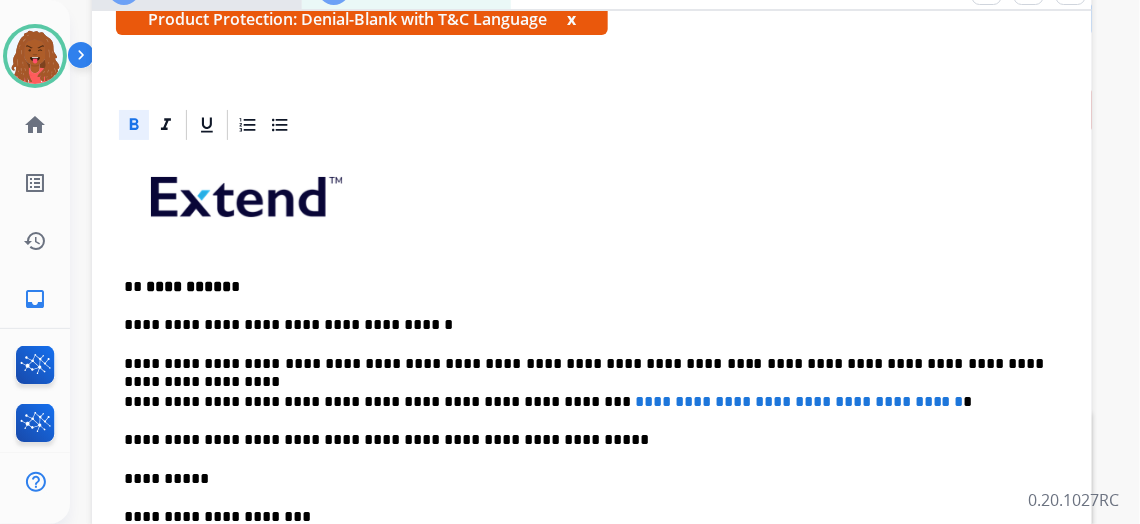 click on "**********" at bounding box center [799, 401] 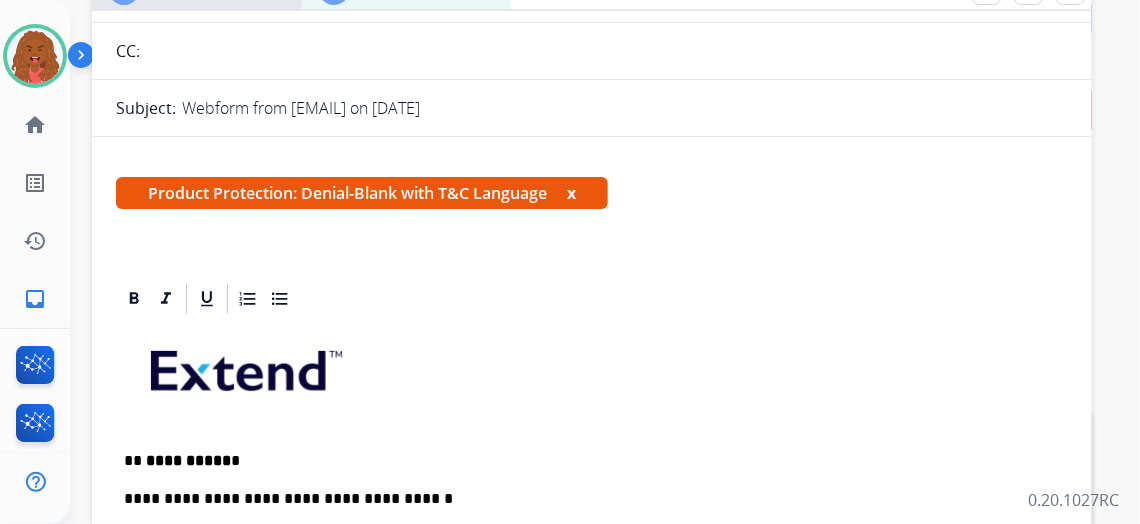 scroll, scrollTop: 0, scrollLeft: 0, axis: both 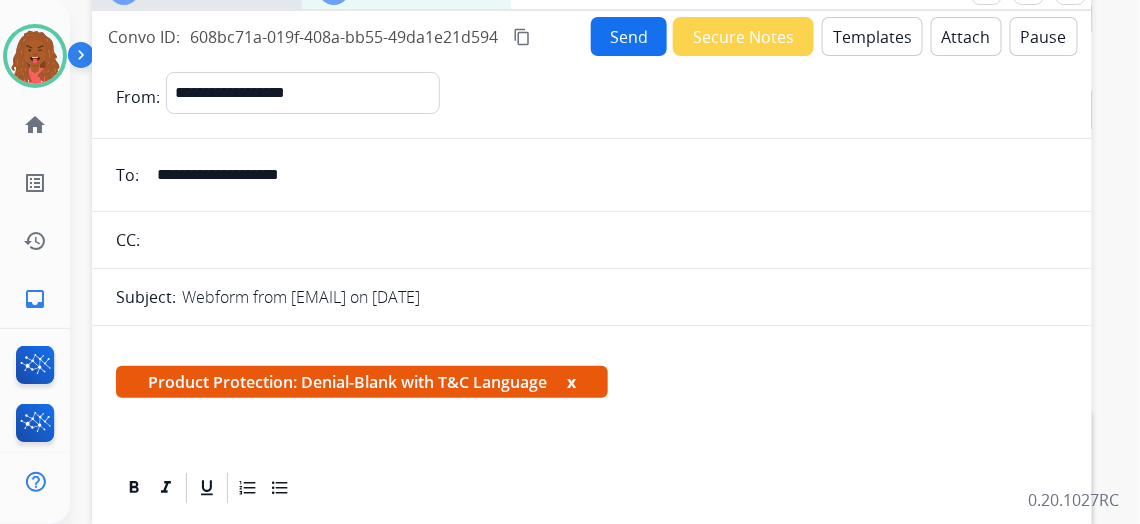 click on "Send" at bounding box center (629, 36) 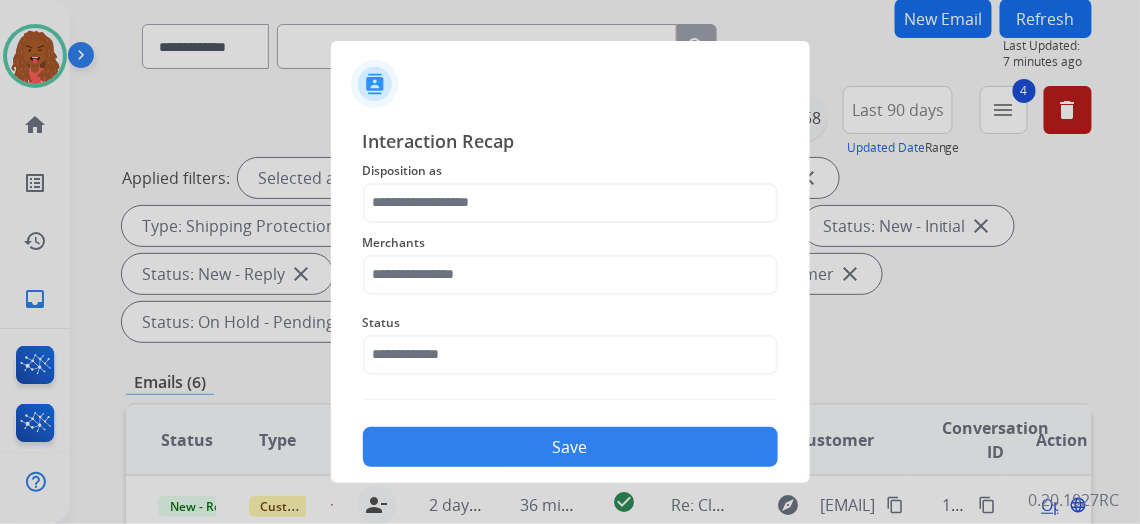 drag, startPoint x: 420, startPoint y: 243, endPoint x: 426, endPoint y: 233, distance: 11.661903 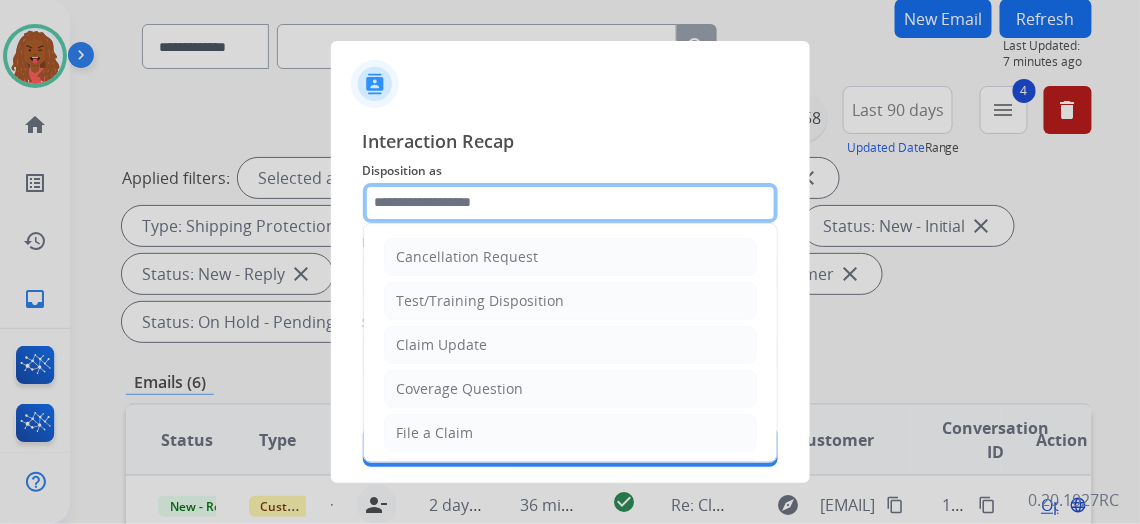 click 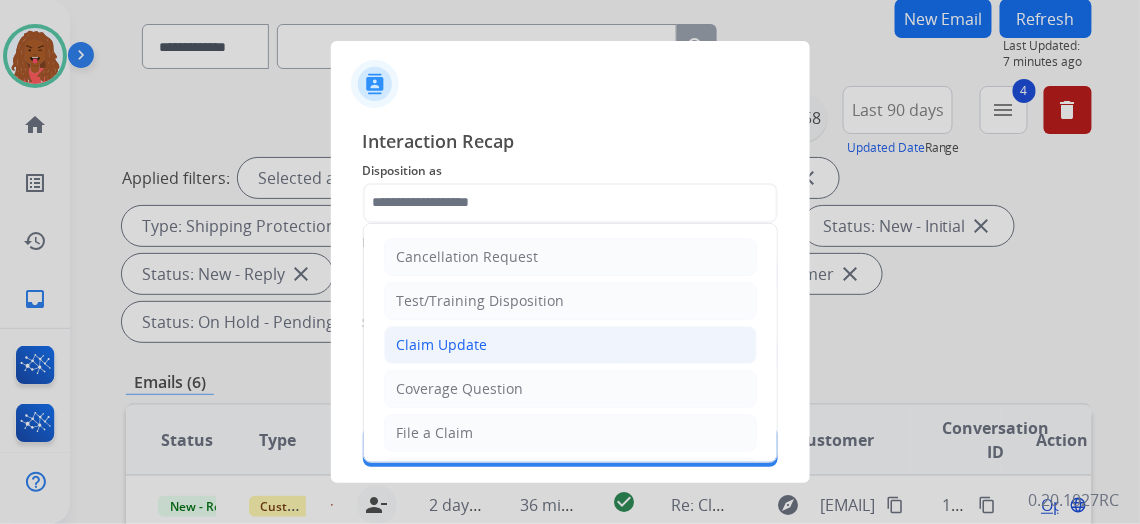 click on "Claim Update" 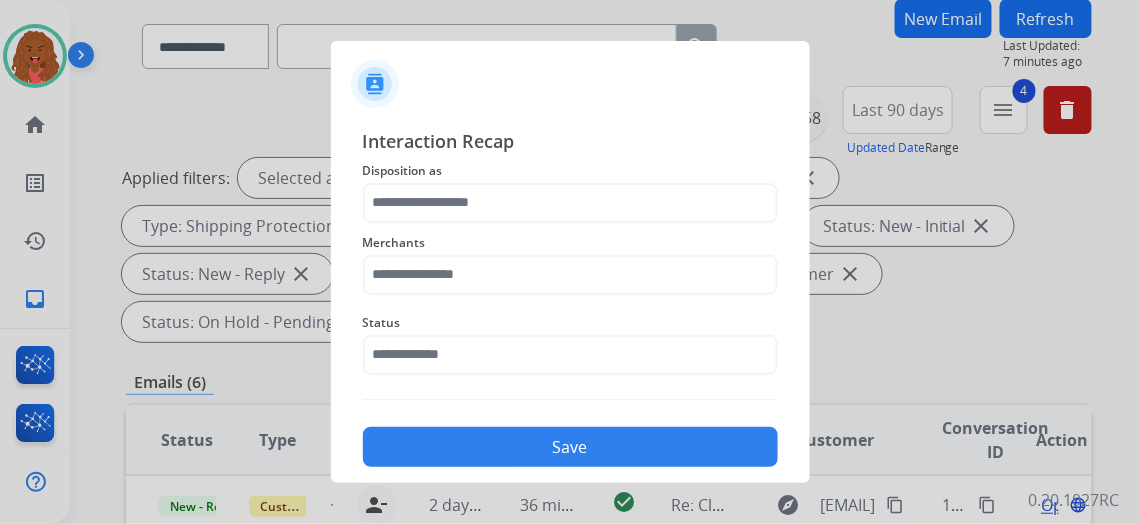 type on "**********" 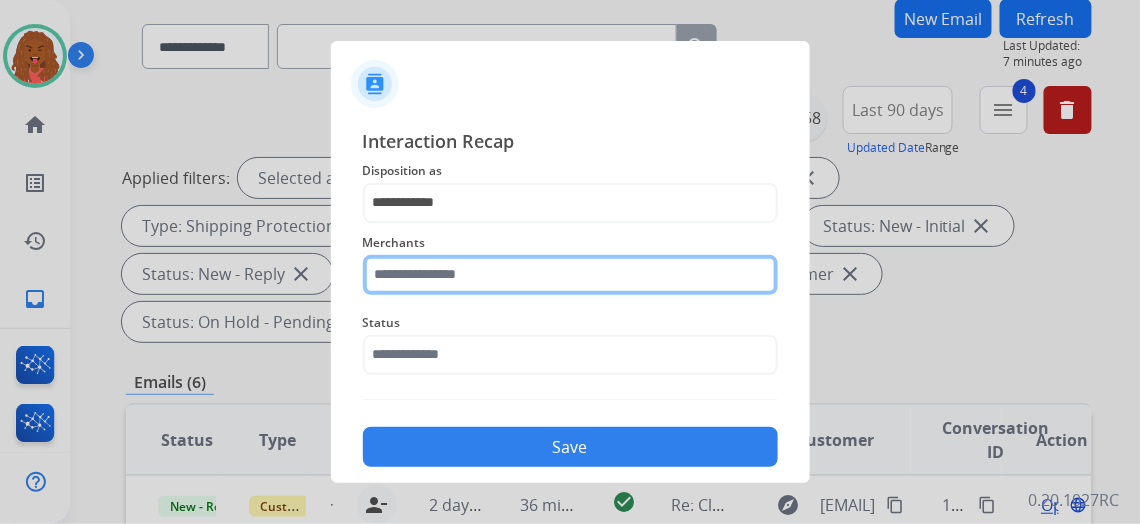 click 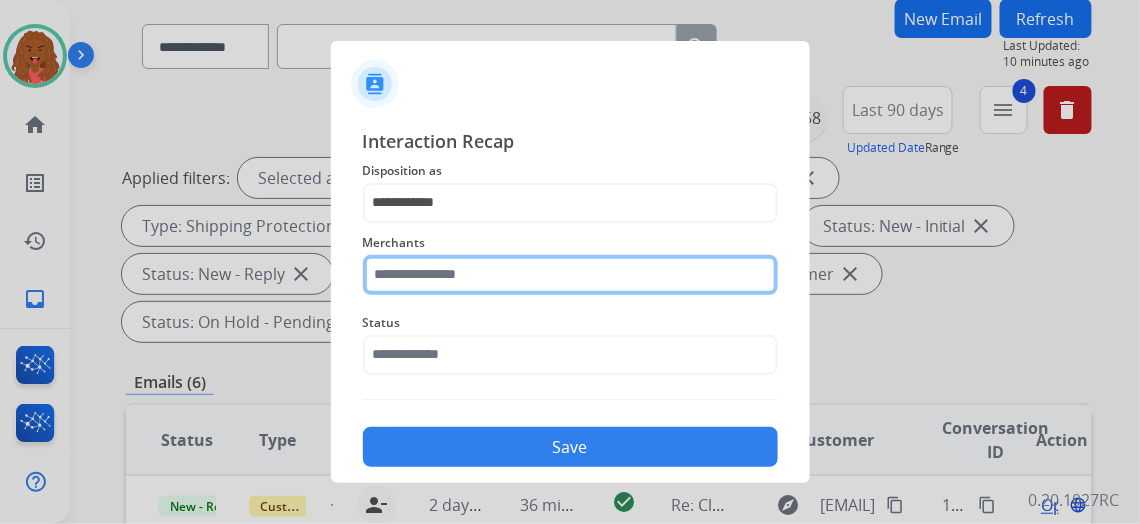 click 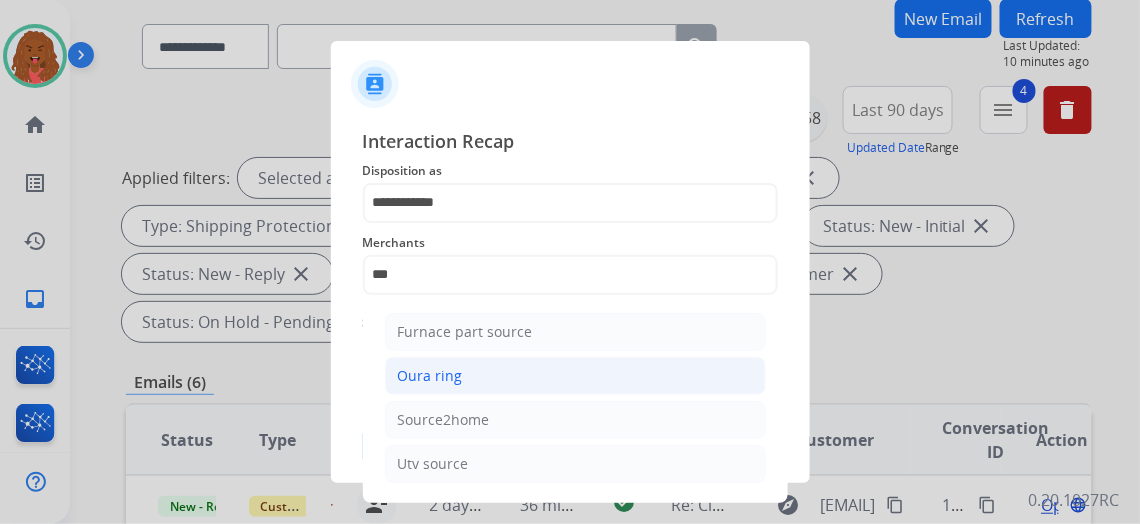 click on "Oura ring" 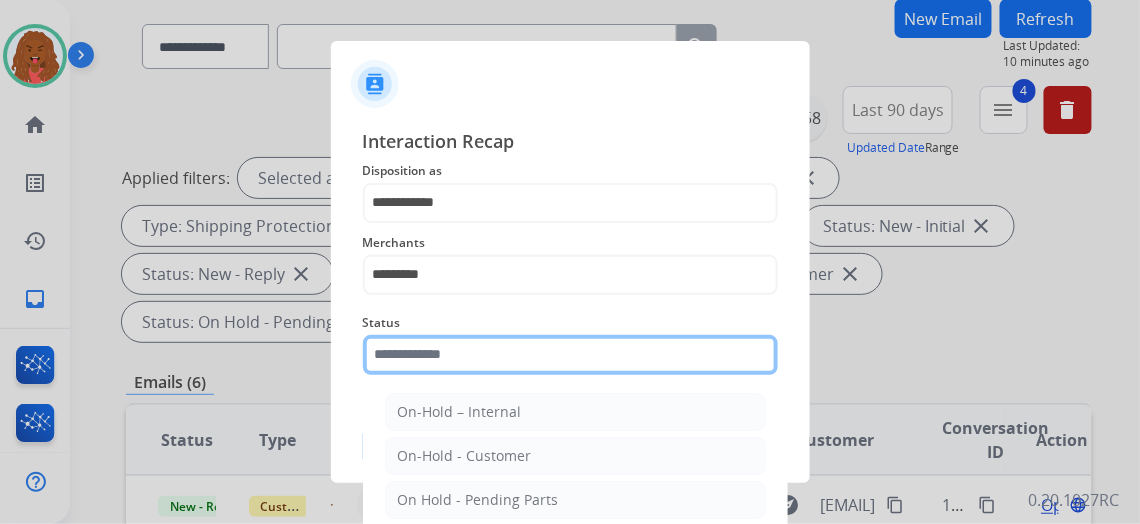 drag, startPoint x: 463, startPoint y: 347, endPoint x: 470, endPoint y: 370, distance: 24.04163 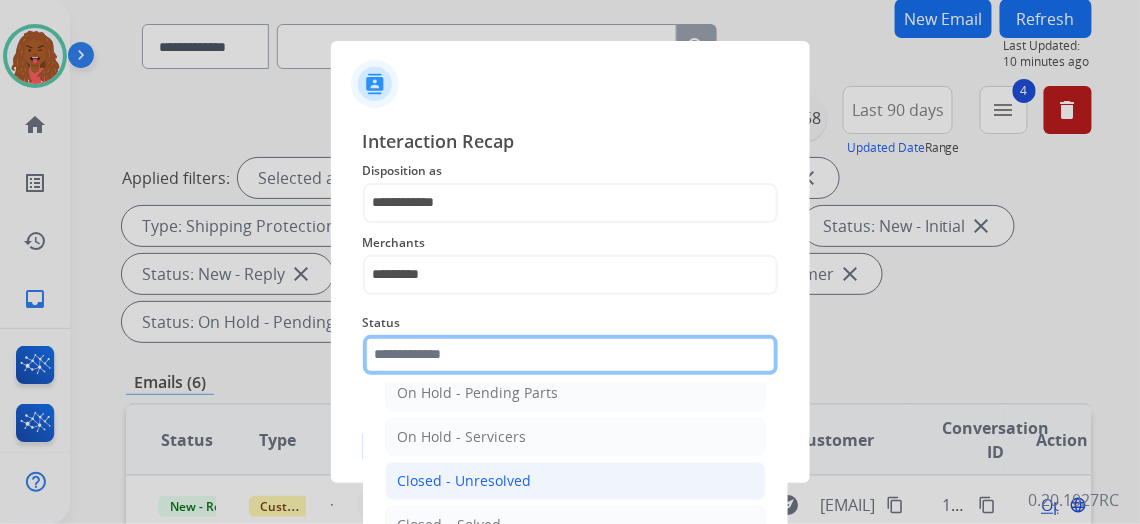 scroll, scrollTop: 112, scrollLeft: 0, axis: vertical 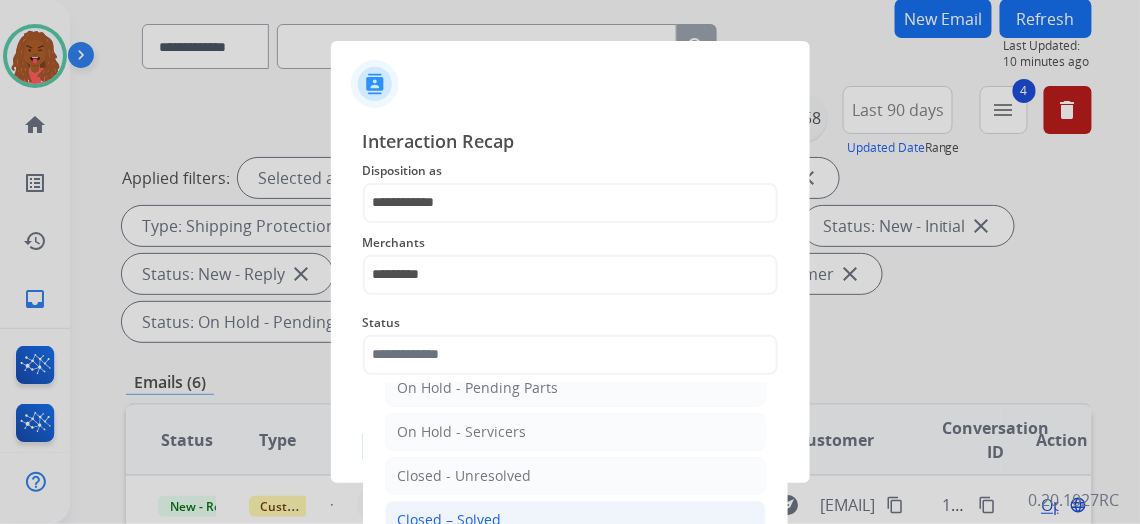 click on "Closed – Solved" 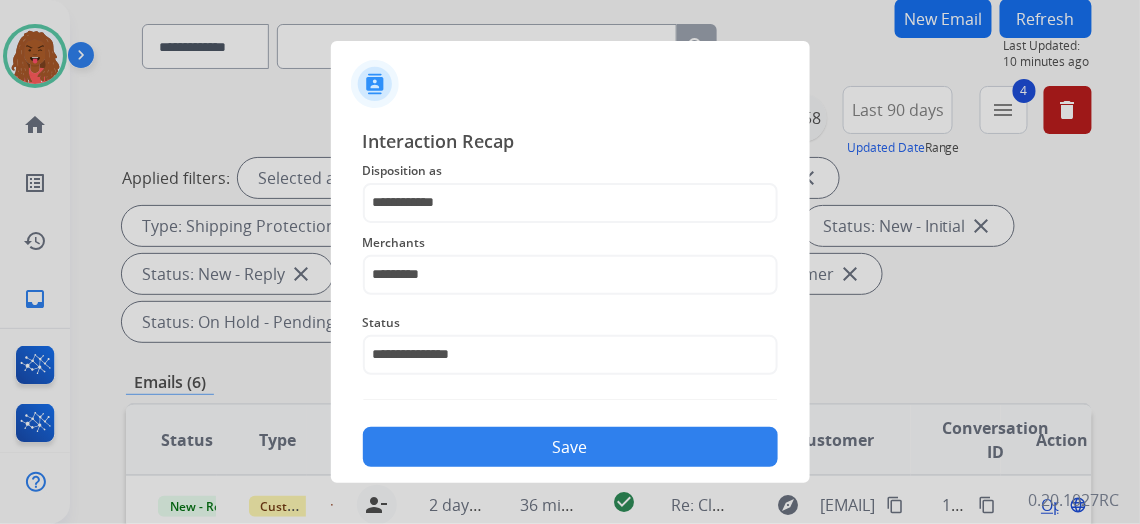 click on "Save" 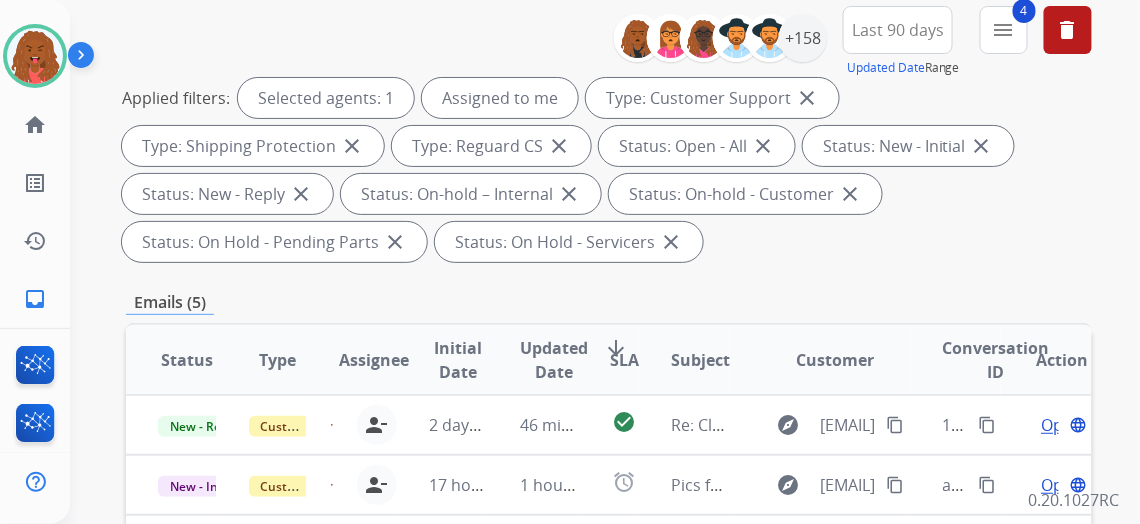 scroll, scrollTop: 181, scrollLeft: 0, axis: vertical 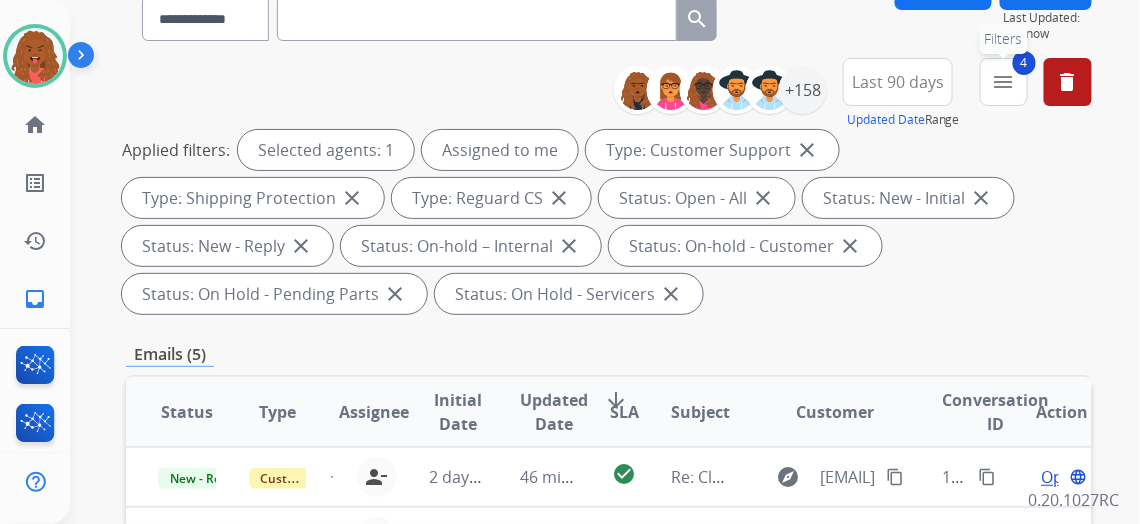 click on "4 menu  Filters" at bounding box center (1004, 82) 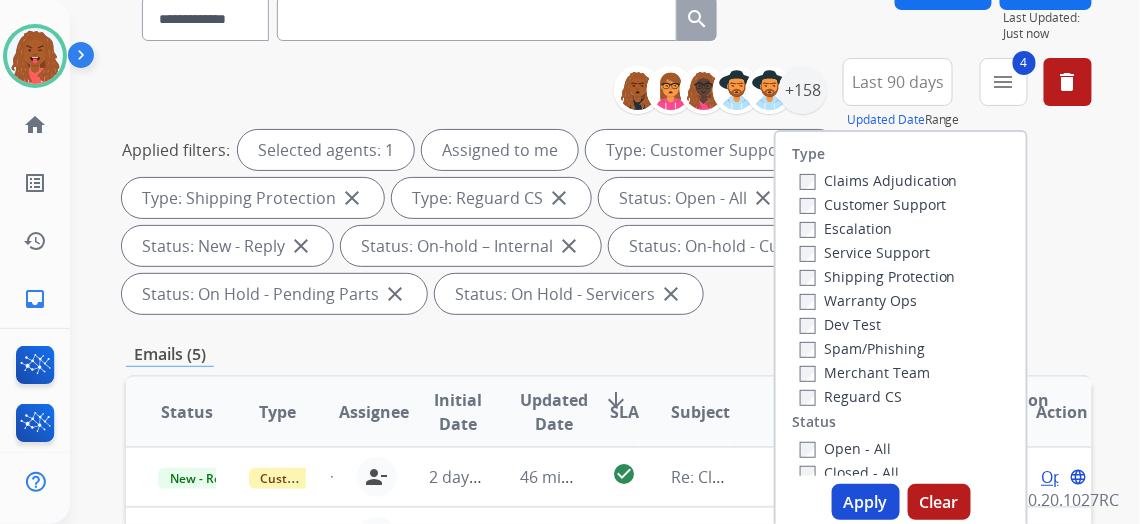 click on "Closed - All" at bounding box center (849, 472) 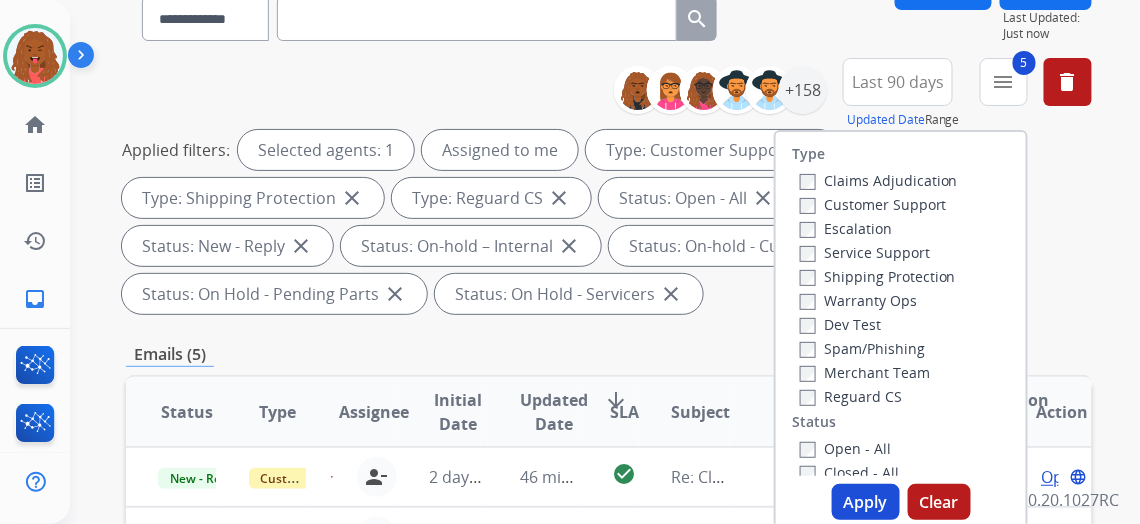 click on "Apply" at bounding box center (866, 502) 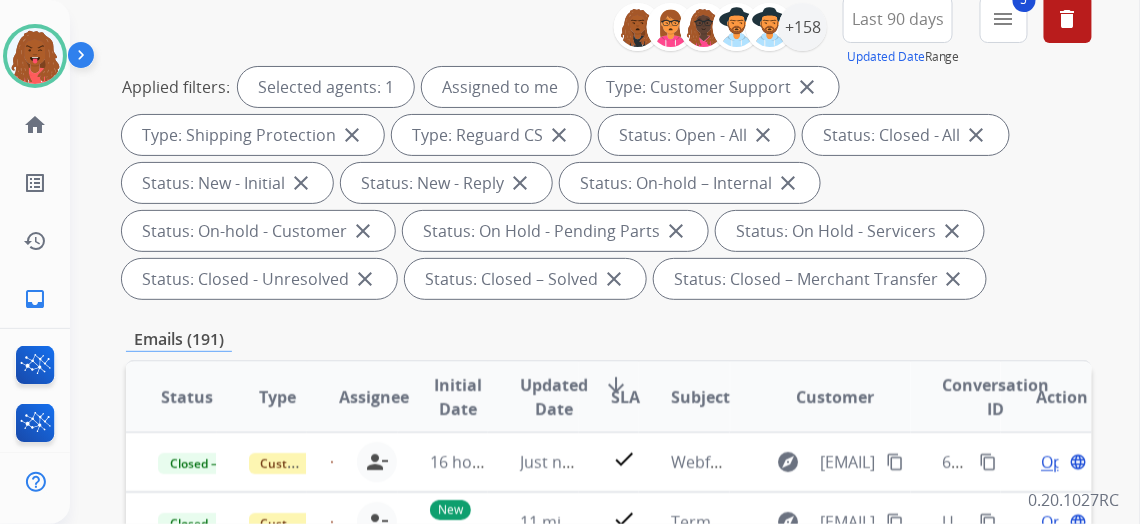 scroll, scrollTop: 272, scrollLeft: 0, axis: vertical 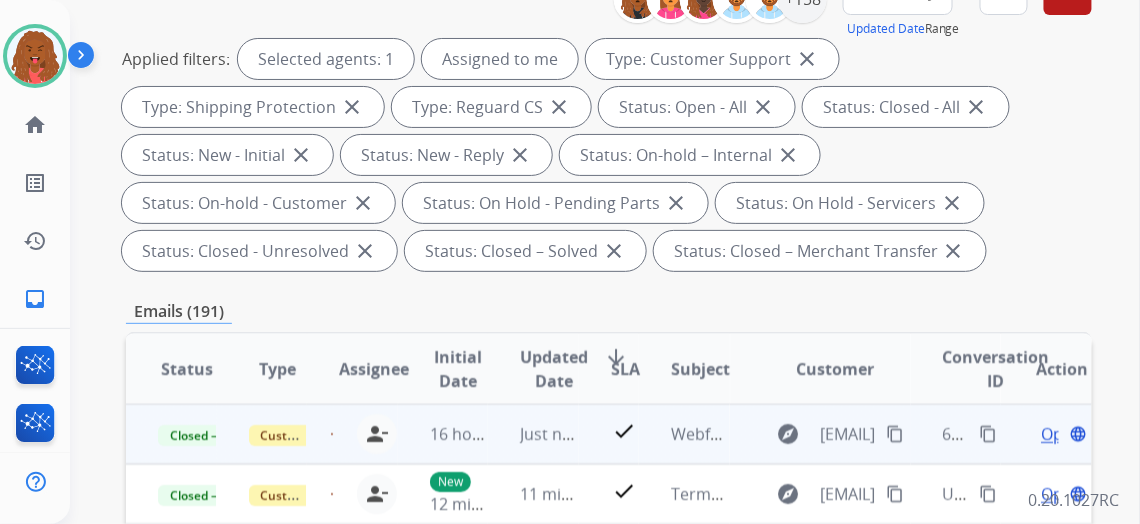 click on "content_copy" at bounding box center (988, 434) 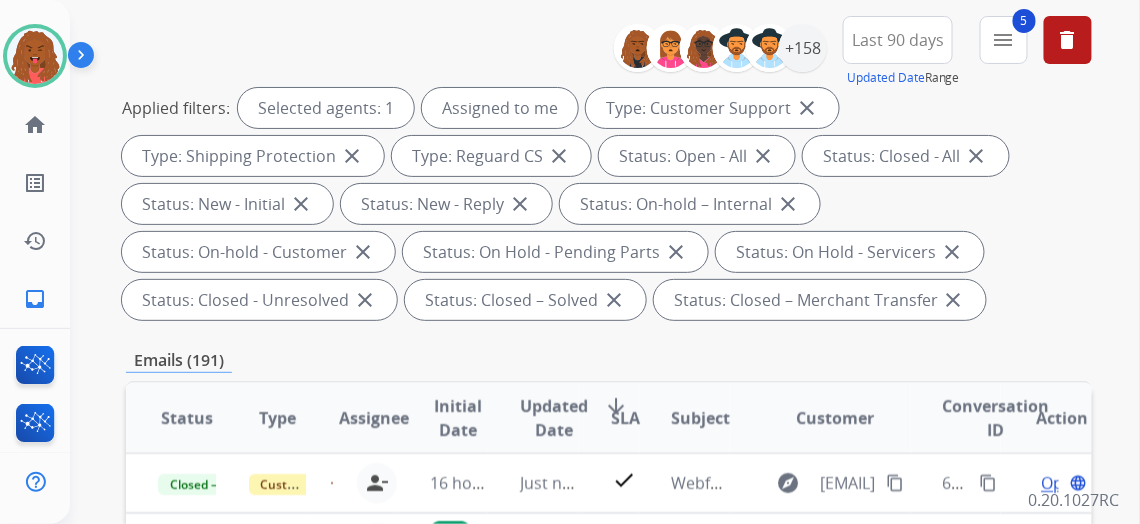 scroll, scrollTop: 181, scrollLeft: 0, axis: vertical 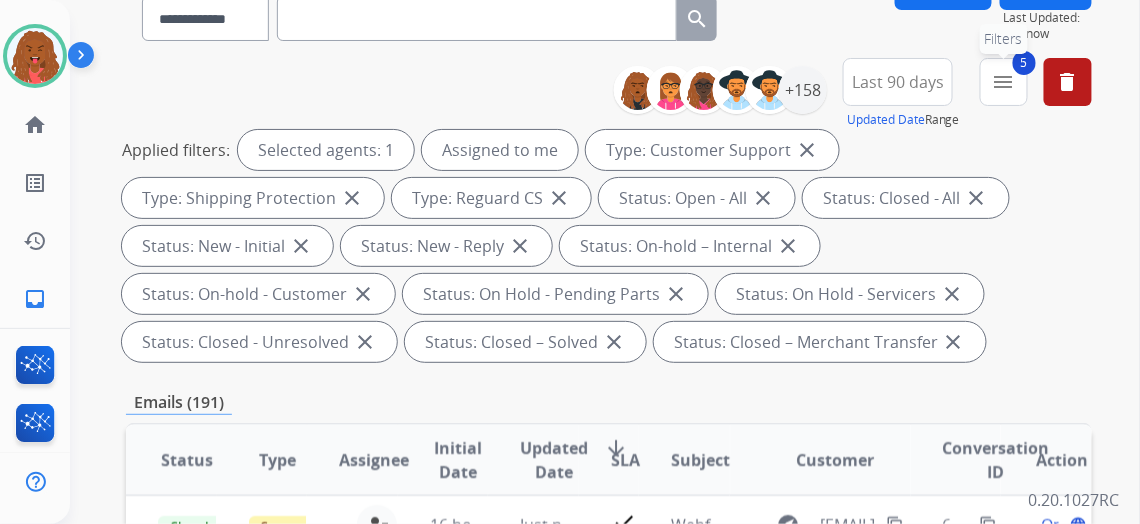 click on "5 menu  Filters" at bounding box center [1004, 82] 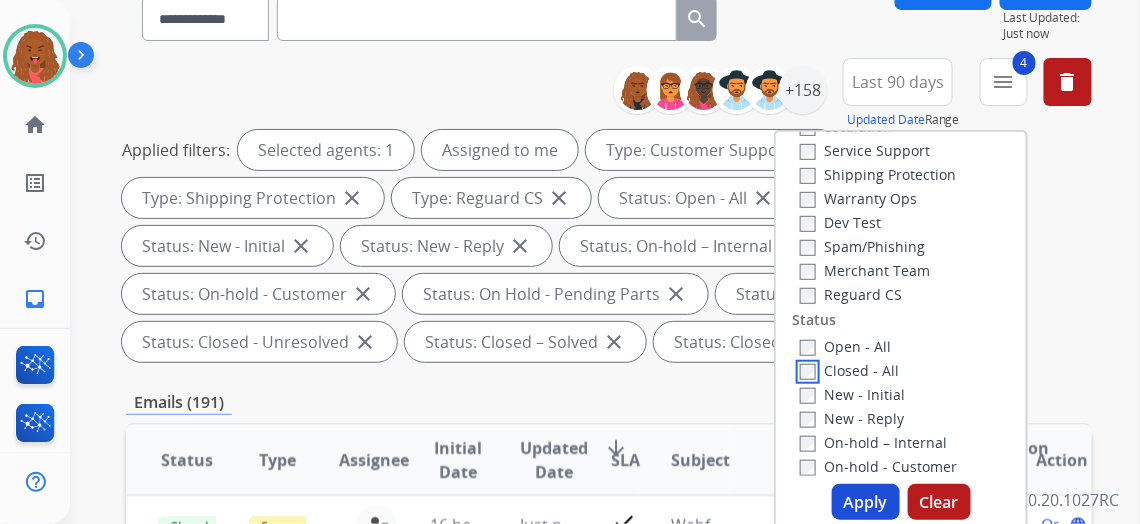 scroll, scrollTop: 181, scrollLeft: 0, axis: vertical 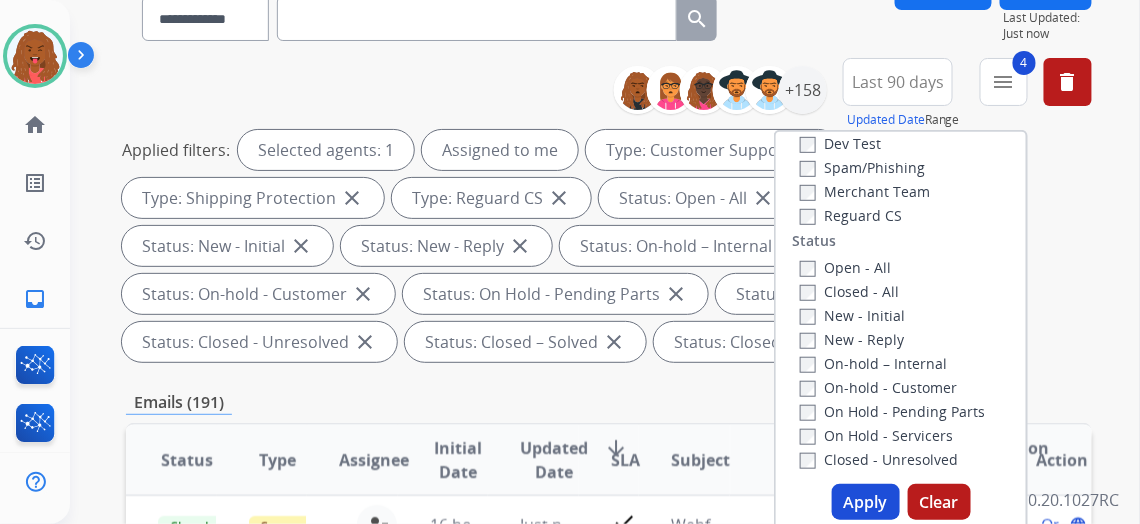 click on "Apply" at bounding box center [866, 502] 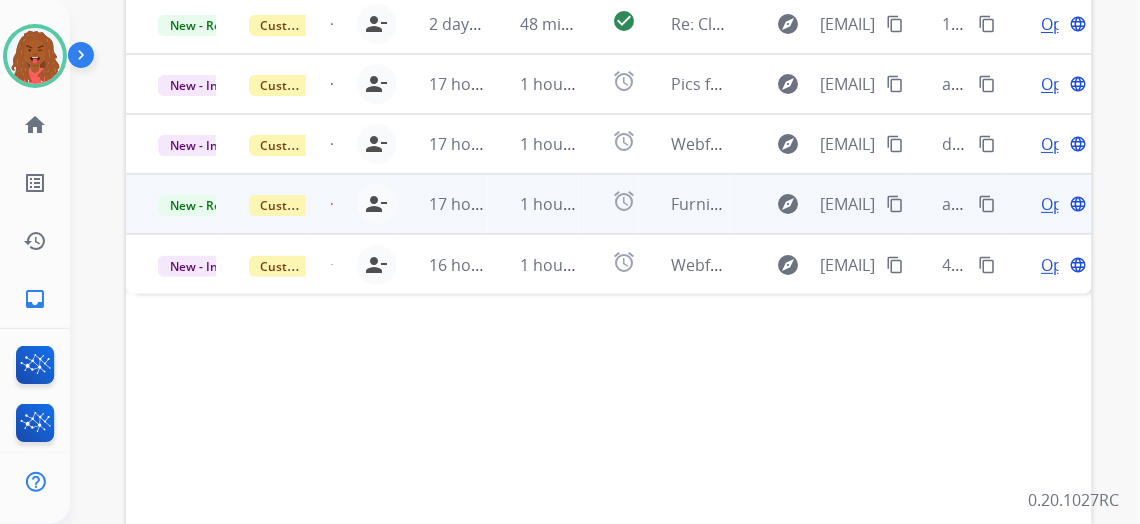 scroll, scrollTop: 545, scrollLeft: 0, axis: vertical 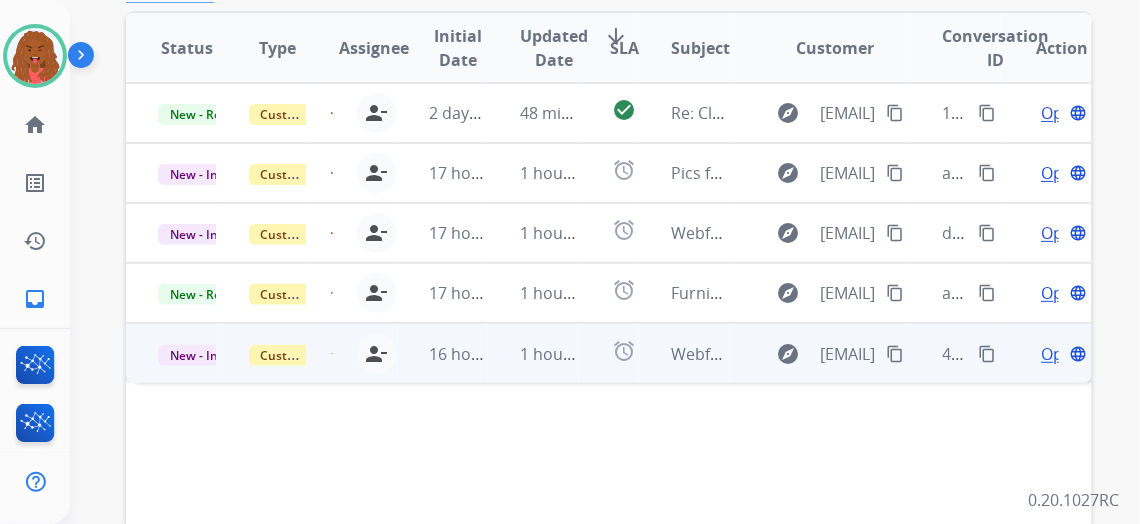 click on "Open language" at bounding box center [1062, 354] 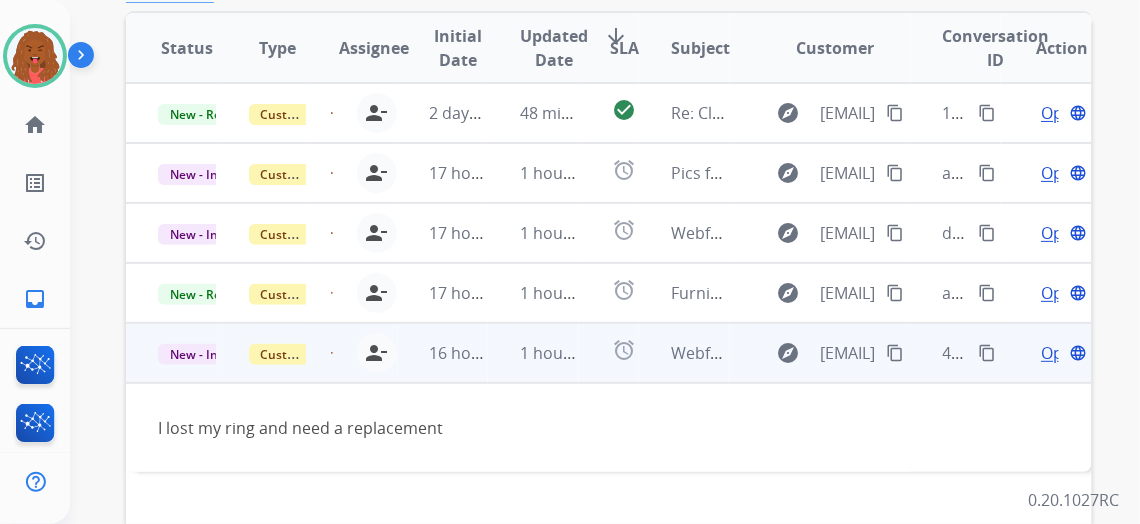 click on "New - Initial Customer Support [EMAIL] person_remove Unassign to Me 16 hours ago 1 hour ago alarm  Webform from [EMAIL] on [DATE]  explore [EMAIL] content_copy  UUID  content_copy Open language" at bounding box center [609, 353] 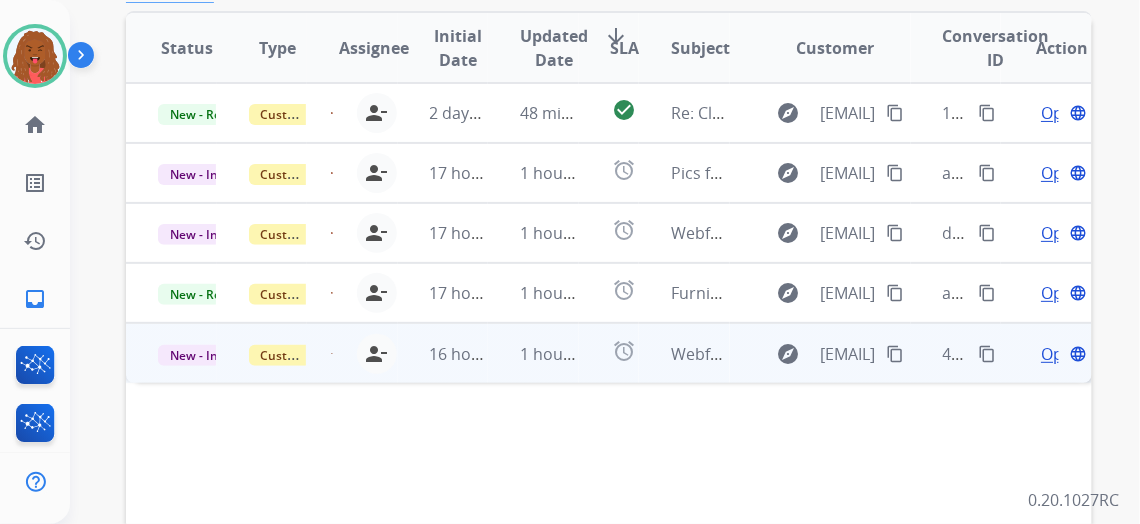 click on "New - Initial" at bounding box center (204, 355) 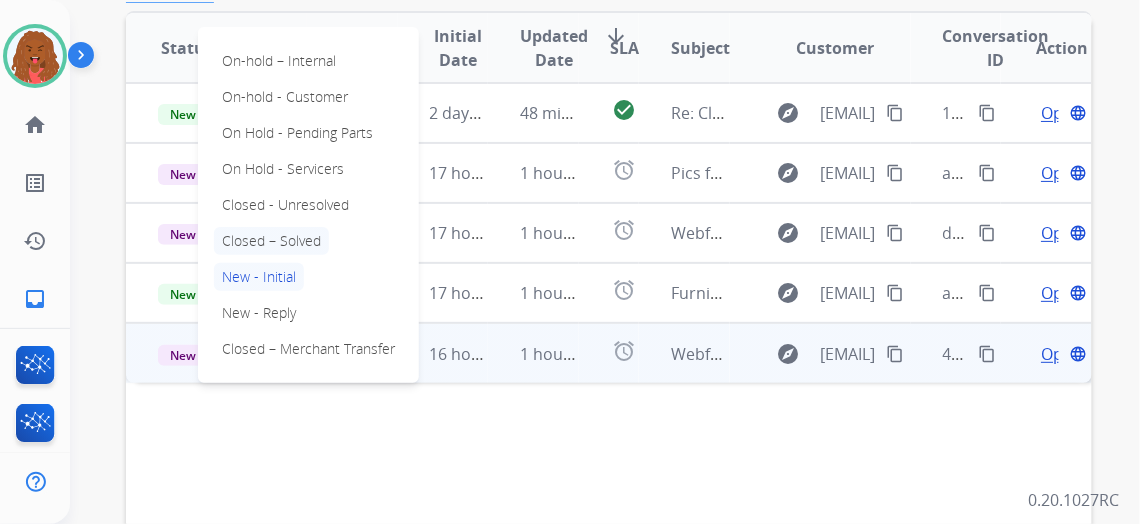 click on "Closed – Solved" at bounding box center [271, 241] 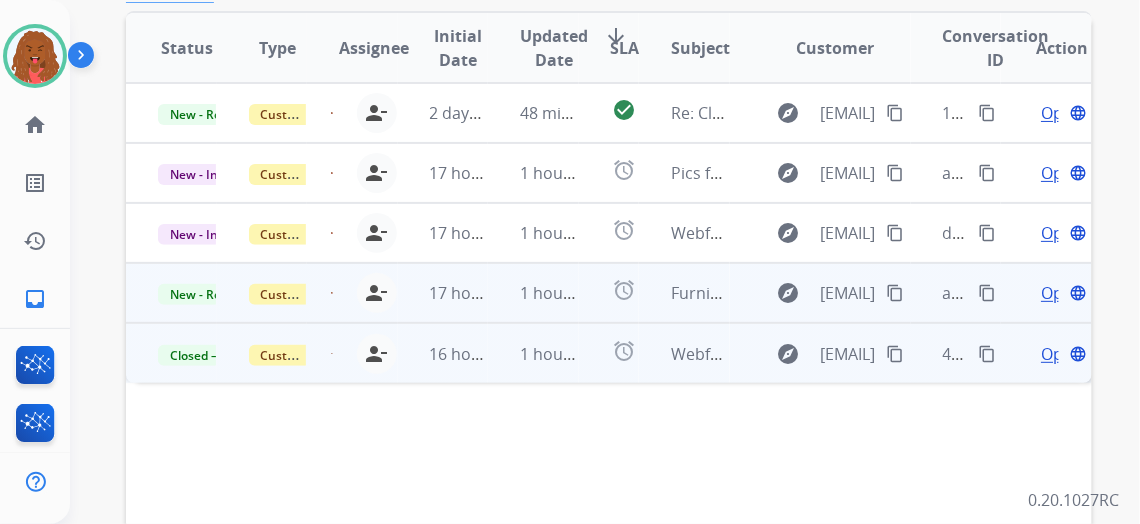 click on "Open" at bounding box center (1061, 293) 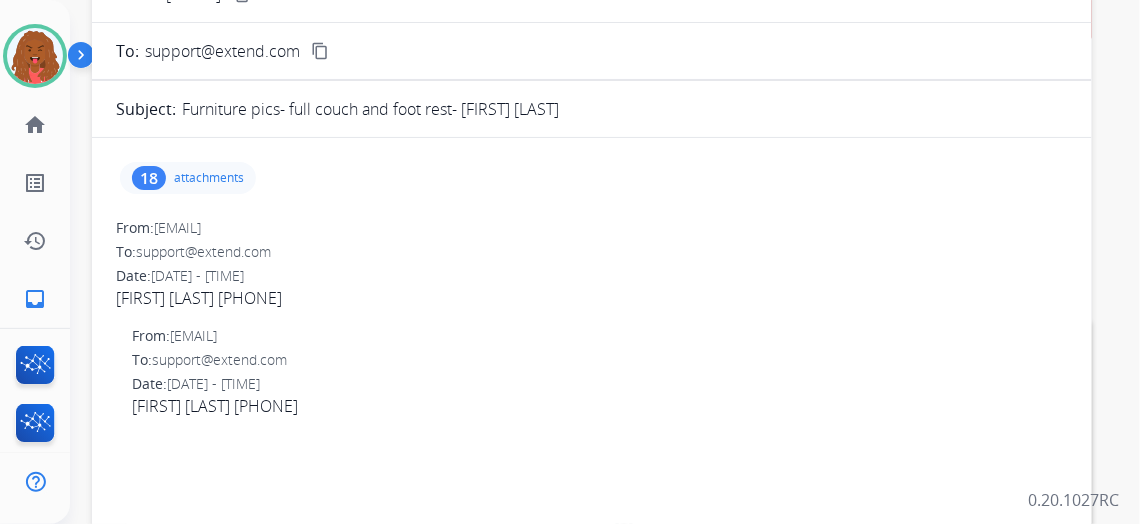 scroll, scrollTop: 272, scrollLeft: 0, axis: vertical 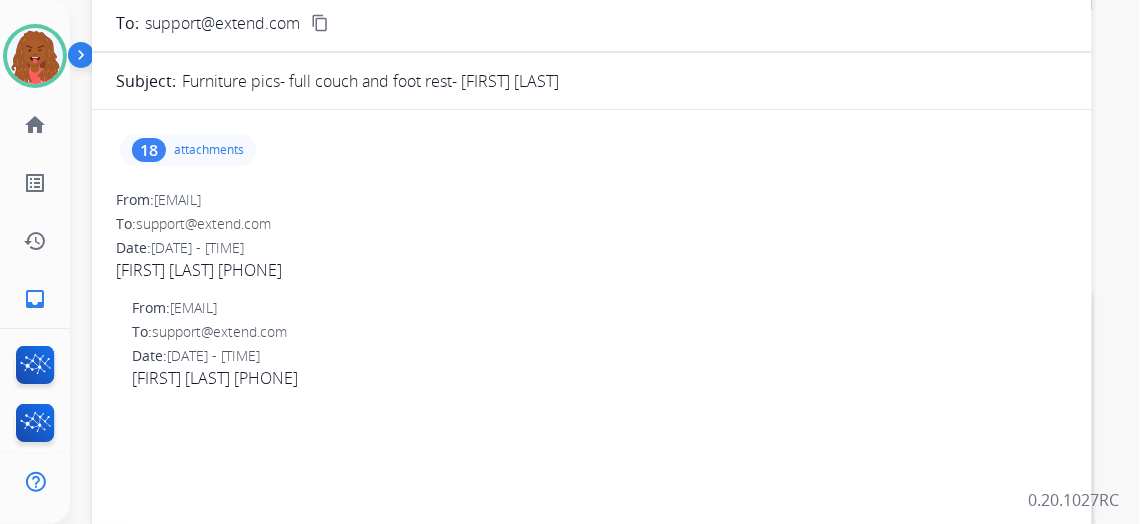 click on "18 attachments" at bounding box center [188, 150] 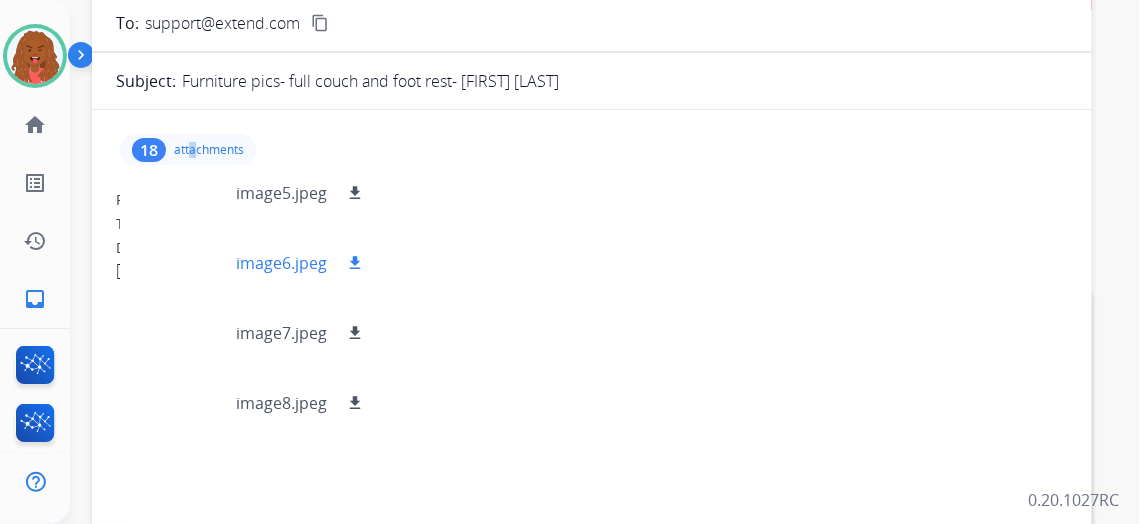 scroll, scrollTop: 363, scrollLeft: 0, axis: vertical 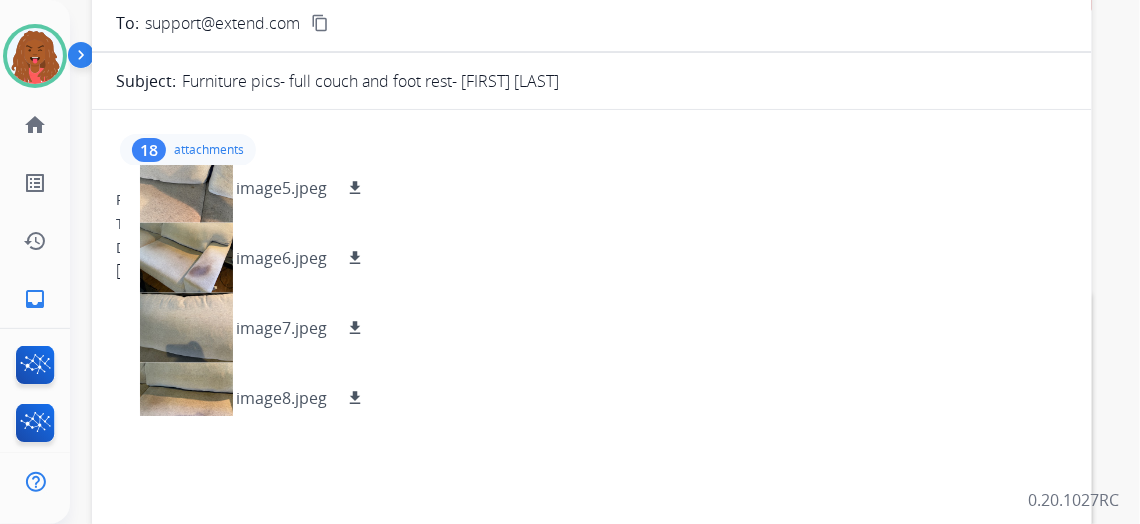 click on "18 attachments  image0.jpeg  download  image1.jpeg  download  image2.jpeg  download  image3.jpeg  download  image4.jpeg  download  image5.jpeg  download  image6.jpeg  download  image7.jpeg  download  image8.jpeg  download  image0.jpeg  download  image1.jpeg  download  image2.jpeg  download  image3.jpeg  download  image4.jpeg  download  image5.jpeg  download  image6.jpeg  download  image7.jpeg  download  image8.jpeg  download  From:  [EMAIL]   To:  support@extend.com  Date:  [DATE] - [TIME]
[FIRST] [LAST]
[PHONE]  From:  [EMAIL]   To:  support@extend.com  Date:  [DATE] - [TIME]
[FIRST] [LAST]
[PHONE]" at bounding box center [592, 447] 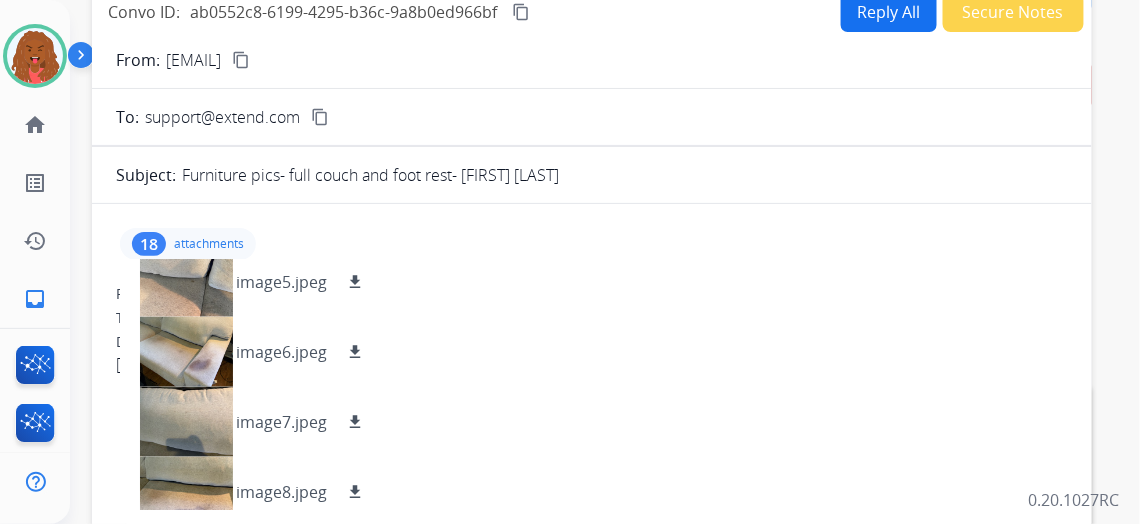 scroll, scrollTop: 90, scrollLeft: 0, axis: vertical 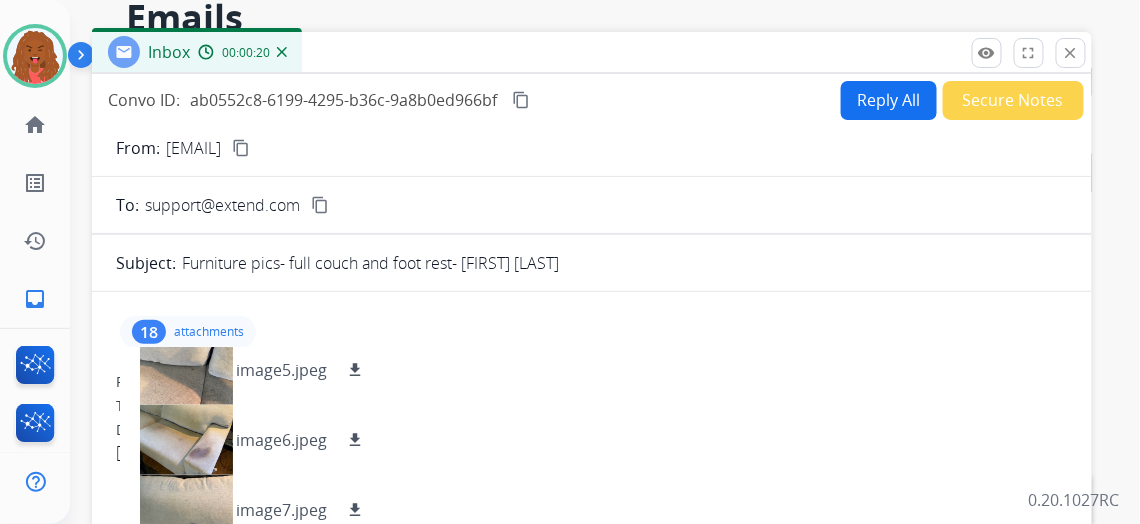 click on "content_copy" at bounding box center [241, 148] 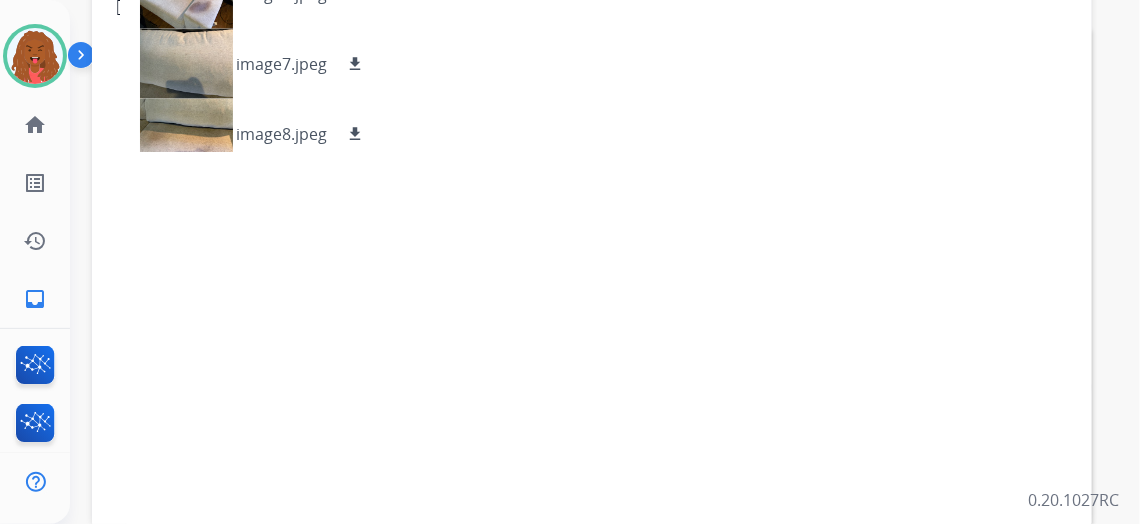 scroll, scrollTop: 545, scrollLeft: 0, axis: vertical 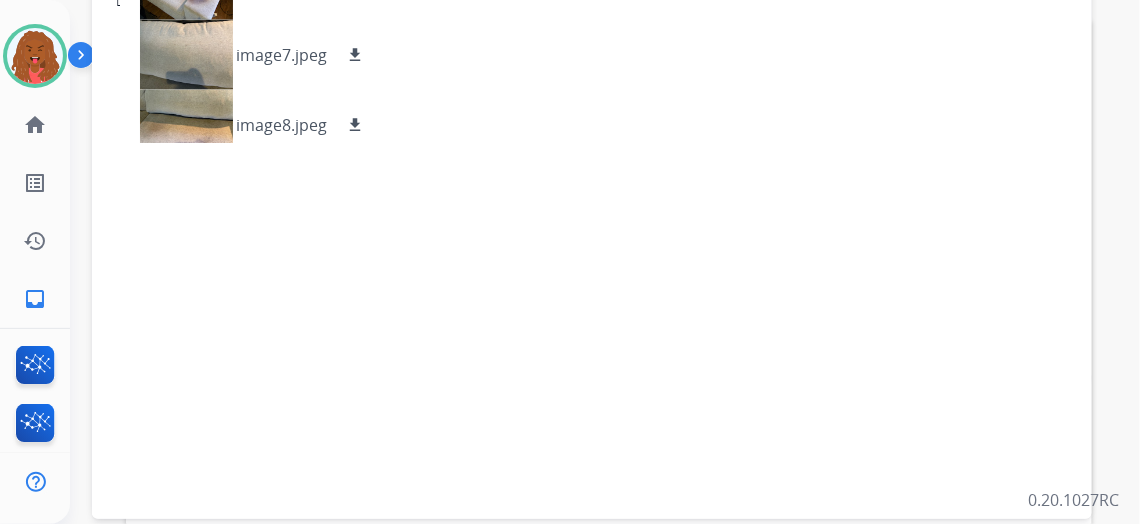 click on "18 attachments  image0.jpeg  download  image1.jpeg  download  image2.jpeg  download  image3.jpeg  download  image4.jpeg  download  image5.jpeg  download  image6.jpeg  download  image7.jpeg  download  image8.jpeg  download  image0.jpeg  download  image1.jpeg  download  image2.jpeg  download  image3.jpeg  download  image4.jpeg  download  image5.jpeg  download  image6.jpeg  download  image7.jpeg  download  image8.jpeg  download  From:  [EMAIL]   To:  support@extend.com  Date:  [DATE] - [TIME]
[FIRST] [LAST]
[PHONE]  From:  [EMAIL]   To:  support@extend.com  Date:  [DATE] - [TIME]
[FIRST] [LAST]
[PHONE]" at bounding box center [592, 174] 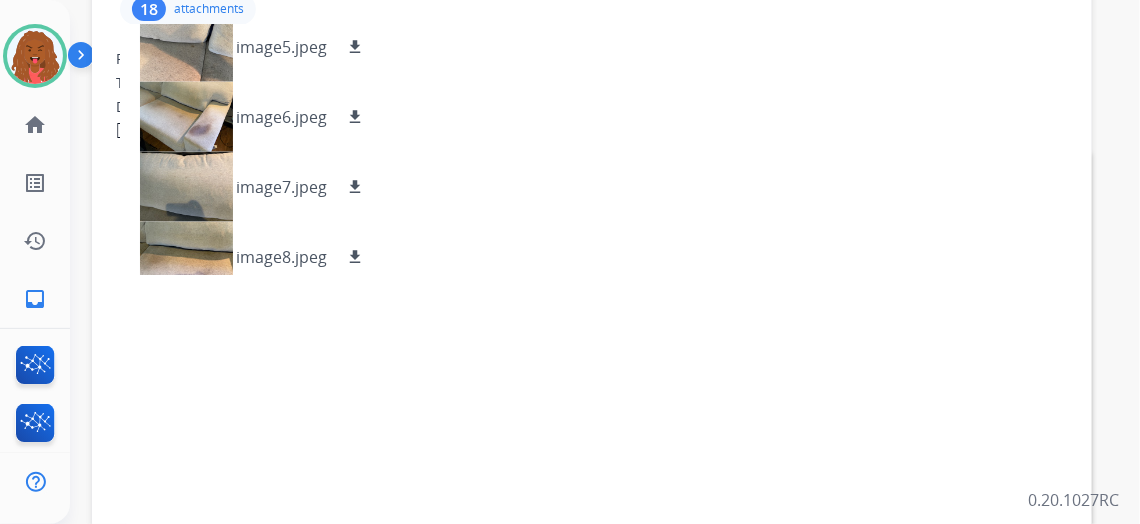 scroll, scrollTop: 181, scrollLeft: 0, axis: vertical 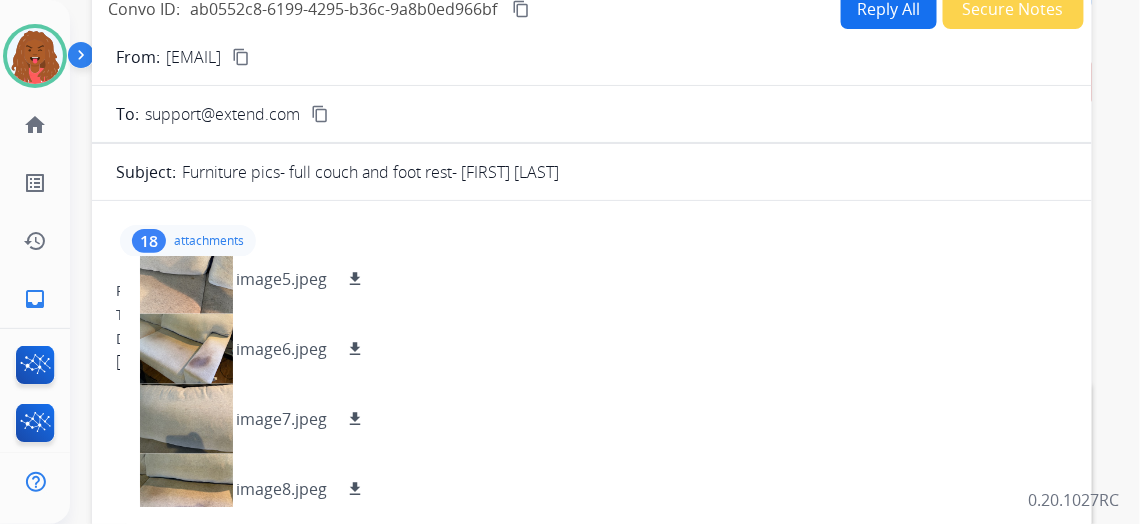 click on "18 attachments  image0.jpeg  download  image1.jpeg  download  image2.jpeg  download  image3.jpeg  download  image4.jpeg  download  image5.jpeg  download  image6.jpeg  download  image7.jpeg  download  image8.jpeg  download  image0.jpeg  download  image1.jpeg  download  image2.jpeg  download  image3.jpeg  download  image4.jpeg  download  image5.jpeg  download  image6.jpeg  download  image7.jpeg  download  image8.jpeg  download" at bounding box center [188, 241] 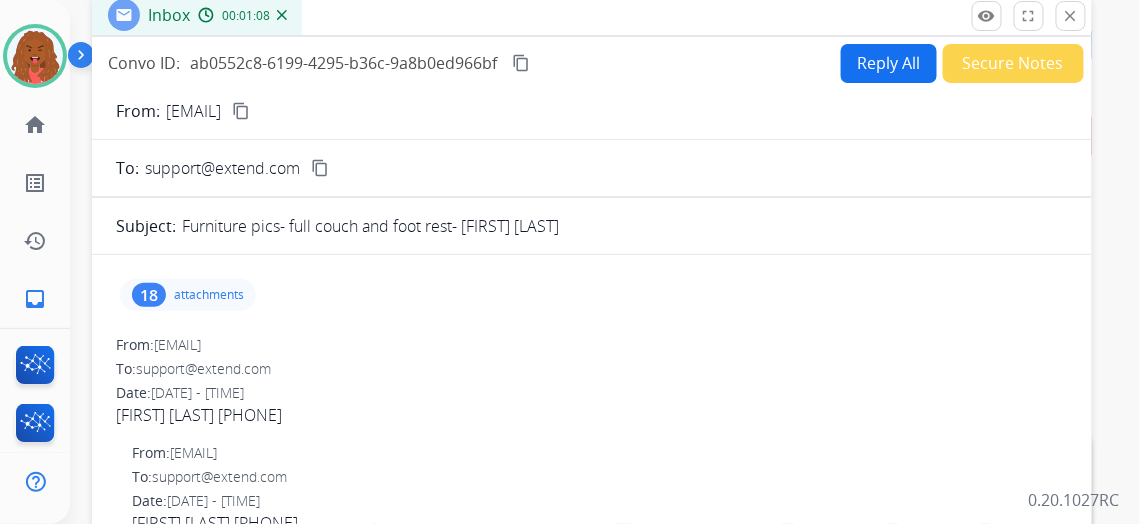 scroll, scrollTop: 90, scrollLeft: 0, axis: vertical 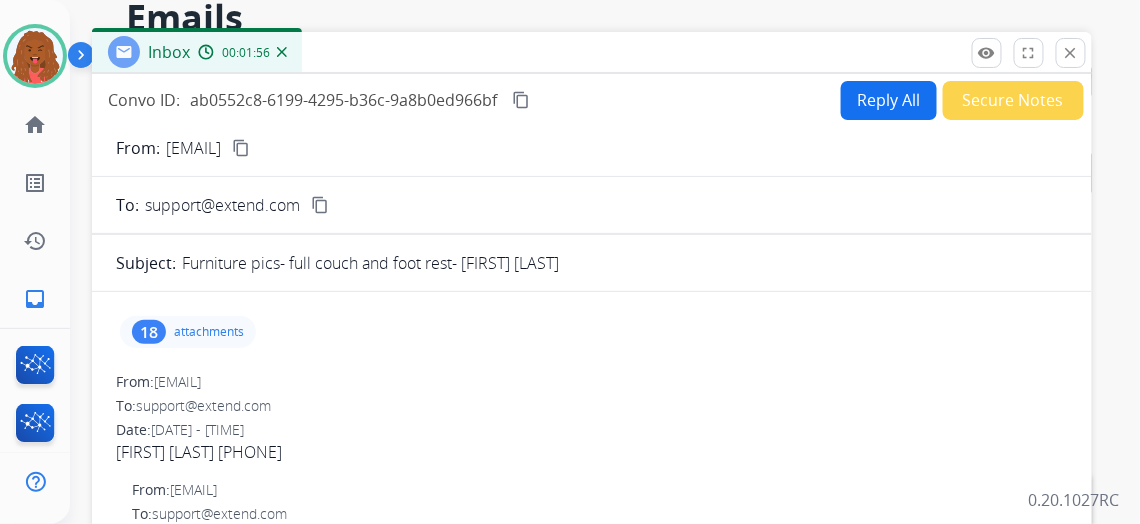click on "Reply All" at bounding box center [889, 100] 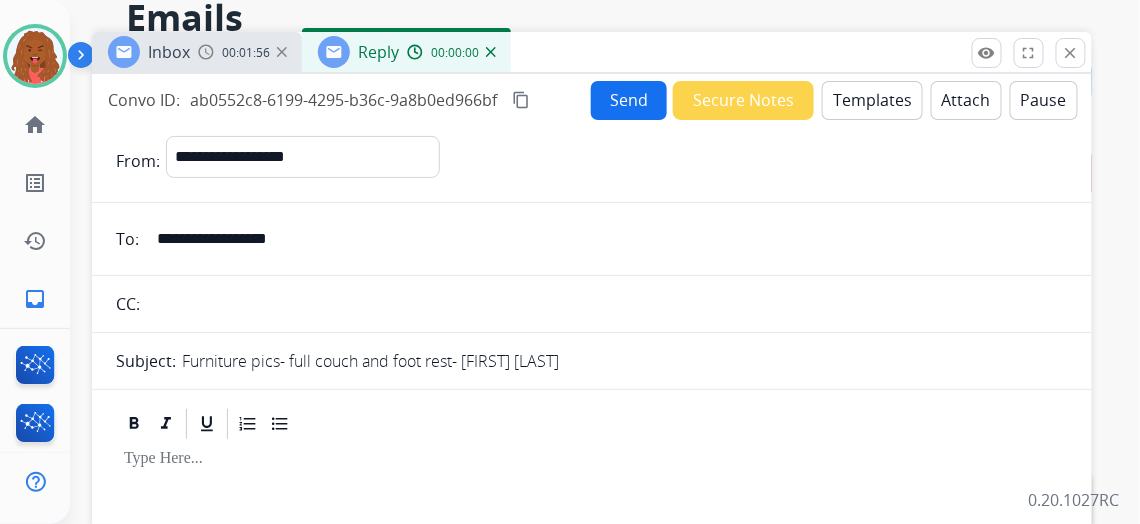 click on "Templates" at bounding box center (872, 100) 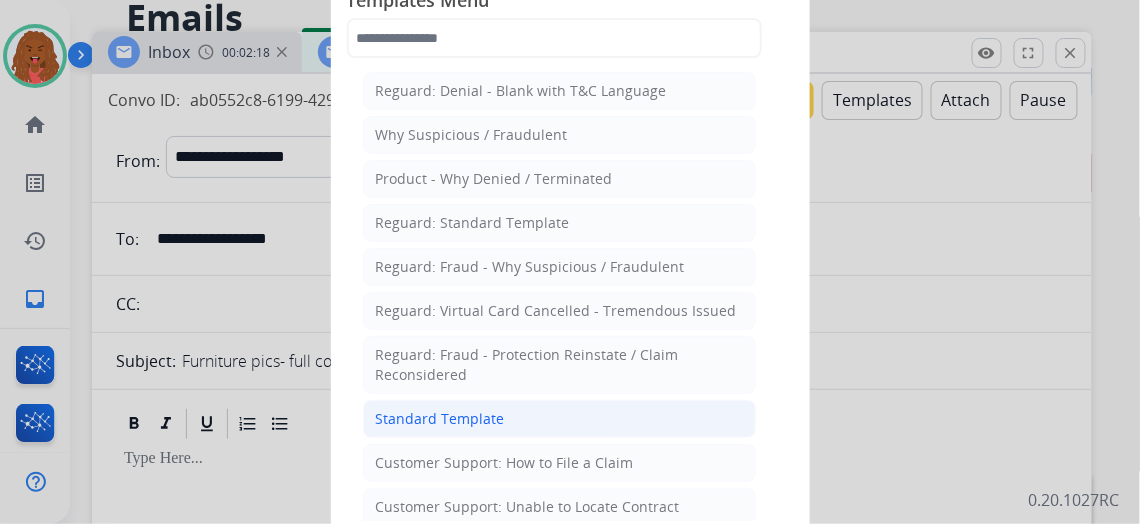 click on "Standard Template" 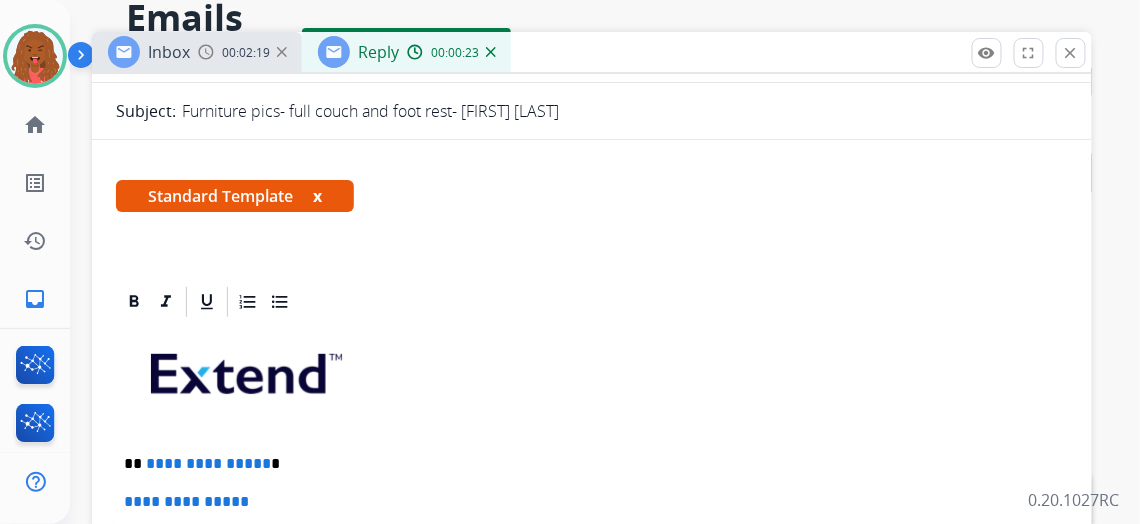 scroll, scrollTop: 363, scrollLeft: 0, axis: vertical 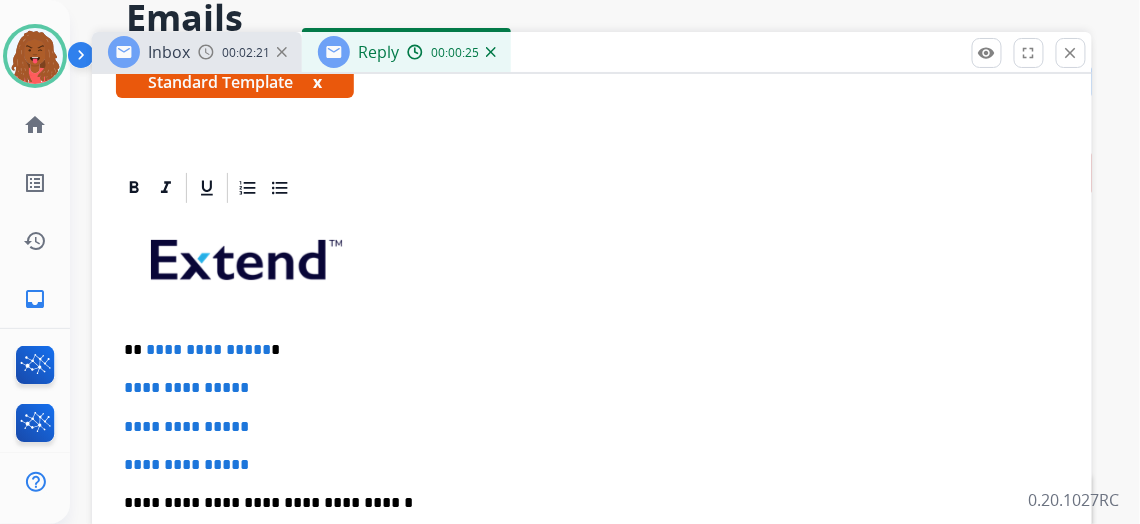 click on "**********" at bounding box center (208, 349) 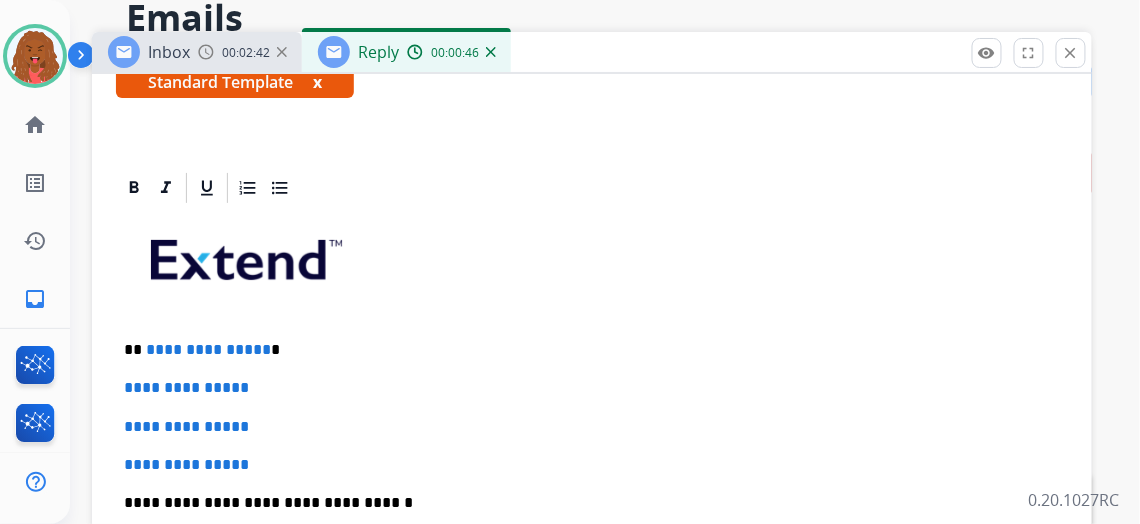 click on "**********" at bounding box center (584, 350) 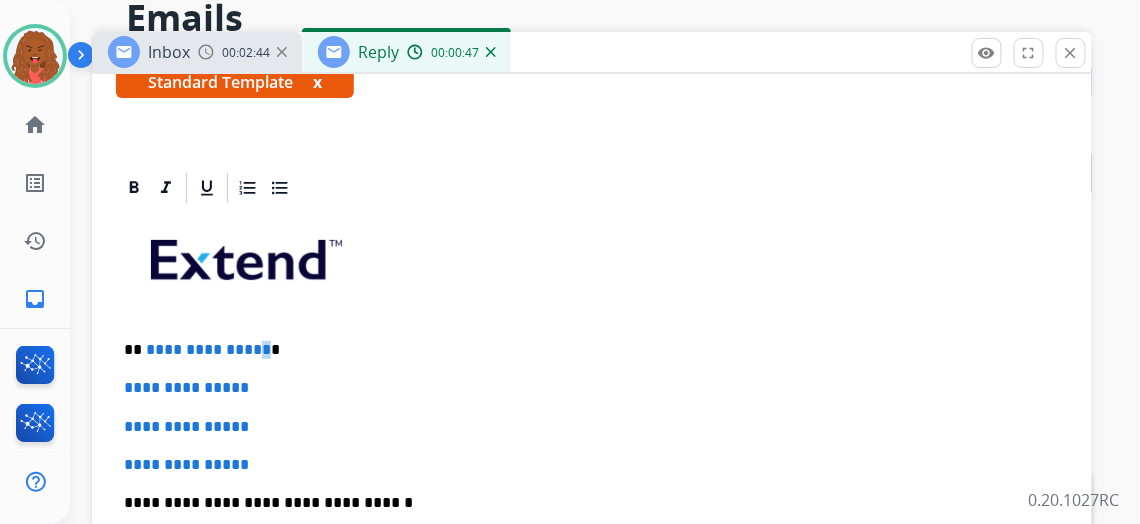 type 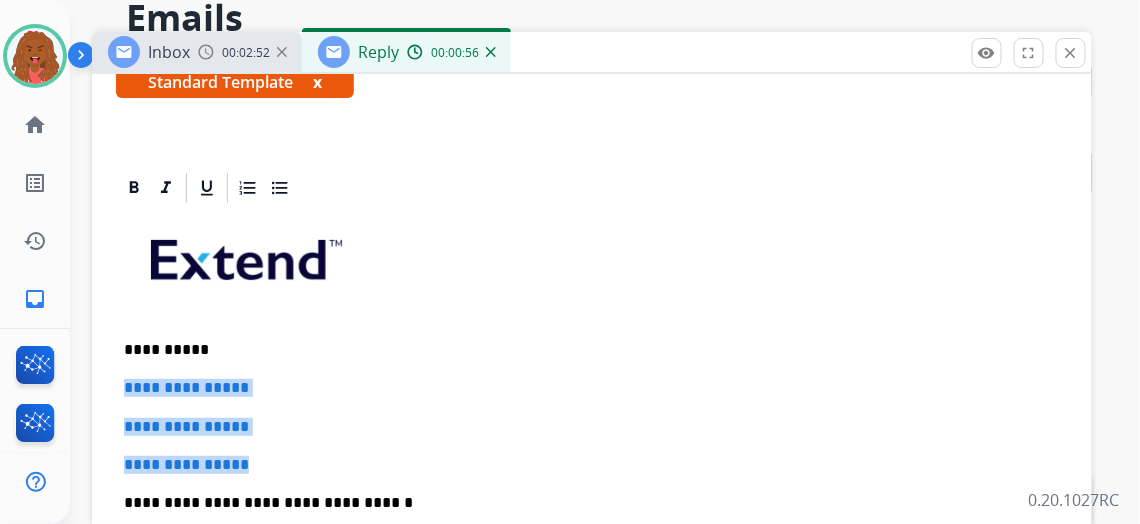 drag, startPoint x: 273, startPoint y: 468, endPoint x: 130, endPoint y: 375, distance: 170.58136 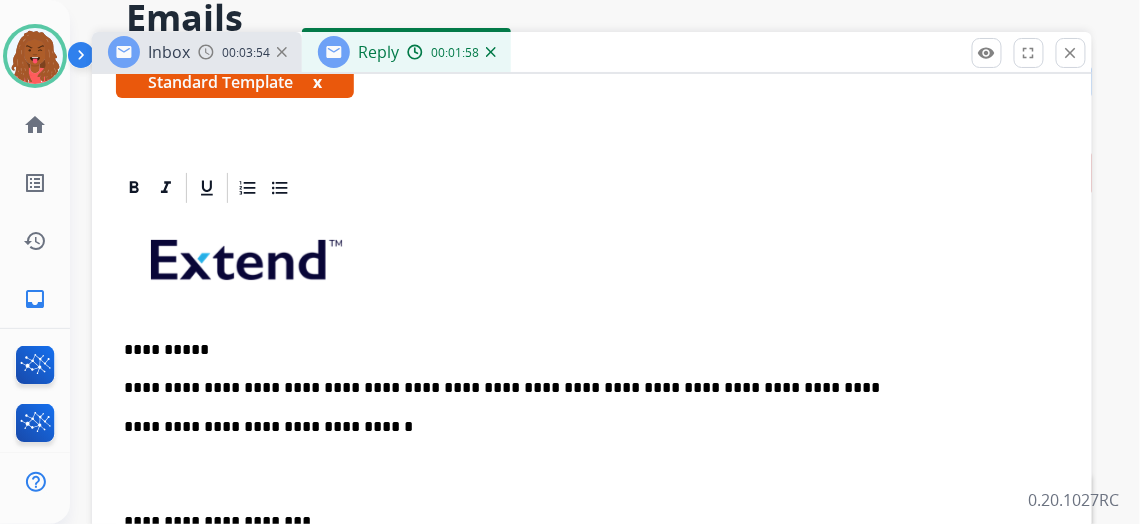 click on "**********" at bounding box center [584, 388] 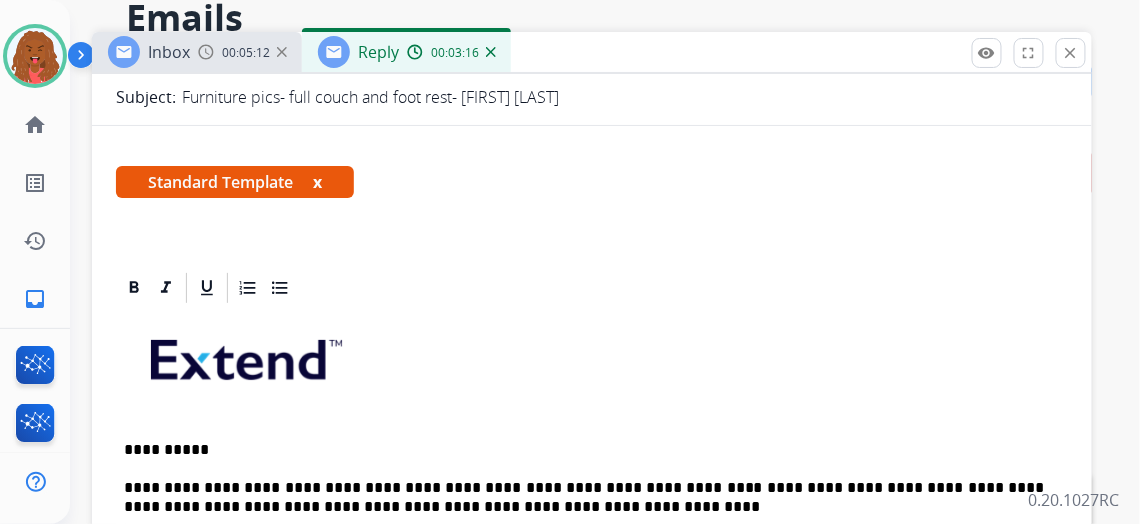 scroll, scrollTop: 0, scrollLeft: 0, axis: both 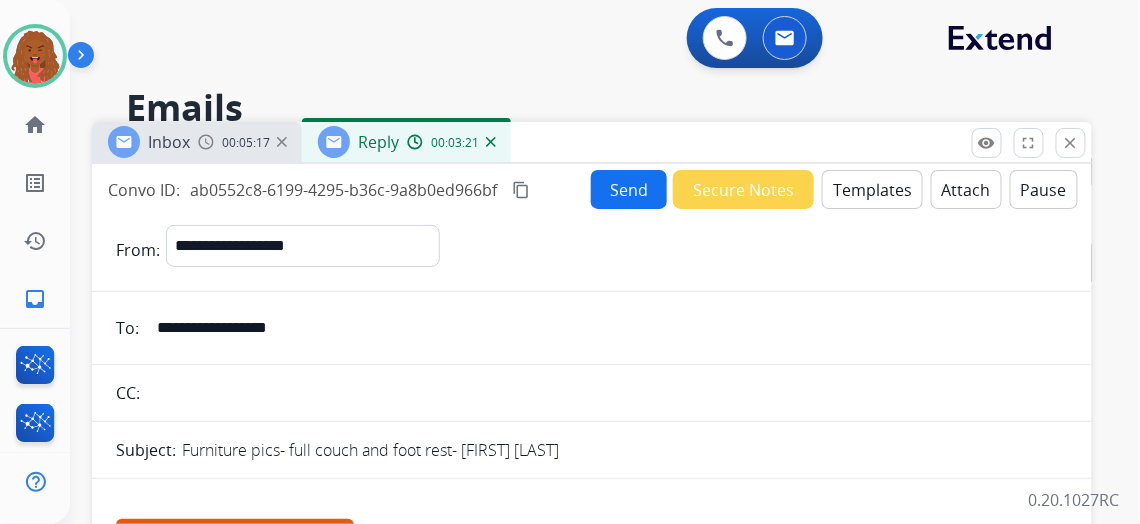 drag, startPoint x: 651, startPoint y: 193, endPoint x: 539, endPoint y: 219, distance: 114.97826 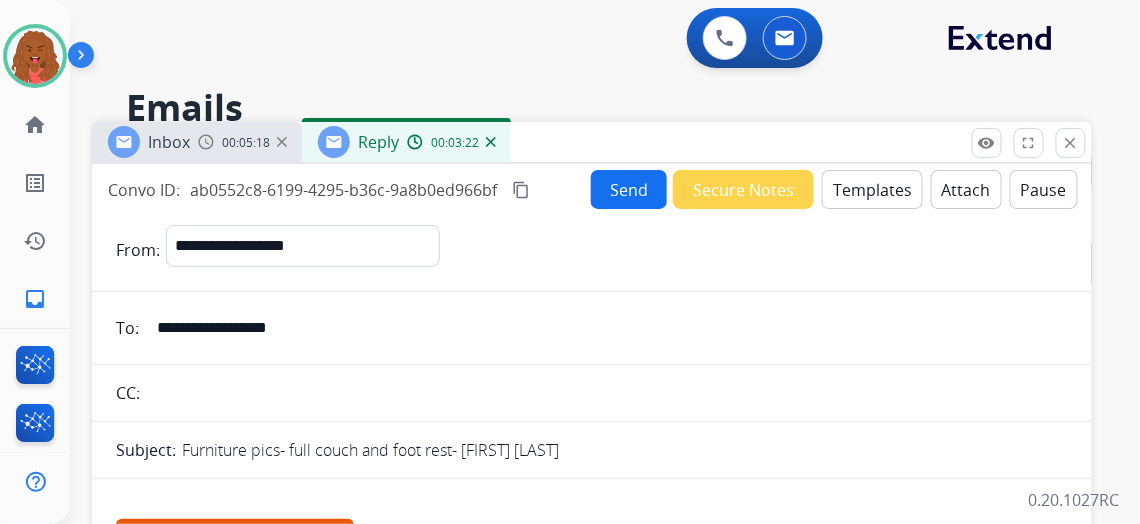 click on "content_copy" at bounding box center (521, 190) 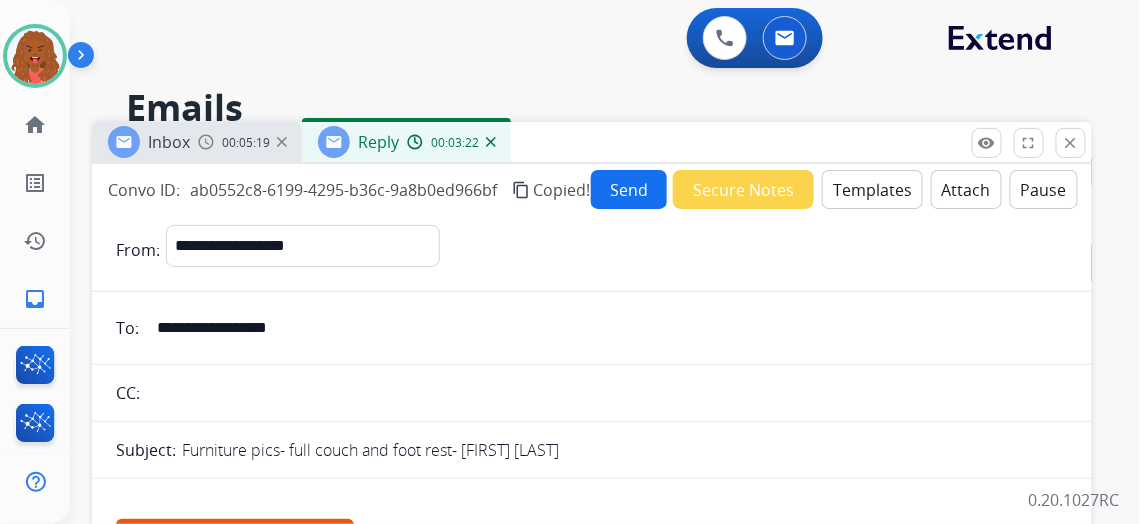 click on "Send" at bounding box center (629, 189) 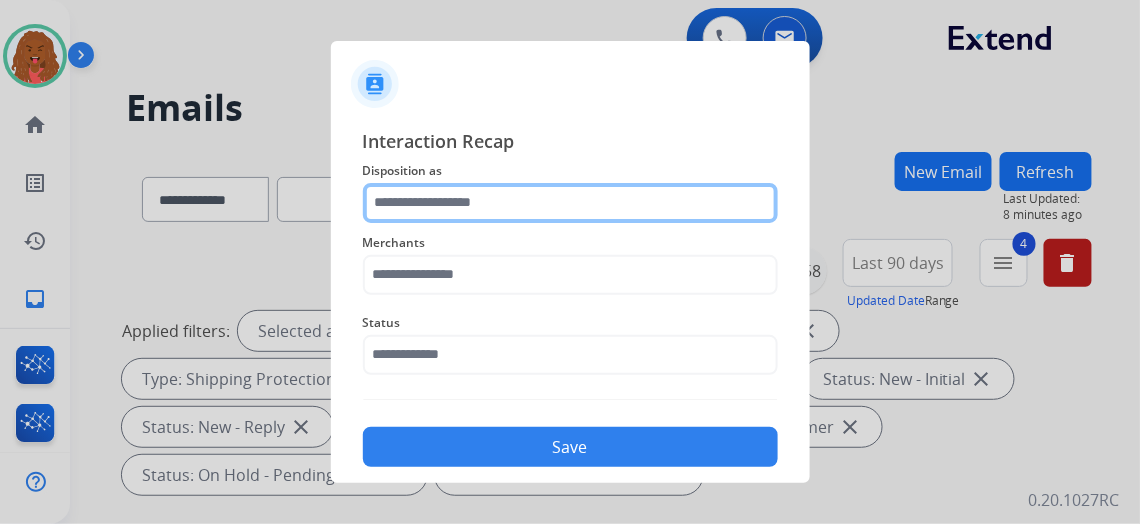 click 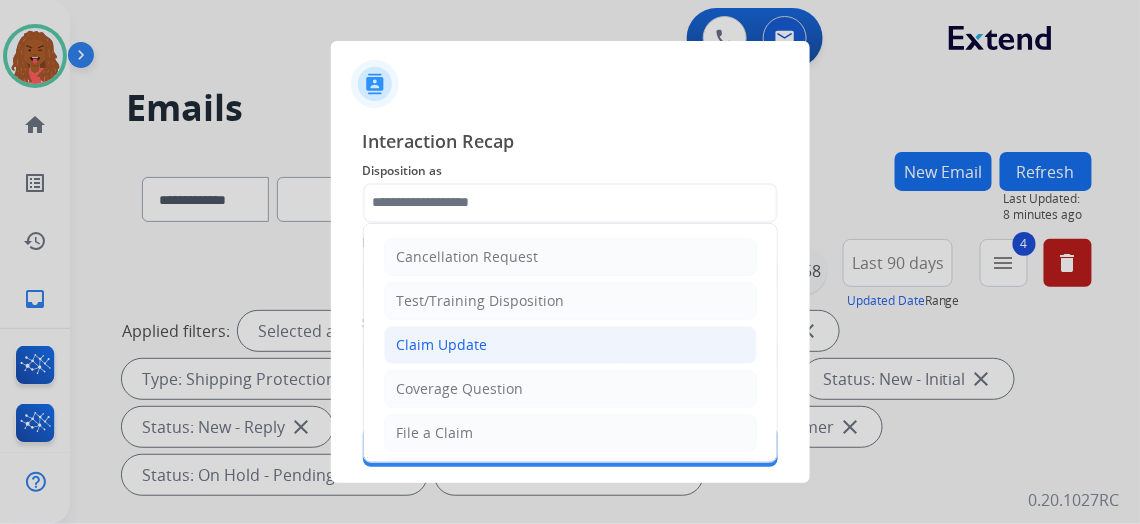 click on "Claim Update" 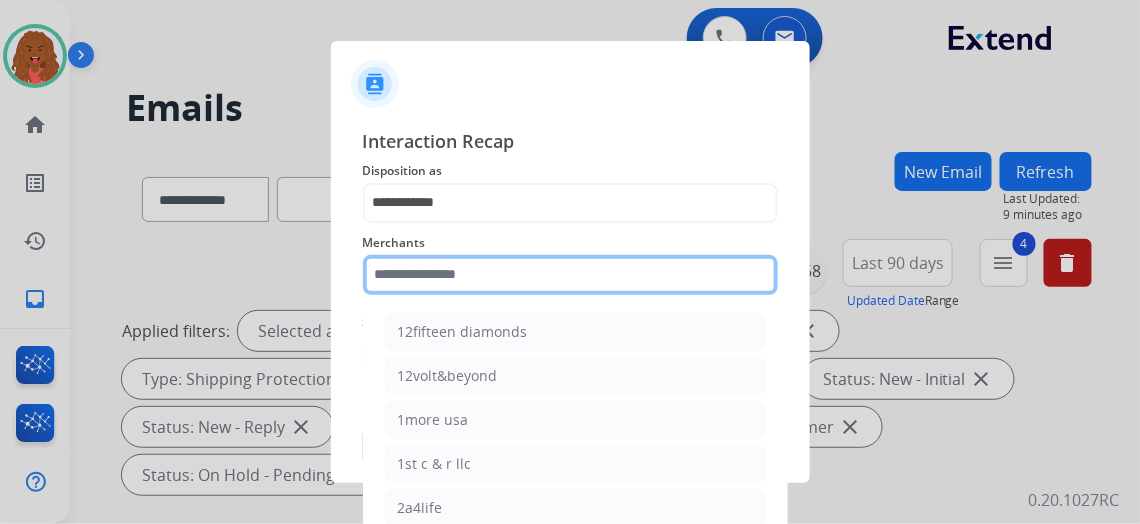 click 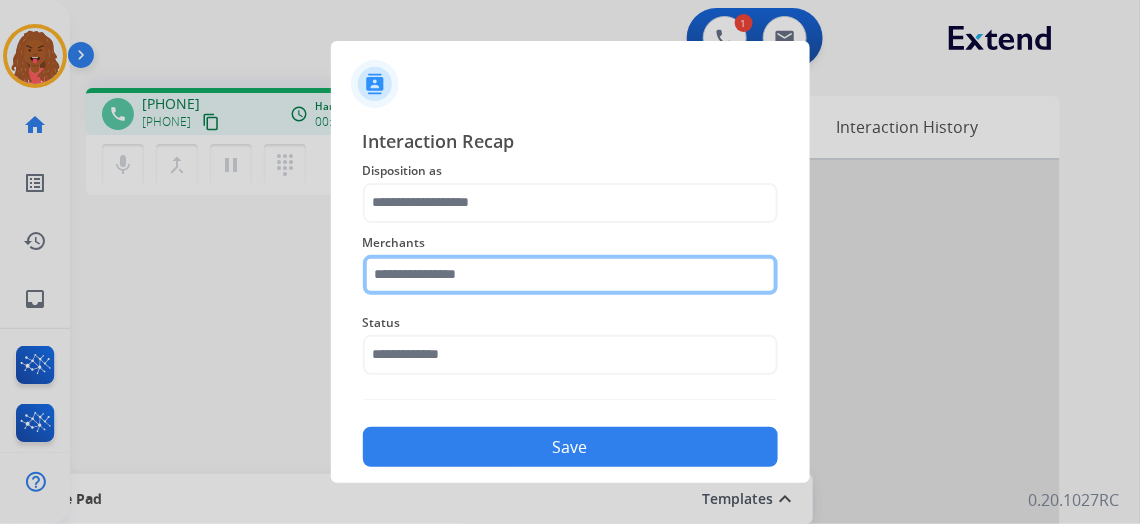 click 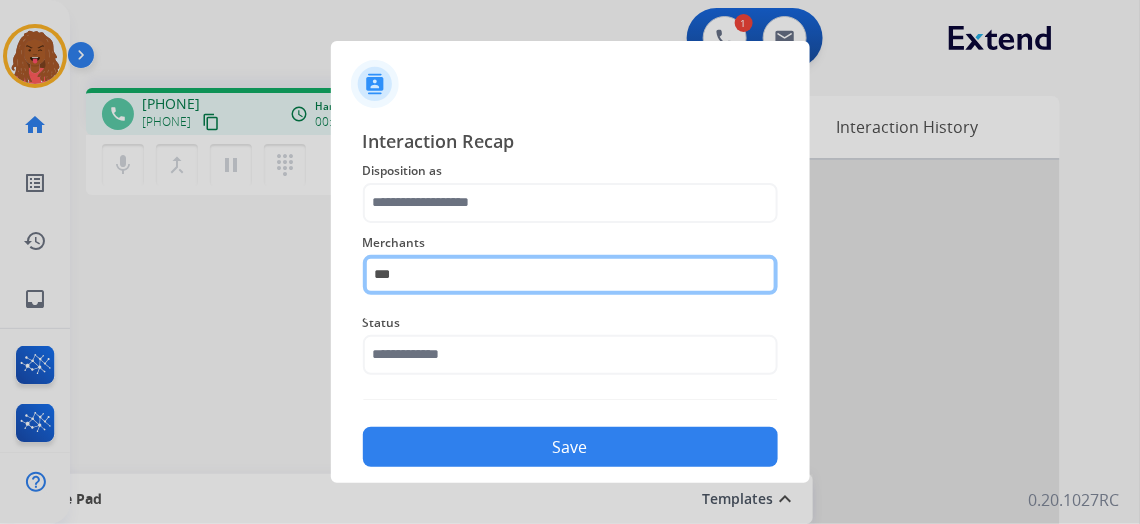 type on "***" 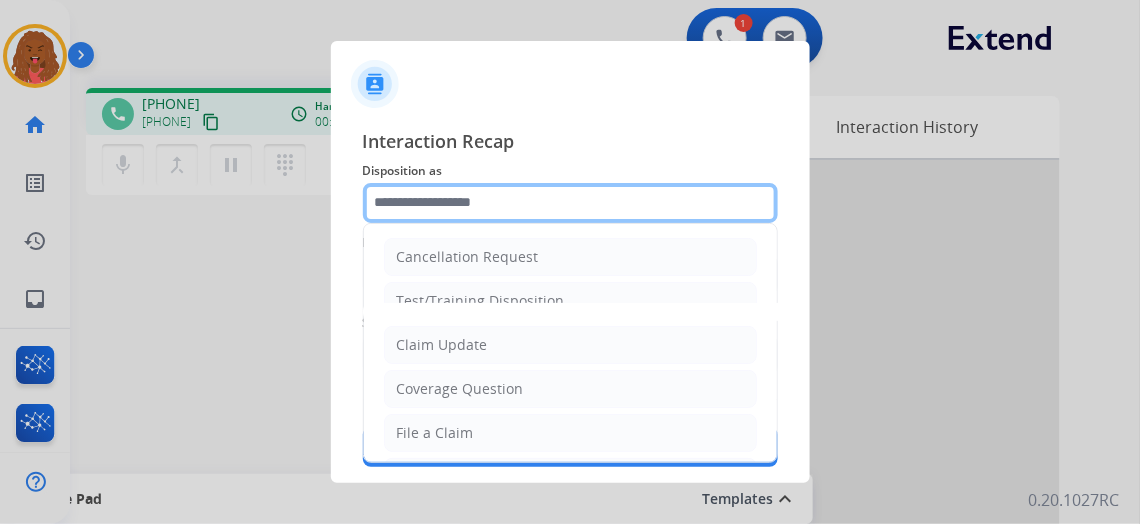 click 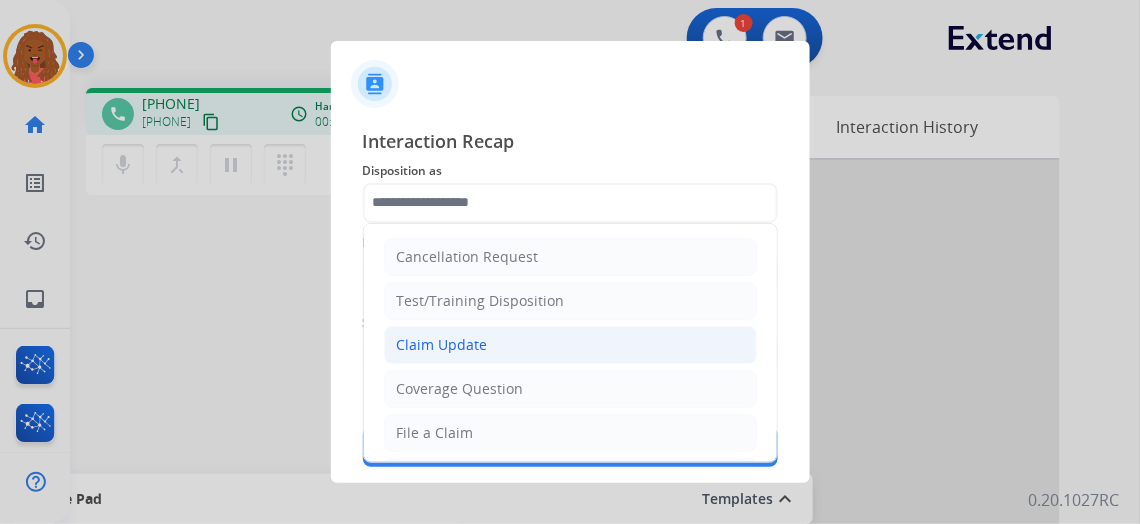 click on "Claim Update" 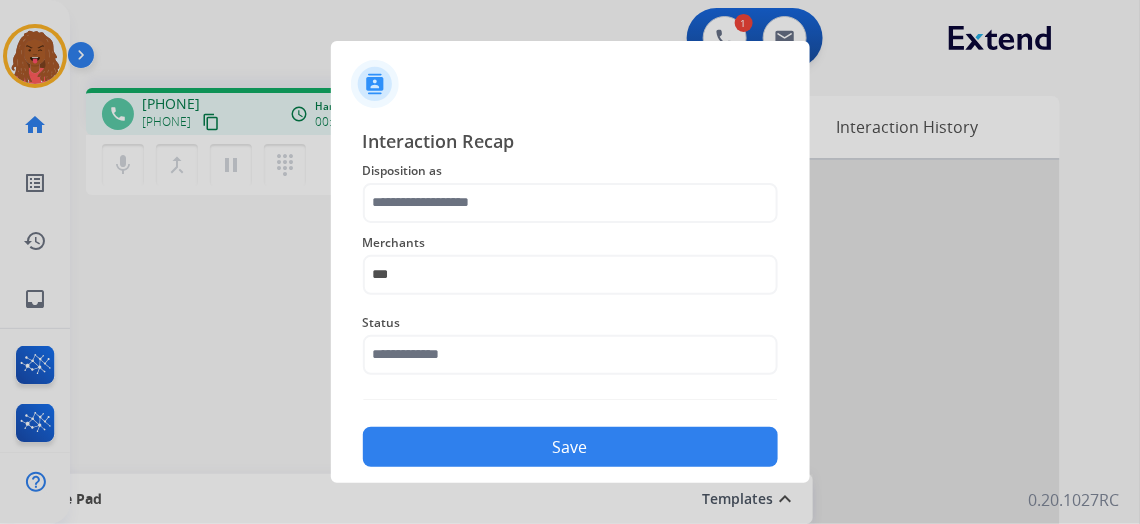 type on "**********" 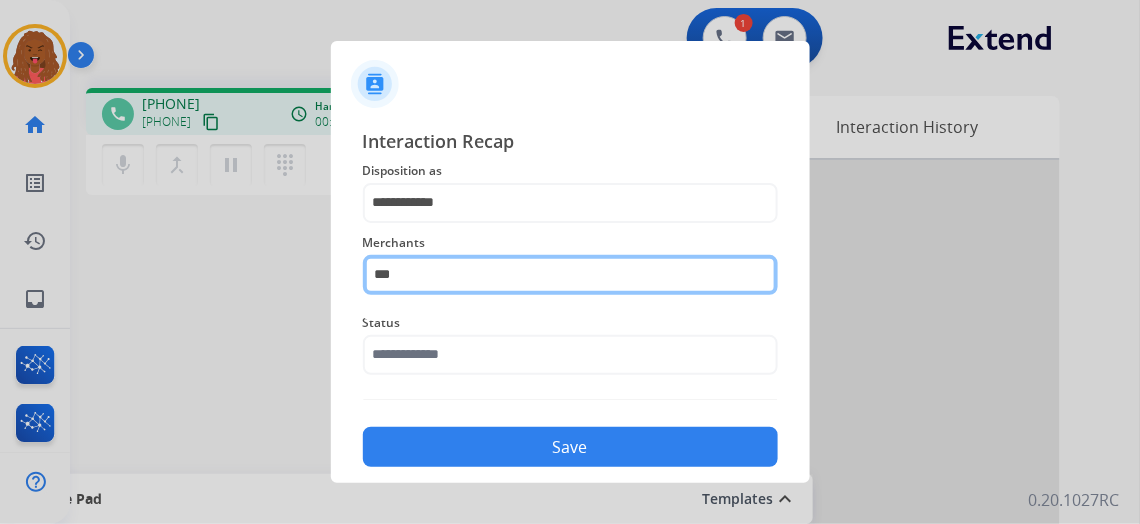 click on "***" 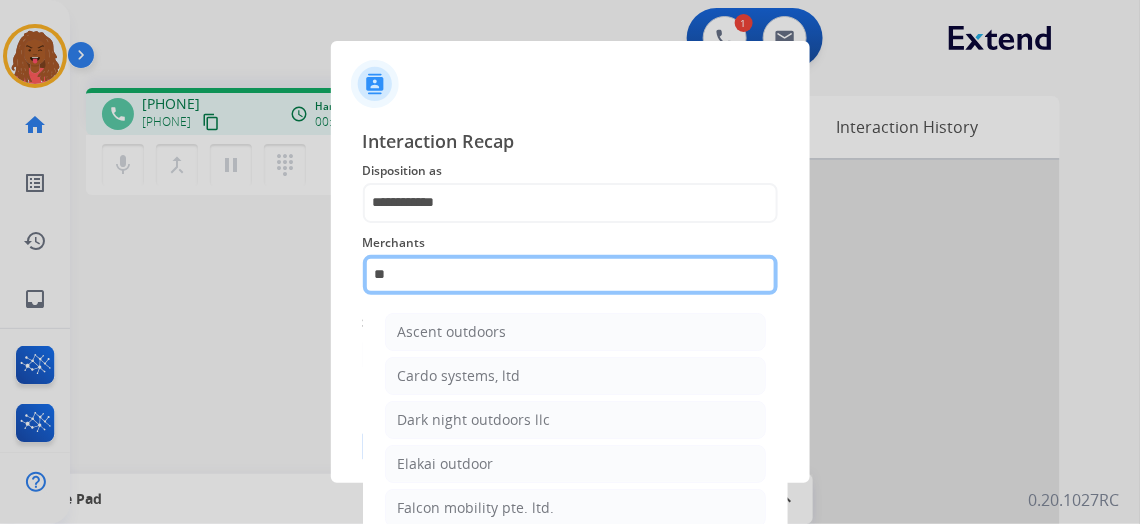 type on "*" 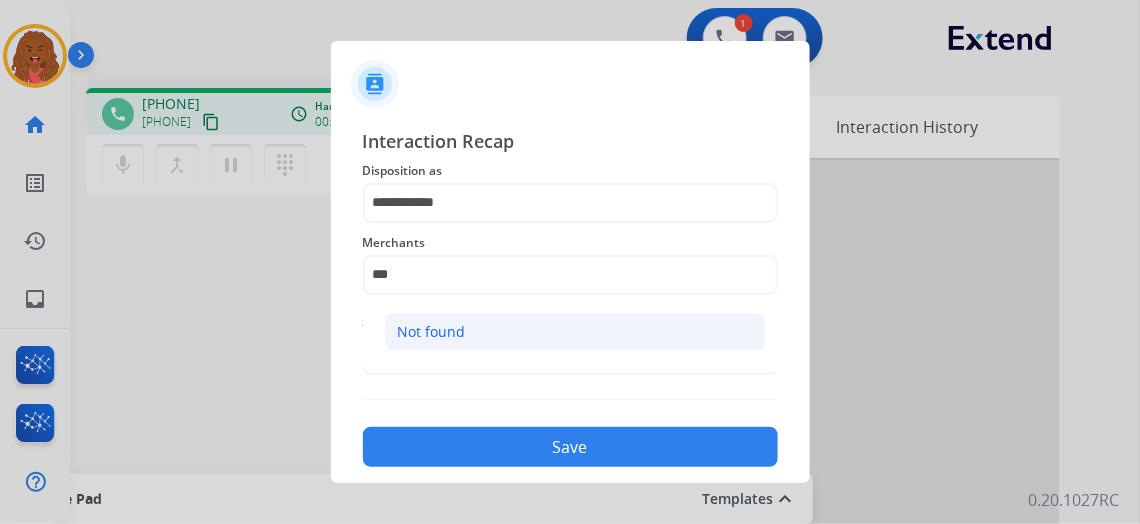 click on "Not found" 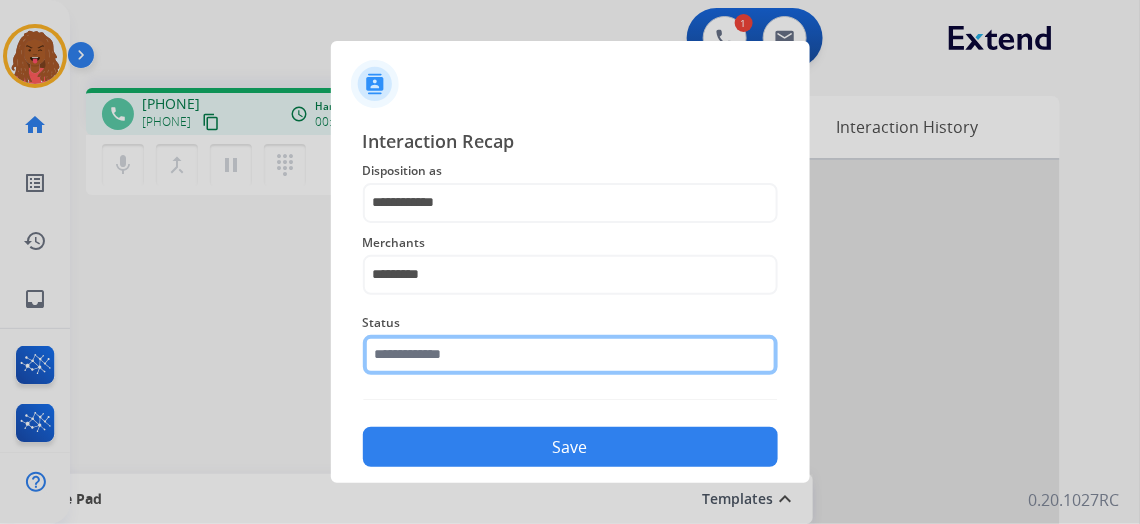 click 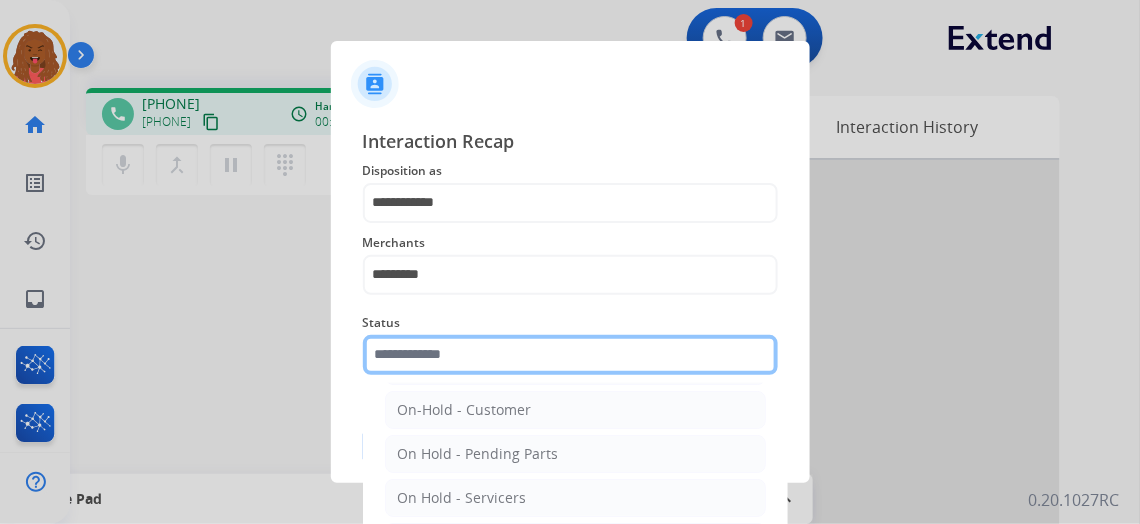 scroll, scrollTop: 112, scrollLeft: 0, axis: vertical 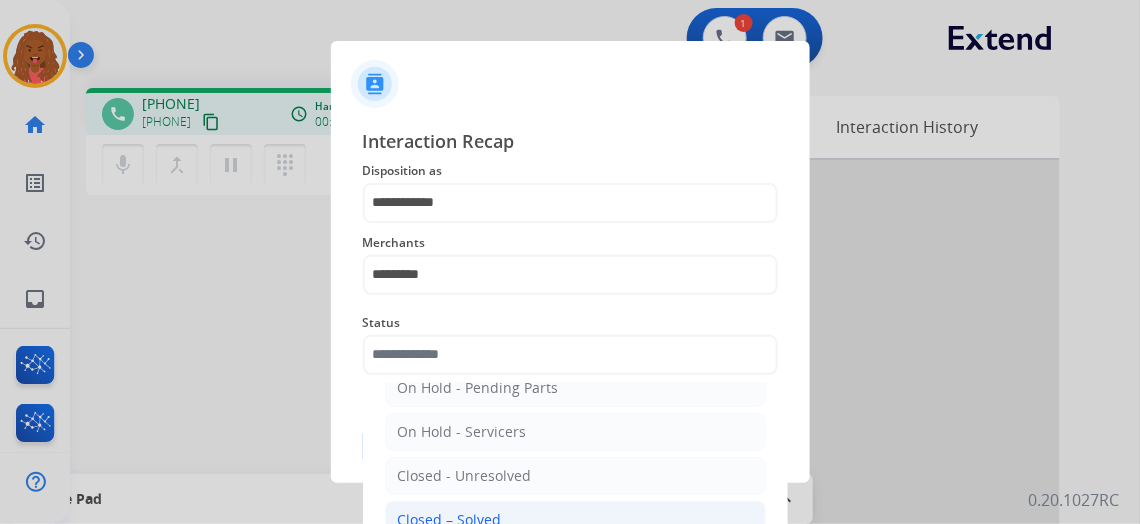 click on "Closed – Solved" 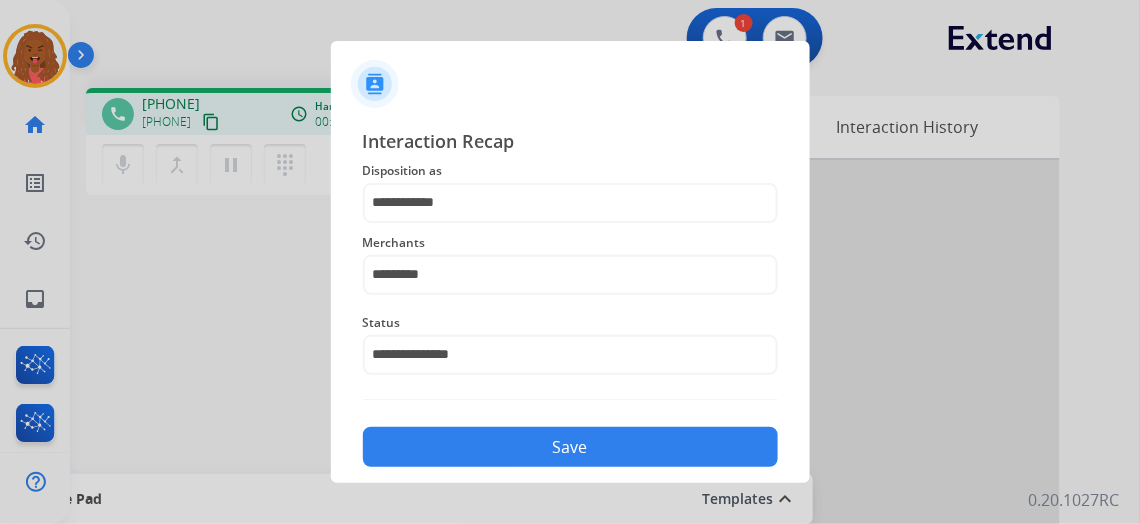 click on "Save" 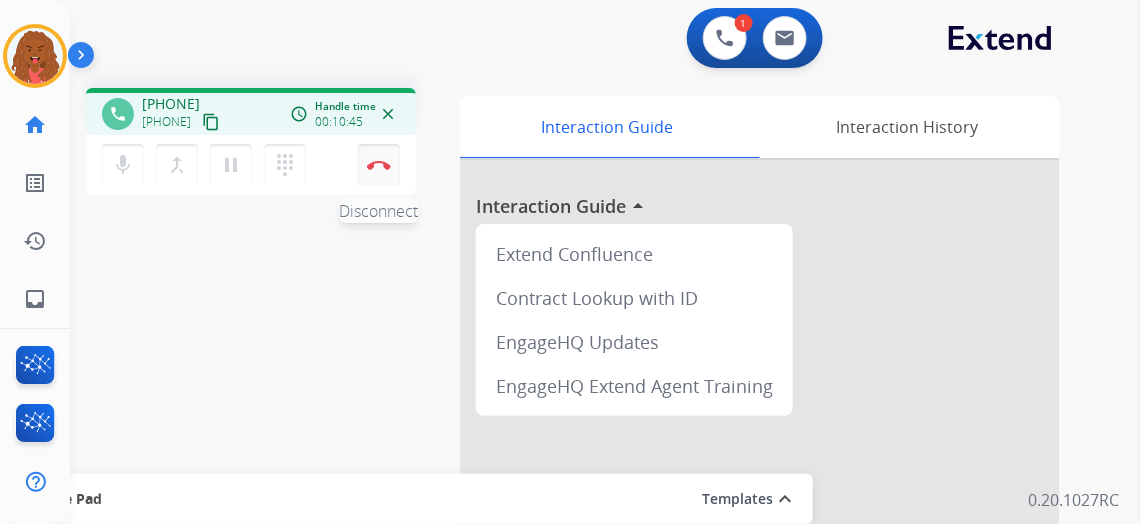 click at bounding box center (379, 165) 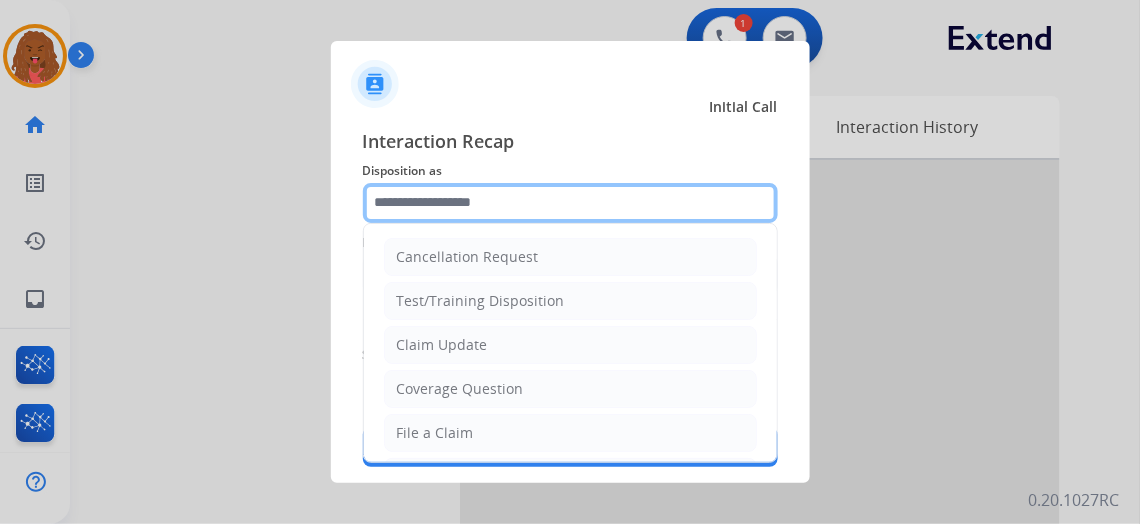 click 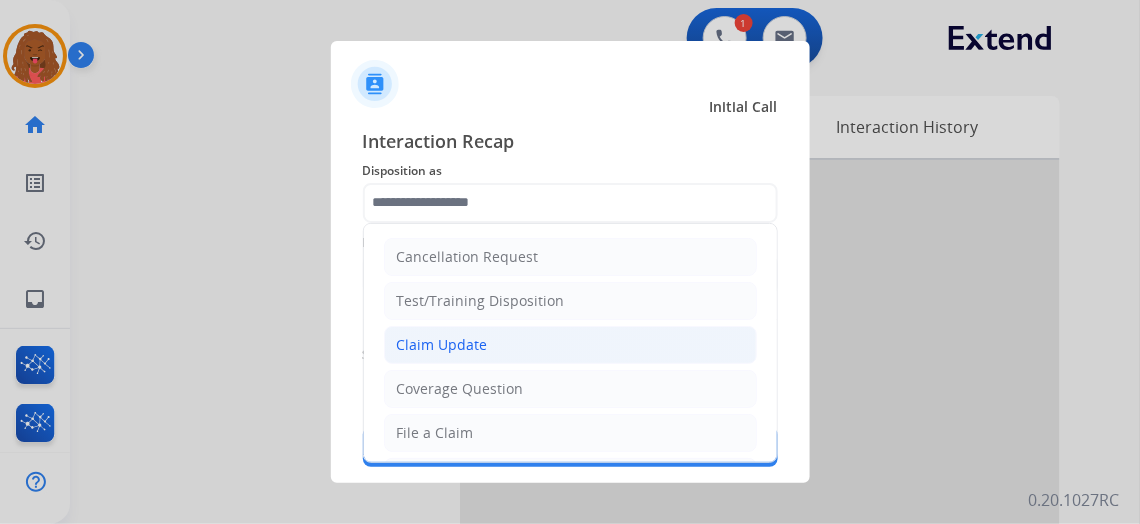 click on "Claim Update" 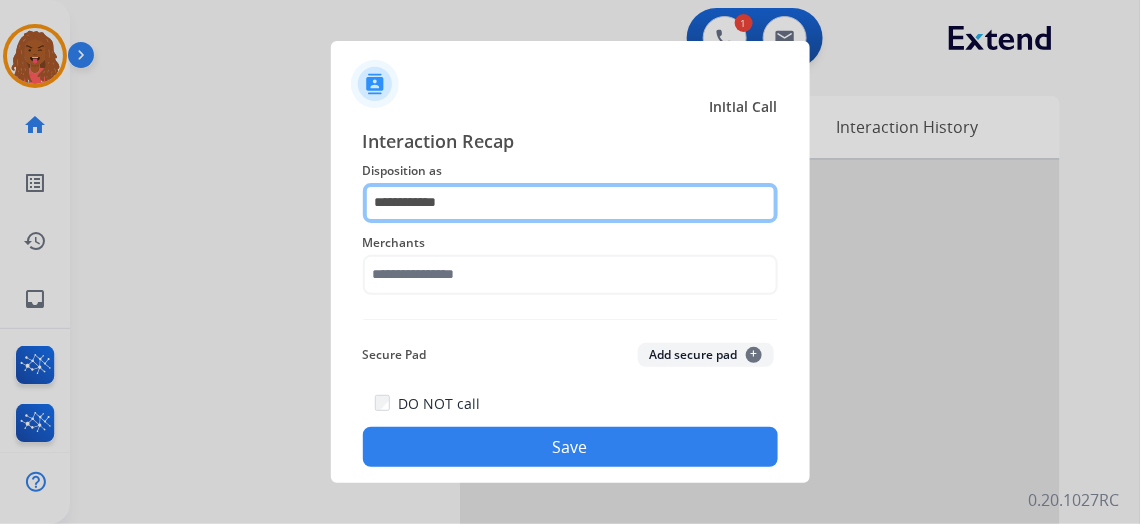 click on "**********" 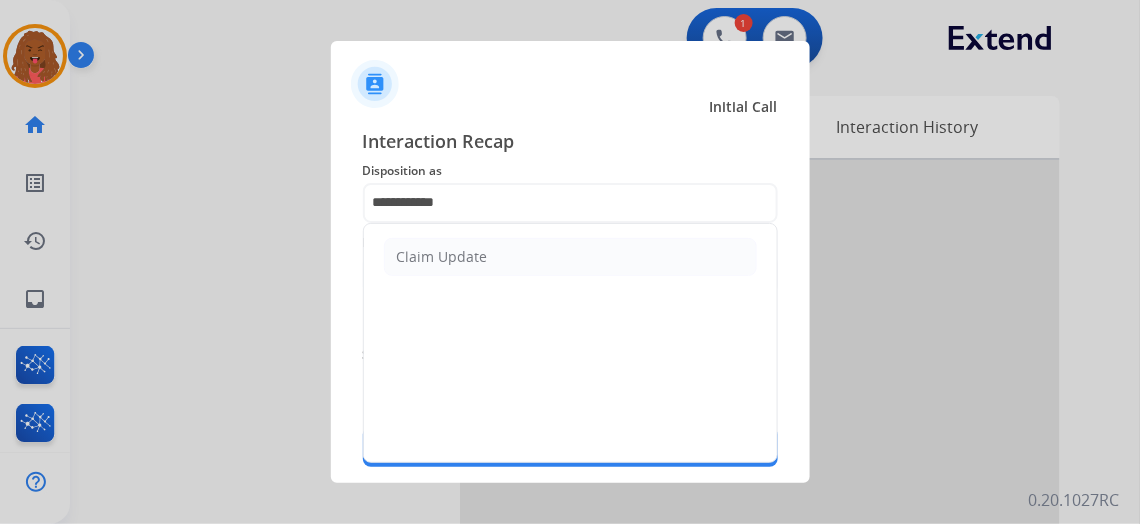 drag, startPoint x: 463, startPoint y: 247, endPoint x: 212, endPoint y: 294, distance: 255.36249 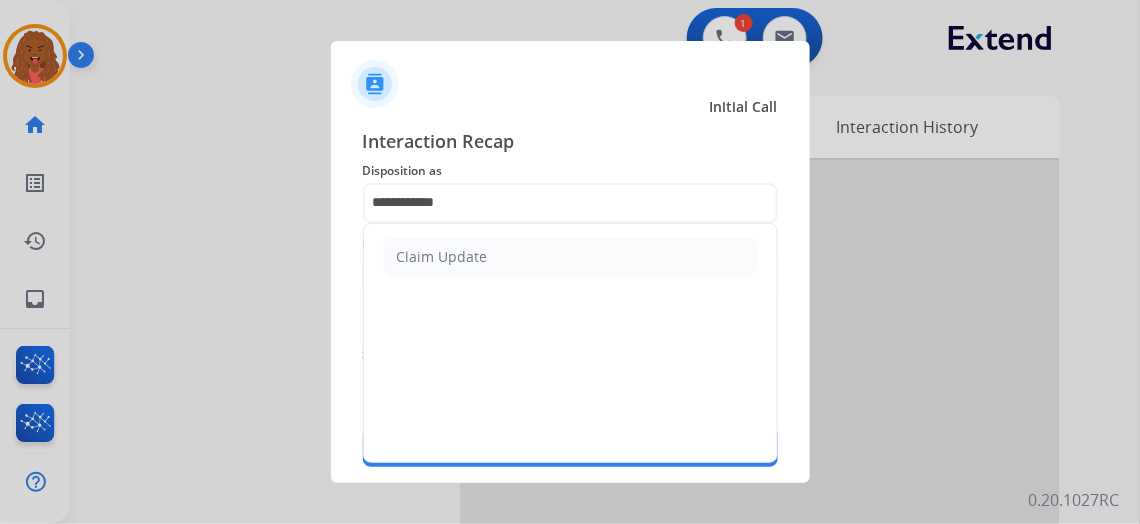 click on "**********" 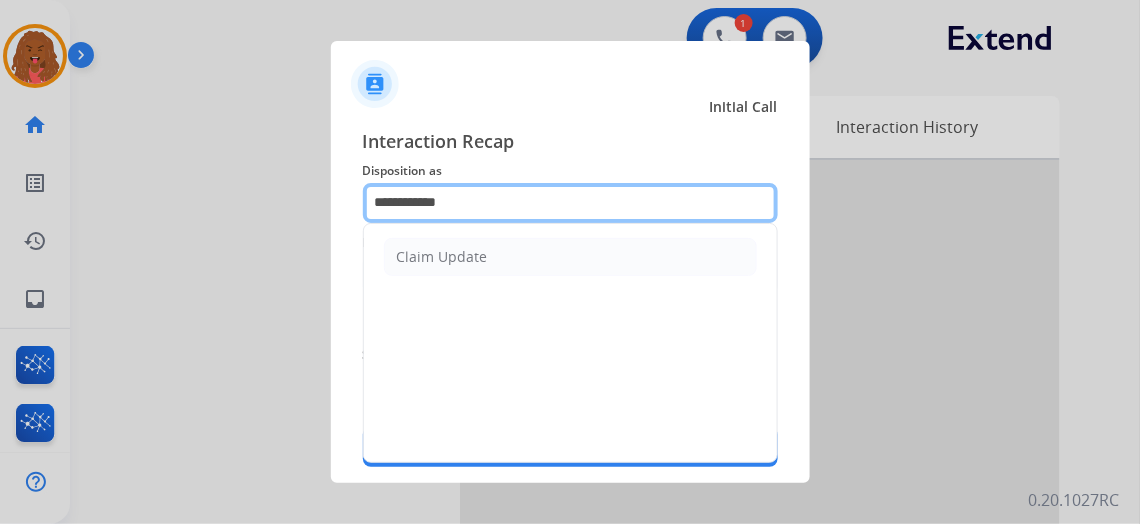 click on "**********" 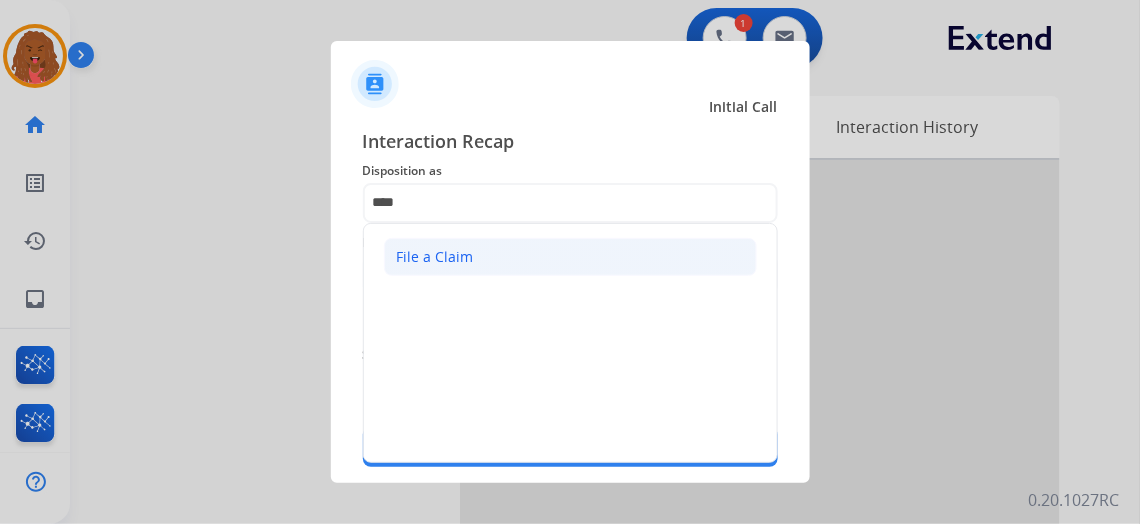 click on "File a Claim" 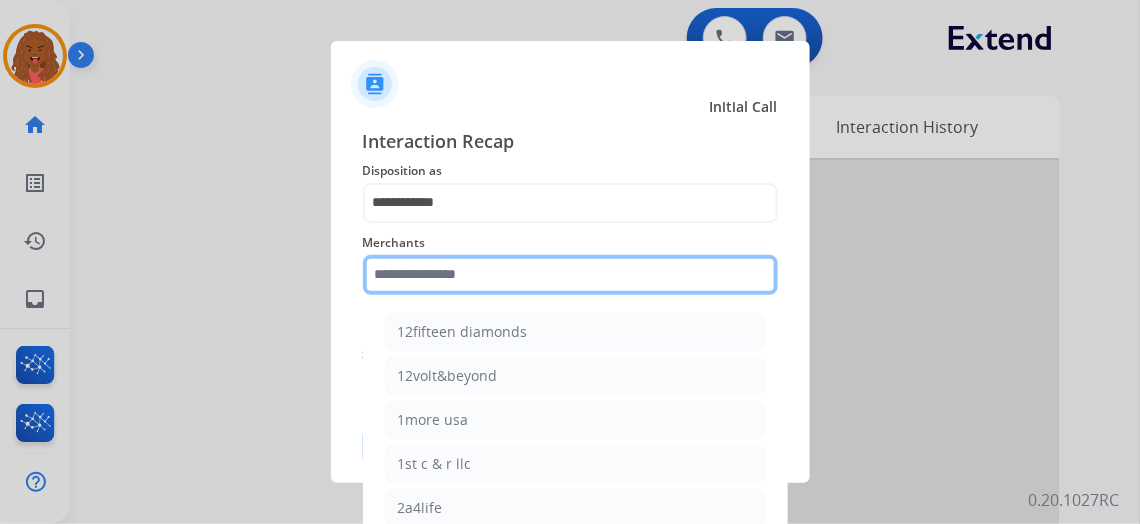 click 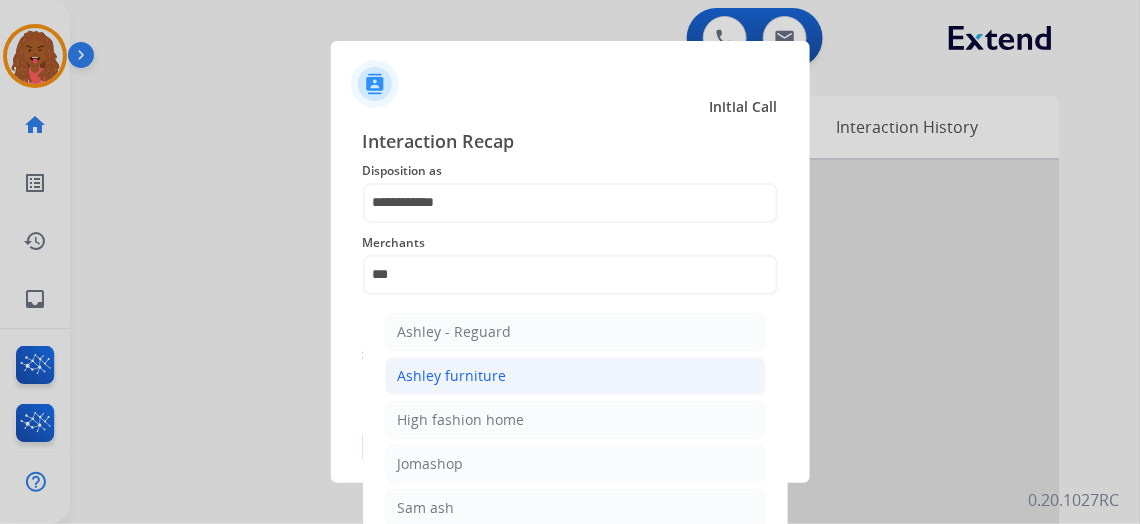 click on "Ashley furniture" 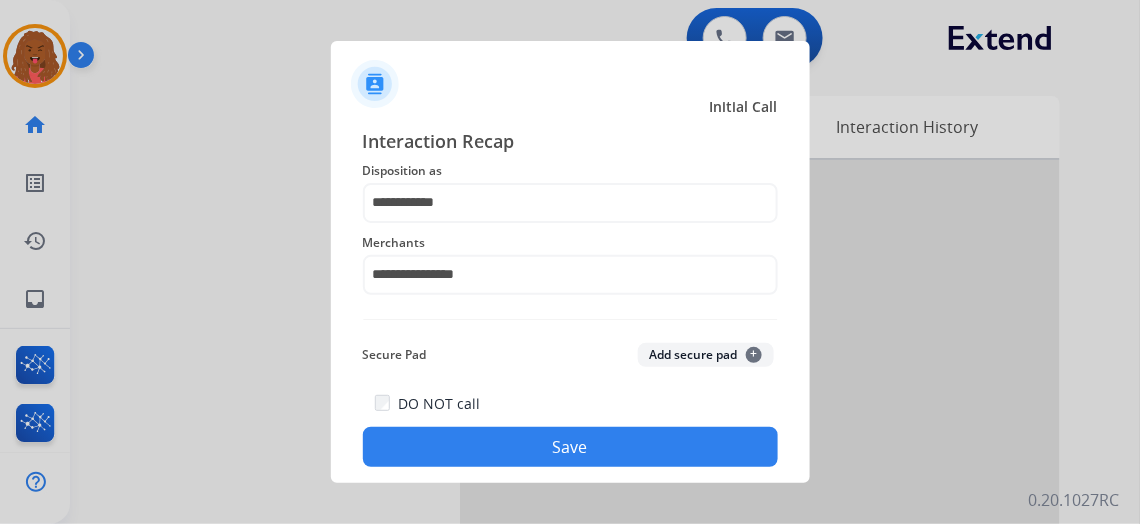 click on "Save" 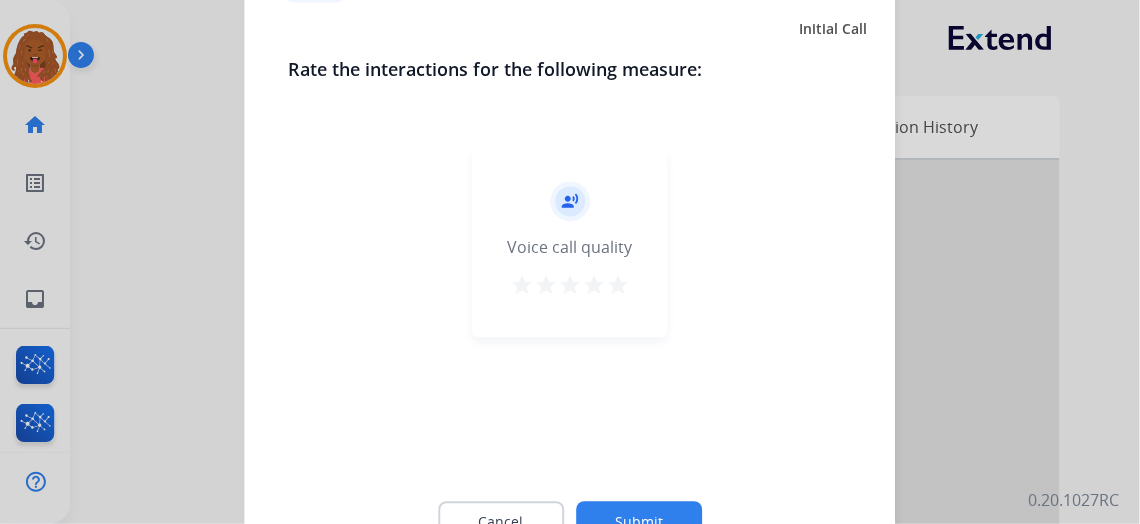 click on "Cancel Submit" 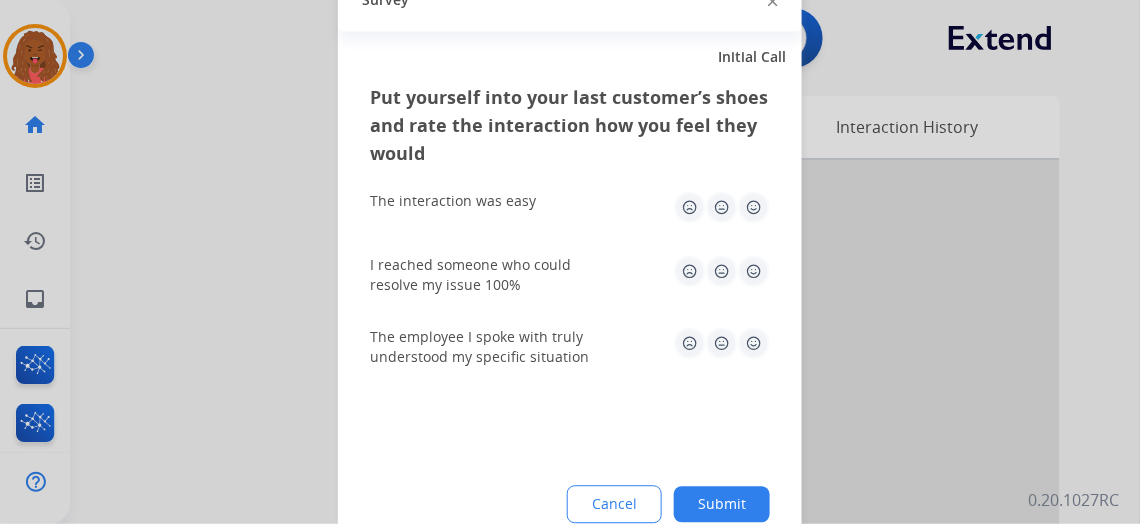 click on "Submit" 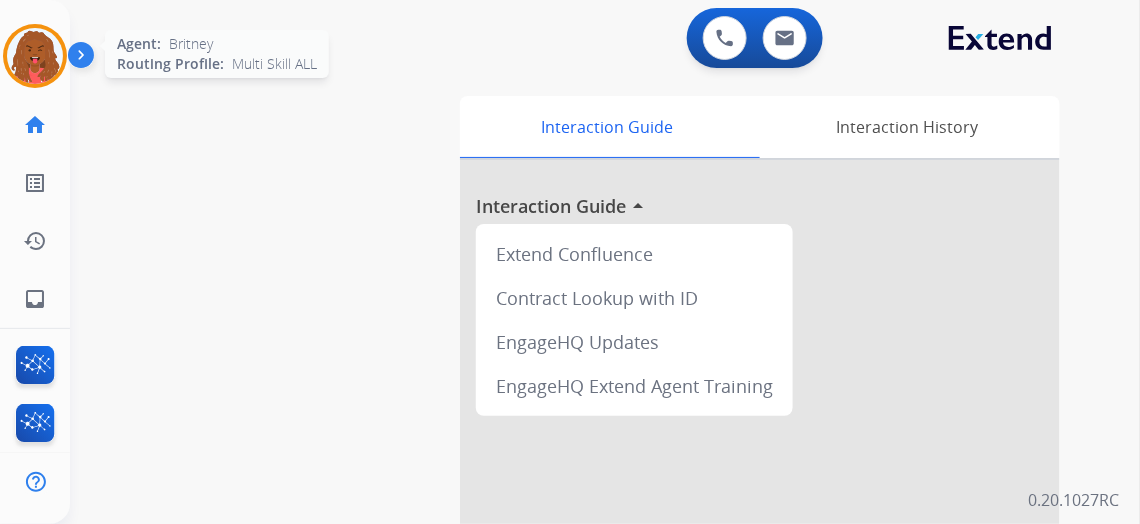 click at bounding box center [35, 56] 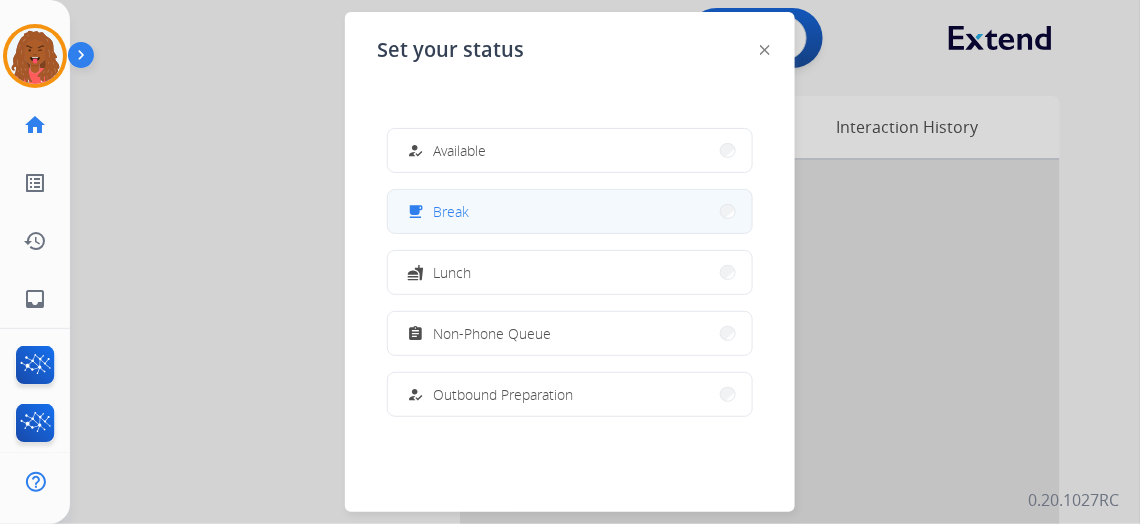 click on "free_breakfast Break" at bounding box center (570, 211) 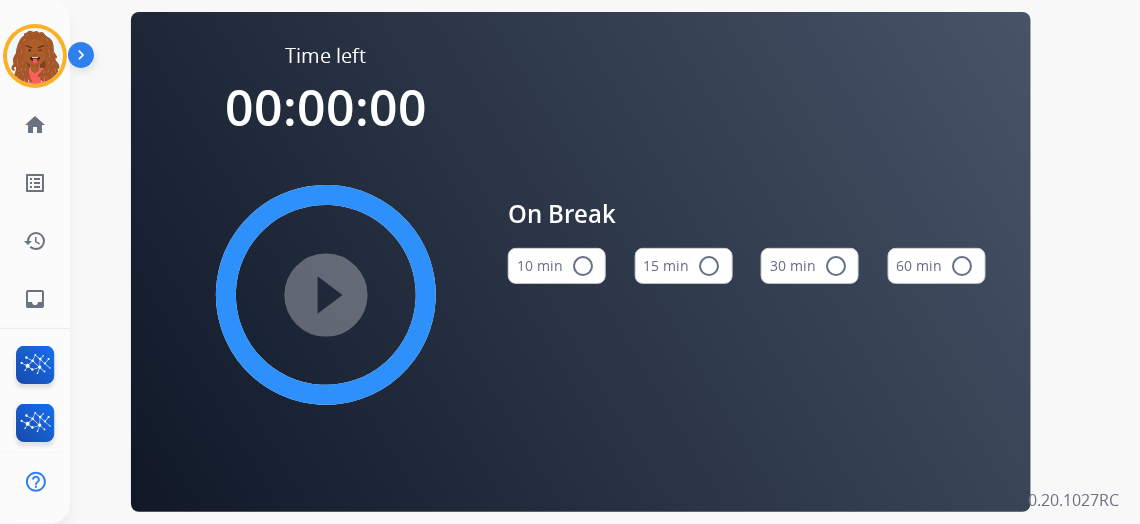 click on "radio_button_unchecked" at bounding box center [710, 266] 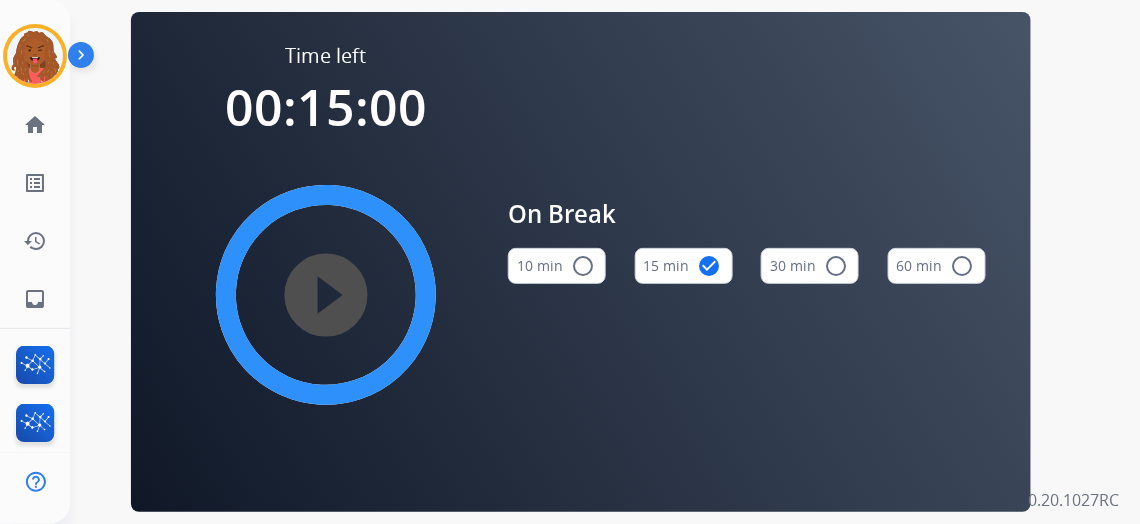 click on "play_circle_filled" at bounding box center [326, 295] 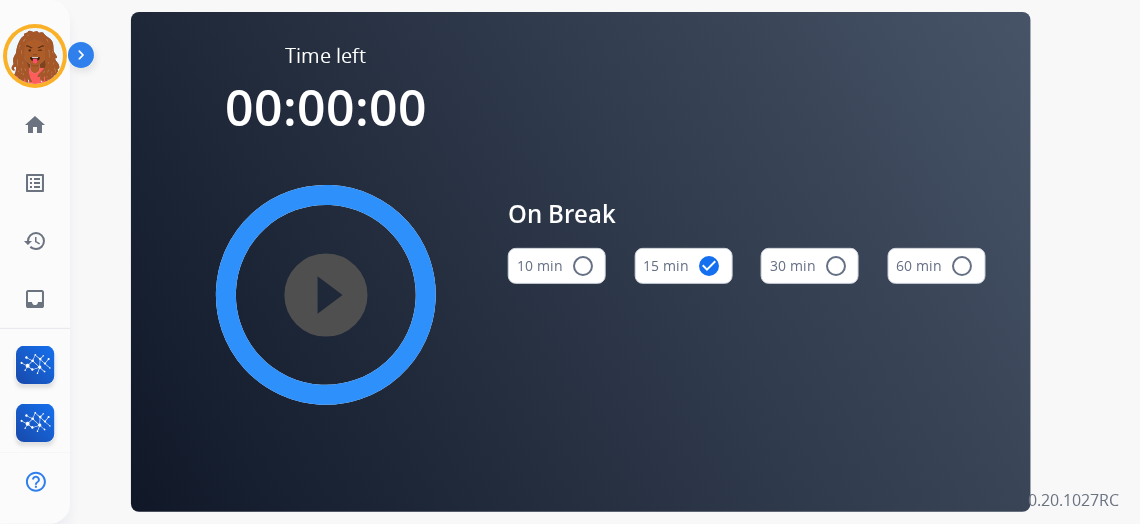 click on "15 min  check_circle" at bounding box center [684, 266] 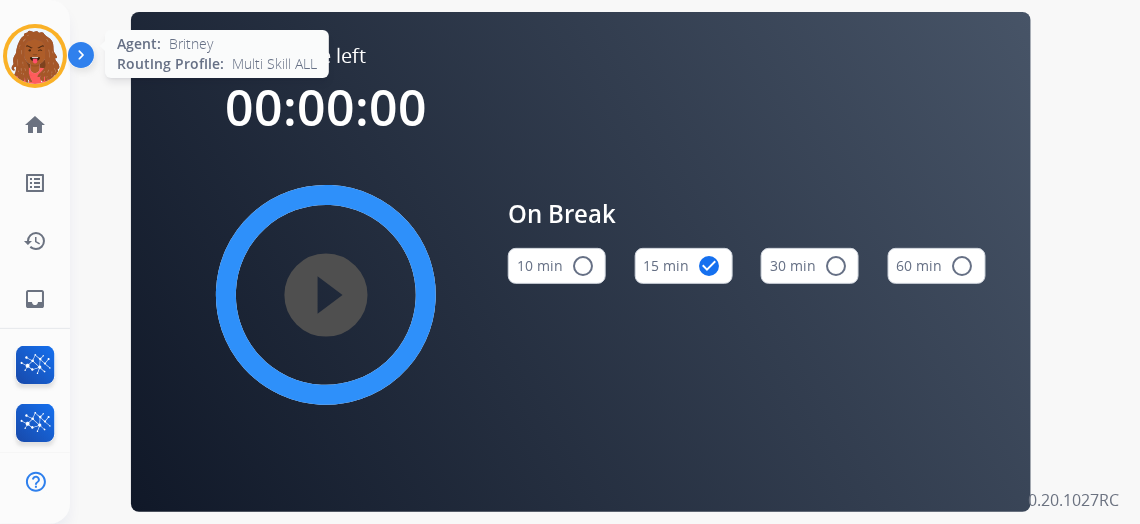 click at bounding box center [35, 56] 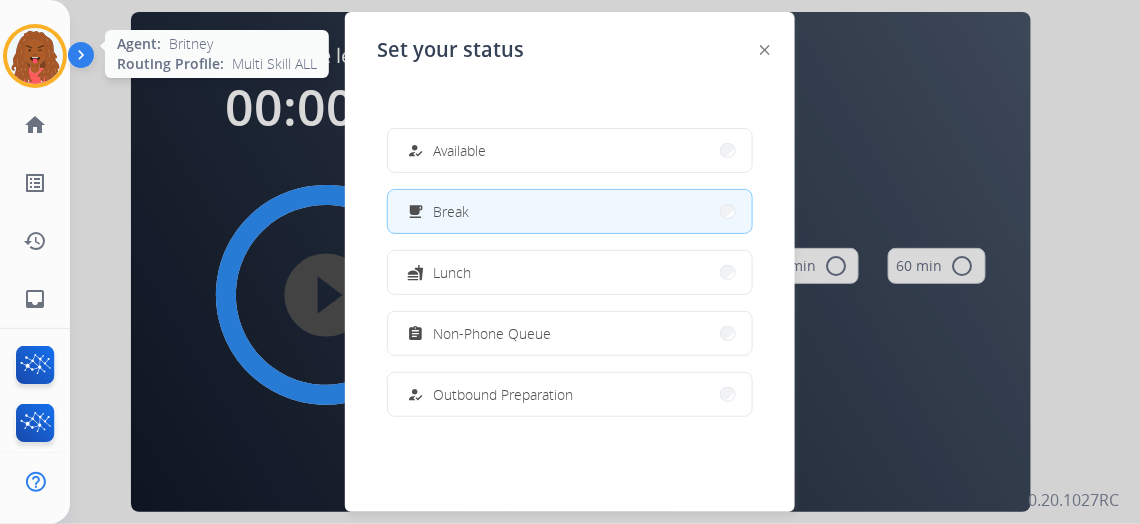 click at bounding box center (35, 56) 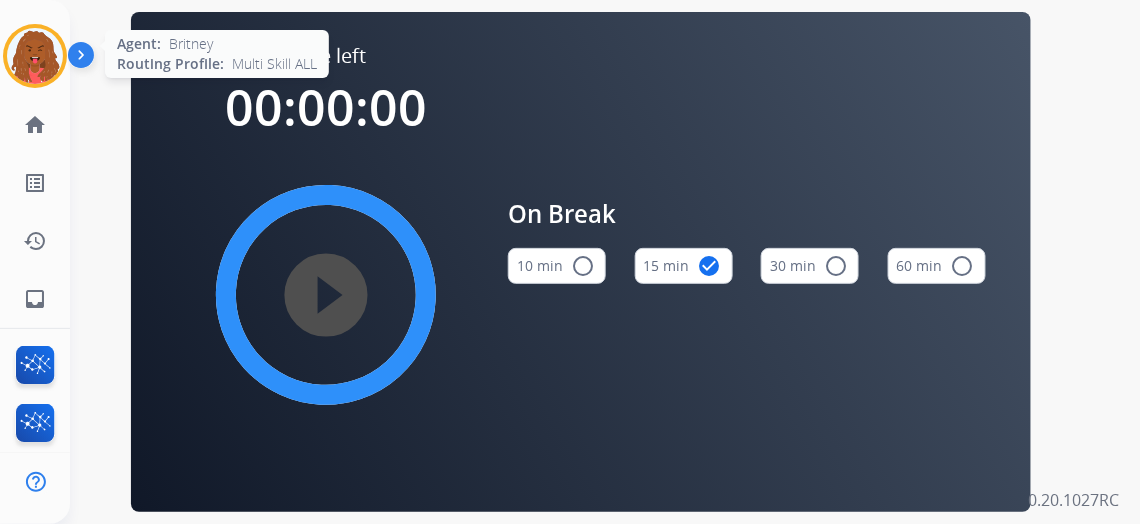 click at bounding box center (35, 56) 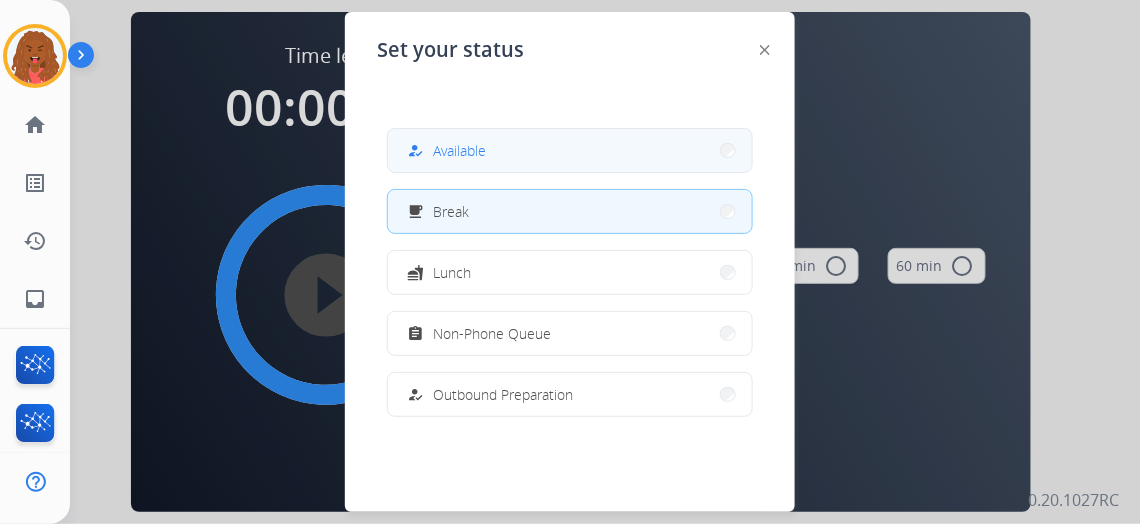 click on "Available" at bounding box center (459, 150) 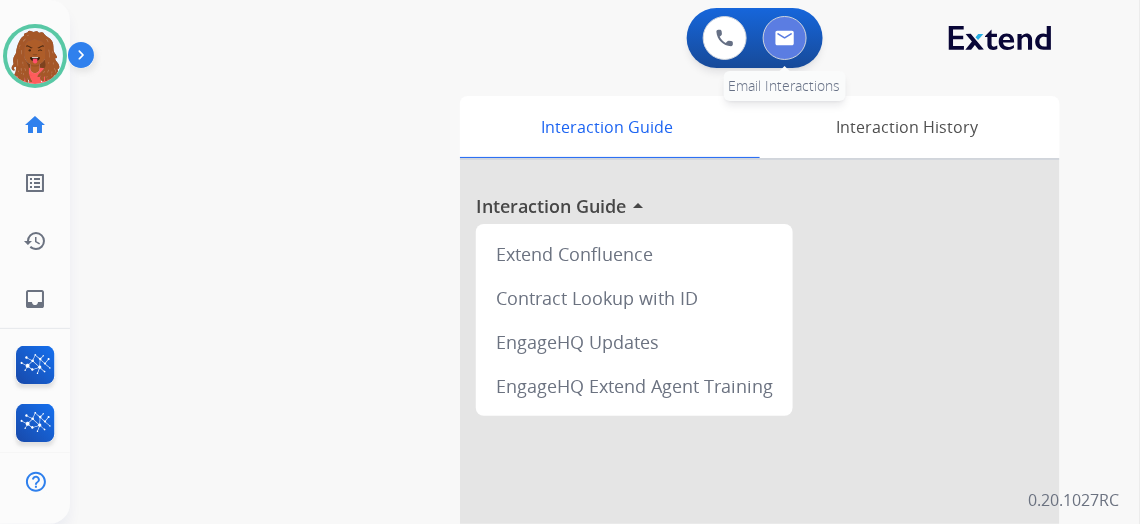 click at bounding box center (785, 38) 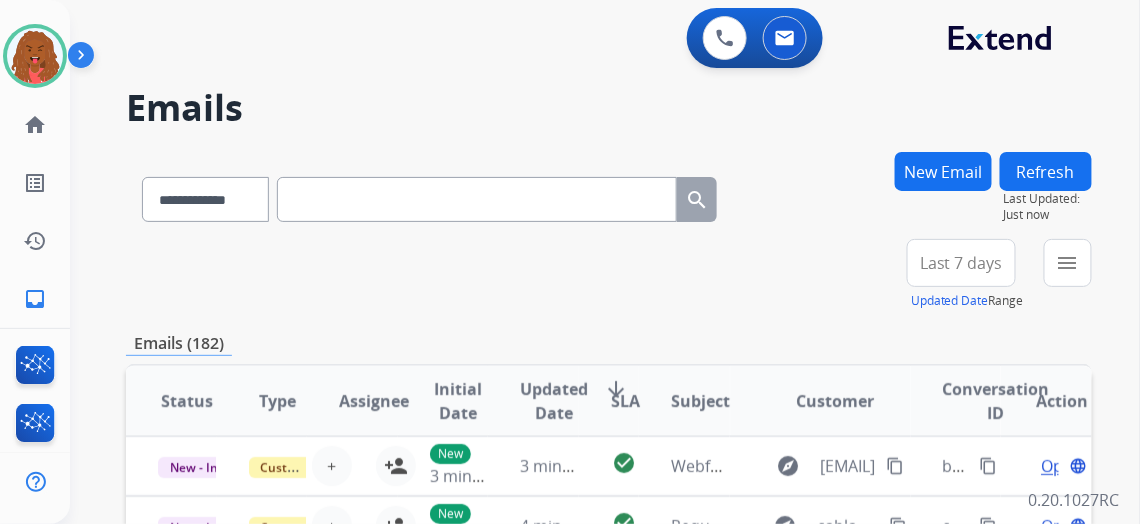 click on "Last 7 days" at bounding box center [961, 263] 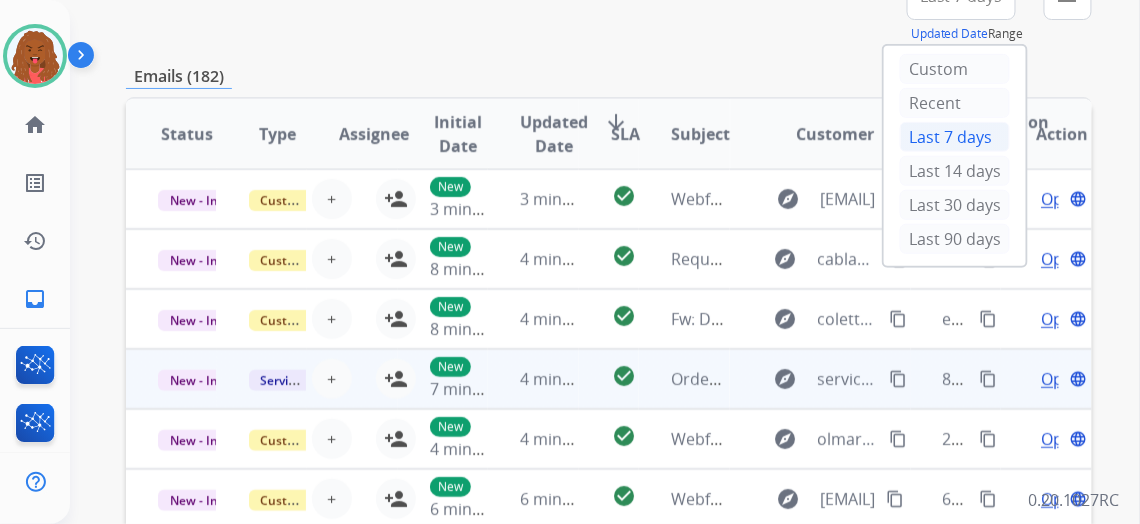 scroll, scrollTop: 272, scrollLeft: 0, axis: vertical 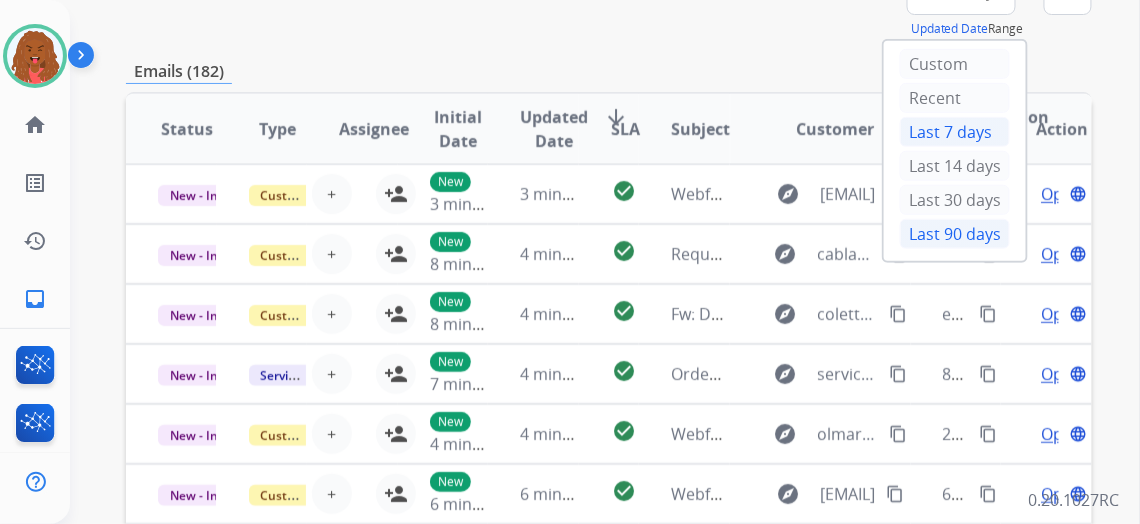 click on "Last 90 days" at bounding box center (955, 234) 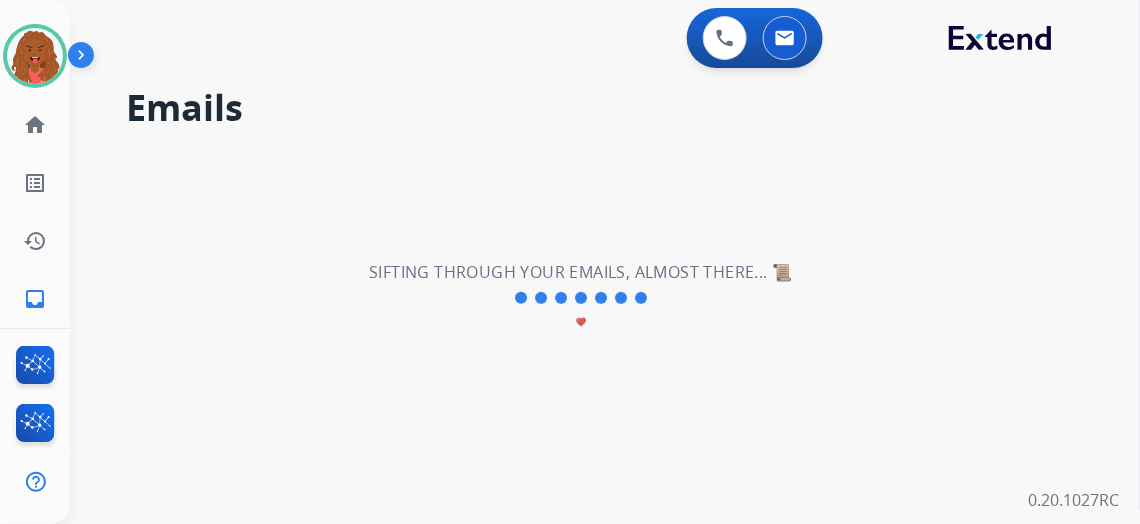 scroll, scrollTop: 0, scrollLeft: 0, axis: both 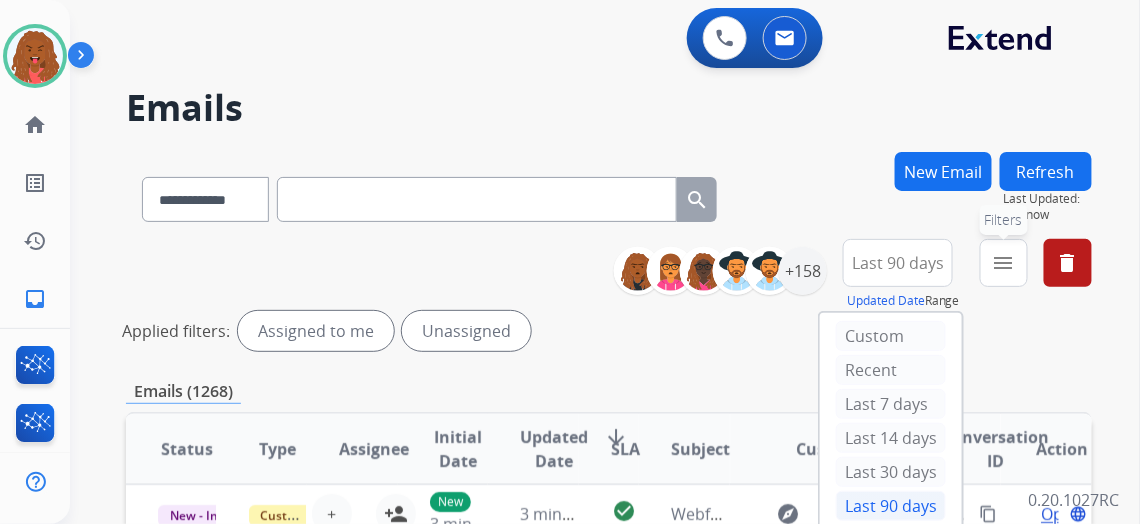 click on "menu  Filters" at bounding box center (1004, 263) 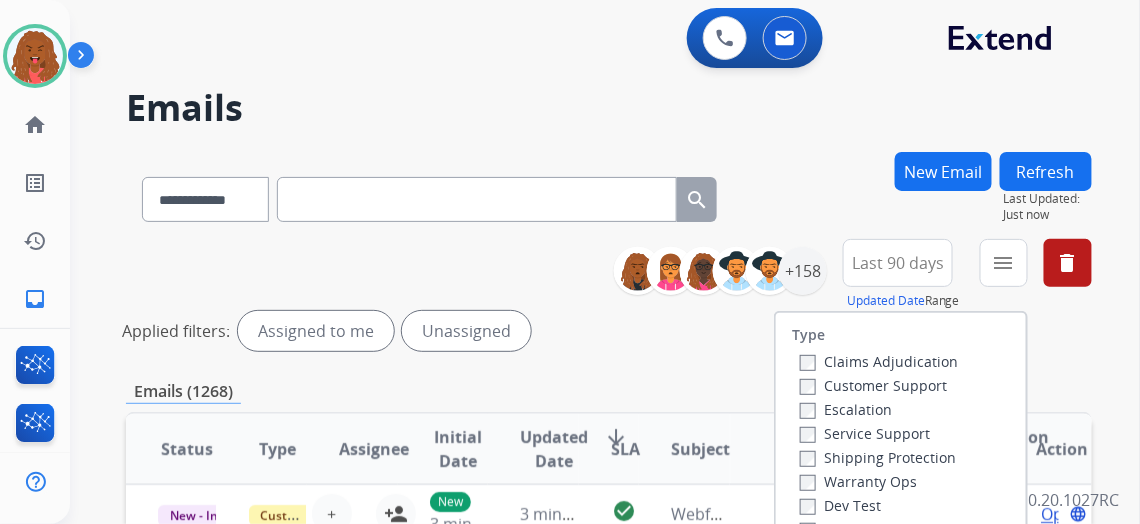 click on "Claims Adjudication   Customer Support   Escalation   Service Support   Shipping Protection   Warranty Ops   Dev Test   Spam/Phishing   Merchant Team   Reguard CS" at bounding box center (875, 469) 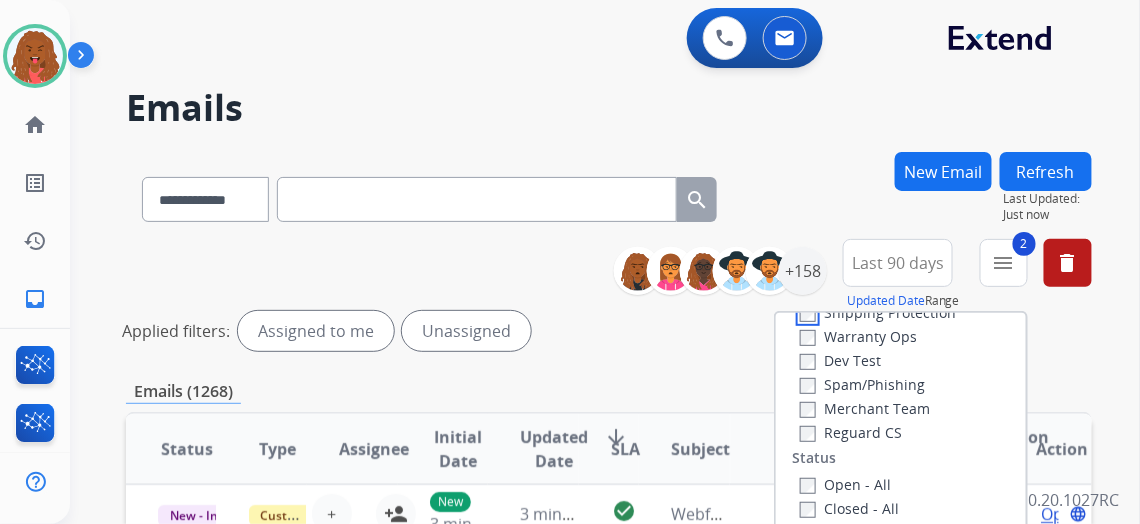 scroll, scrollTop: 181, scrollLeft: 0, axis: vertical 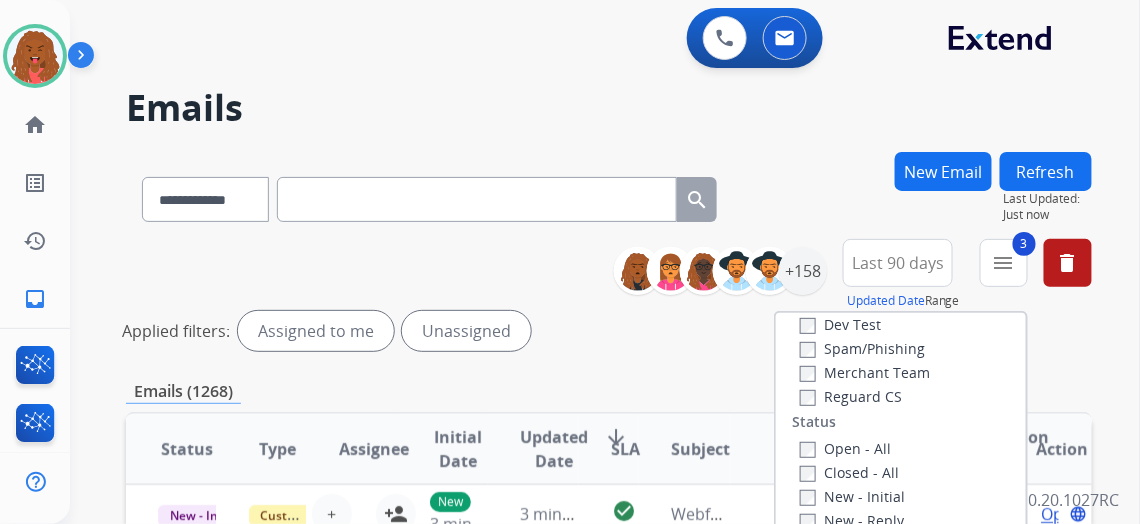 click on "Open - All" at bounding box center (845, 448) 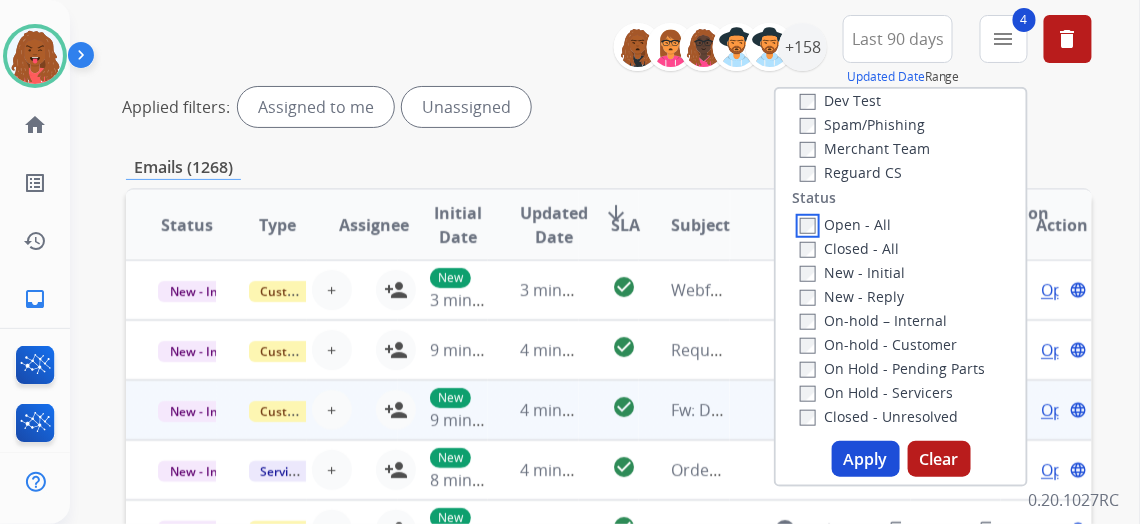 scroll, scrollTop: 272, scrollLeft: 0, axis: vertical 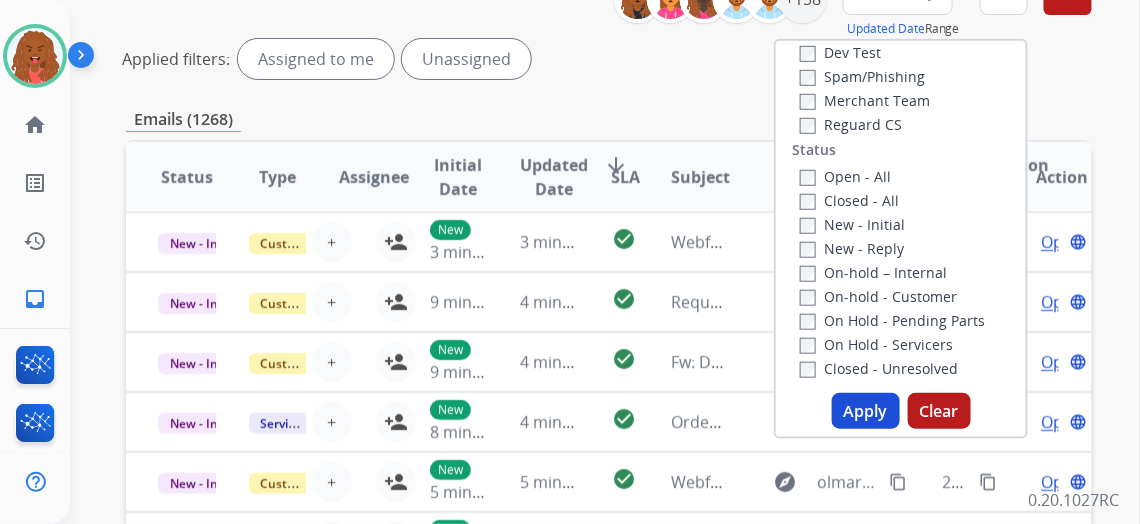 click on "Apply" at bounding box center [866, 411] 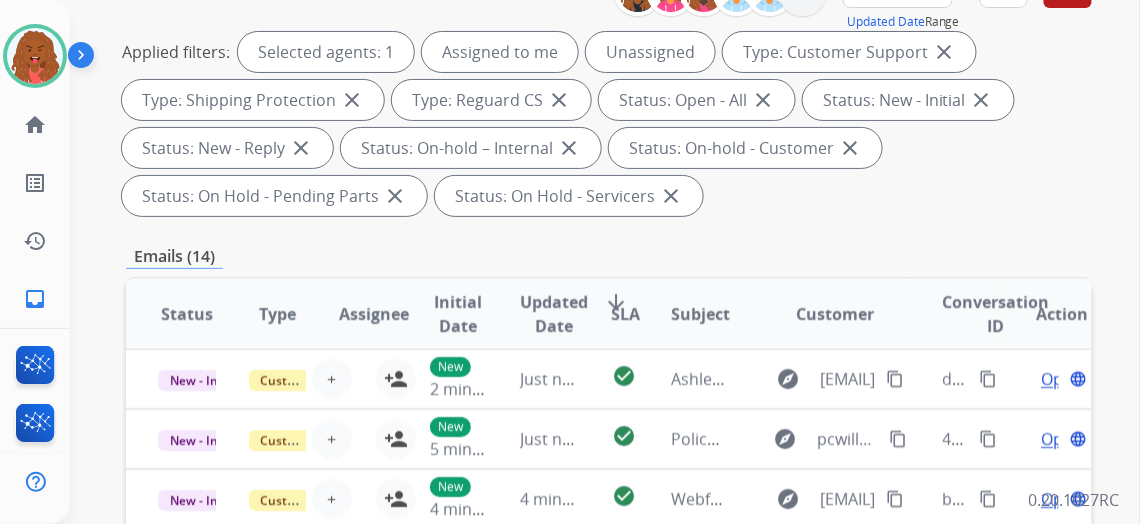 scroll, scrollTop: 0, scrollLeft: 0, axis: both 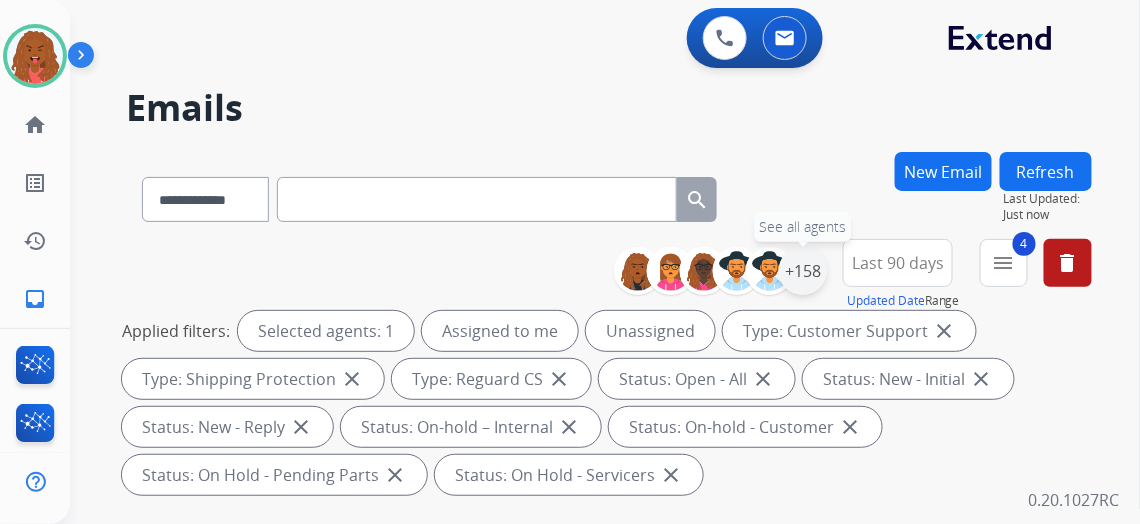 click on "+158" at bounding box center (803, 271) 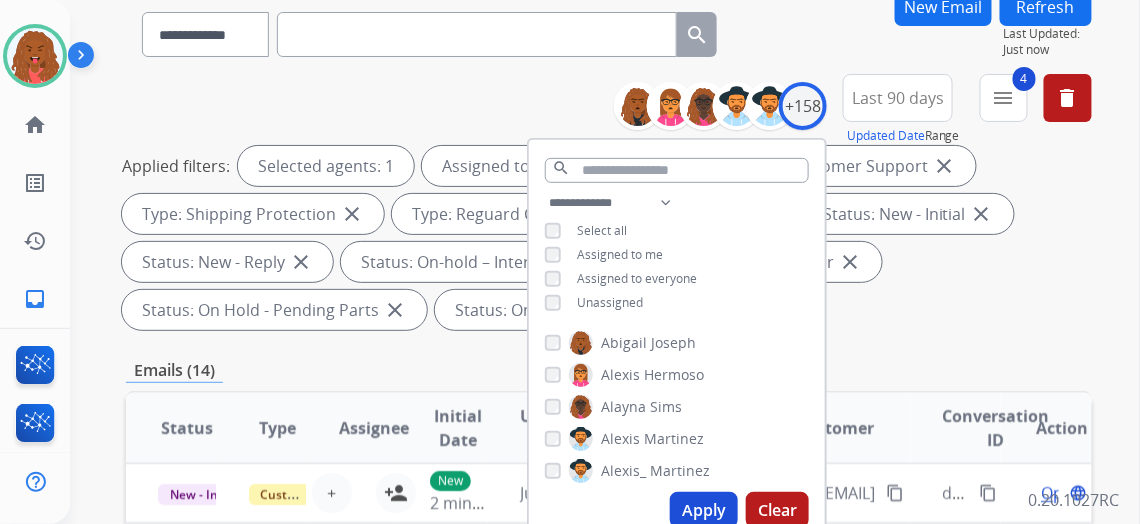 scroll, scrollTop: 181, scrollLeft: 0, axis: vertical 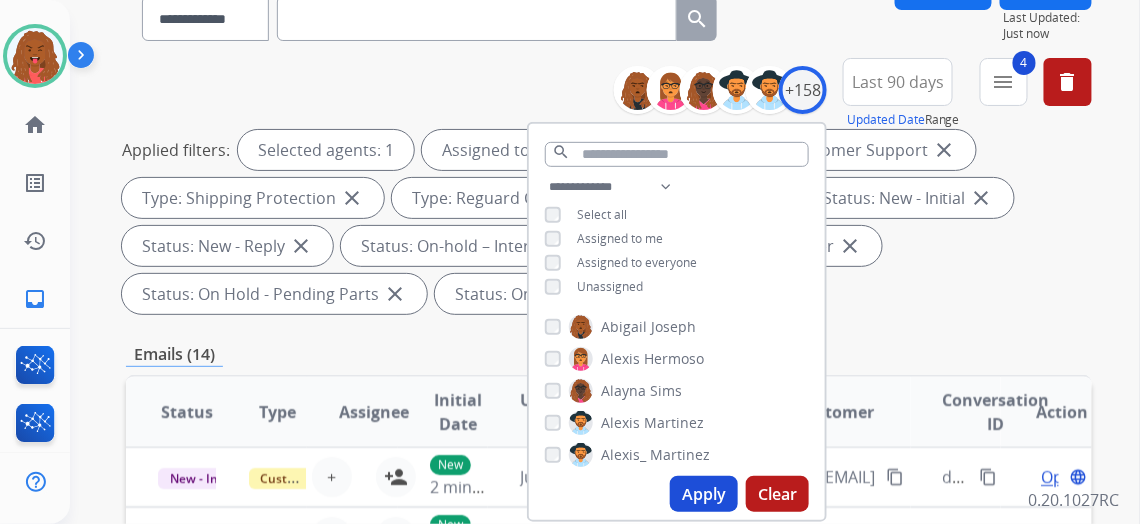 click on "Unassigned" at bounding box center [594, 287] 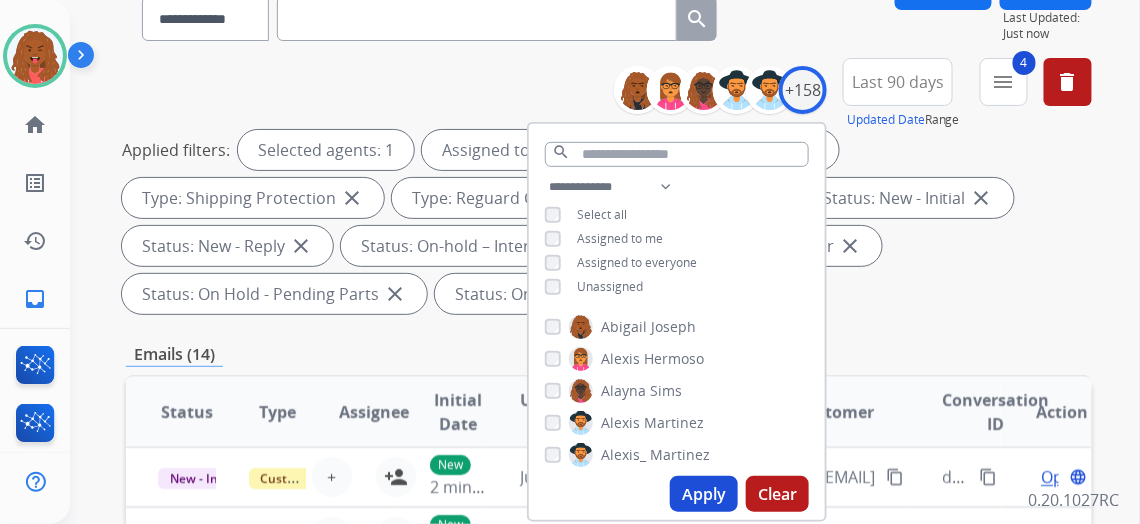 click on "Apply" at bounding box center [704, 494] 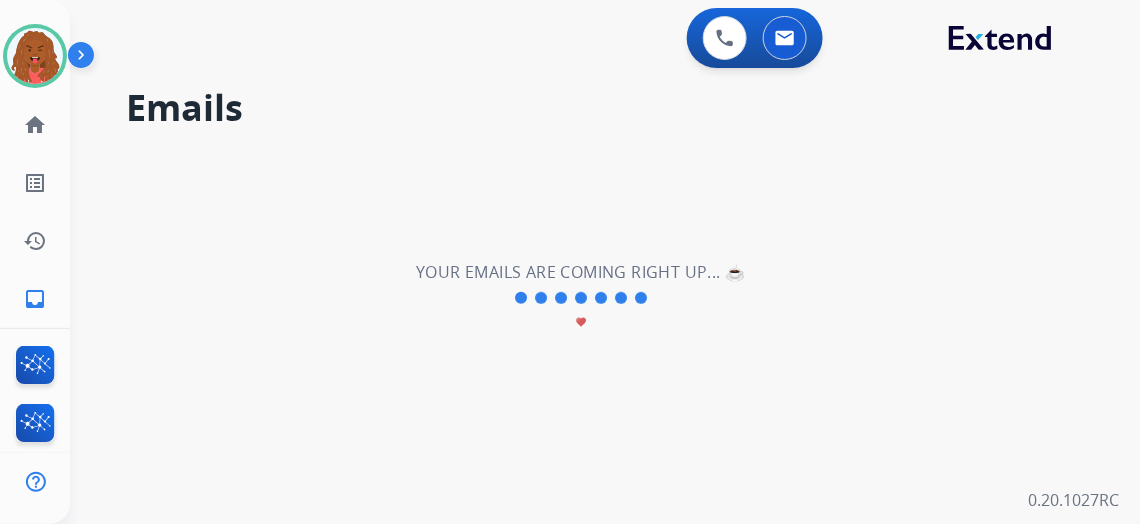 scroll, scrollTop: 0, scrollLeft: 0, axis: both 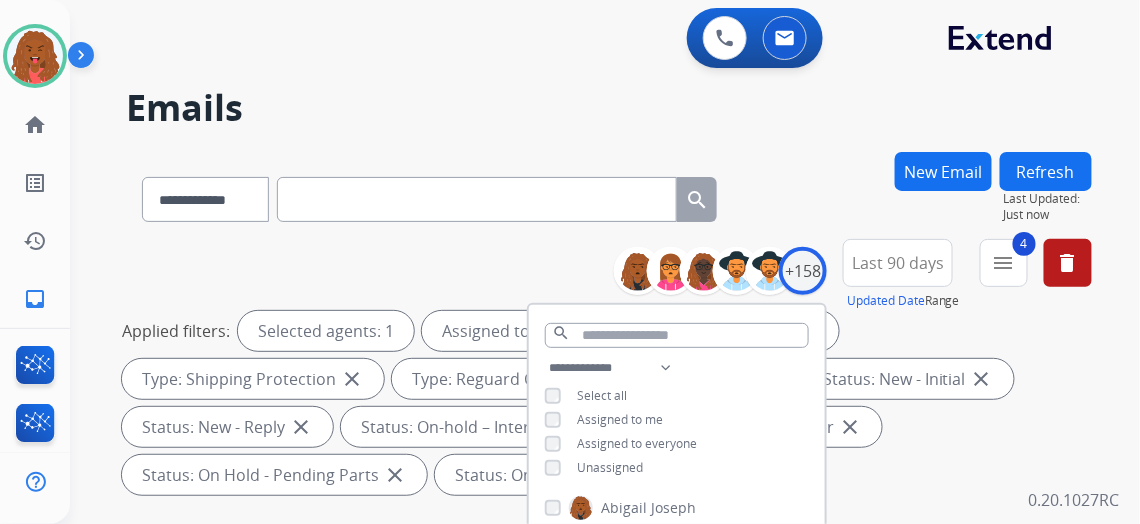 click on "**********" at bounding box center (581, 334) 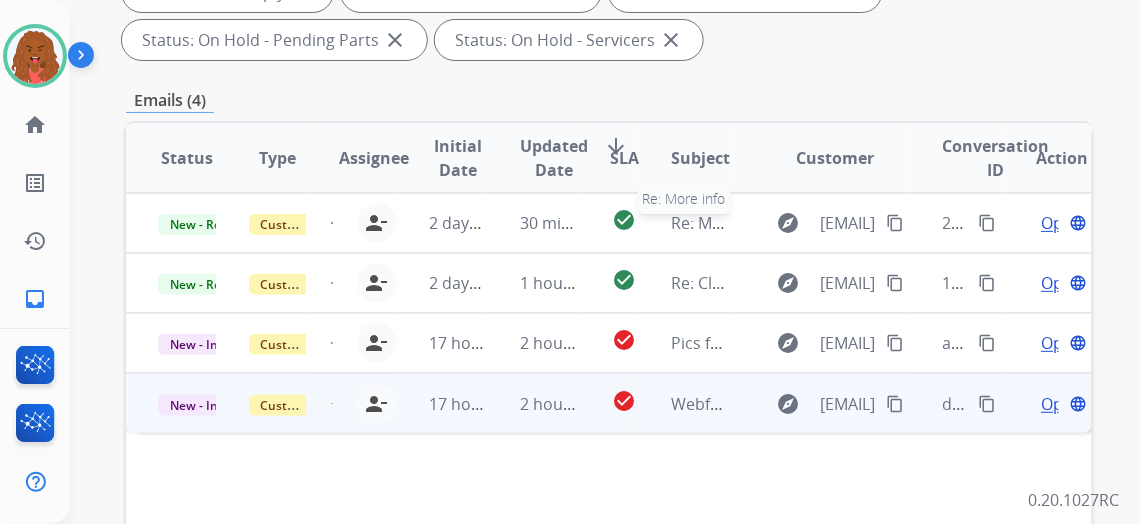 scroll, scrollTop: 545, scrollLeft: 0, axis: vertical 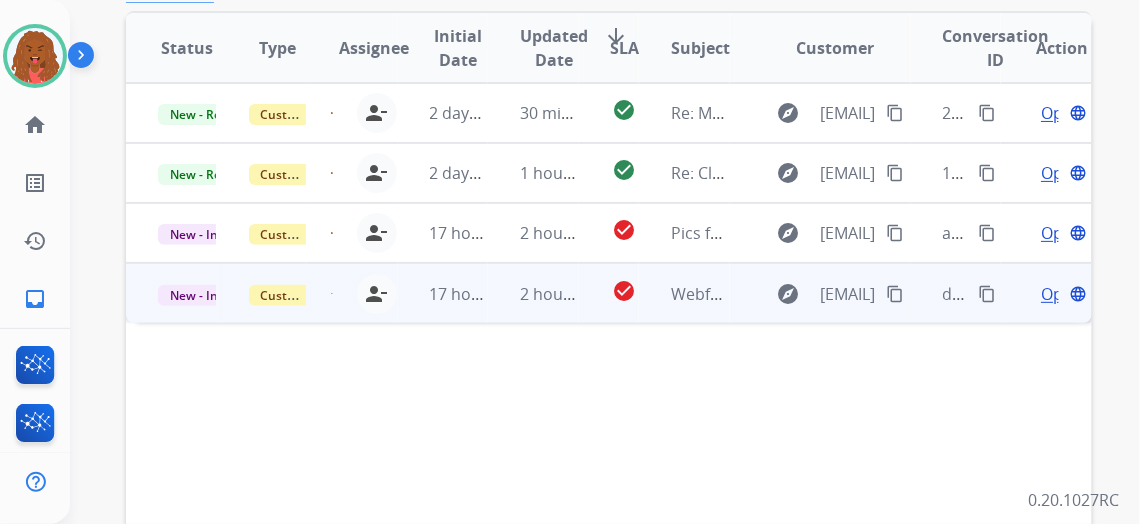 click on "Open language" at bounding box center (1062, 294) 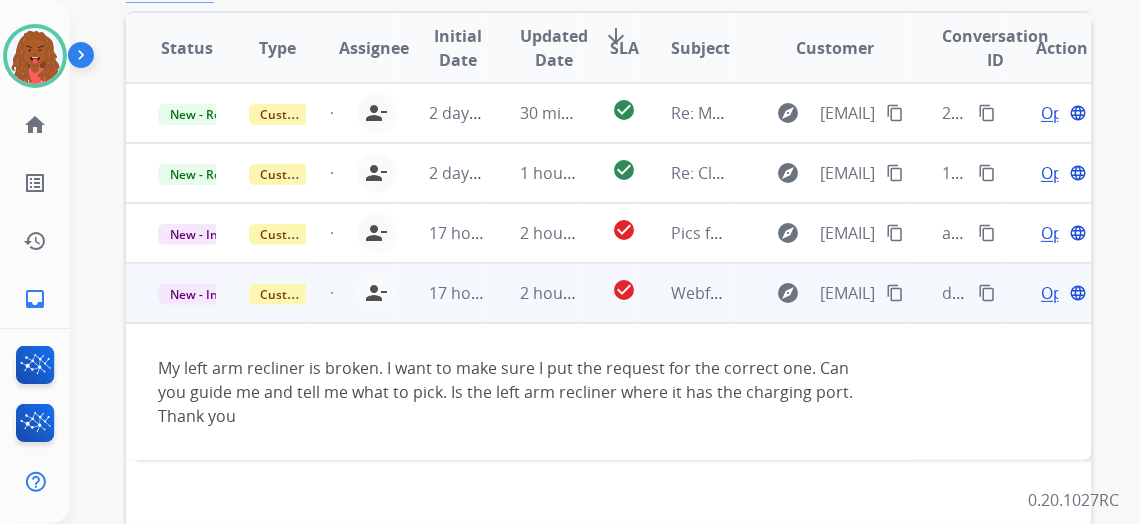 click on "Open language" at bounding box center [1062, 293] 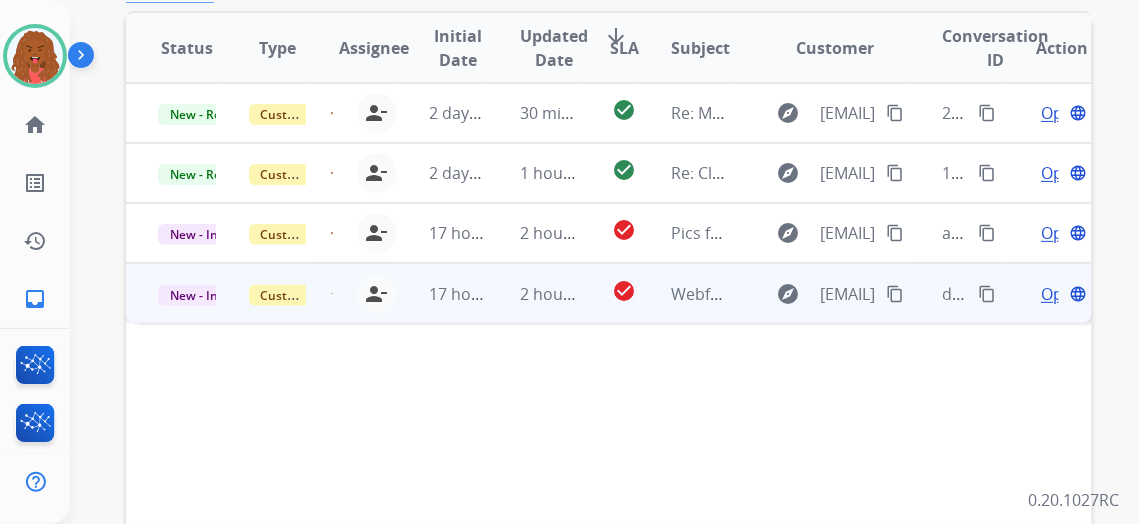 click on "Open" at bounding box center [1061, 294] 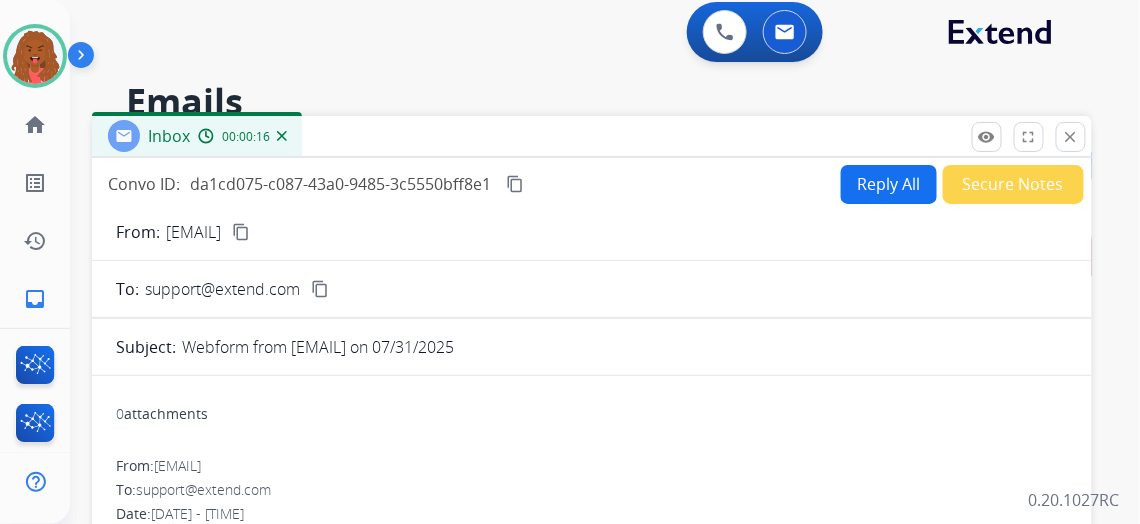 scroll, scrollTop: 0, scrollLeft: 0, axis: both 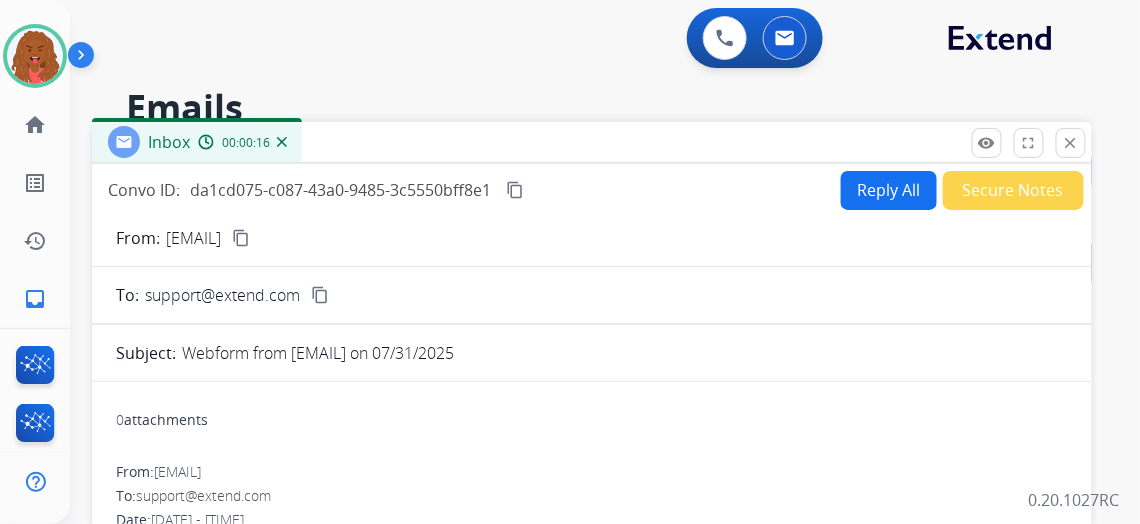 click on "Reply All" at bounding box center (889, 190) 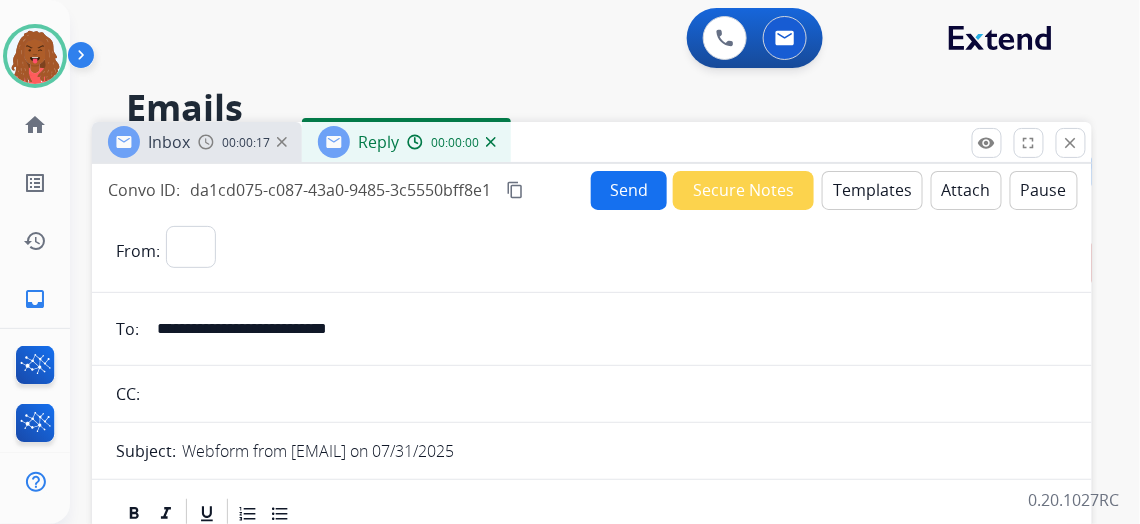 select on "**********" 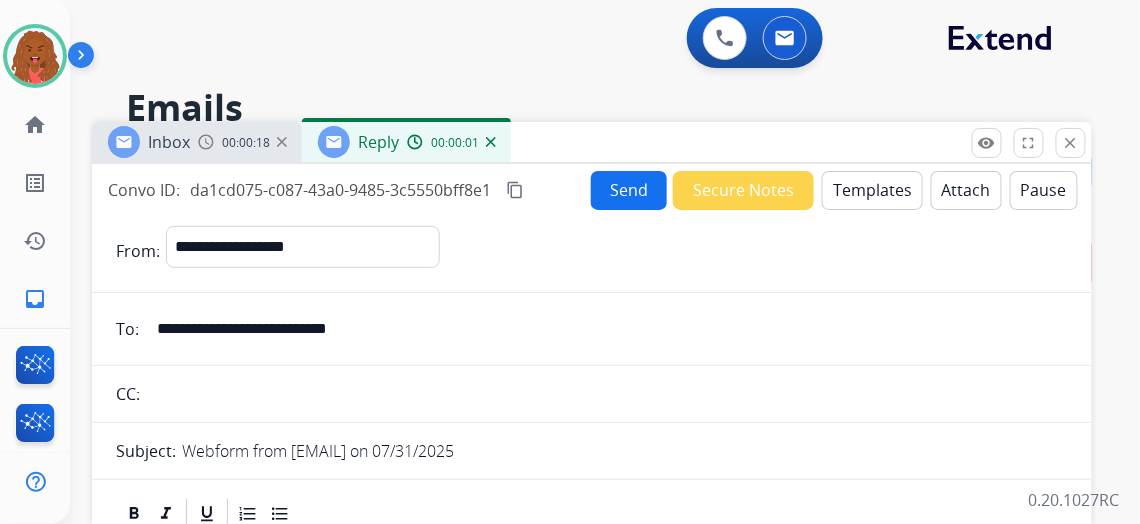 click on "00:00:18  Reply  00:00:01" at bounding box center [592, 143] 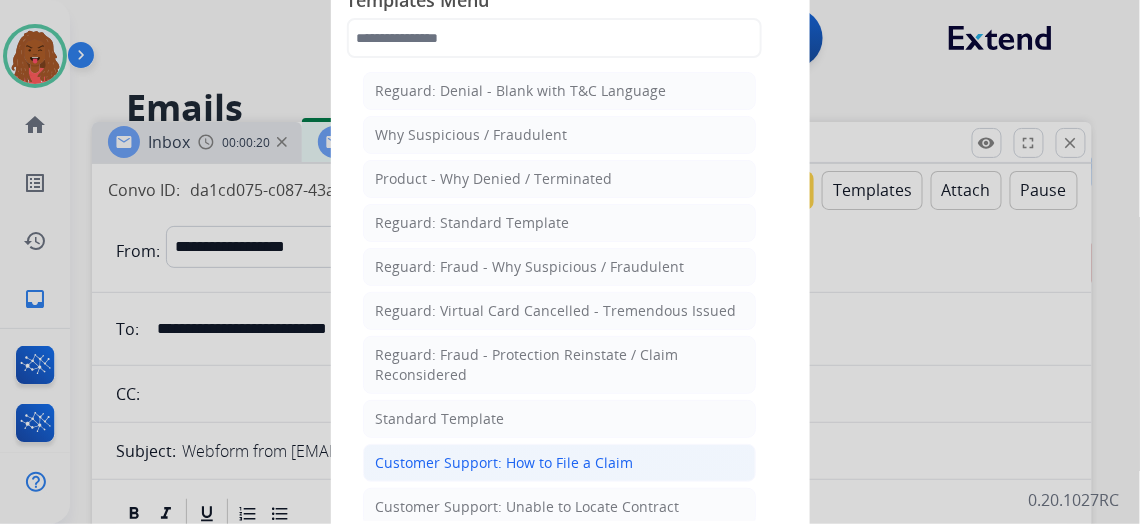 click on "Customer Support: How to File a Claim" 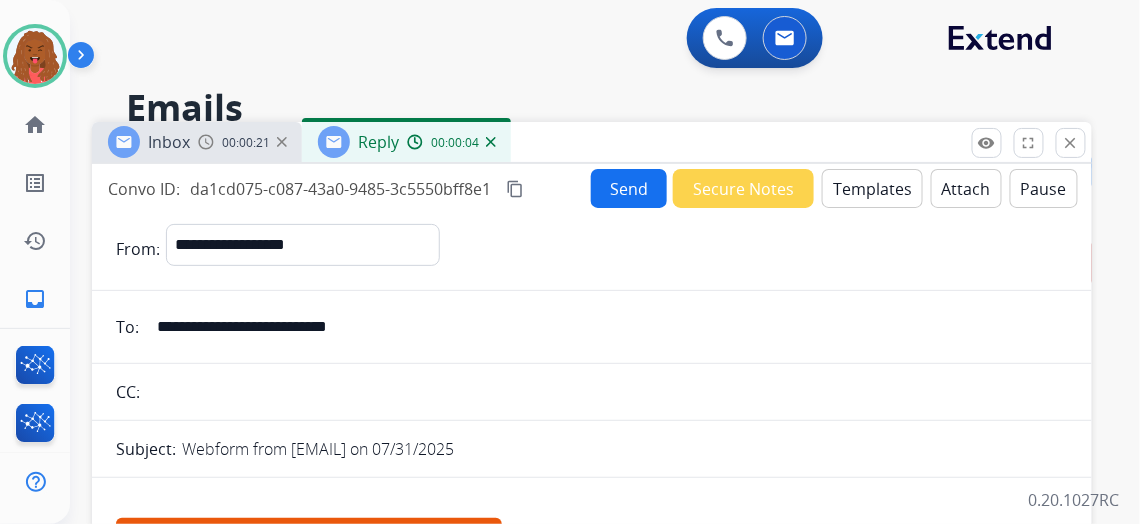 scroll, scrollTop: 0, scrollLeft: 0, axis: both 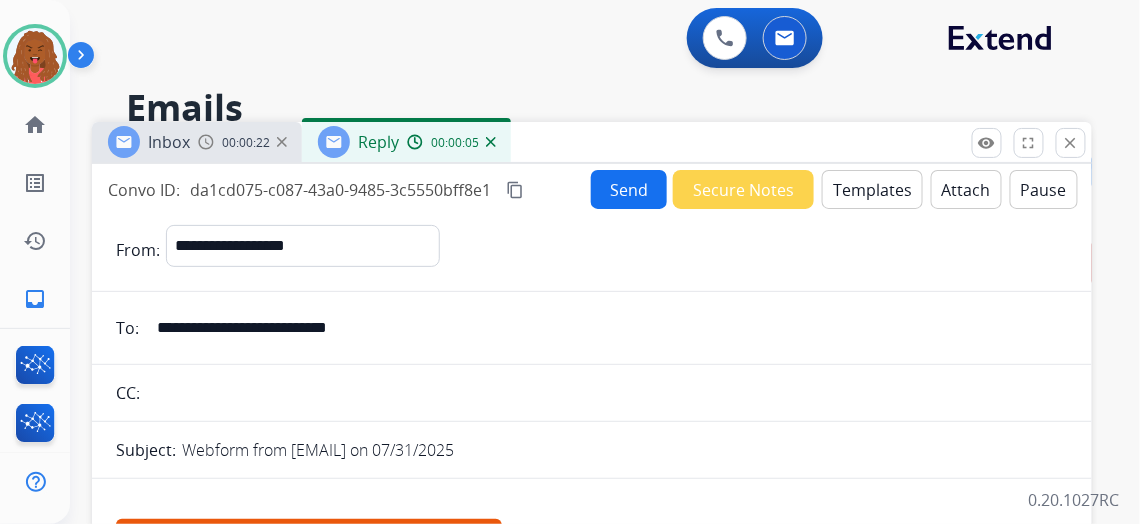 click on "**********" at bounding box center (606, 328) 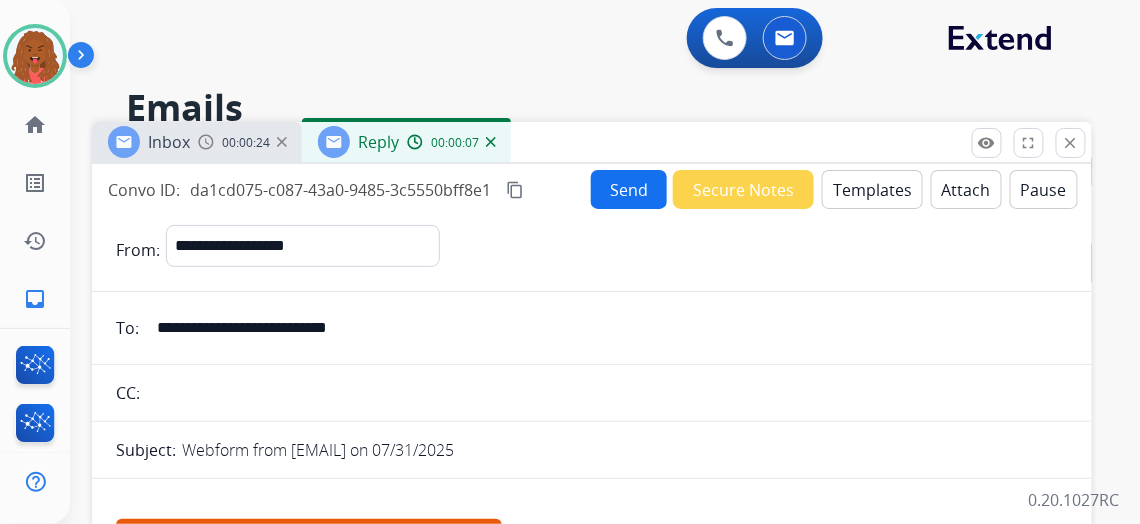 click on "**********" at bounding box center [606, 328] 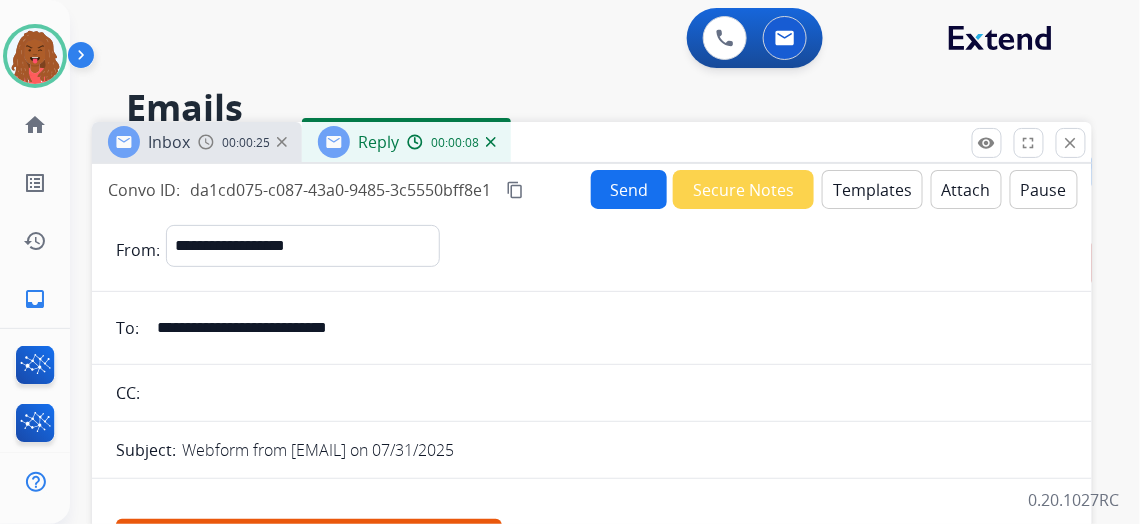 click on "**********" at bounding box center [606, 328] 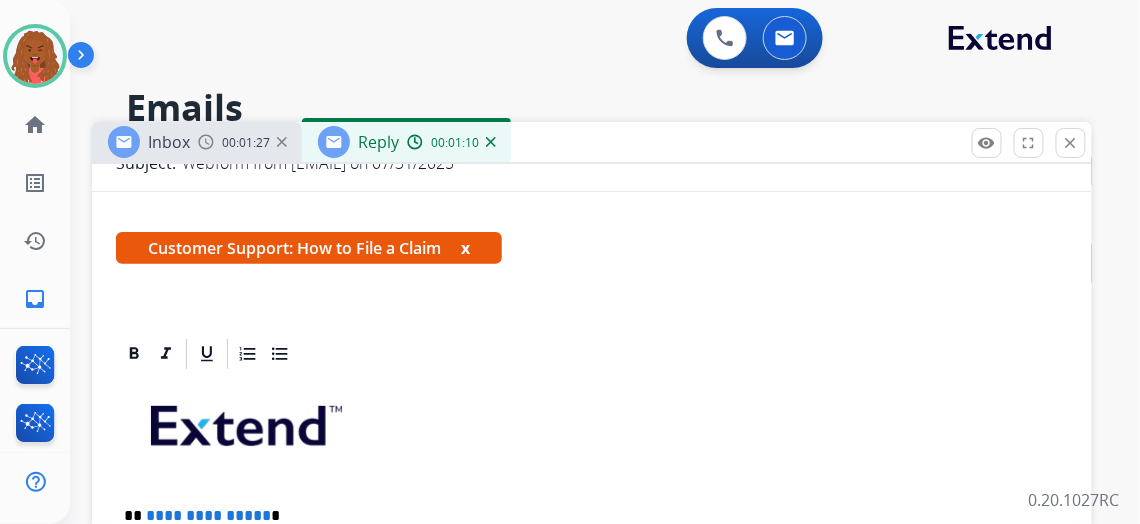 scroll, scrollTop: 162, scrollLeft: 0, axis: vertical 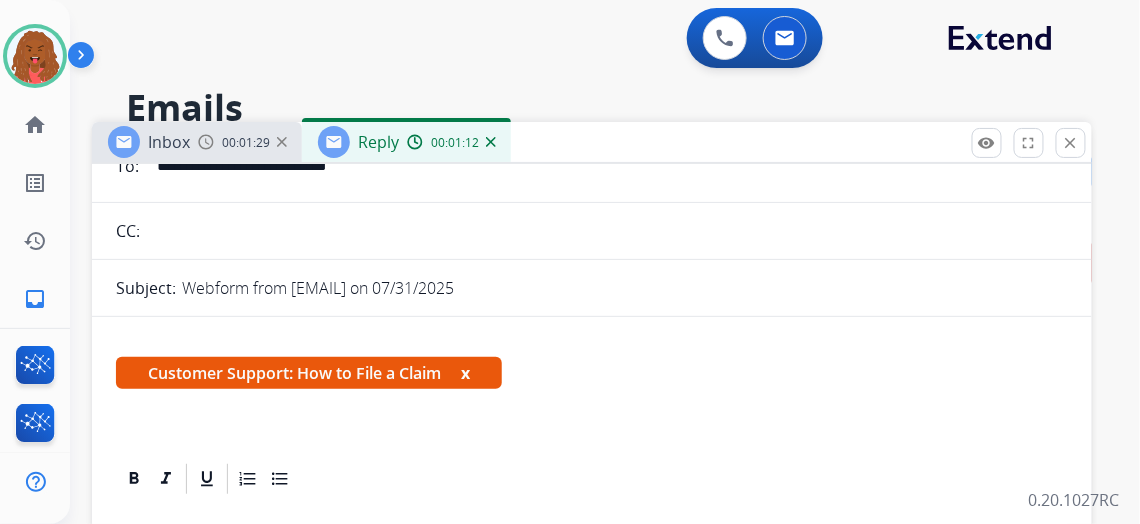 click on "Customer Support: How to File a Claim   x" at bounding box center [309, 373] 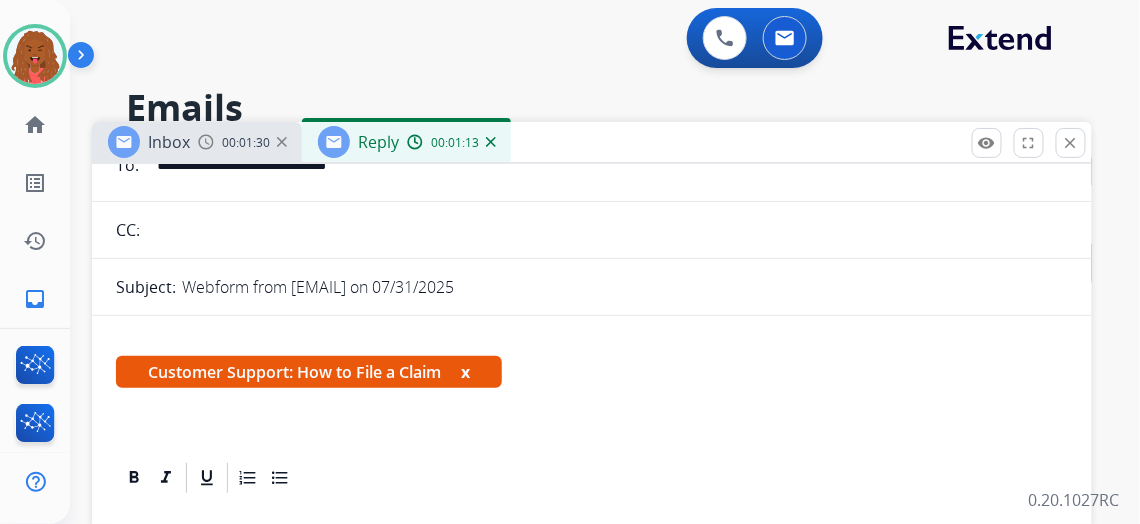 scroll, scrollTop: 162, scrollLeft: 0, axis: vertical 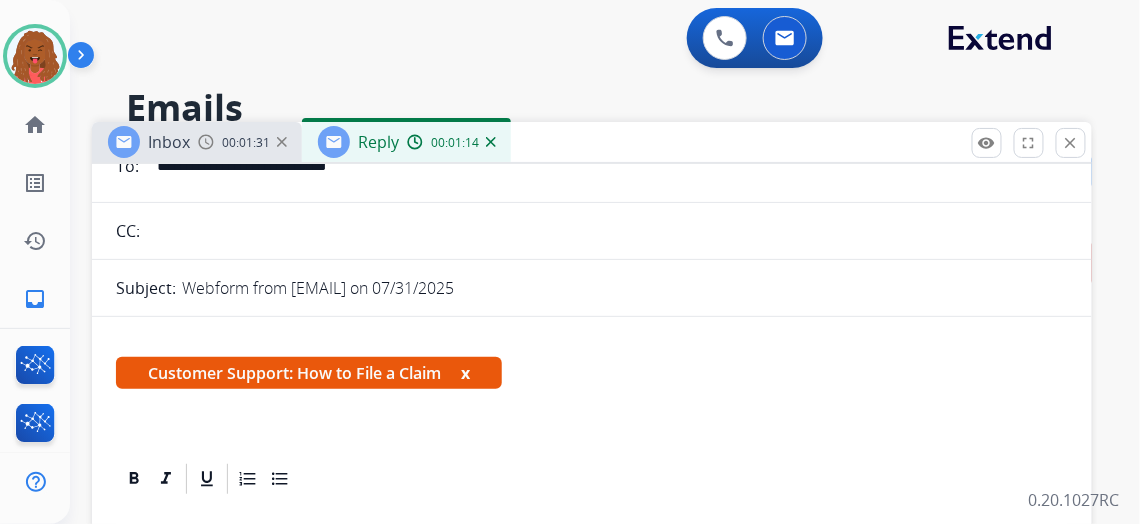 click on "x" at bounding box center (465, 373) 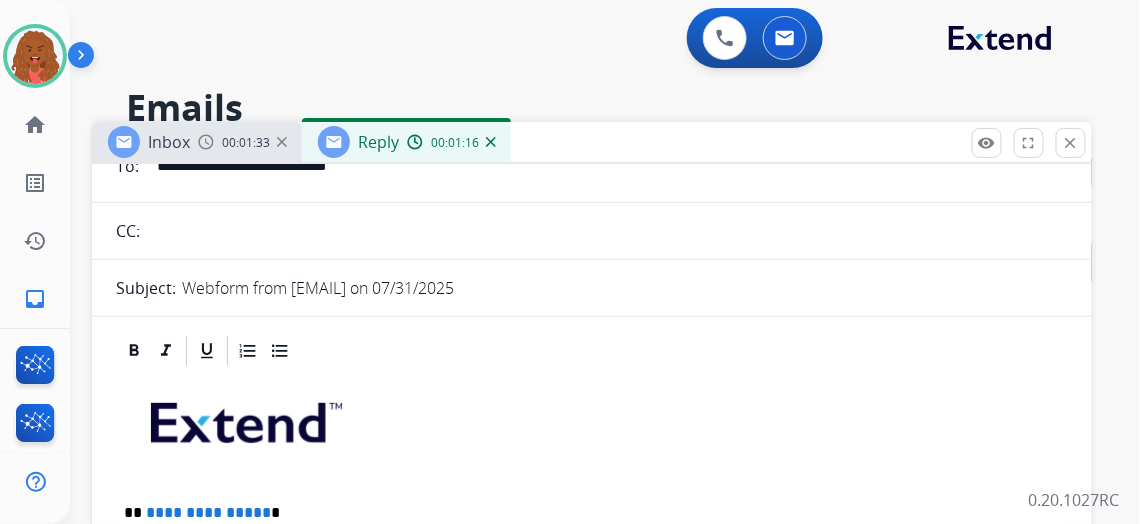 click at bounding box center (592, 430) 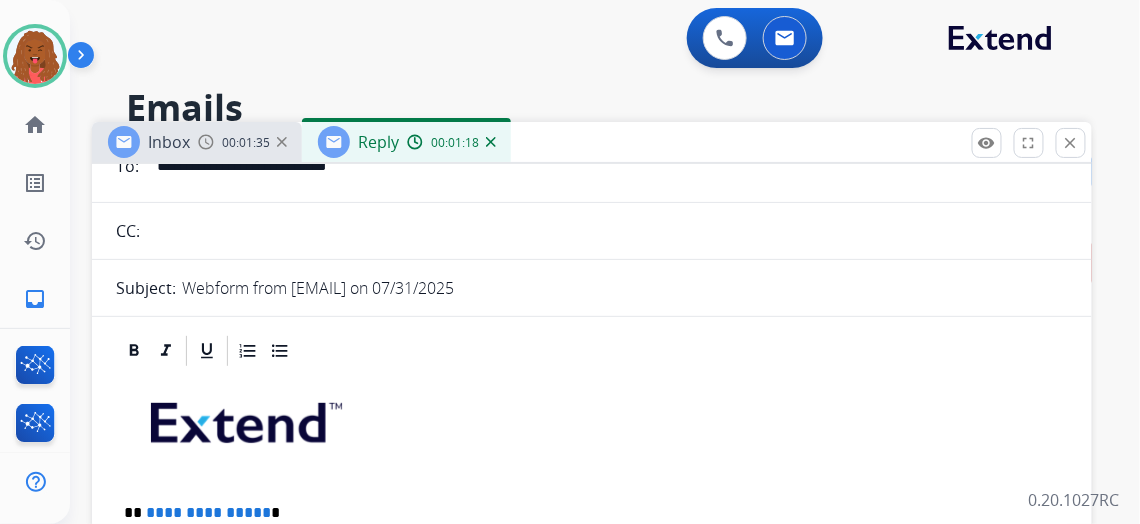 scroll, scrollTop: 35, scrollLeft: 0, axis: vertical 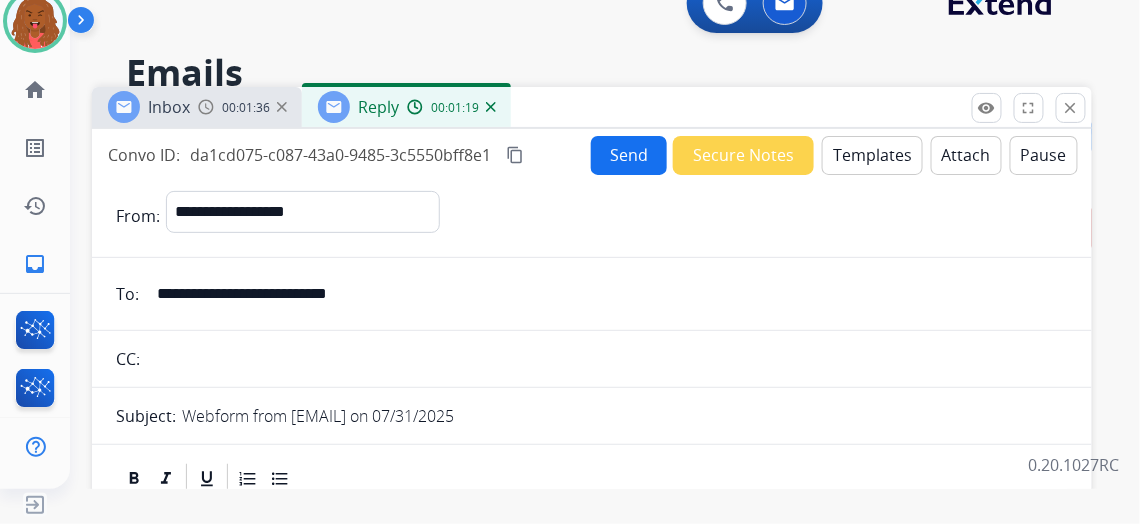 click on "Templates" at bounding box center (872, 155) 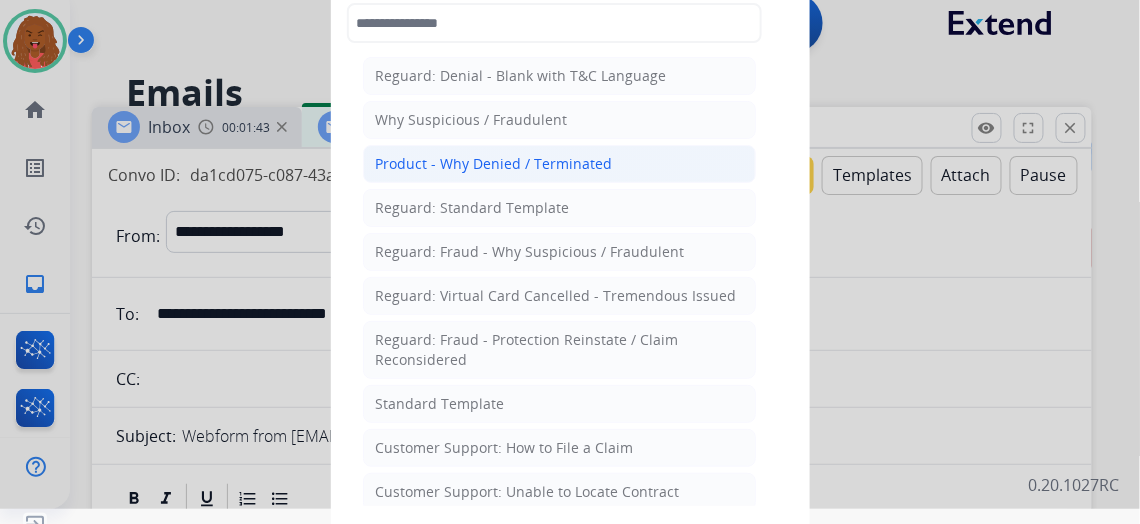 scroll, scrollTop: 0, scrollLeft: 0, axis: both 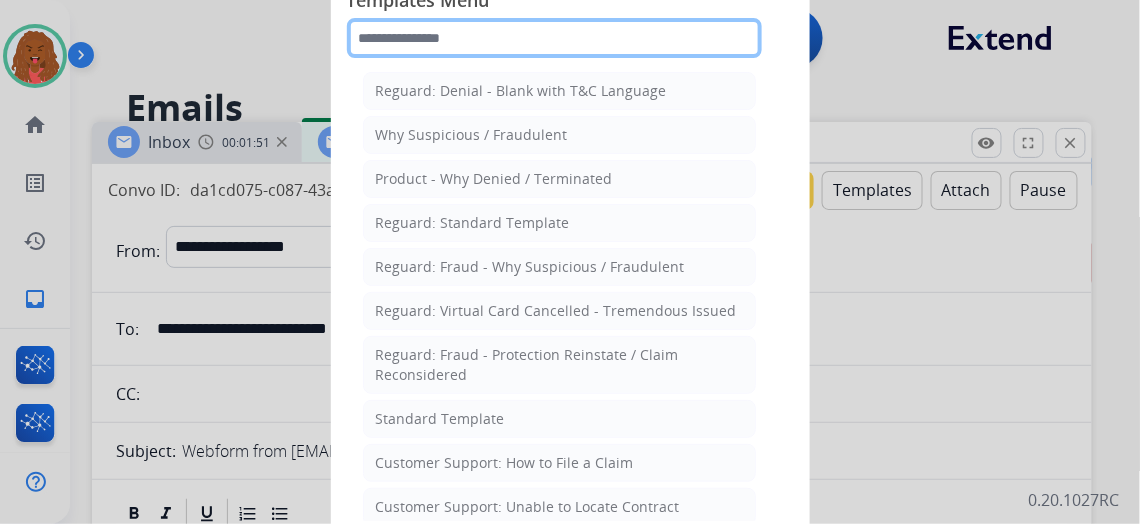 click 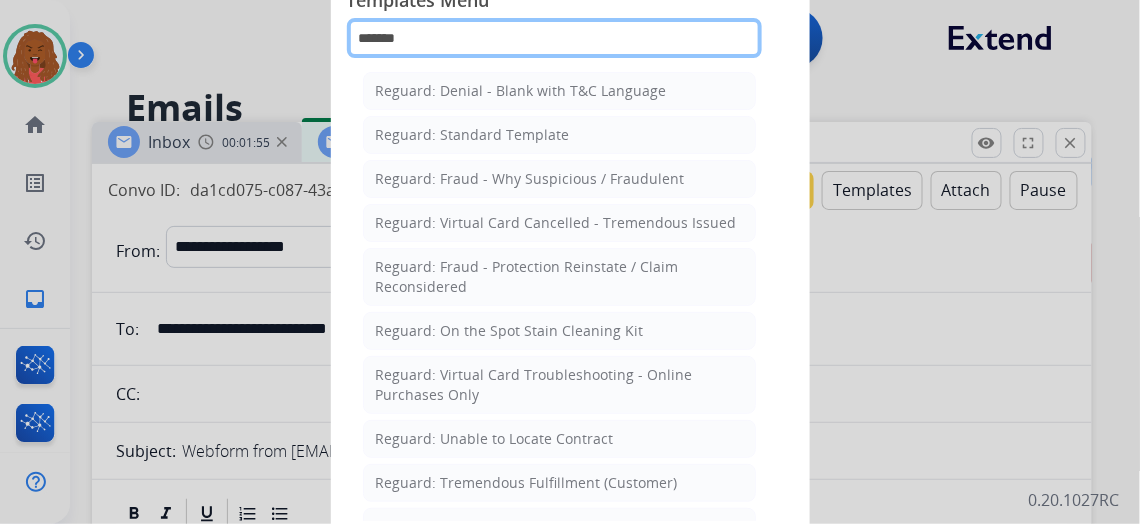 type on "*******" 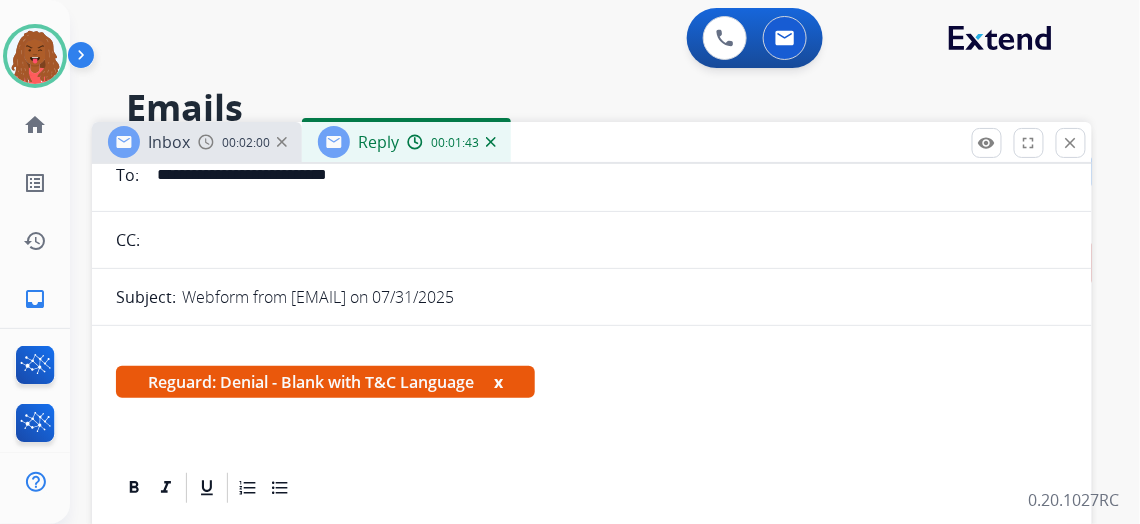 scroll, scrollTop: 181, scrollLeft: 0, axis: vertical 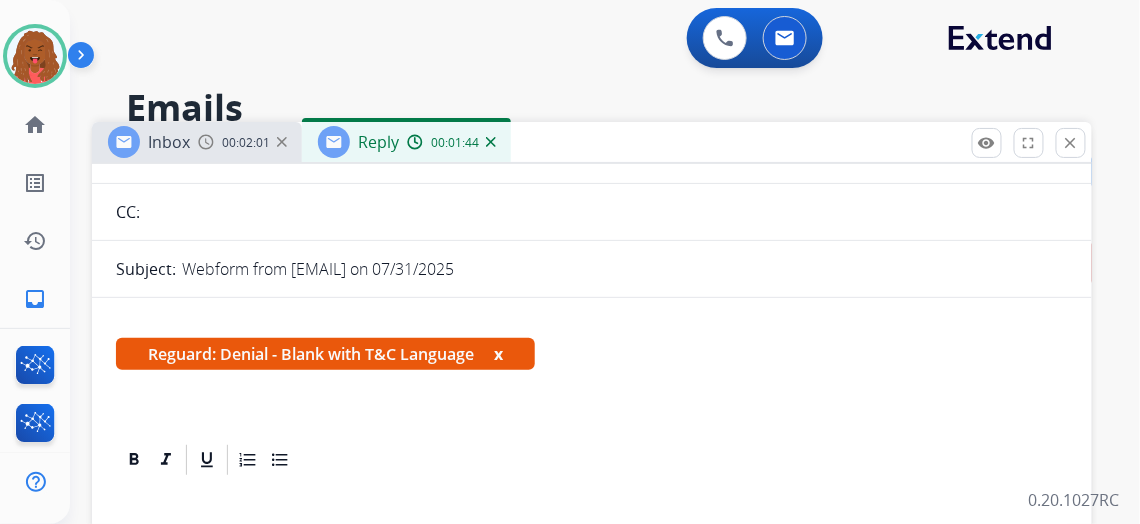 click on "x" at bounding box center (498, 354) 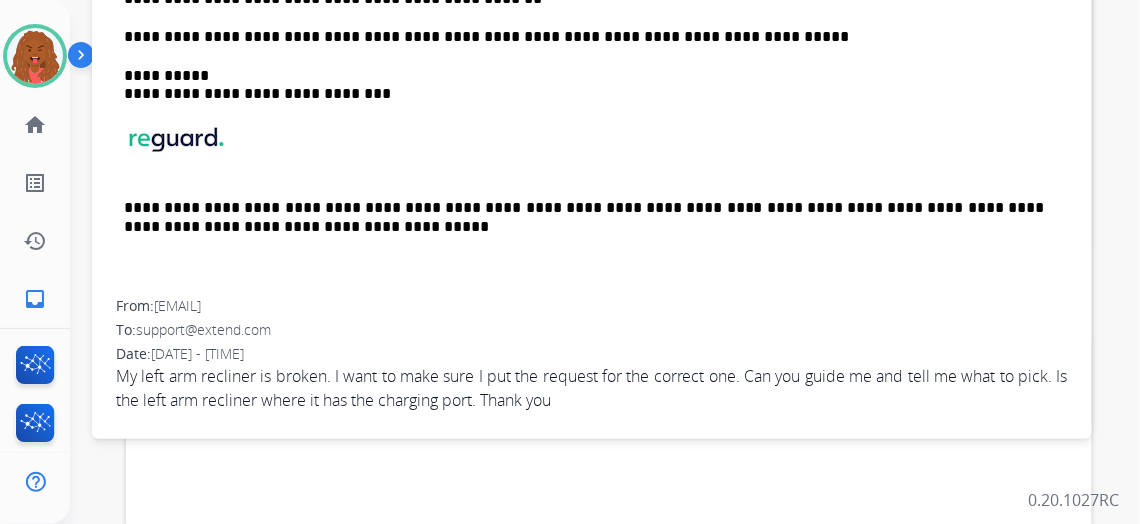 scroll, scrollTop: 636, scrollLeft: 0, axis: vertical 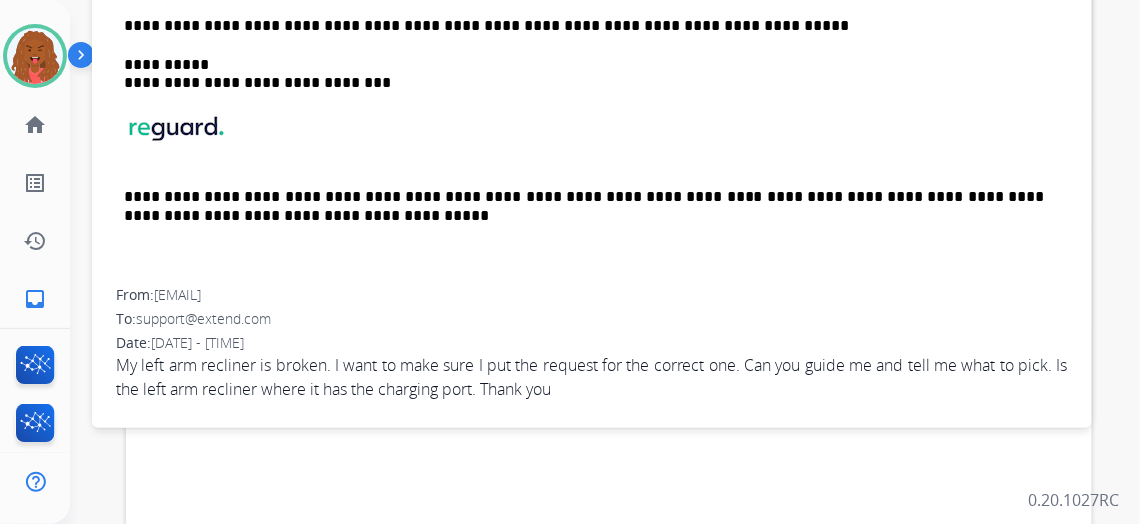 click at bounding box center [592, 141] 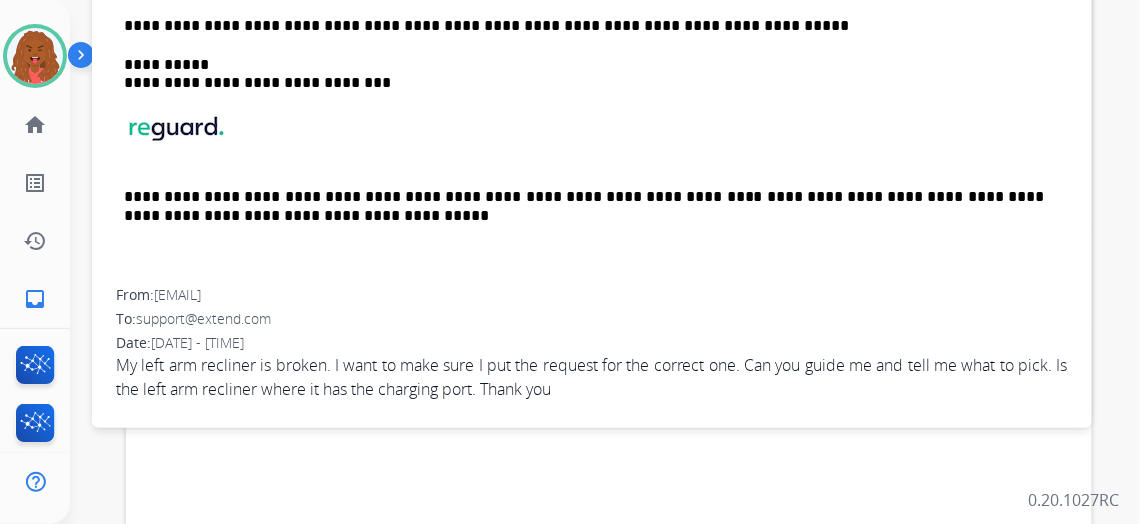 scroll, scrollTop: 0, scrollLeft: 0, axis: both 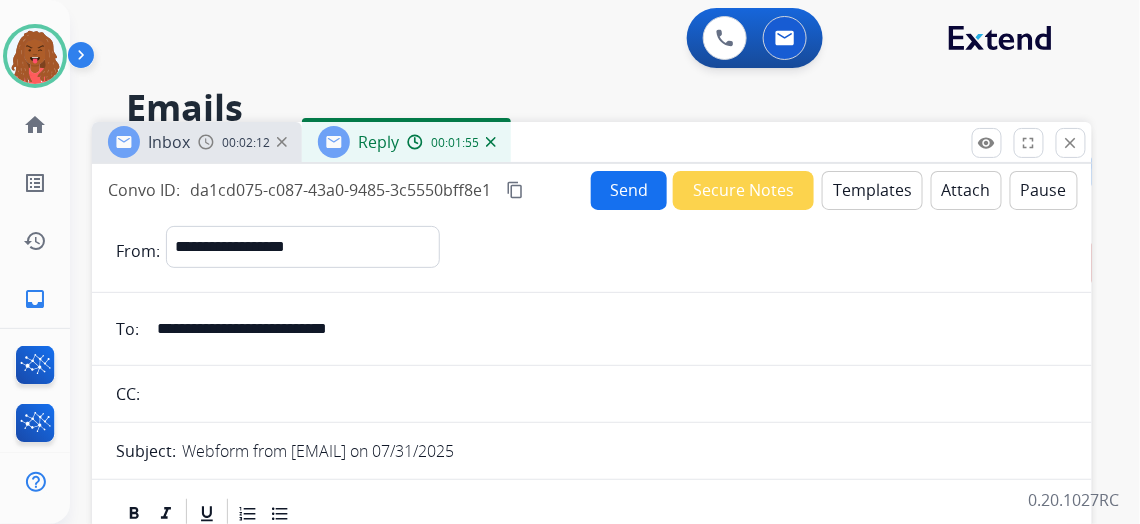 click on "Templates" at bounding box center (872, 190) 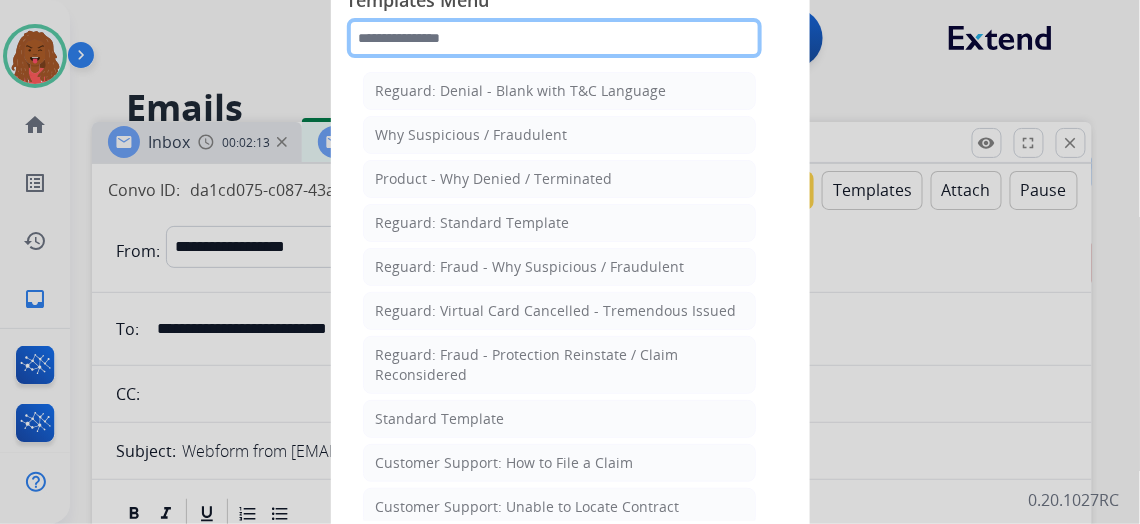 click 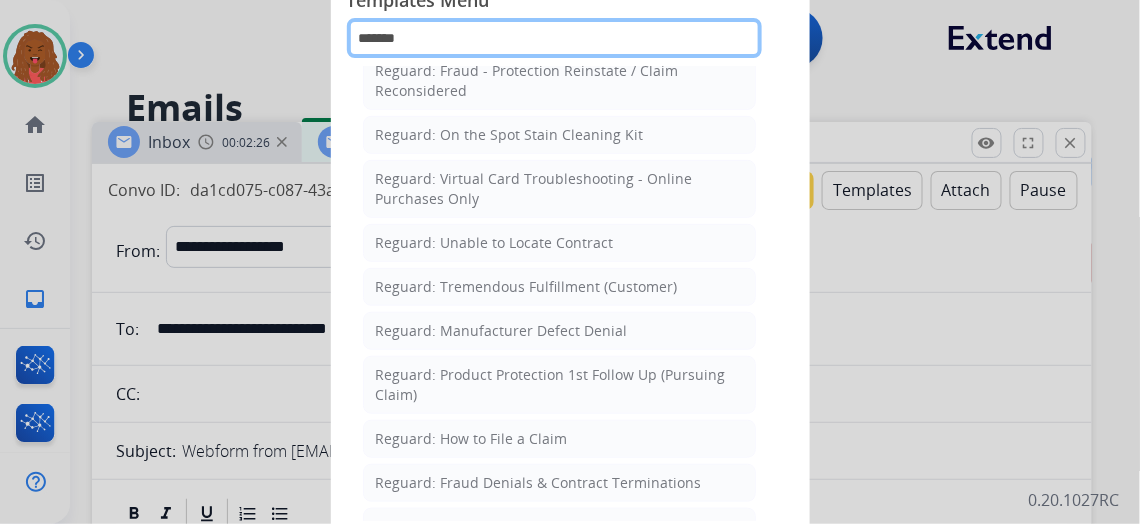 scroll, scrollTop: 215, scrollLeft: 0, axis: vertical 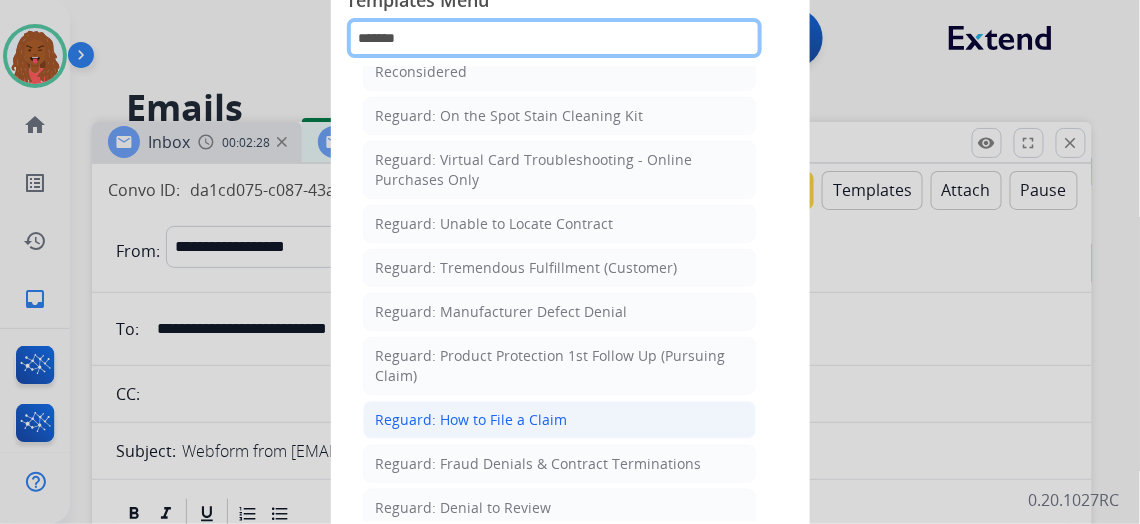 type on "*******" 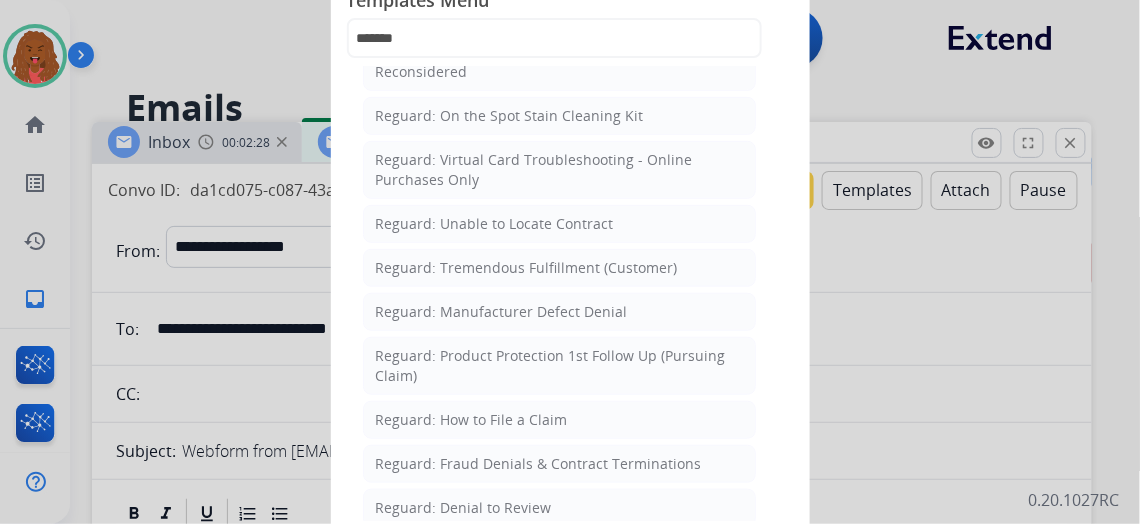 click on "Reguard: How to File a Claim" 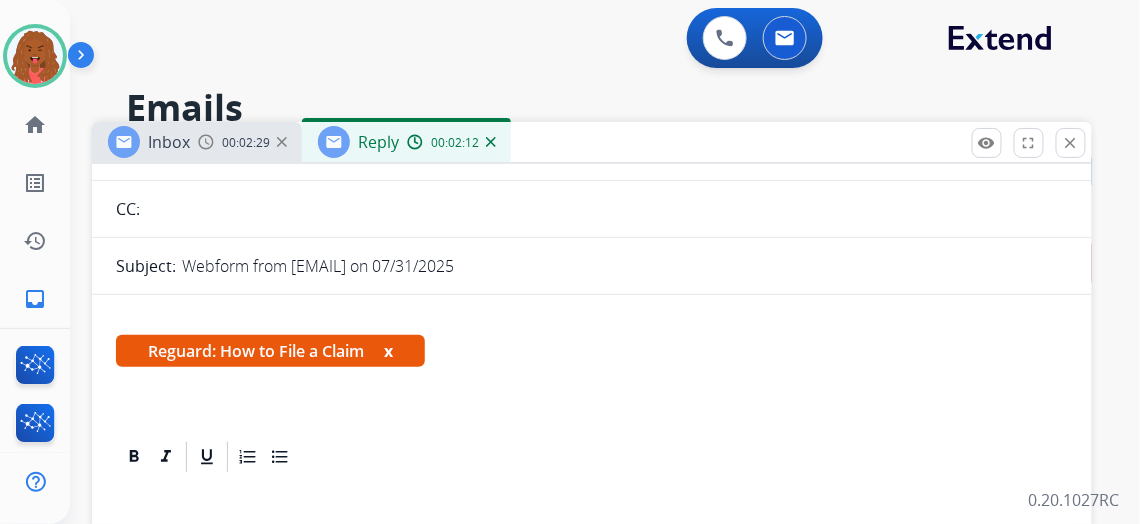 scroll, scrollTop: 186, scrollLeft: 0, axis: vertical 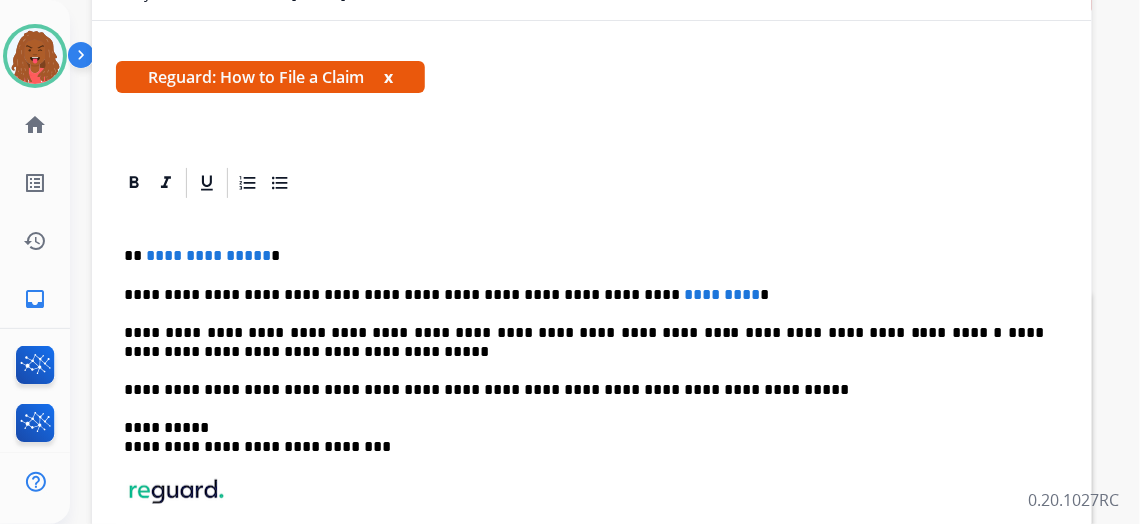 click on "**********" at bounding box center [592, 427] 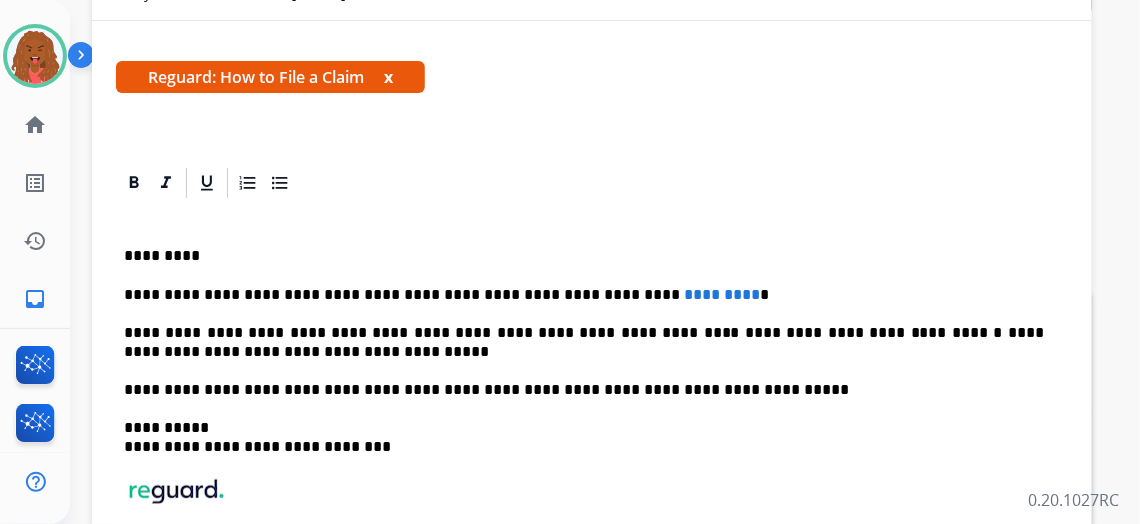 click on "*********" at bounding box center [722, 294] 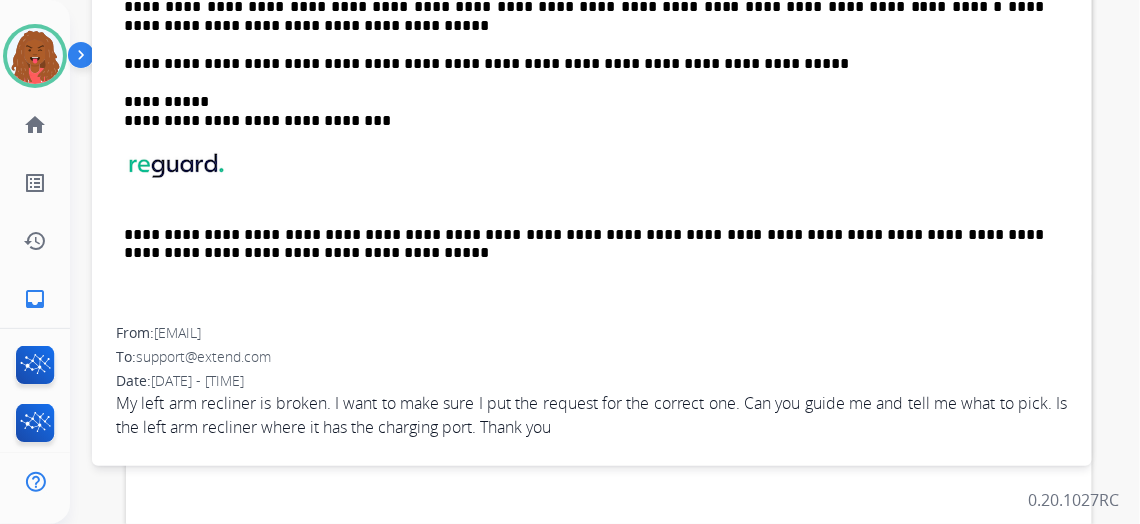 scroll, scrollTop: 426, scrollLeft: 0, axis: vertical 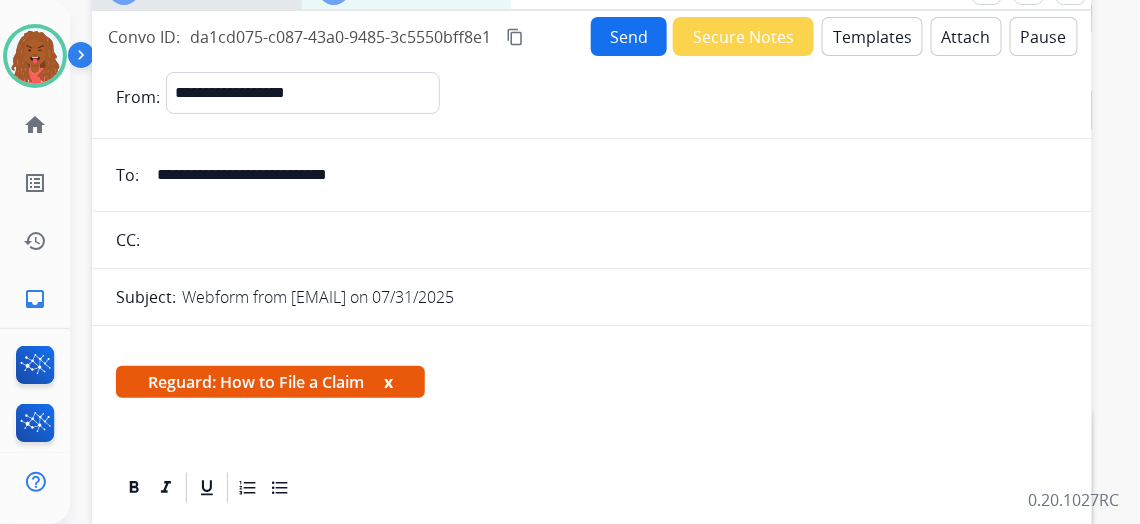 click on "Send  Secure Notes  Templates Attach  Pause" at bounding box center [834, 36] 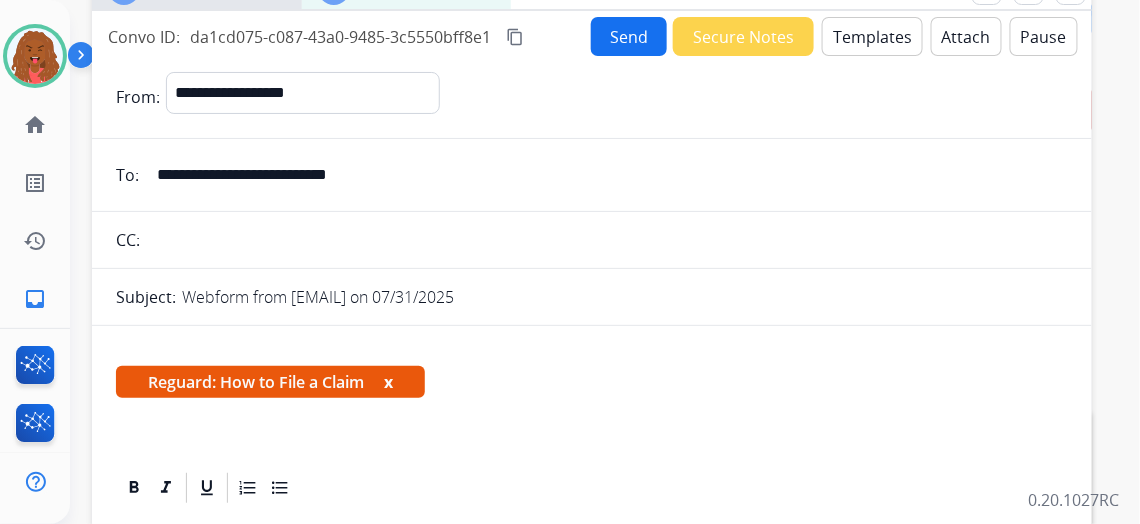 click on "content_copy" at bounding box center (515, 37) 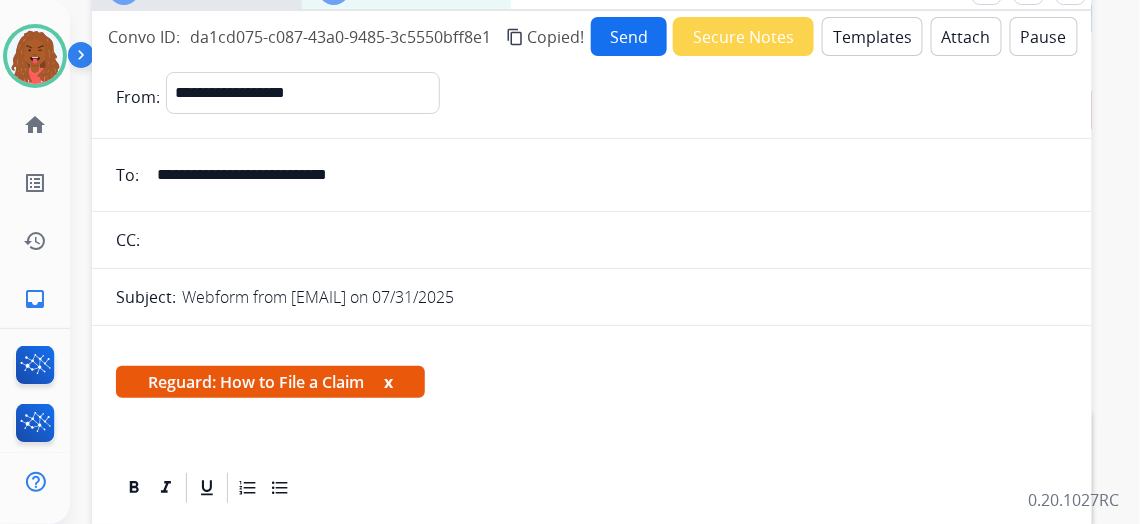 click on "Send" at bounding box center [629, 36] 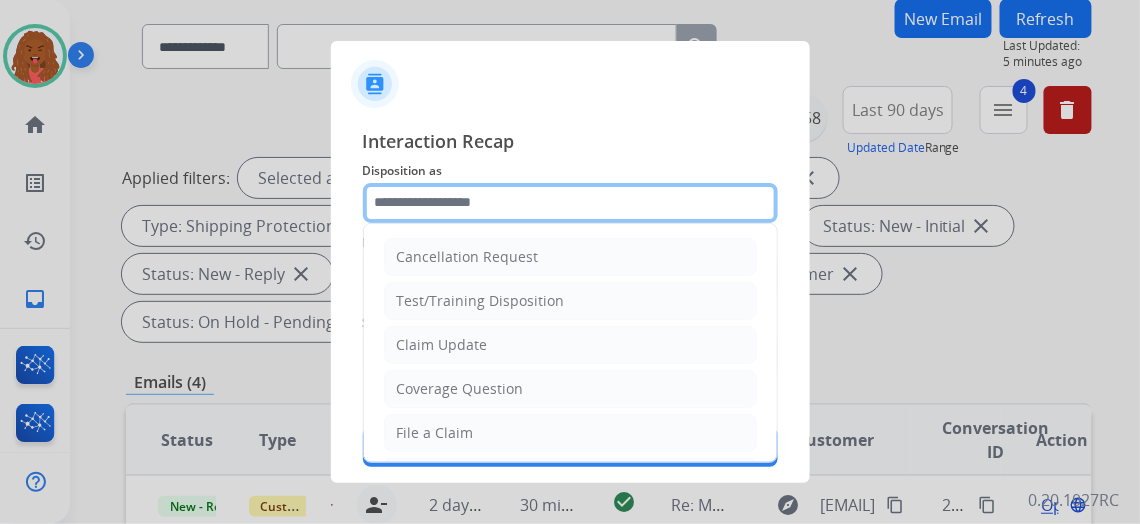 click 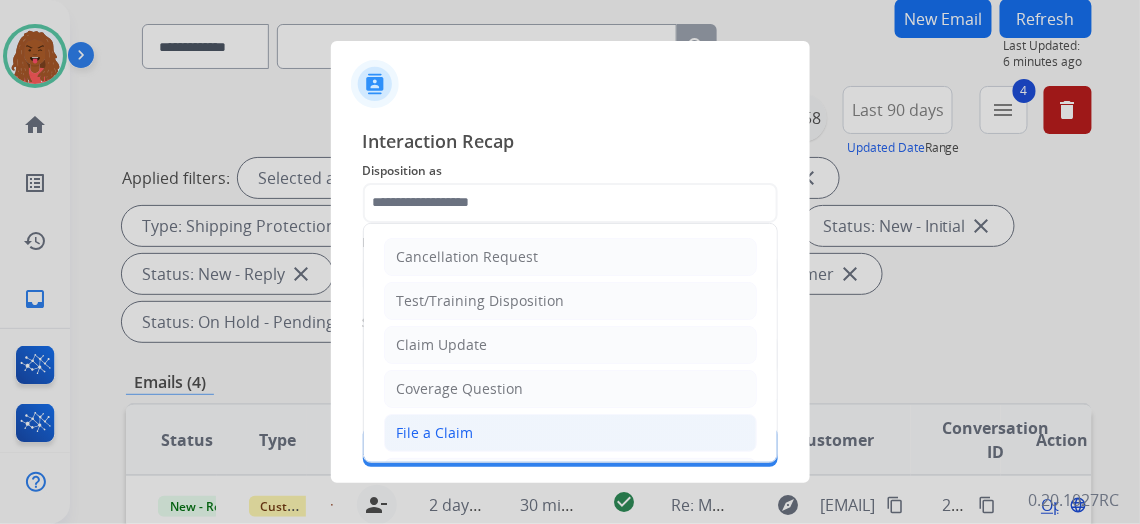 click on "File a Claim" 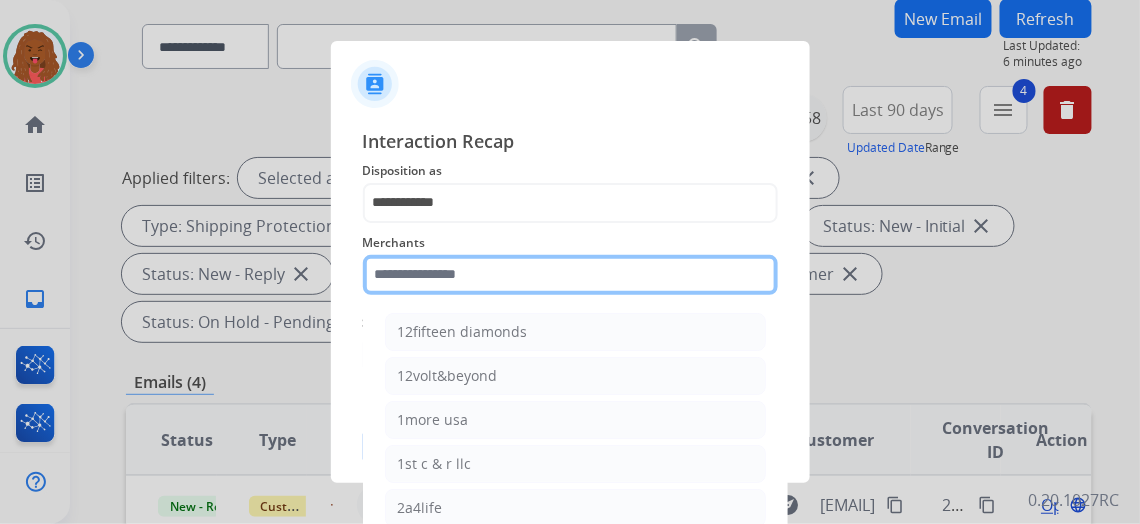 click 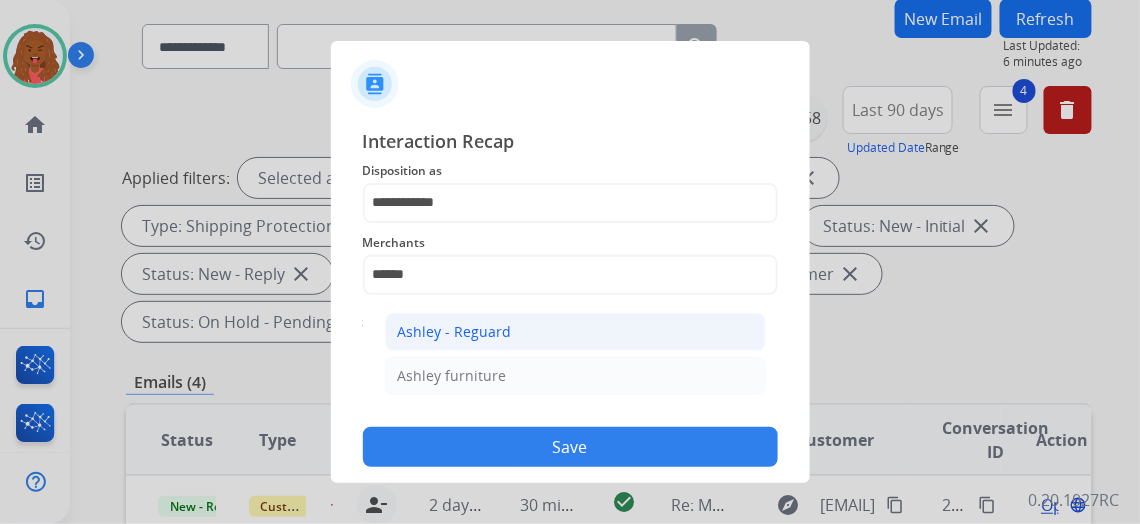 click on "Ashley - Reguard" 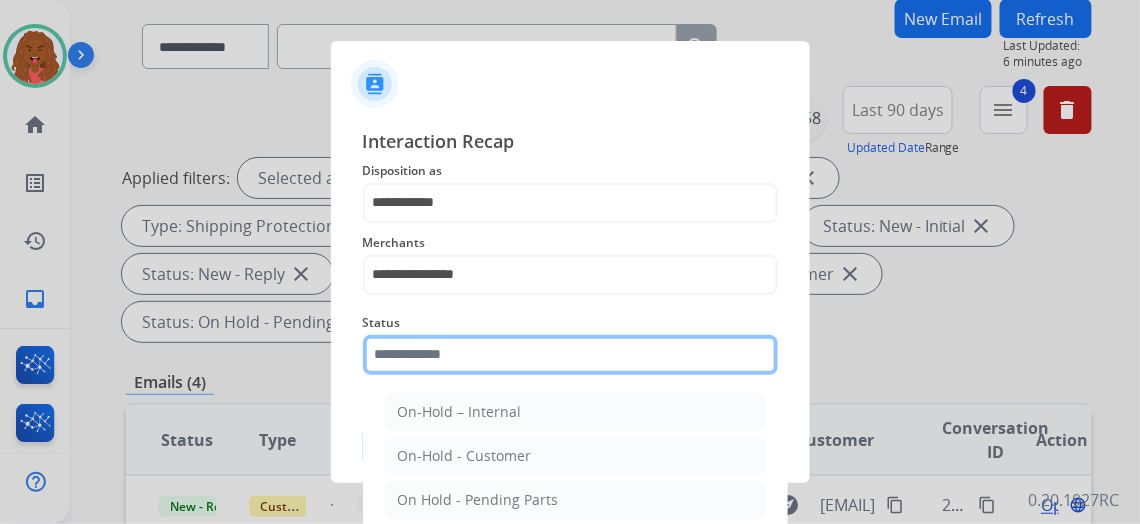 click 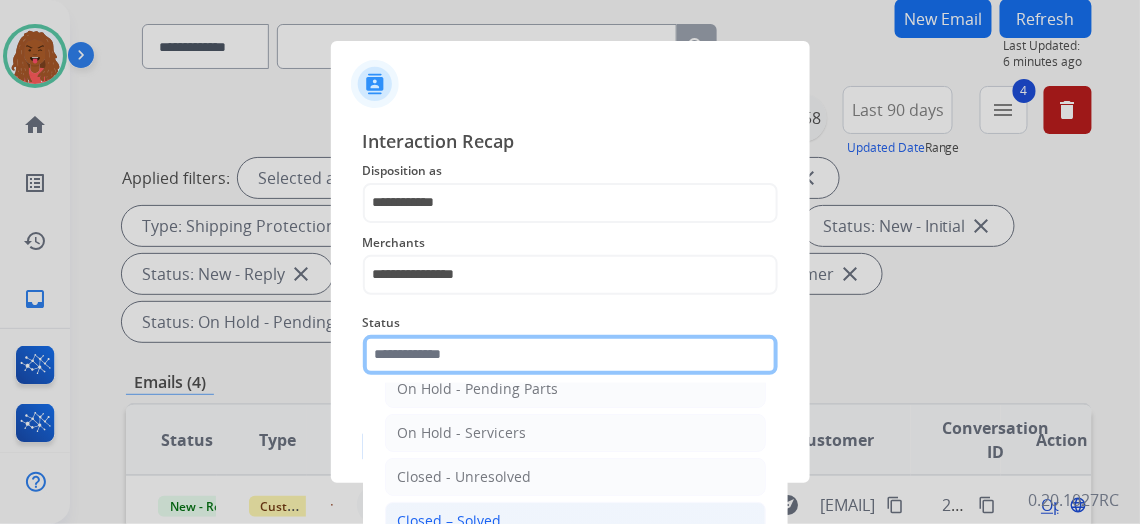 scroll, scrollTop: 112, scrollLeft: 0, axis: vertical 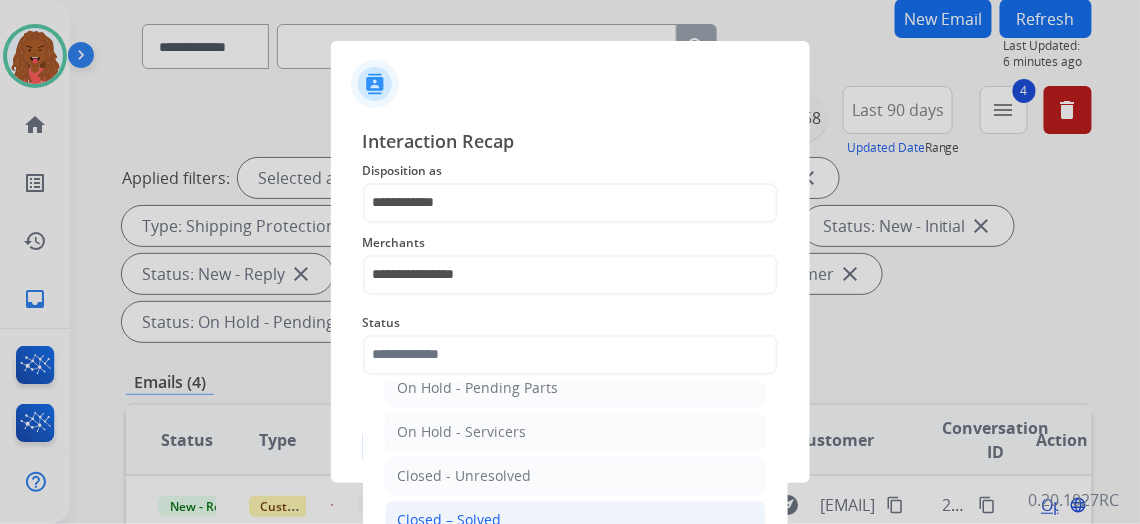 click on "Closed – Solved" 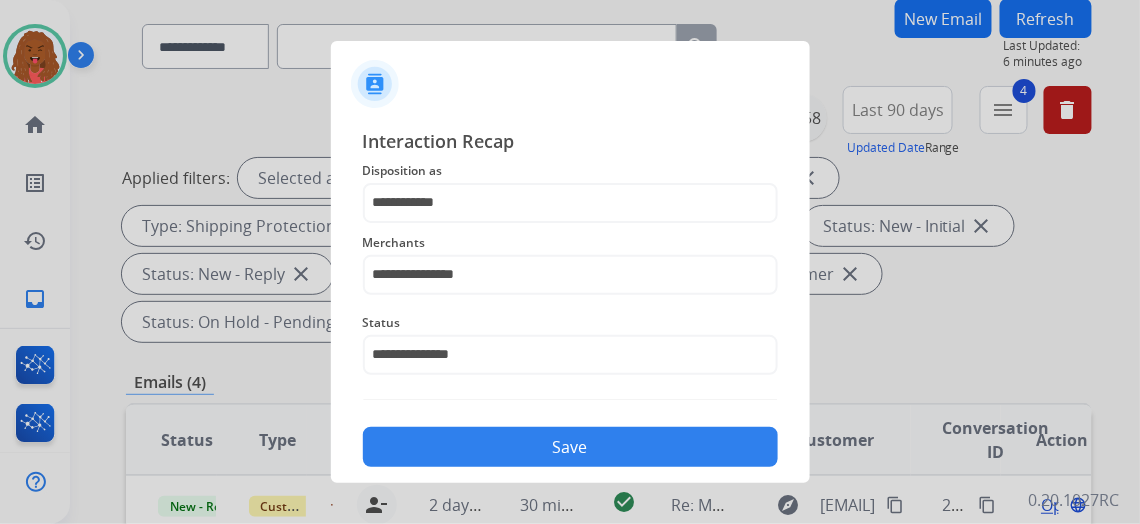 click on "Save" 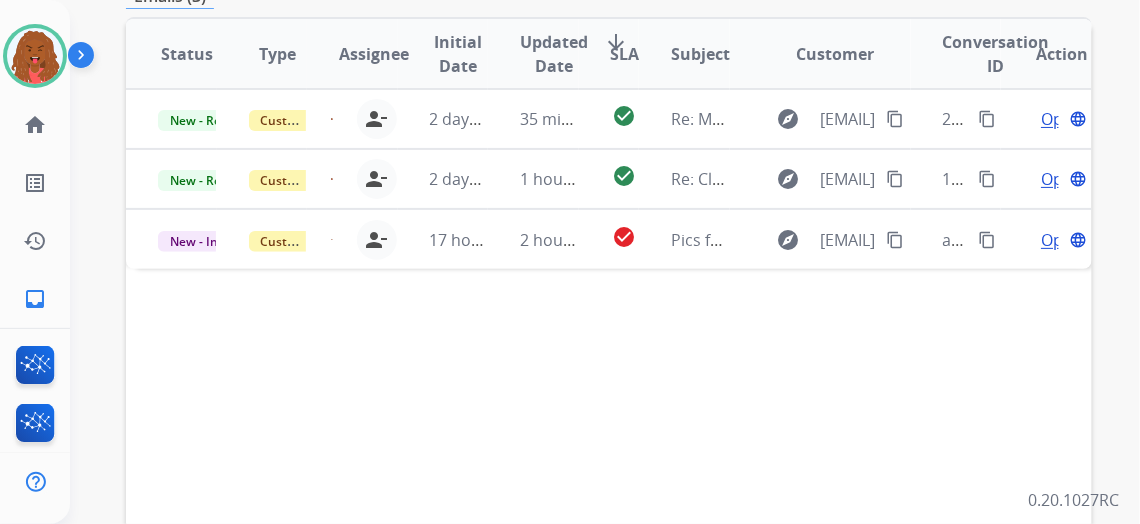 scroll, scrollTop: 545, scrollLeft: 0, axis: vertical 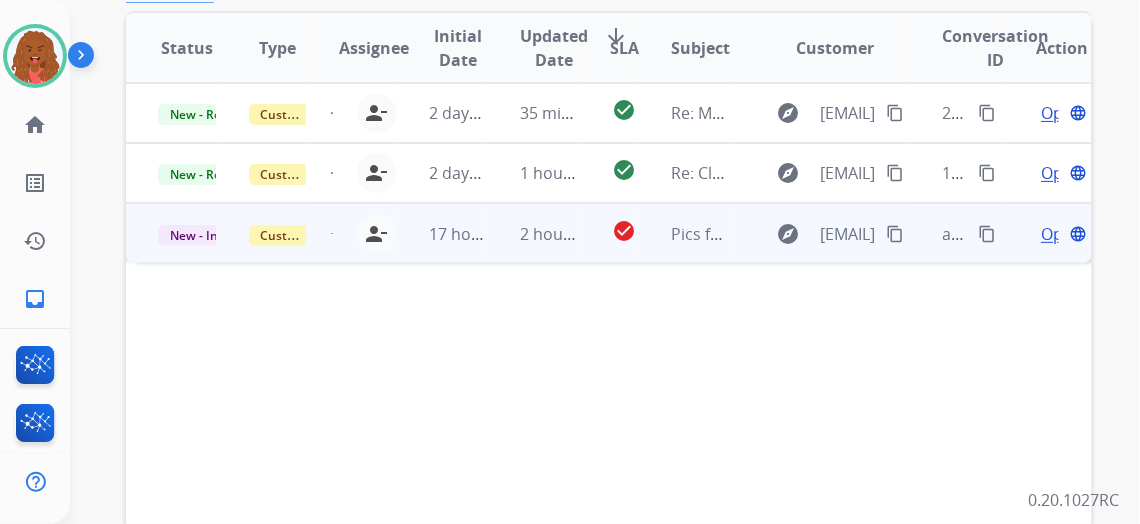 click on "Open" at bounding box center [1061, 234] 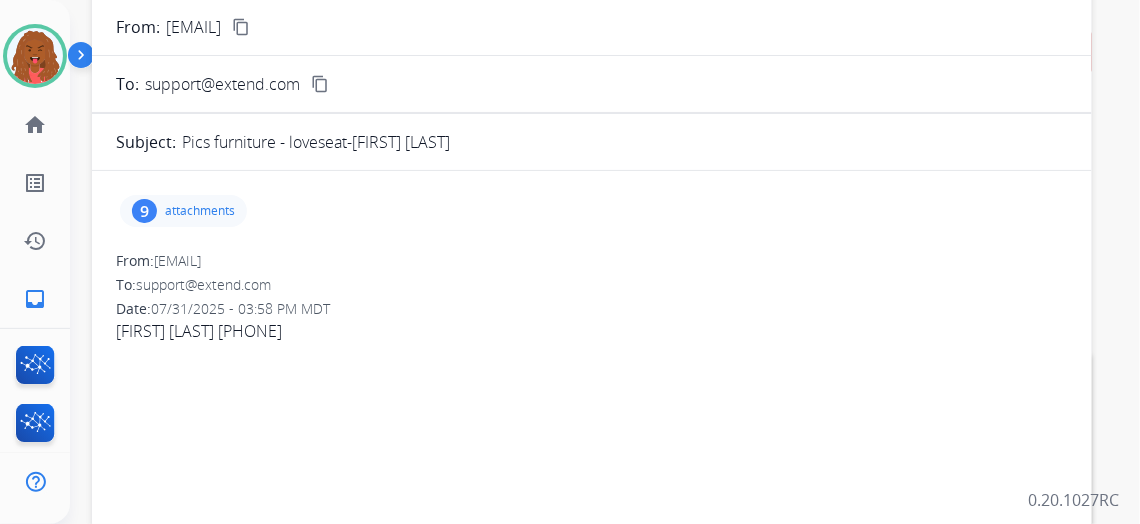 scroll, scrollTop: 181, scrollLeft: 0, axis: vertical 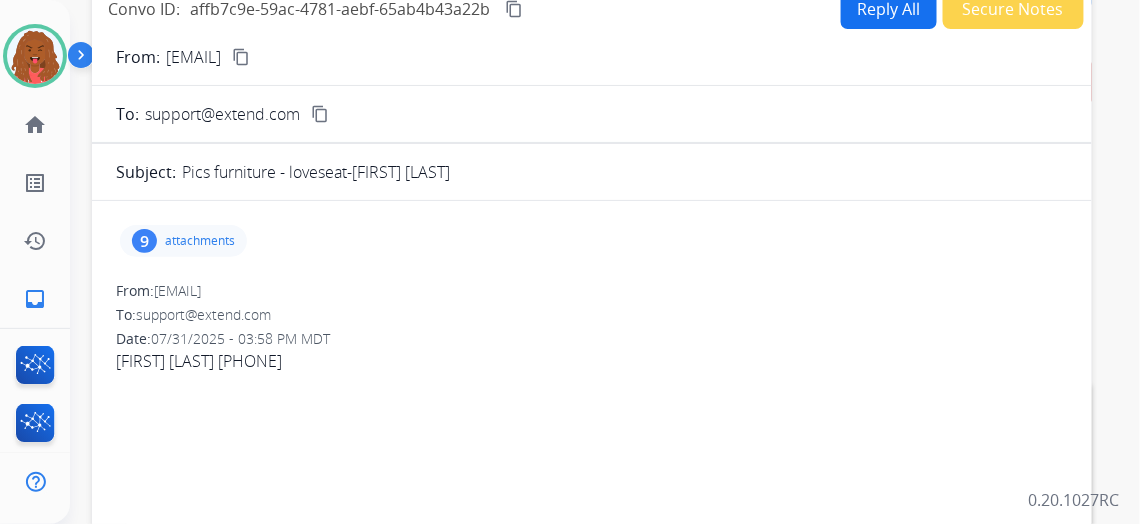 click on "9 attachments" at bounding box center [183, 241] 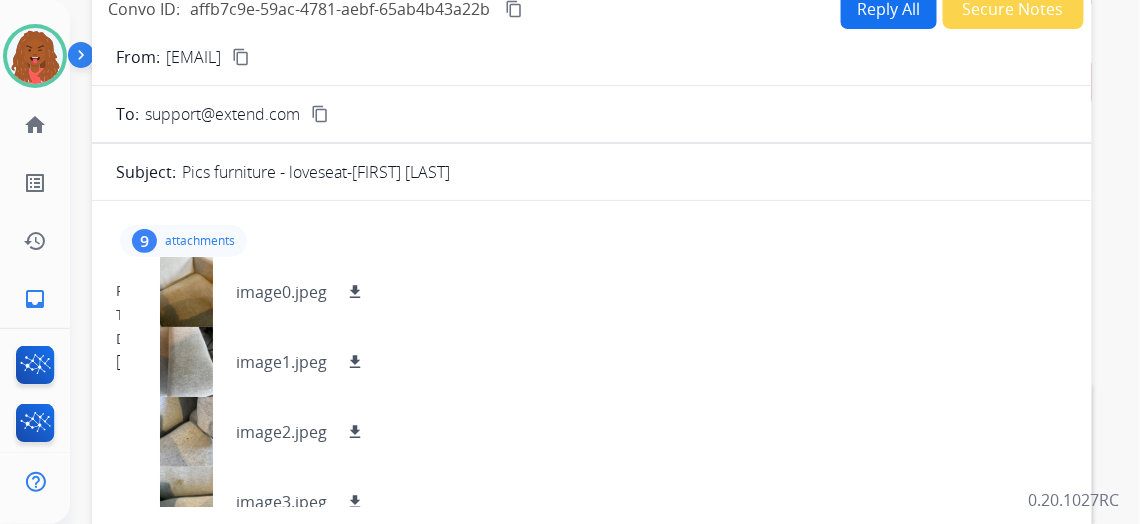 click on "content_copy" at bounding box center [241, 57] 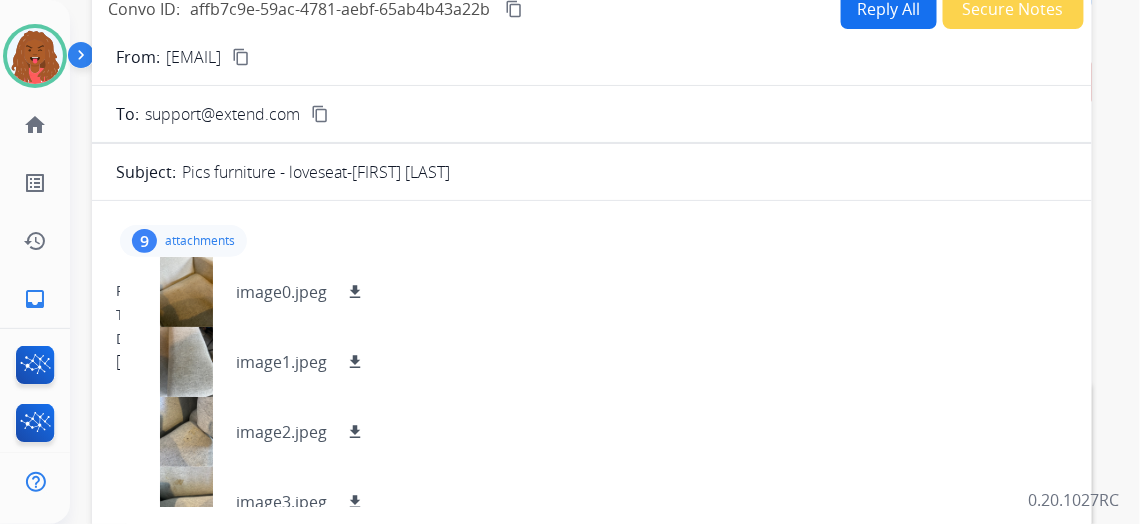 click on "From:  [EMAIL]   To:  support@extend.com  Date:  [DATE] - [TIME]
[FIRST] [LAST]
[PHONE]" at bounding box center [592, 335] 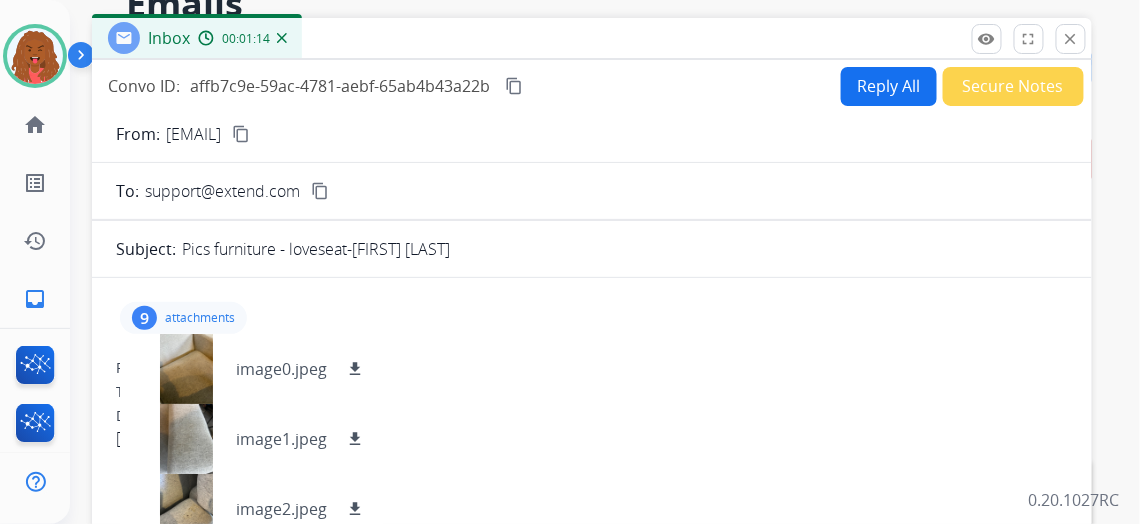 scroll, scrollTop: 0, scrollLeft: 0, axis: both 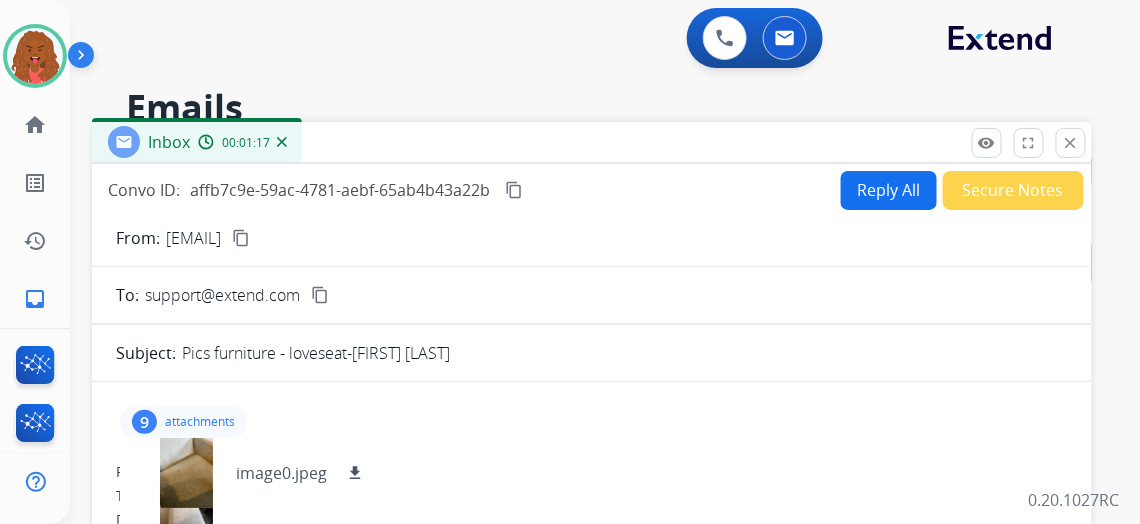 click at bounding box center (282, 142) 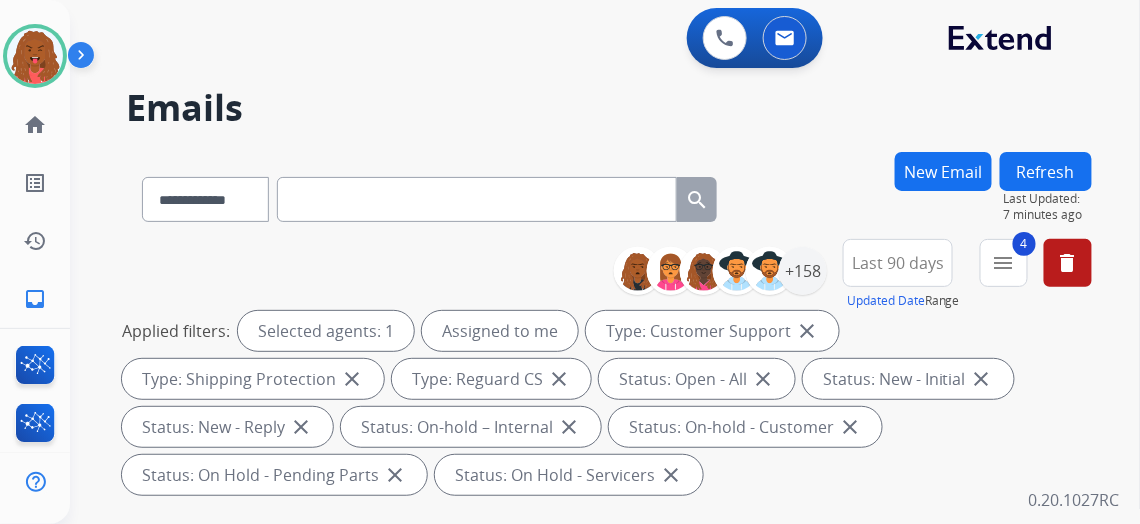 drag, startPoint x: 440, startPoint y: 204, endPoint x: 450, endPoint y: 197, distance: 12.206555 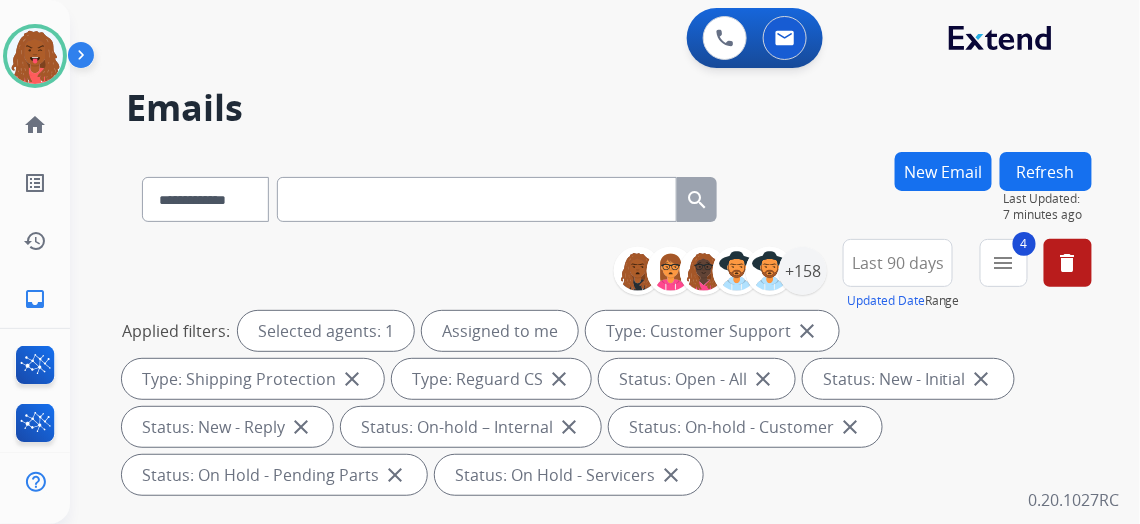 paste on "**********" 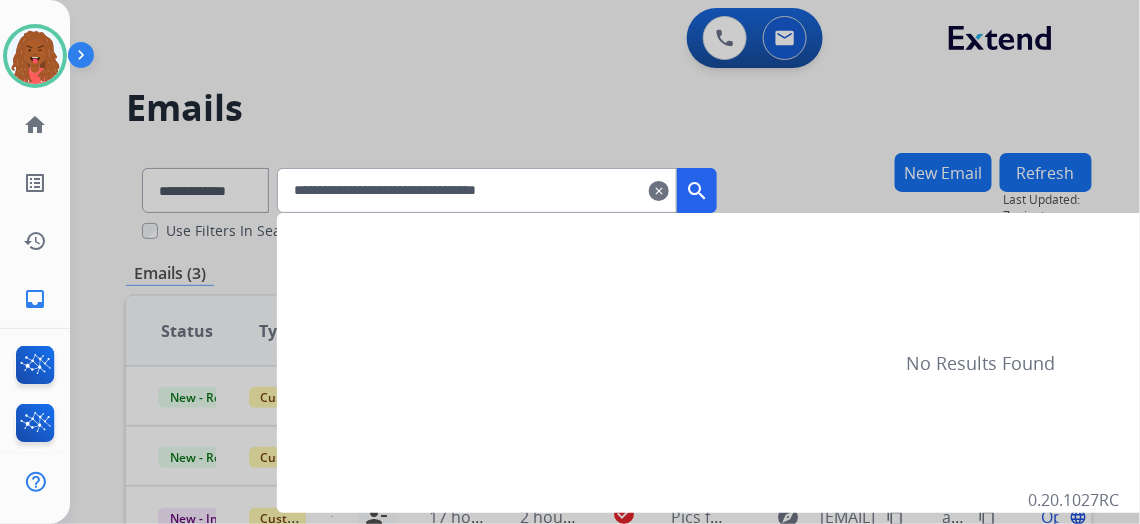 type on "**********" 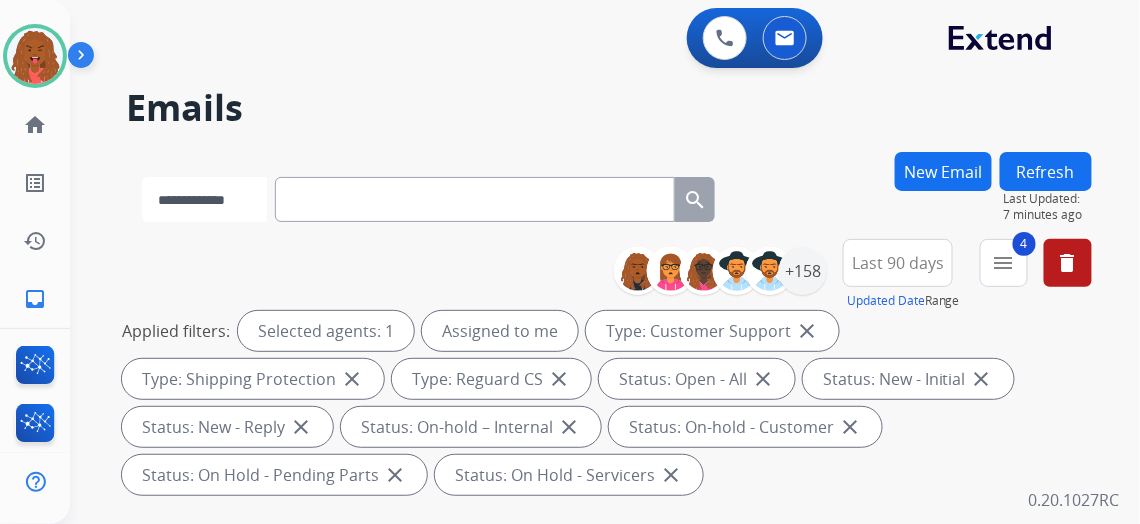 click on "**********" at bounding box center [204, 199] 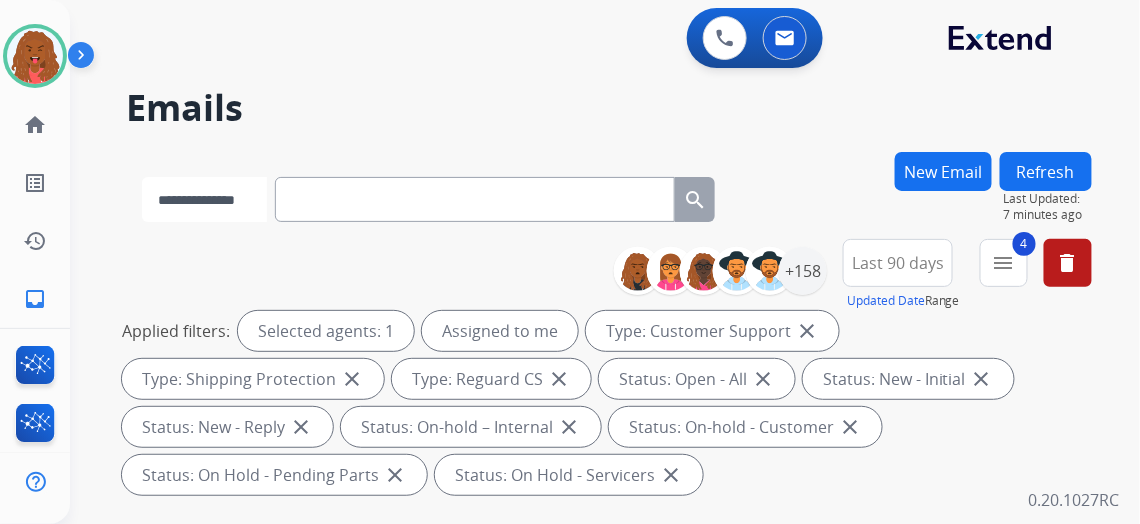 click on "**********" at bounding box center (204, 199) 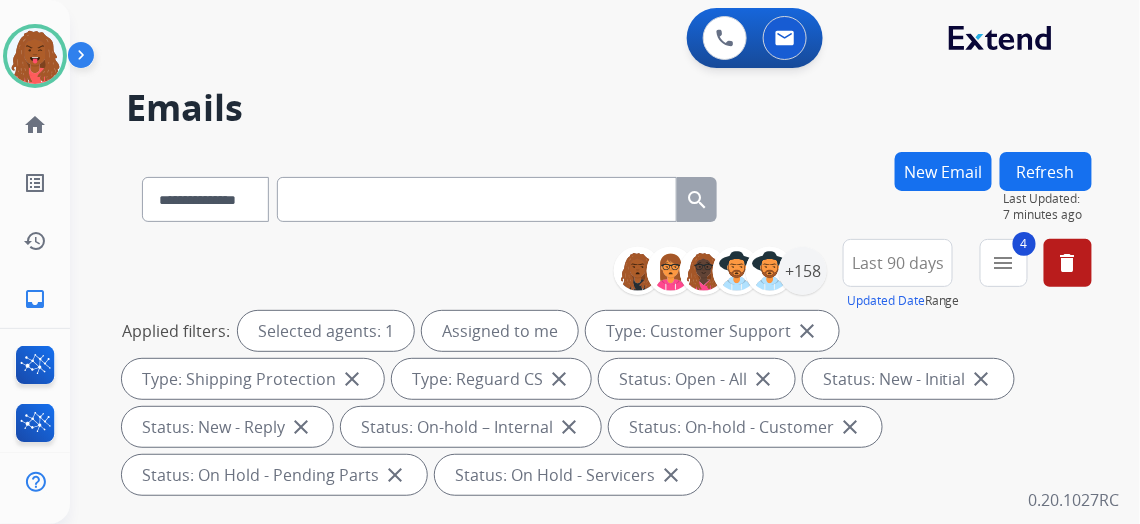 paste on "**********" 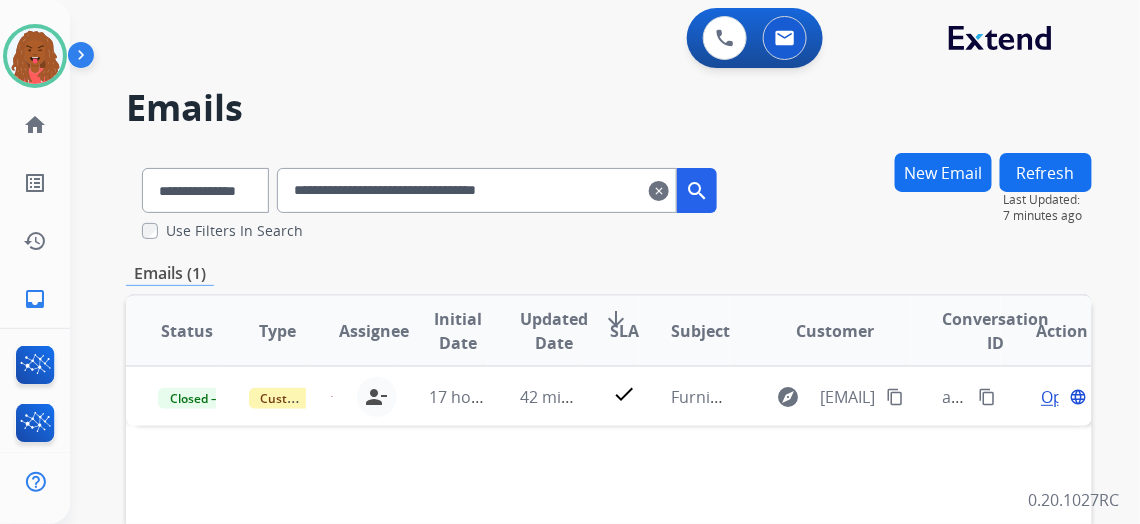 click on "clear" at bounding box center (659, 191) 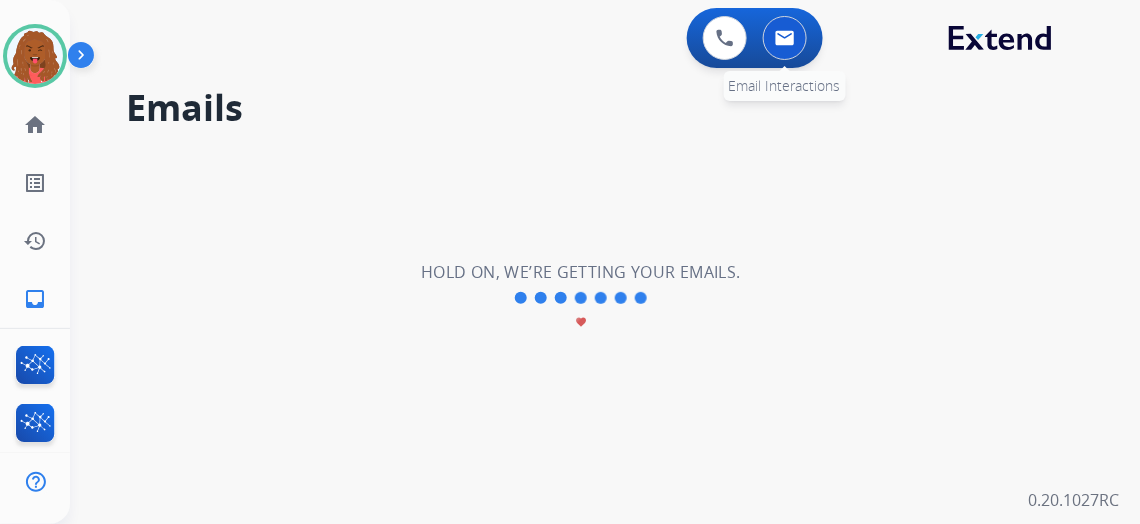 click at bounding box center (785, 38) 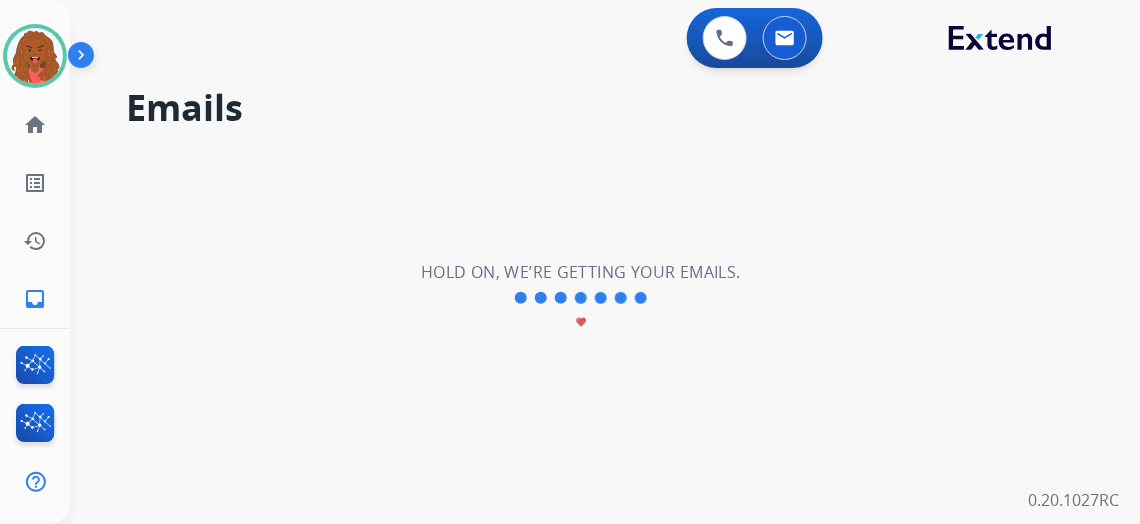 select on "**********" 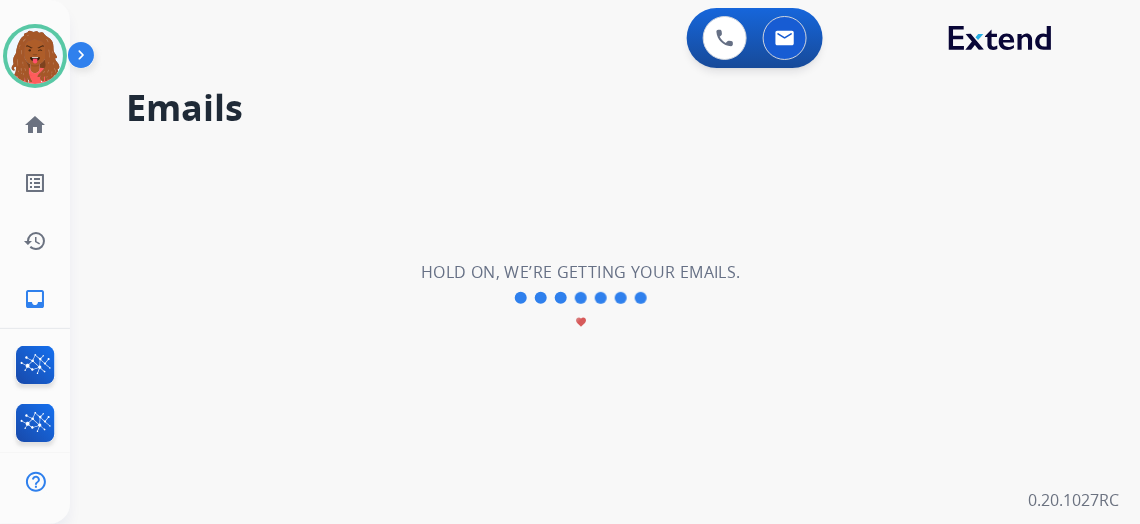 type 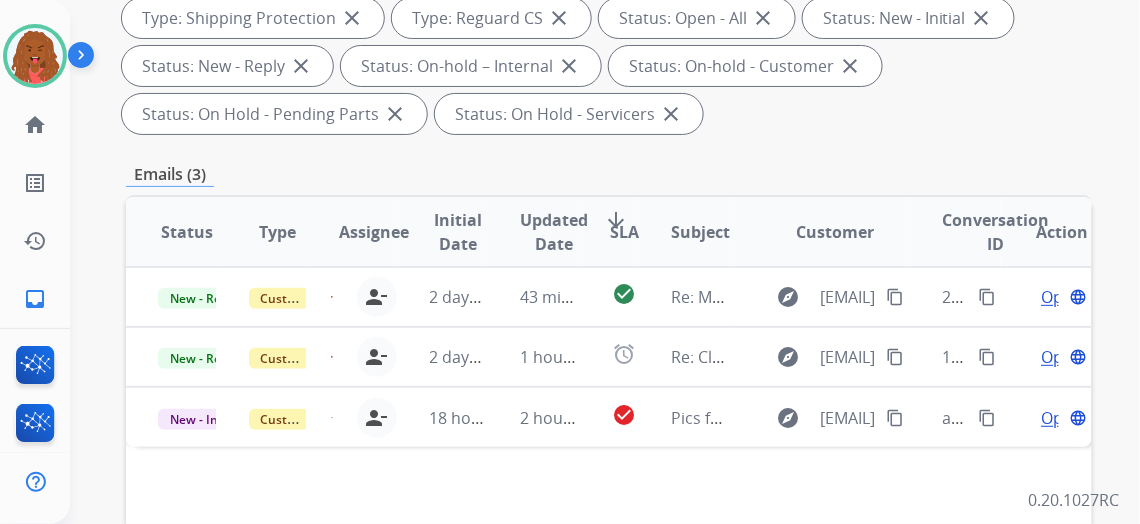 scroll, scrollTop: 363, scrollLeft: 0, axis: vertical 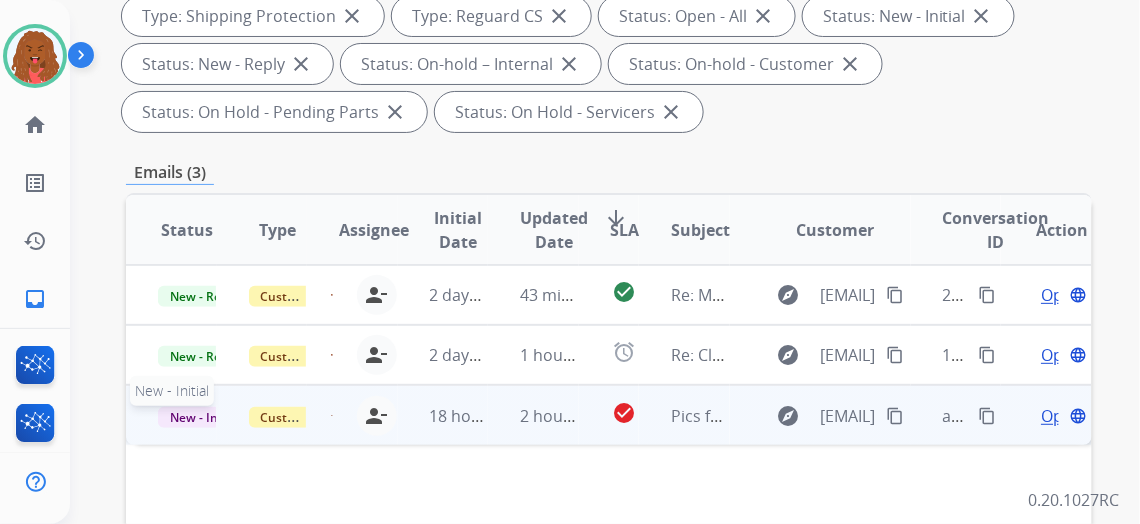 click on "New - Initial" at bounding box center [204, 417] 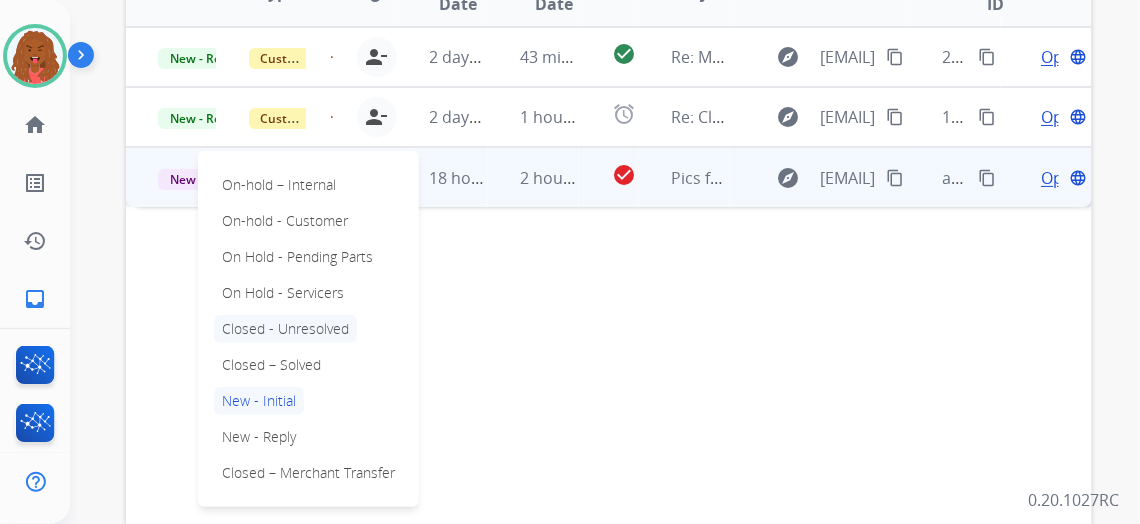 scroll, scrollTop: 636, scrollLeft: 0, axis: vertical 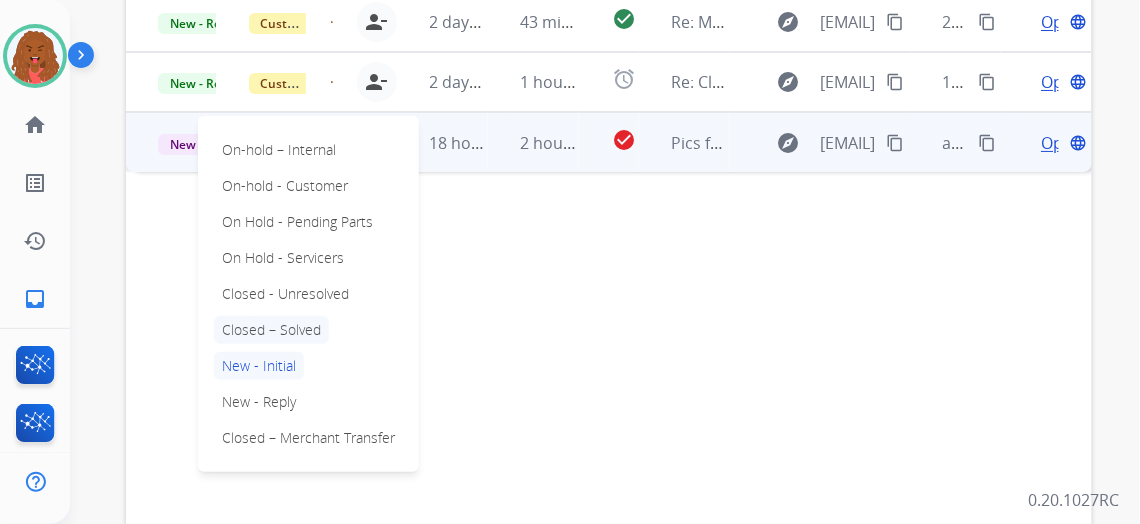 click on "Closed – Solved" at bounding box center (271, 330) 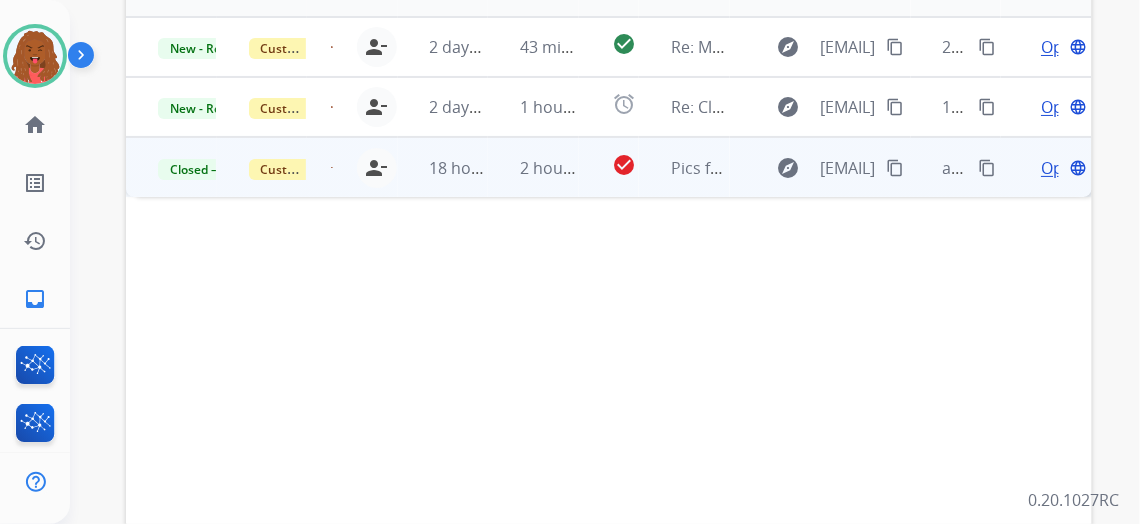 scroll, scrollTop: 545, scrollLeft: 0, axis: vertical 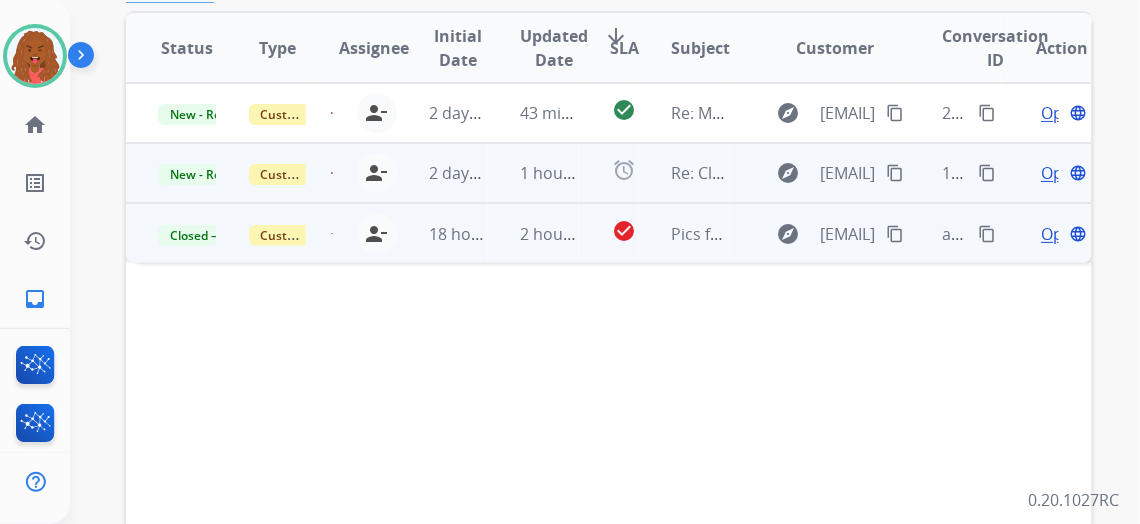 click on "Open" at bounding box center [1061, 173] 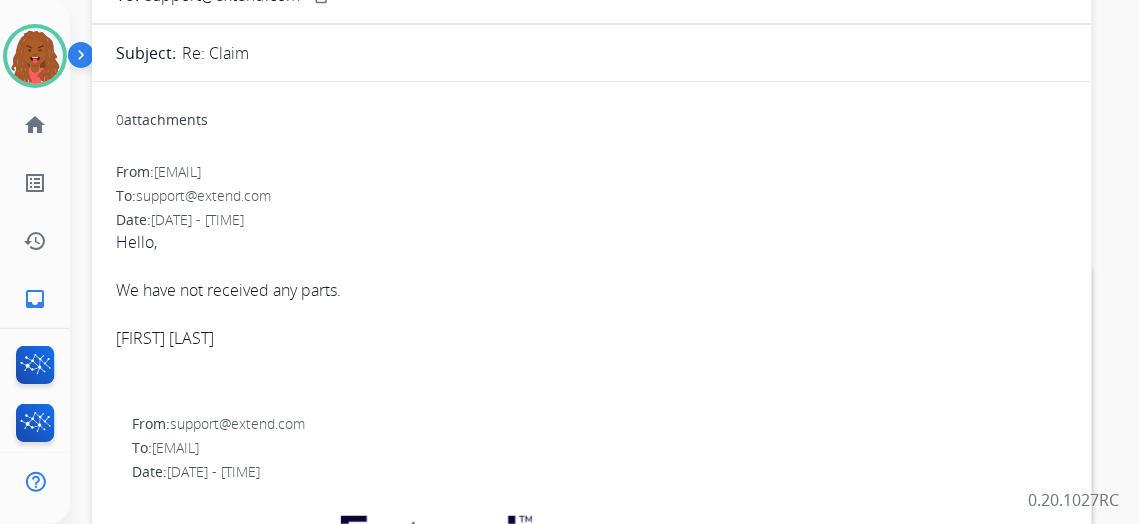 scroll, scrollTop: 181, scrollLeft: 0, axis: vertical 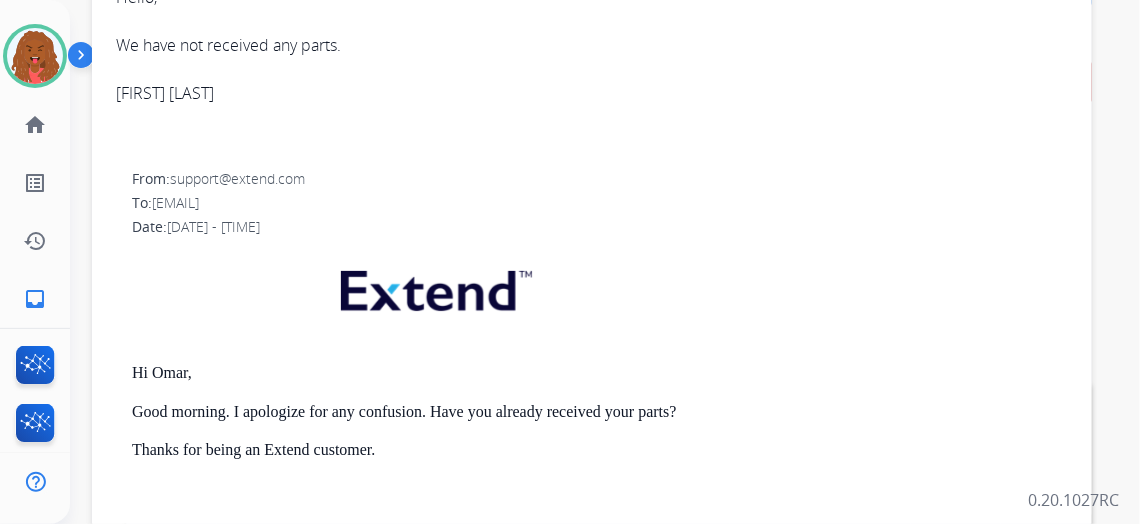 click on "[EMAIL]" at bounding box center (175, 202) 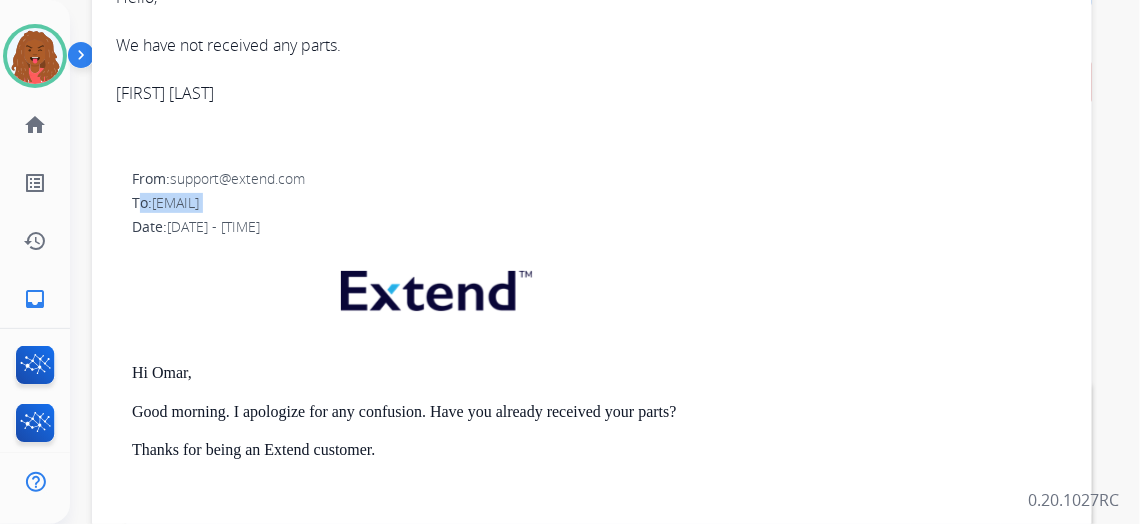 click on "[EMAIL]" at bounding box center [175, 202] 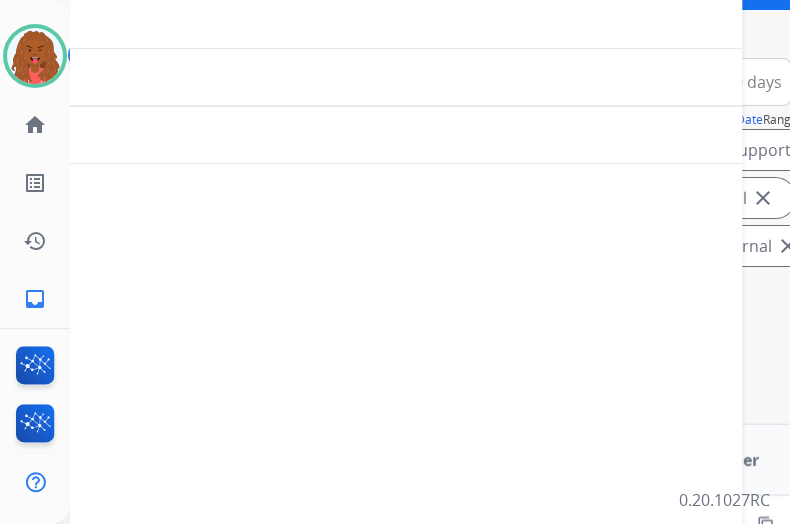 scroll, scrollTop: 0, scrollLeft: 0, axis: both 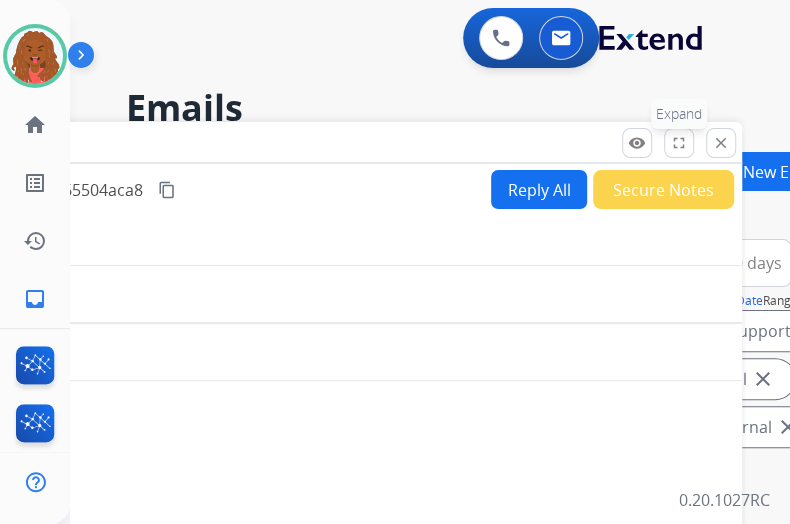 click on "fullscreen" at bounding box center [679, 143] 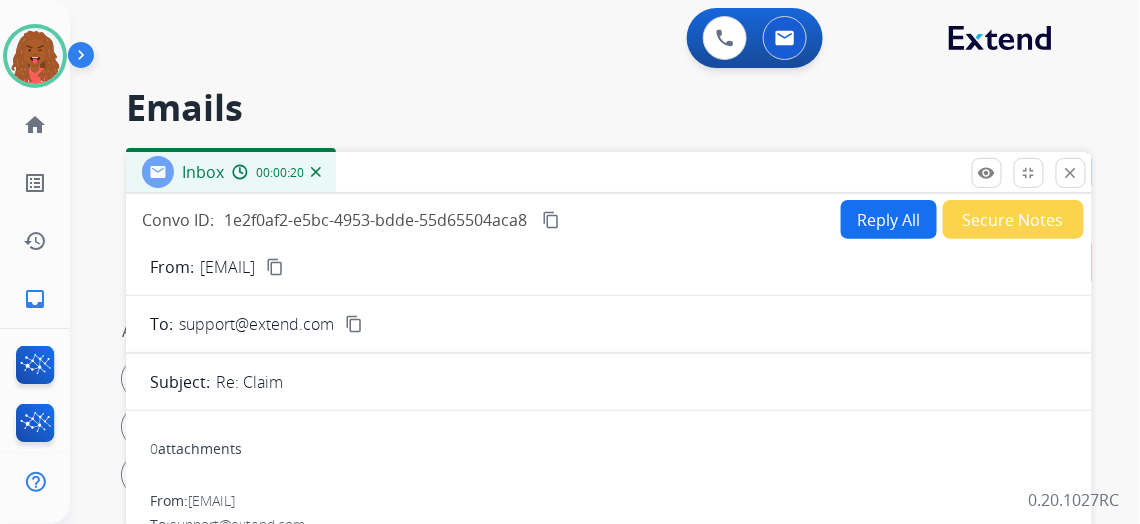 click on "content_copy" at bounding box center [275, 267] 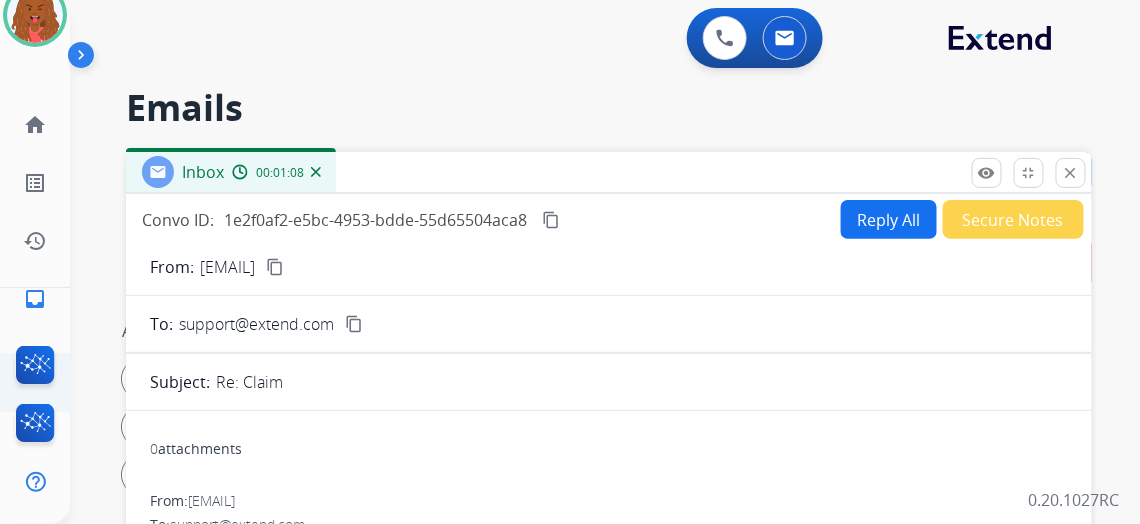 scroll, scrollTop: 61, scrollLeft: 0, axis: vertical 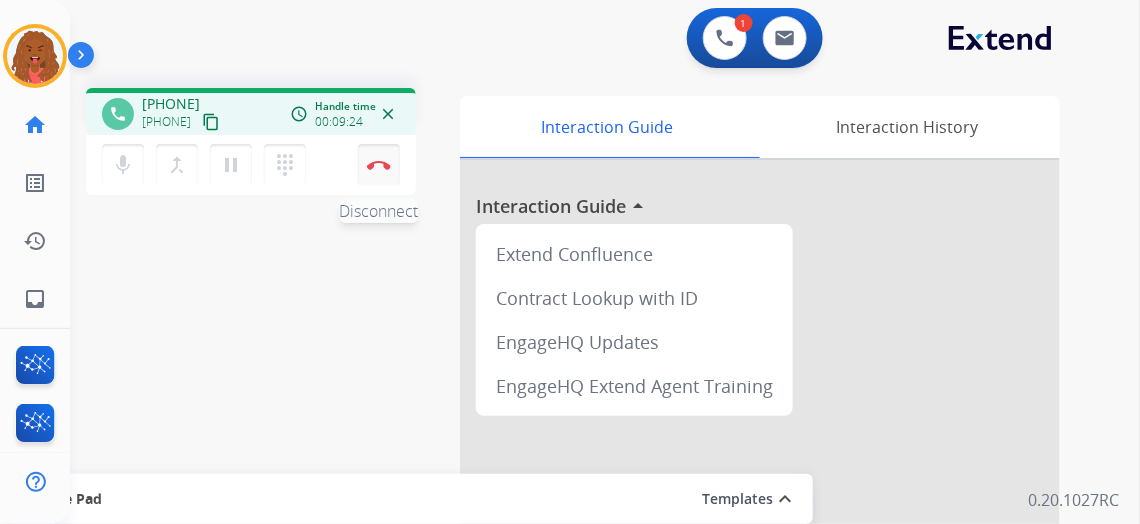 click on "Disconnect" at bounding box center [379, 165] 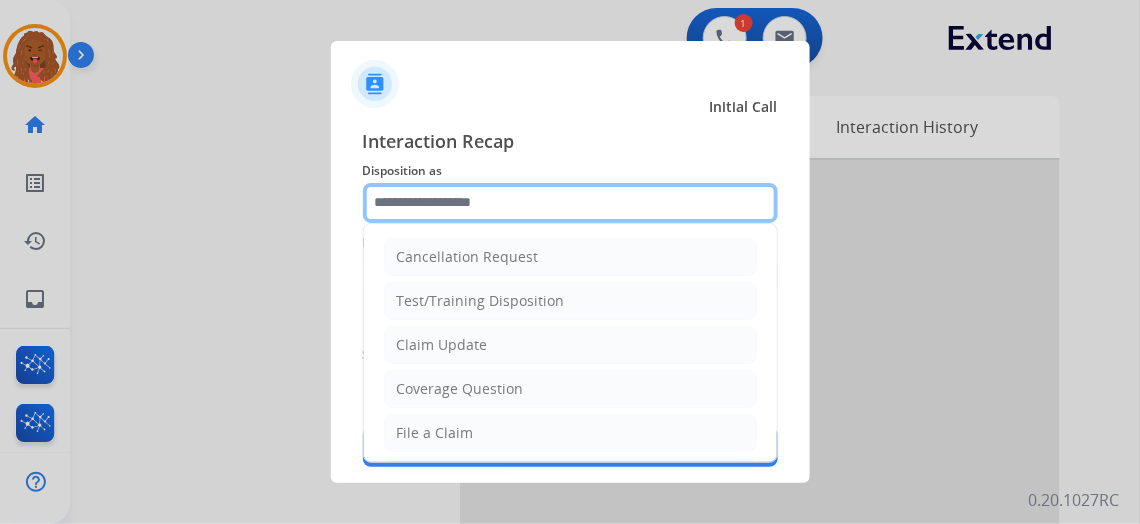 click 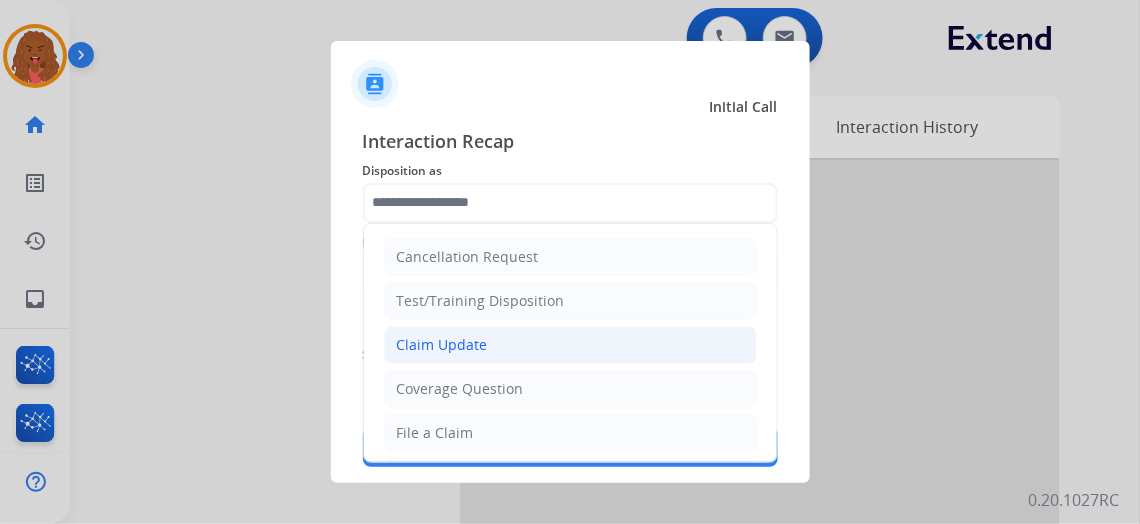 click on "Claim Update" 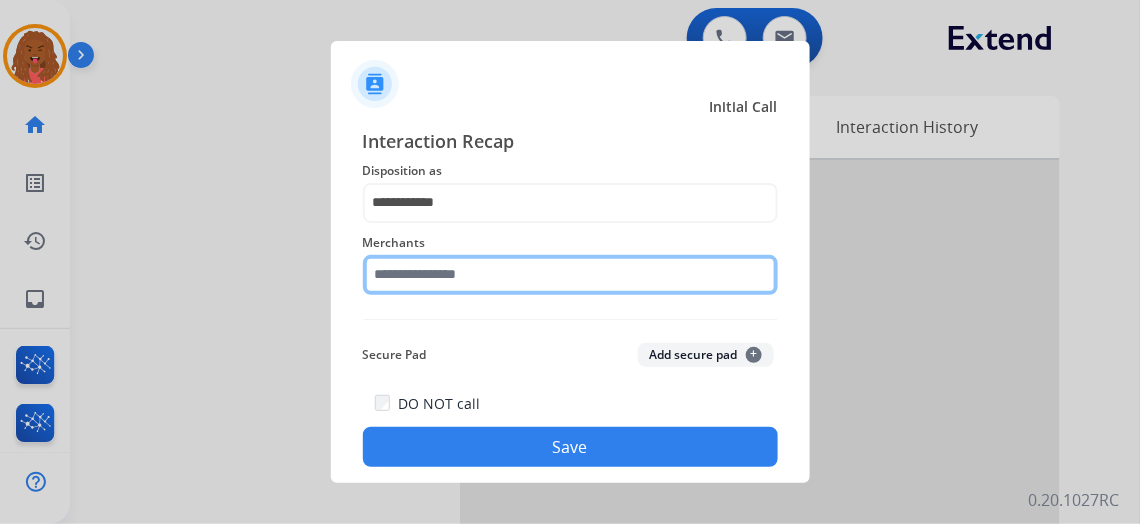 click 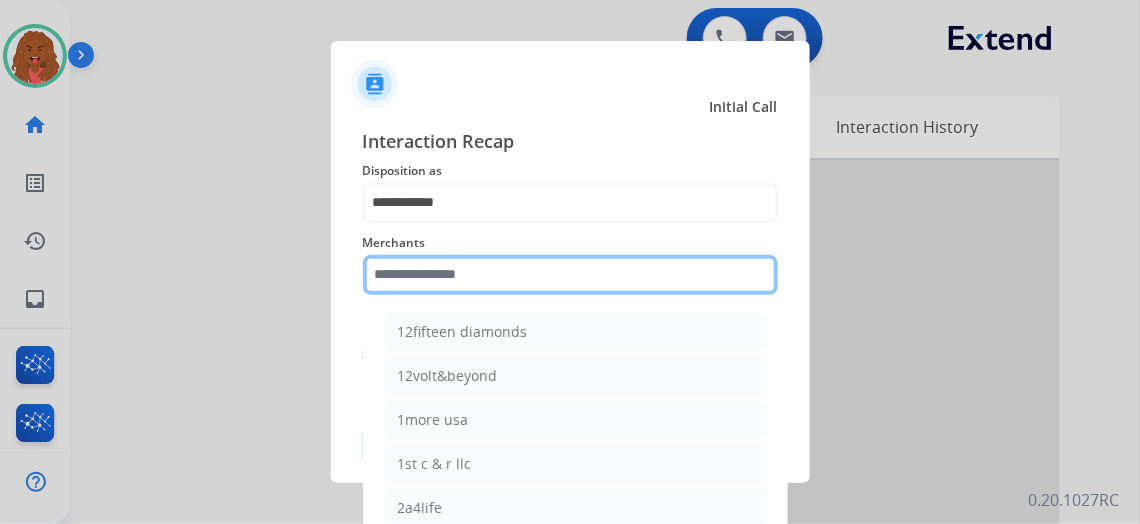 type on "*" 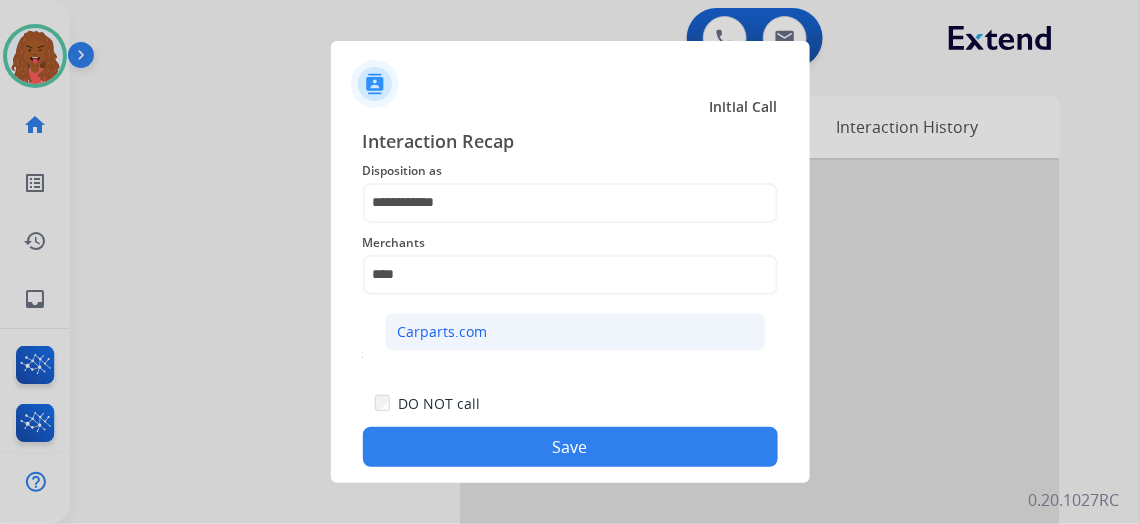 click on "Carparts.com" 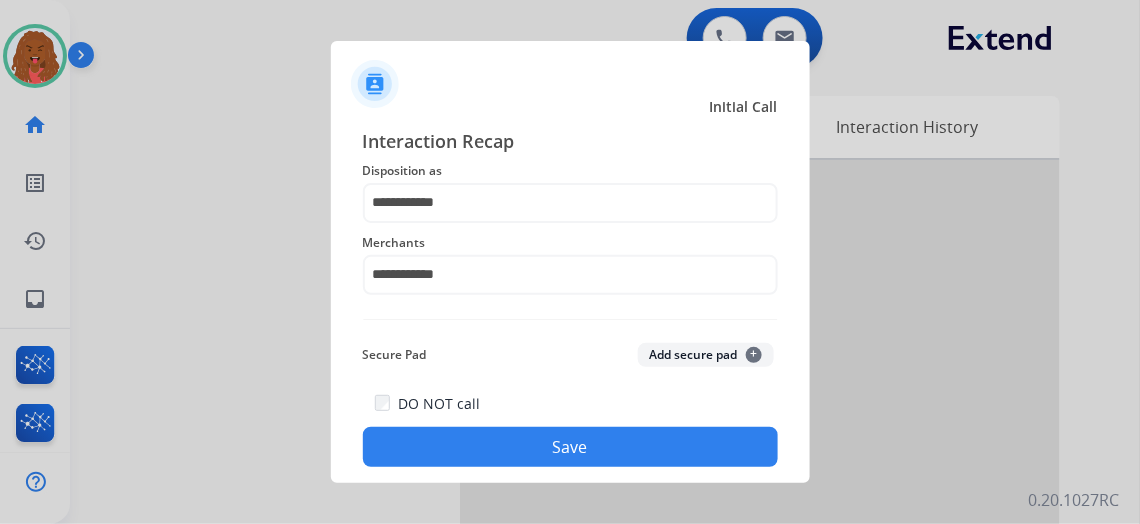 click on "Save" 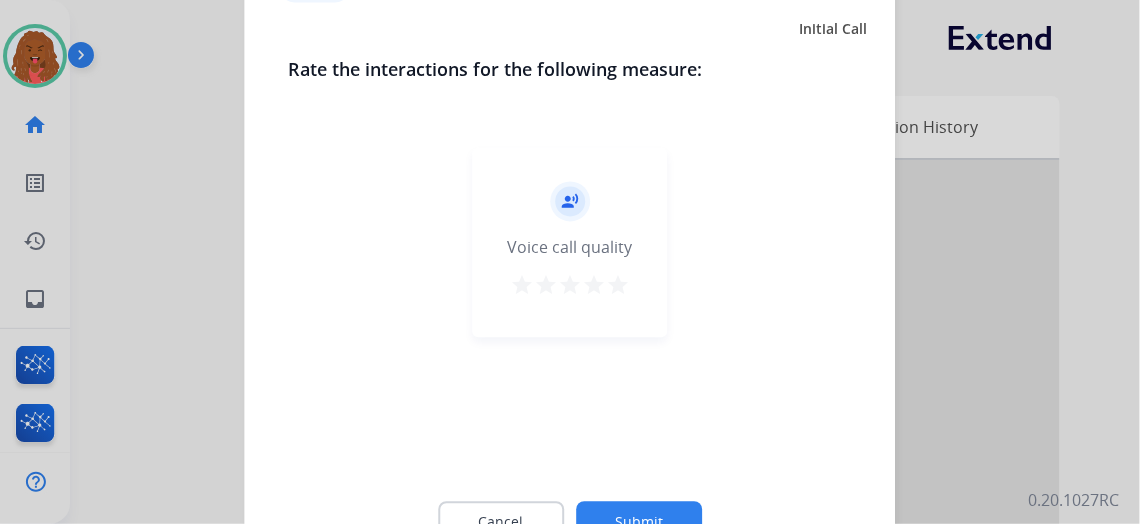 click on "Submit" 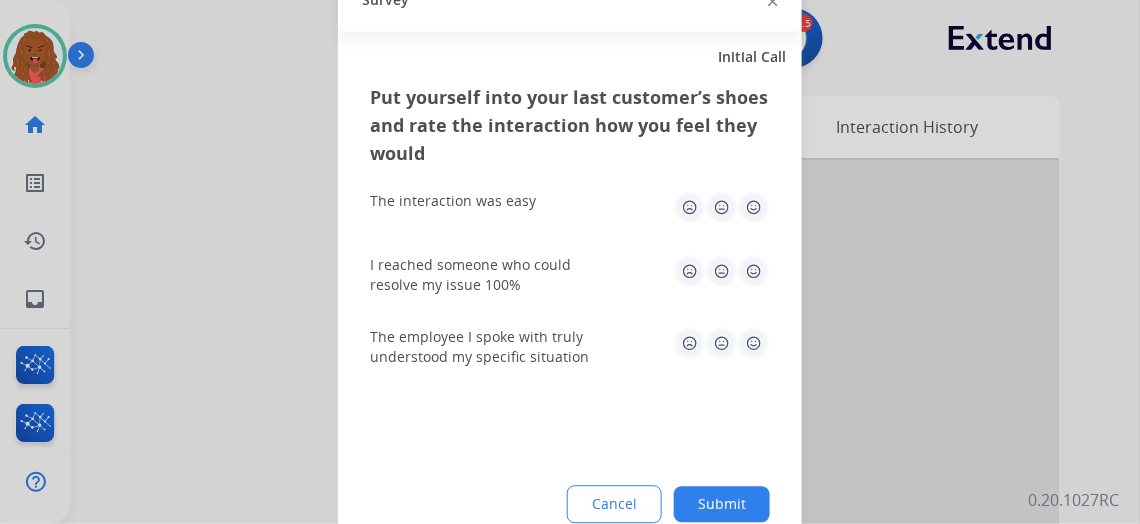 click on "Submit" 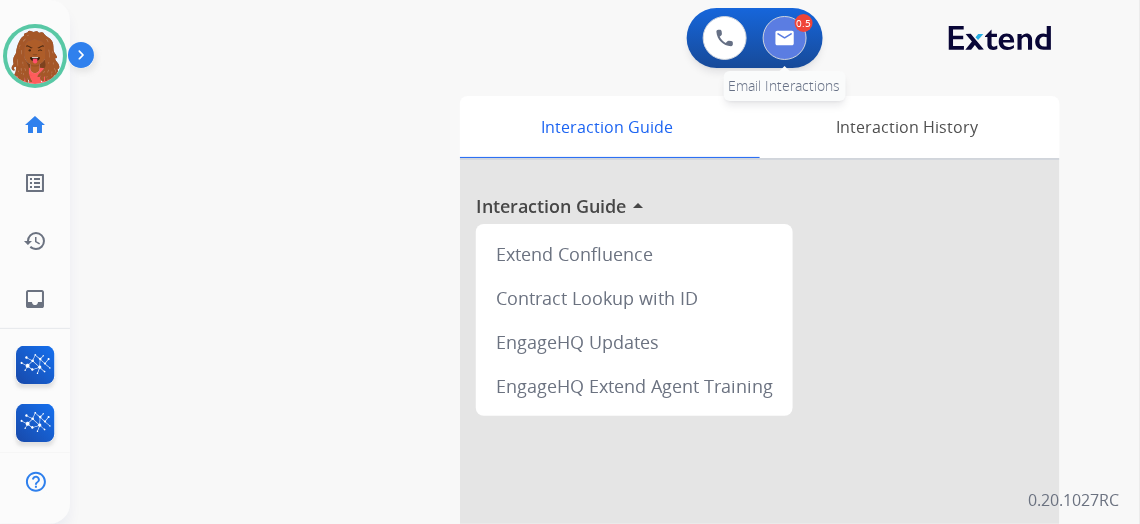 click at bounding box center [785, 38] 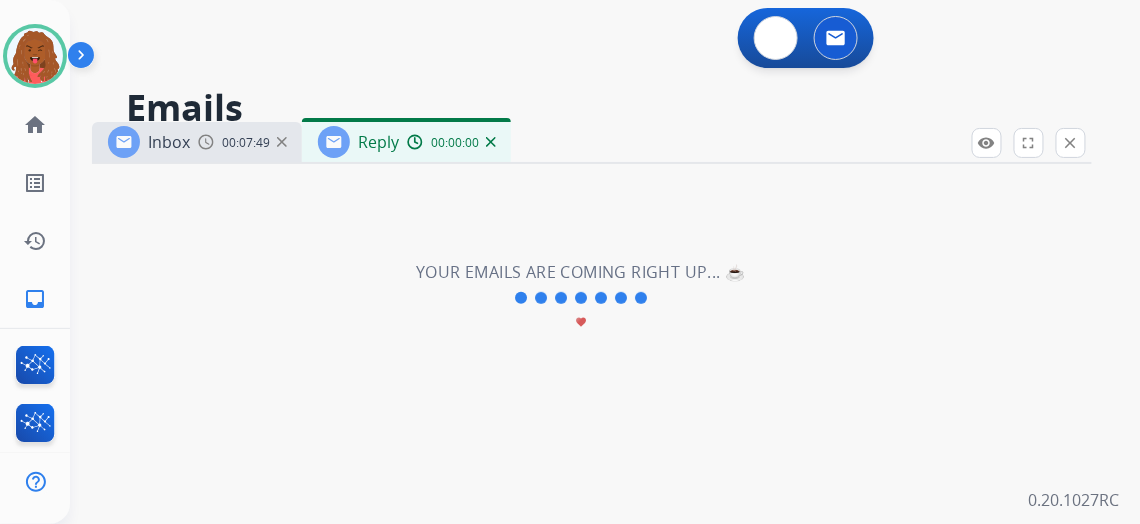 select on "**********" 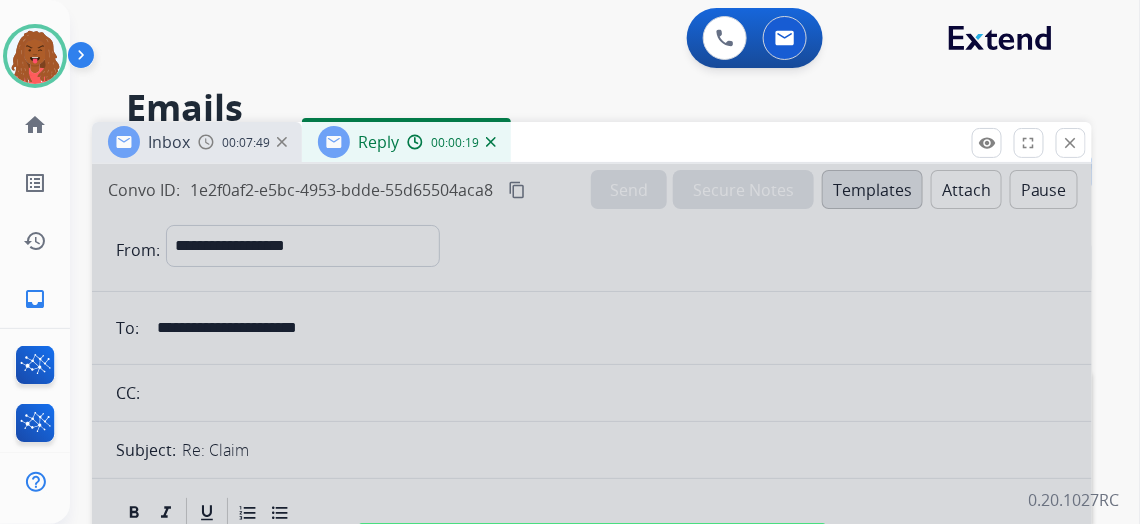 click on "00:00:19" at bounding box center (451, 142) 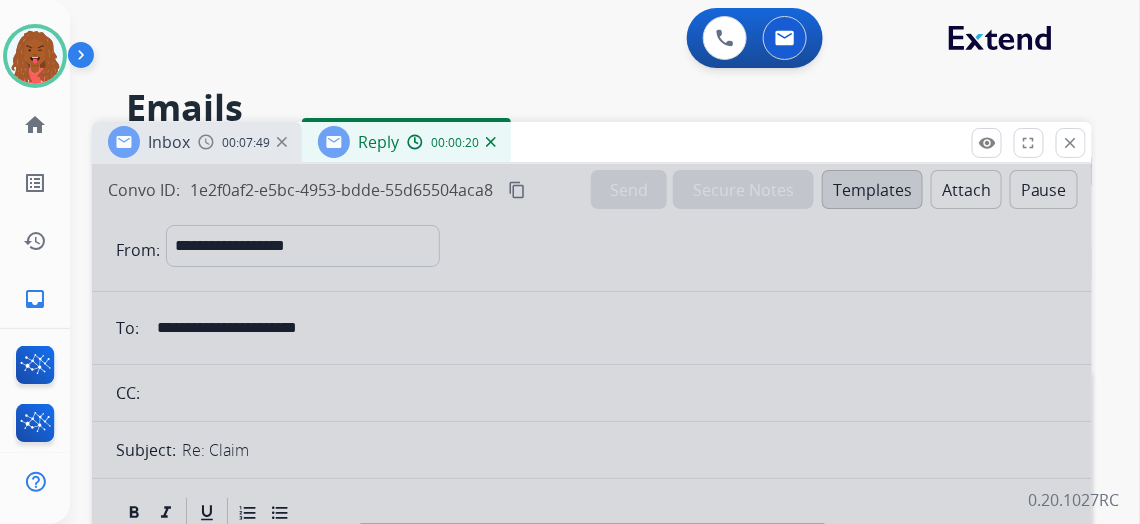 click at bounding box center [491, 142] 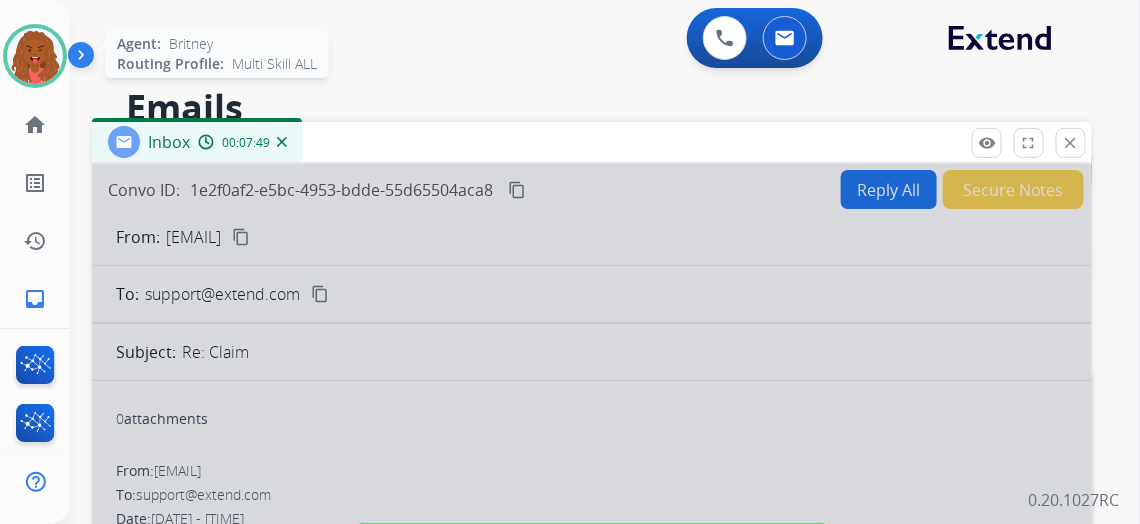 click at bounding box center (35, 56) 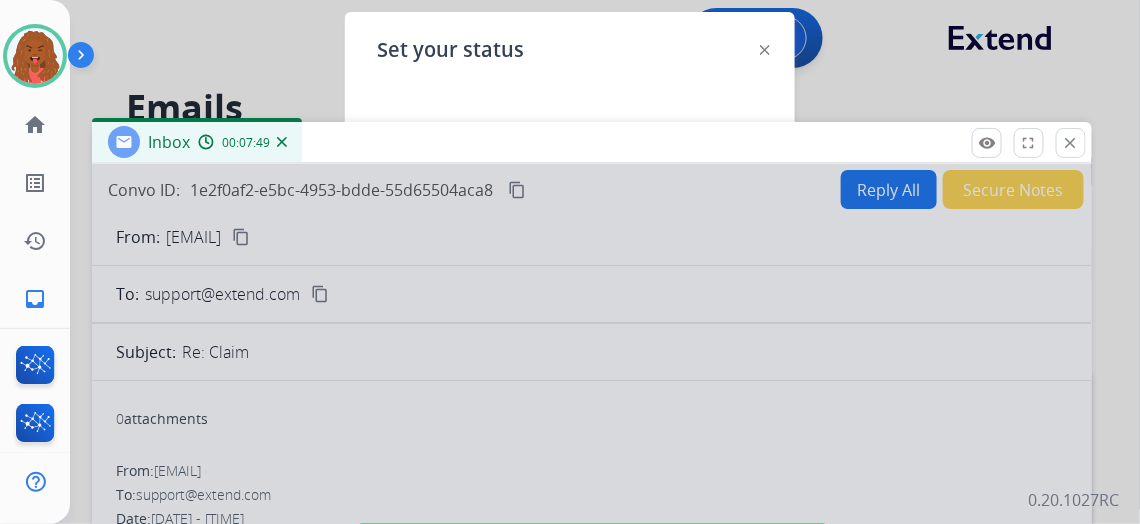 drag, startPoint x: 536, startPoint y: 72, endPoint x: 538, endPoint y: 33, distance: 39.051247 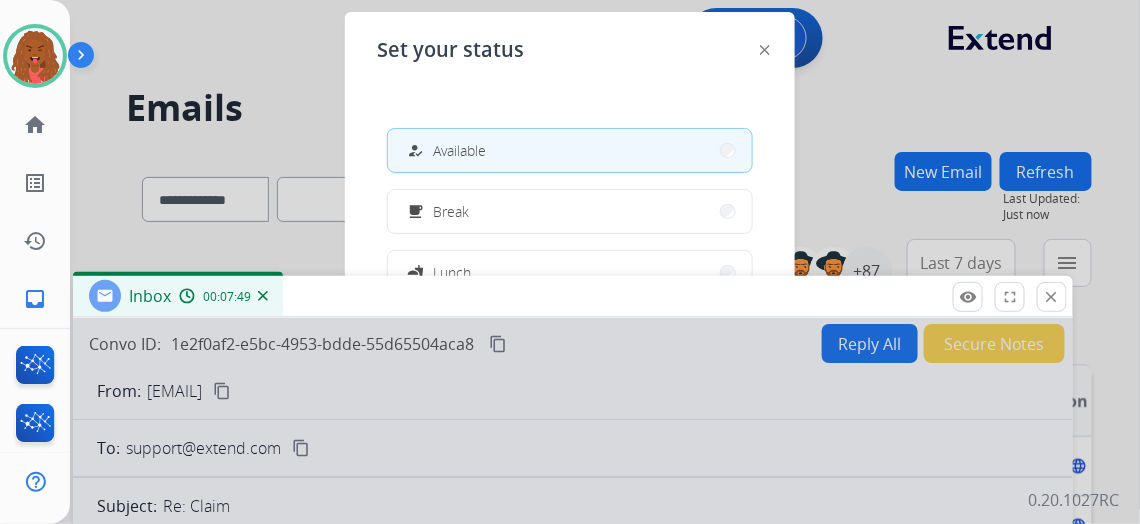 drag, startPoint x: 644, startPoint y: 88, endPoint x: 595, endPoint y: 318, distance: 235.16165 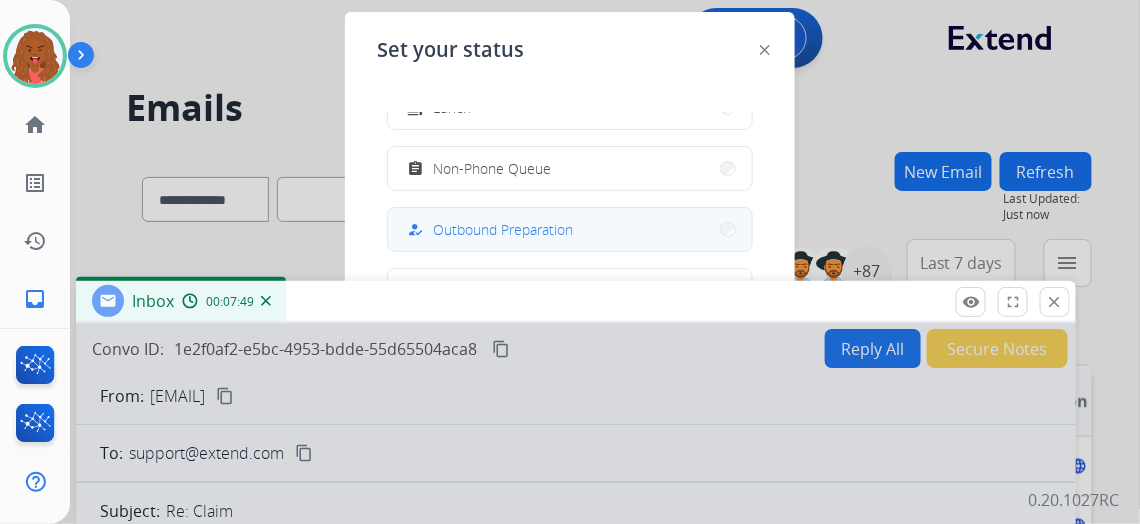 scroll, scrollTop: 181, scrollLeft: 0, axis: vertical 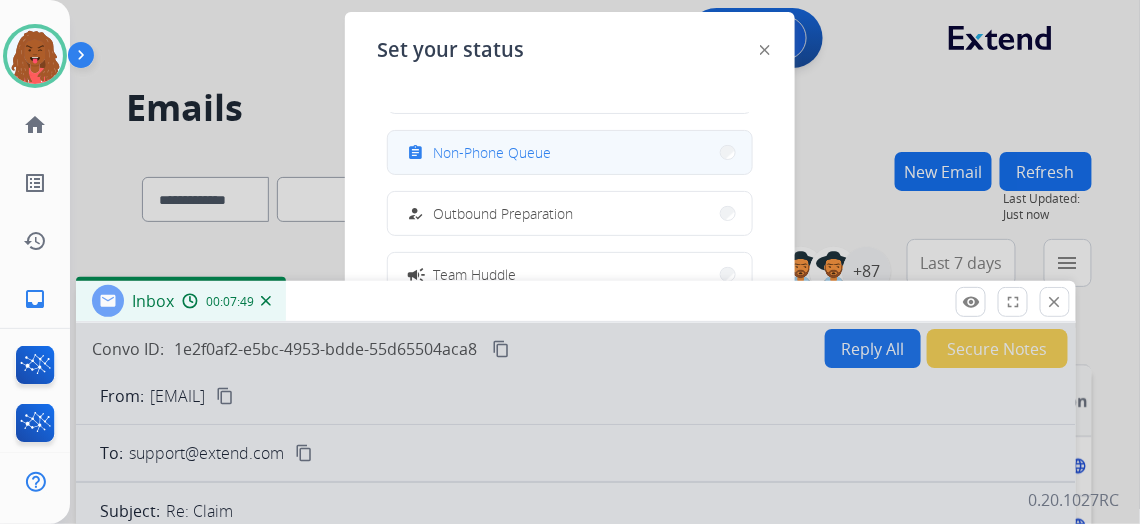 click on "Non-Phone Queue" at bounding box center (492, 152) 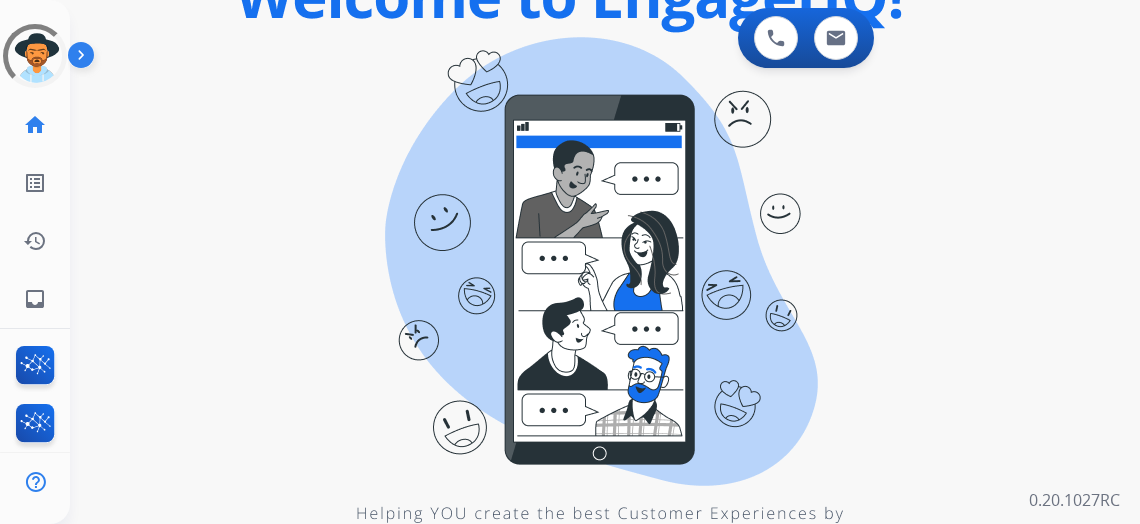 scroll, scrollTop: 0, scrollLeft: 0, axis: both 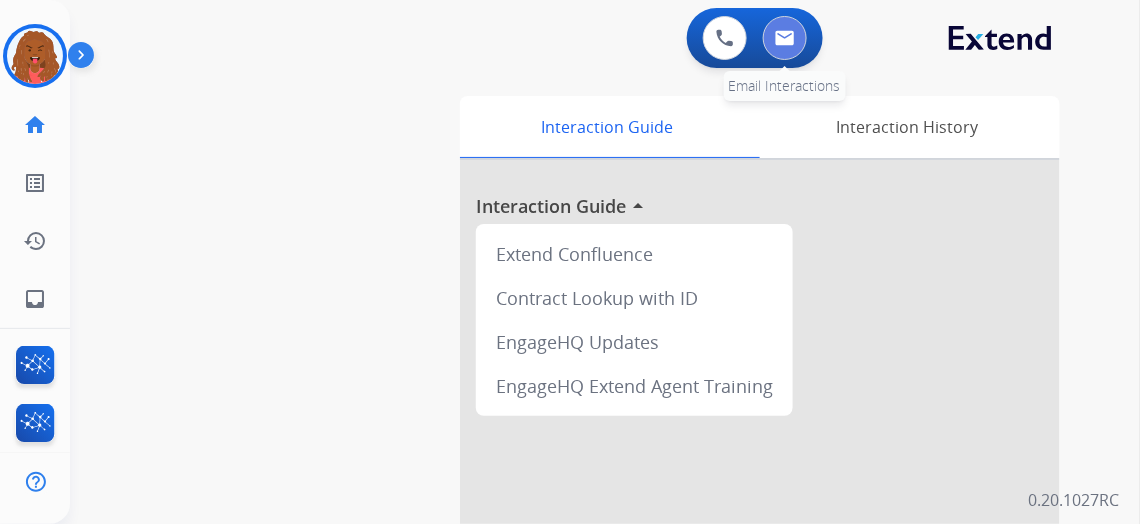 click at bounding box center [785, 38] 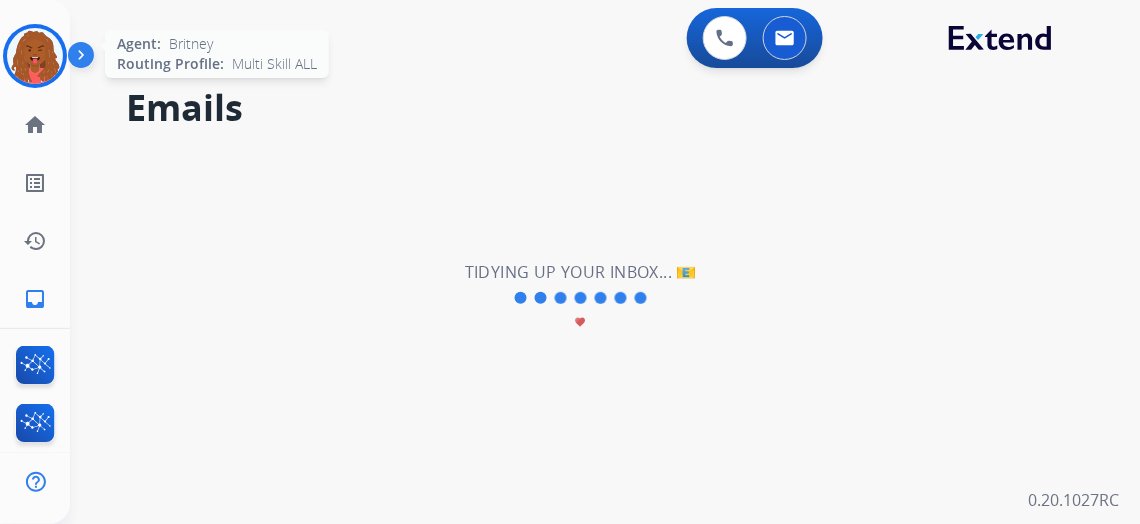 click at bounding box center (35, 56) 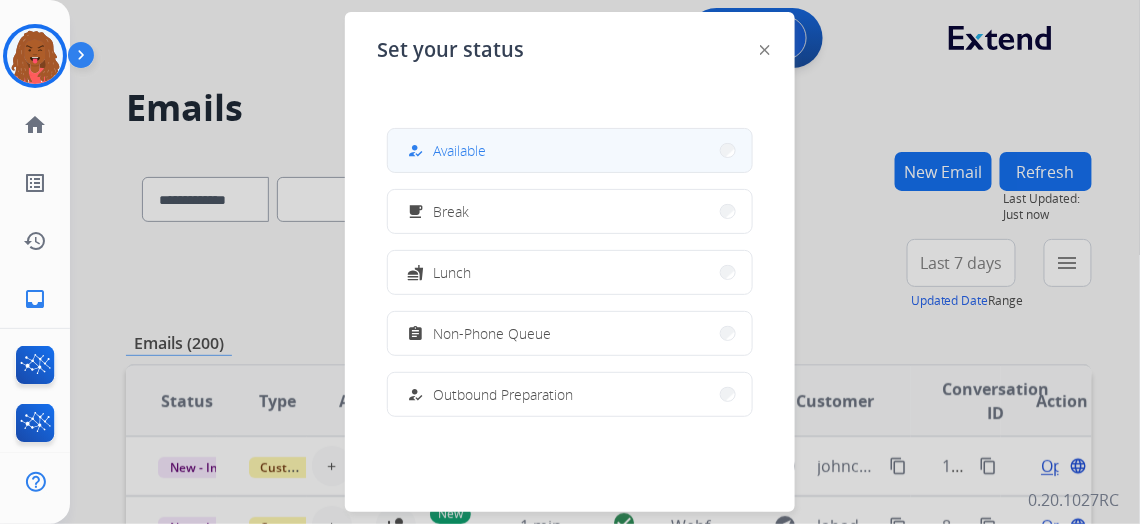 click on "how_to_reg Available" at bounding box center [570, 150] 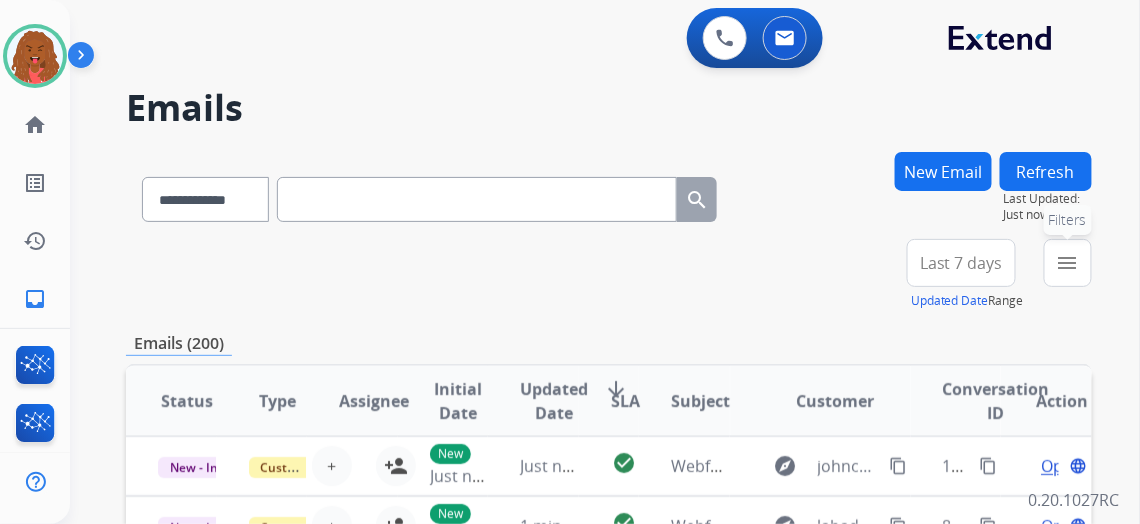click on "menu  Filters" at bounding box center [1068, 263] 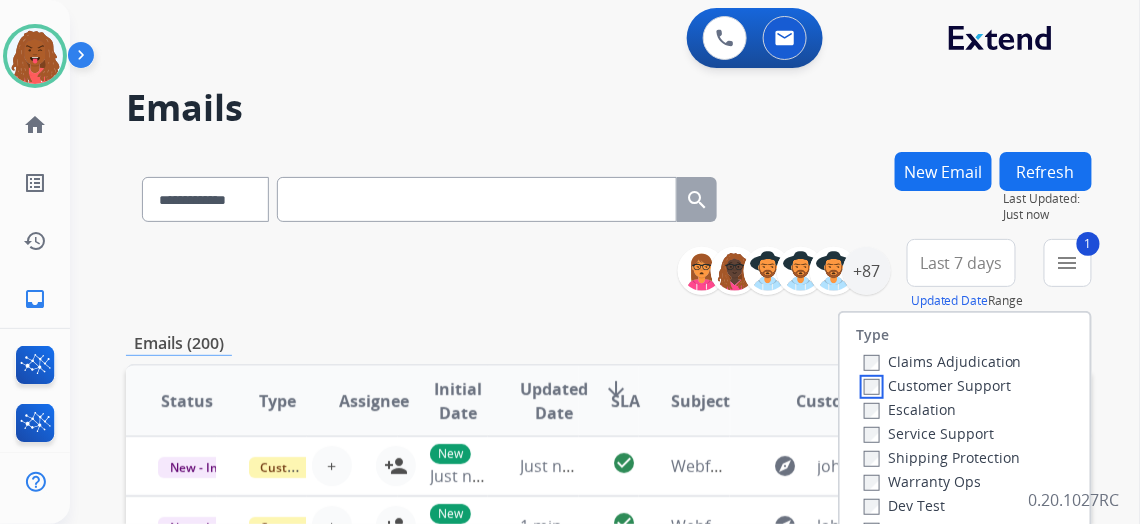 scroll, scrollTop: 90, scrollLeft: 0, axis: vertical 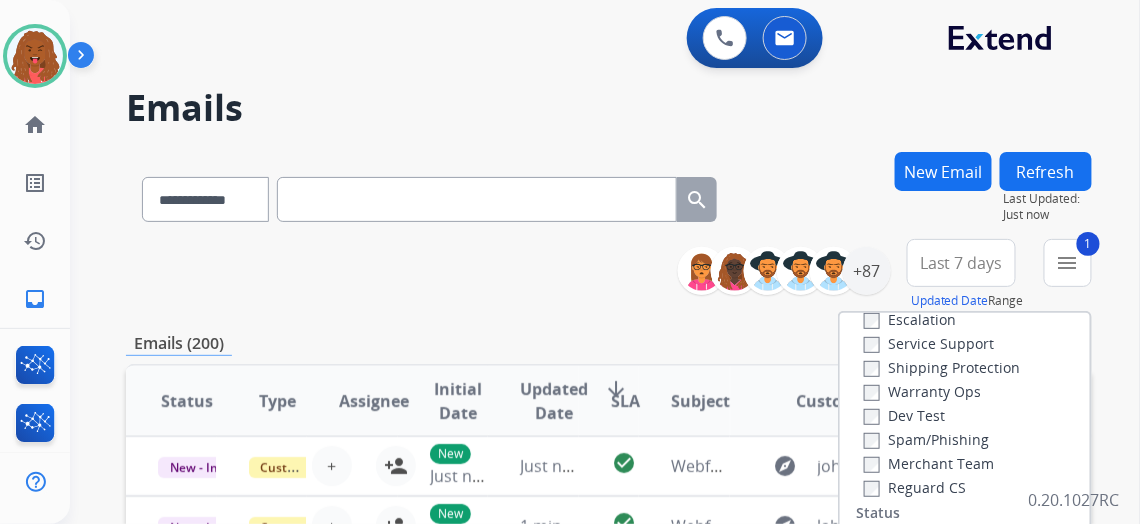 click on "Shipping Protection" at bounding box center (942, 367) 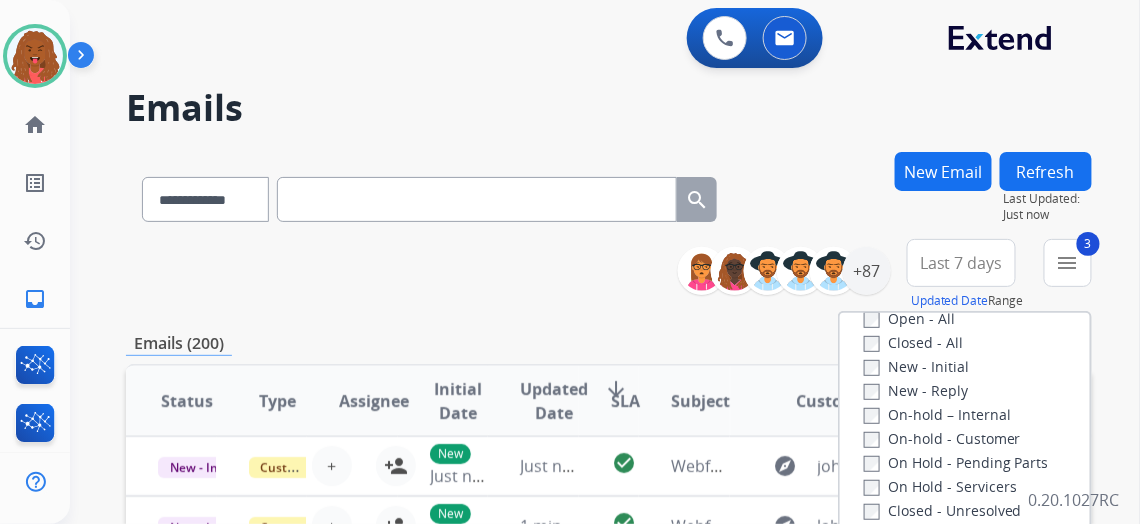 scroll, scrollTop: 272, scrollLeft: 0, axis: vertical 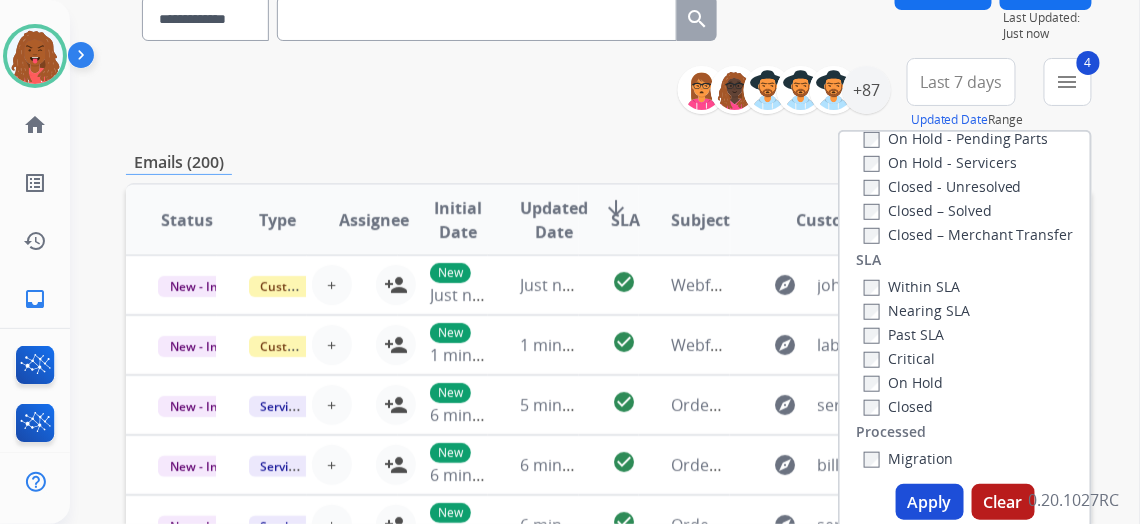 click on "Apply" at bounding box center (930, 502) 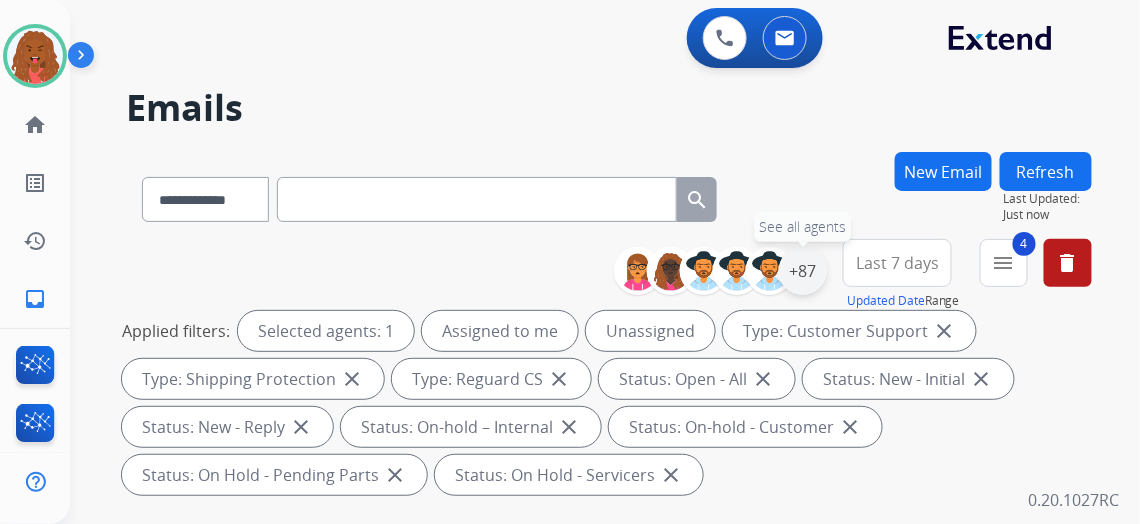 drag, startPoint x: 835, startPoint y: 273, endPoint x: 818, endPoint y: 288, distance: 22.671568 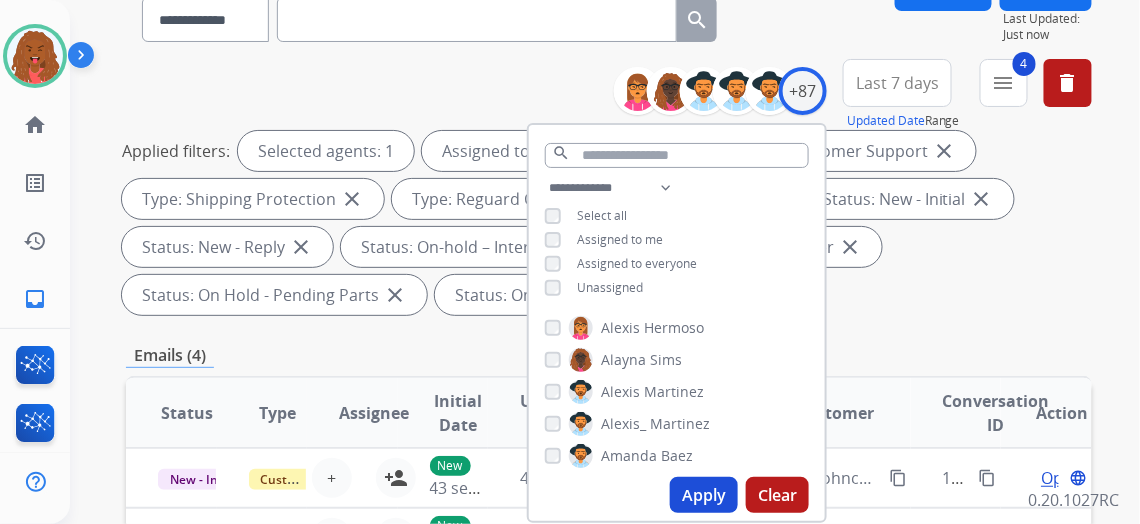 scroll, scrollTop: 181, scrollLeft: 0, axis: vertical 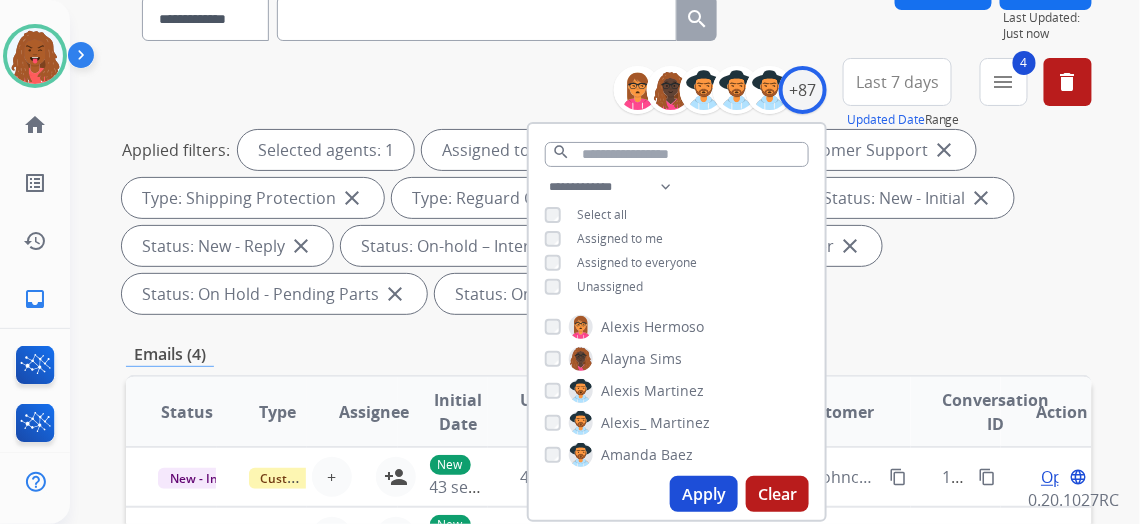 click on "**********" at bounding box center [677, 239] 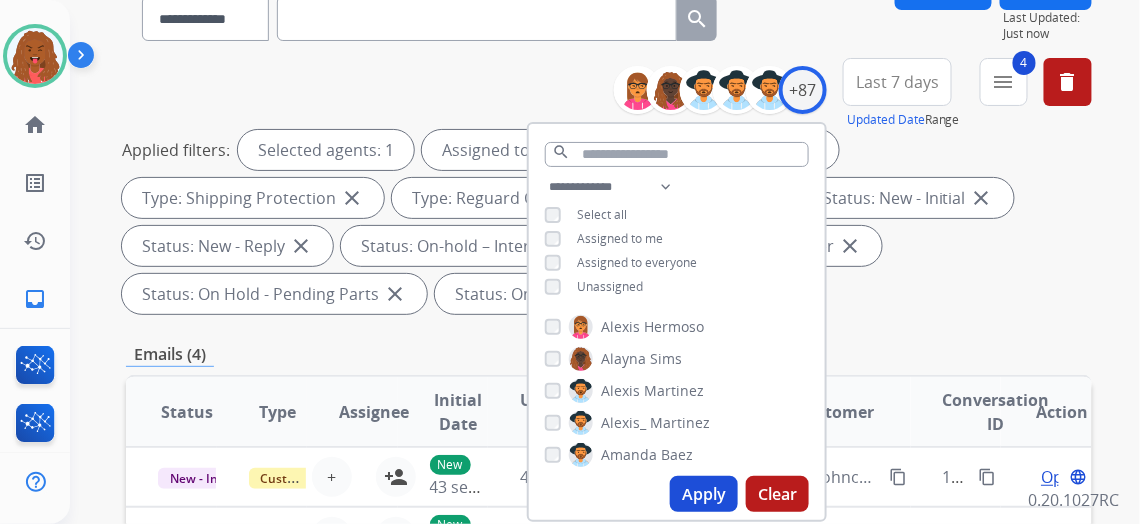 click on "Apply" at bounding box center [704, 494] 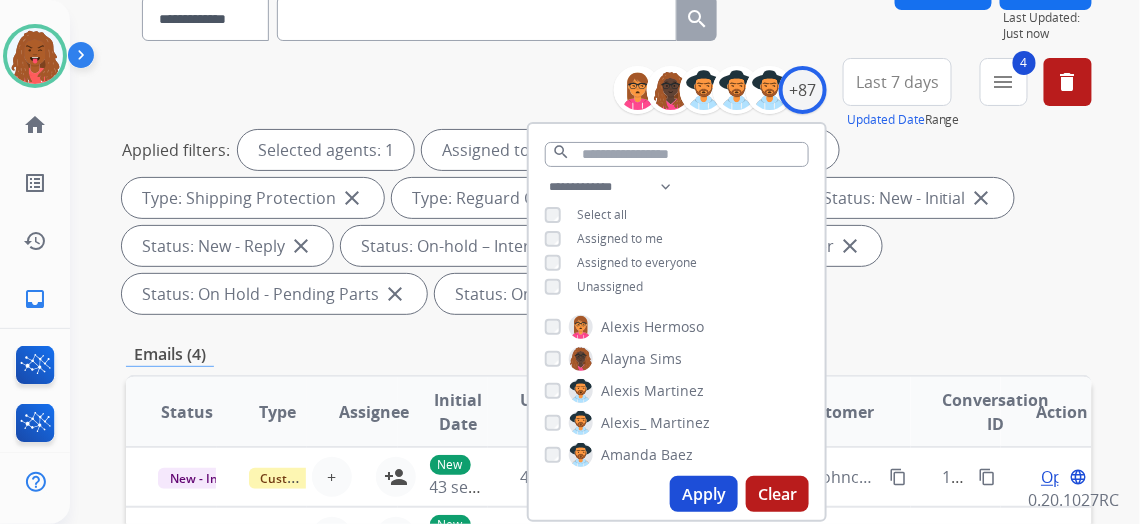 scroll, scrollTop: 0, scrollLeft: 0, axis: both 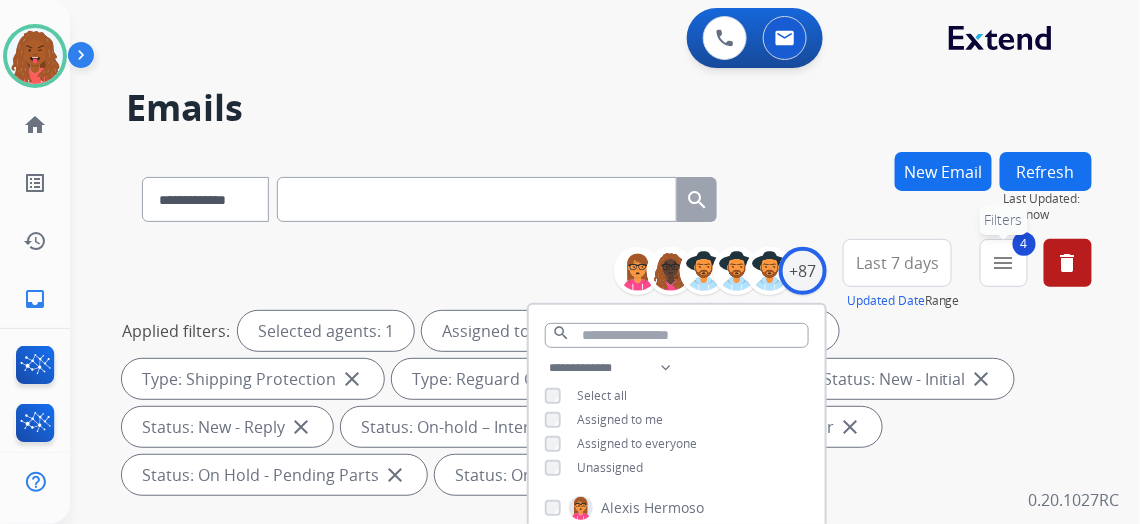 drag, startPoint x: 1030, startPoint y: 264, endPoint x: 1028, endPoint y: 282, distance: 18.110771 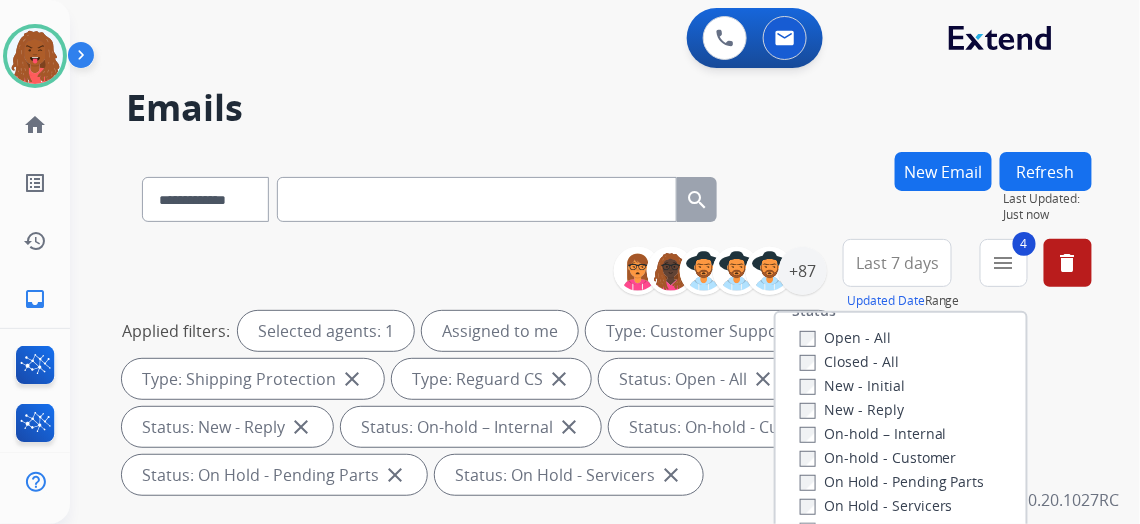 scroll, scrollTop: 255, scrollLeft: 0, axis: vertical 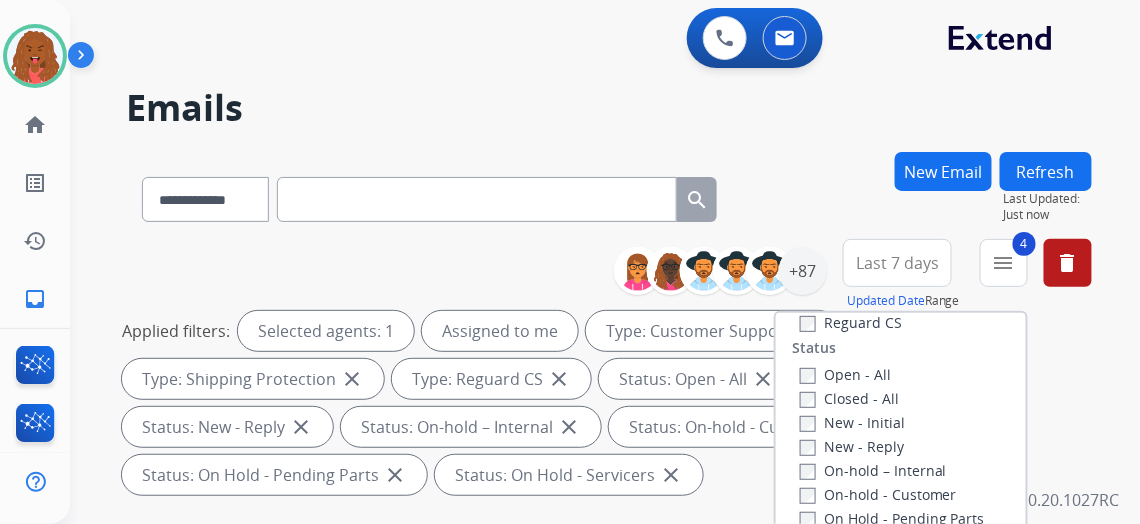 click on "Last 7 days" at bounding box center (897, 263) 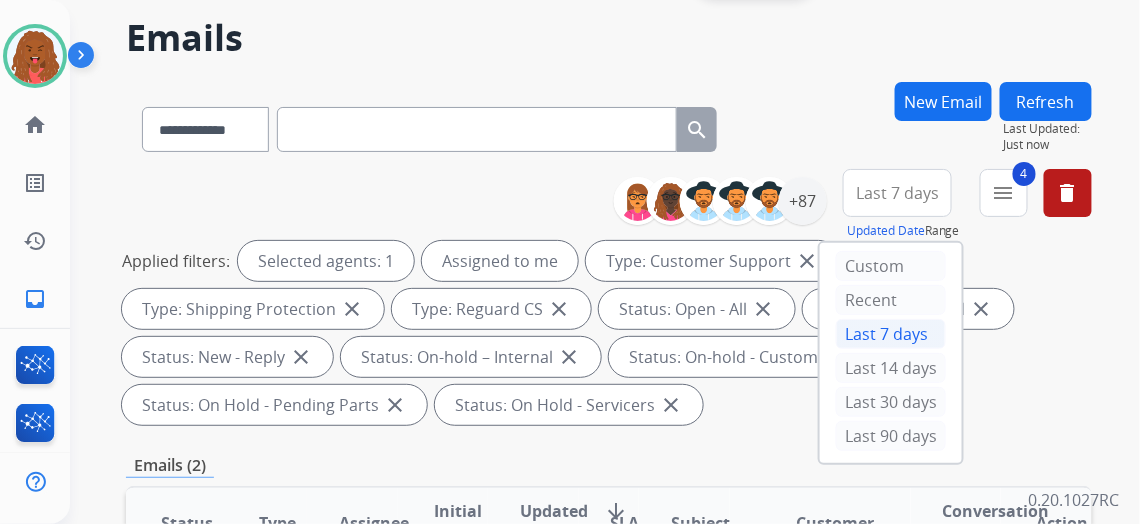 scroll, scrollTop: 272, scrollLeft: 0, axis: vertical 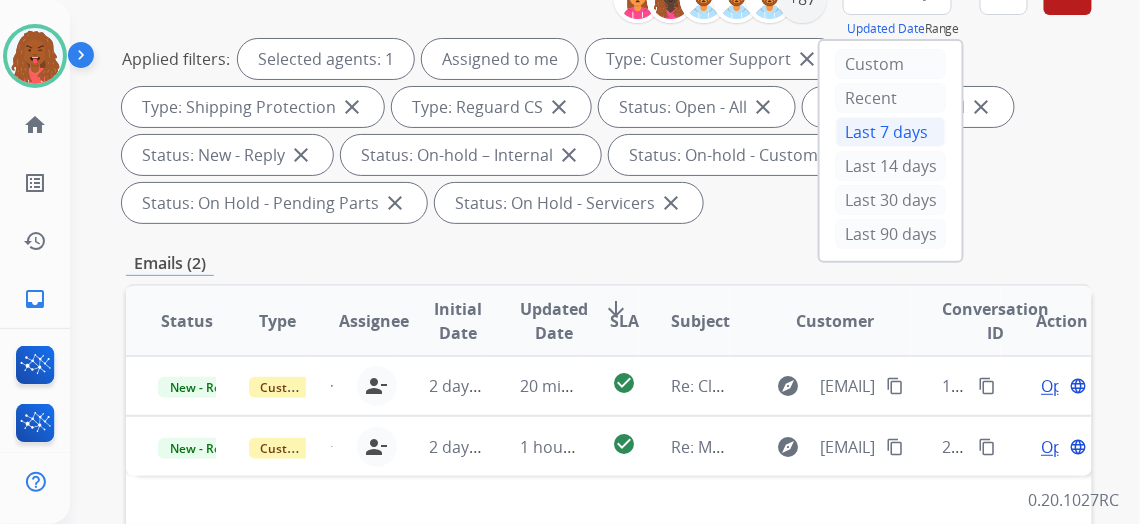 click on "Last 90 days" at bounding box center [891, 234] 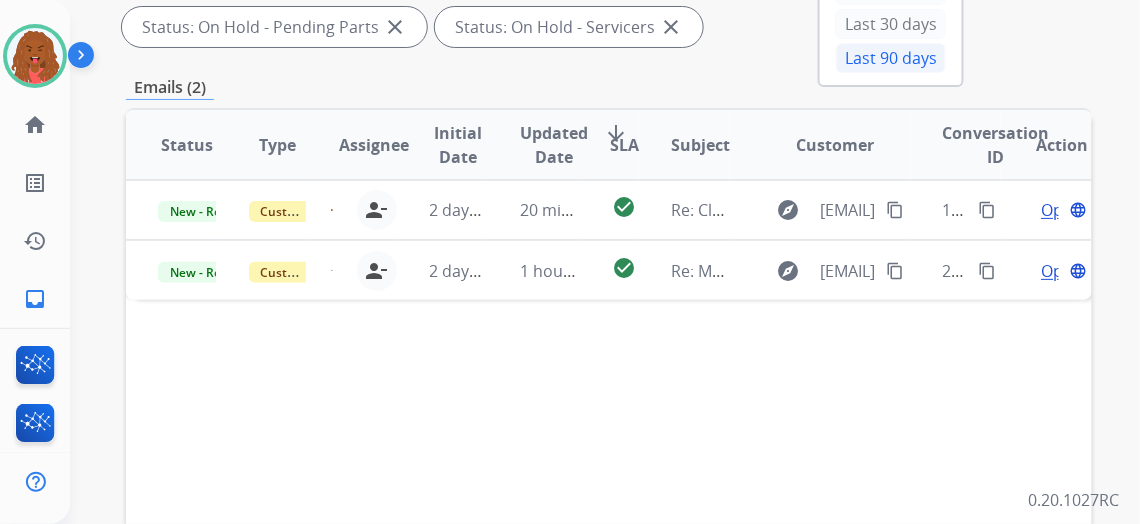 scroll, scrollTop: 454, scrollLeft: 0, axis: vertical 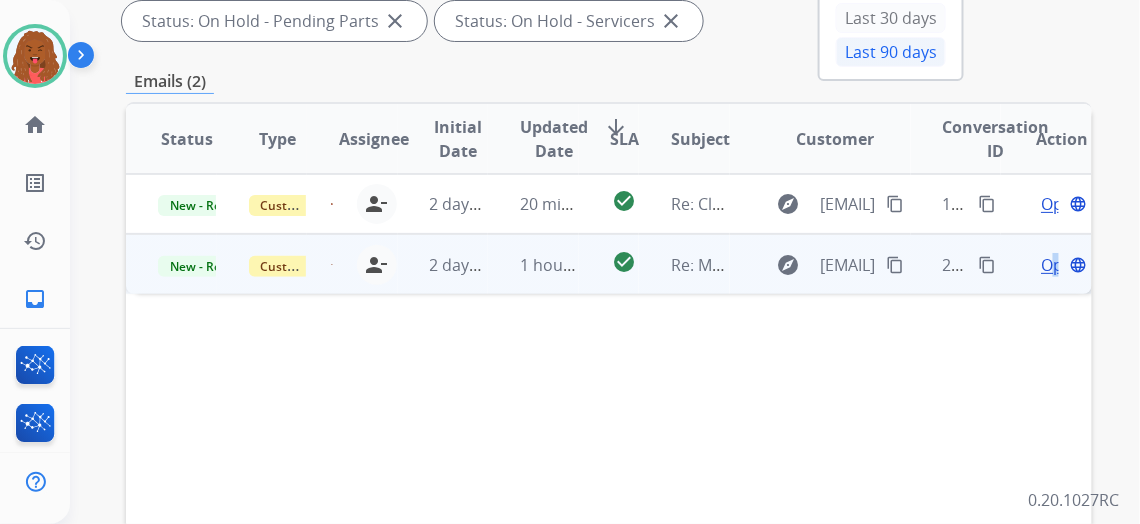 click on "Open language" at bounding box center (1062, 265) 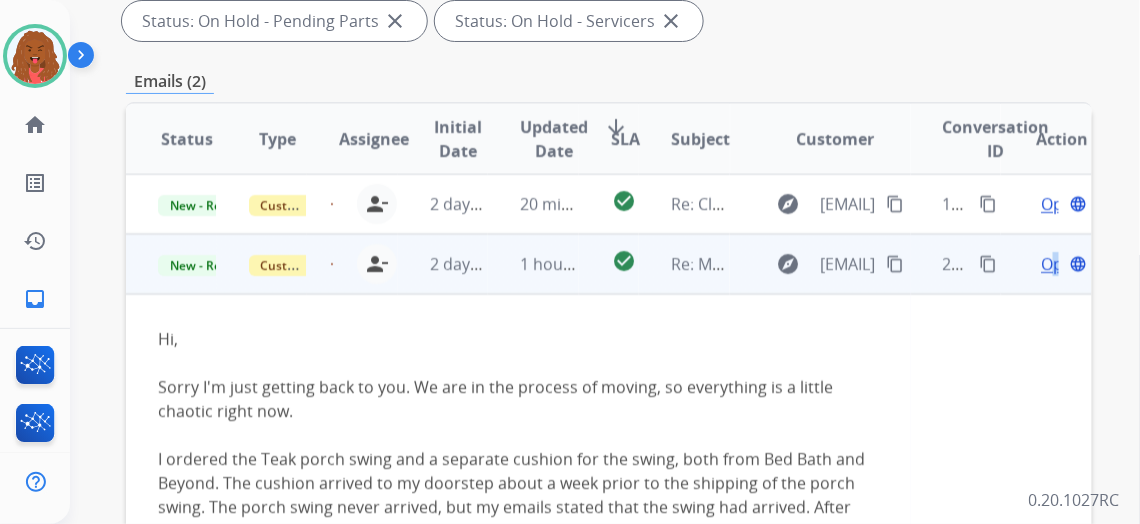 scroll, scrollTop: 59, scrollLeft: 0, axis: vertical 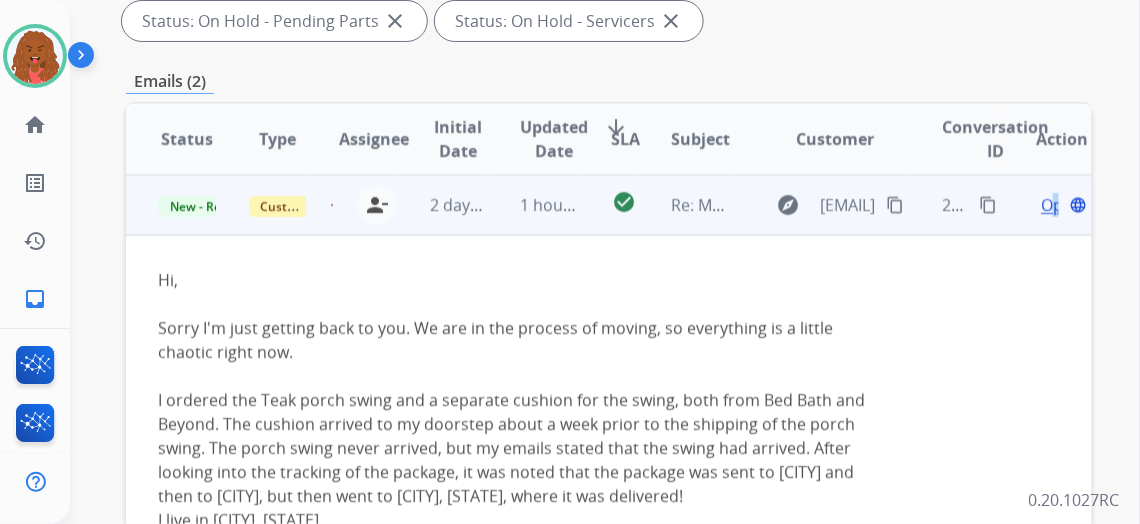 click on "Open" at bounding box center [1061, 205] 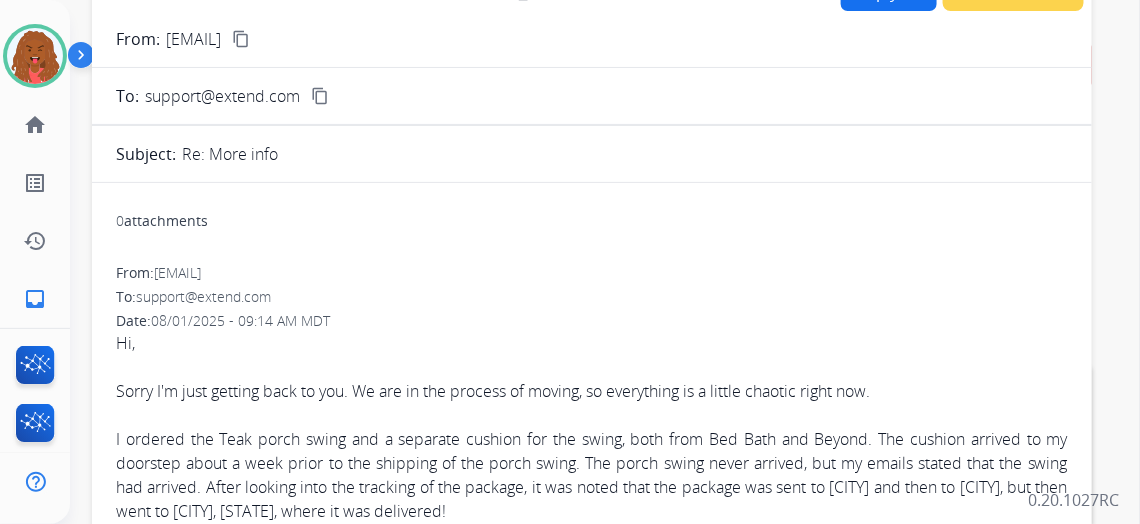 scroll, scrollTop: 90, scrollLeft: 0, axis: vertical 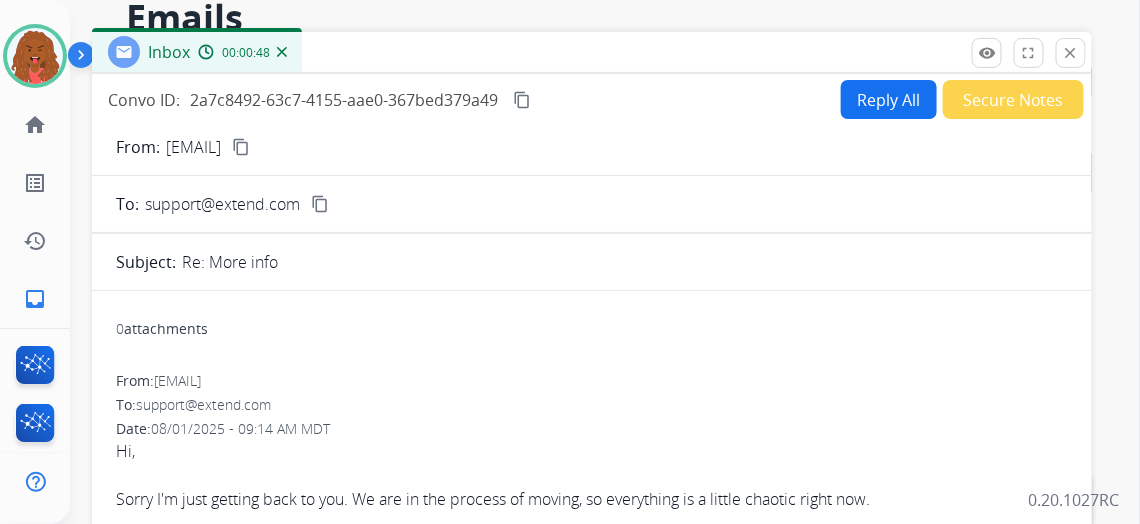 click on "content_copy" at bounding box center [241, 147] 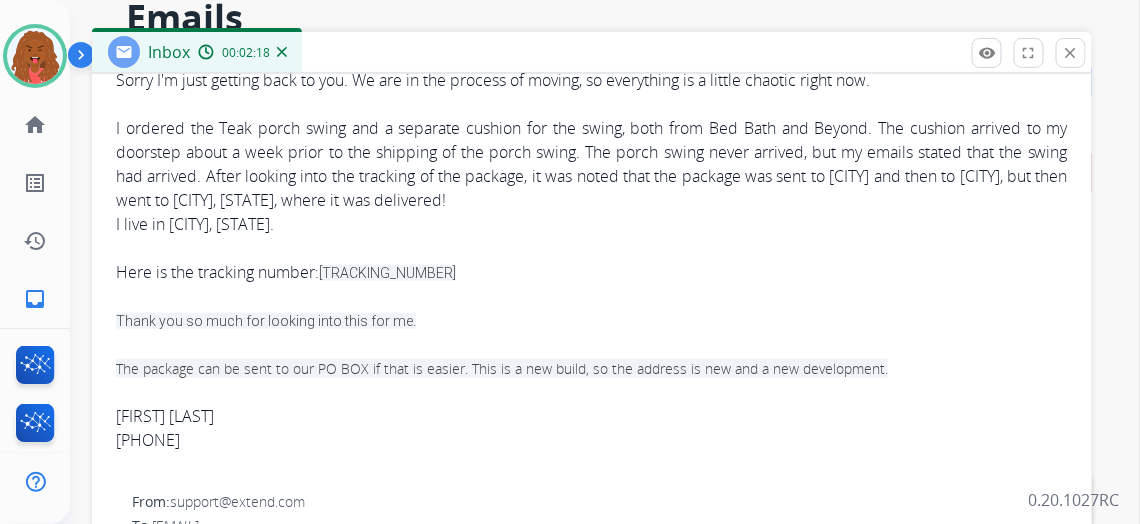 scroll, scrollTop: 415, scrollLeft: 0, axis: vertical 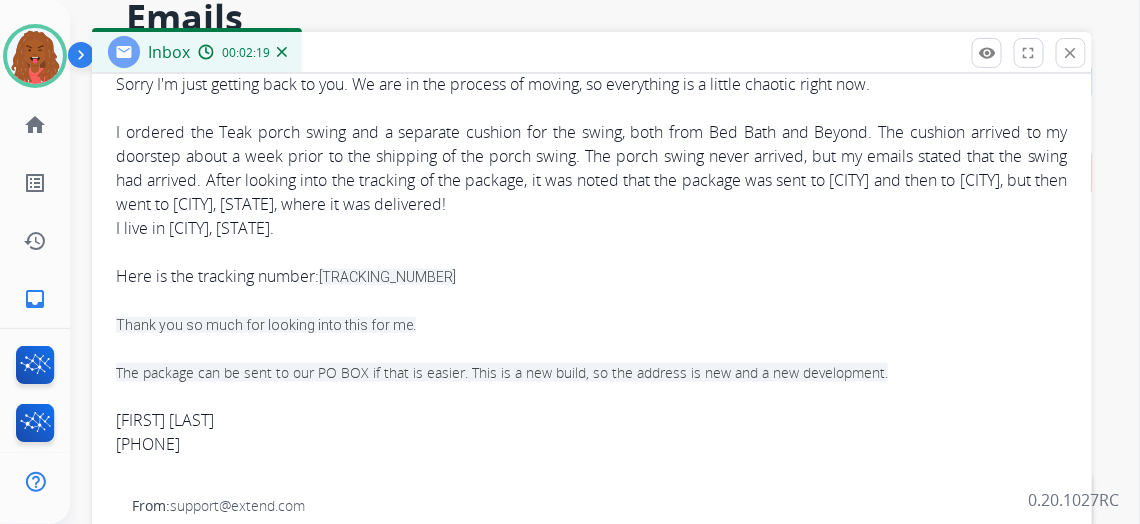 click on "Here is the tracking number:  1Z6A6T560398495909" at bounding box center [592, 276] 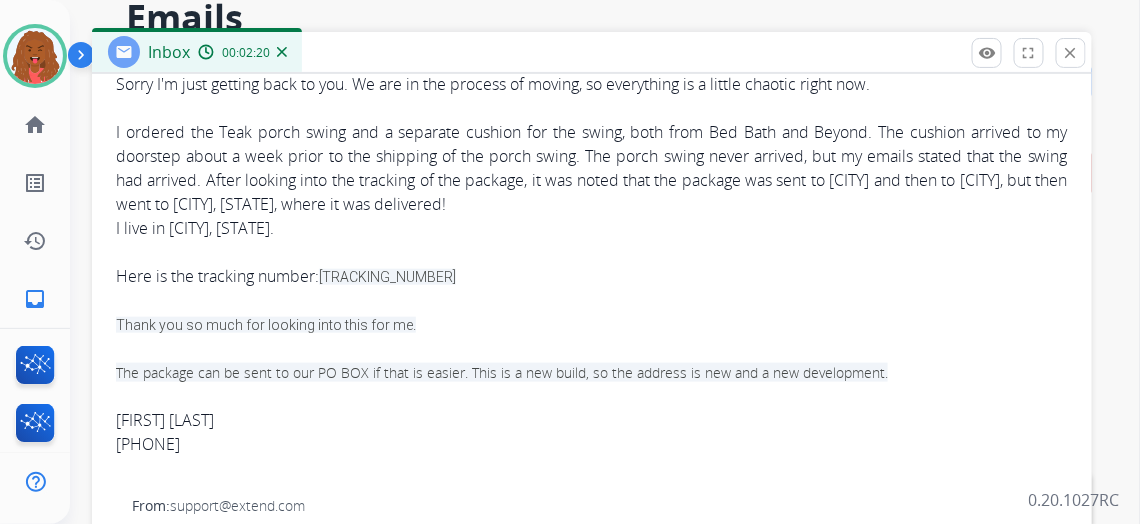 click on "Here is the tracking number:  1Z6A6T560398495909" at bounding box center [592, 276] 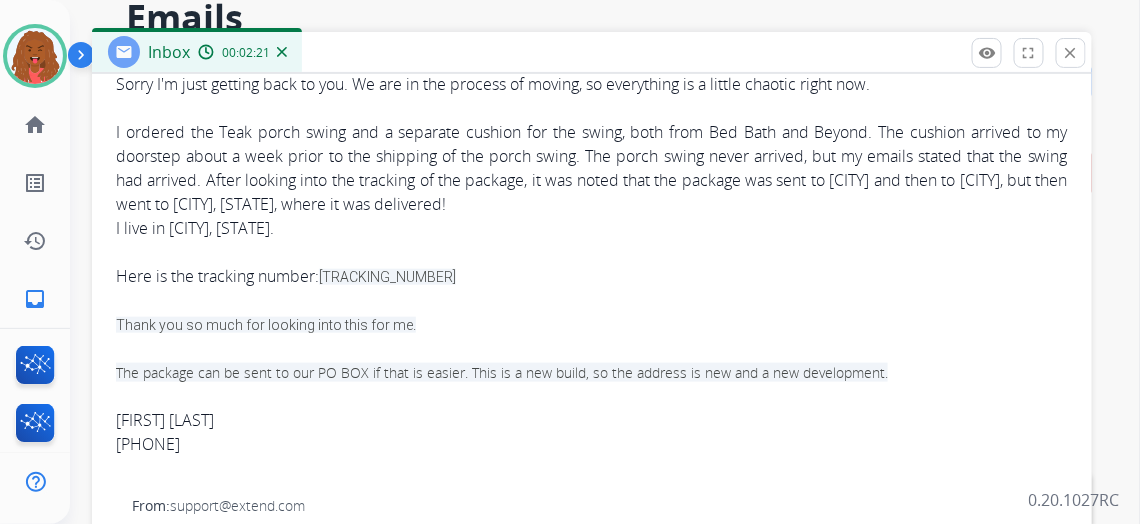 copy on "1Z6A6T560398495909" 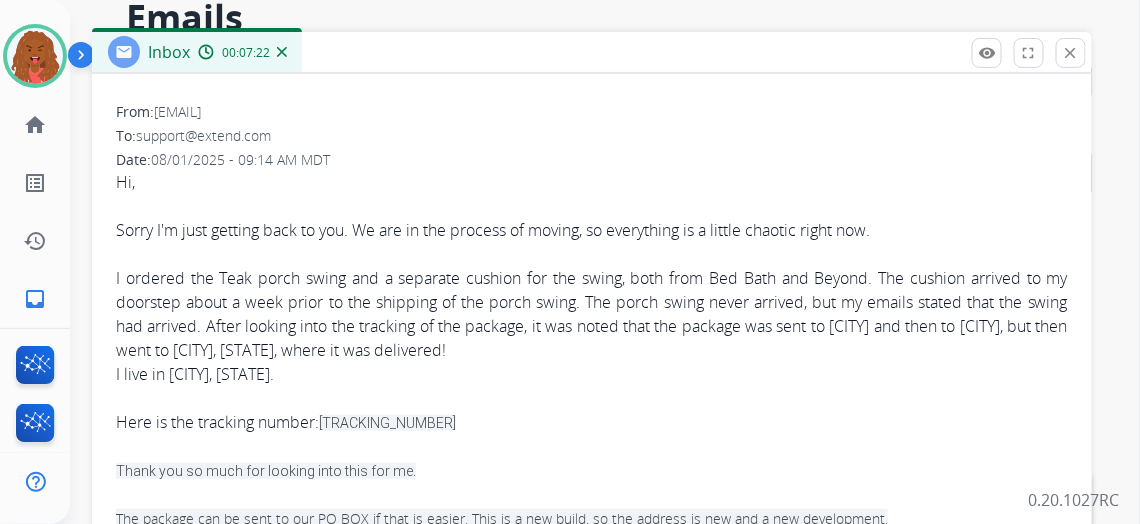 scroll, scrollTop: 0, scrollLeft: 0, axis: both 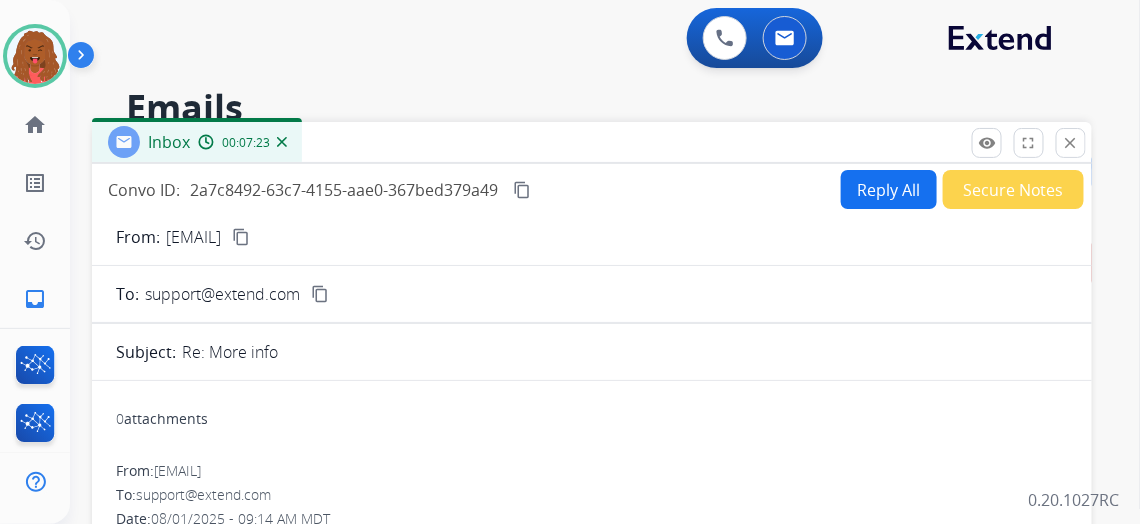 click on "Reply All" at bounding box center (889, 189) 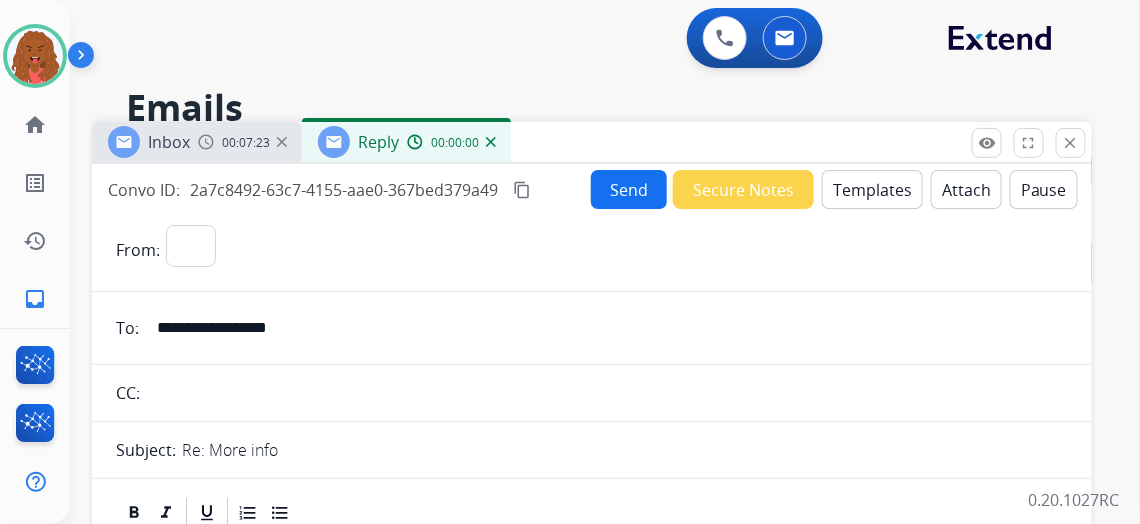 select on "**********" 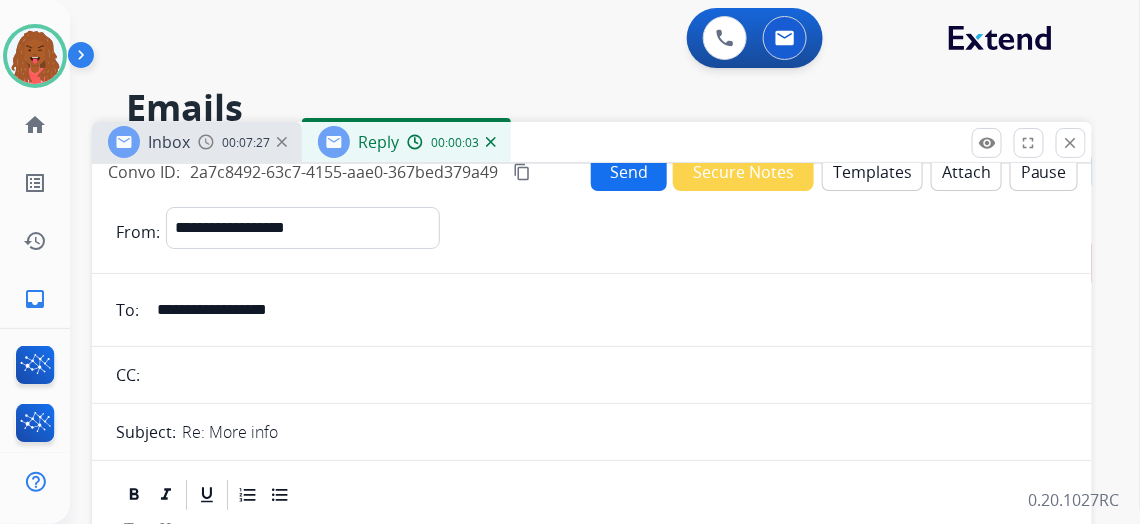 scroll, scrollTop: 0, scrollLeft: 0, axis: both 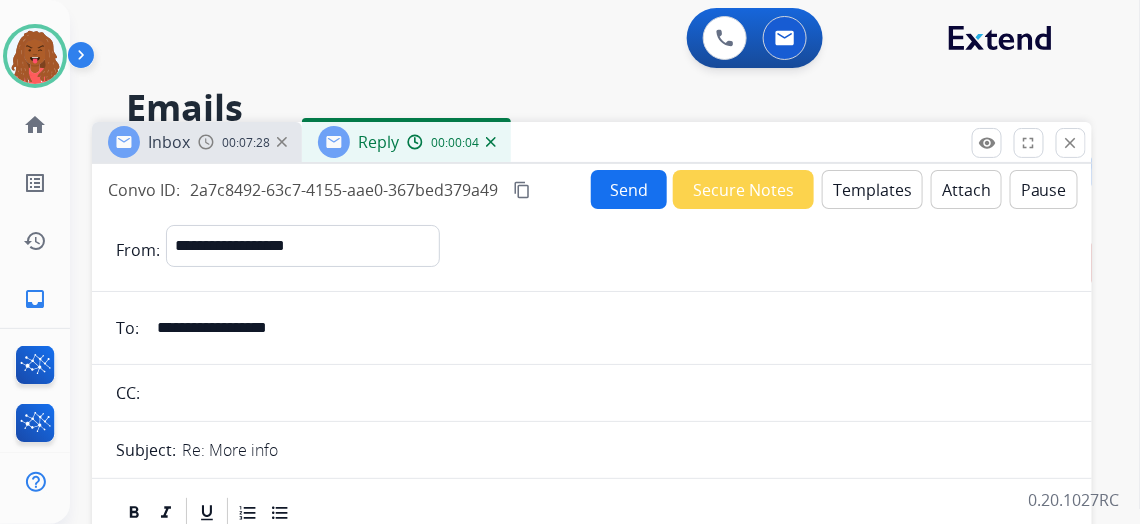 click on "Templates" at bounding box center (872, 189) 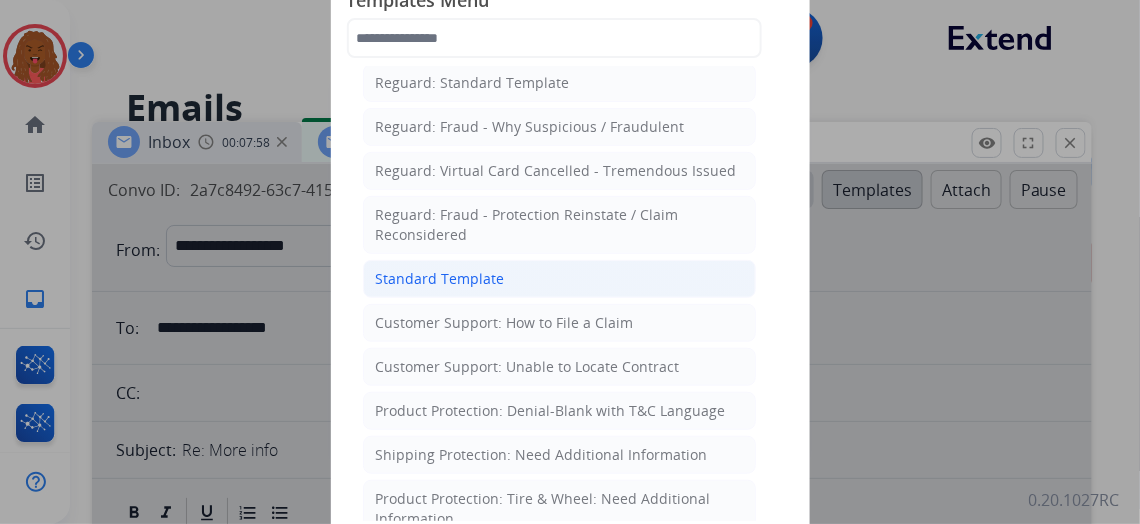 scroll, scrollTop: 181, scrollLeft: 0, axis: vertical 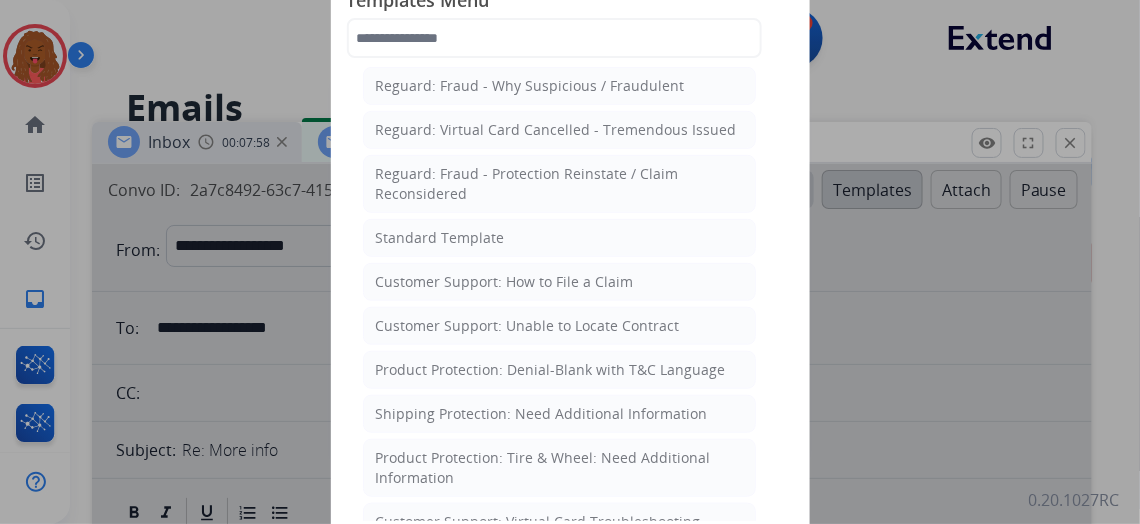 click 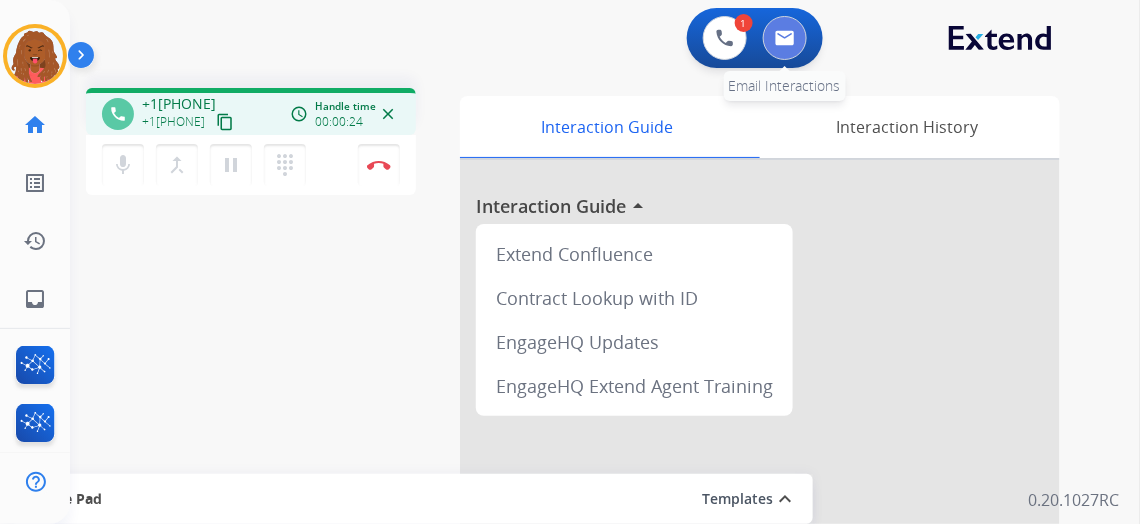 click at bounding box center [785, 38] 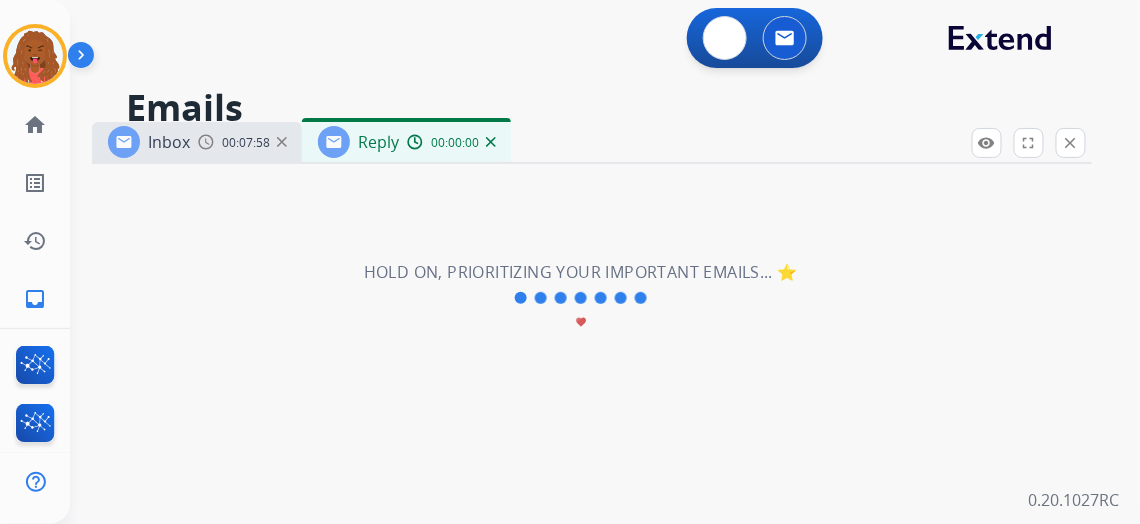 select on "**********" 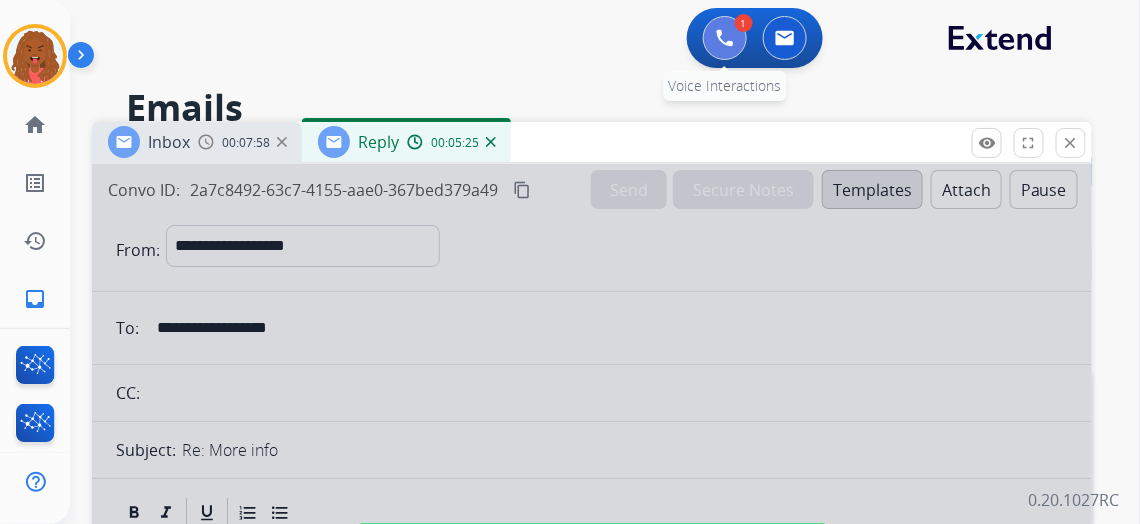 click at bounding box center [725, 38] 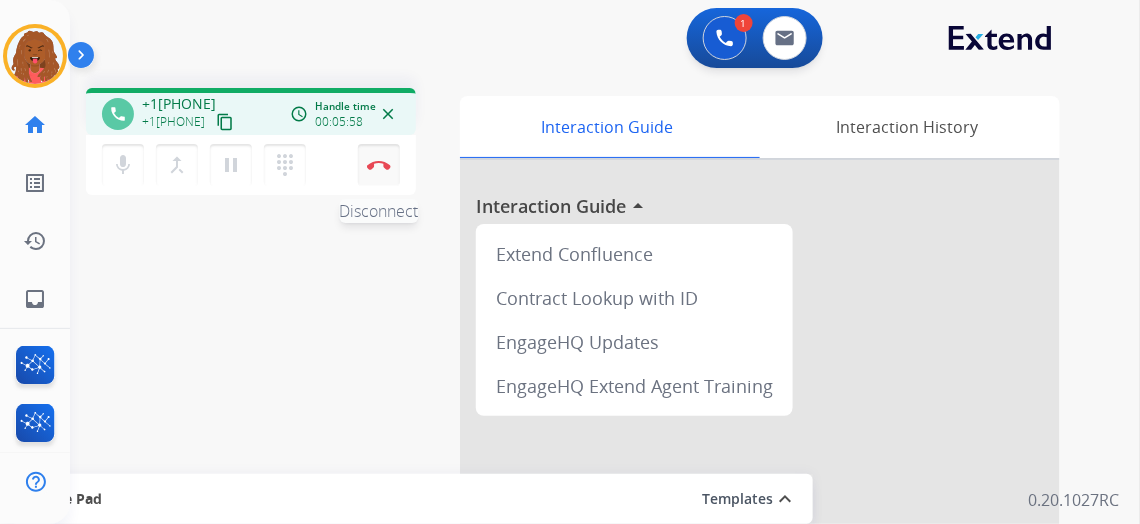 click on "Disconnect" at bounding box center [379, 165] 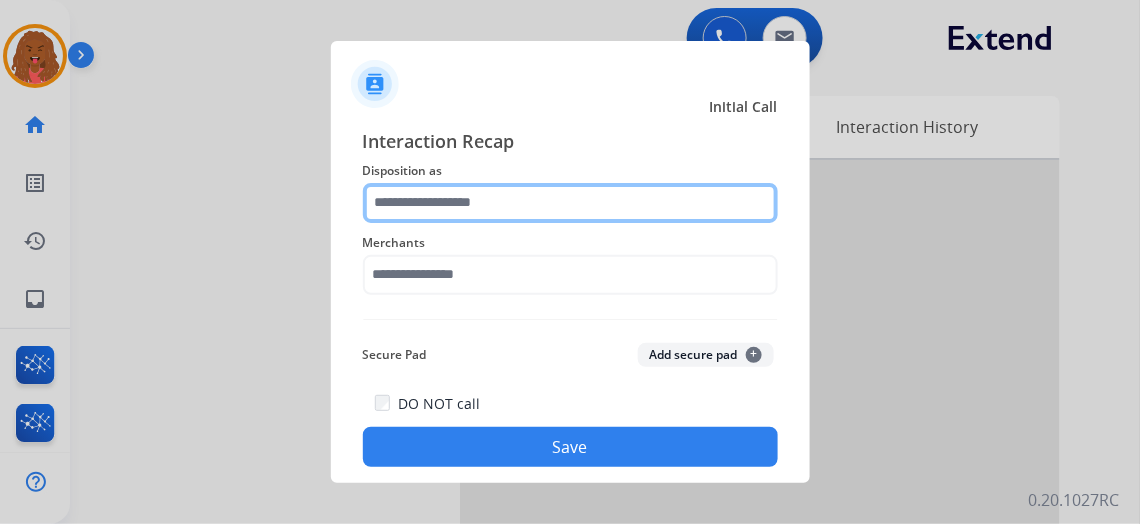 drag, startPoint x: 424, startPoint y: 181, endPoint x: 434, endPoint y: 204, distance: 25.079872 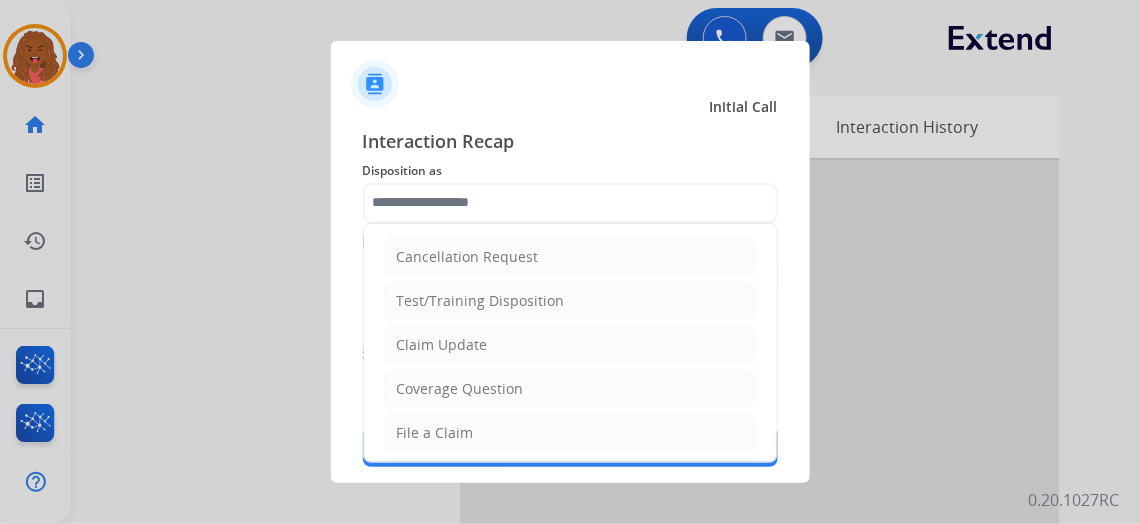 click on "Claim Update" 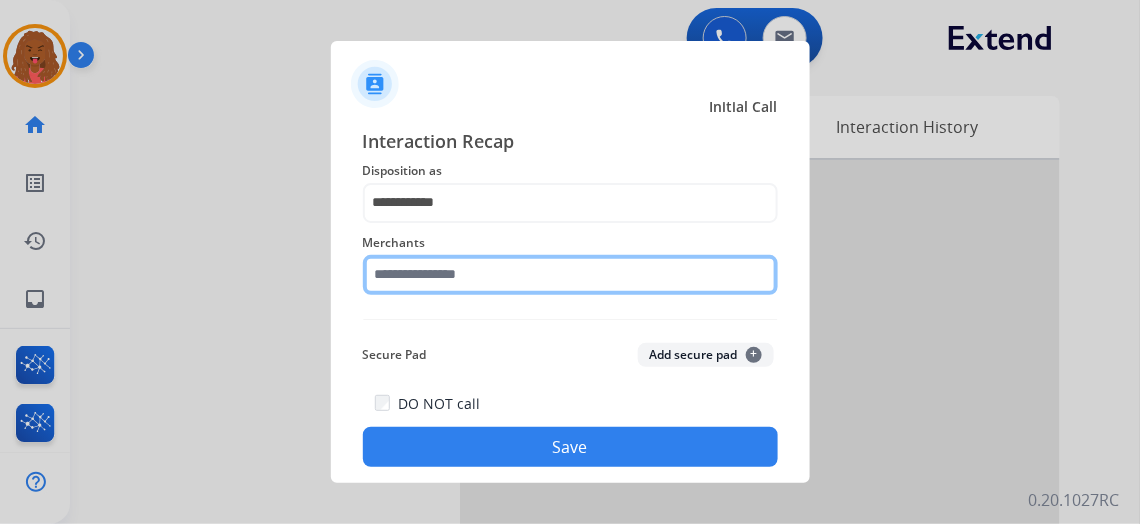 click 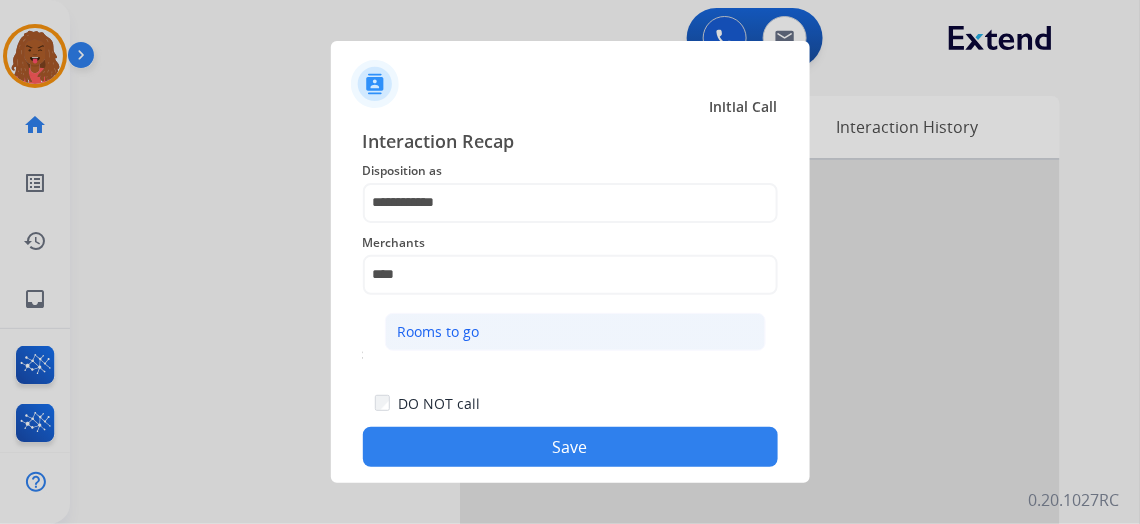 click on "Rooms to go" 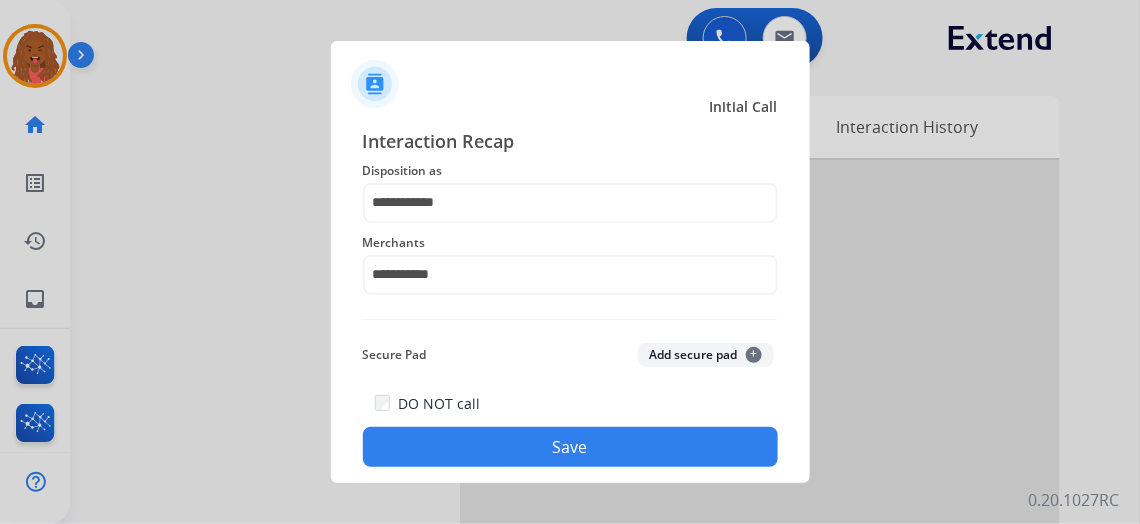 drag, startPoint x: 462, startPoint y: 430, endPoint x: 478, endPoint y: 422, distance: 17.888544 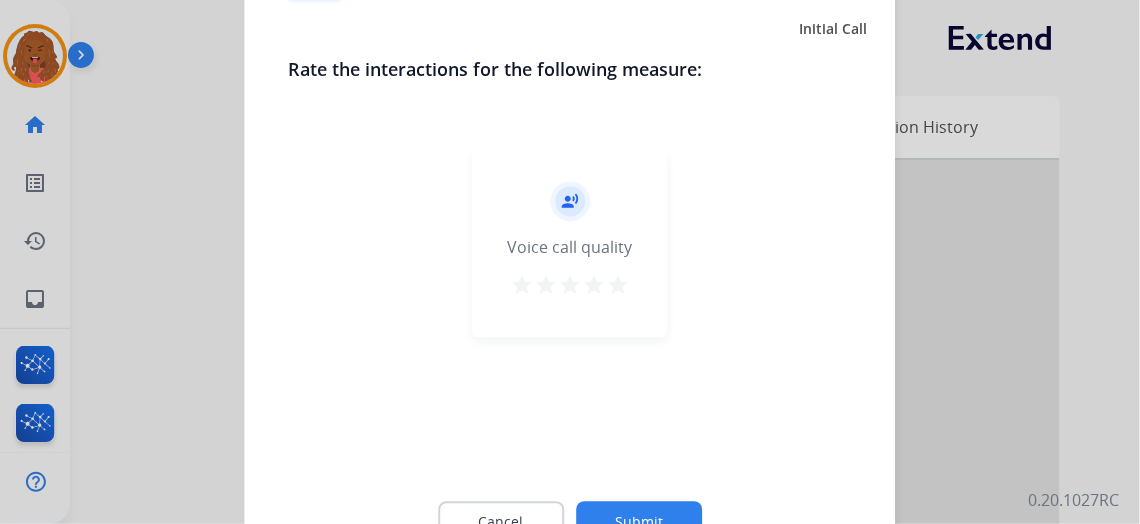 click on "Submit" 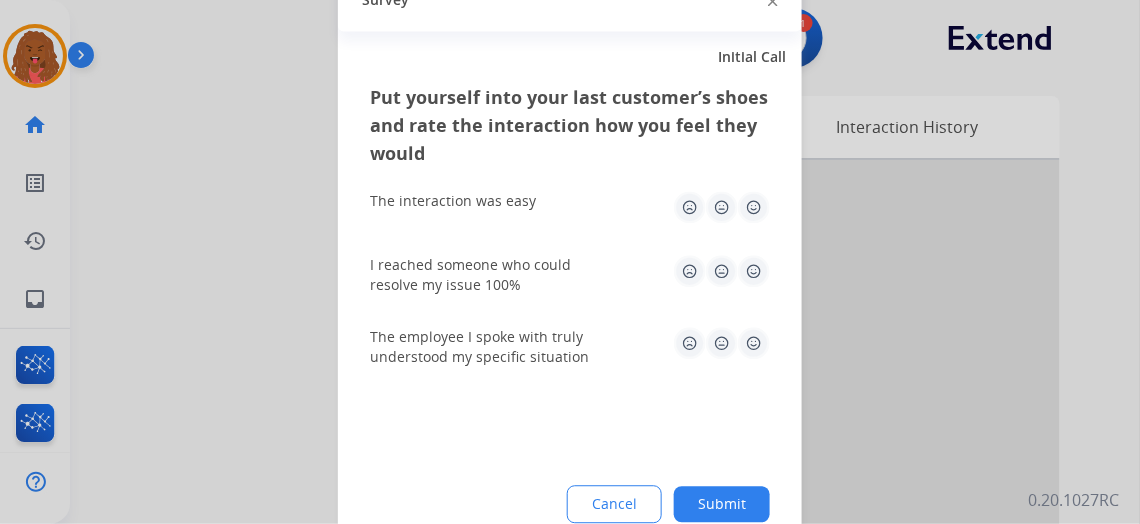 click on "Submit" 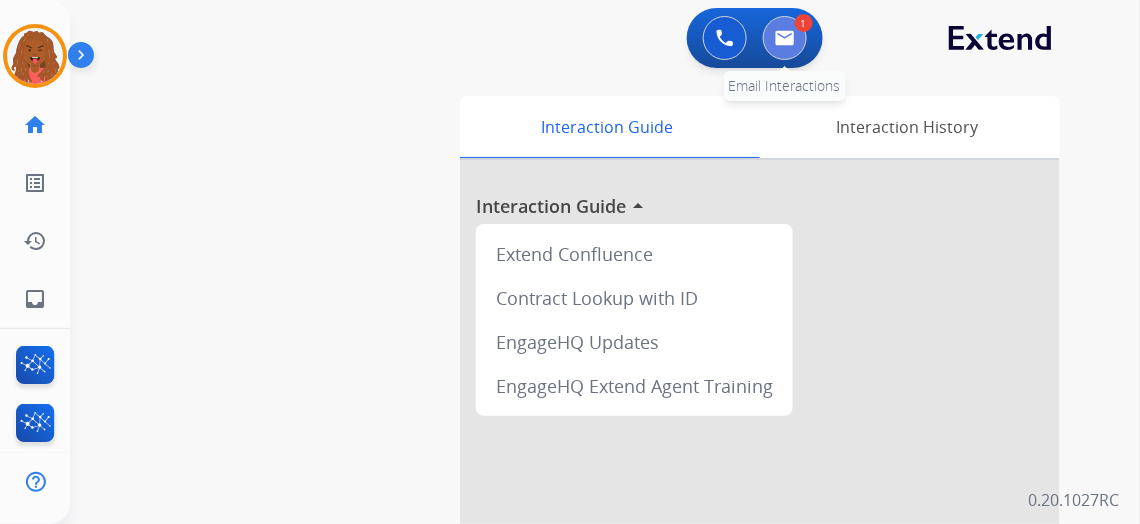 click at bounding box center [785, 38] 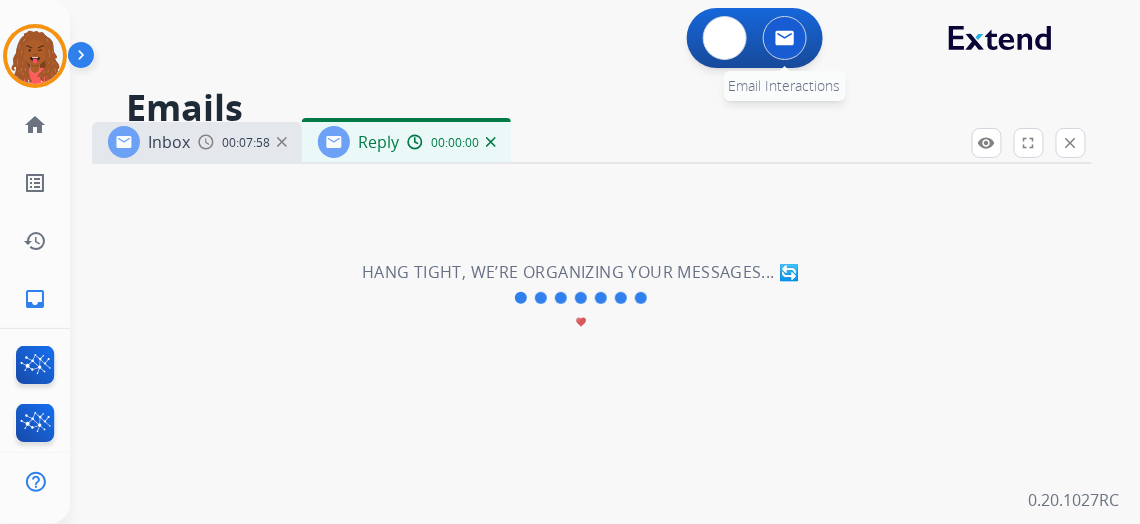 select on "**********" 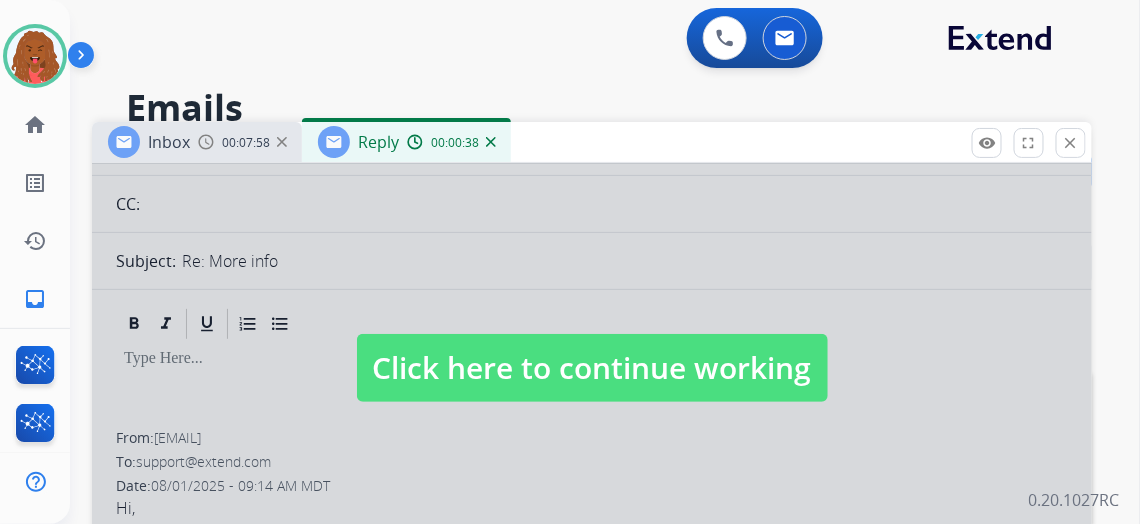 scroll, scrollTop: 181, scrollLeft: 0, axis: vertical 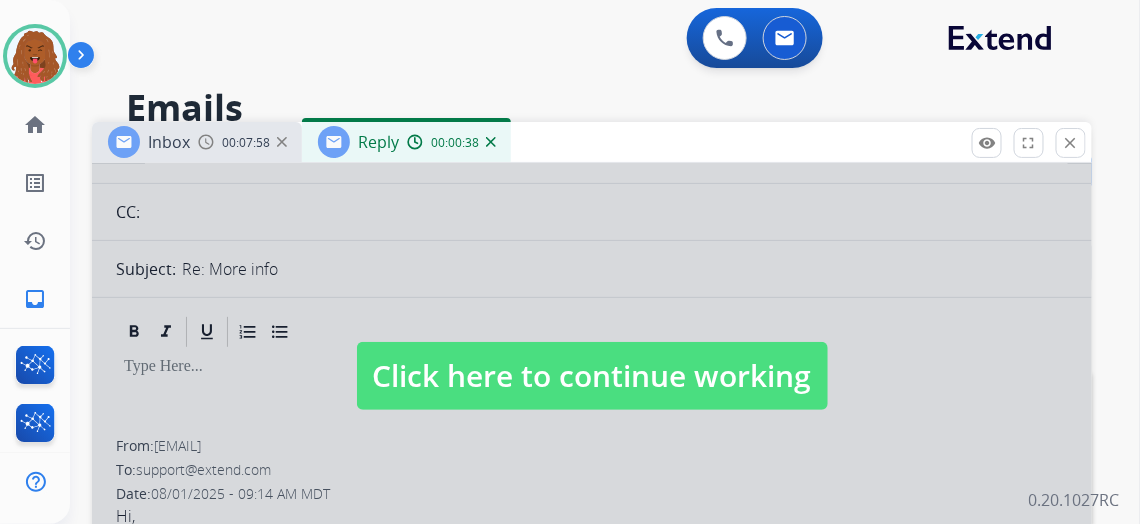 click on "Click here to continue working" at bounding box center (592, 376) 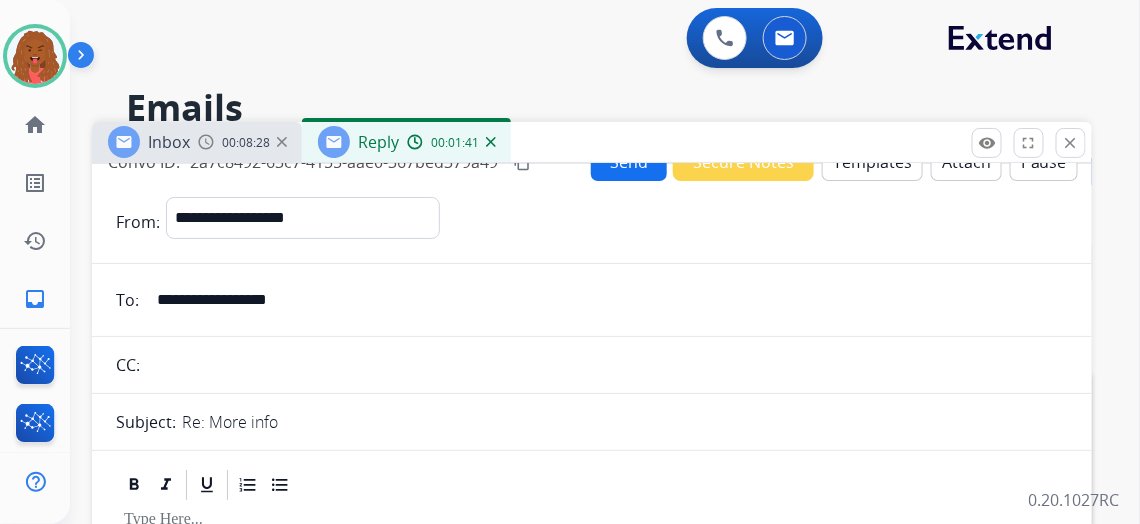scroll, scrollTop: 0, scrollLeft: 0, axis: both 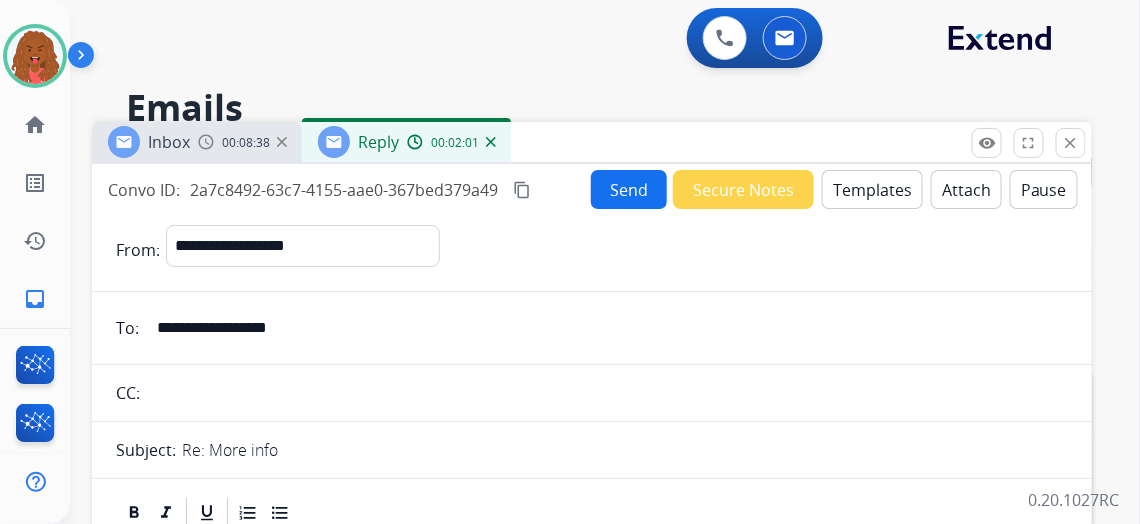 click on "Templates" at bounding box center [872, 189] 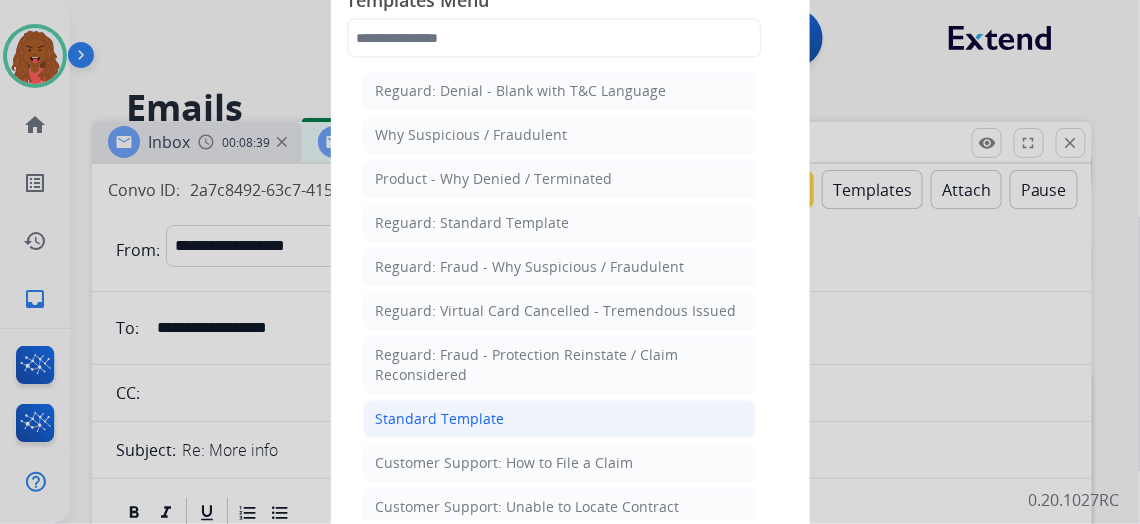 click on "Standard Template" 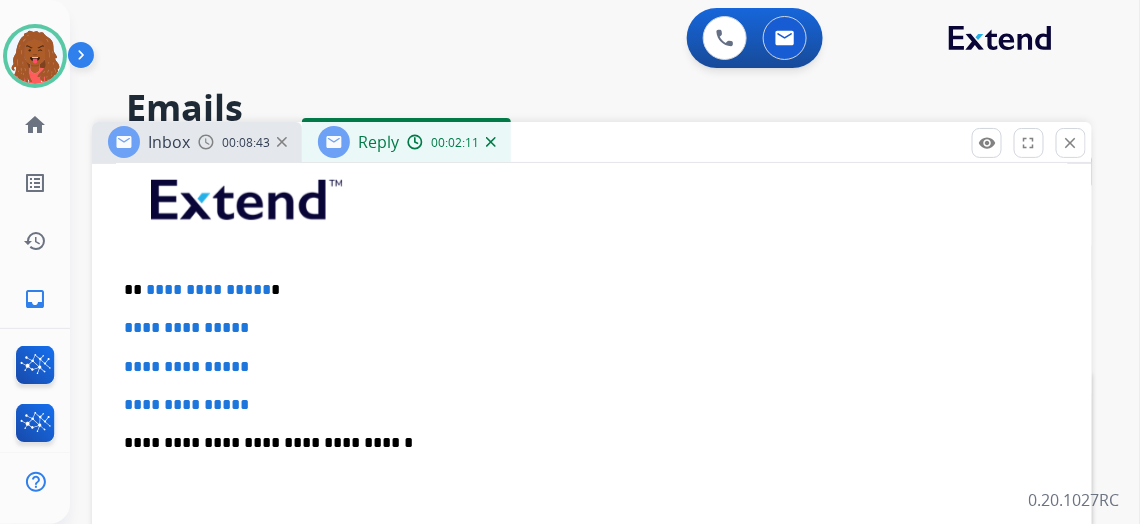 scroll, scrollTop: 545, scrollLeft: 0, axis: vertical 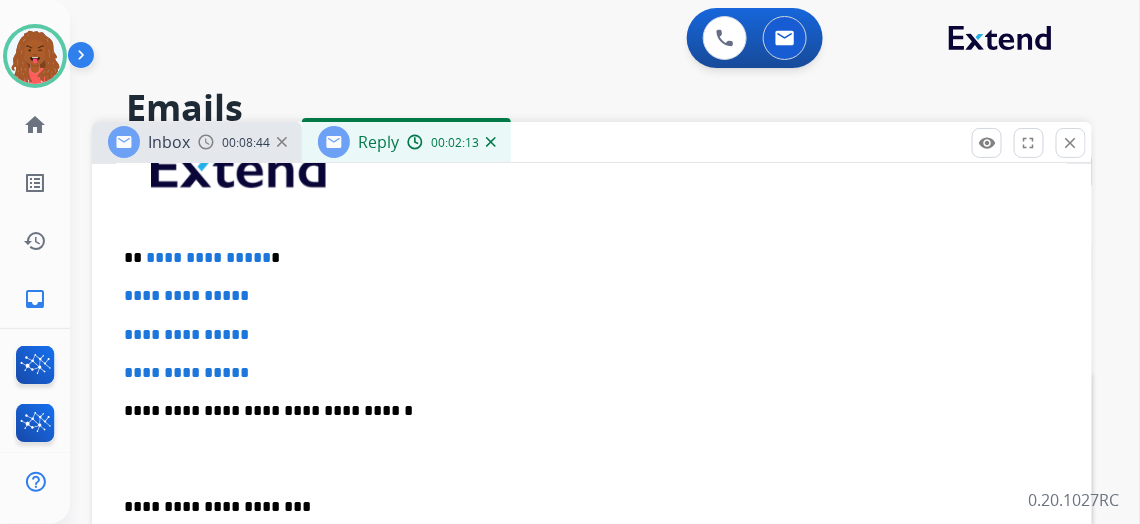 drag, startPoint x: 273, startPoint y: 267, endPoint x: 300, endPoint y: 259, distance: 28.160255 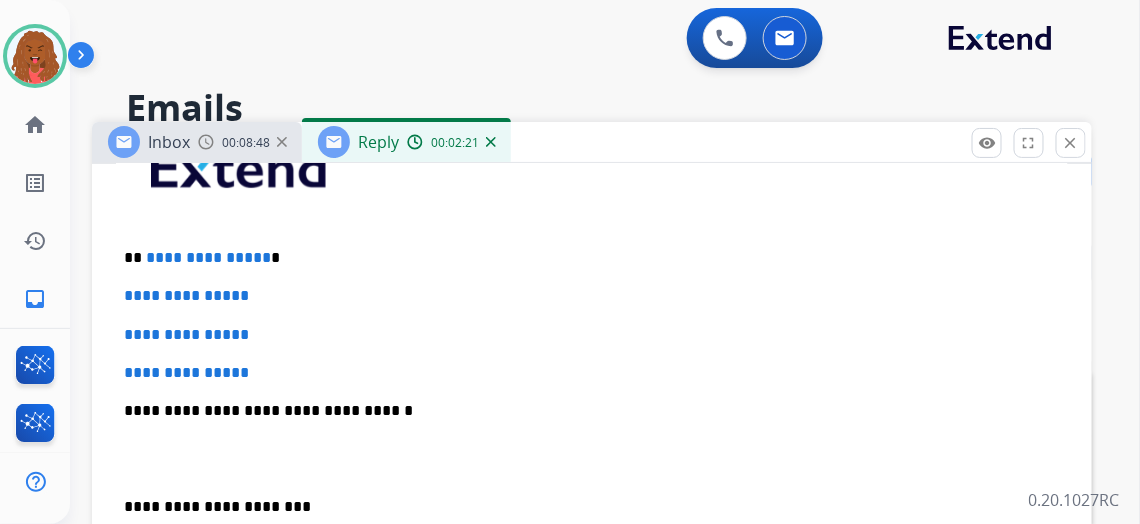 type 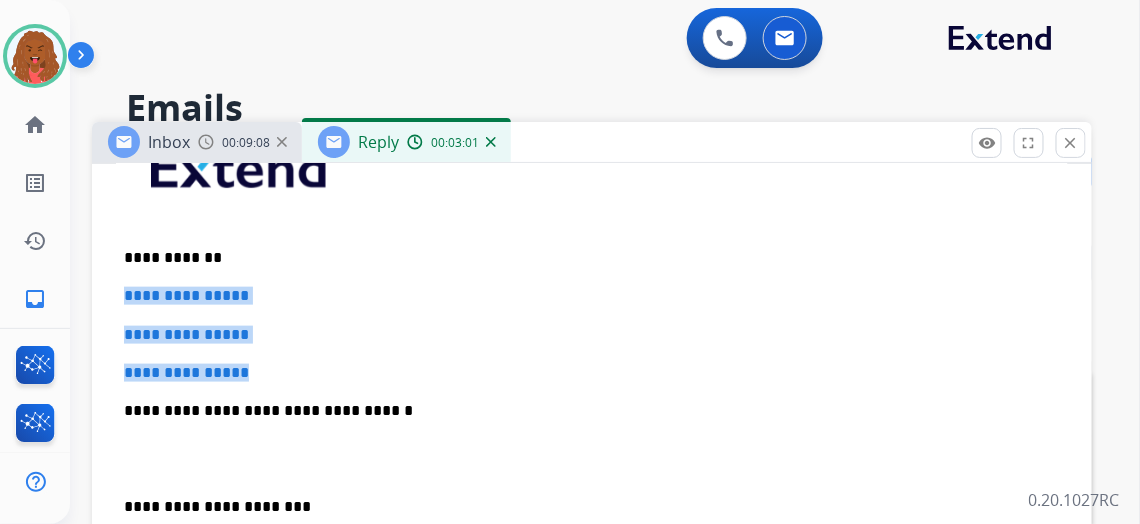 drag, startPoint x: 297, startPoint y: 370, endPoint x: 130, endPoint y: 287, distance: 186.4886 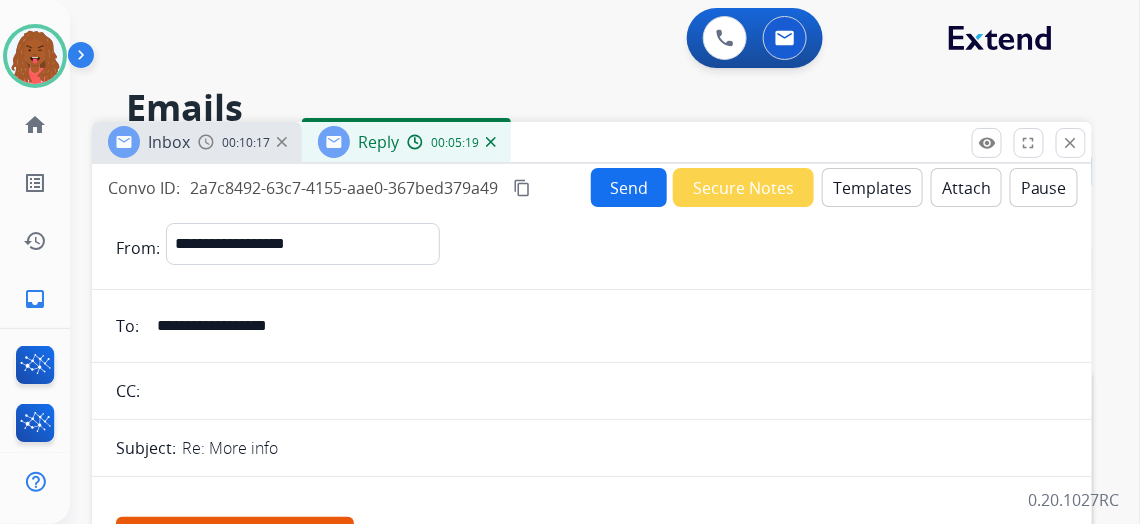 scroll, scrollTop: 0, scrollLeft: 0, axis: both 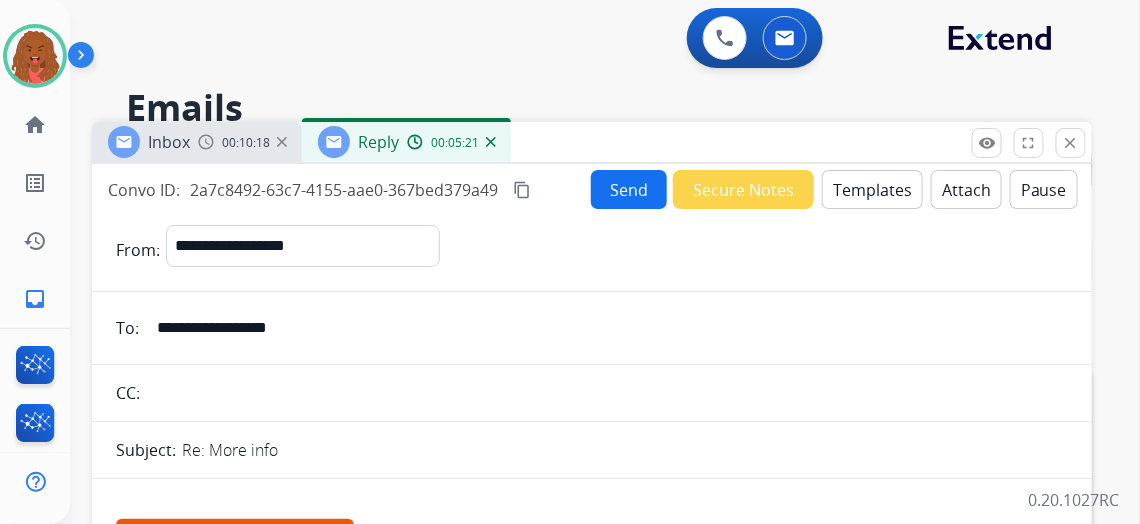 click on "Send" at bounding box center [629, 189] 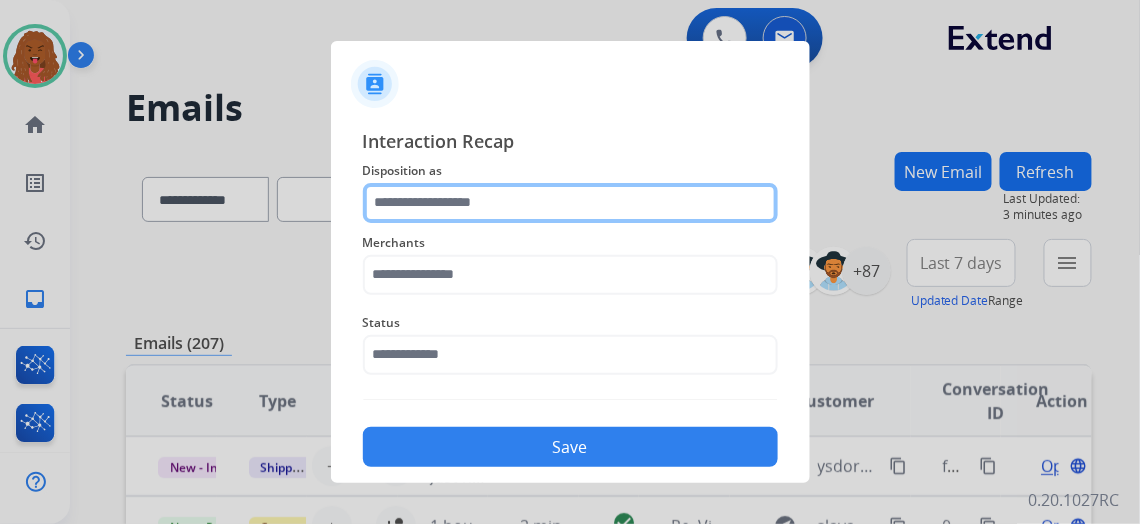 click 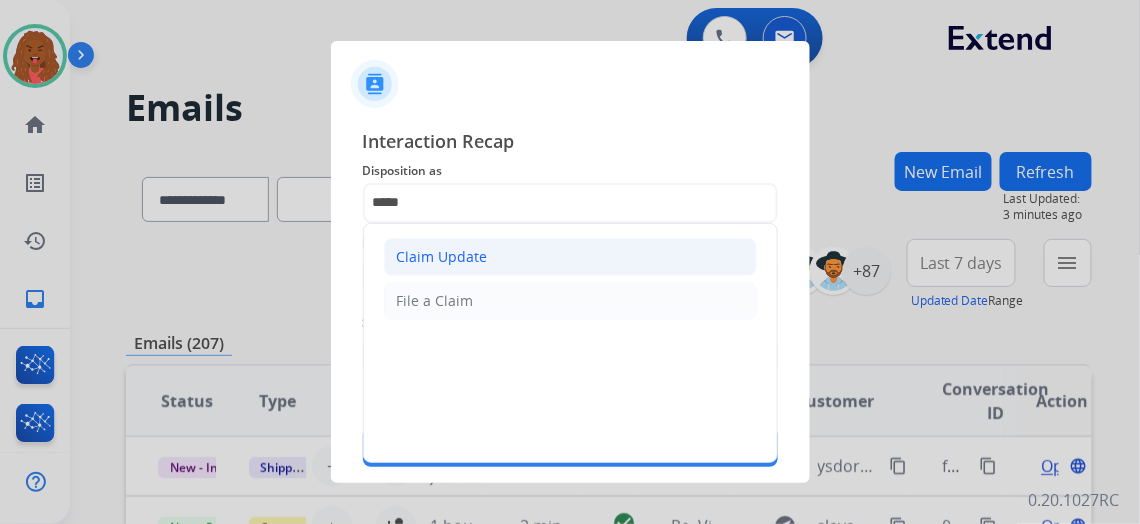 click on "Claim Update" 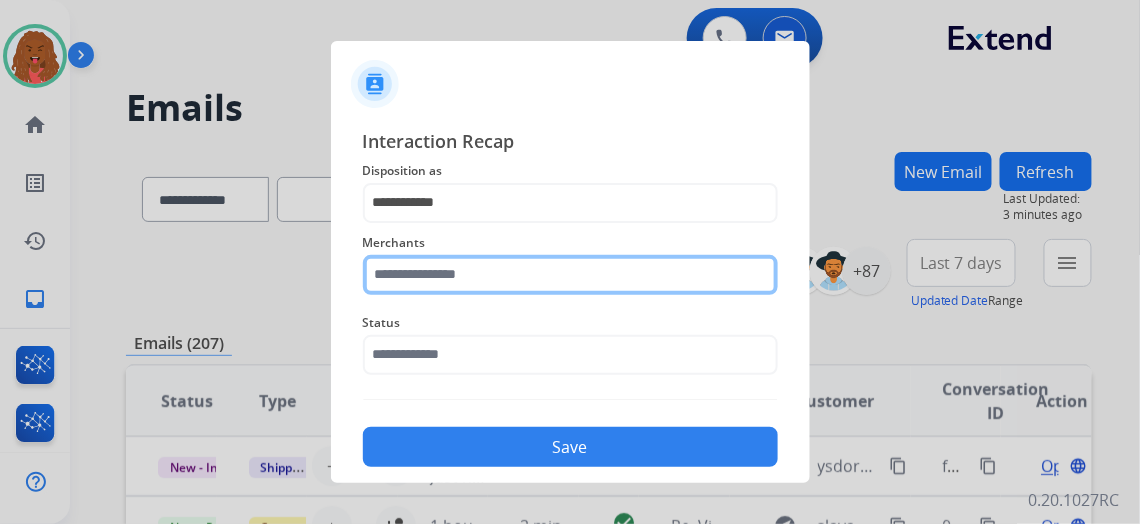 click 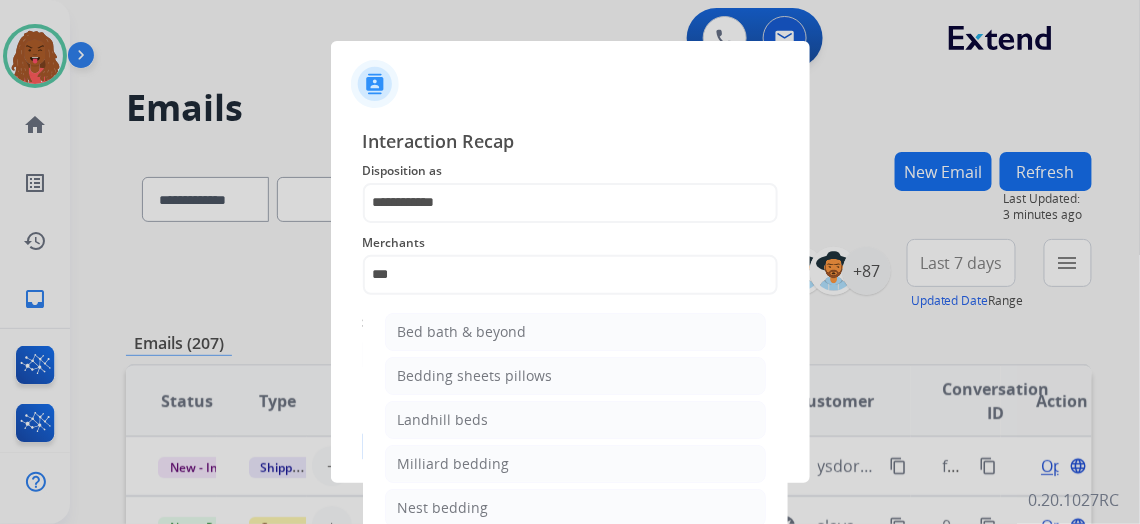 click on "Bed bath & beyond" 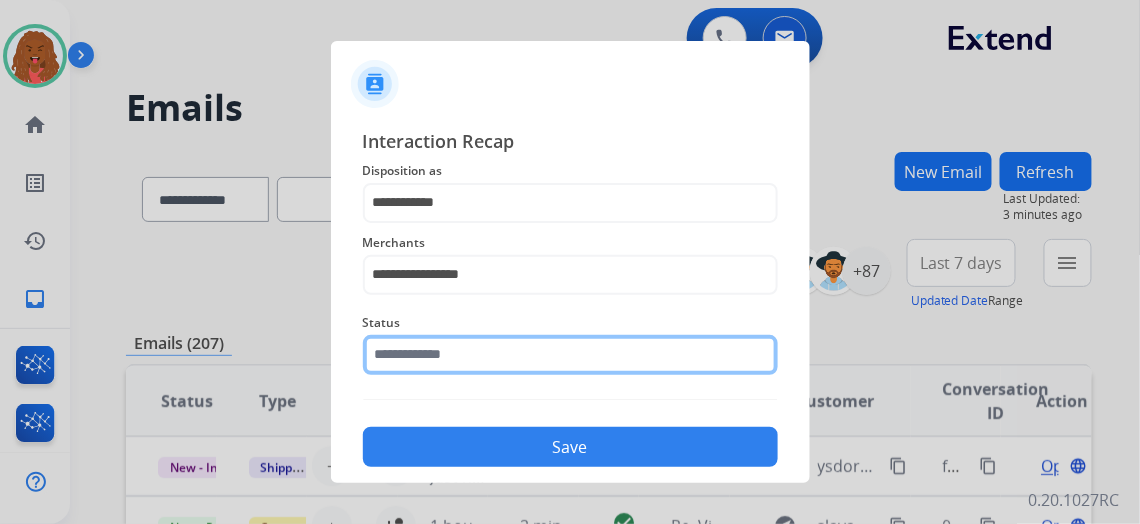 click 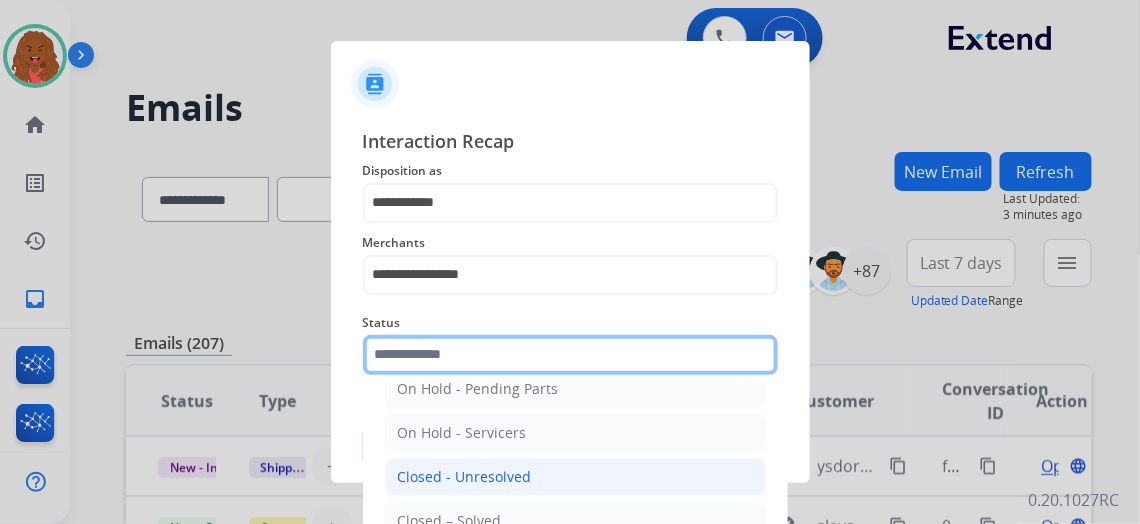 scroll, scrollTop: 112, scrollLeft: 0, axis: vertical 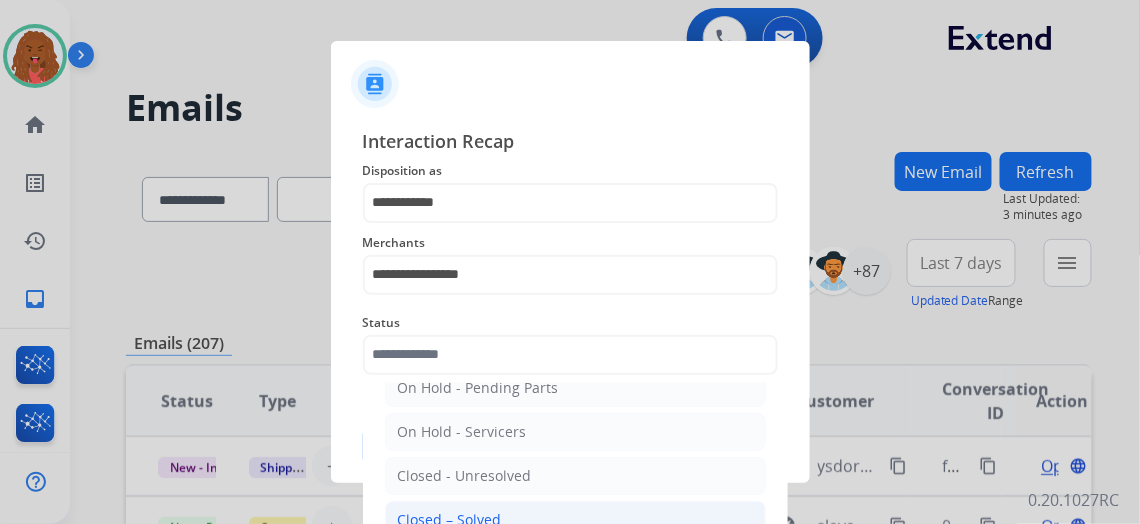click on "Closed – Solved" 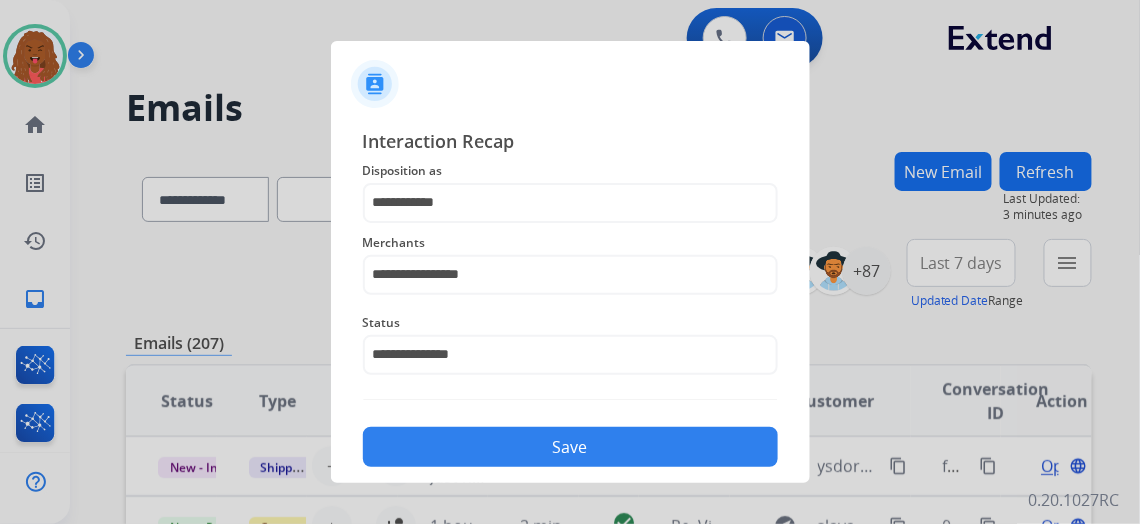 click on "Save" 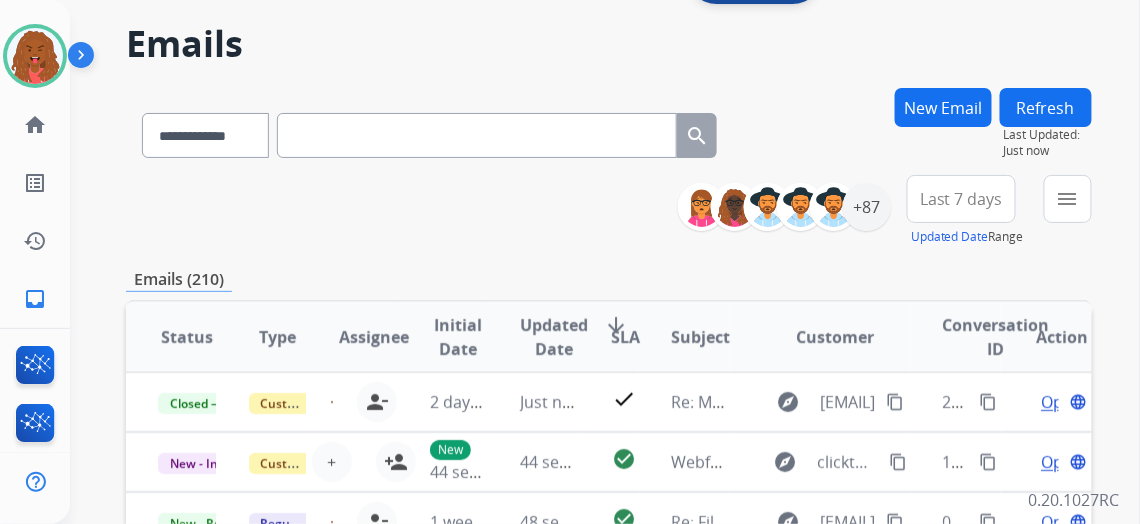 scroll, scrollTop: 0, scrollLeft: 0, axis: both 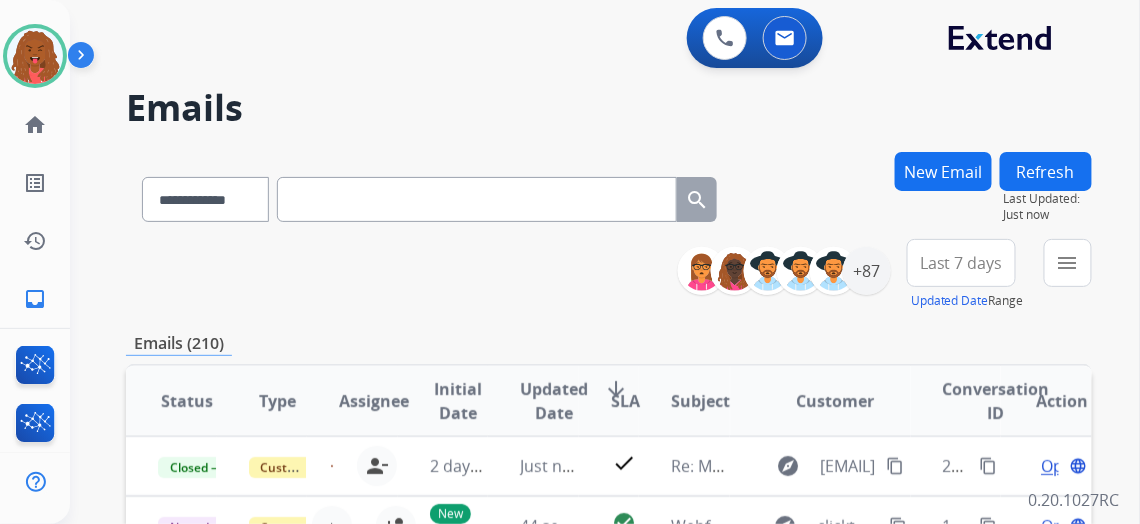 click on "Last 7 days" at bounding box center [961, 263] 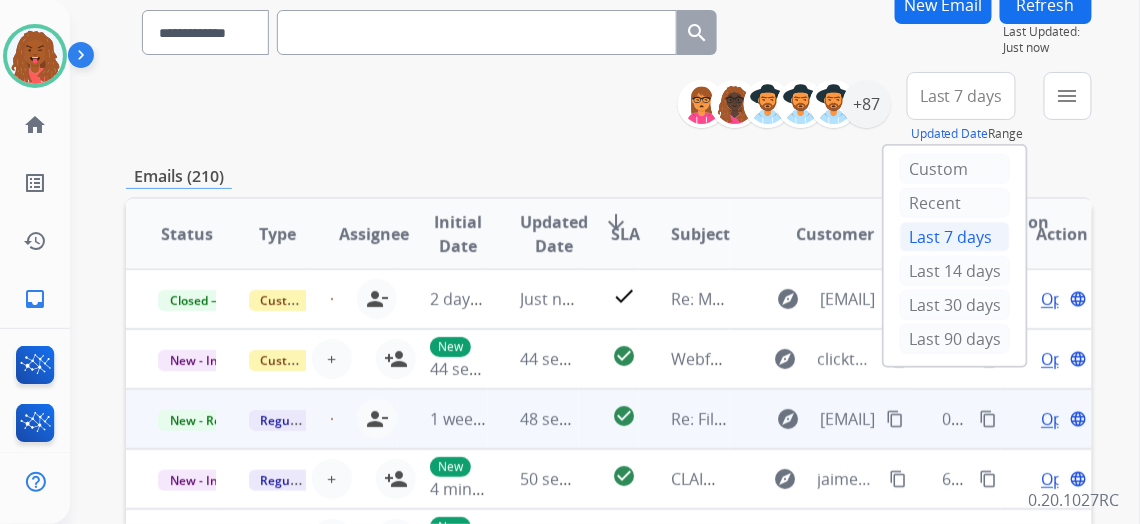 scroll, scrollTop: 181, scrollLeft: 0, axis: vertical 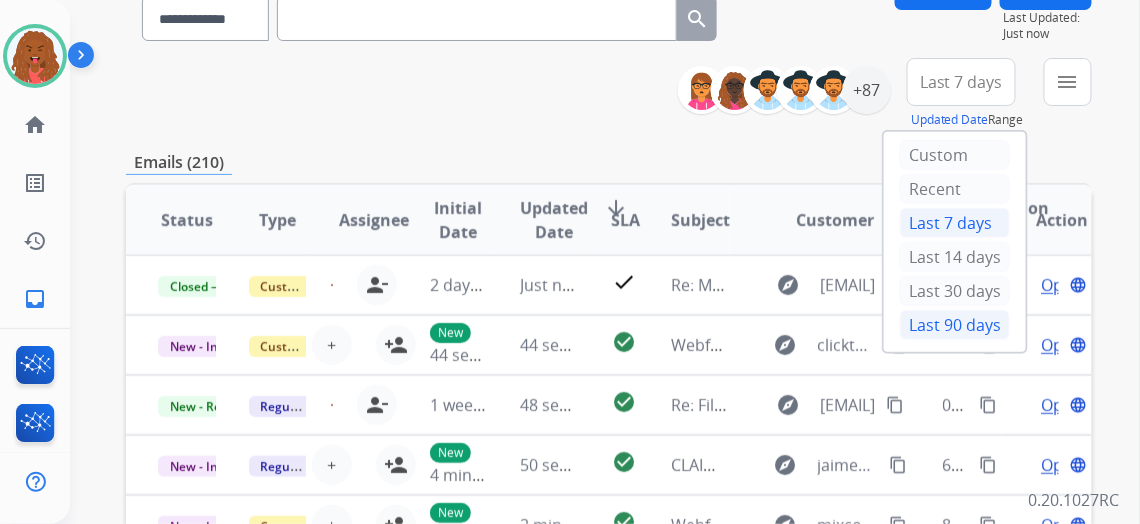 click on "Last 90 days" at bounding box center (955, 325) 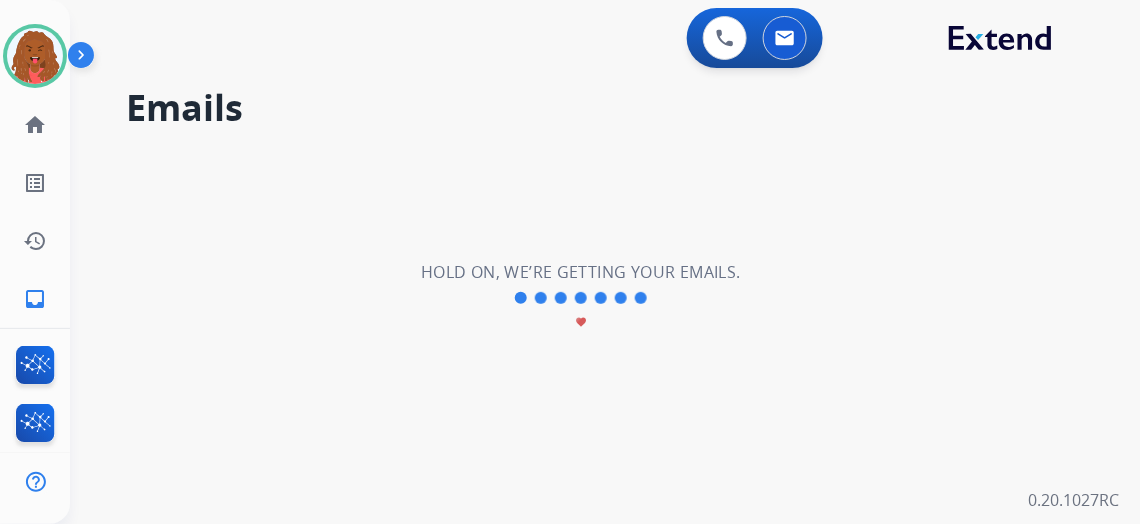 scroll, scrollTop: 0, scrollLeft: 0, axis: both 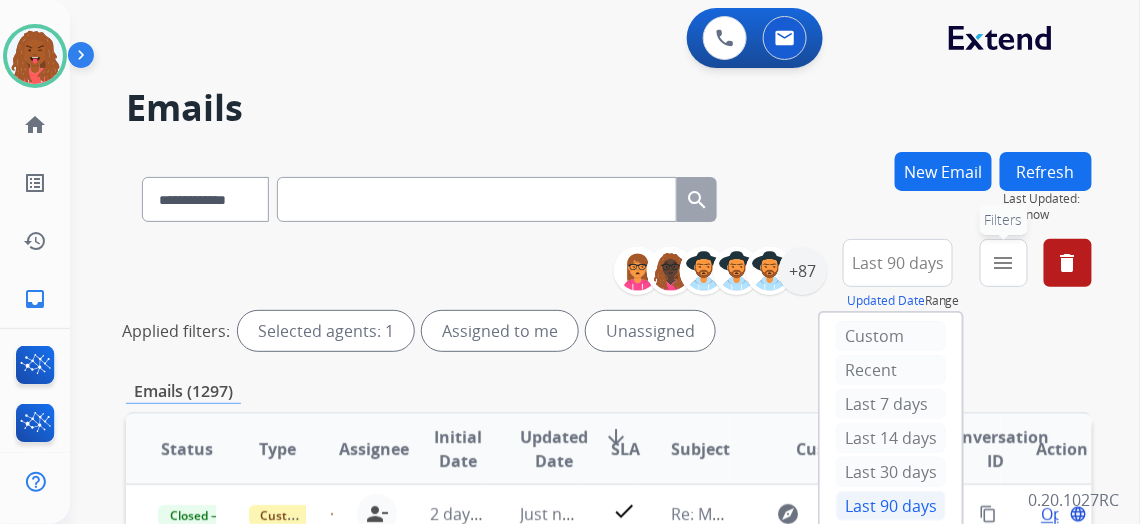 click on "menu" at bounding box center [1004, 263] 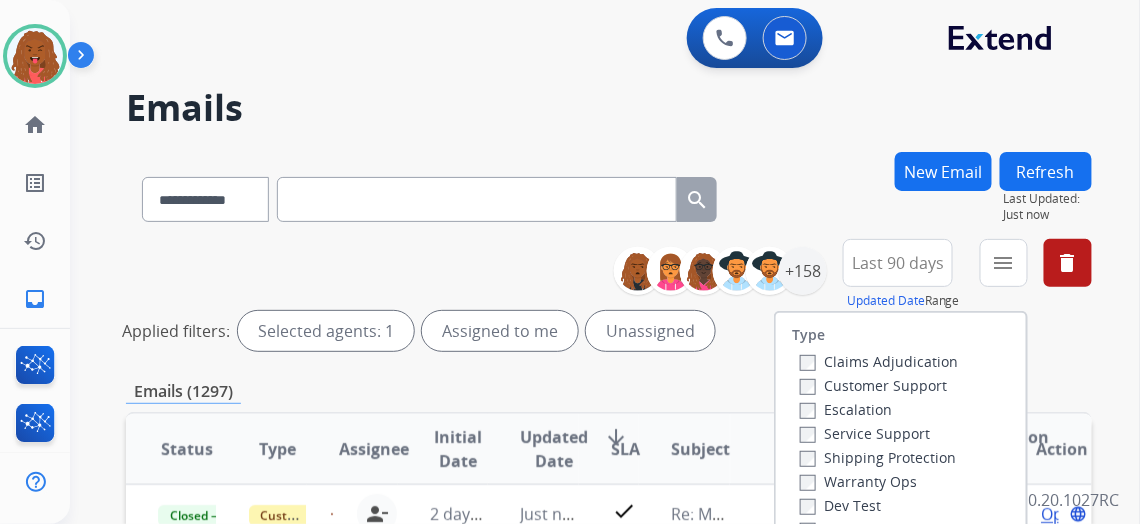 click on "Customer Support" at bounding box center (873, 385) 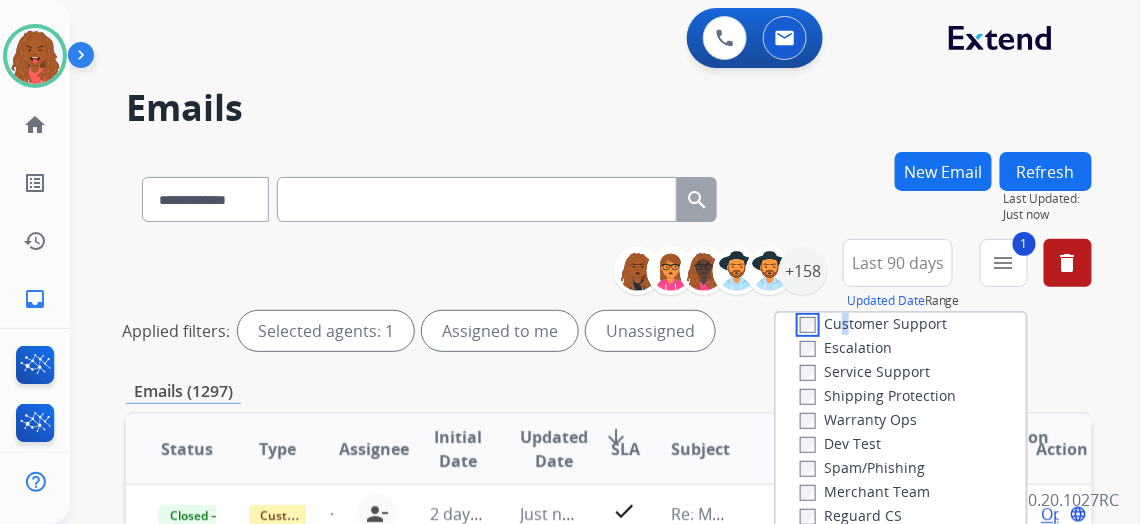 scroll, scrollTop: 90, scrollLeft: 0, axis: vertical 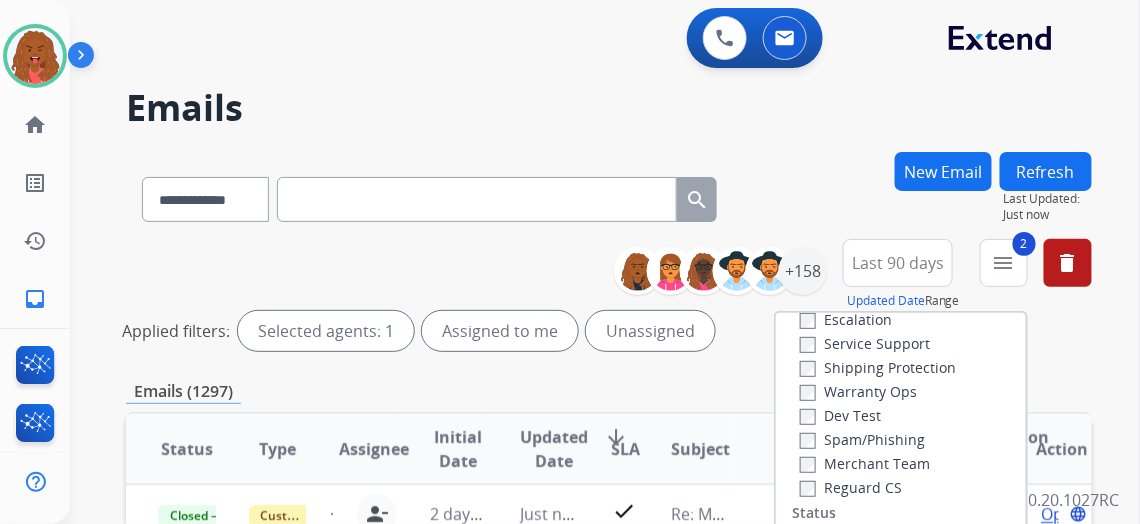 click on "Reguard CS" at bounding box center [851, 487] 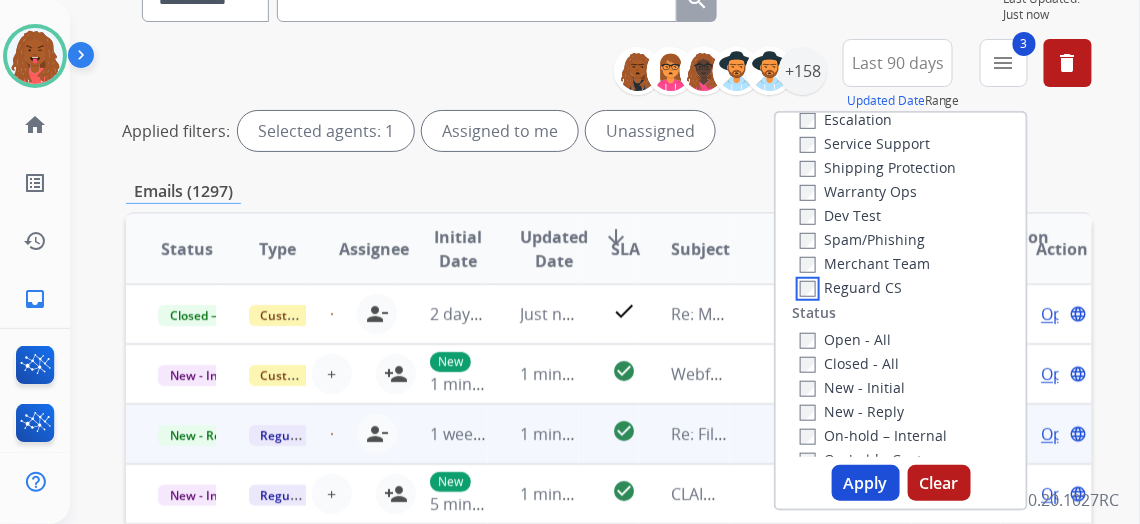 scroll, scrollTop: 272, scrollLeft: 0, axis: vertical 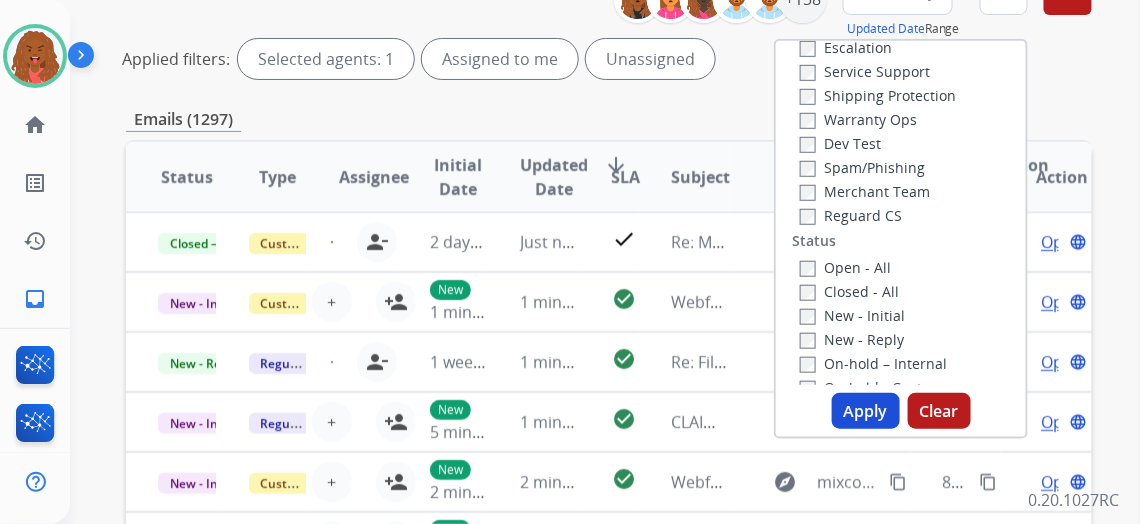 click on "Apply" at bounding box center [866, 411] 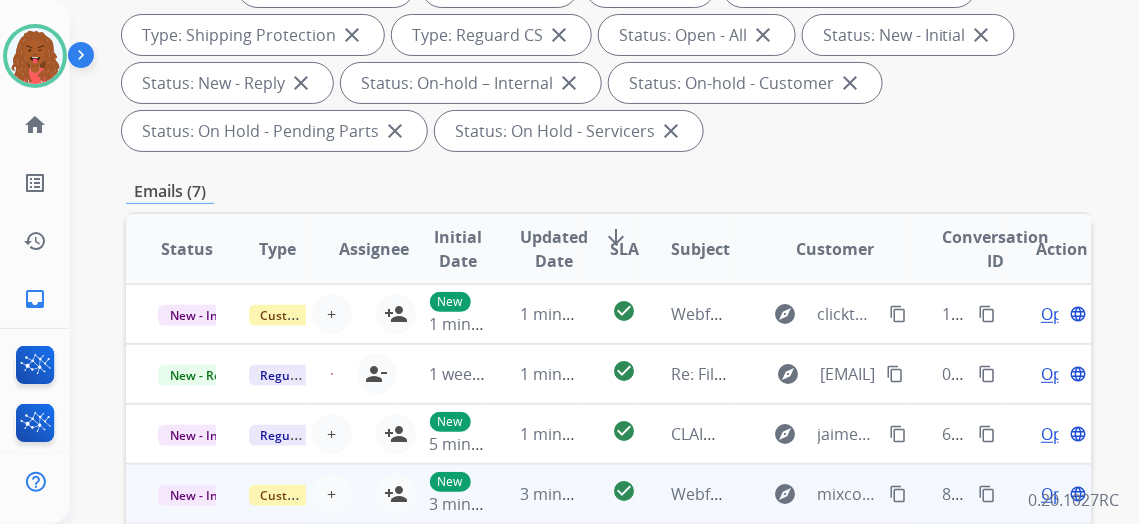 scroll, scrollTop: 0, scrollLeft: 0, axis: both 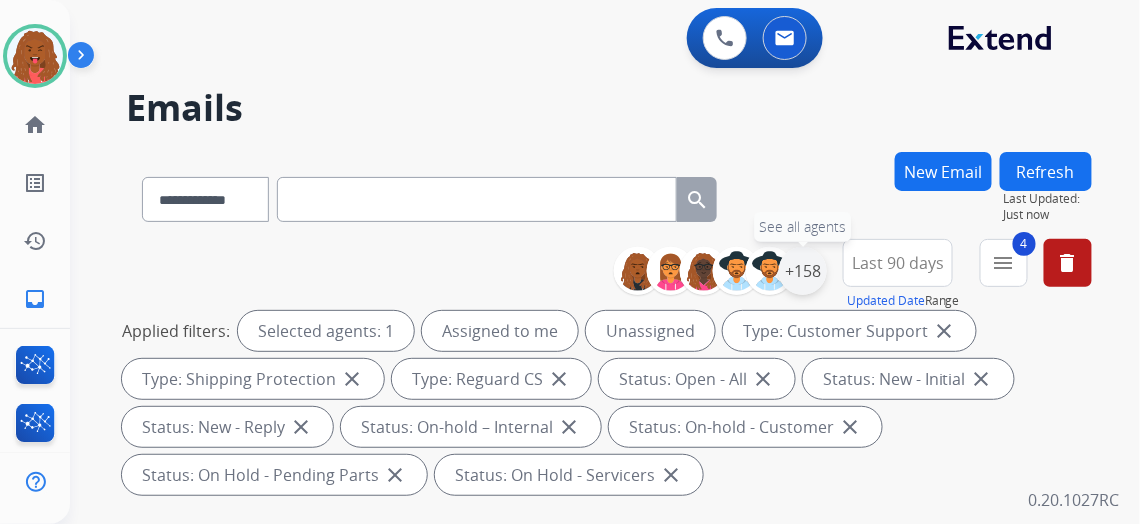 click on "+158" at bounding box center [803, 271] 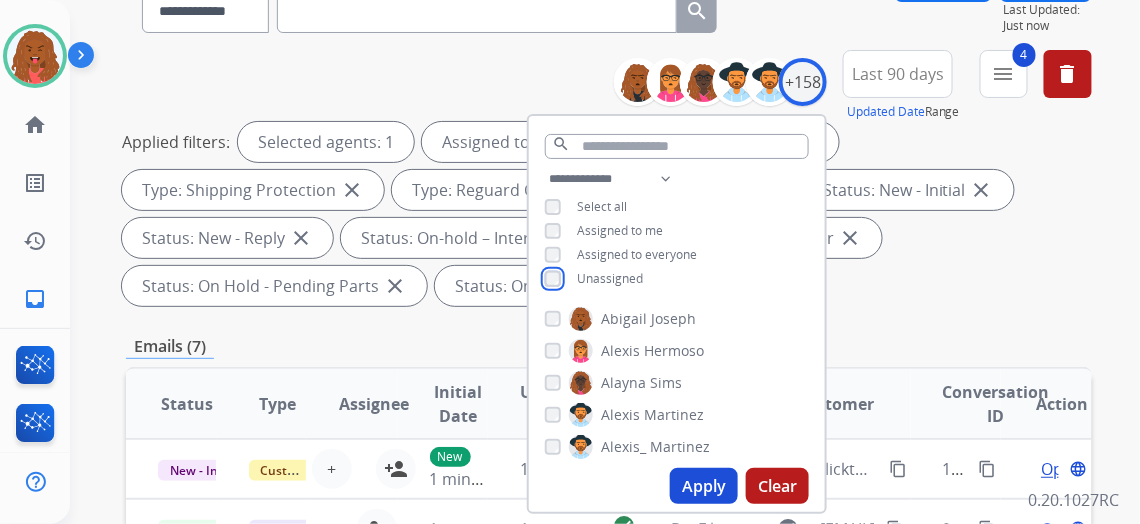 scroll, scrollTop: 272, scrollLeft: 0, axis: vertical 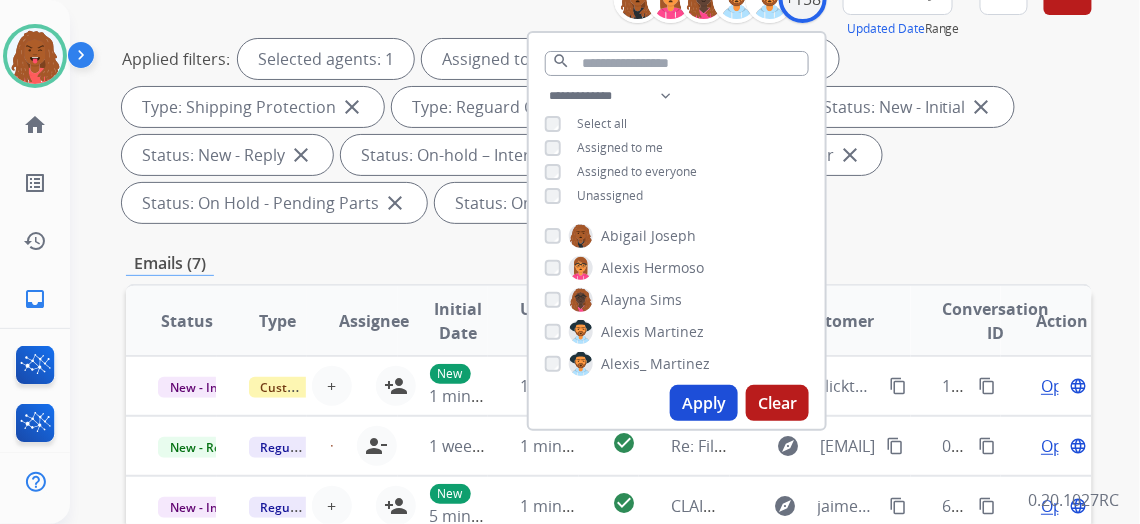 click on "Apply" at bounding box center (704, 403) 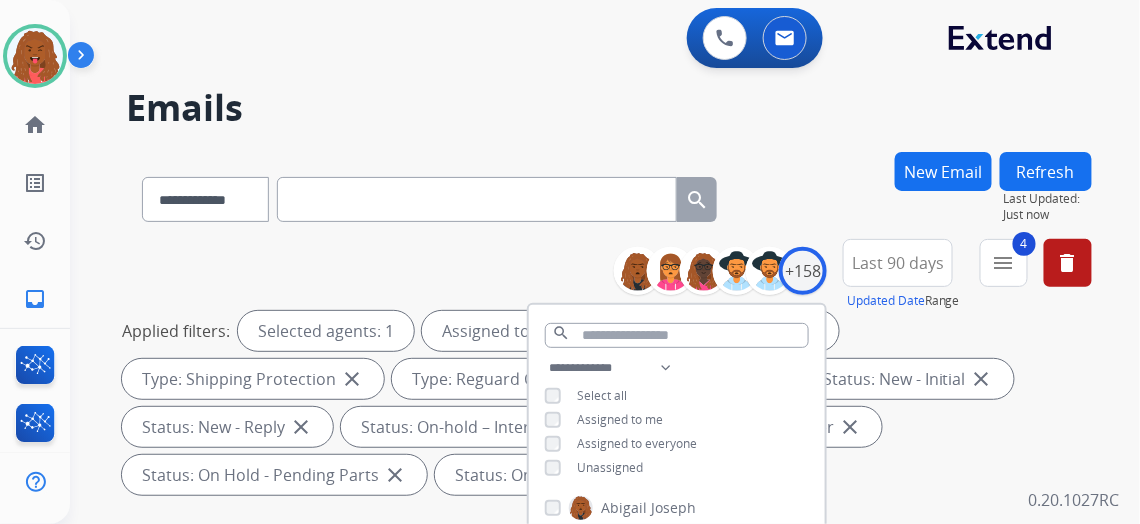 click on "**********" at bounding box center (609, 371) 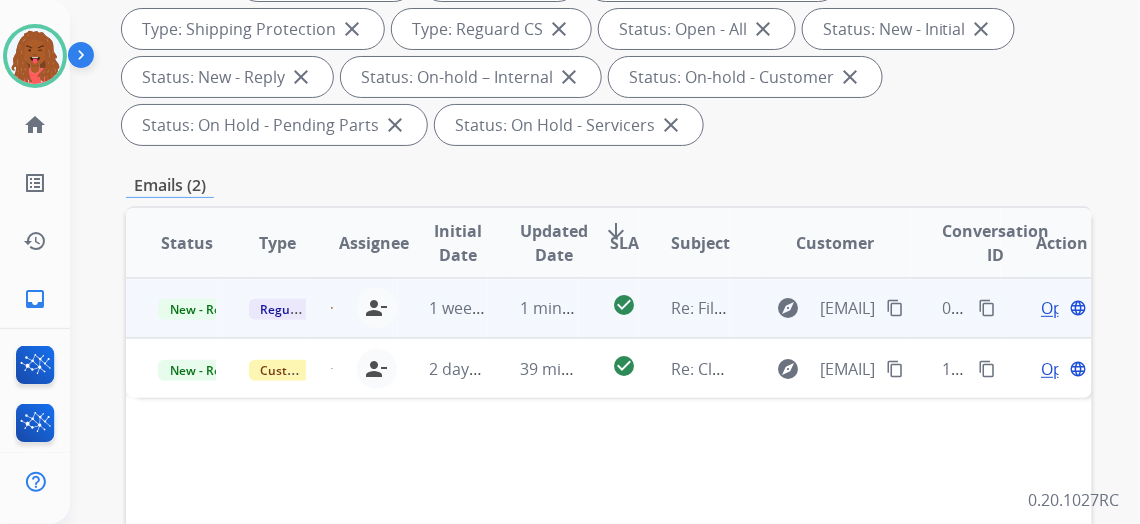 scroll, scrollTop: 363, scrollLeft: 0, axis: vertical 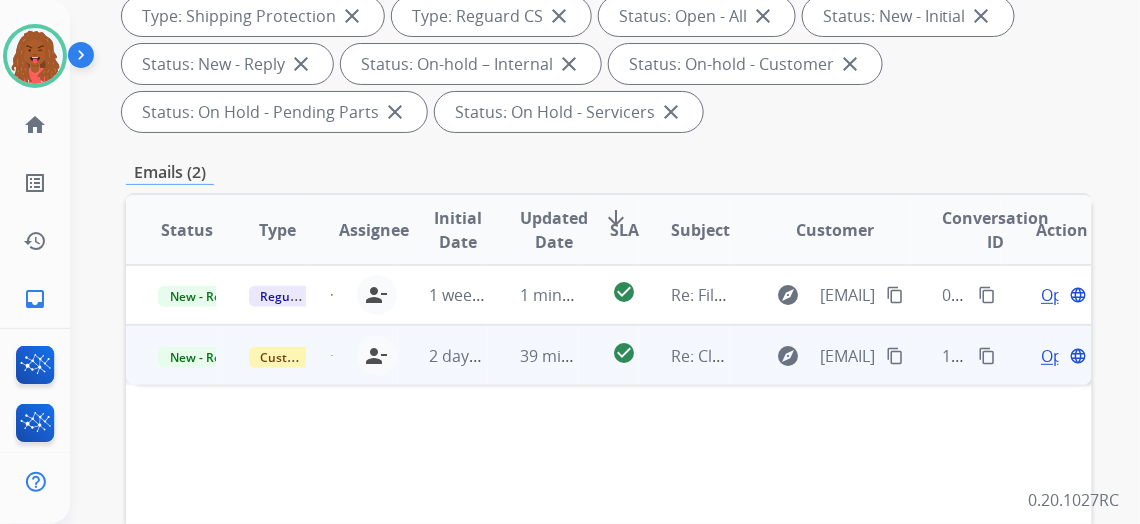 click on "Open" at bounding box center (1061, 356) 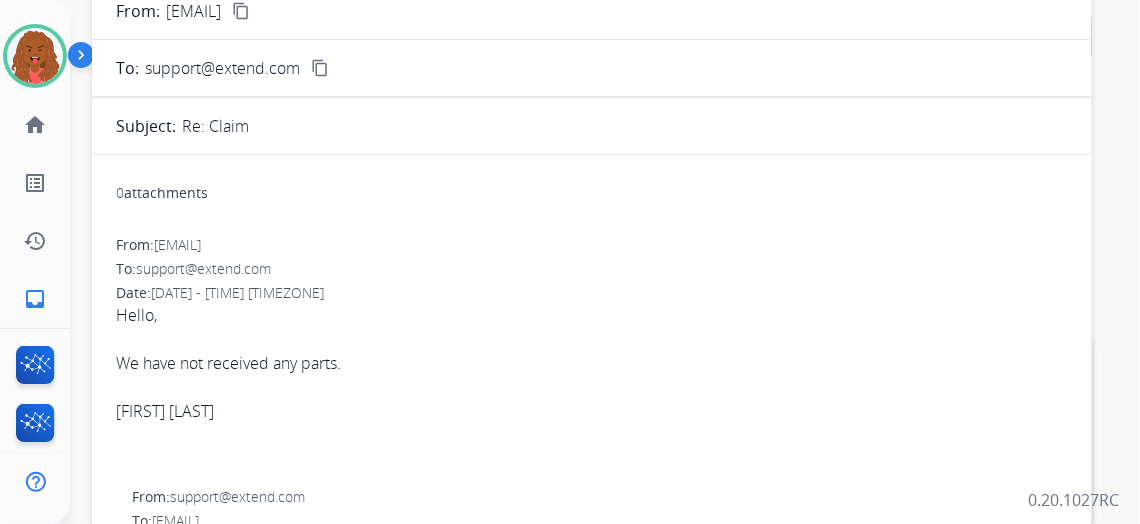 scroll, scrollTop: 181, scrollLeft: 0, axis: vertical 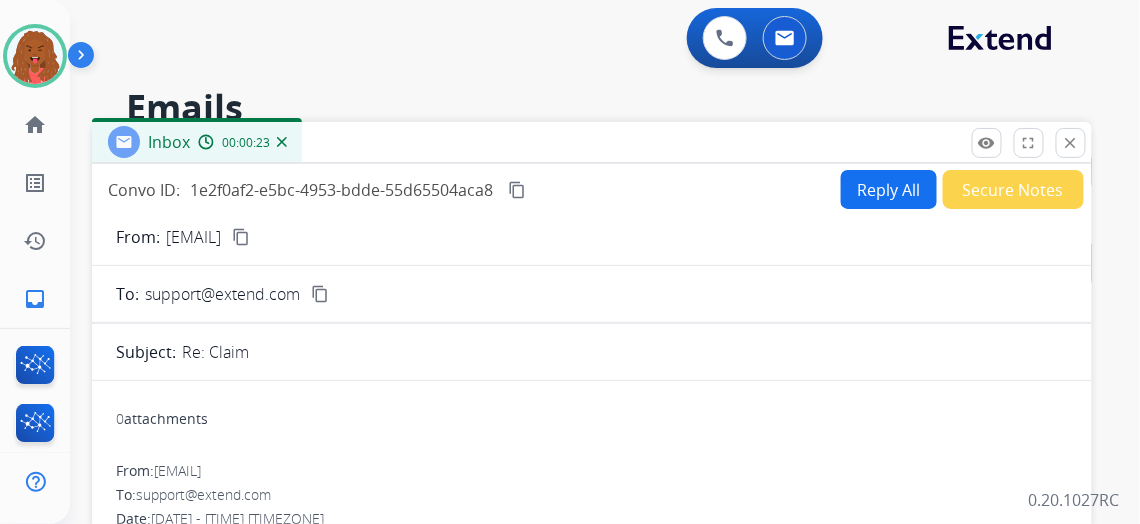 click on "Reply All" at bounding box center (889, 189) 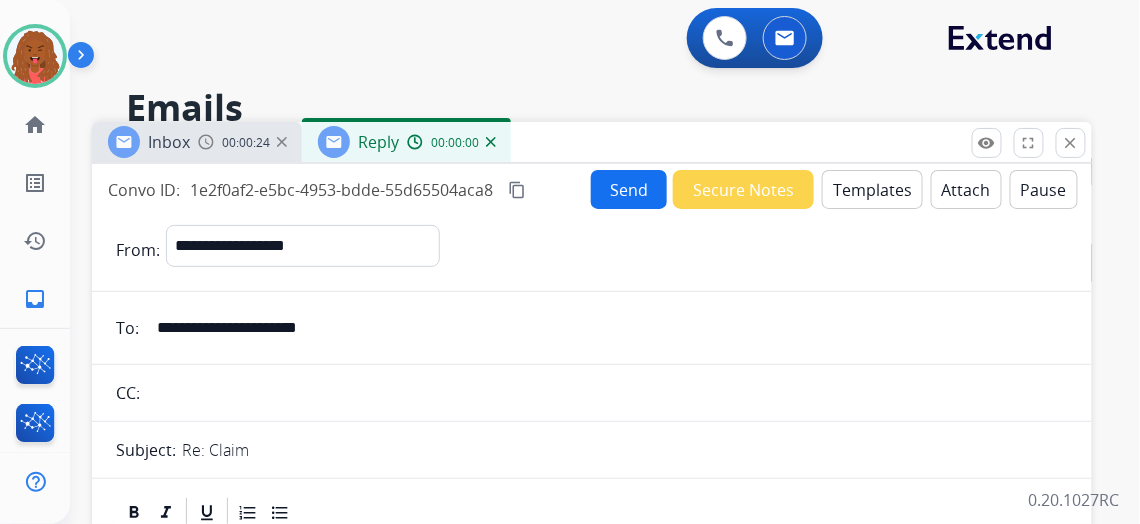 click on "Templates" at bounding box center [872, 189] 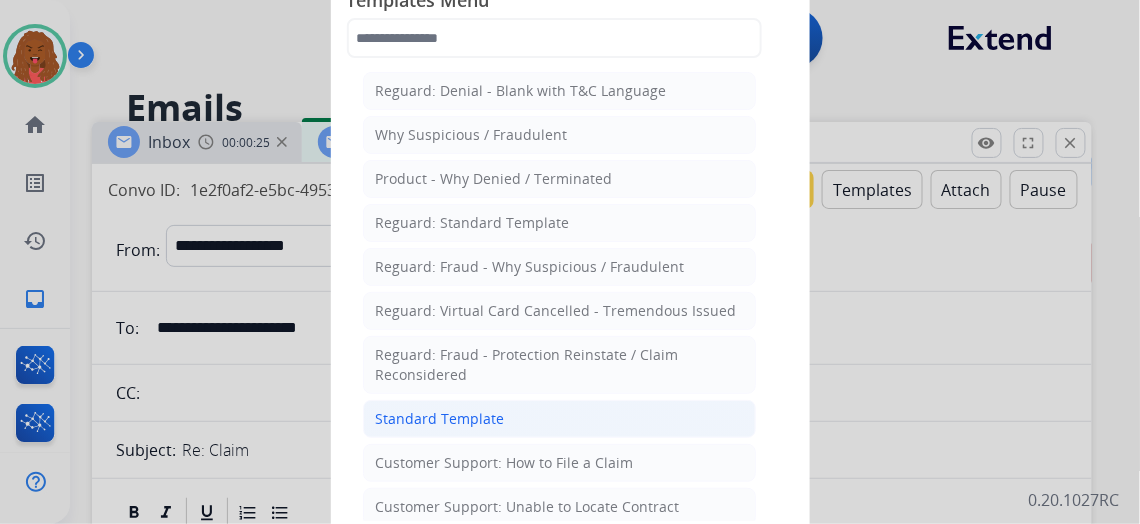 click on "Standard Template" 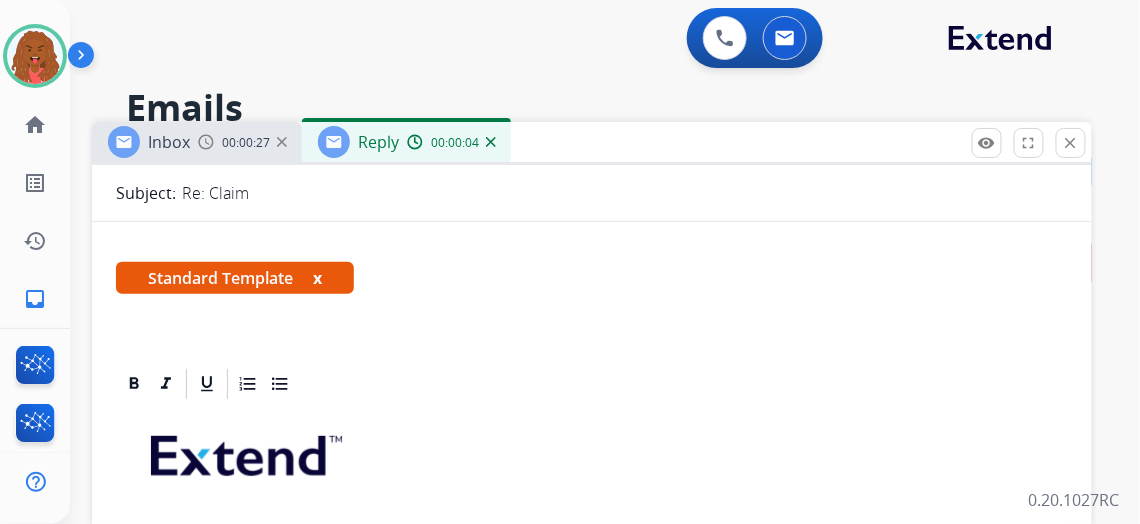 scroll, scrollTop: 363, scrollLeft: 0, axis: vertical 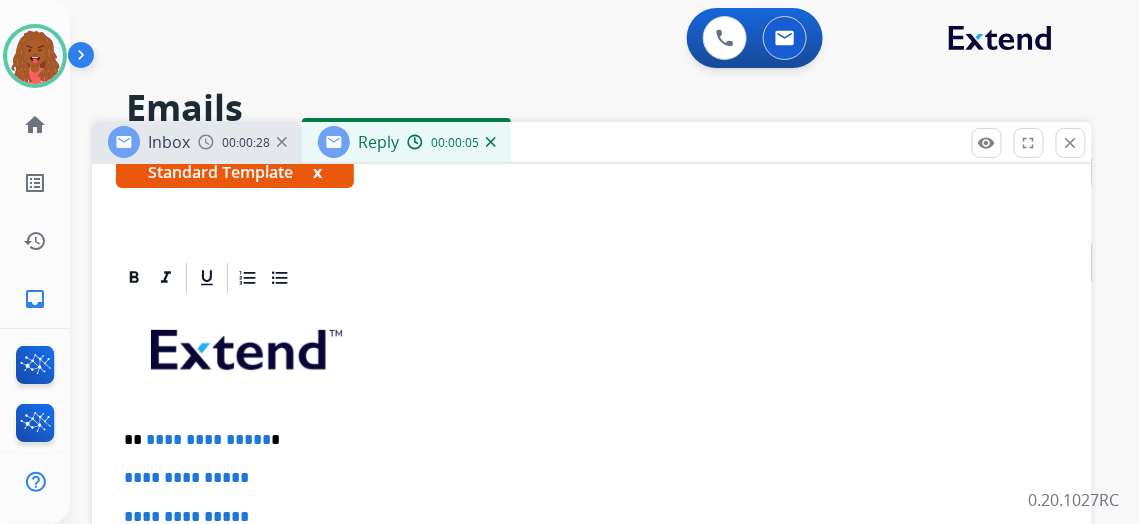 drag, startPoint x: 275, startPoint y: 436, endPoint x: 343, endPoint y: 433, distance: 68.06615 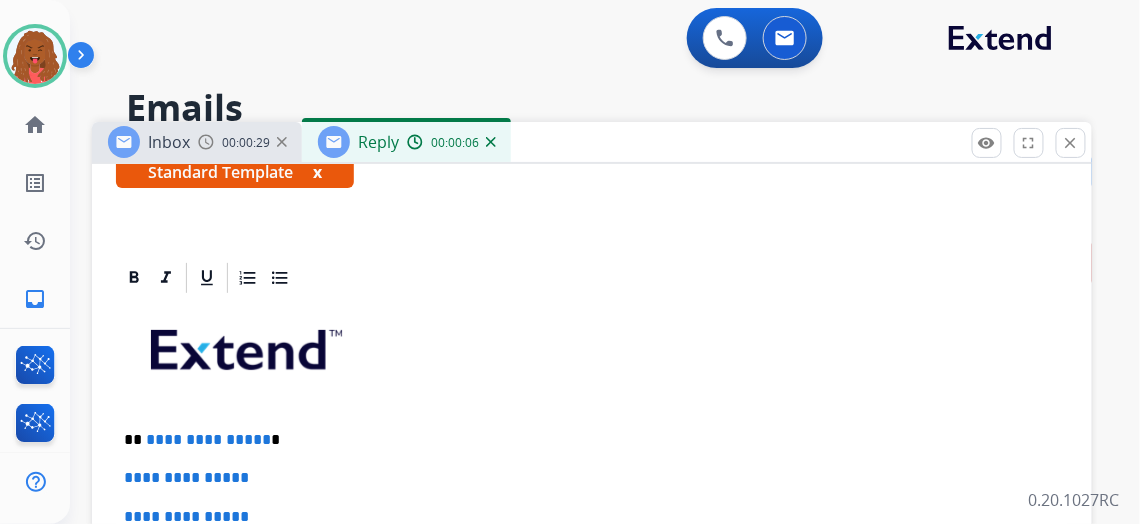 type 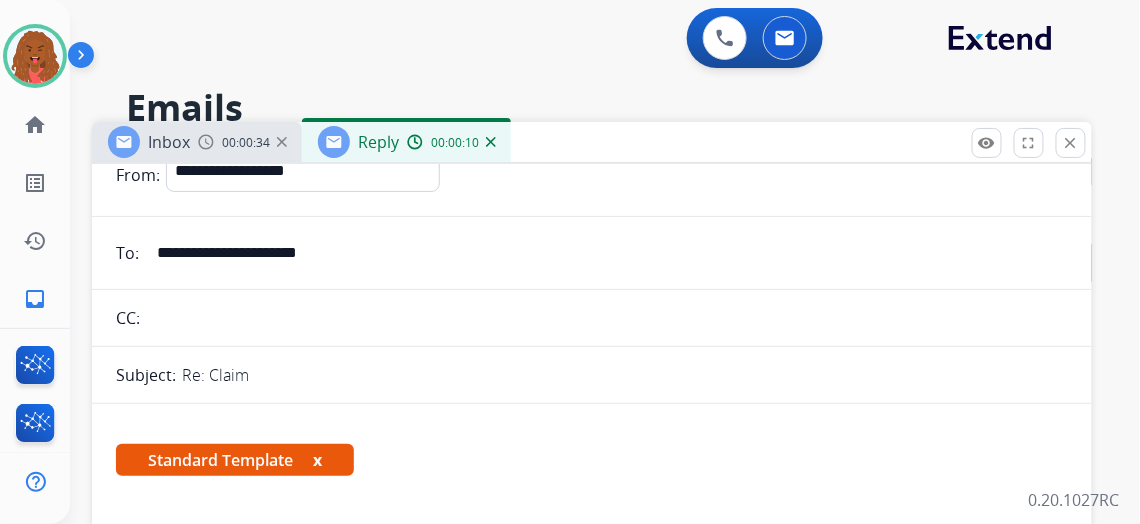 scroll, scrollTop: 0, scrollLeft: 0, axis: both 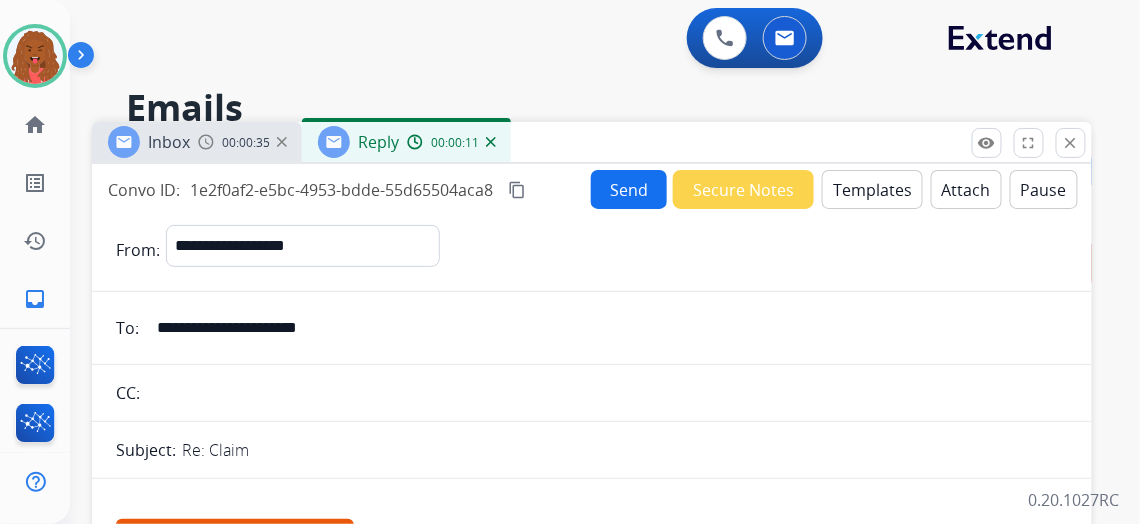 click on "**********" at bounding box center (606, 328) 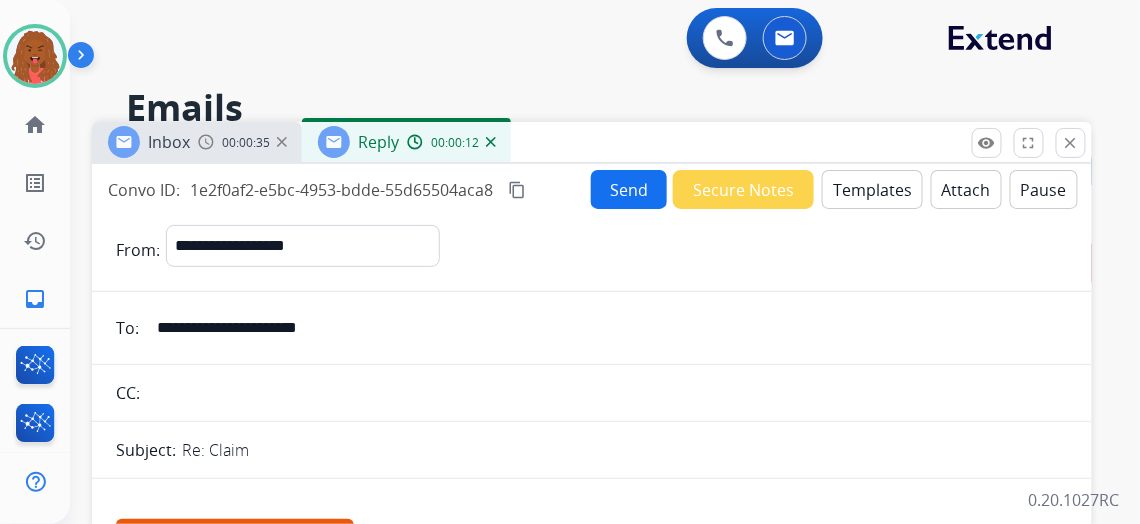 click on "**********" at bounding box center (606, 328) 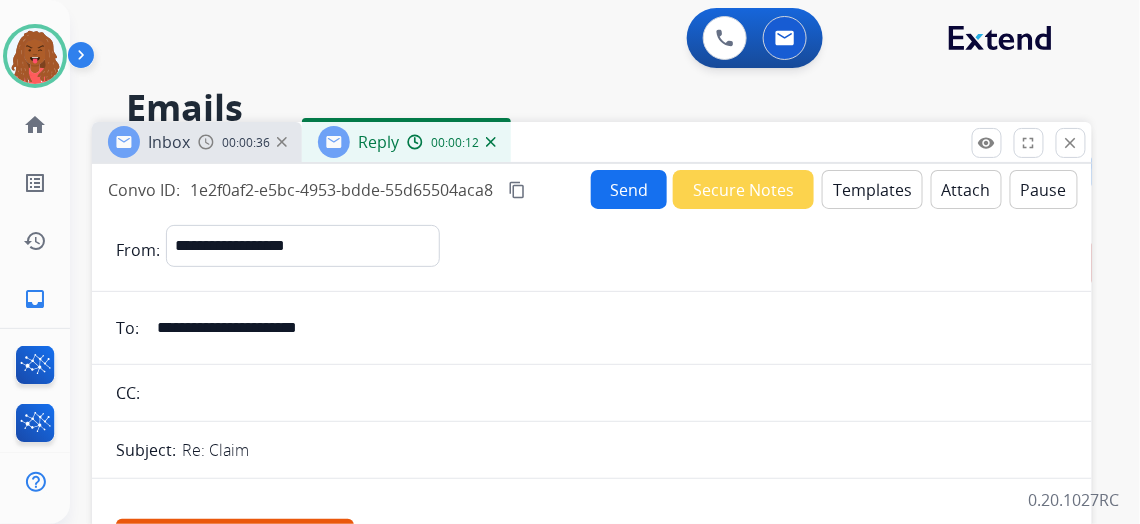 click on "**********" at bounding box center [606, 328] 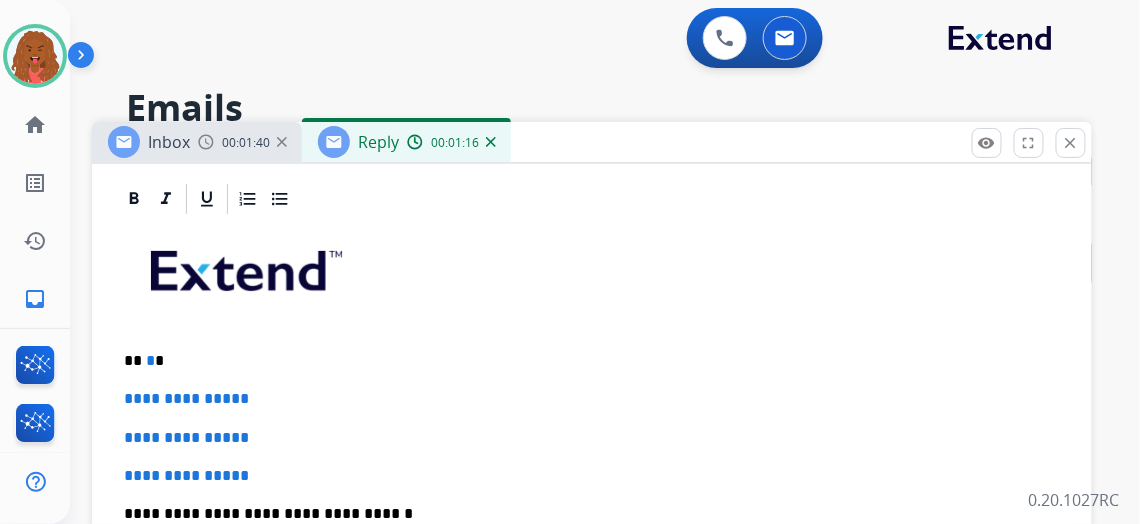 scroll, scrollTop: 545, scrollLeft: 0, axis: vertical 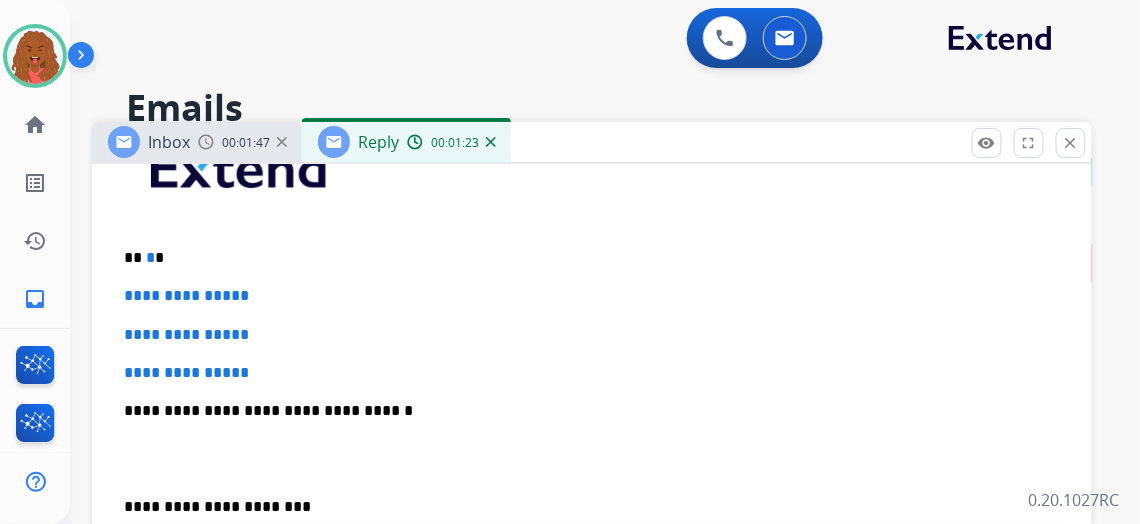 click at bounding box center (206, 142) 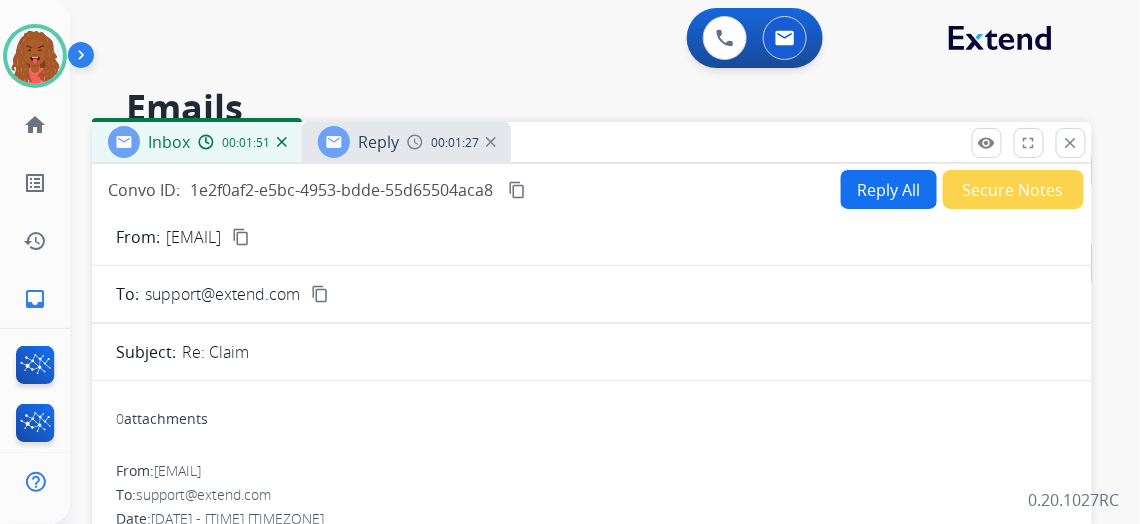 click on "Reply" at bounding box center (378, 142) 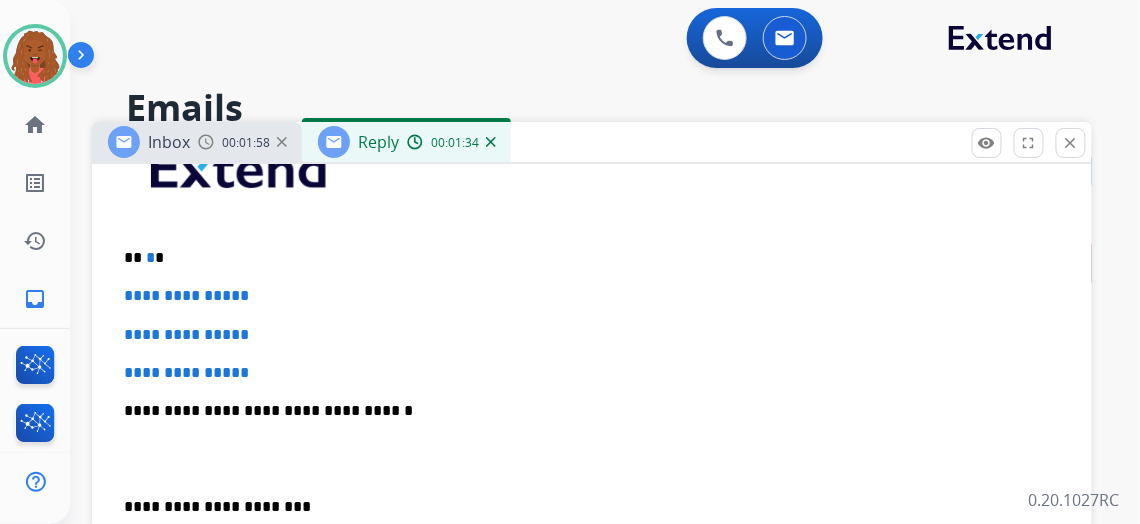 drag, startPoint x: 156, startPoint y: 257, endPoint x: 198, endPoint y: 263, distance: 42.426407 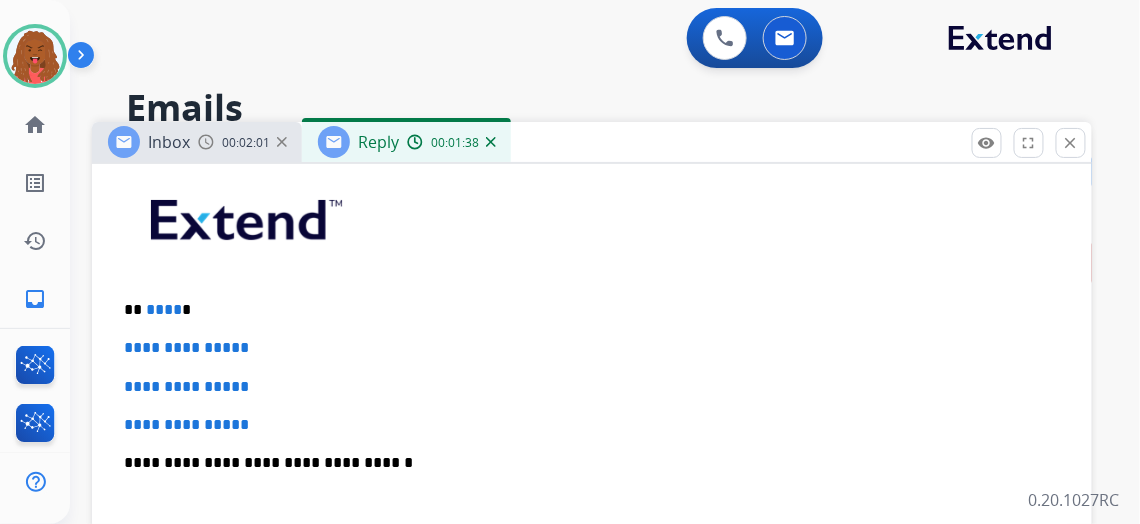 scroll, scrollTop: 454, scrollLeft: 0, axis: vertical 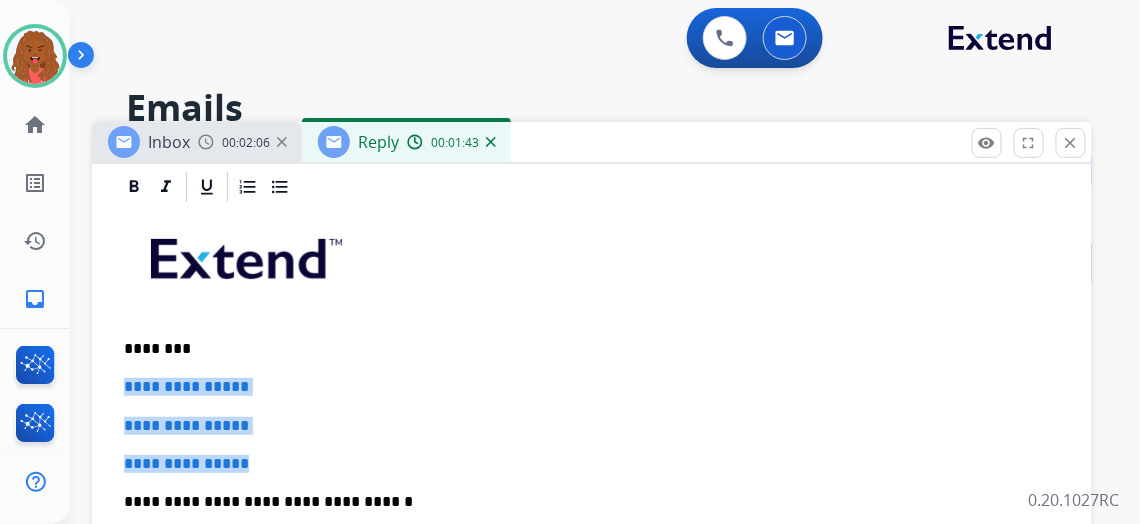 drag, startPoint x: 296, startPoint y: 467, endPoint x: 110, endPoint y: 377, distance: 206.63011 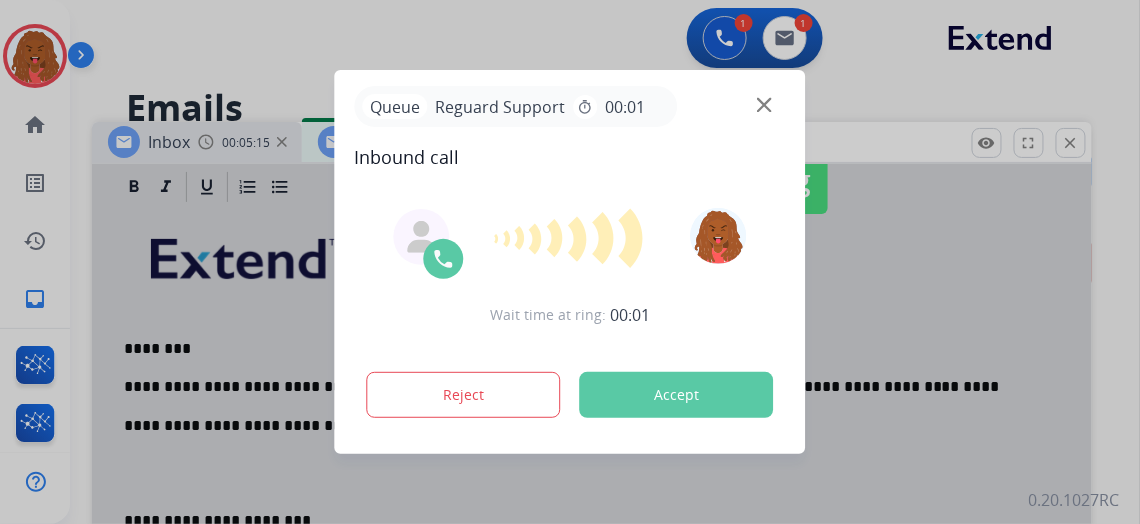 click at bounding box center (570, 262) 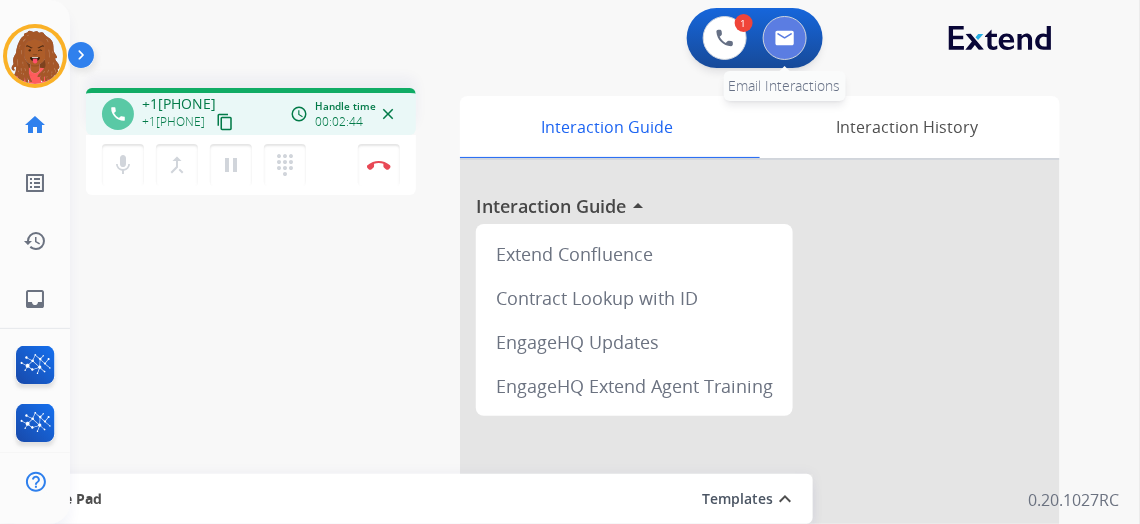click at bounding box center [785, 38] 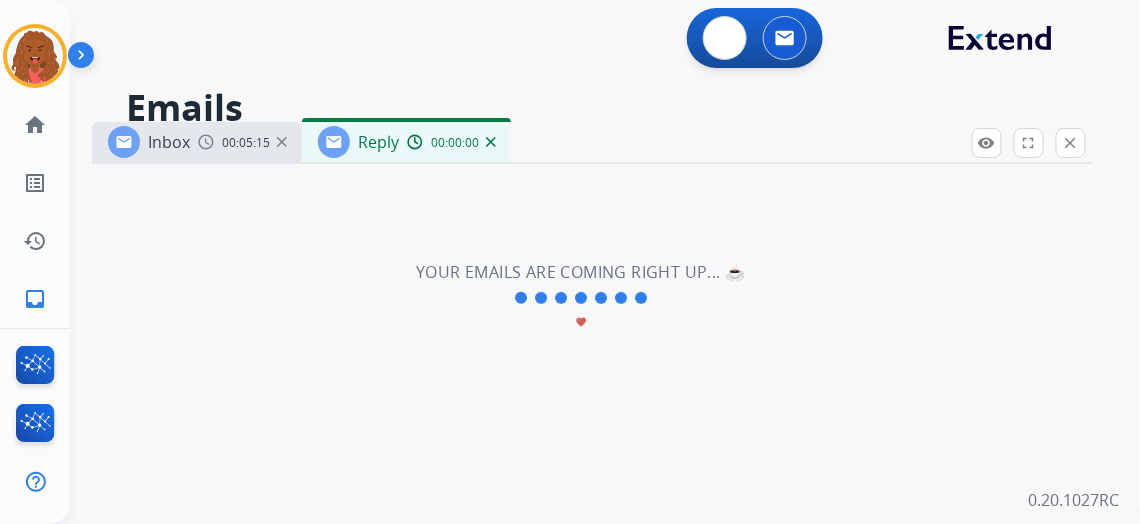 select on "**********" 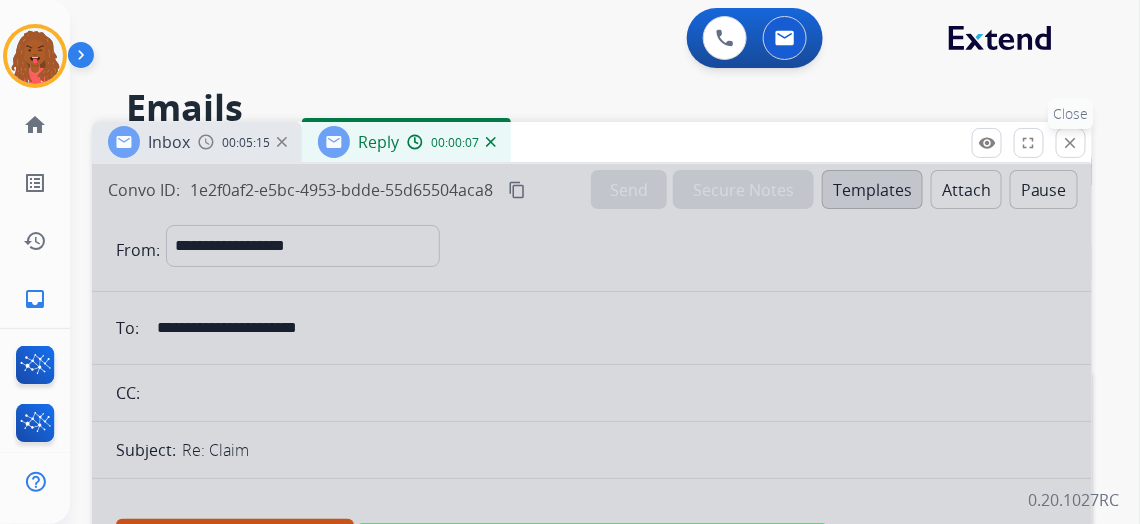 click on "close" at bounding box center [1071, 143] 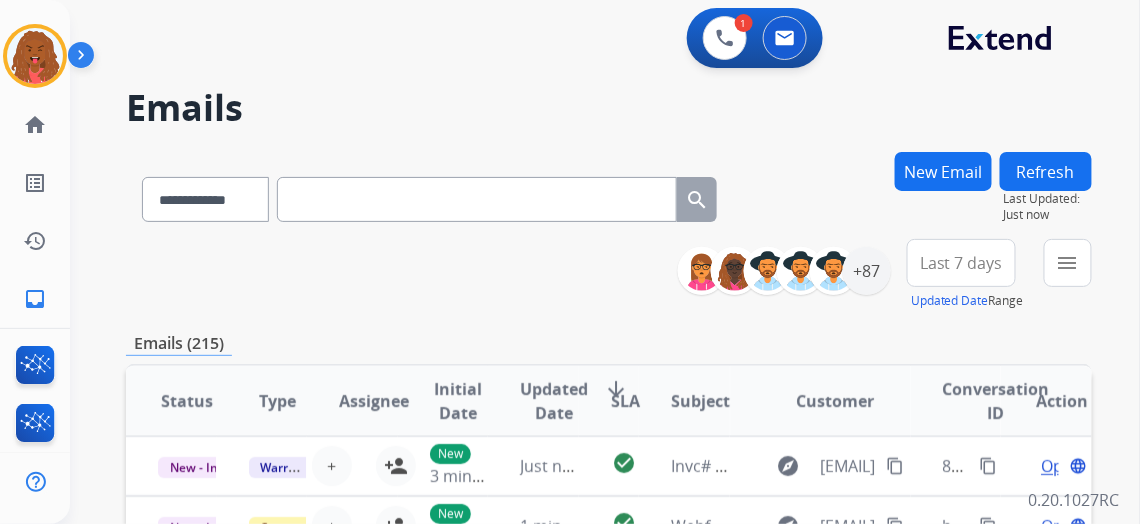 click on "New Email" at bounding box center (943, 171) 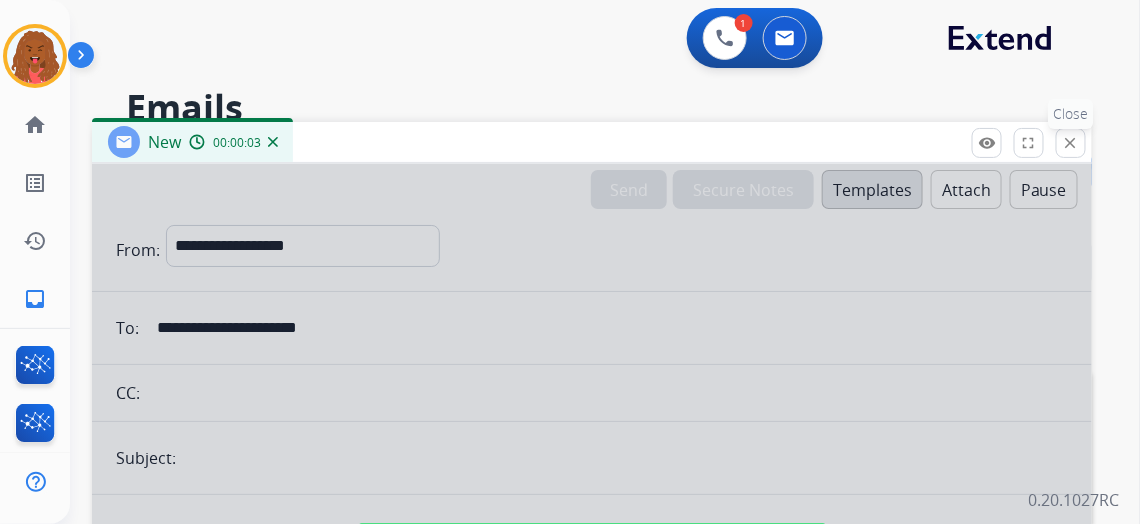 click on "close" at bounding box center (1071, 143) 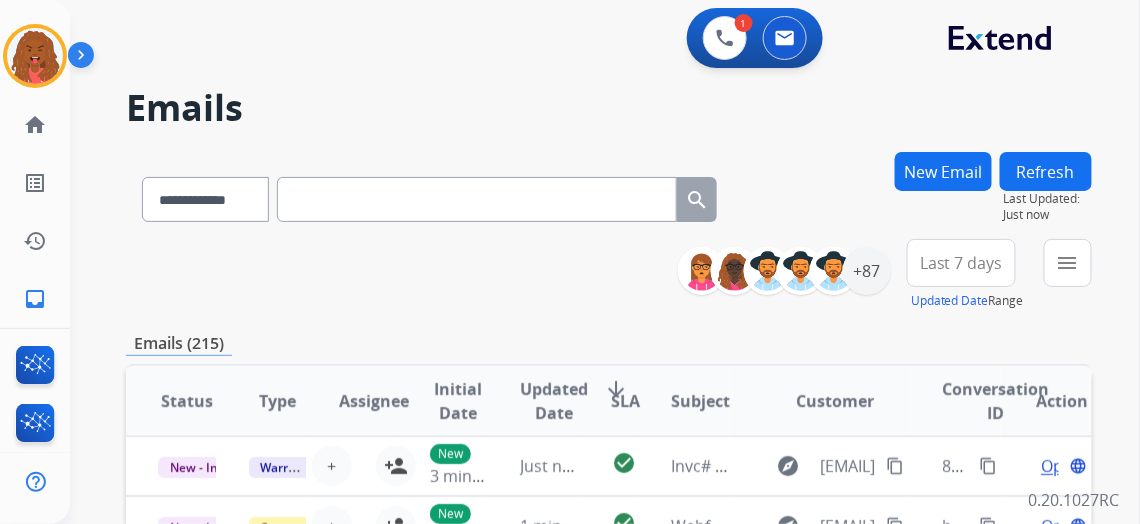 click on "New Email" at bounding box center [943, 171] 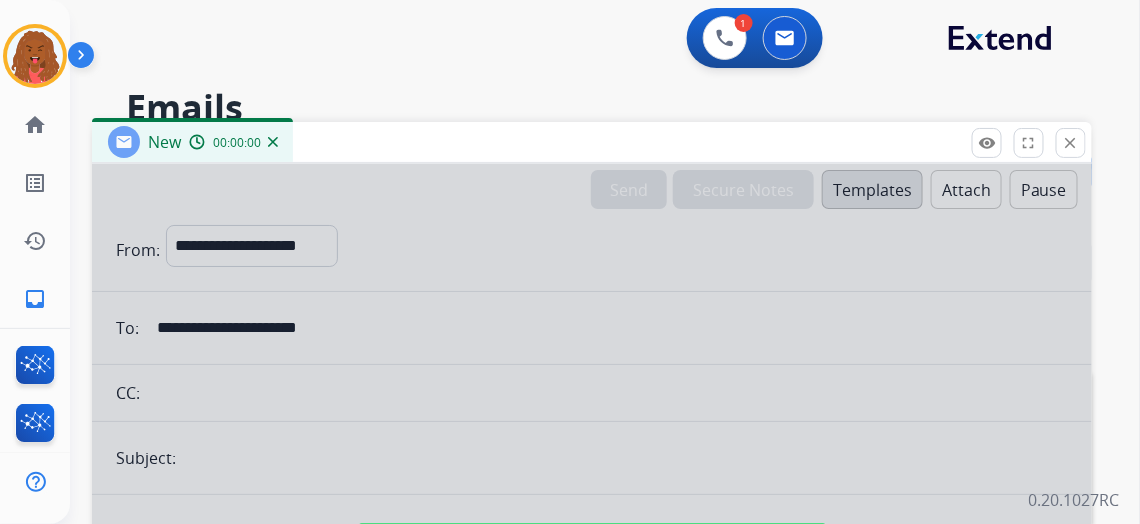 select on "**********" 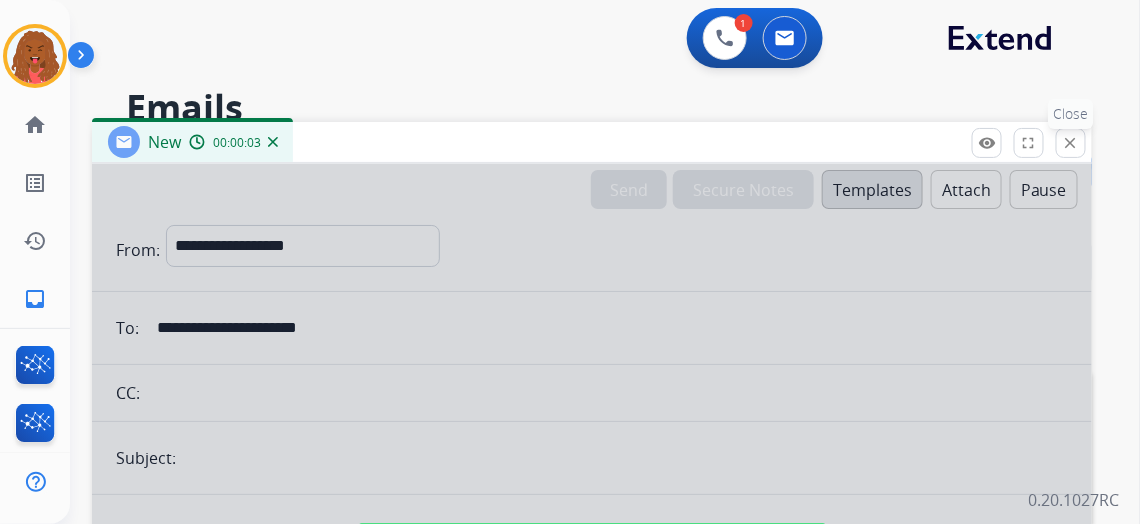 click on "close" at bounding box center [1071, 143] 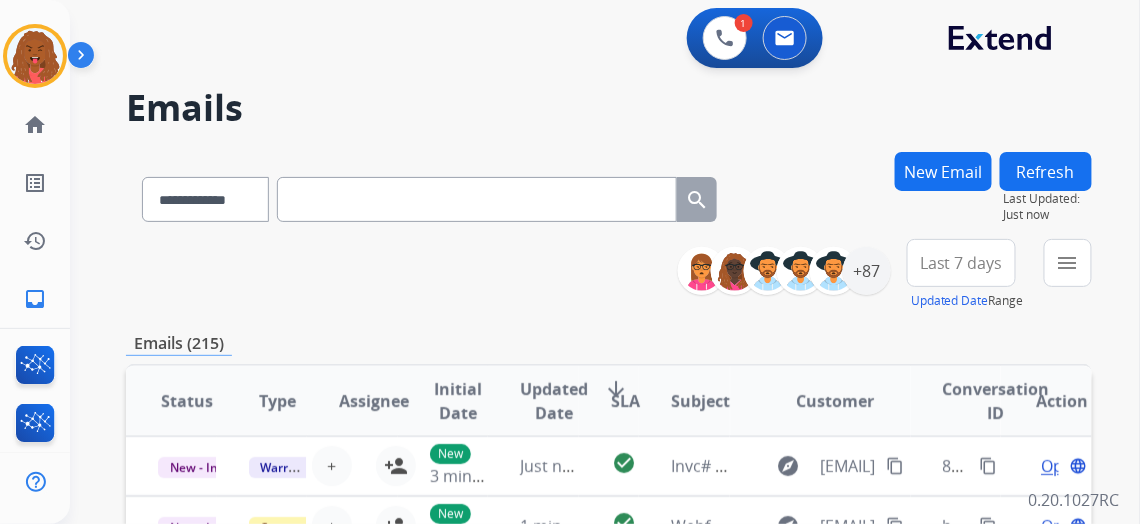 click on "New Email" at bounding box center (943, 171) 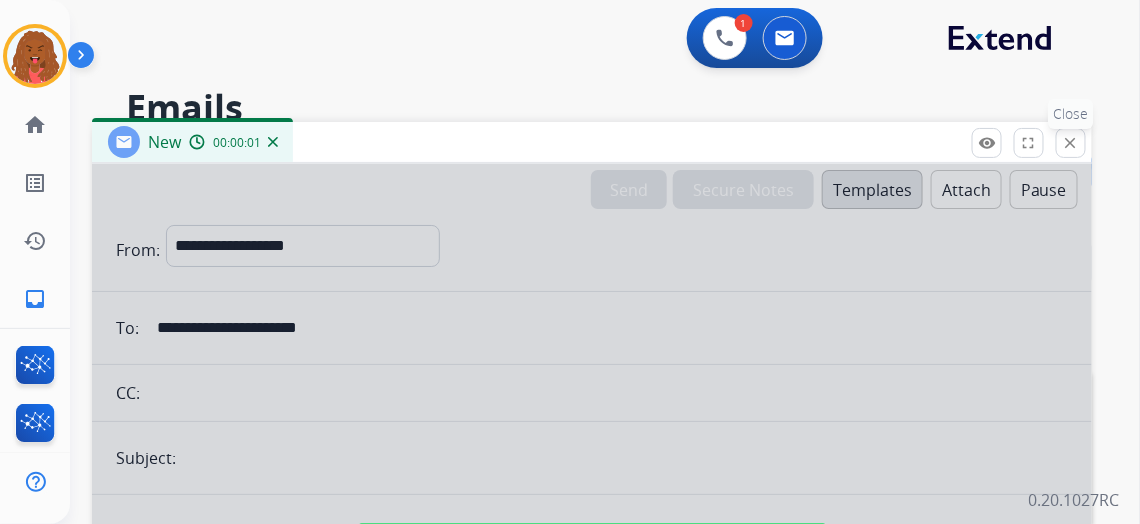 click on "close" at bounding box center (1071, 143) 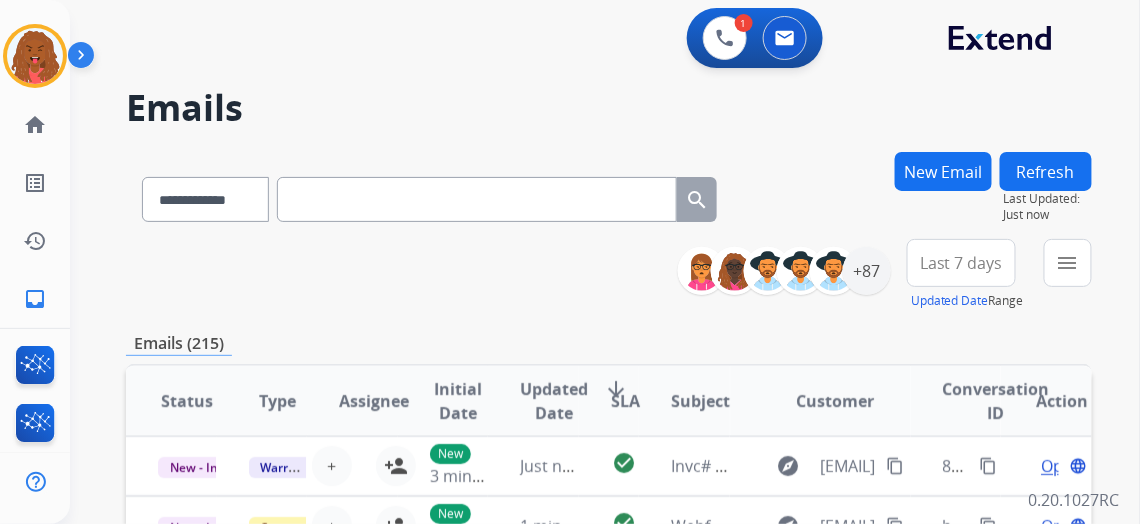 click on "Refresh" at bounding box center [1046, 171] 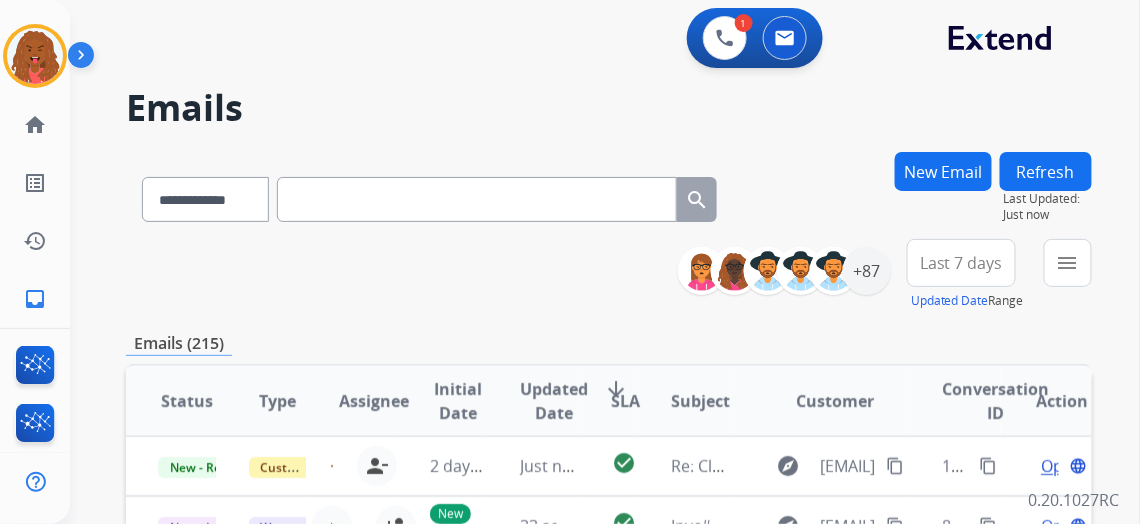 click at bounding box center [477, 199] 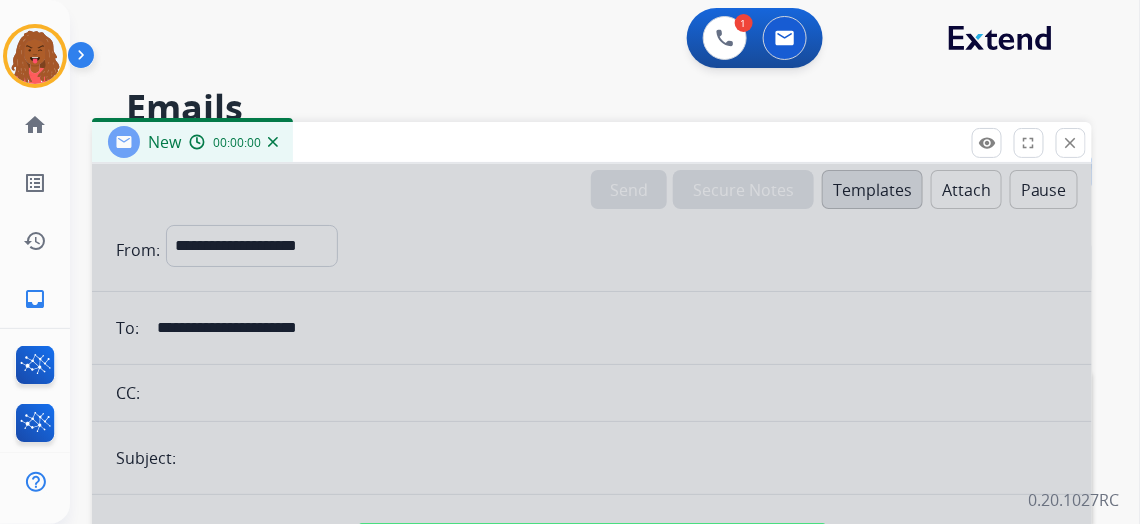 select on "**********" 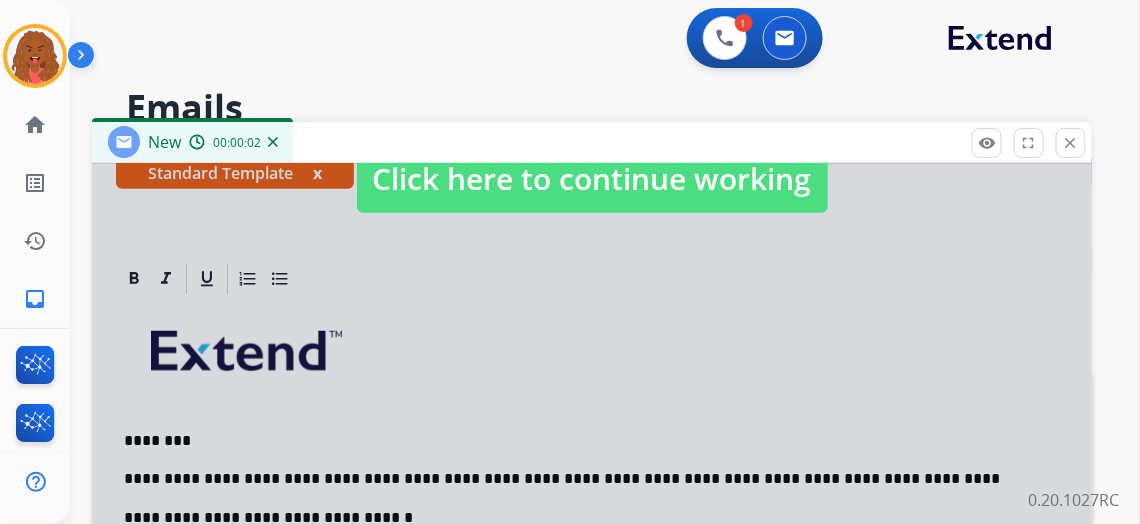 scroll, scrollTop: 381, scrollLeft: 0, axis: vertical 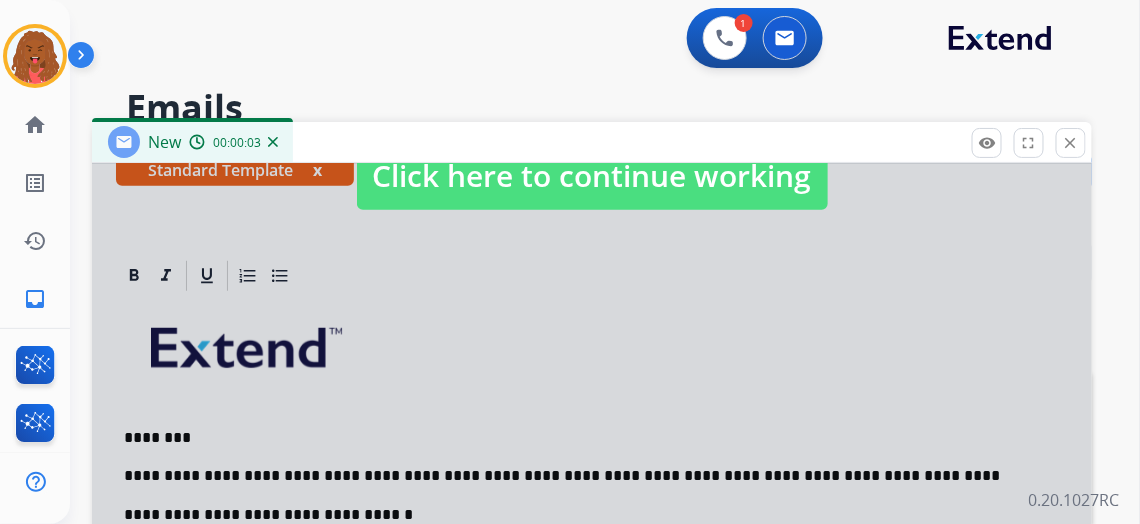 click at bounding box center [592, 156] 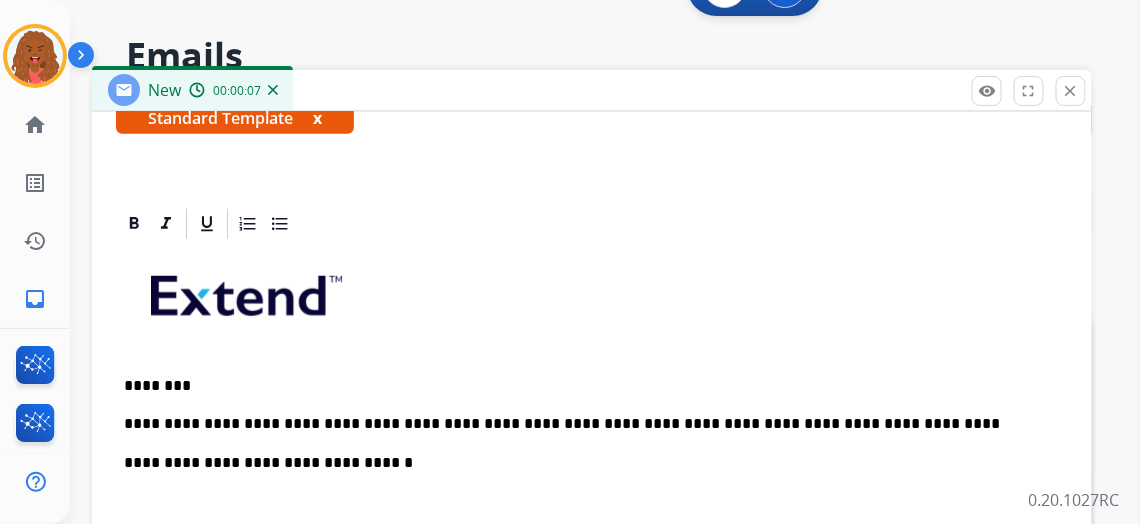 scroll, scrollTop: 415, scrollLeft: 0, axis: vertical 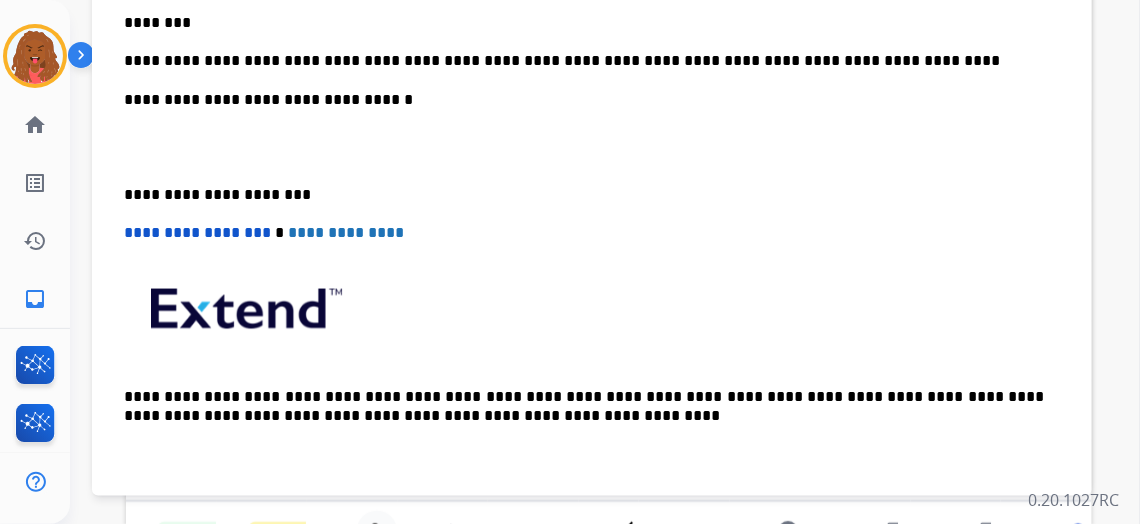 click at bounding box center [592, 316] 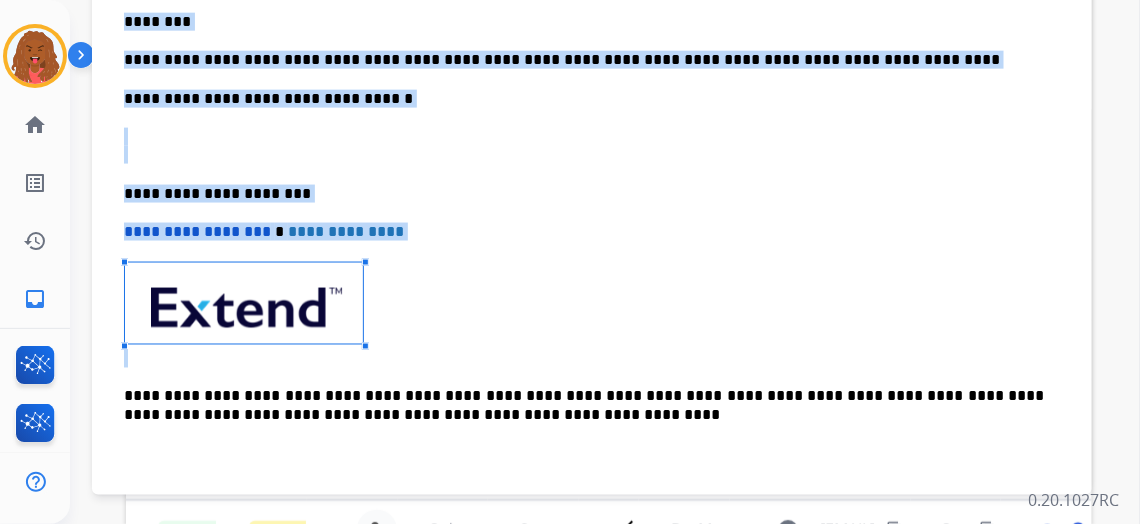scroll, scrollTop: 381, scrollLeft: 0, axis: vertical 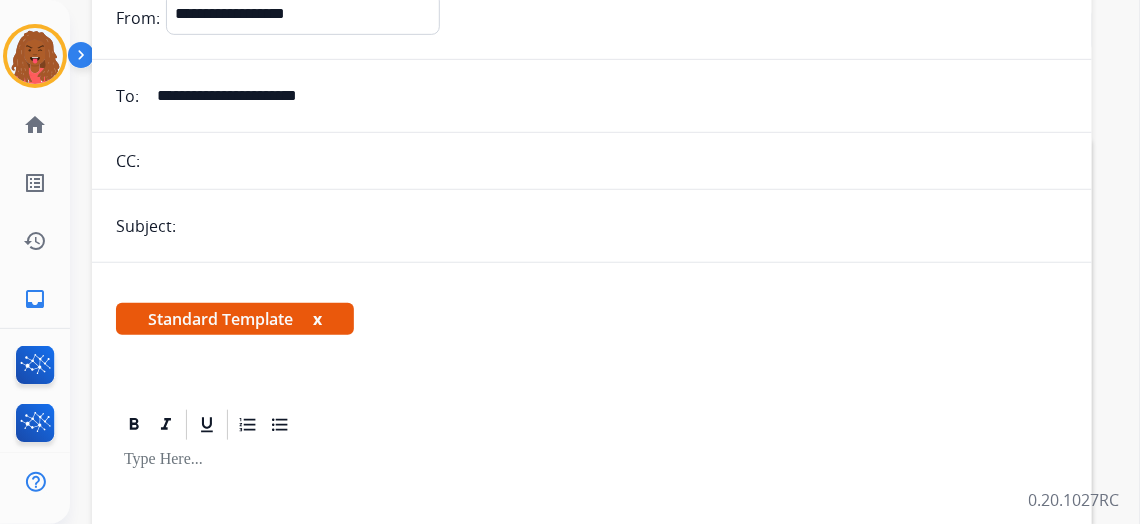 click on "Standard Template   x" at bounding box center (235, 319) 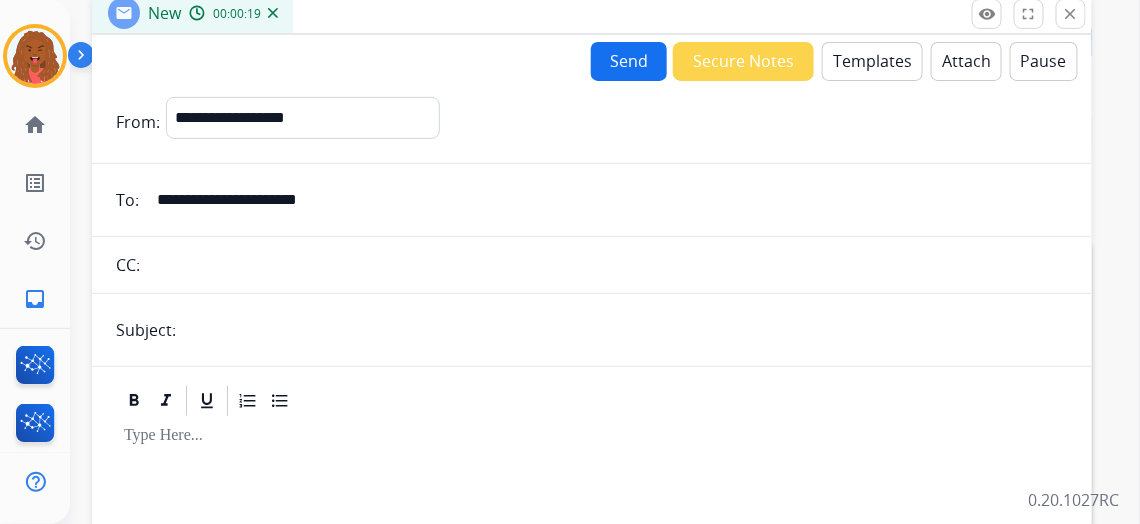 scroll, scrollTop: 0, scrollLeft: 0, axis: both 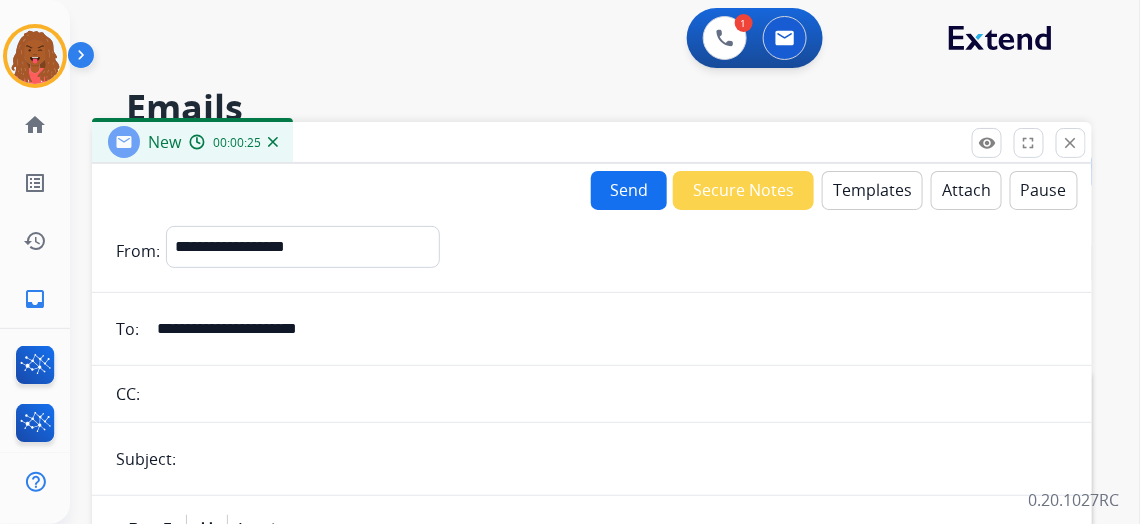 click on "Templates" at bounding box center (872, 190) 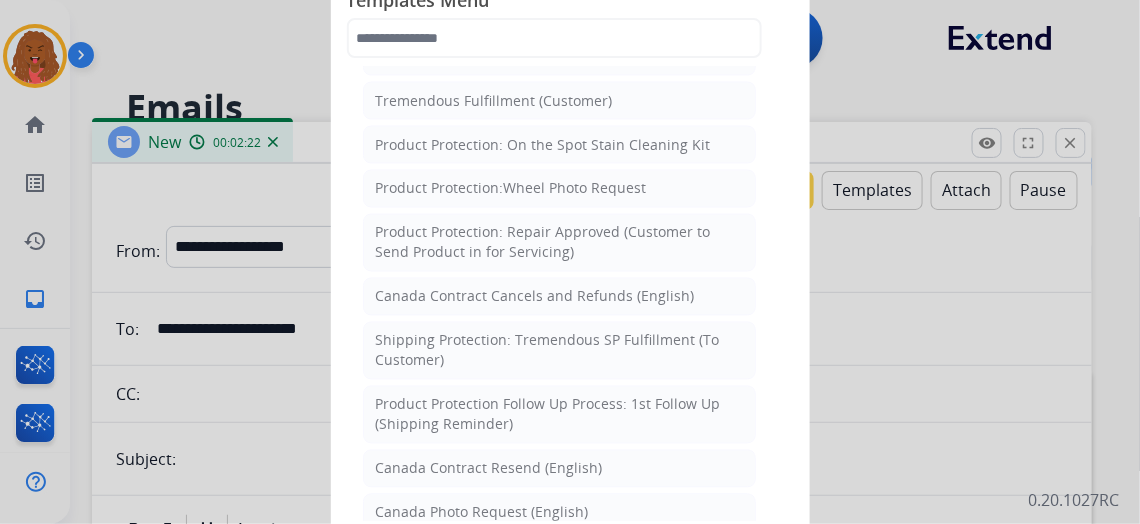 scroll, scrollTop: 818, scrollLeft: 0, axis: vertical 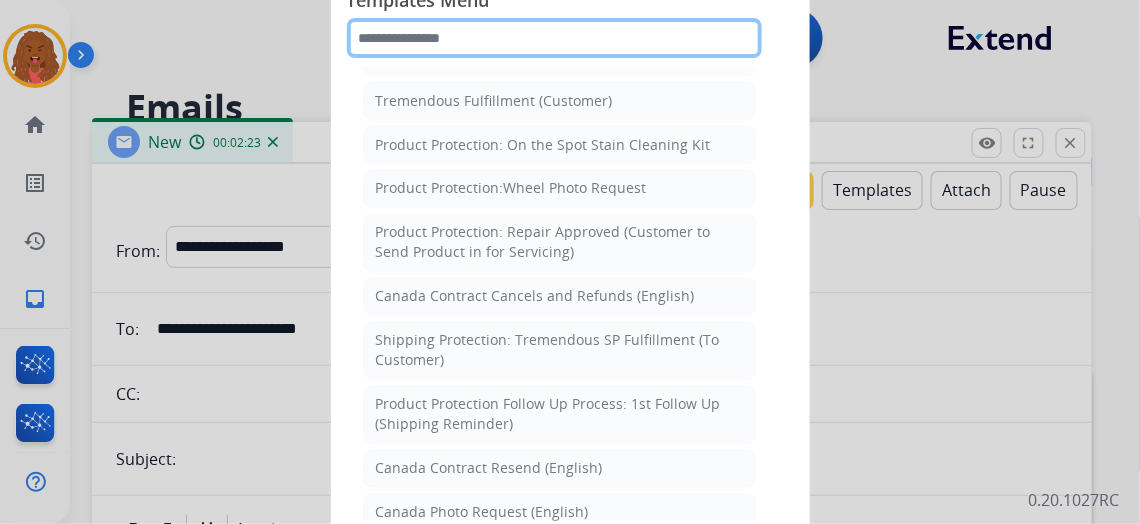 click 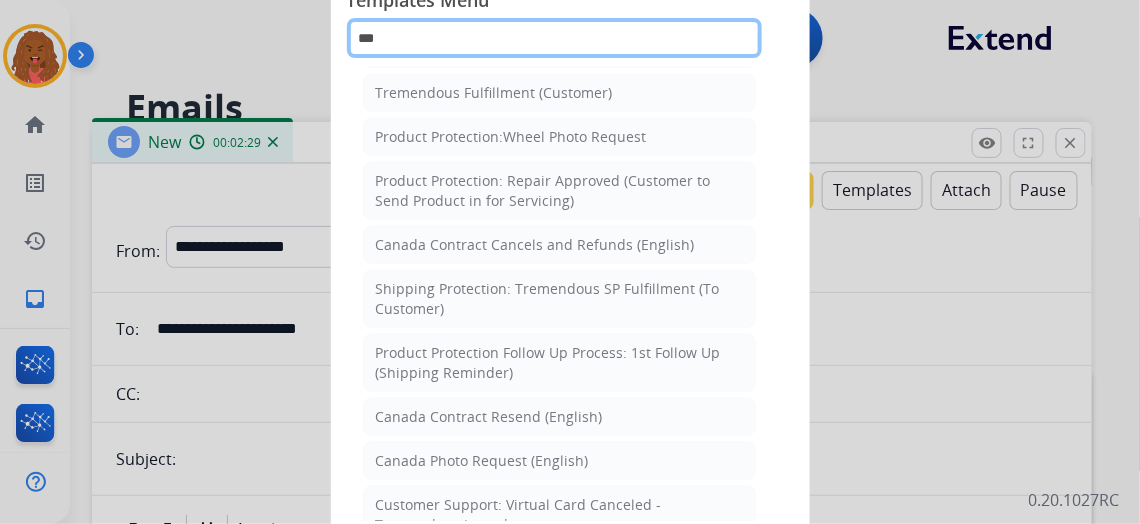 scroll, scrollTop: 215, scrollLeft: 0, axis: vertical 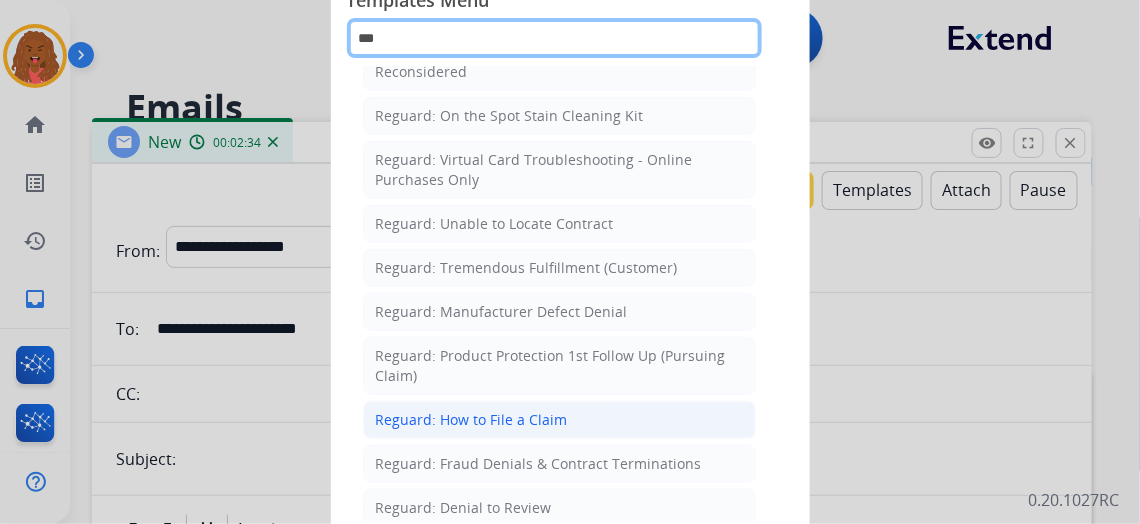 type on "***" 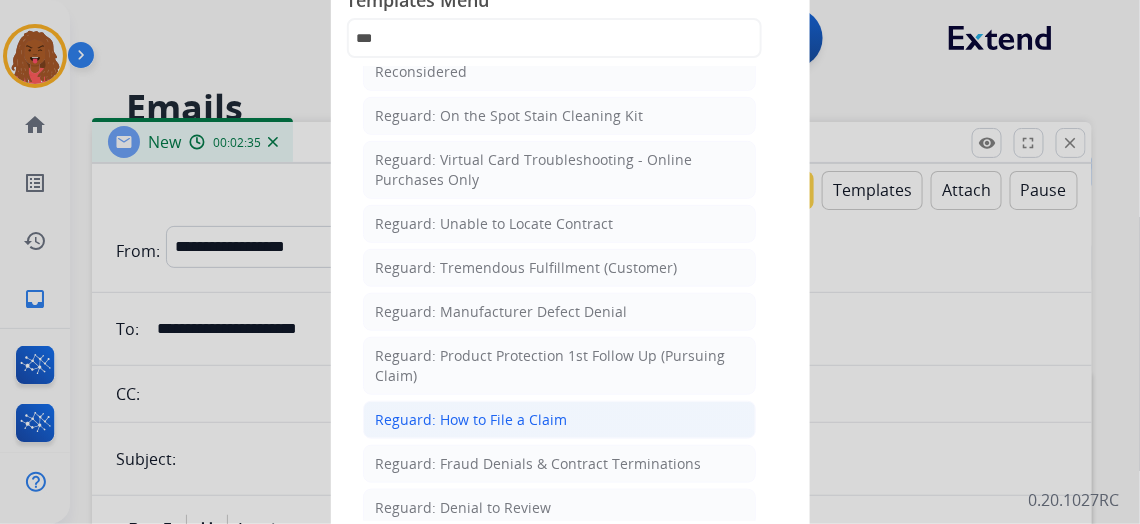 click on "Reguard: How to File a Claim" 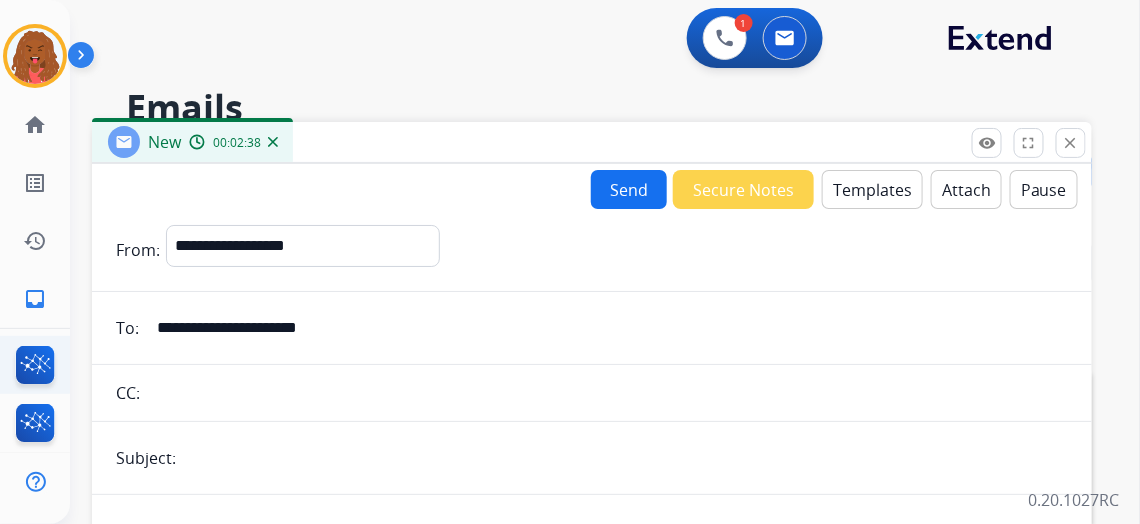 drag, startPoint x: 377, startPoint y: 345, endPoint x: 0, endPoint y: 338, distance: 377.06497 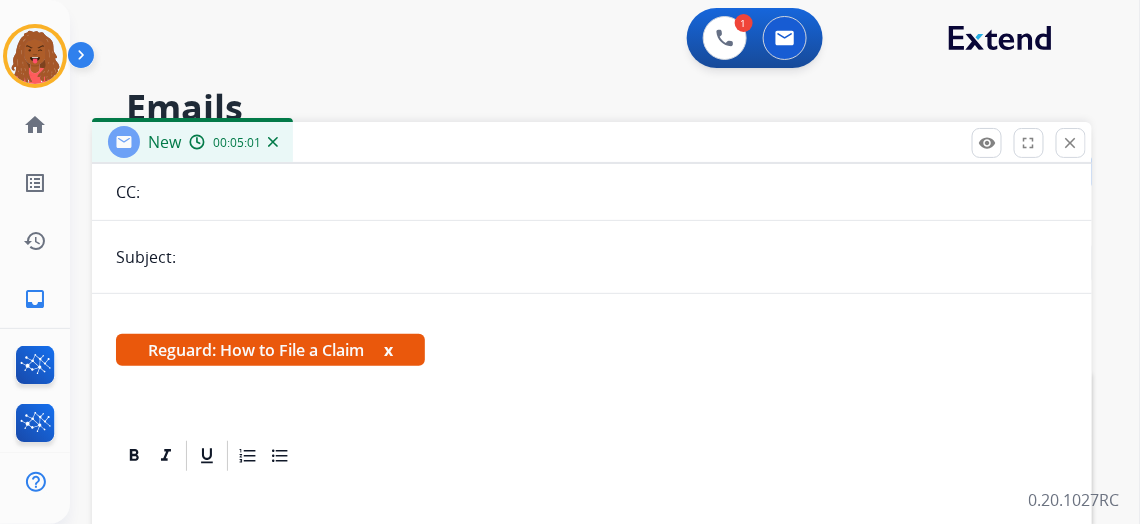 scroll, scrollTop: 224, scrollLeft: 0, axis: vertical 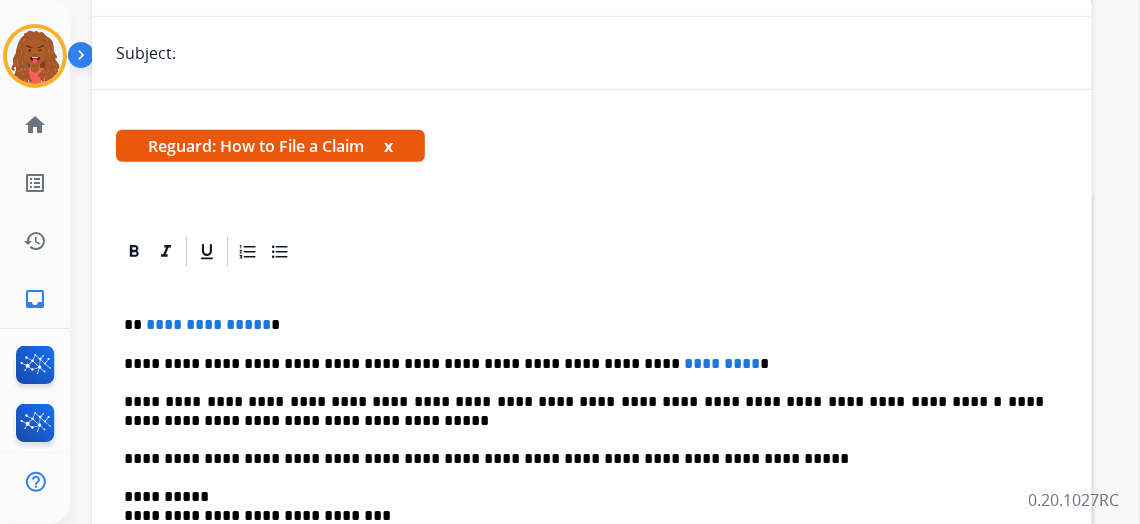 type on "**********" 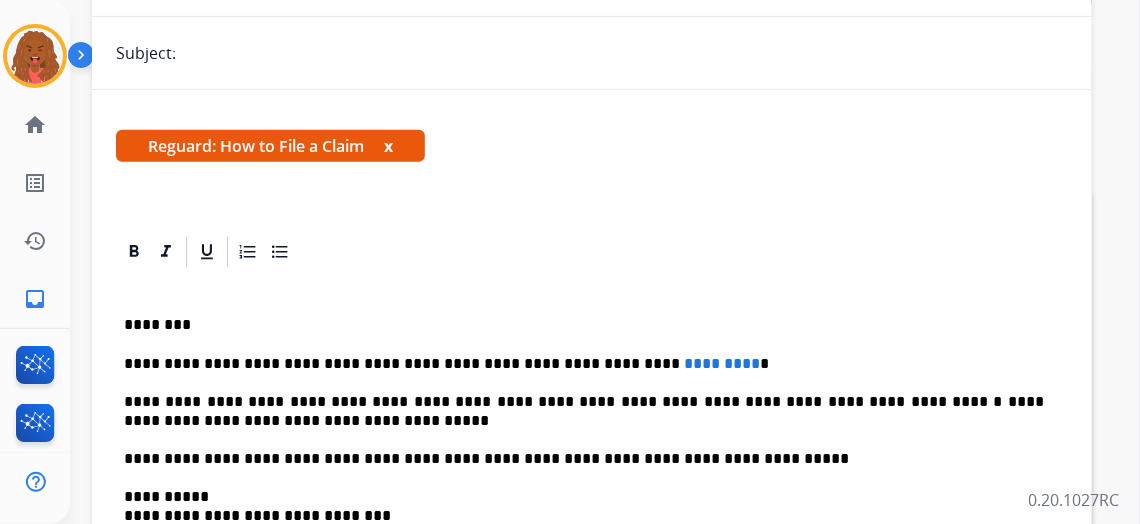 click on "**********" at bounding box center (592, 496) 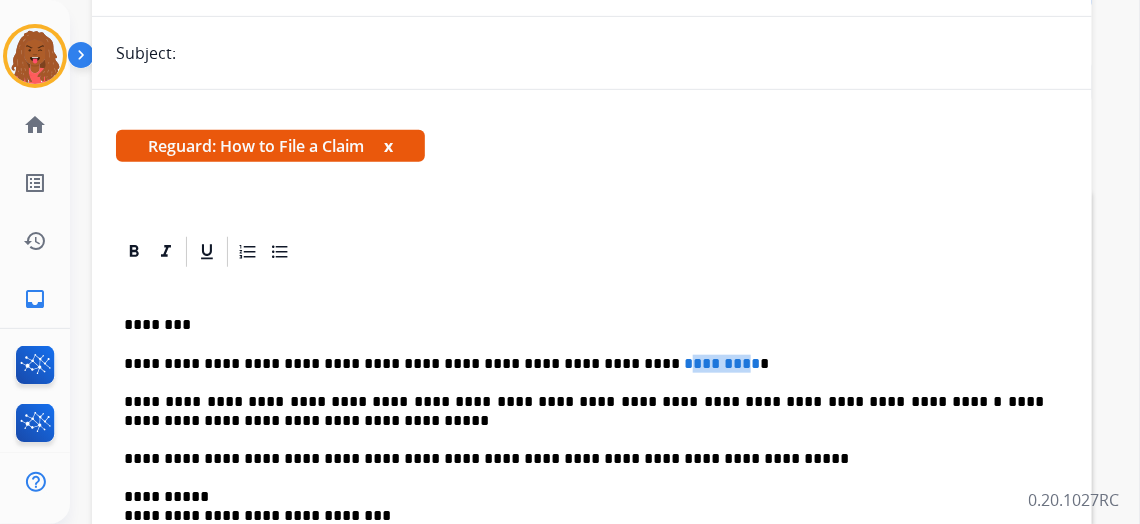 click on "*********" at bounding box center (722, 363) 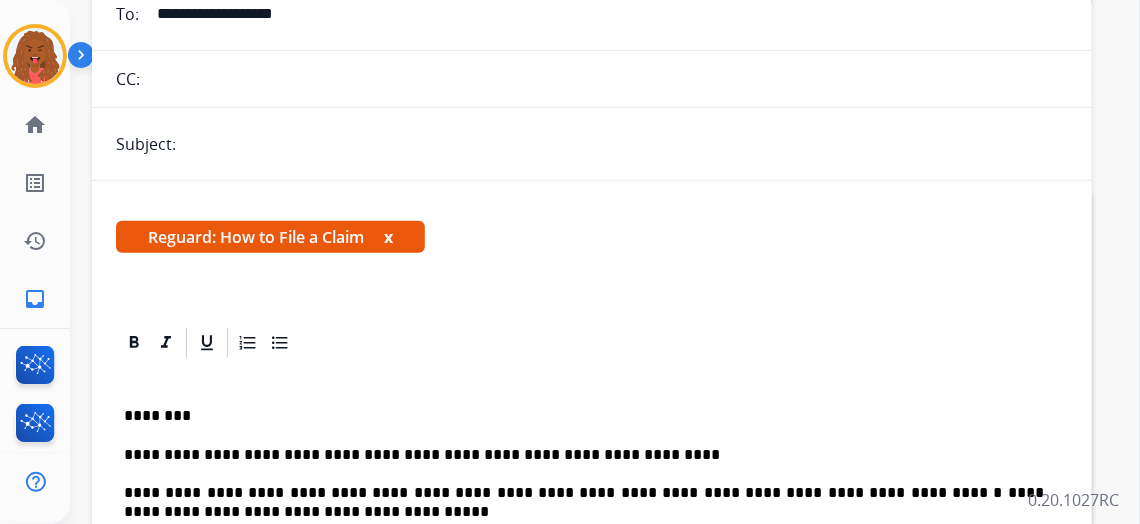scroll, scrollTop: 0, scrollLeft: 0, axis: both 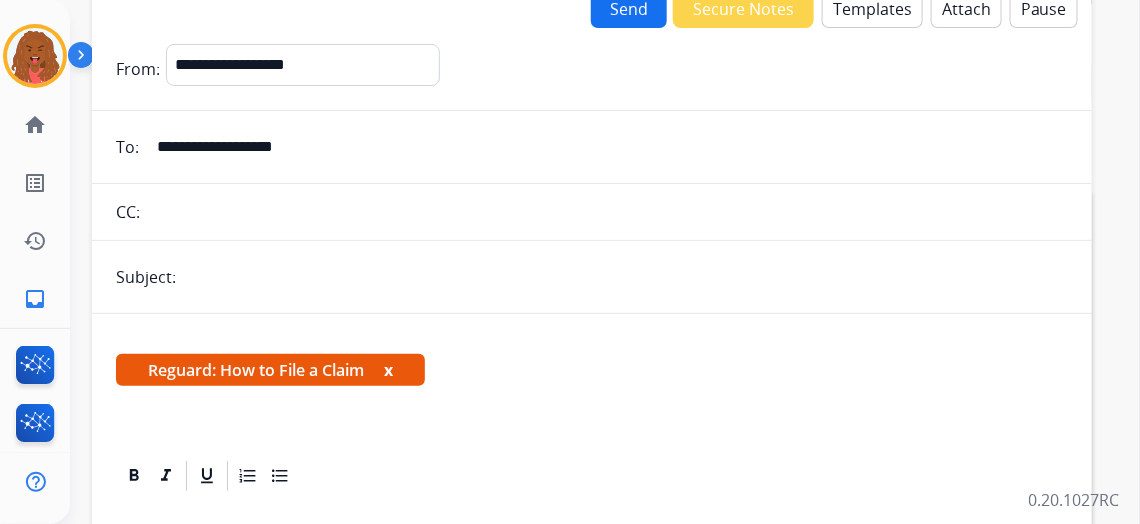 click on "**********" at bounding box center (606, 147) 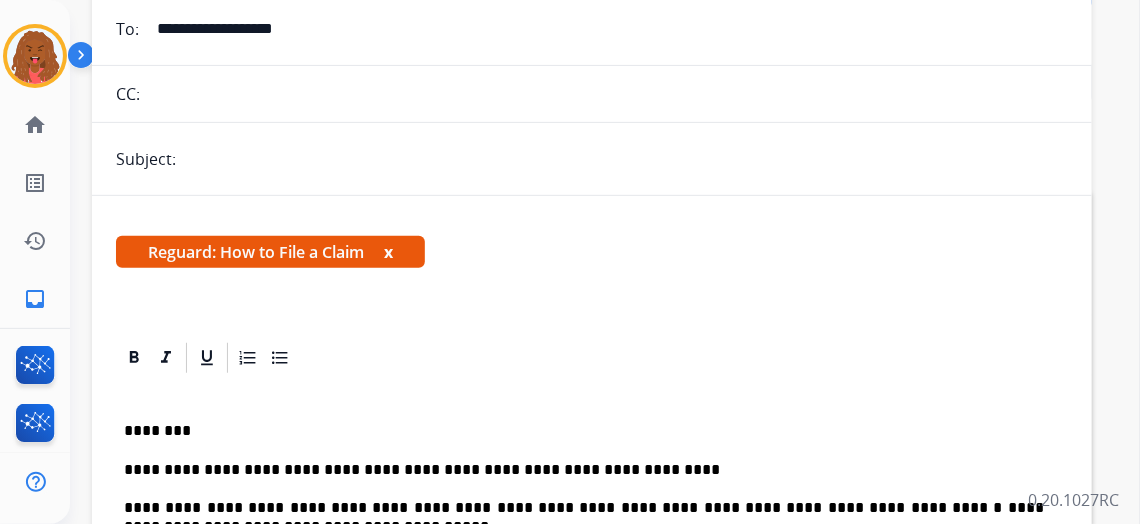scroll, scrollTop: 0, scrollLeft: 0, axis: both 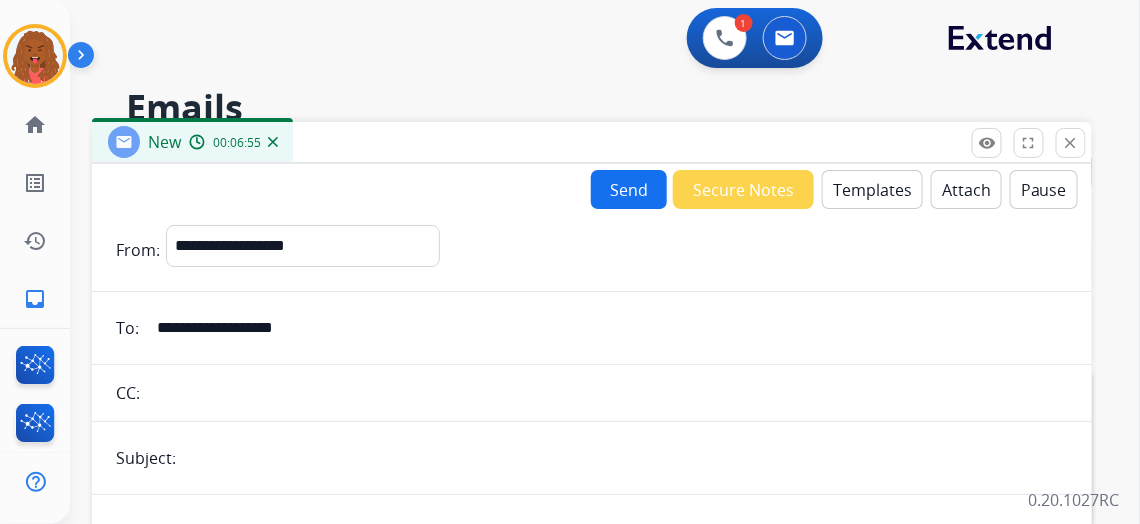 click on "Send" at bounding box center [629, 189] 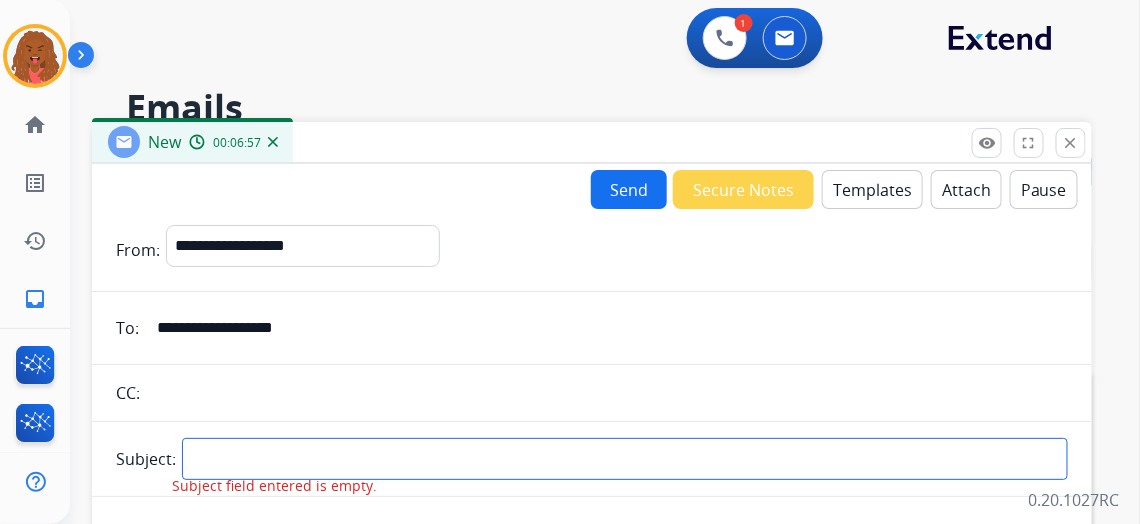 click at bounding box center [625, 459] 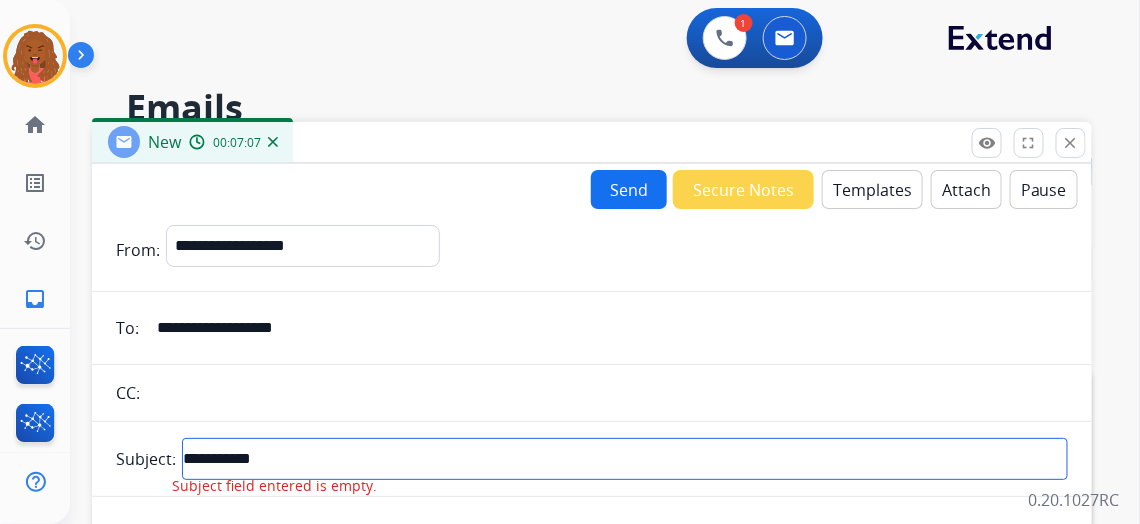 type on "**********" 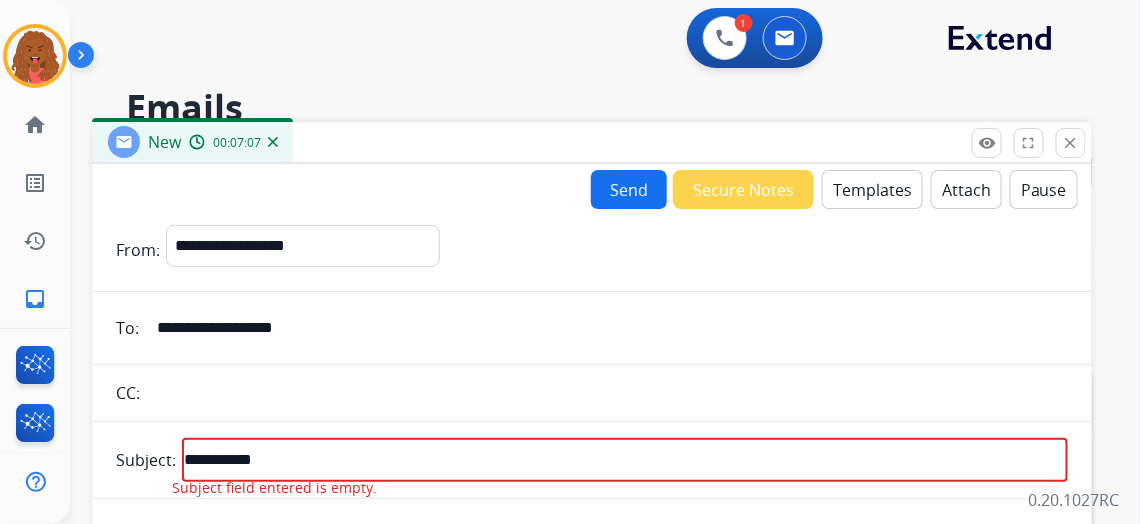 click on "Send" at bounding box center (629, 189) 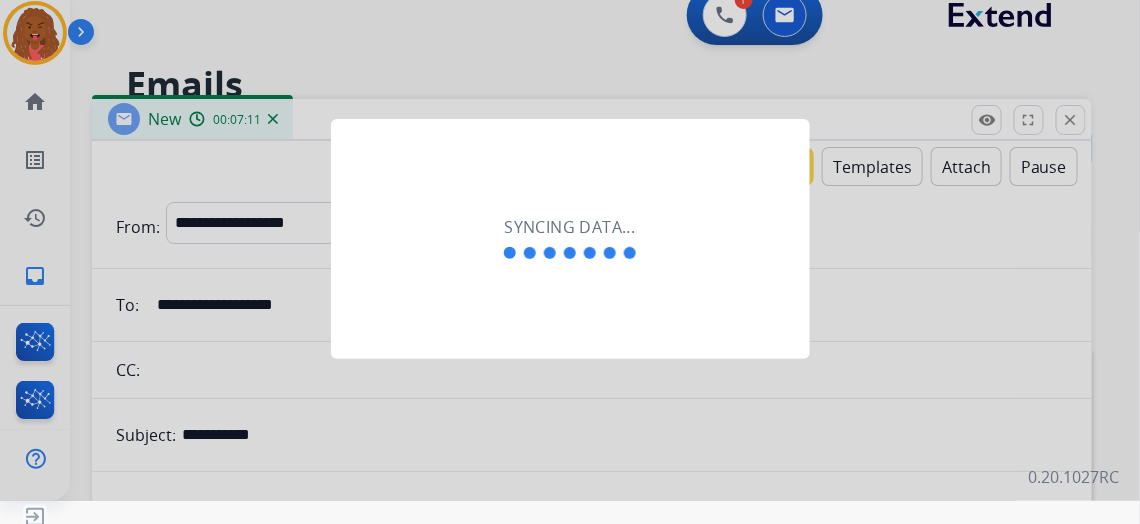 scroll, scrollTop: 35, scrollLeft: 0, axis: vertical 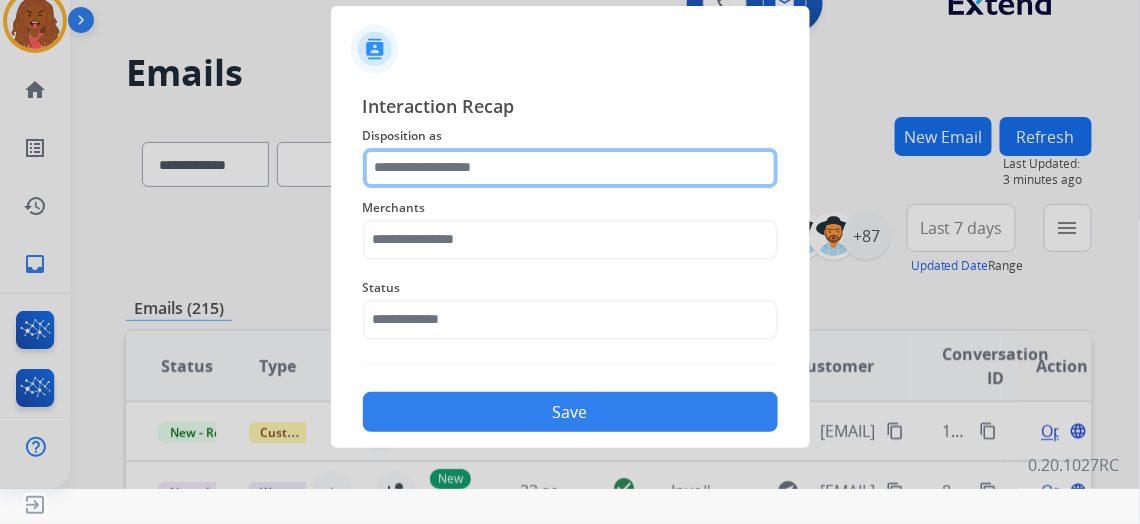 click 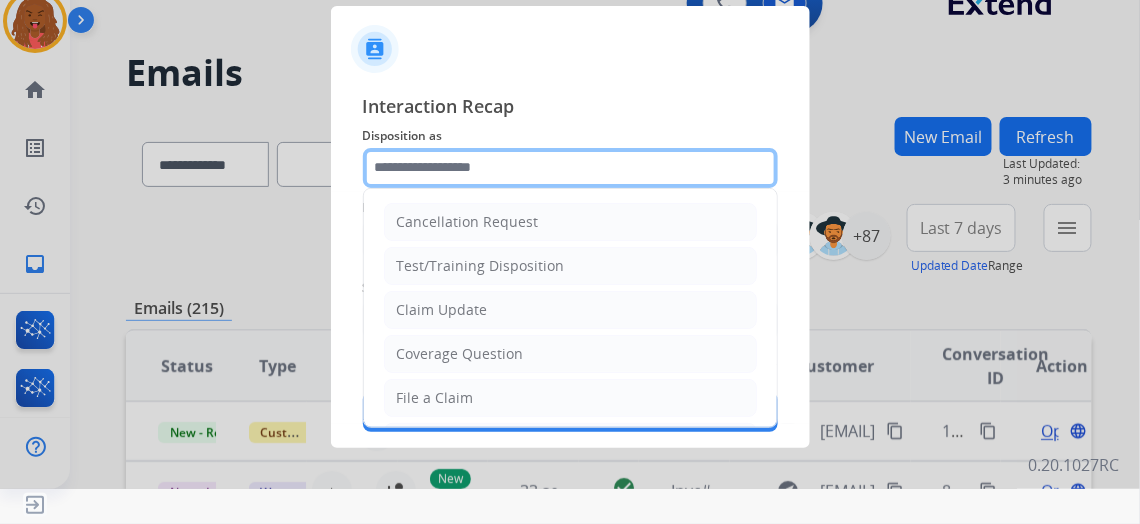 click 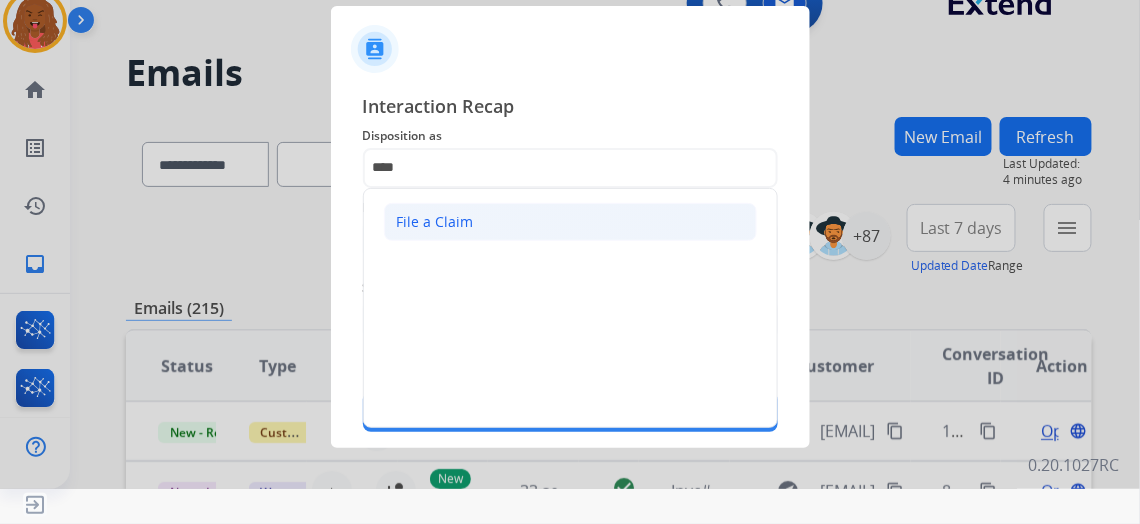 click on "File a Claim" 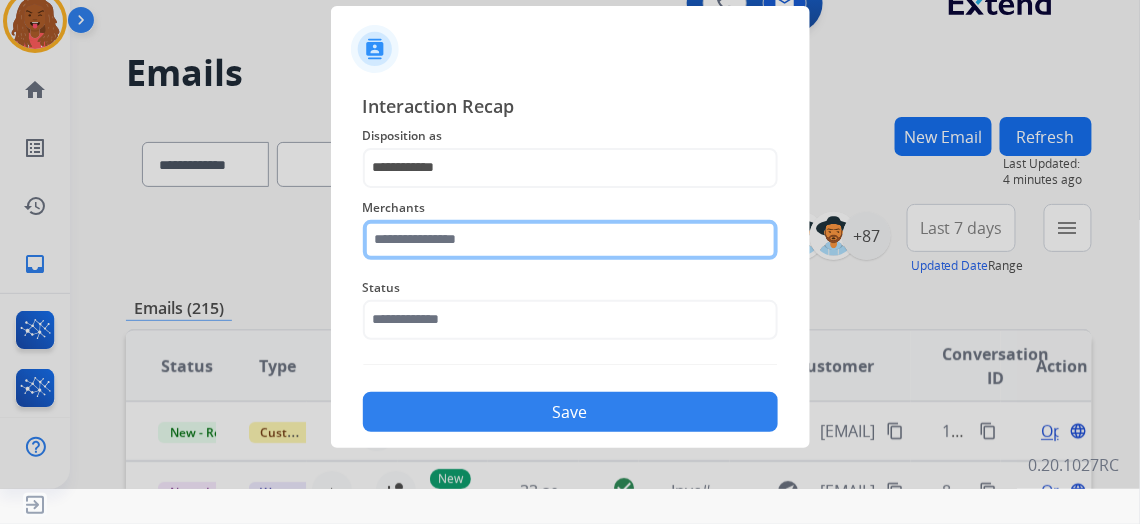 click 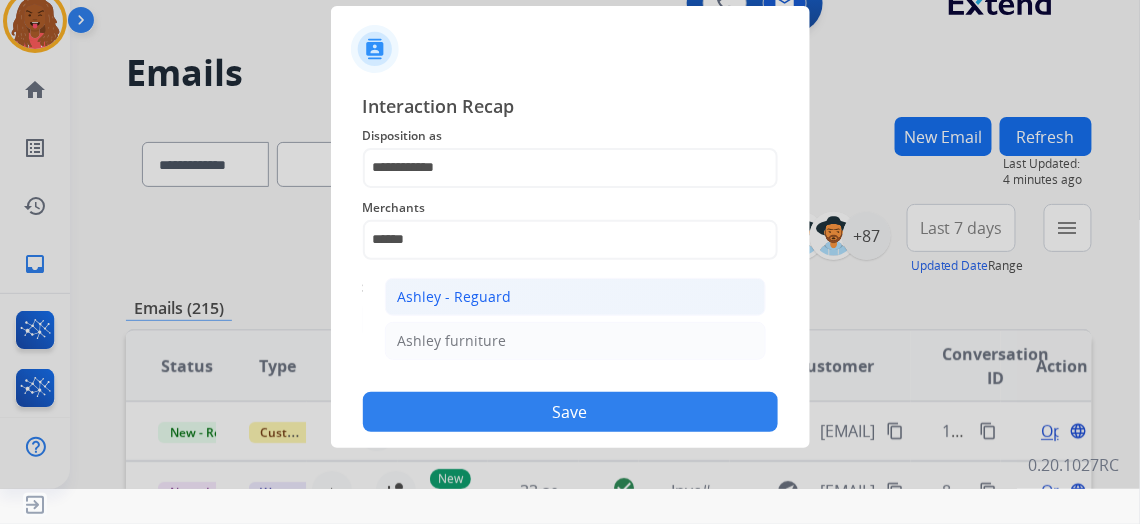 click on "Ashley - Reguard" 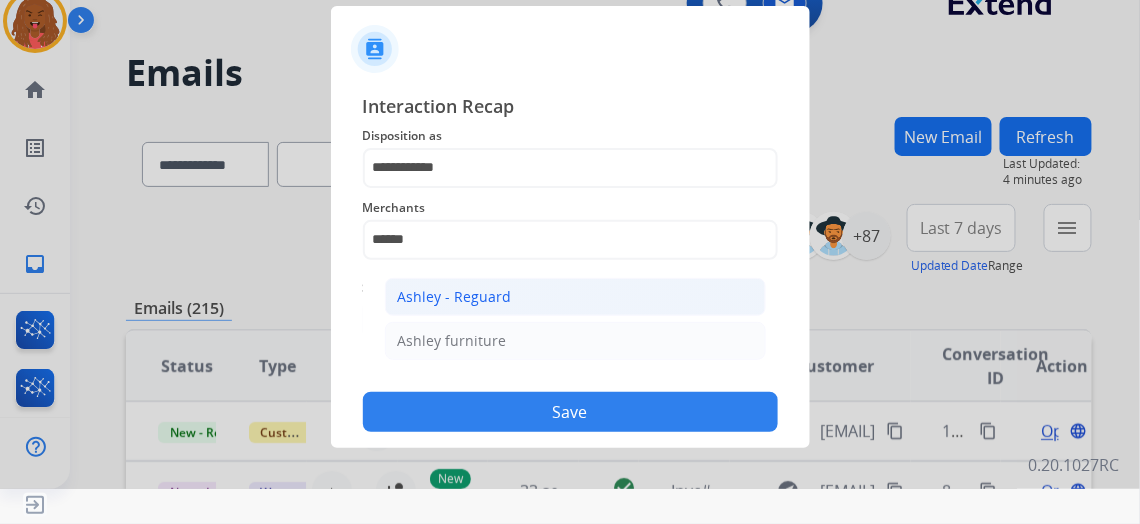 type on "**********" 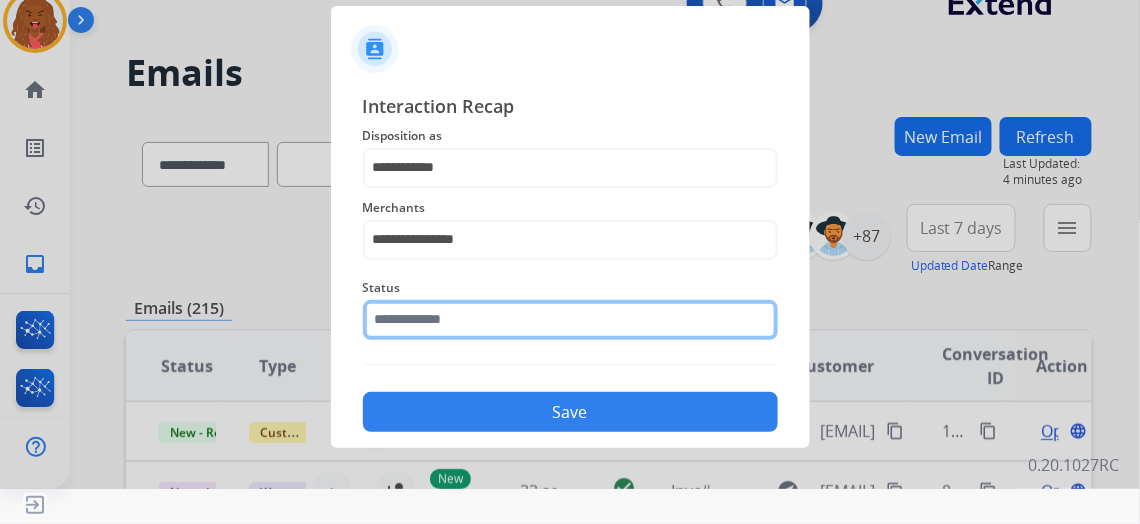 click 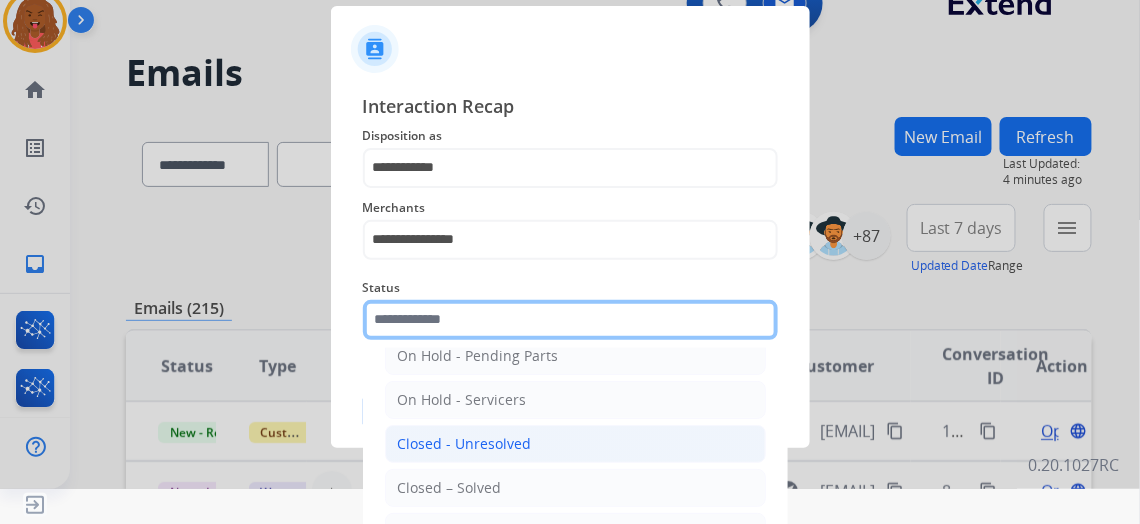 scroll, scrollTop: 112, scrollLeft: 0, axis: vertical 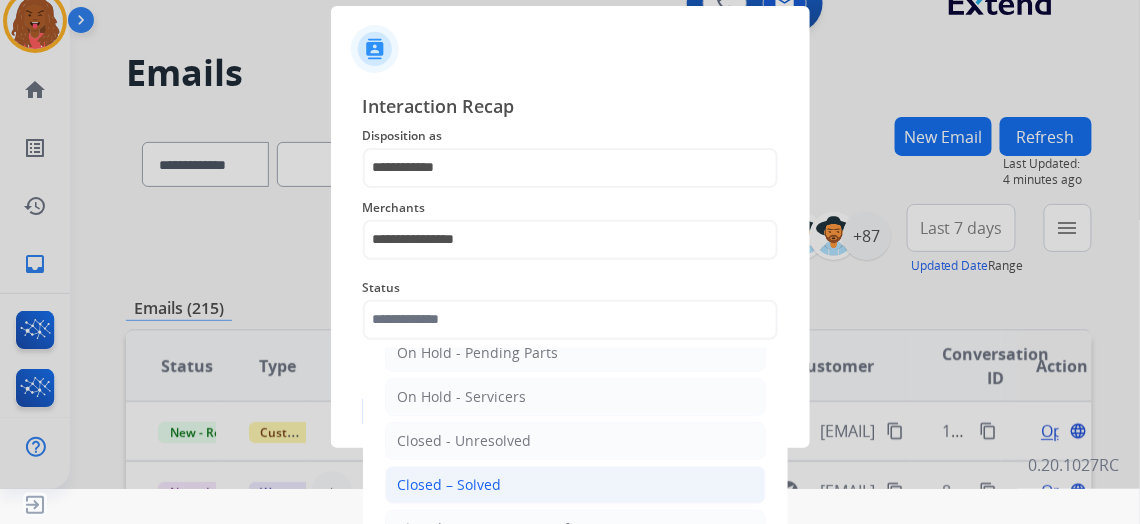 click on "Closed – Solved" 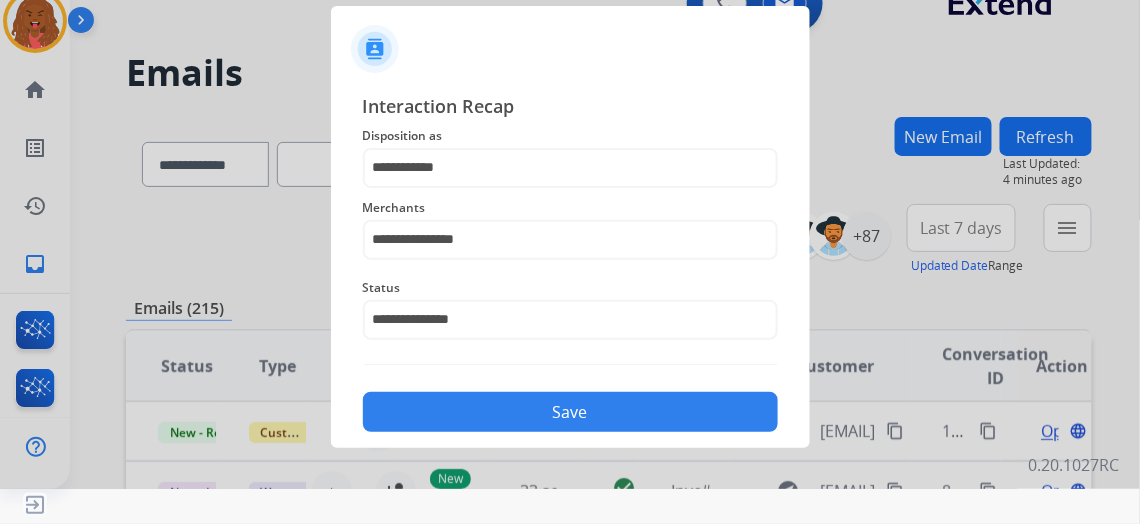 click on "Save" 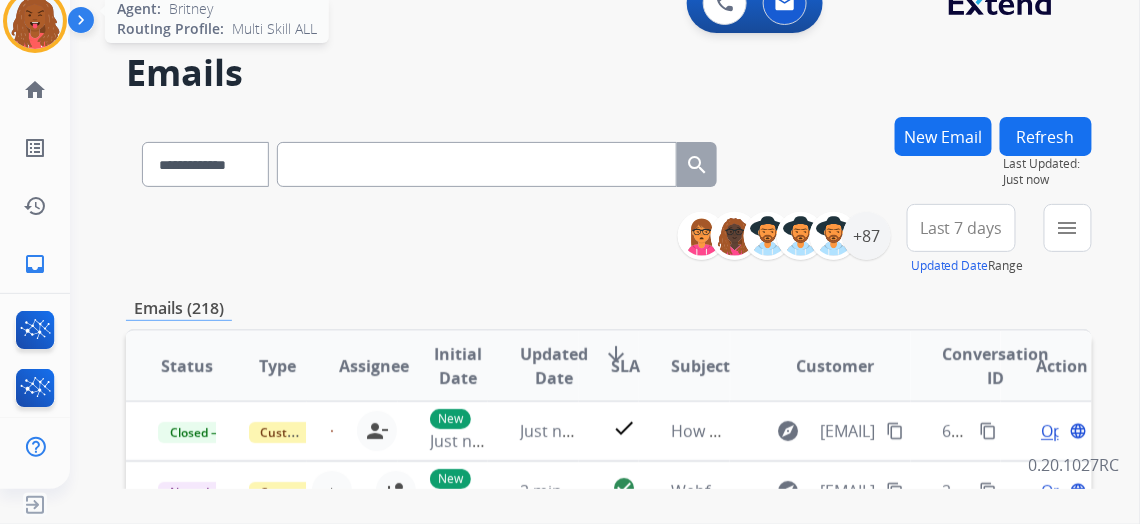 click at bounding box center [35, 21] 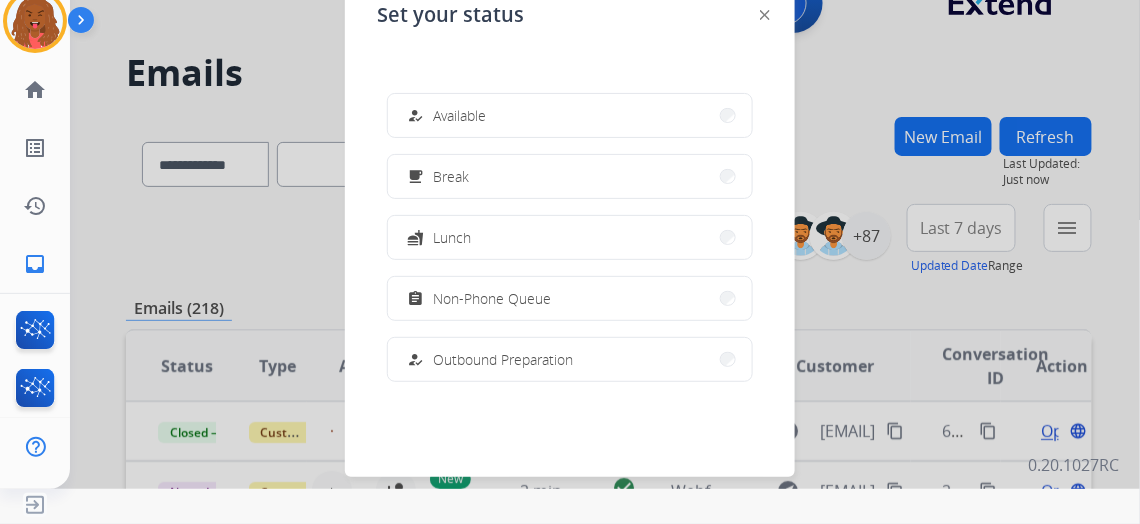 scroll, scrollTop: 0, scrollLeft: 0, axis: both 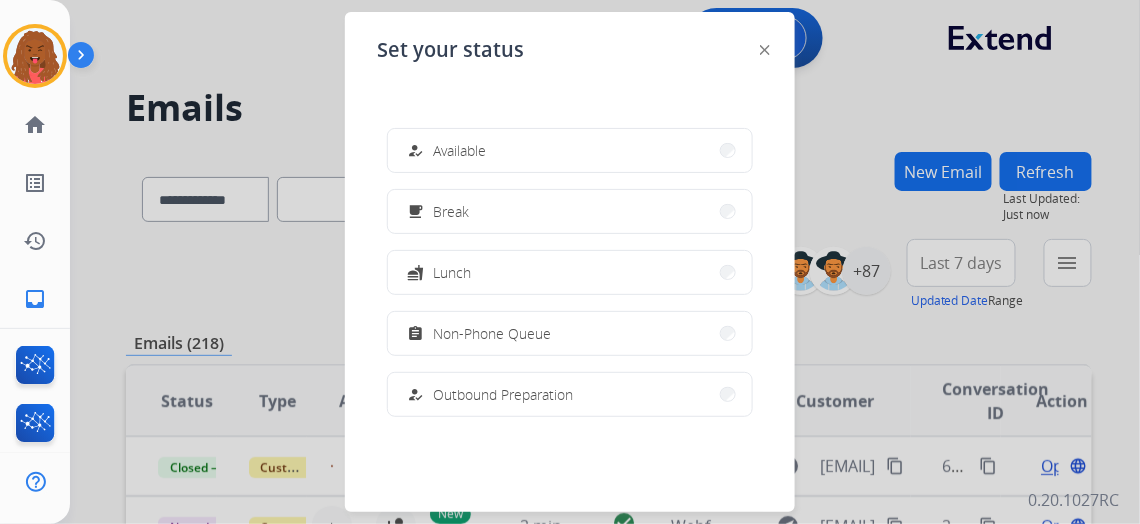 click 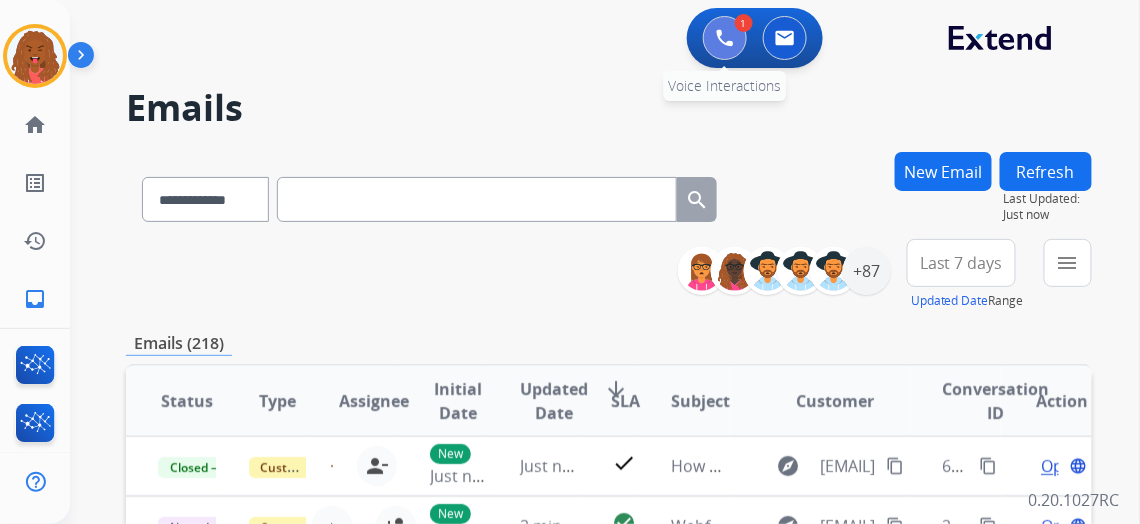 click at bounding box center [725, 38] 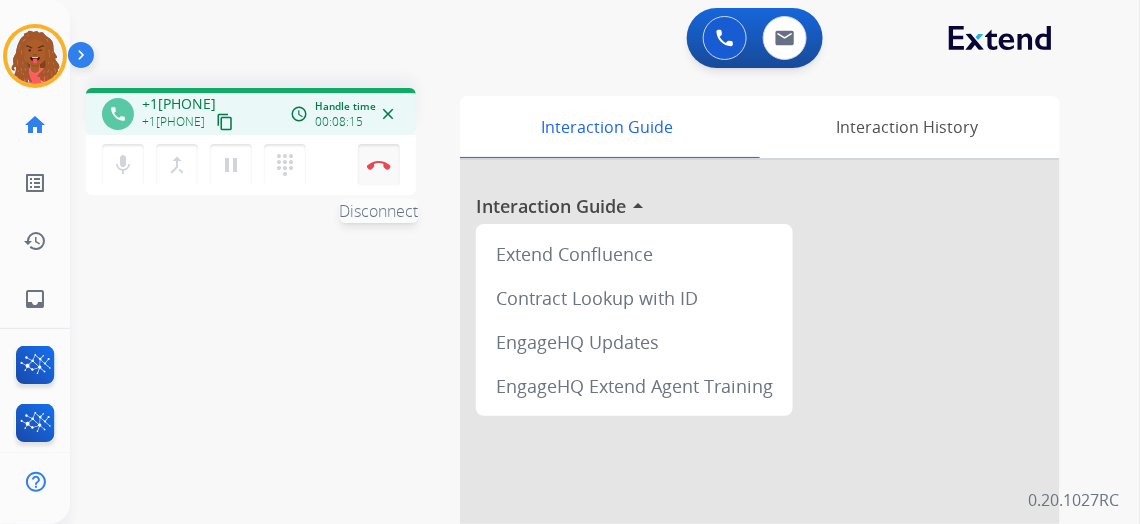click on "Disconnect" at bounding box center (379, 165) 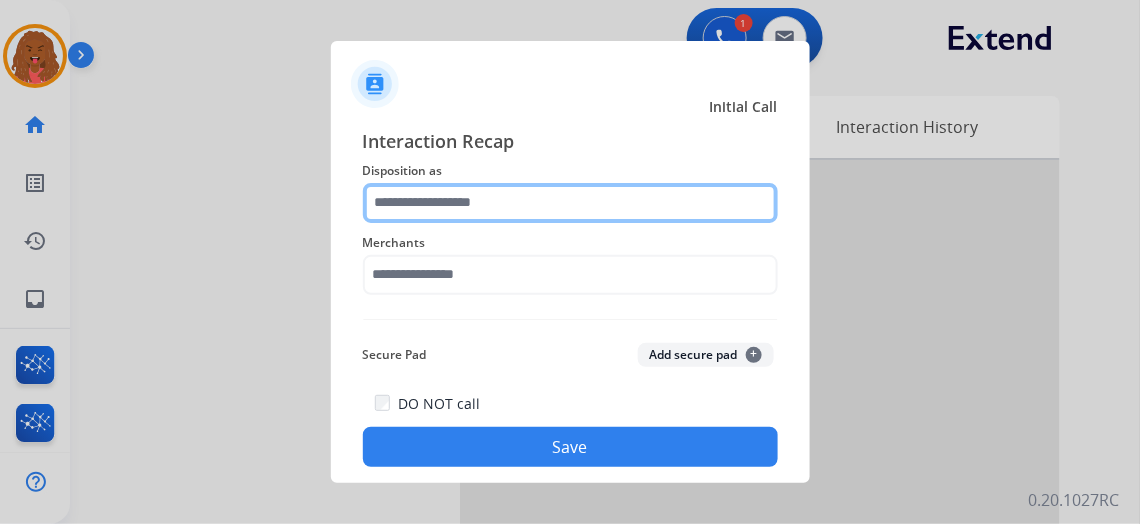 click 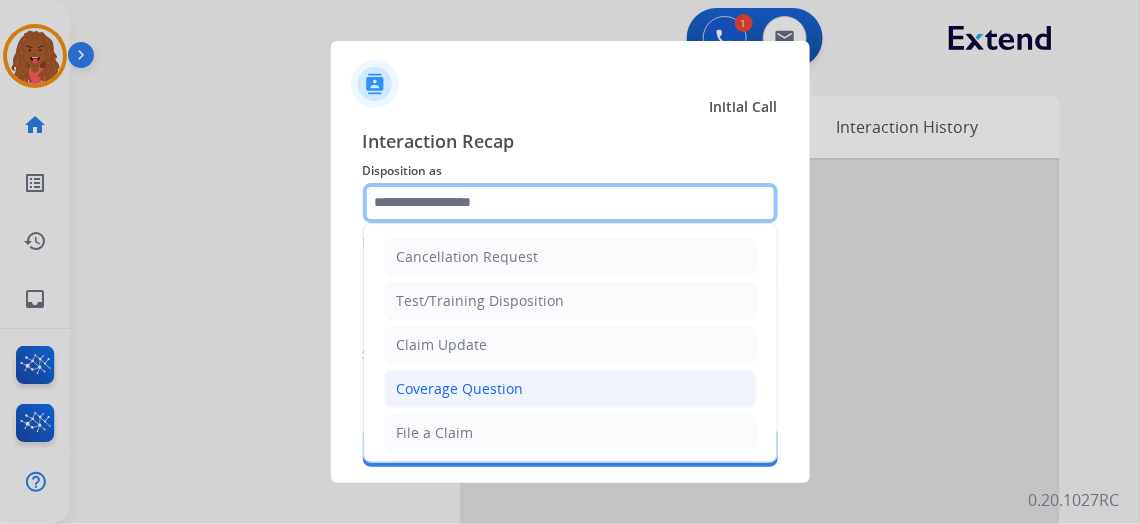 scroll, scrollTop: 181, scrollLeft: 0, axis: vertical 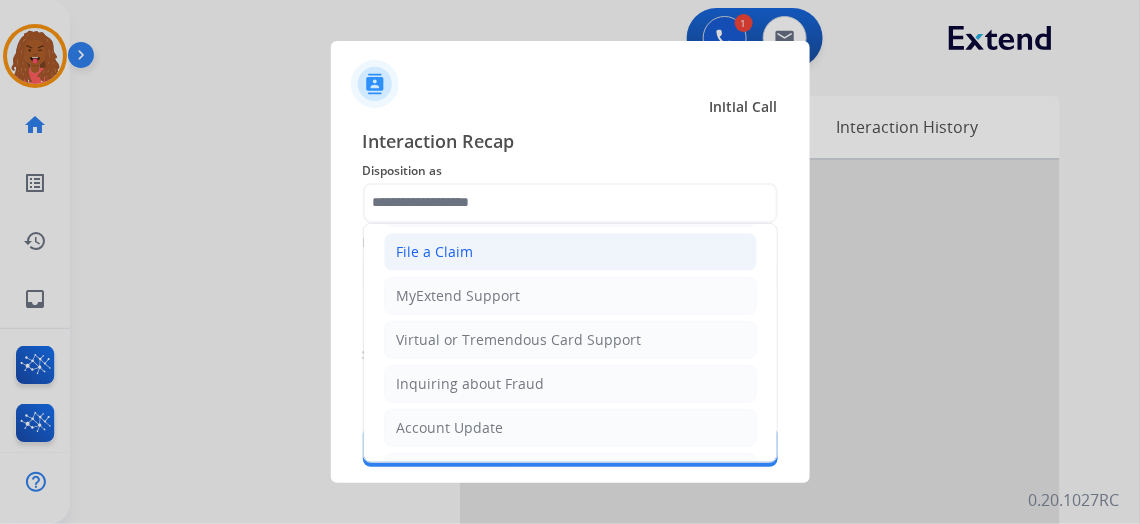 click on "File a Claim" 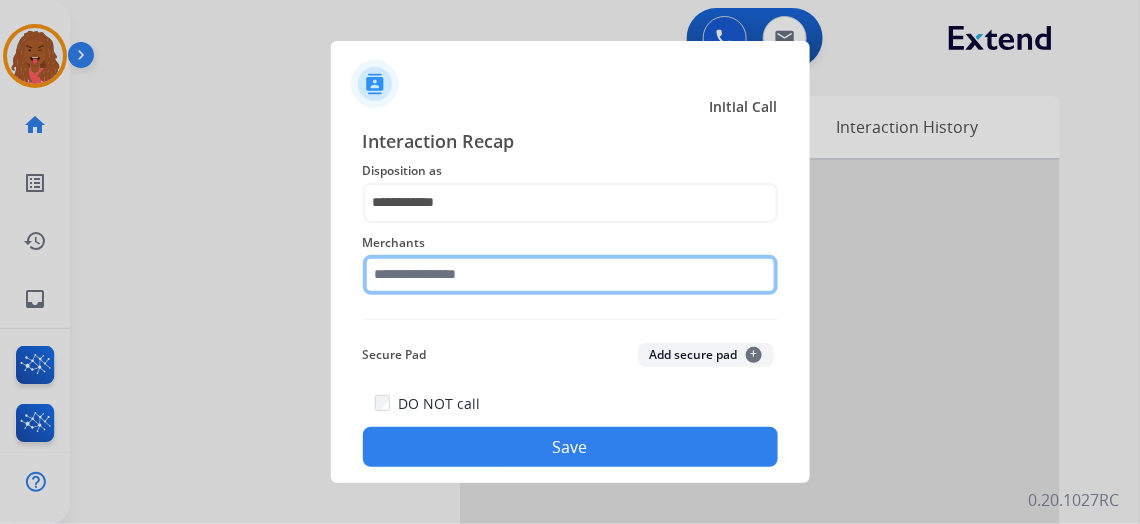 click 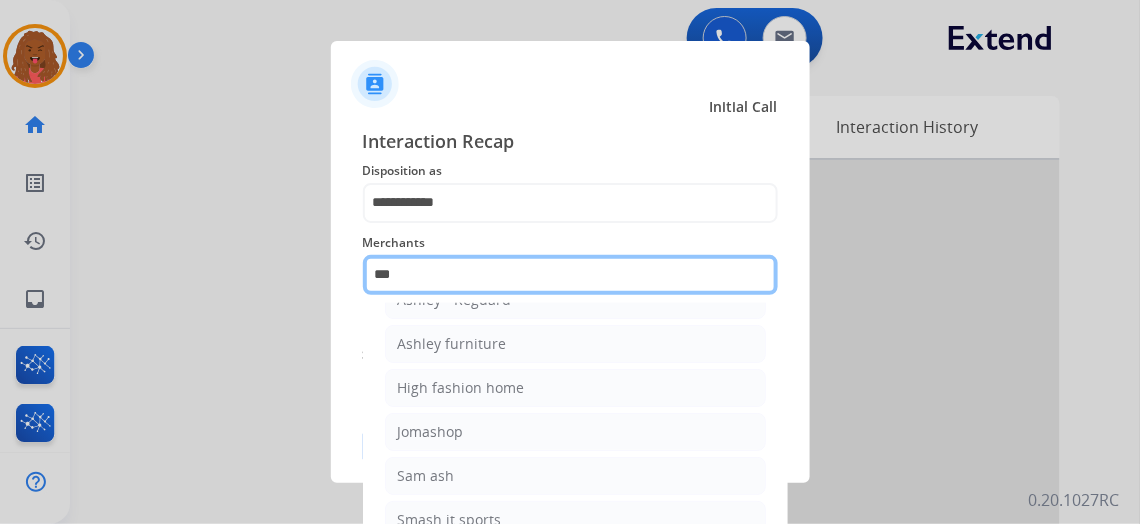 scroll, scrollTop: 26, scrollLeft: 0, axis: vertical 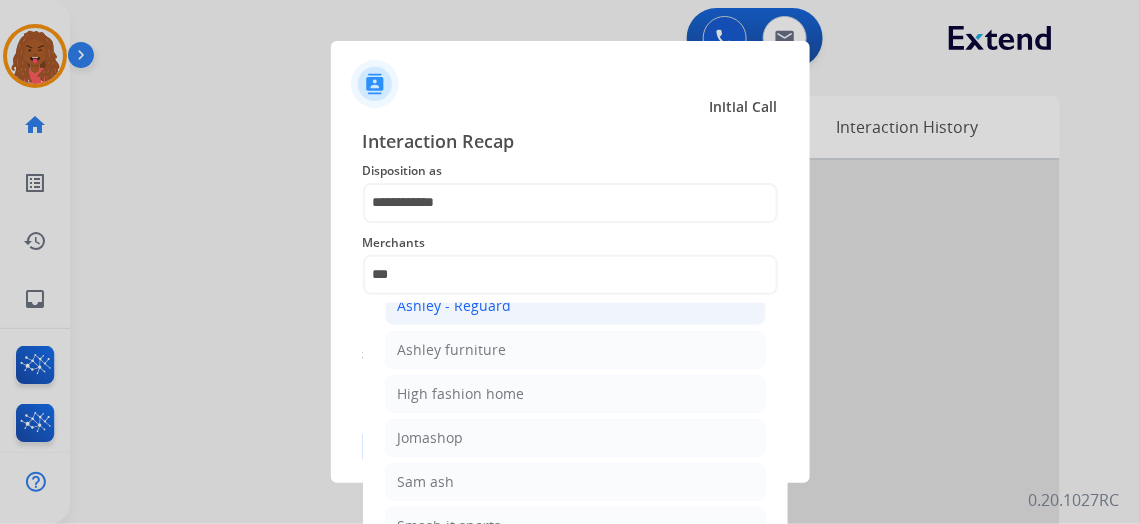 click on "Ashley - Reguard" 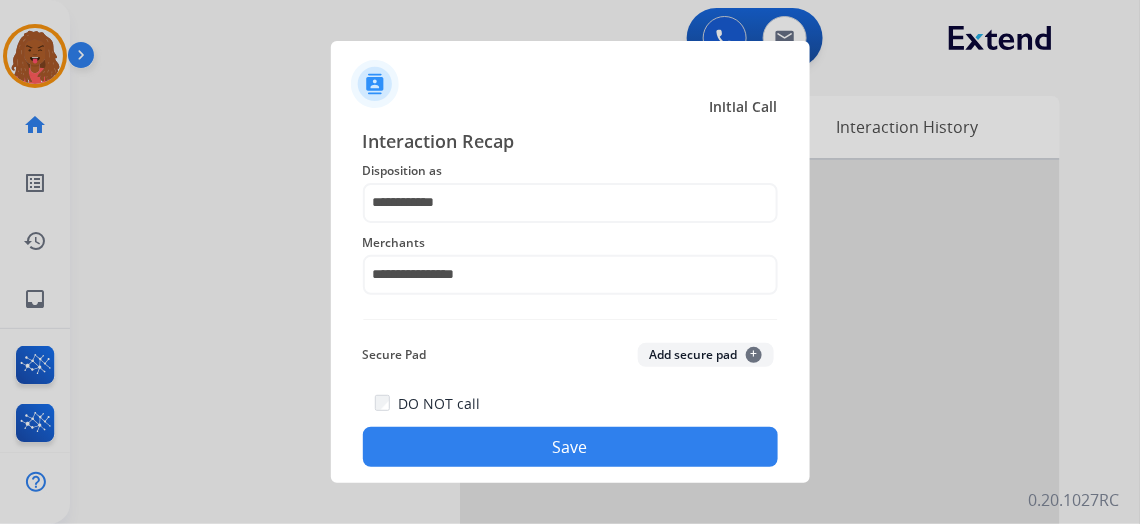 click on "Save" 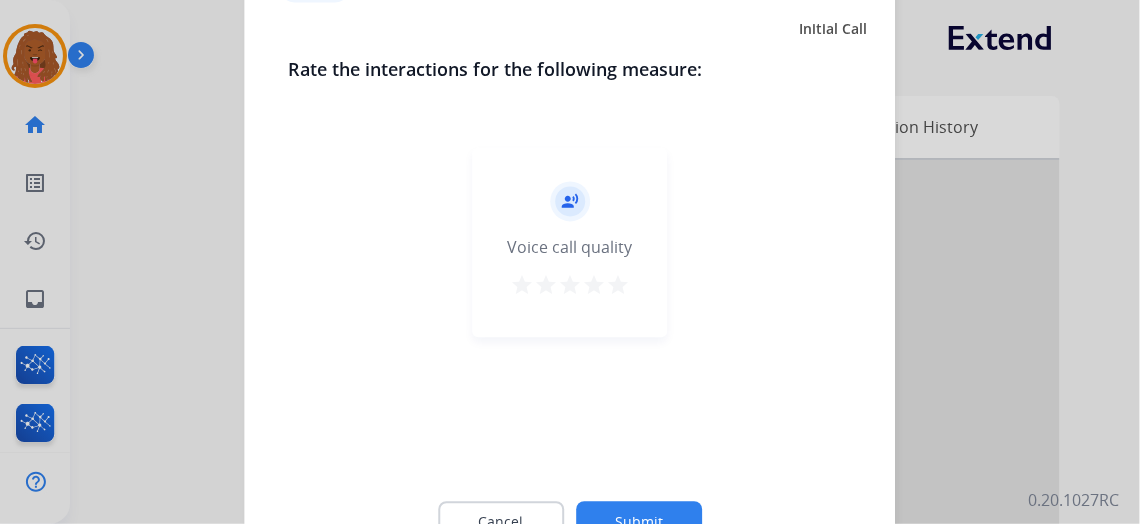 click on "Submit" 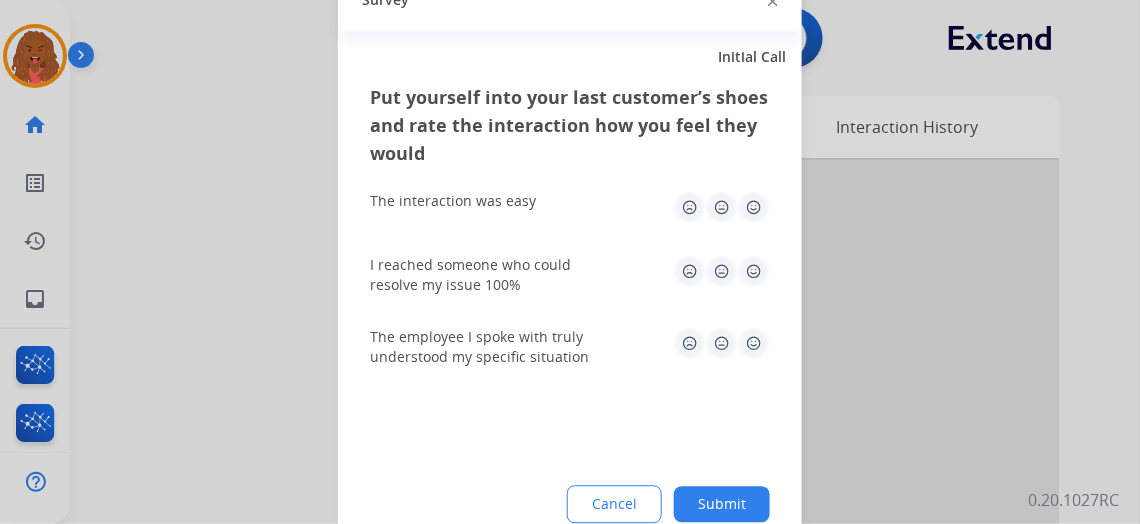 click on "Cancel Submit" 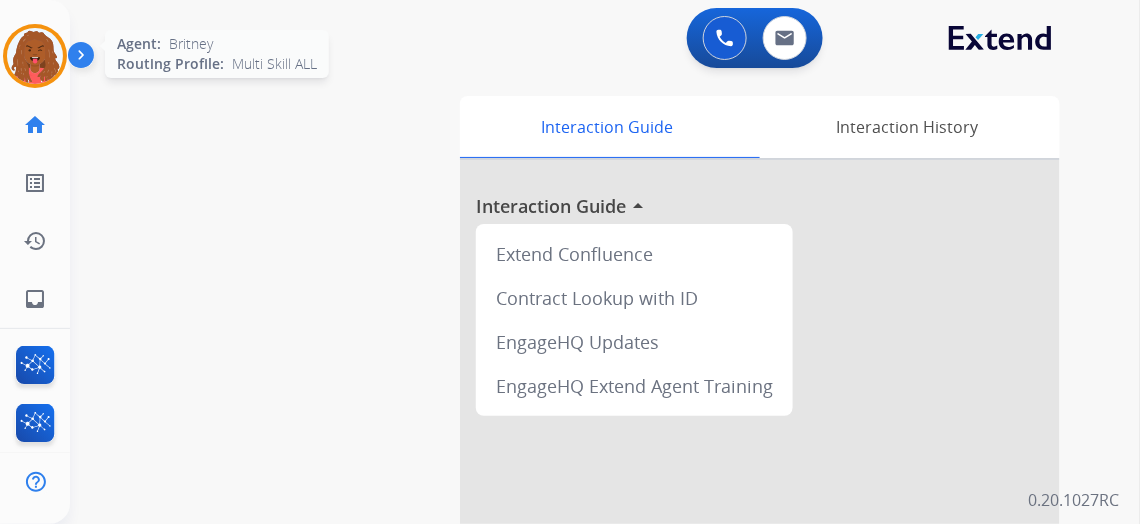 drag, startPoint x: 43, startPoint y: 69, endPoint x: 66, endPoint y: 76, distance: 24.04163 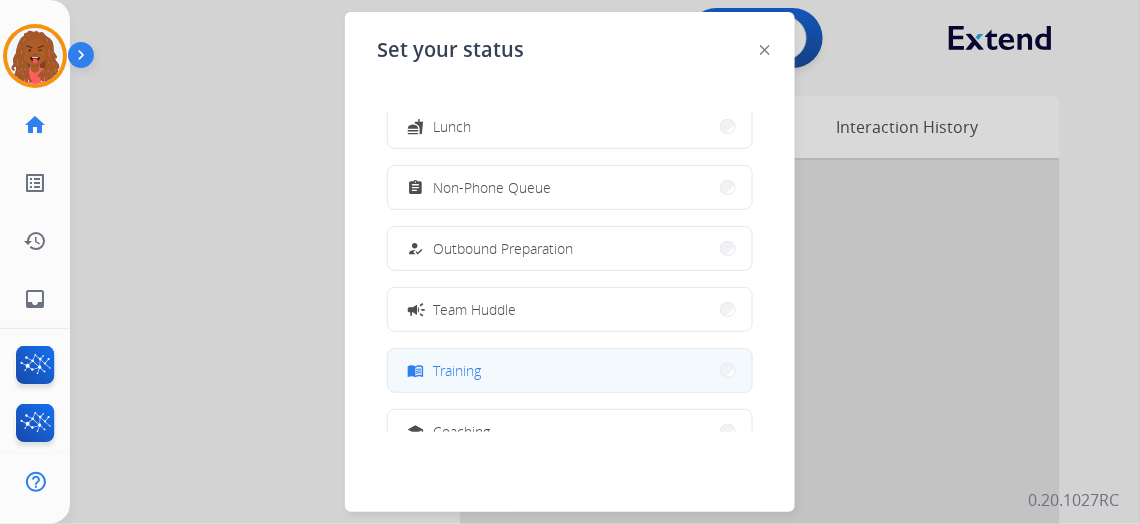 scroll, scrollTop: 181, scrollLeft: 0, axis: vertical 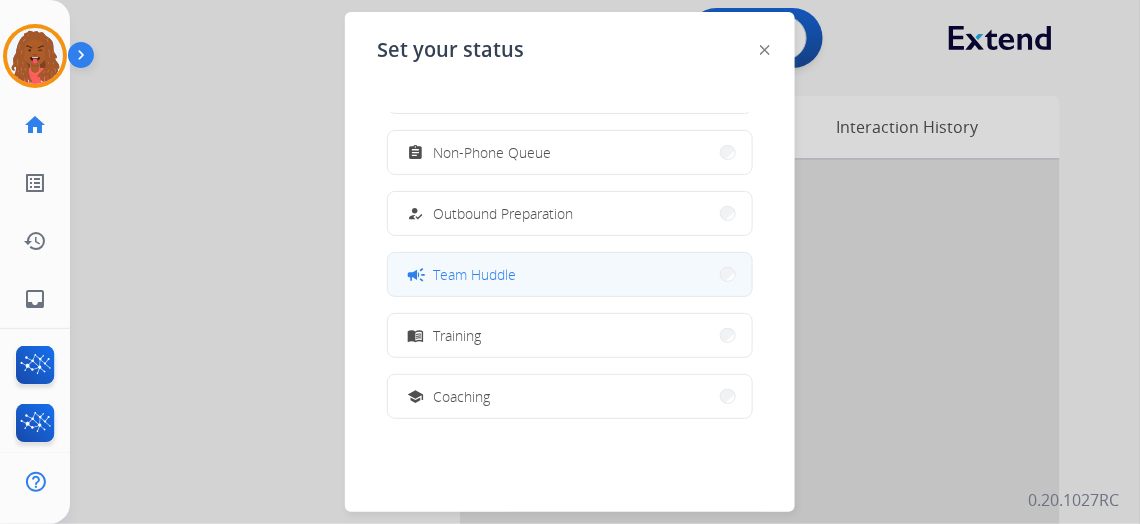 click on "Team Huddle" at bounding box center (474, 274) 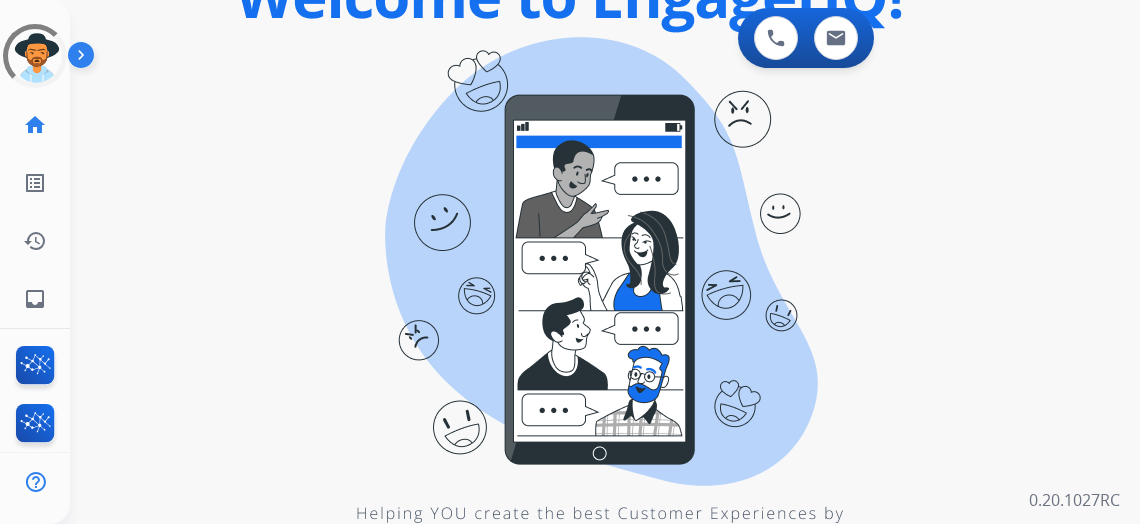 scroll, scrollTop: 0, scrollLeft: 0, axis: both 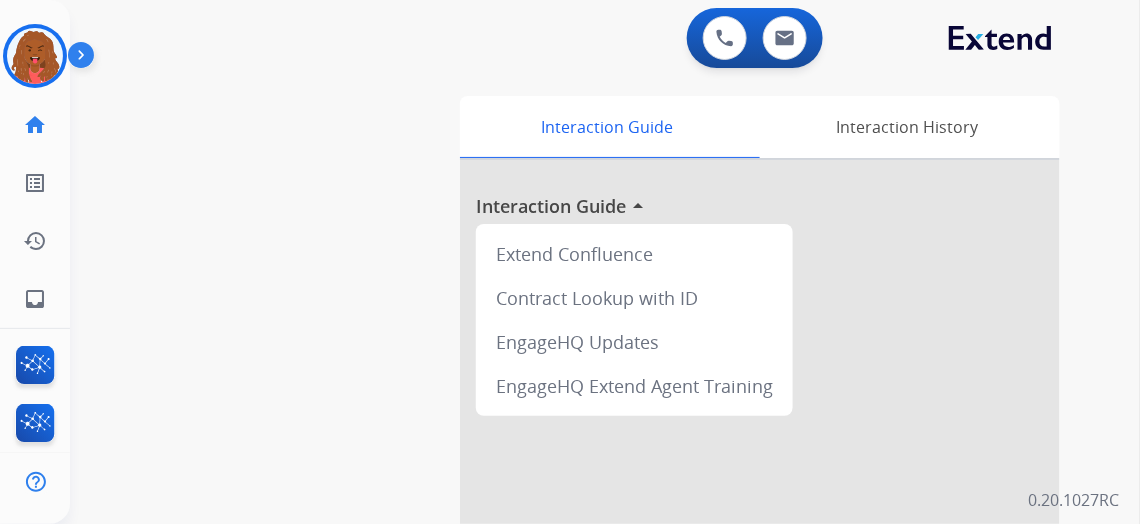 drag, startPoint x: 381, startPoint y: 144, endPoint x: 367, endPoint y: 158, distance: 19.79899 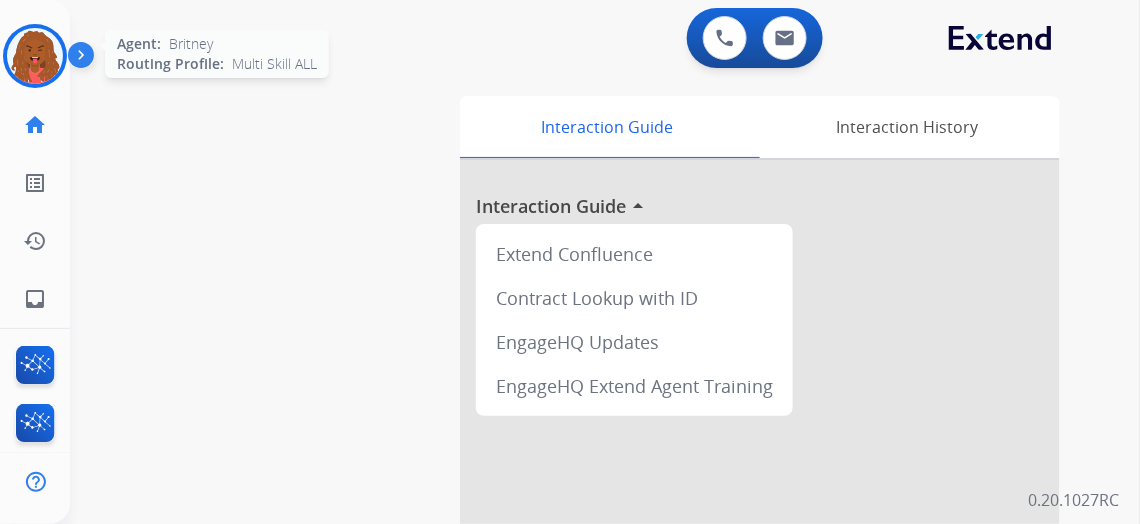 click at bounding box center [35, 56] 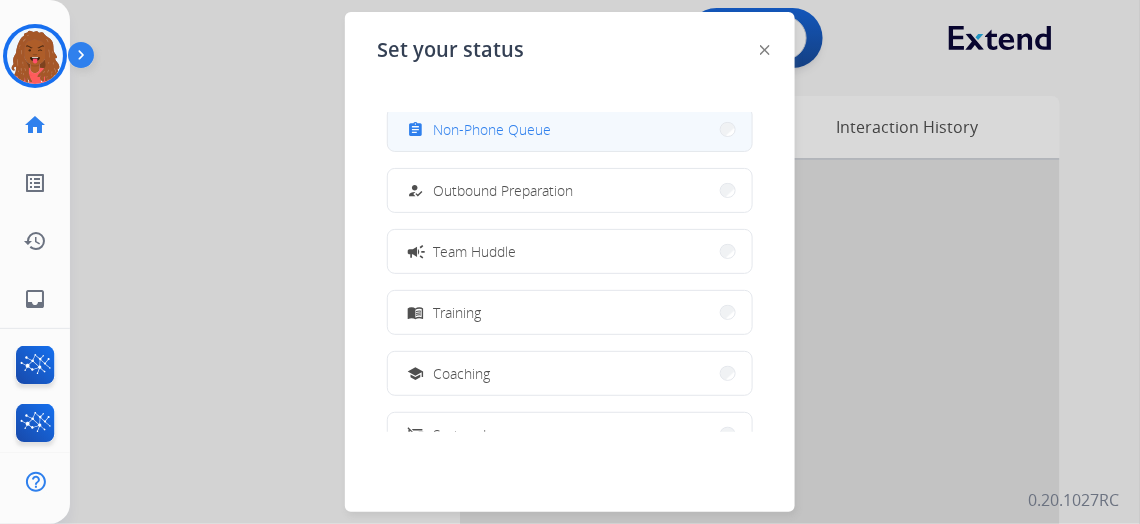 scroll, scrollTop: 0, scrollLeft: 0, axis: both 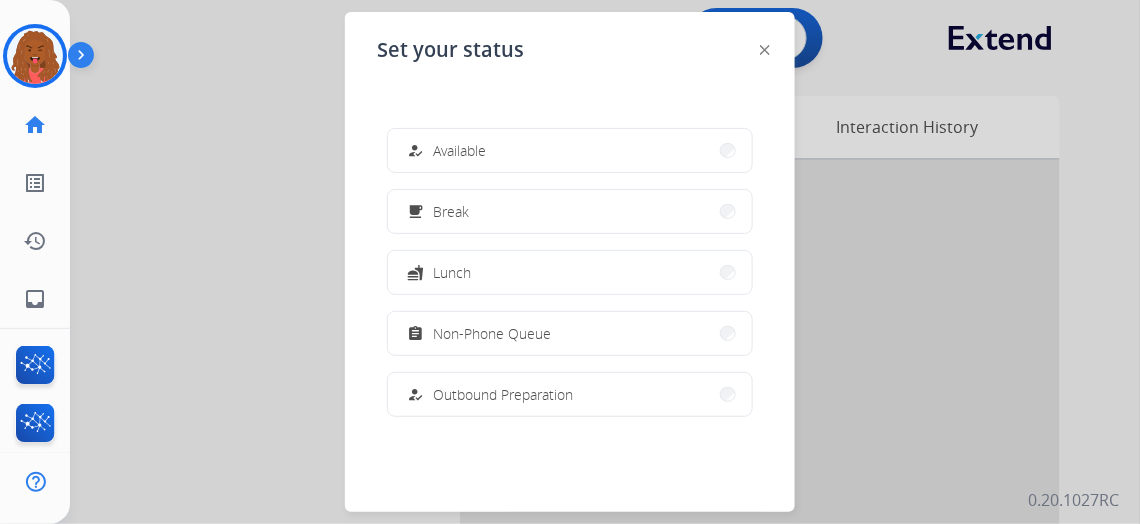 click on "how_to_reg Available" at bounding box center (570, 150) 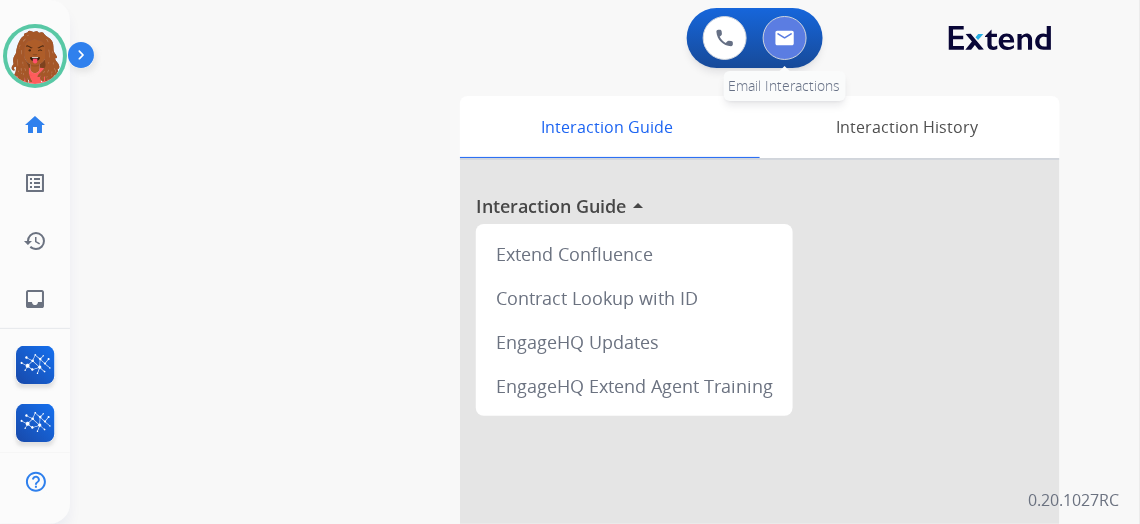 click at bounding box center [785, 38] 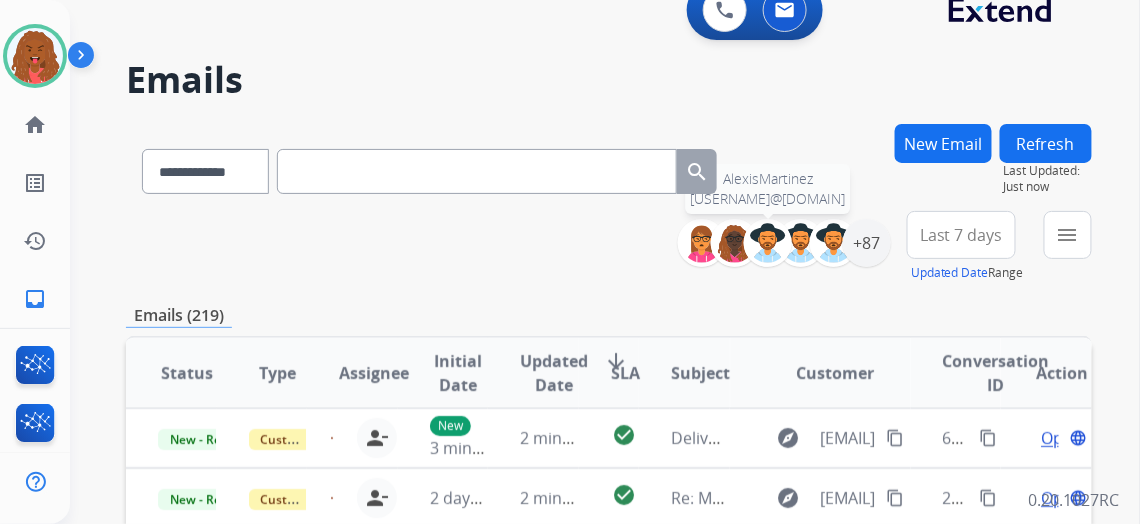 scroll, scrollTop: 0, scrollLeft: 0, axis: both 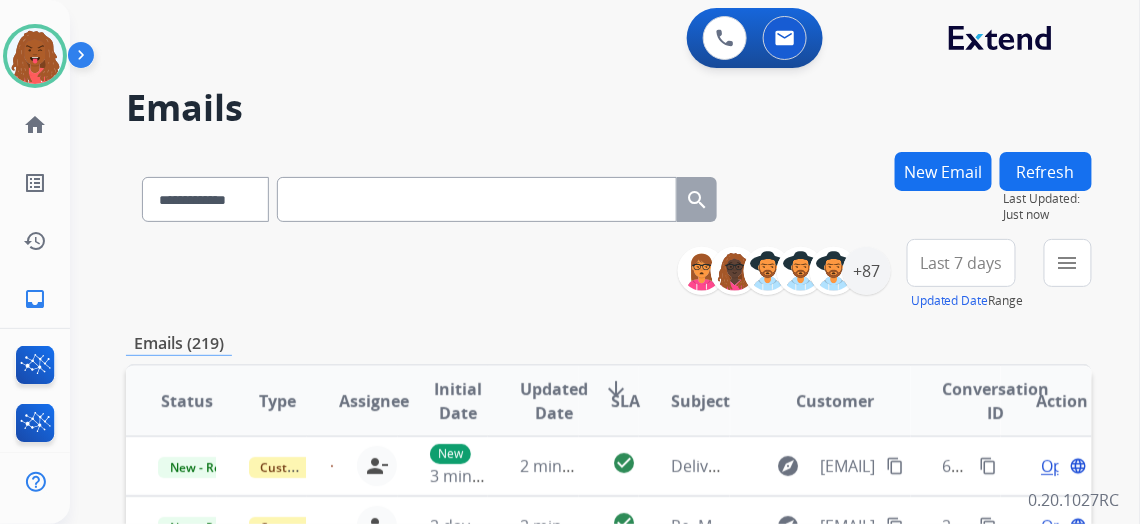 click on "Last 7 days" at bounding box center (961, 263) 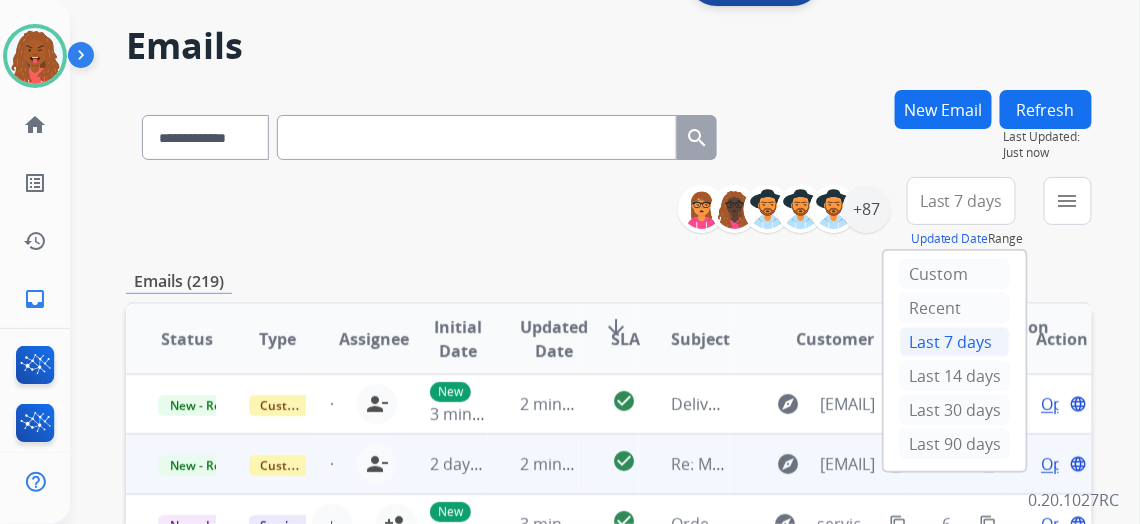 scroll, scrollTop: 90, scrollLeft: 0, axis: vertical 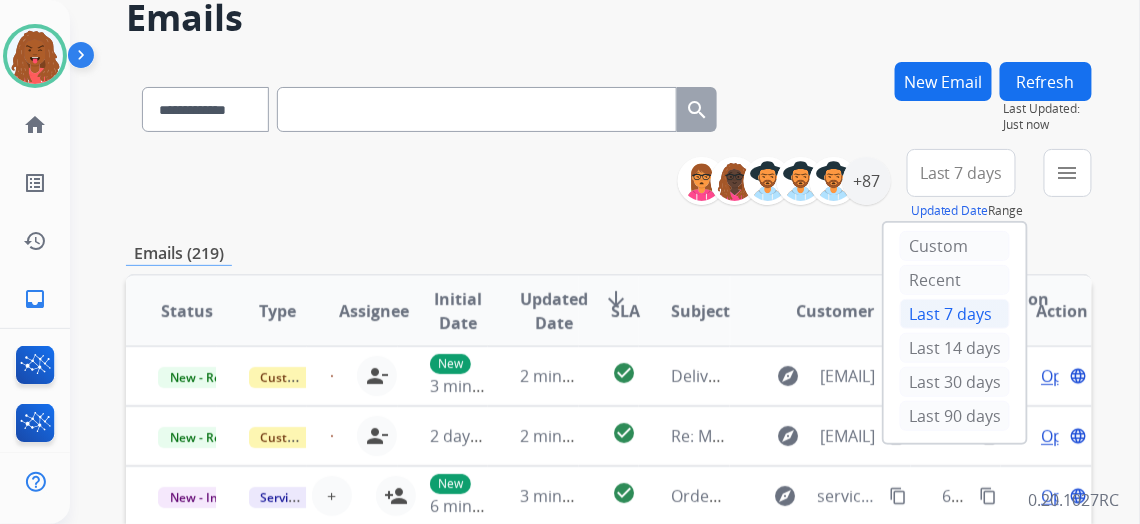 click on "Last 90 days" at bounding box center [955, 416] 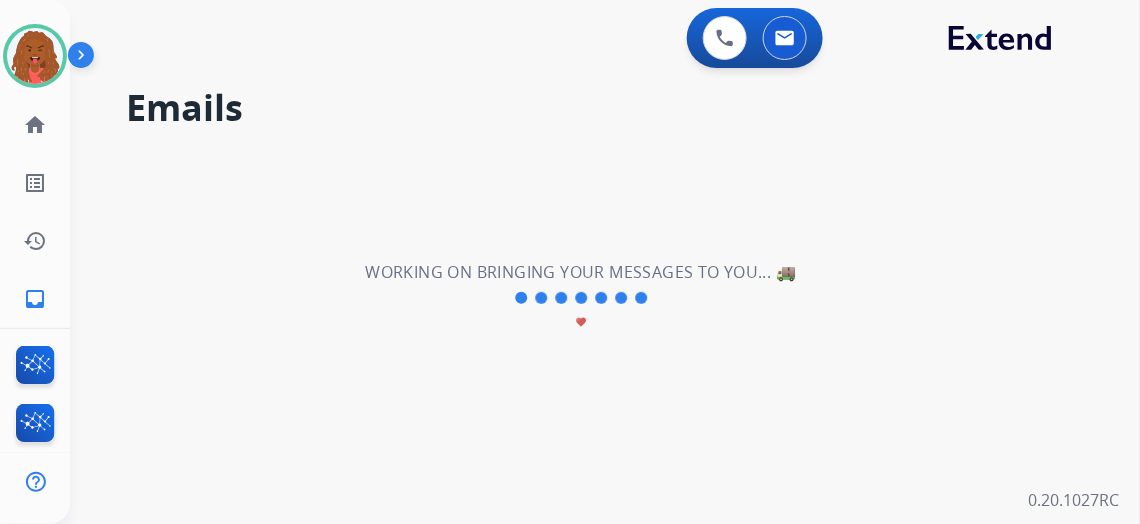 scroll, scrollTop: 0, scrollLeft: 0, axis: both 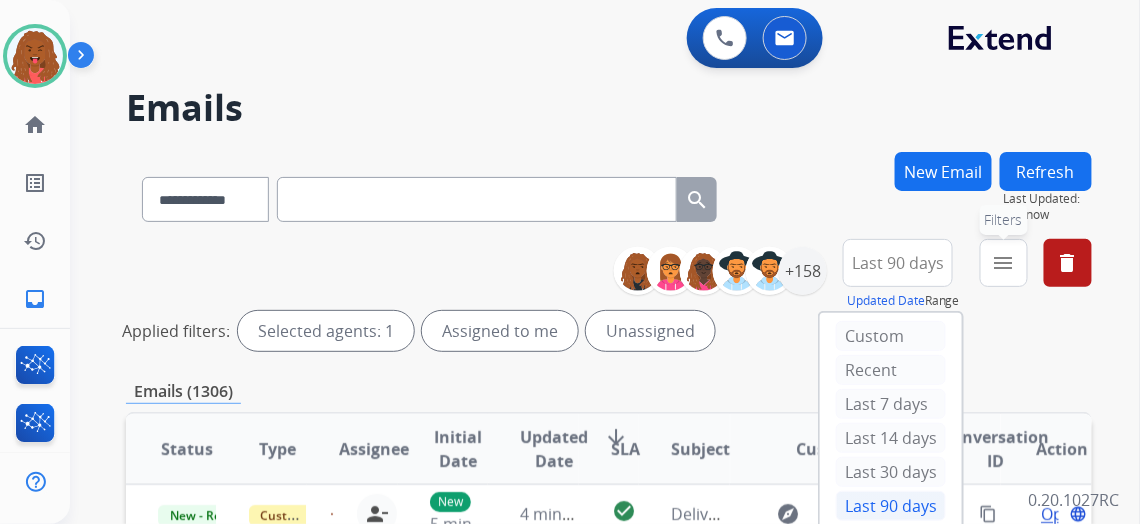 click on "menu" at bounding box center [1004, 263] 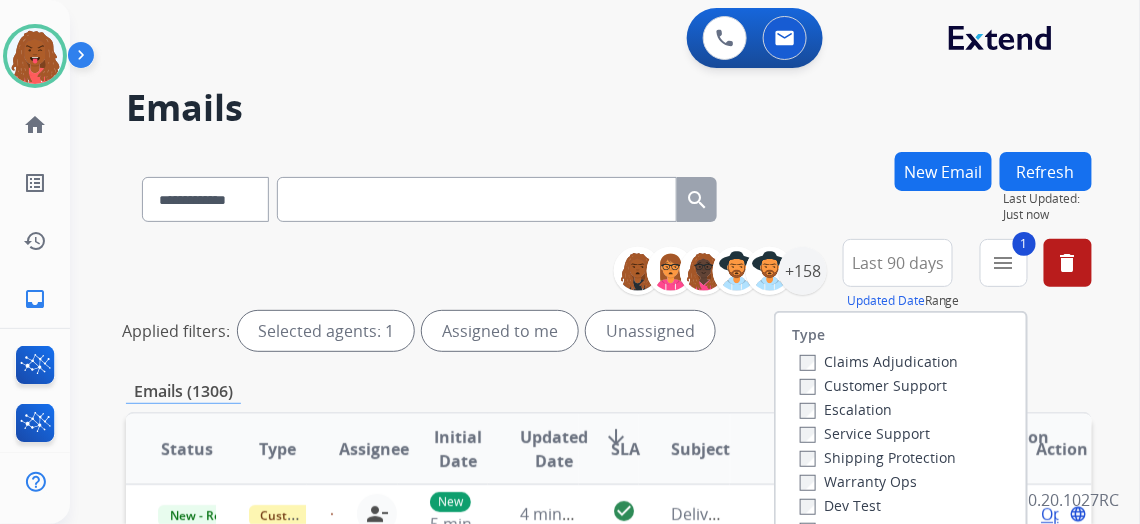 click on "Shipping Protection" at bounding box center (878, 457) 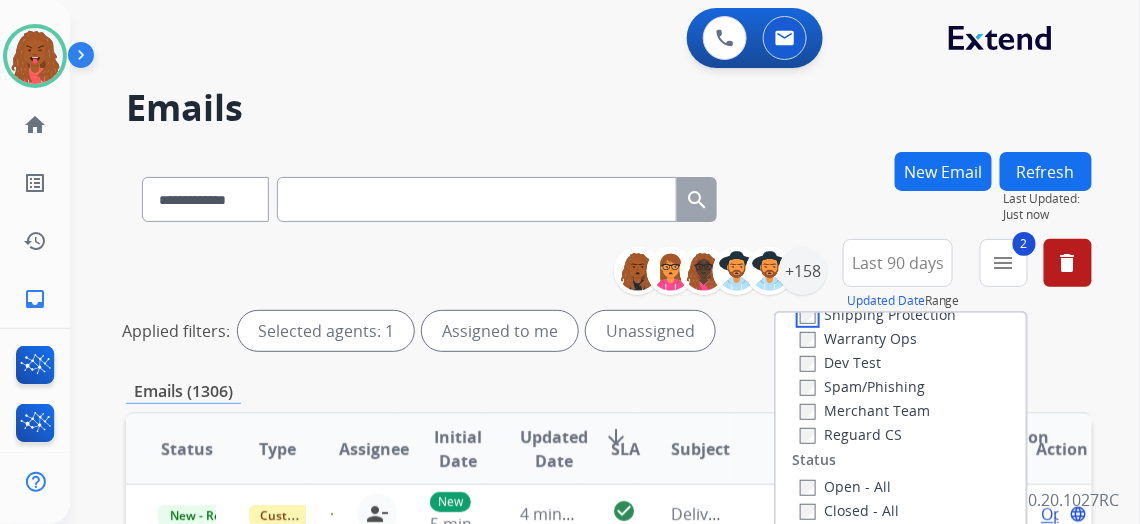 scroll, scrollTop: 181, scrollLeft: 0, axis: vertical 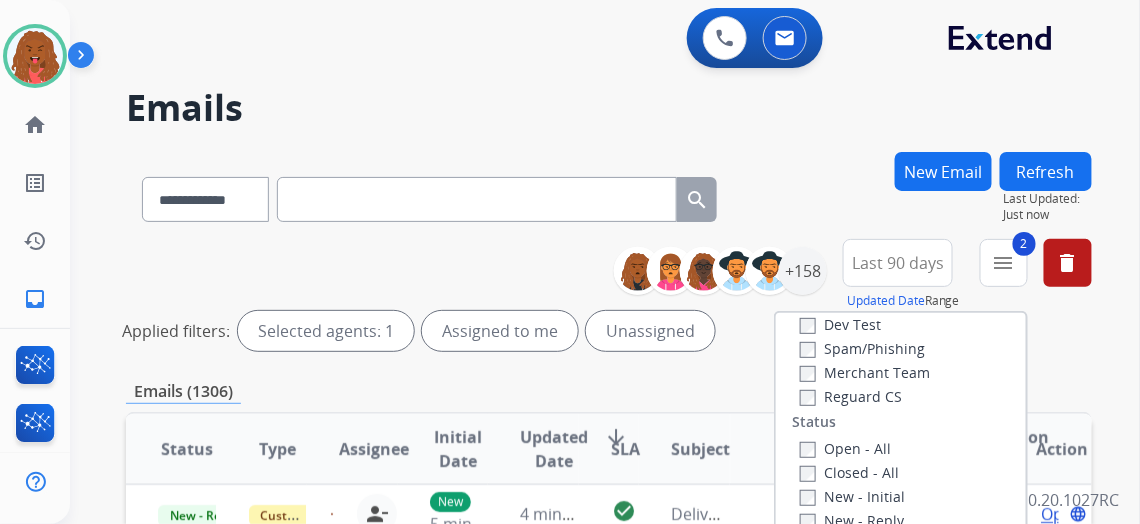 drag, startPoint x: 801, startPoint y: 396, endPoint x: 807, endPoint y: 411, distance: 16.155495 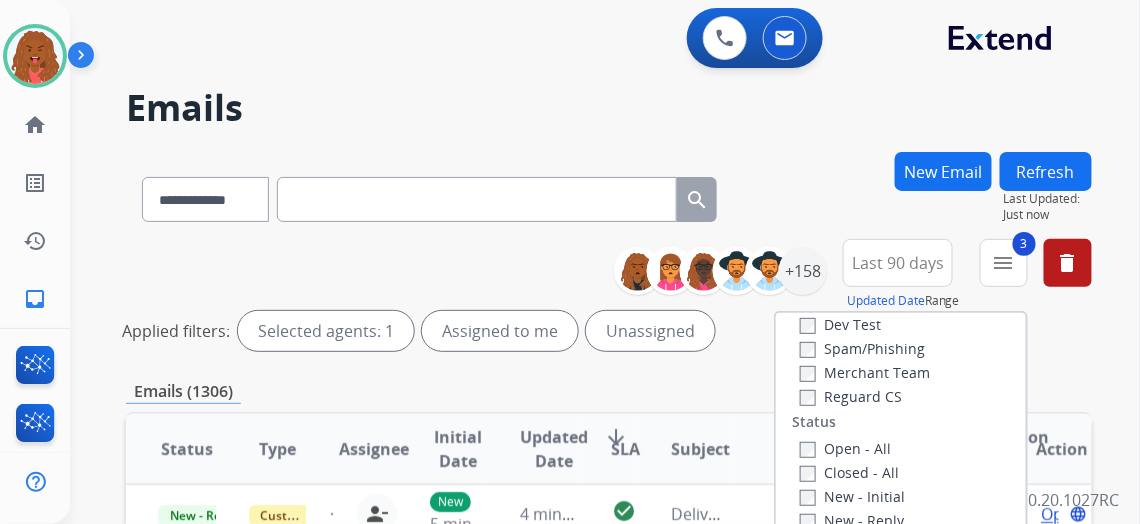 click on "Open - All" at bounding box center (845, 448) 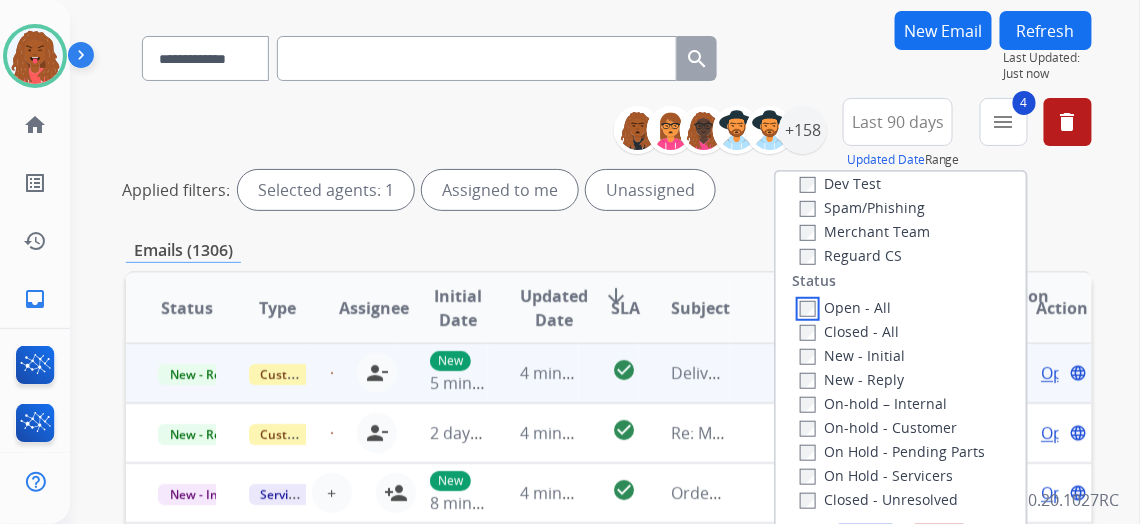 scroll, scrollTop: 181, scrollLeft: 0, axis: vertical 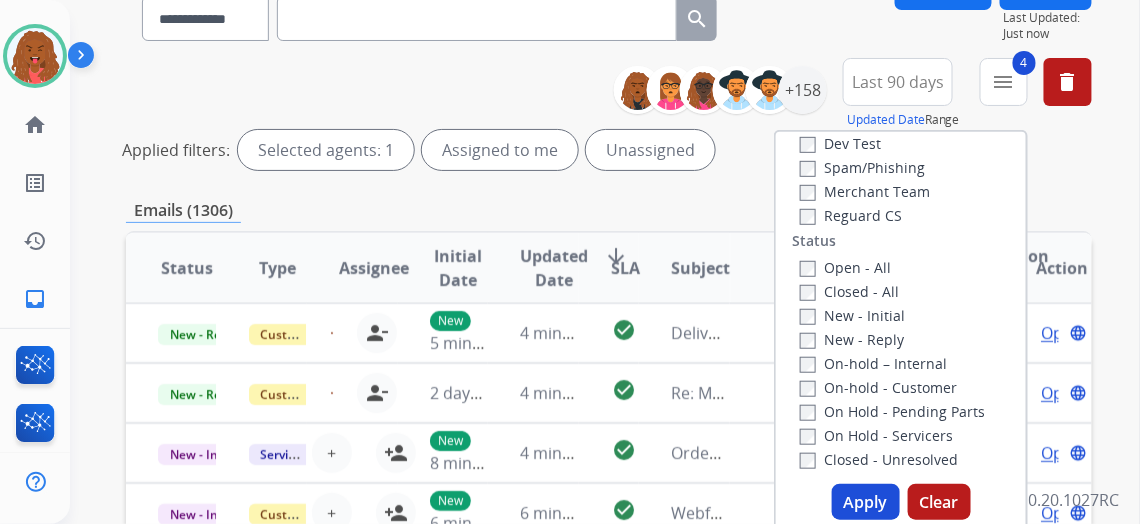 click on "Apply" at bounding box center [866, 502] 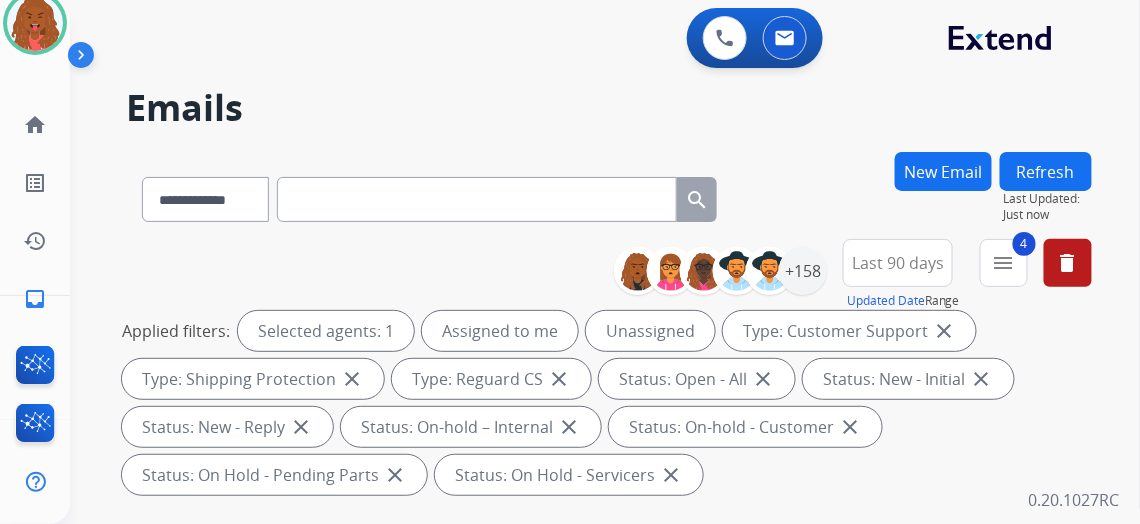 scroll, scrollTop: 61, scrollLeft: 0, axis: vertical 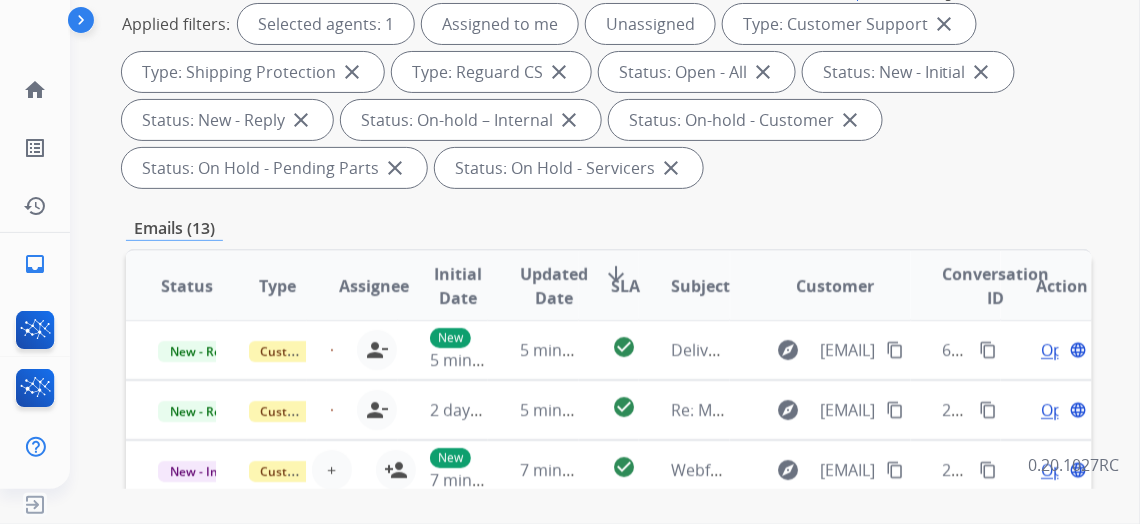 click on "0.20.1027RC" at bounding box center [1074, 465] 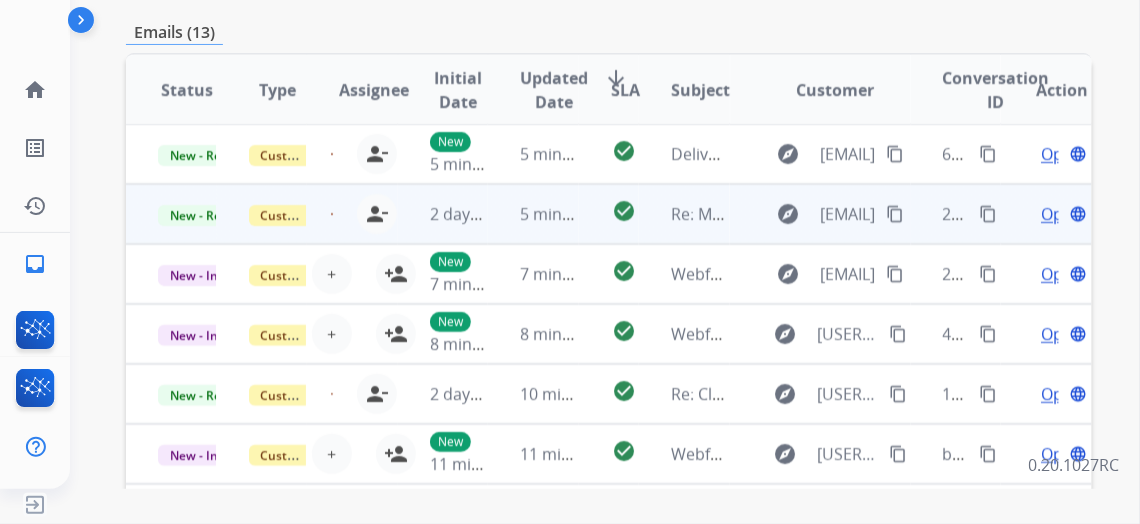scroll, scrollTop: 545, scrollLeft: 0, axis: vertical 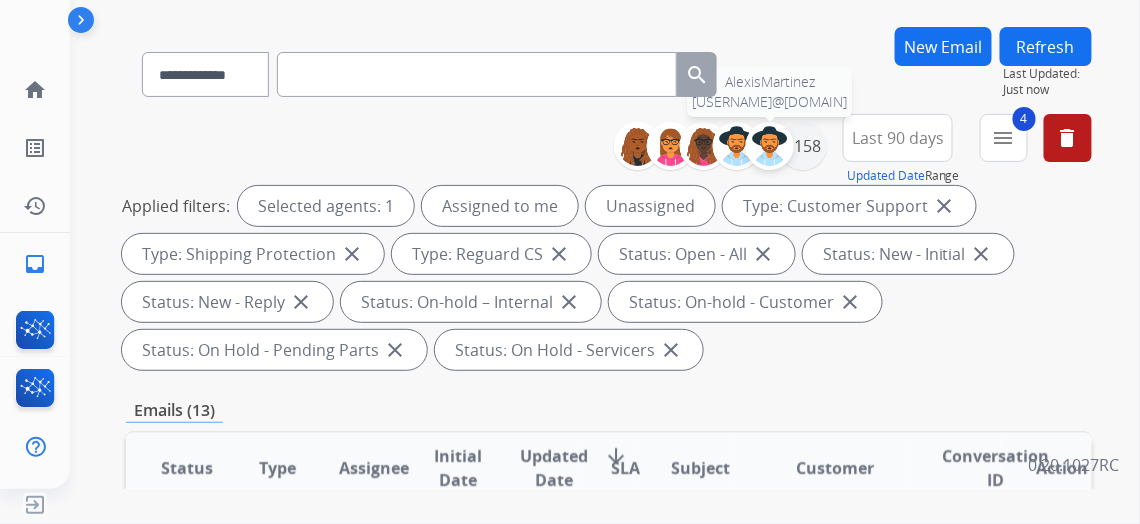 click at bounding box center [770, 146] 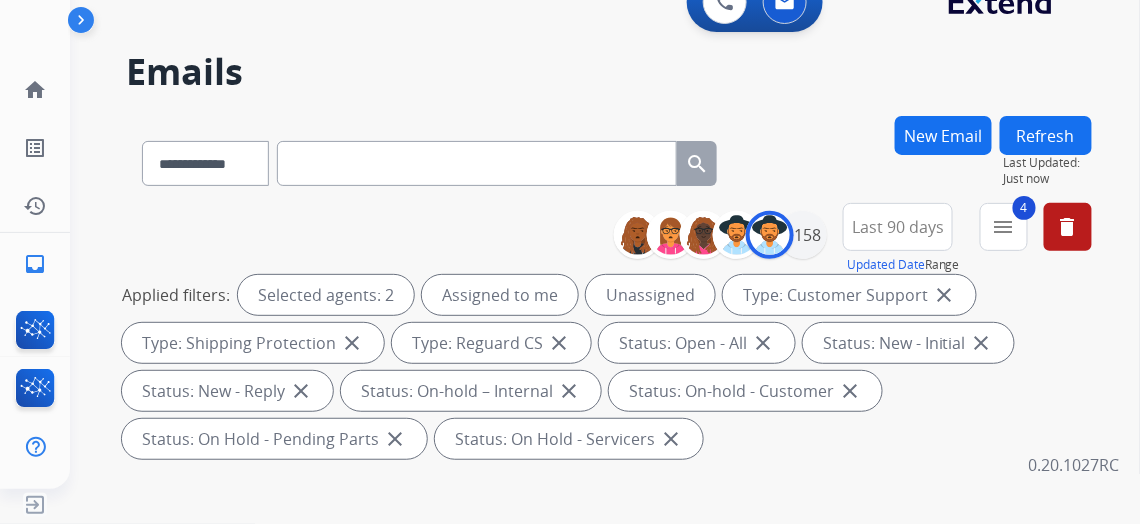 scroll, scrollTop: 0, scrollLeft: 0, axis: both 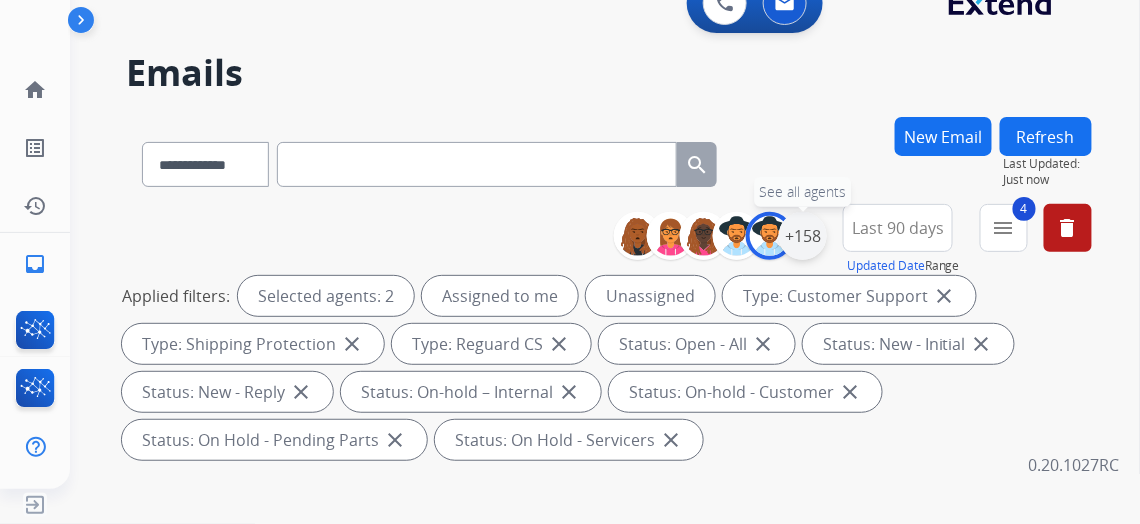 click on "+158" at bounding box center (803, 236) 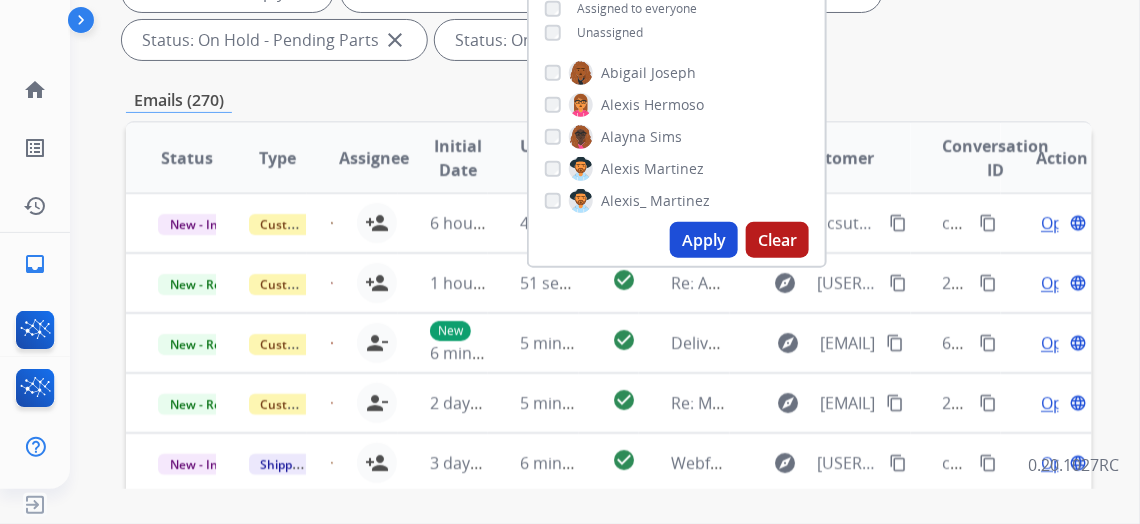scroll, scrollTop: 181, scrollLeft: 0, axis: vertical 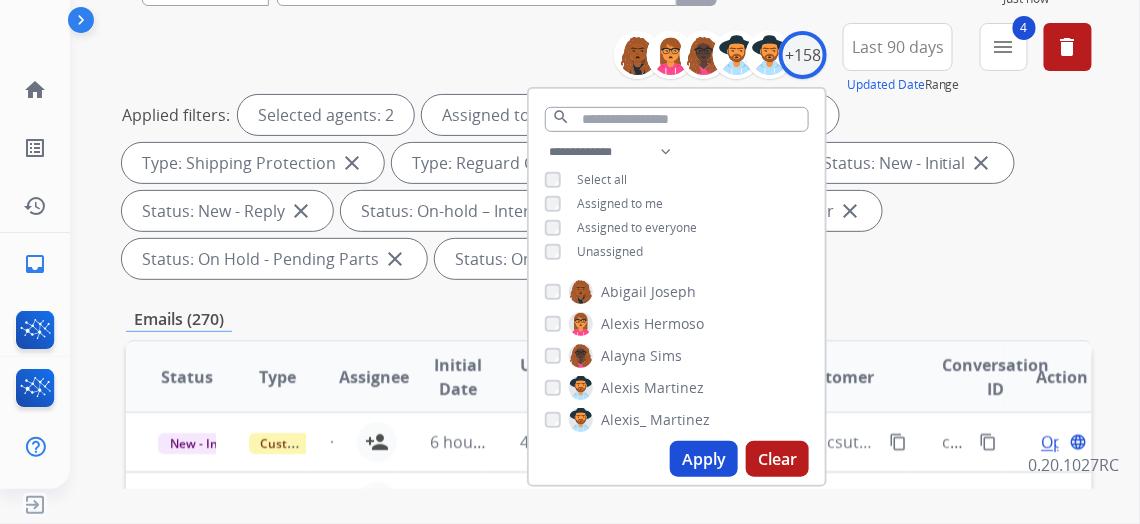 click on "Apply" at bounding box center [704, 459] 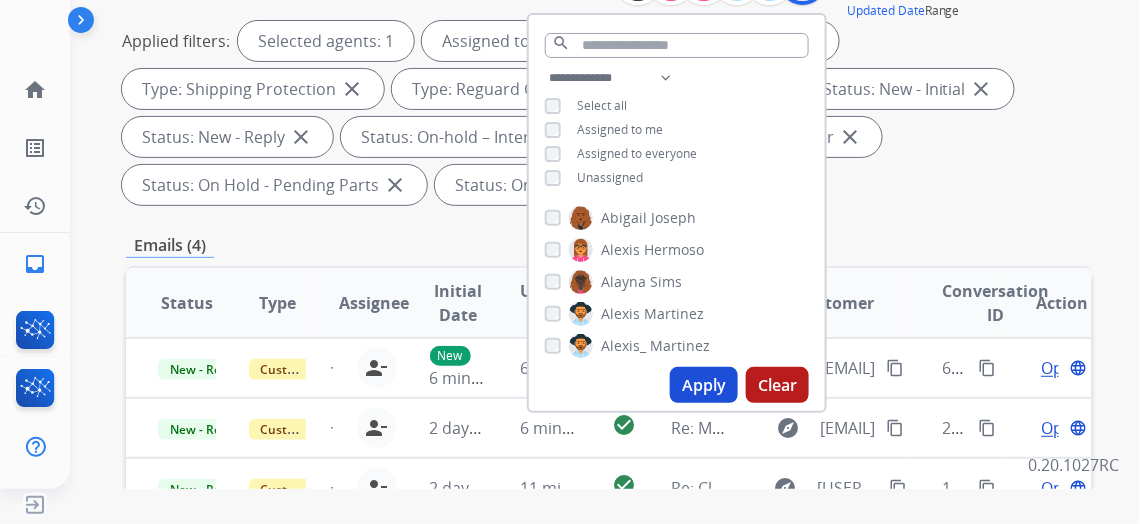 scroll, scrollTop: 272, scrollLeft: 0, axis: vertical 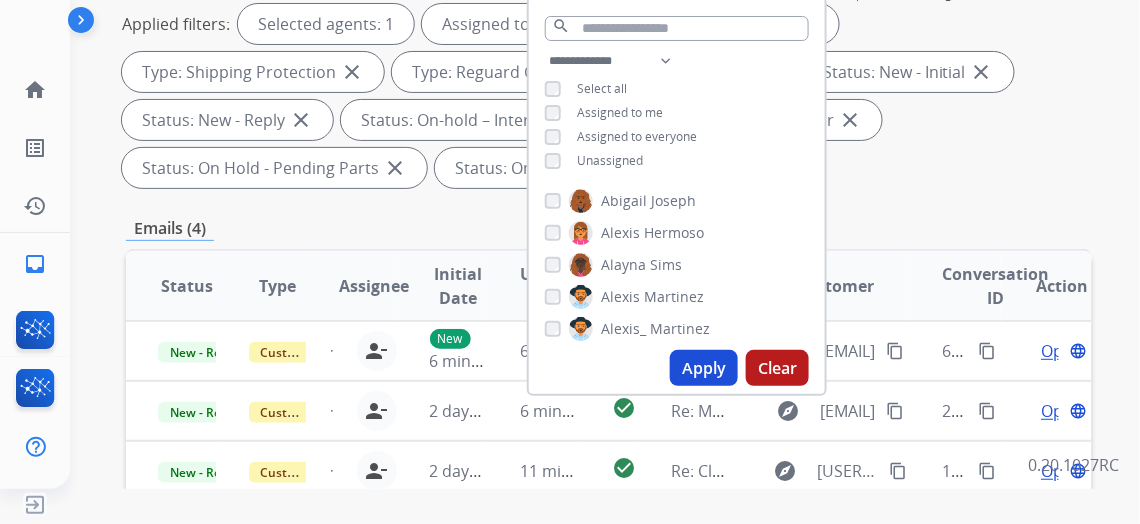 click on "Apply" at bounding box center (704, 368) 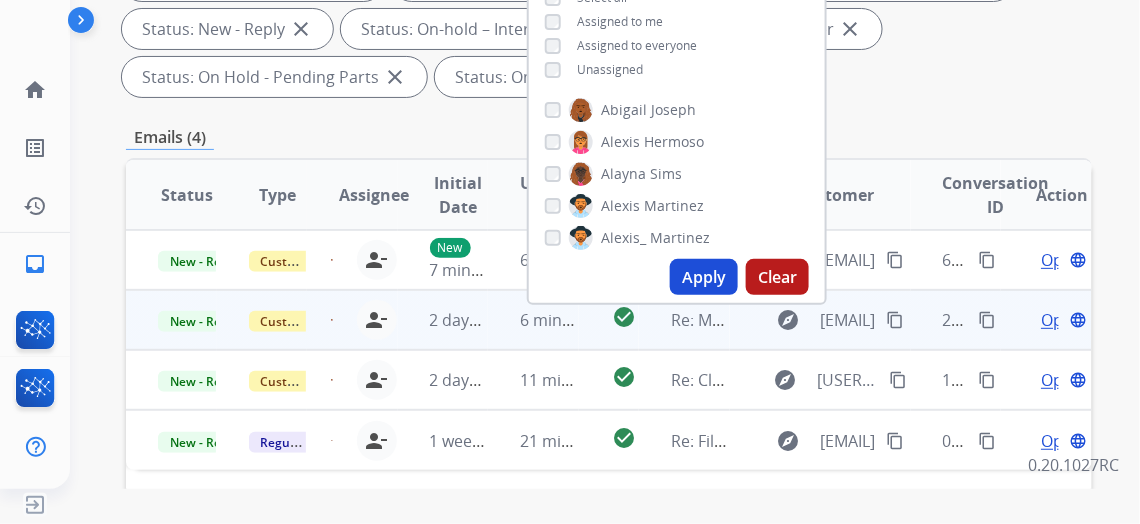 scroll, scrollTop: 363, scrollLeft: 0, axis: vertical 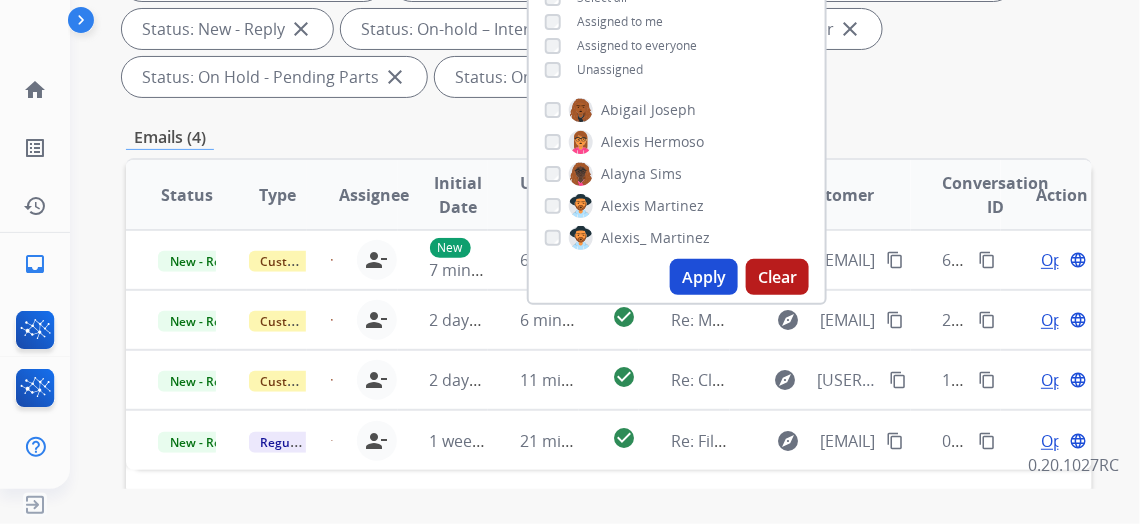 drag, startPoint x: 1043, startPoint y: 73, endPoint x: 986, endPoint y: 127, distance: 78.51752 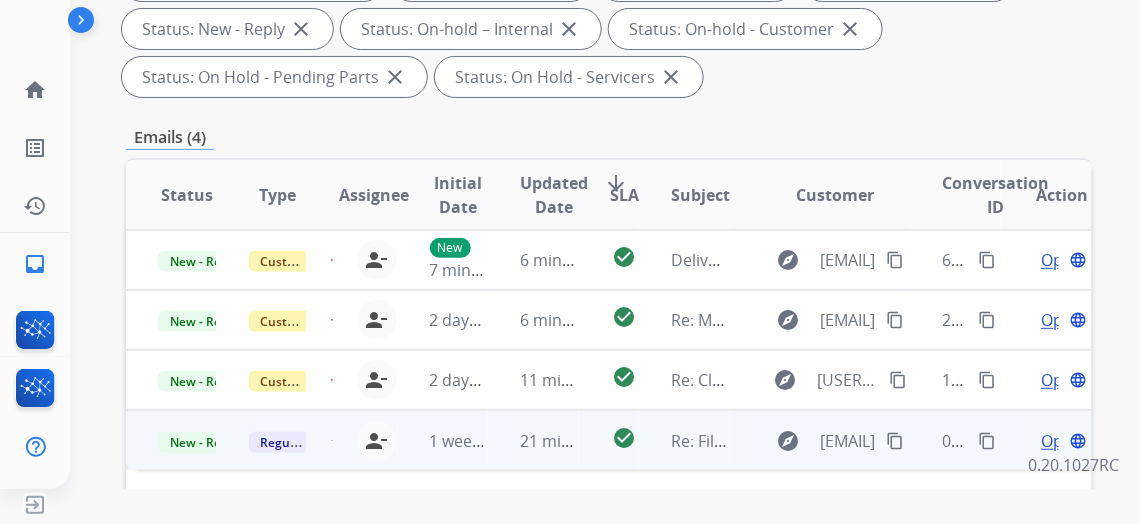 click on "Open" at bounding box center (1061, 441) 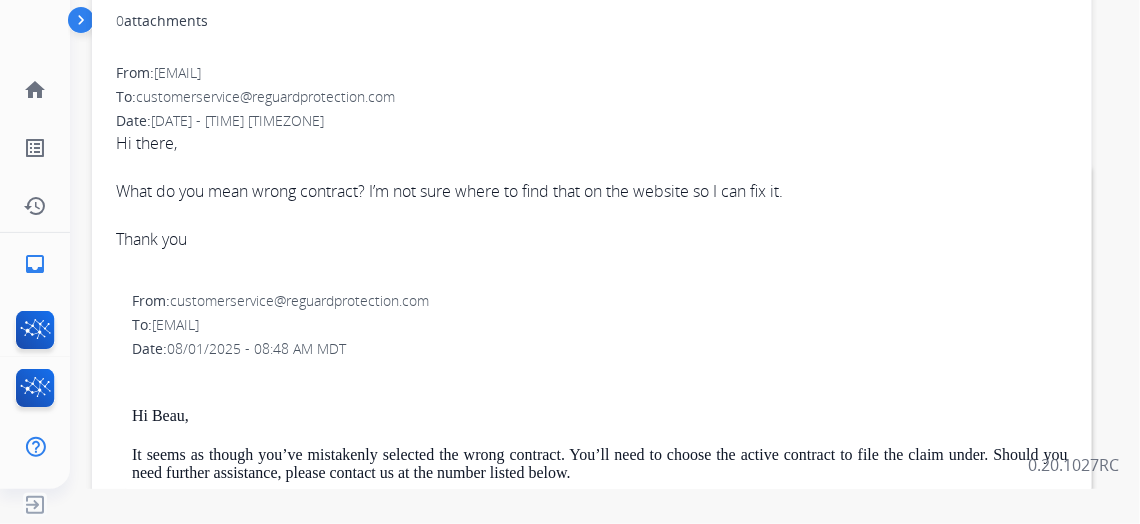 scroll, scrollTop: 272, scrollLeft: 0, axis: vertical 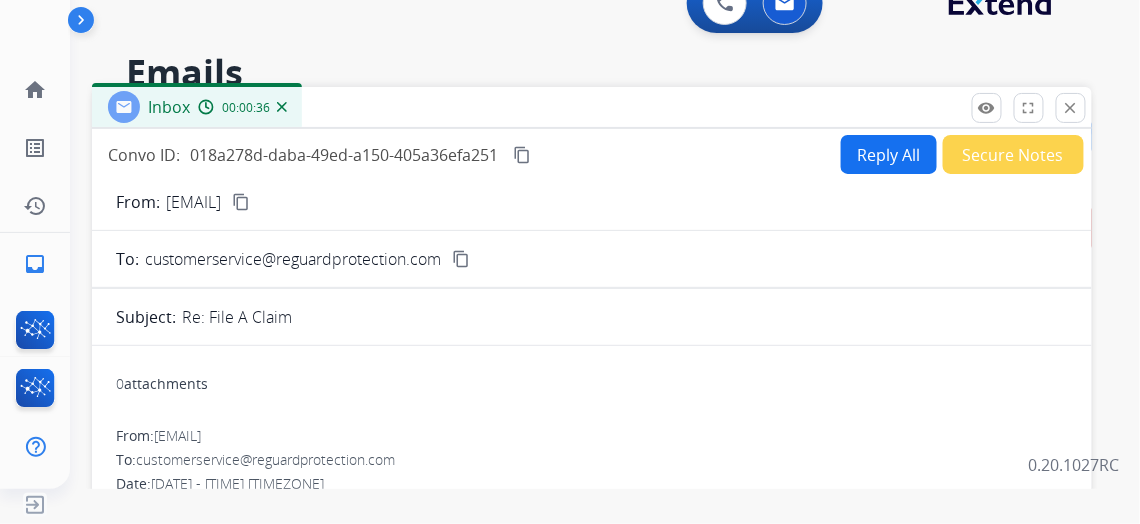 click on "Reply All" at bounding box center [889, 154] 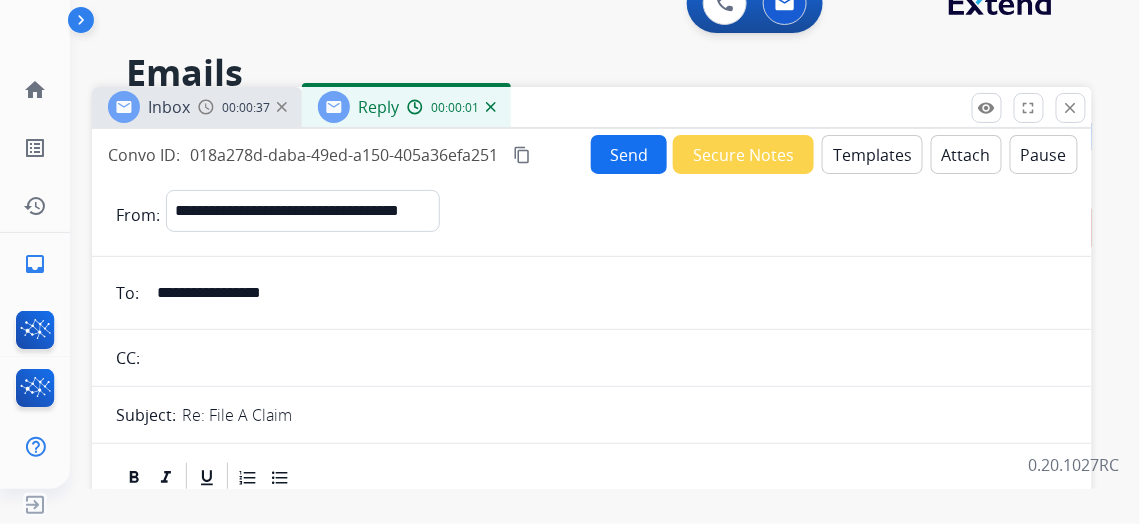 click on "Templates" at bounding box center (872, 154) 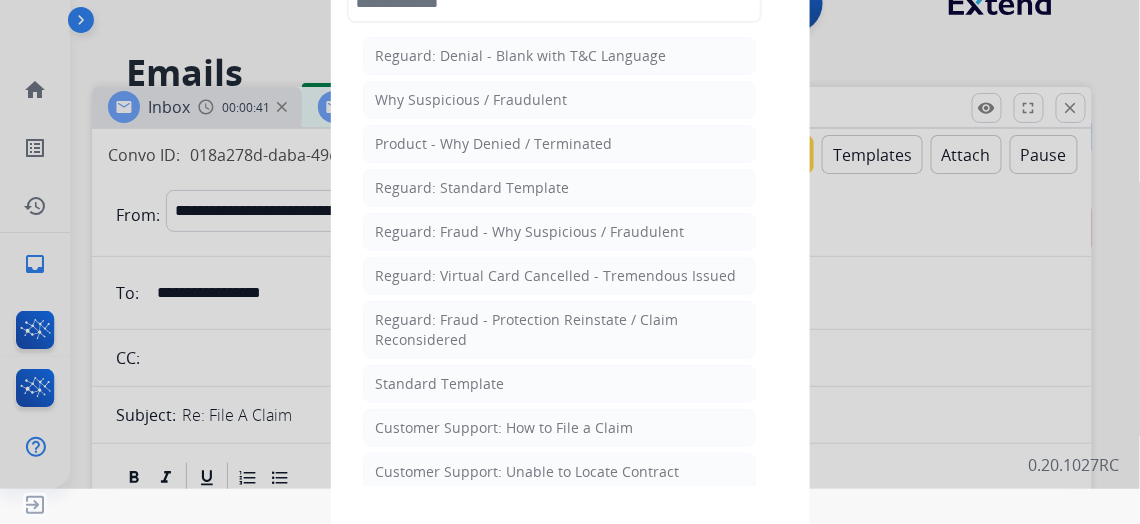 click 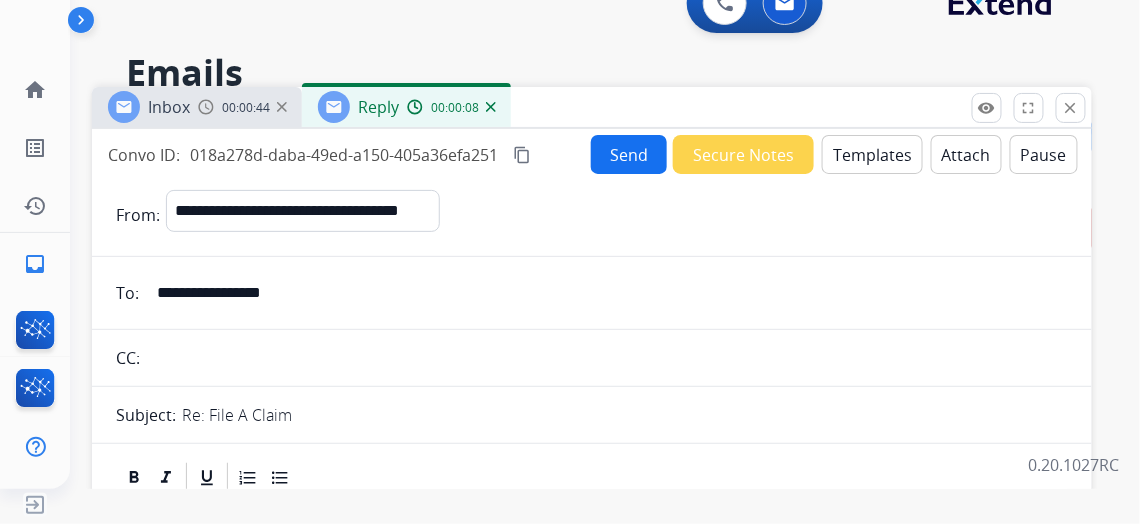 click on "**********" at bounding box center [606, 293] 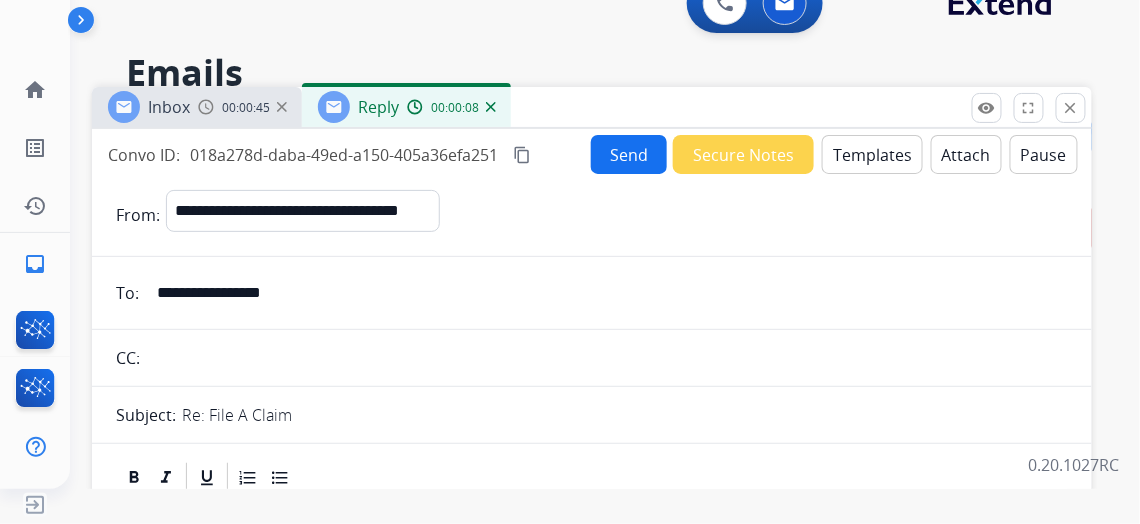 click on "**********" at bounding box center [606, 293] 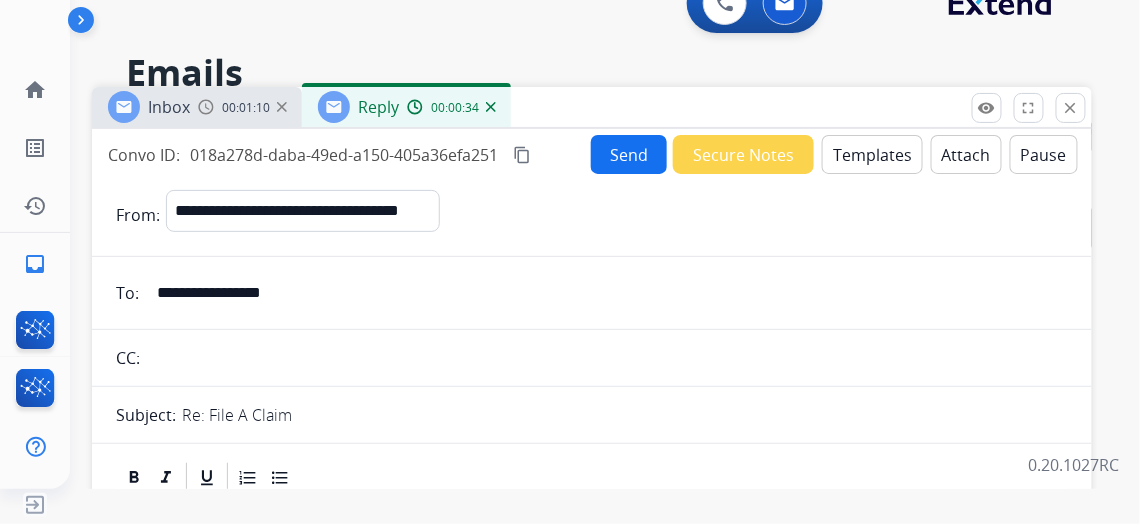click on "Templates" at bounding box center (872, 154) 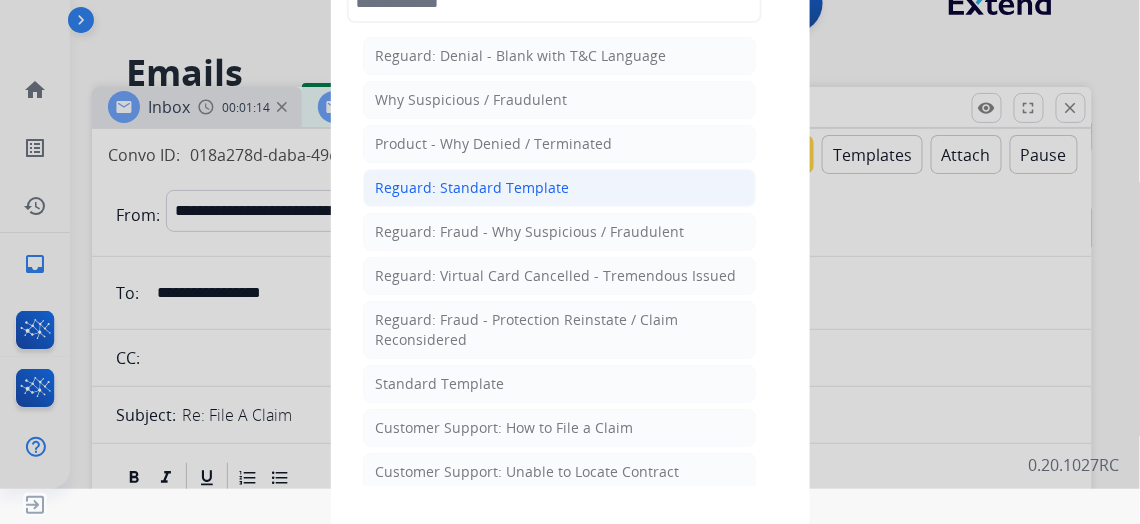 click on "Reguard: Standard Template" 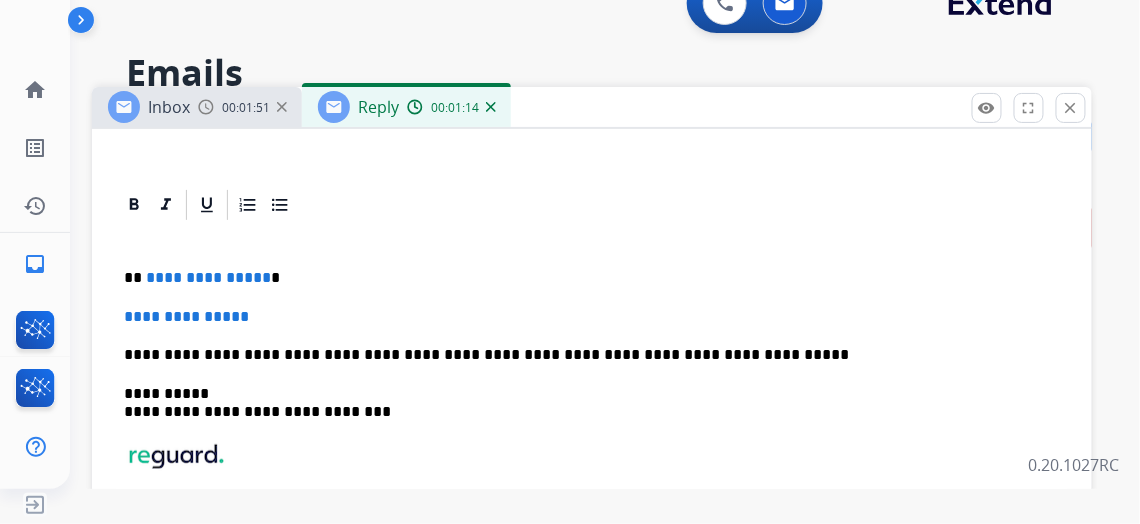 scroll, scrollTop: 454, scrollLeft: 0, axis: vertical 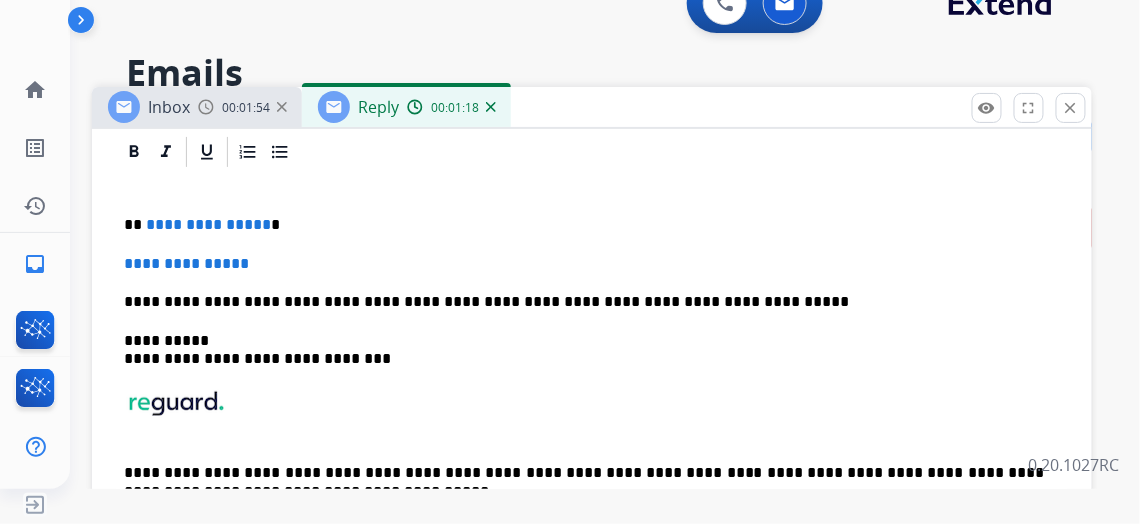 click on "**********" at bounding box center [584, 225] 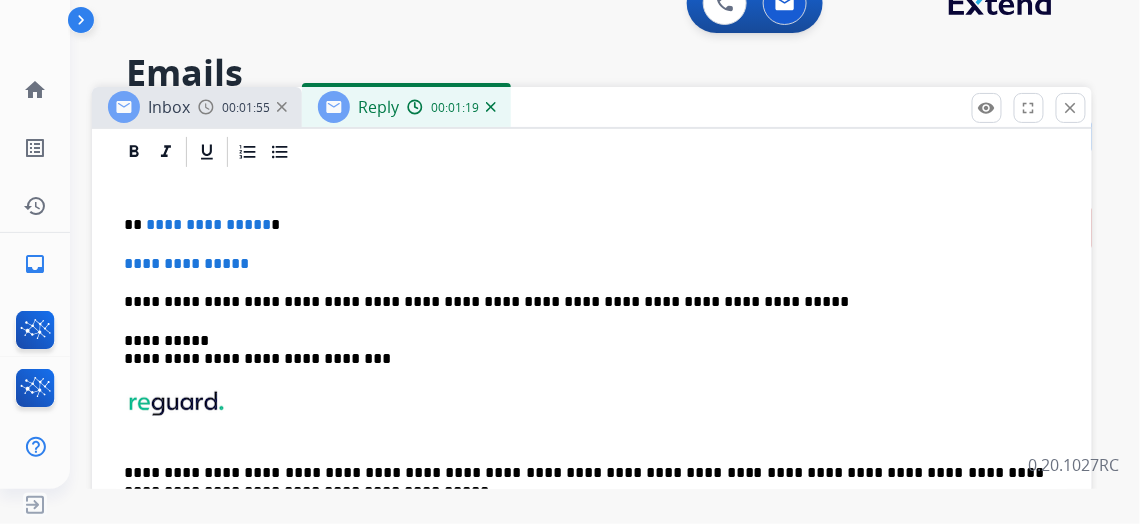 type 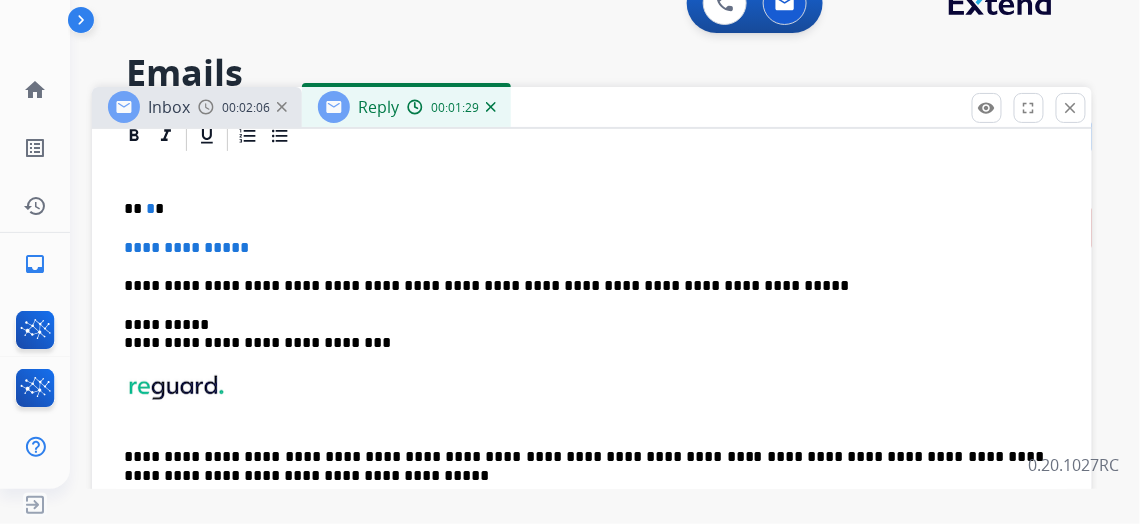 scroll, scrollTop: 363, scrollLeft: 0, axis: vertical 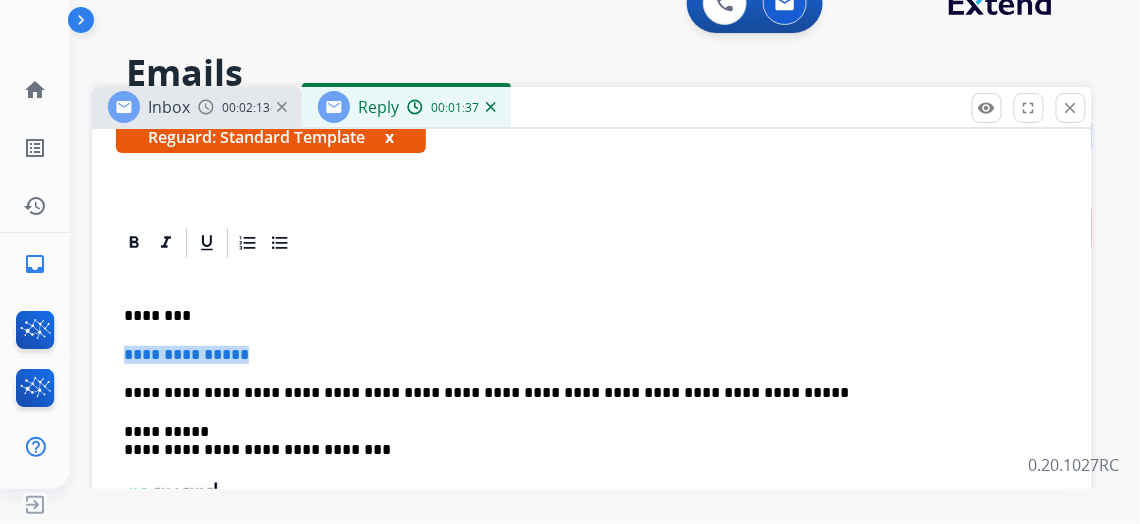 drag, startPoint x: 284, startPoint y: 351, endPoint x: 133, endPoint y: 340, distance: 151.40013 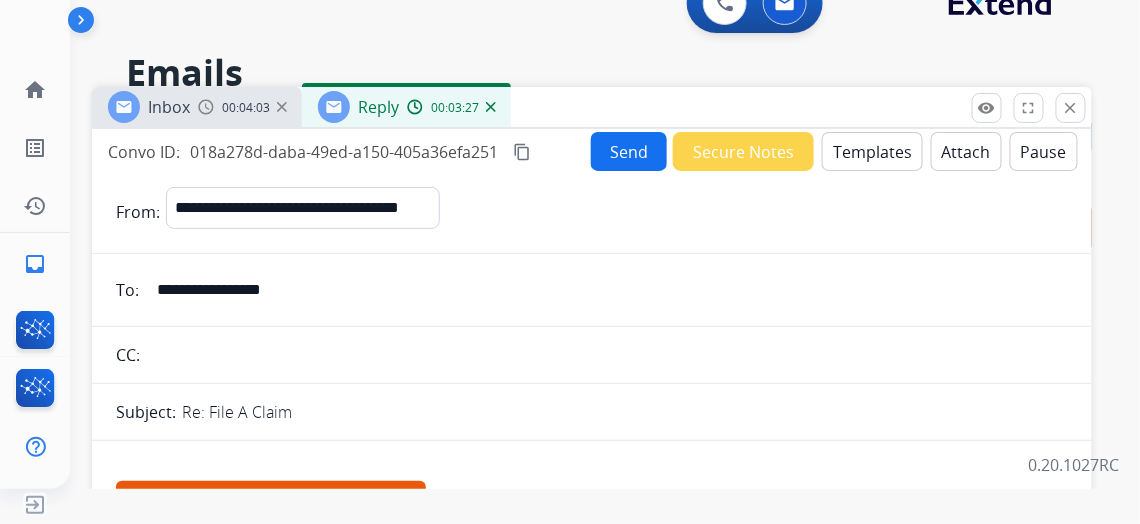 scroll, scrollTop: 0, scrollLeft: 0, axis: both 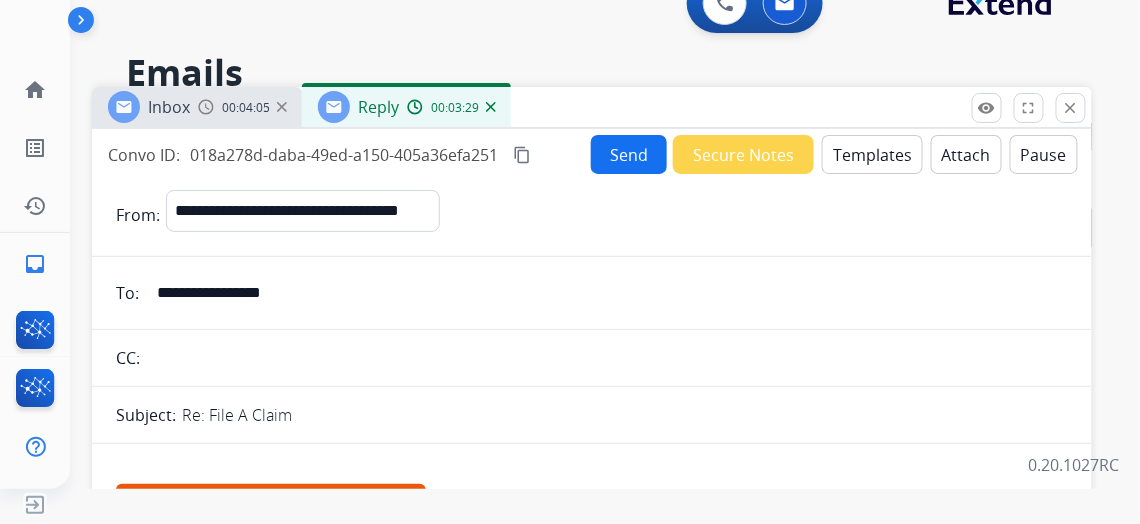 click on "Send" at bounding box center [629, 154] 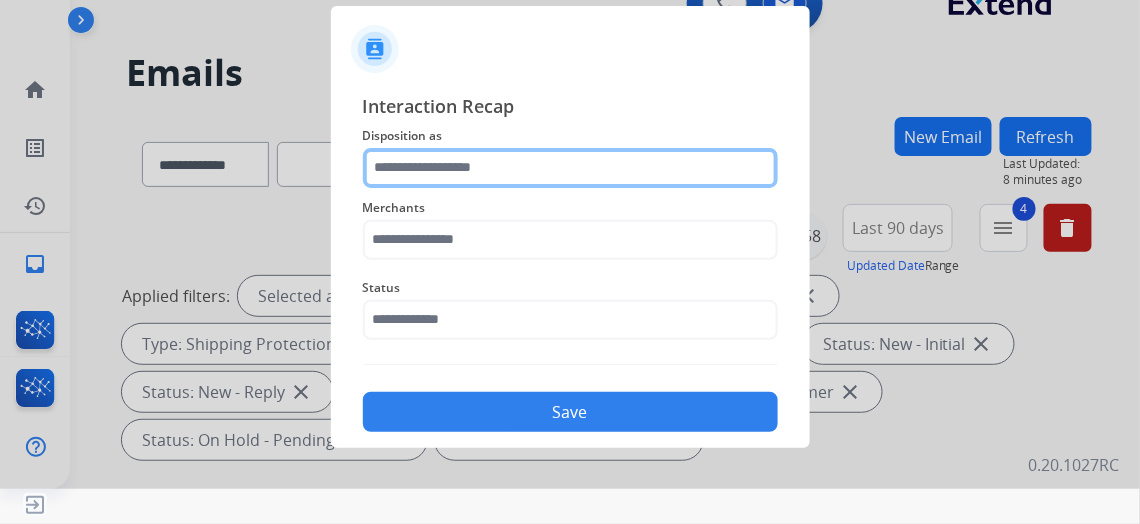 click 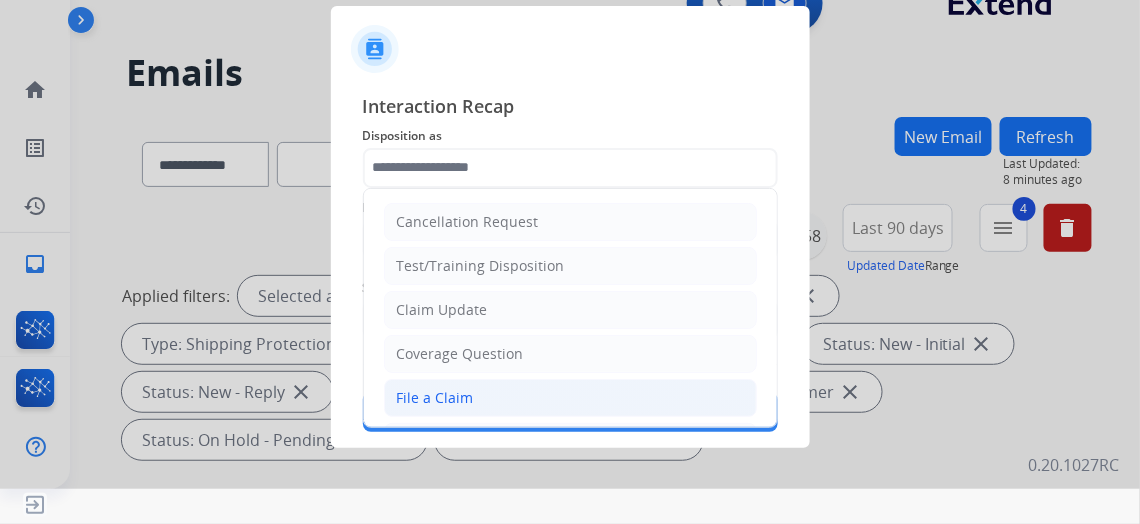 click on "File a Claim" 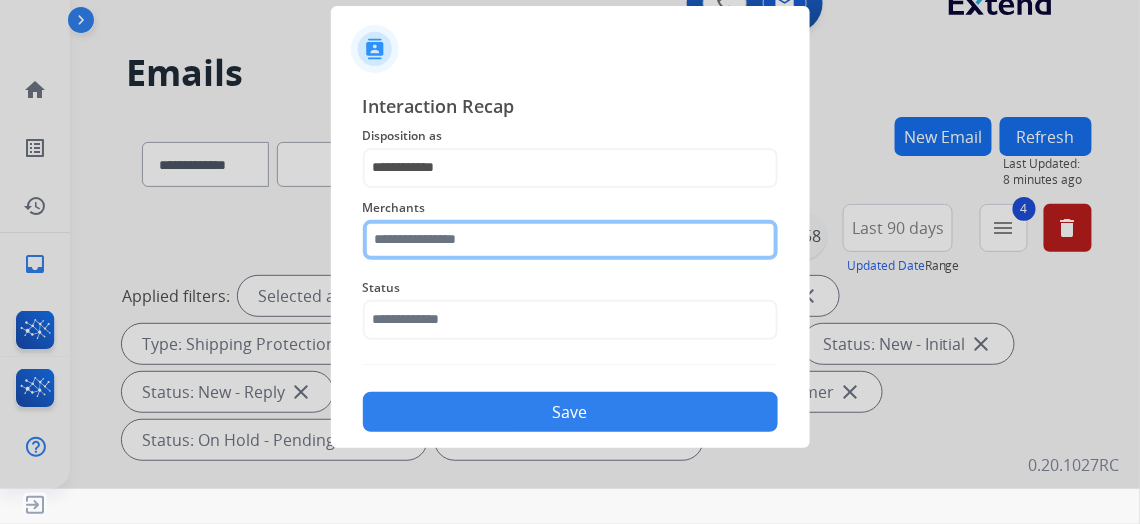 click 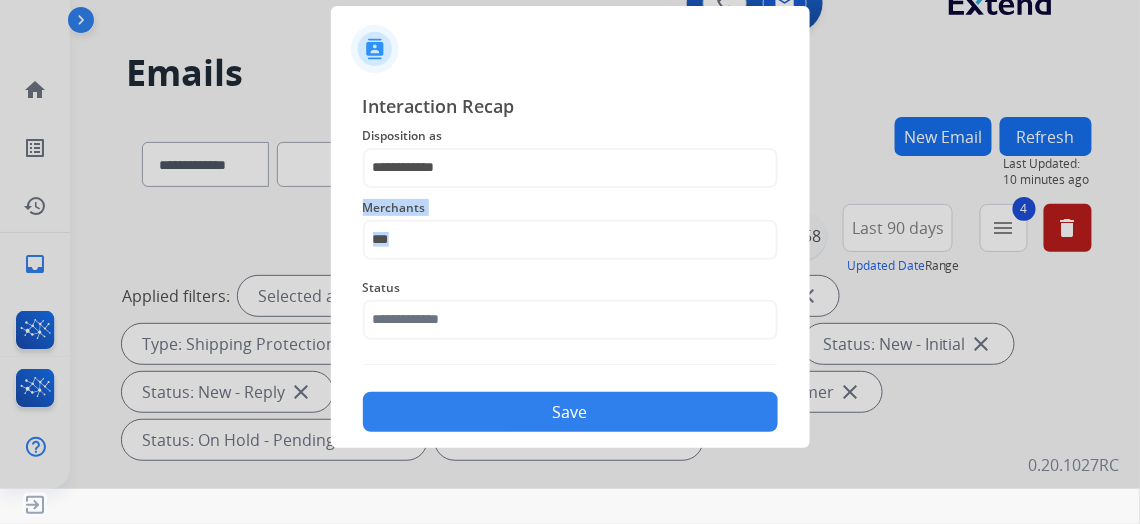 click on "Merchants   ***" 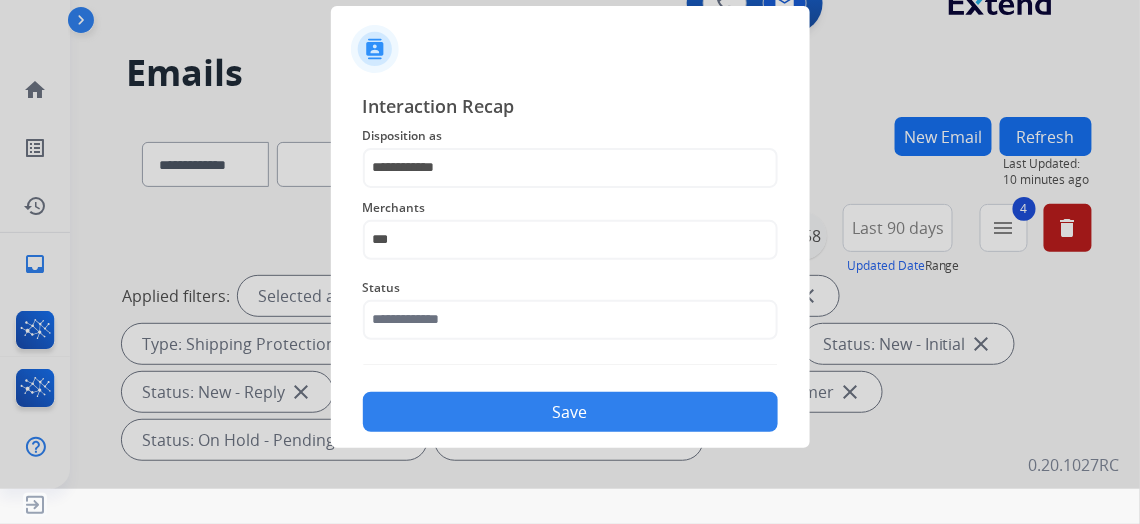 click on "Merchants   ***" 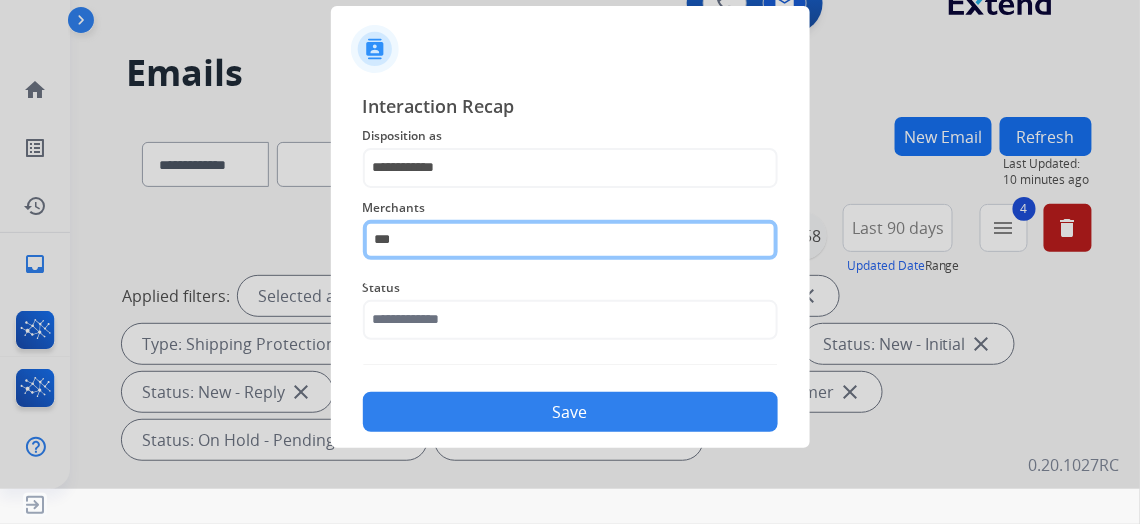 click on "***" 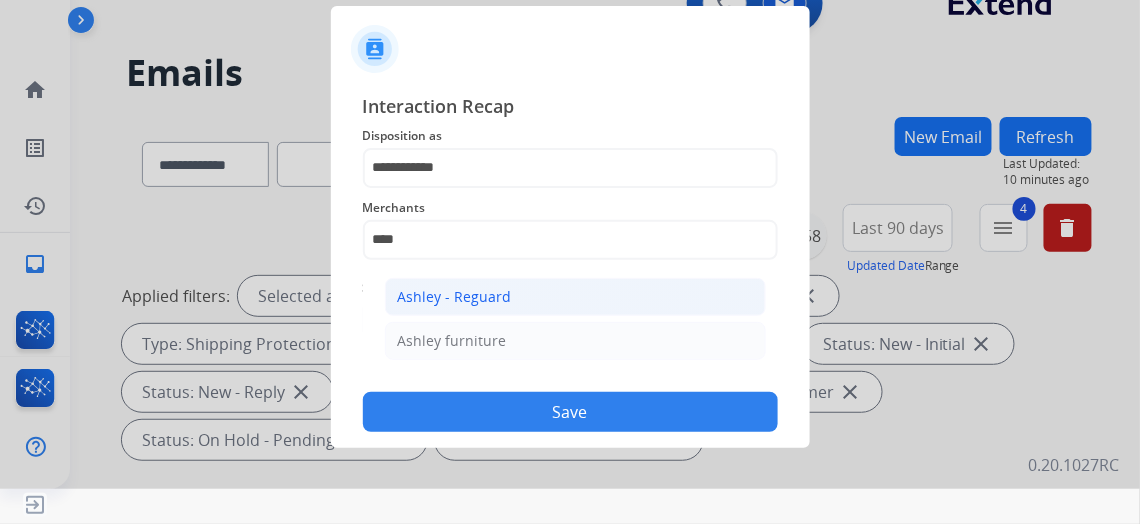 click on "Ashley - Reguard" 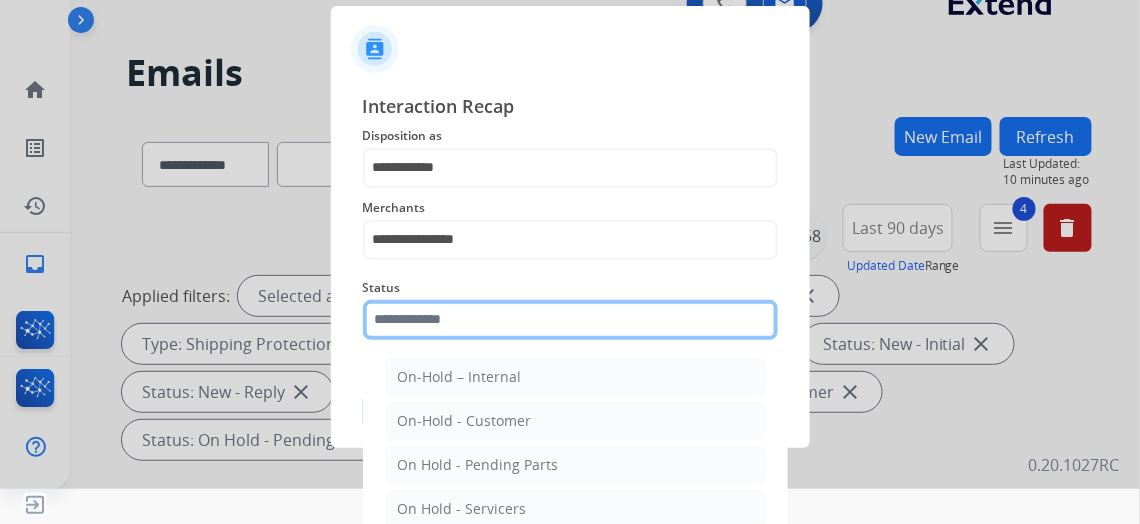 click 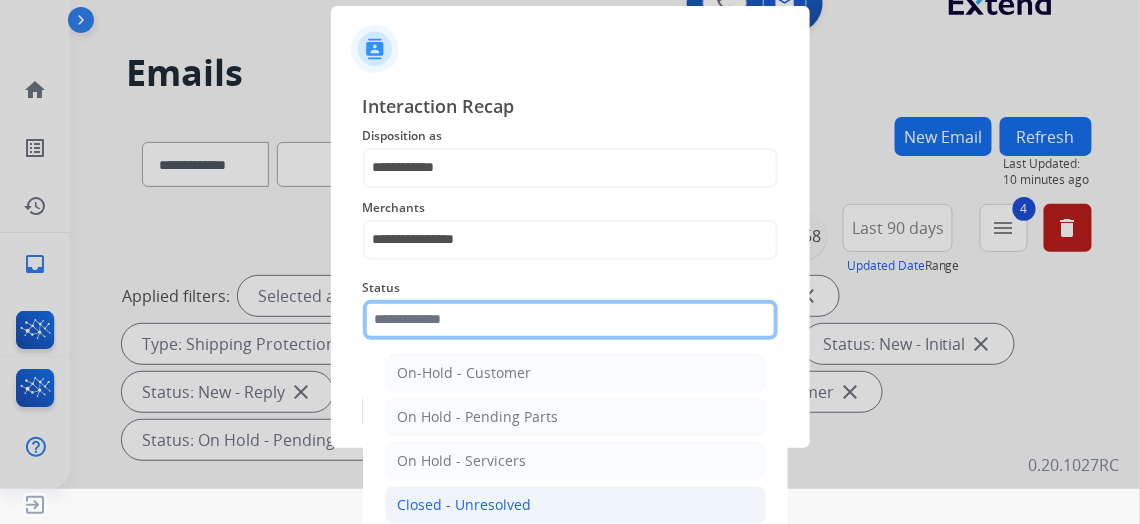 scroll, scrollTop: 112, scrollLeft: 0, axis: vertical 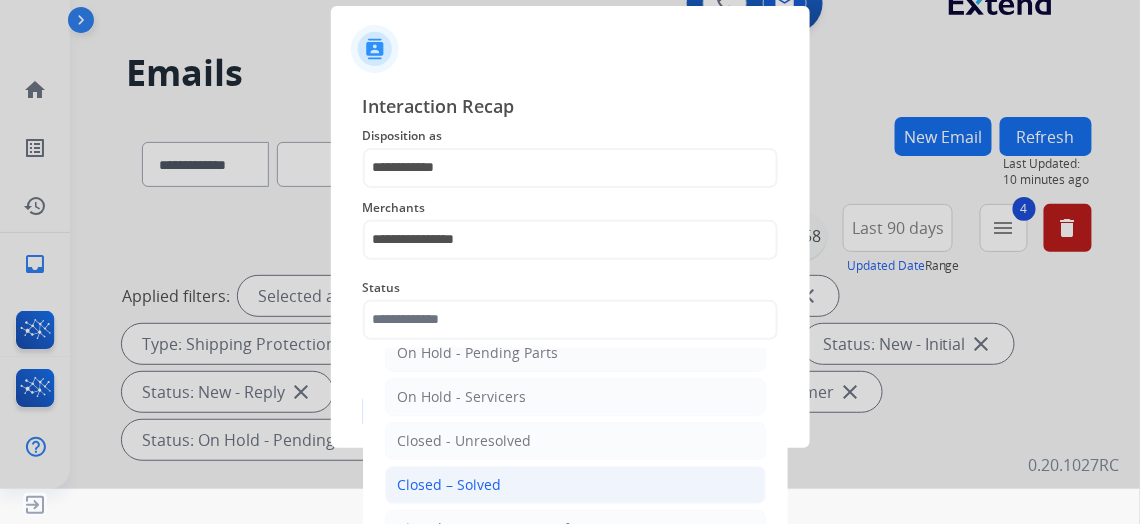 click on "Closed – Solved" 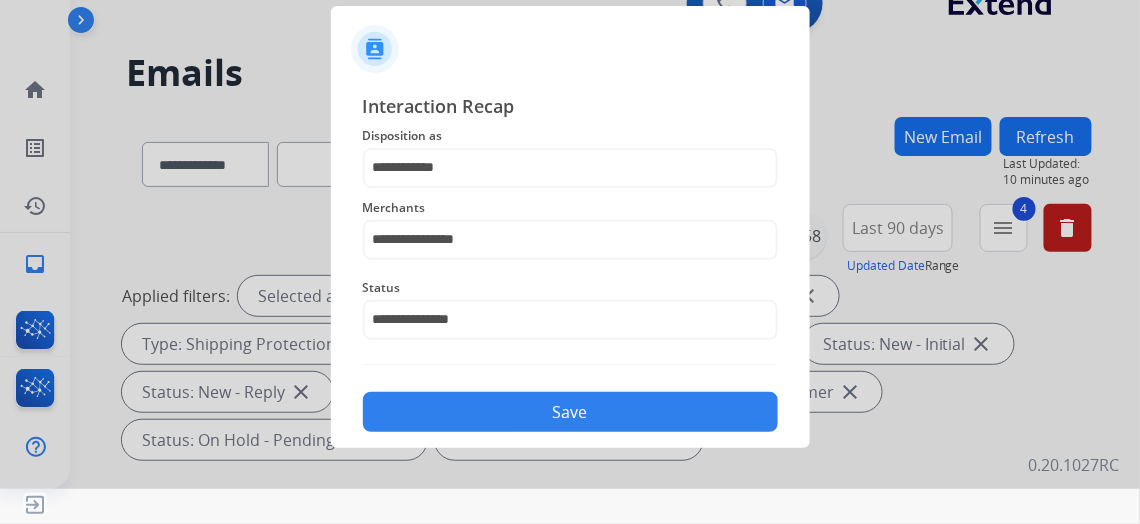 click on "Save" 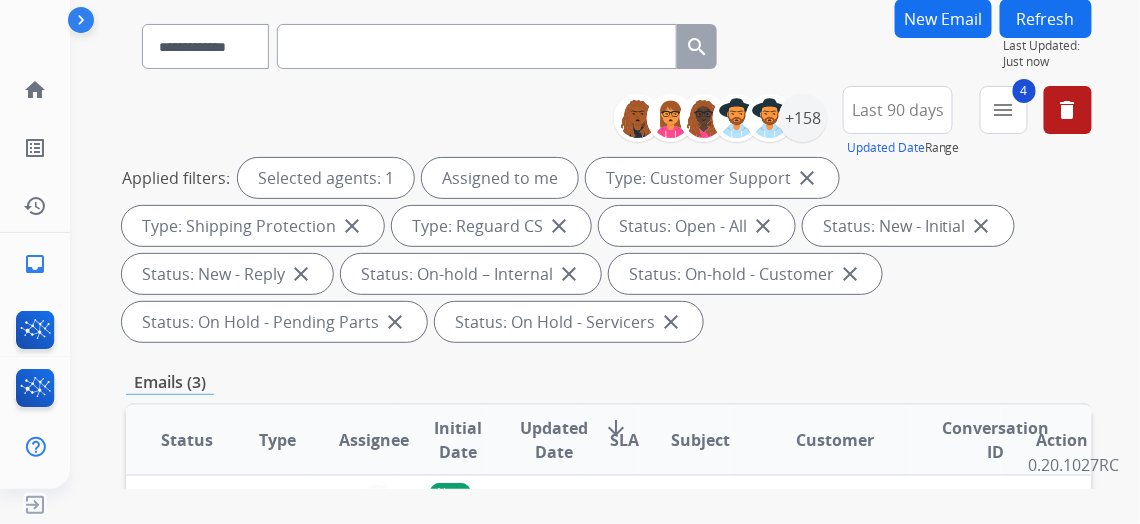 scroll, scrollTop: 90, scrollLeft: 0, axis: vertical 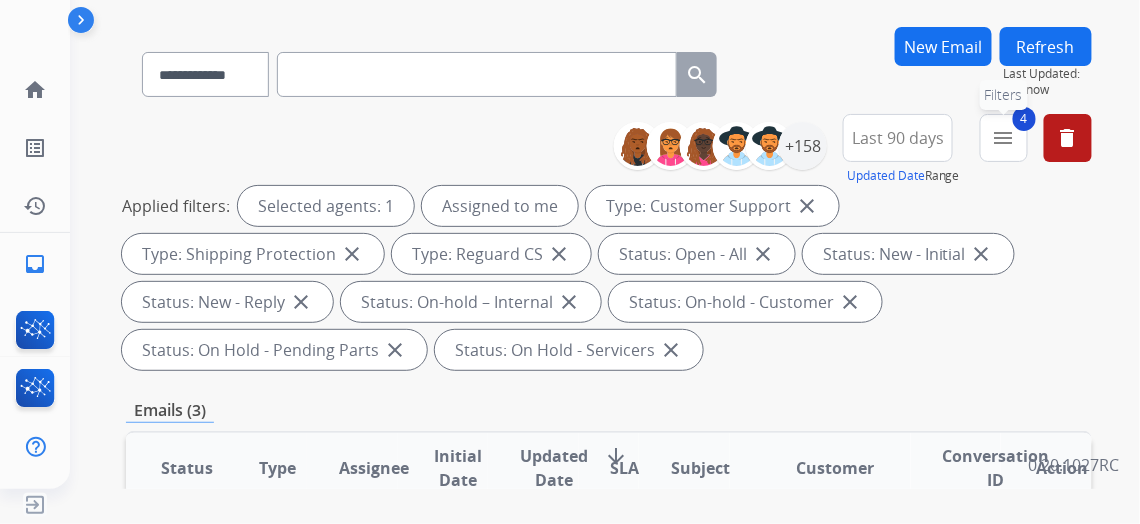 click on "4 menu  Filters" at bounding box center (1004, 138) 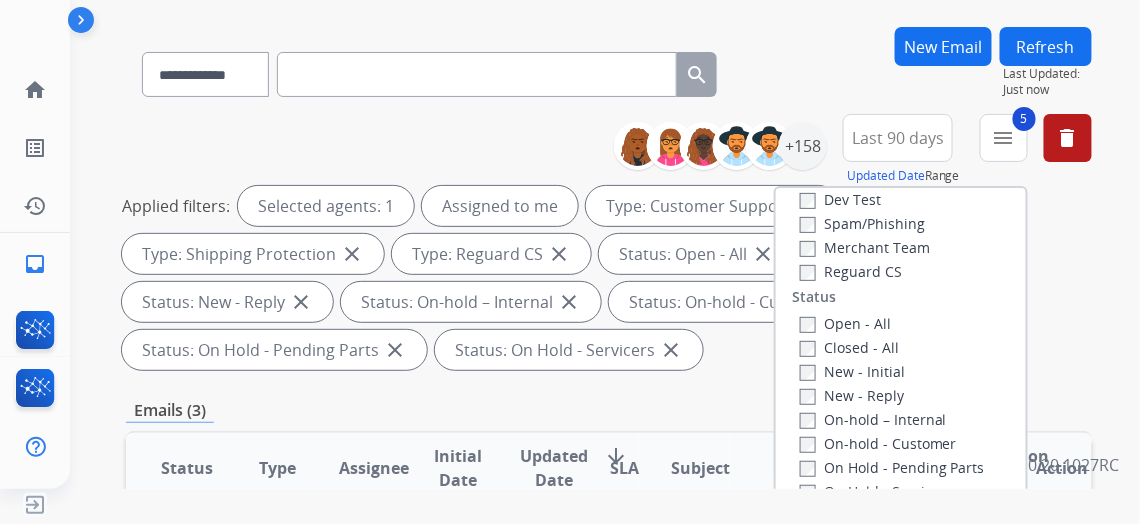 click on "Open - All" at bounding box center (905, 323) 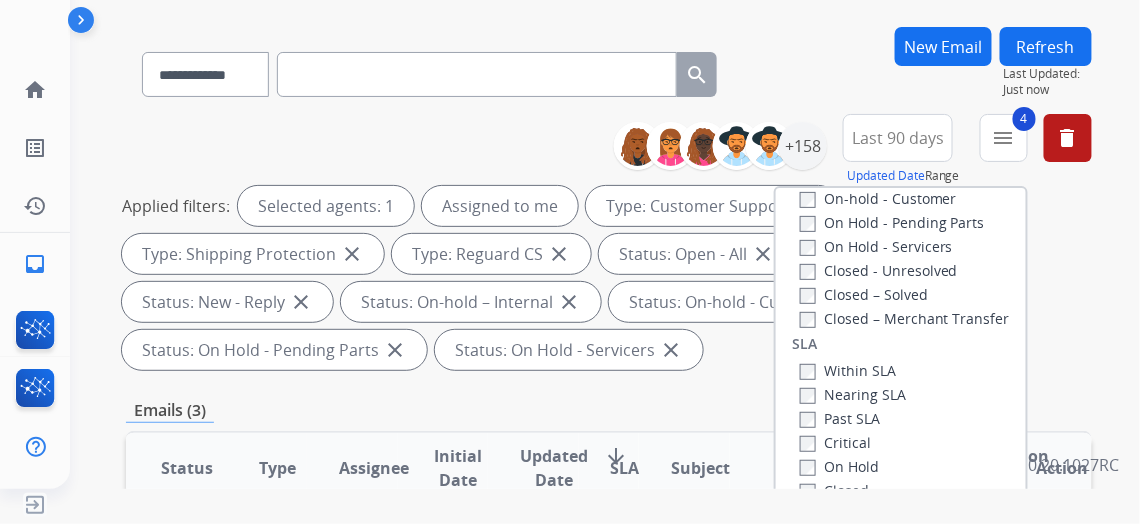 scroll, scrollTop: 454, scrollLeft: 0, axis: vertical 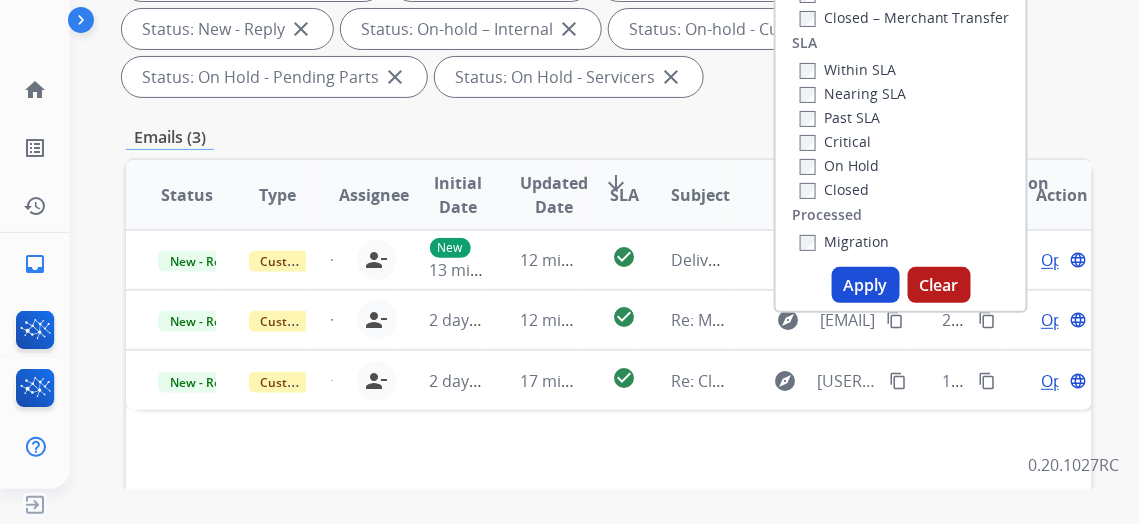 click on "Apply" at bounding box center [866, 285] 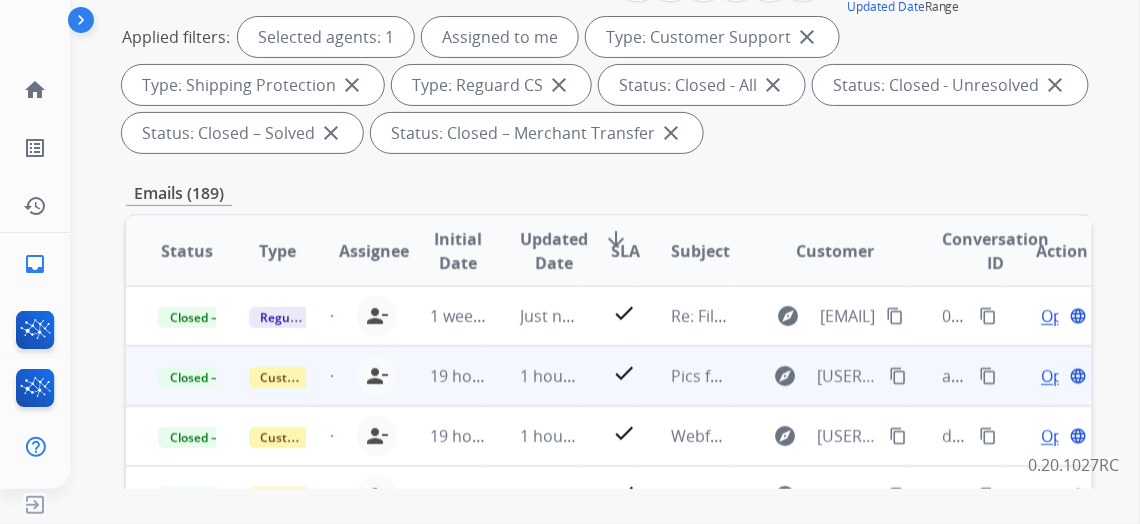 scroll, scrollTop: 272, scrollLeft: 0, axis: vertical 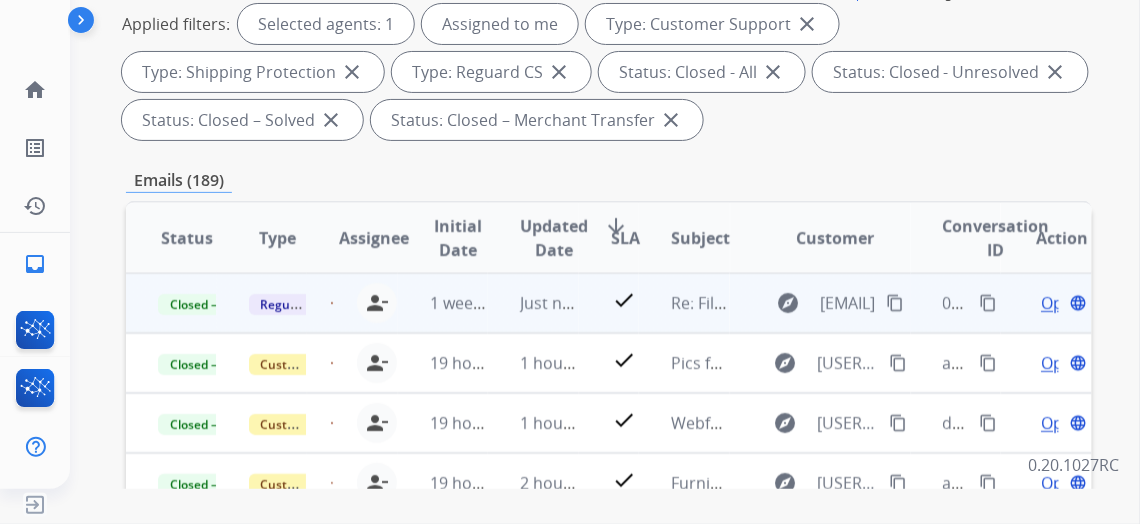 drag, startPoint x: 988, startPoint y: 296, endPoint x: 1007, endPoint y: 286, distance: 21.470911 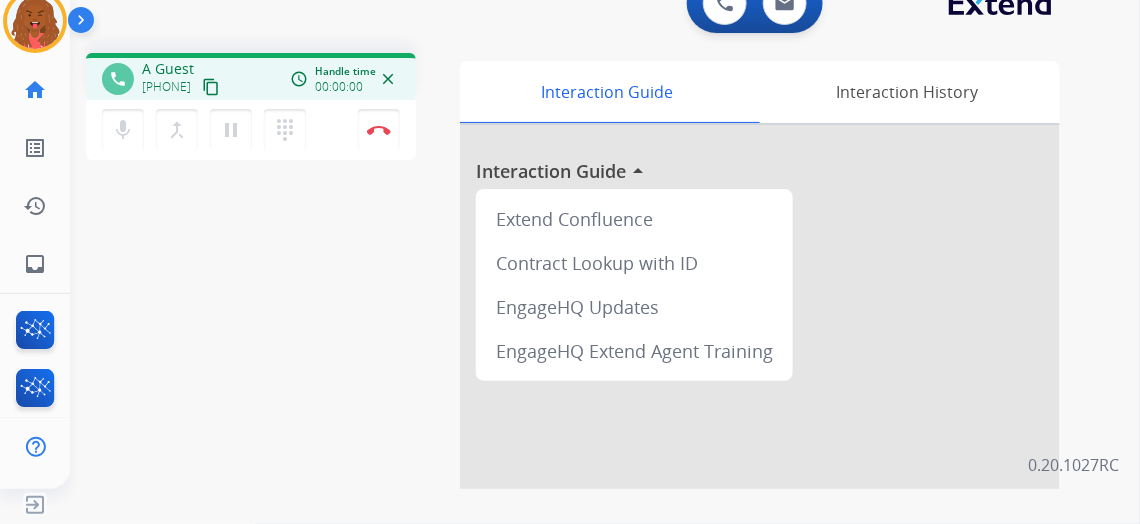 scroll, scrollTop: 0, scrollLeft: 0, axis: both 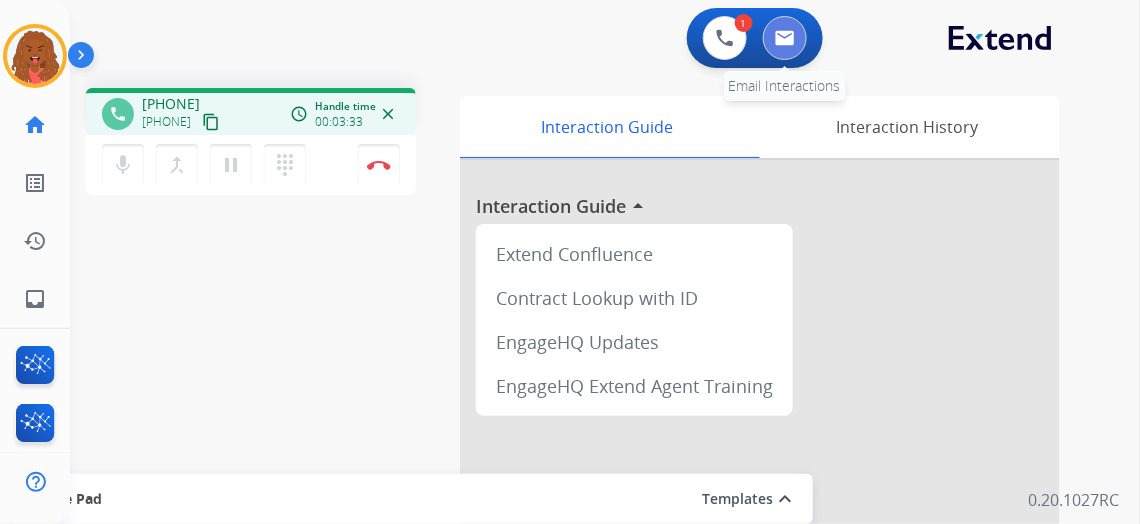 click at bounding box center (785, 38) 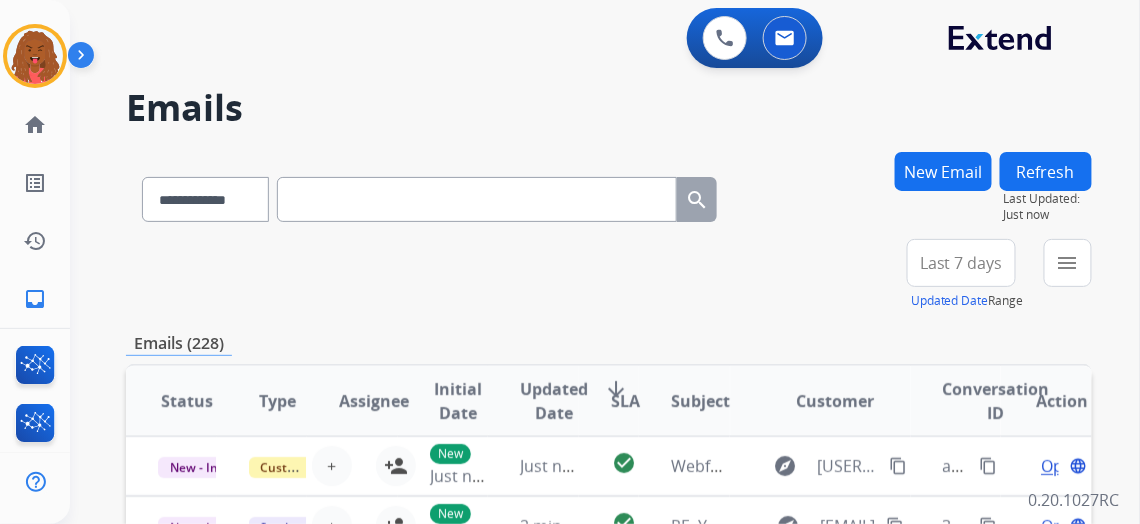 click on "Last 7 days" at bounding box center [961, 263] 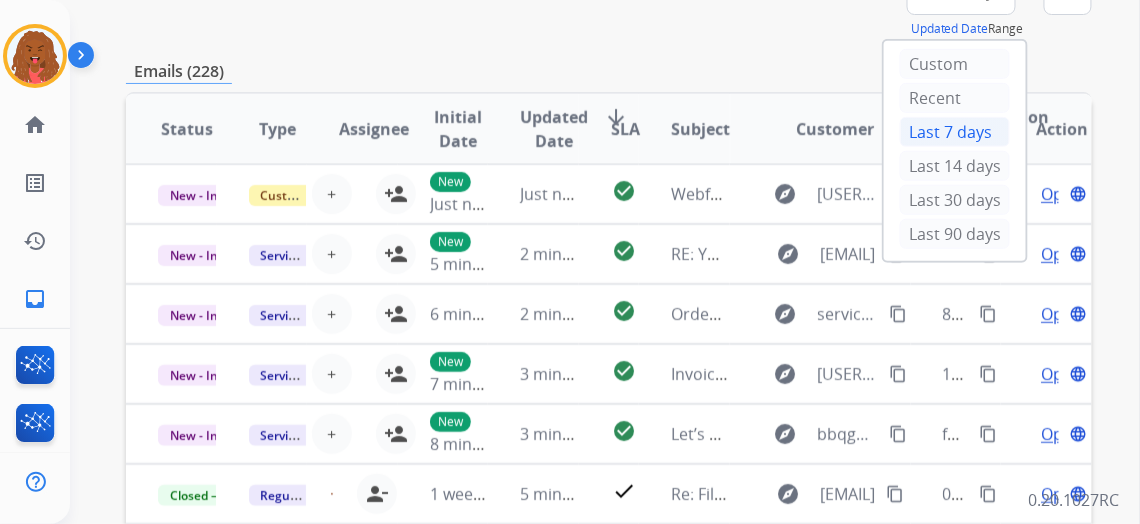 scroll, scrollTop: 272, scrollLeft: 0, axis: vertical 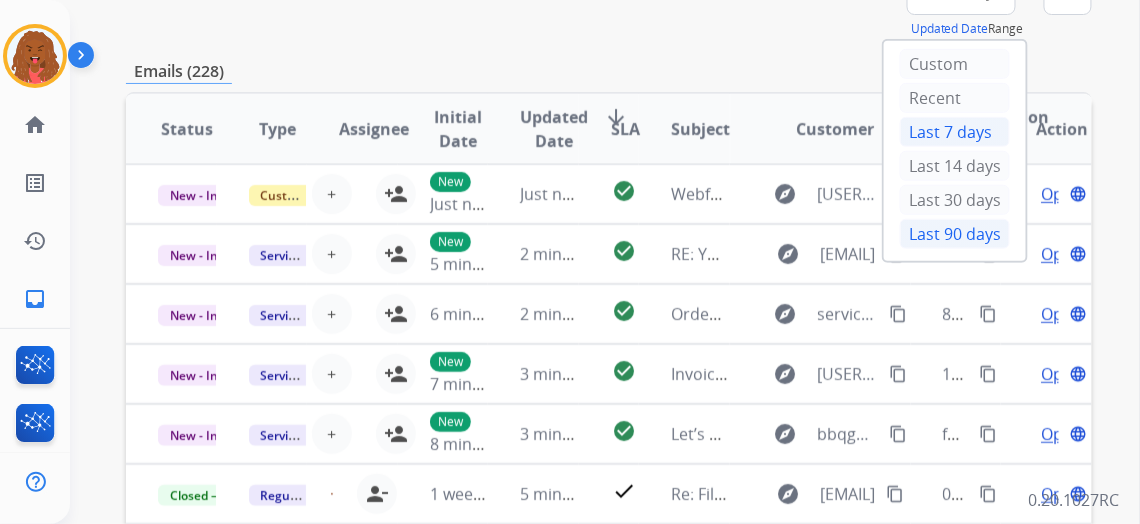 click on "Last 90 days" at bounding box center (955, 234) 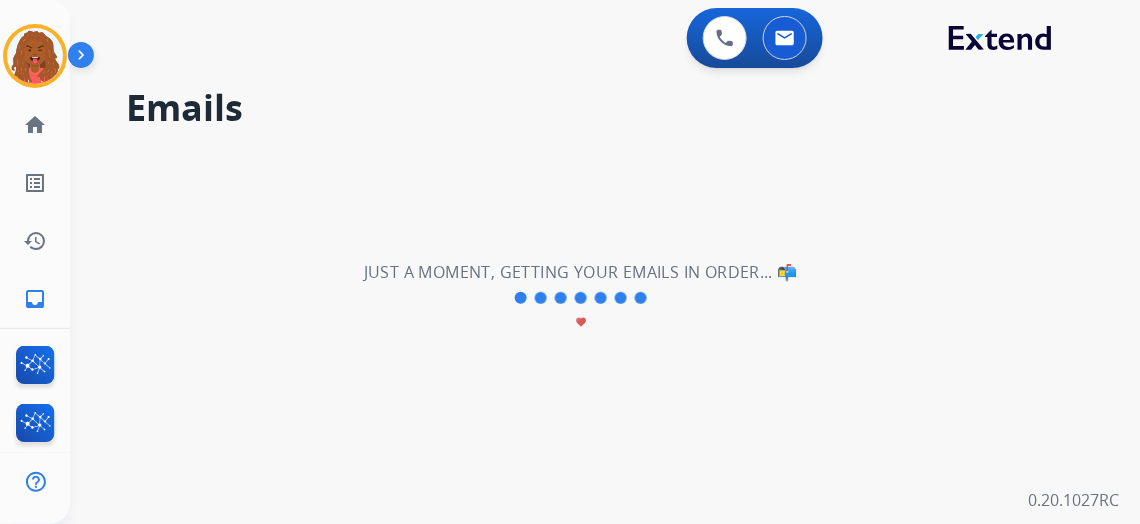 scroll, scrollTop: 0, scrollLeft: 0, axis: both 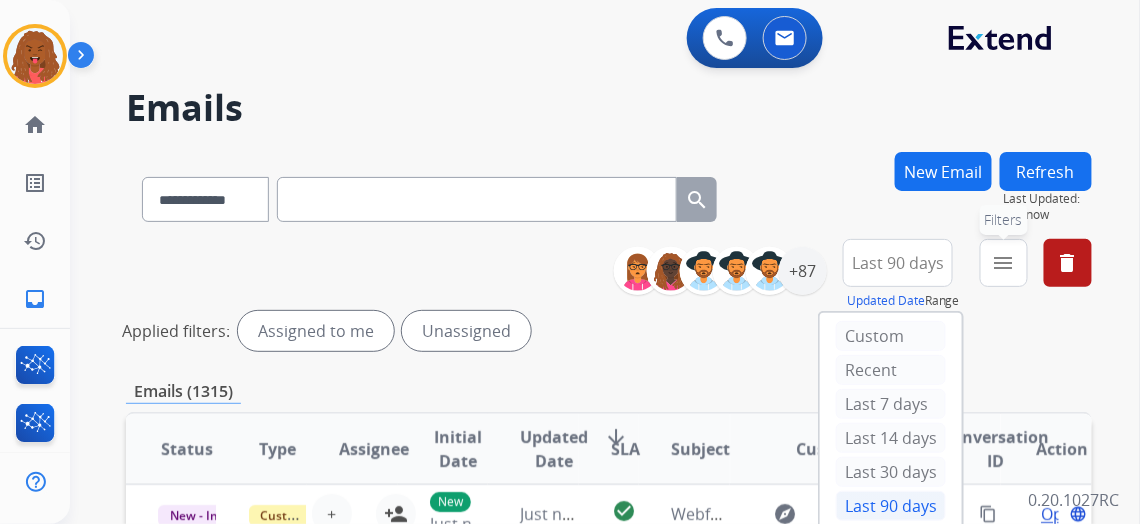 click on "menu" at bounding box center (1004, 263) 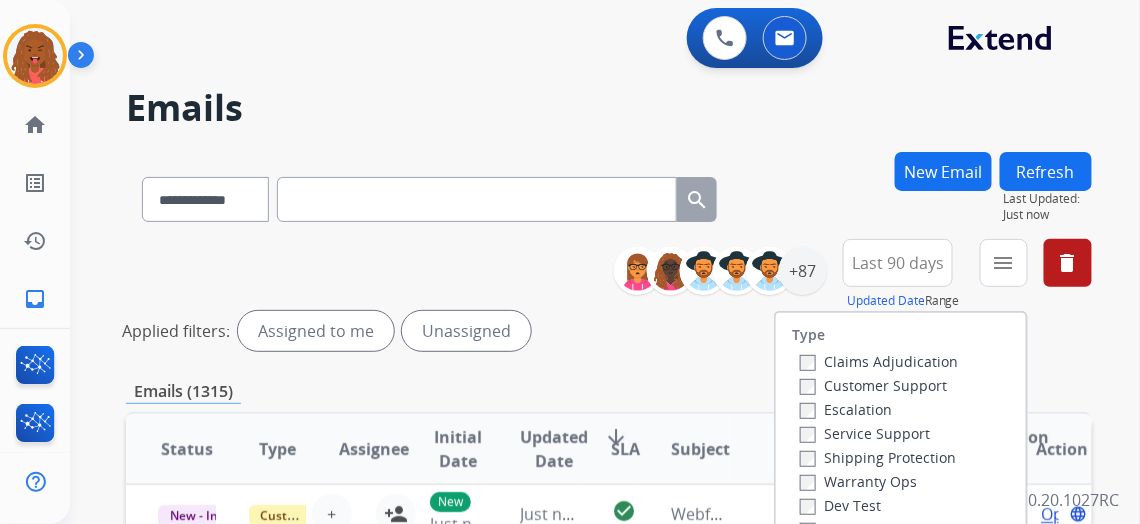 drag, startPoint x: 865, startPoint y: 188, endPoint x: 912, endPoint y: 176, distance: 48.507732 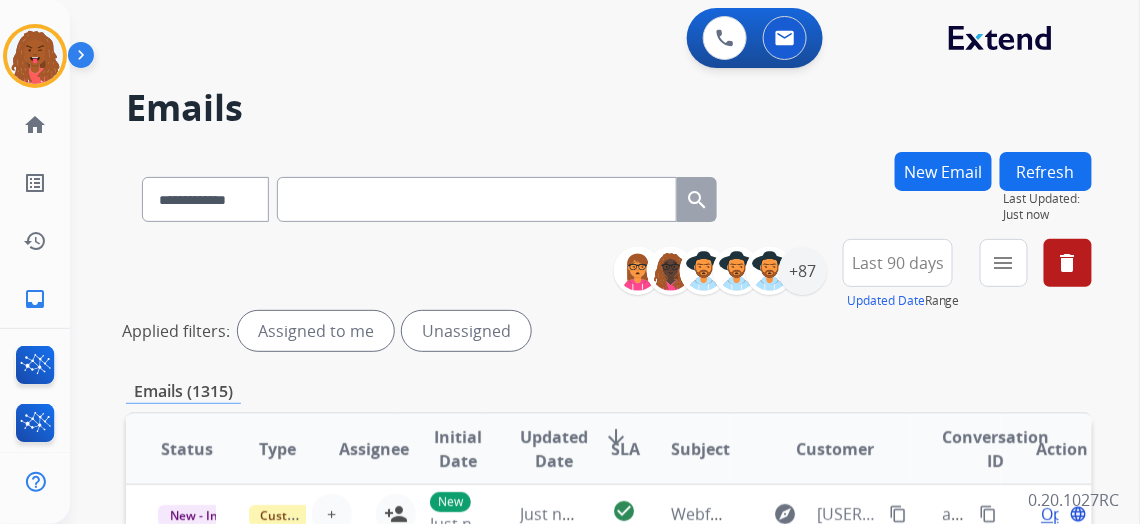 click on "New Email" at bounding box center [943, 171] 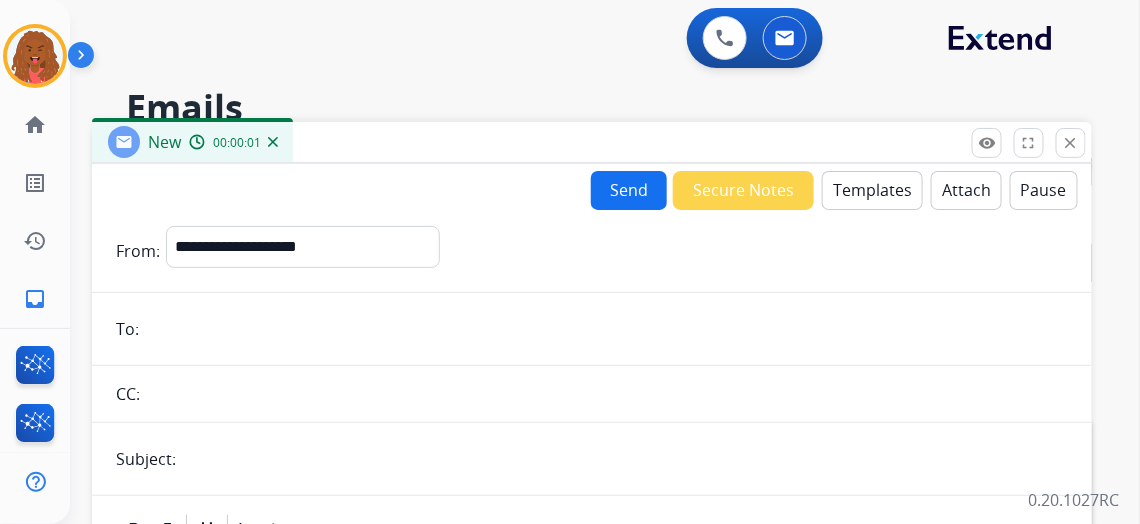 drag, startPoint x: 194, startPoint y: 318, endPoint x: 204, endPoint y: 315, distance: 10.440307 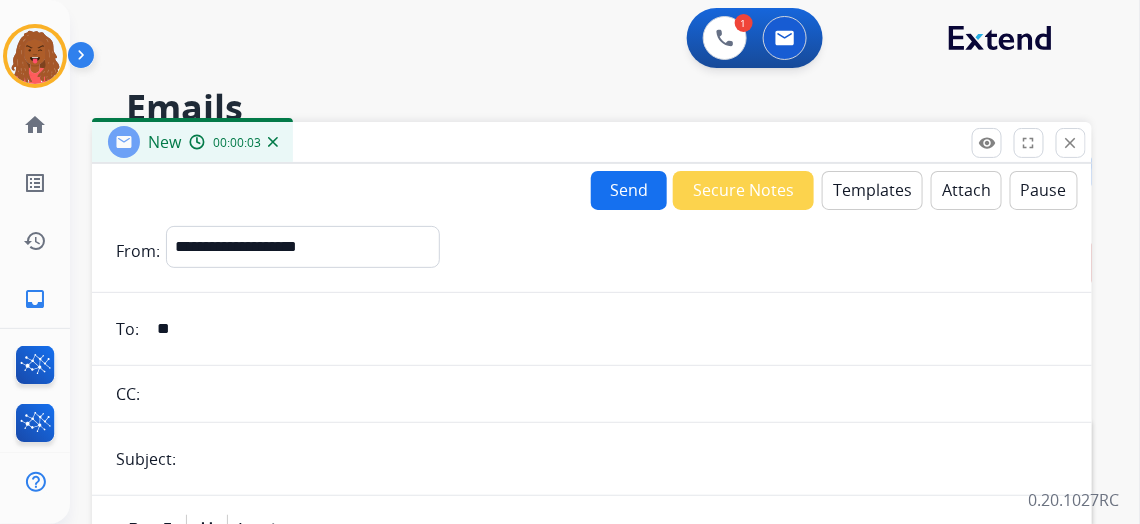 type on "*" 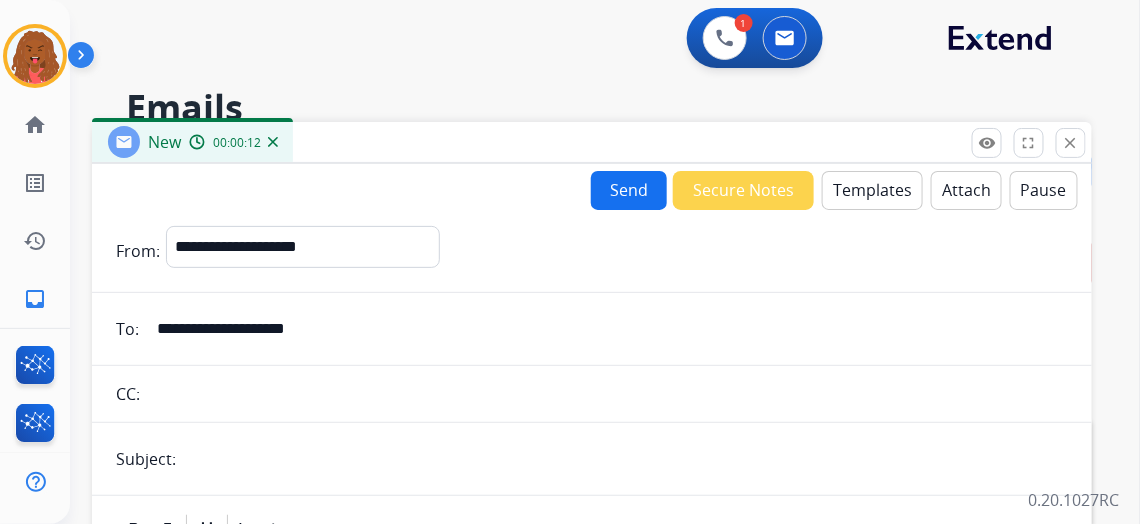 type on "**********" 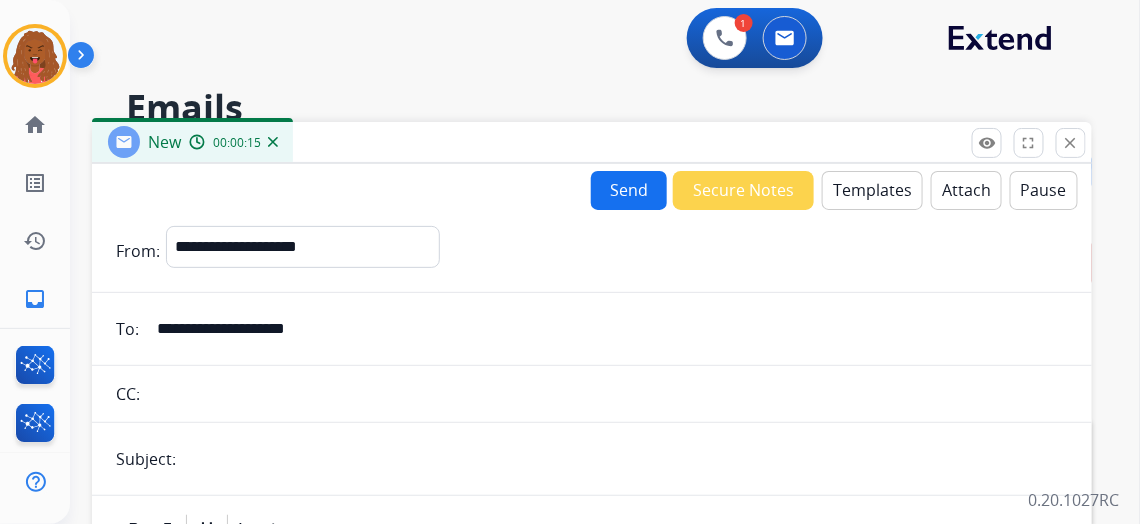 click on "Templates" at bounding box center (872, 190) 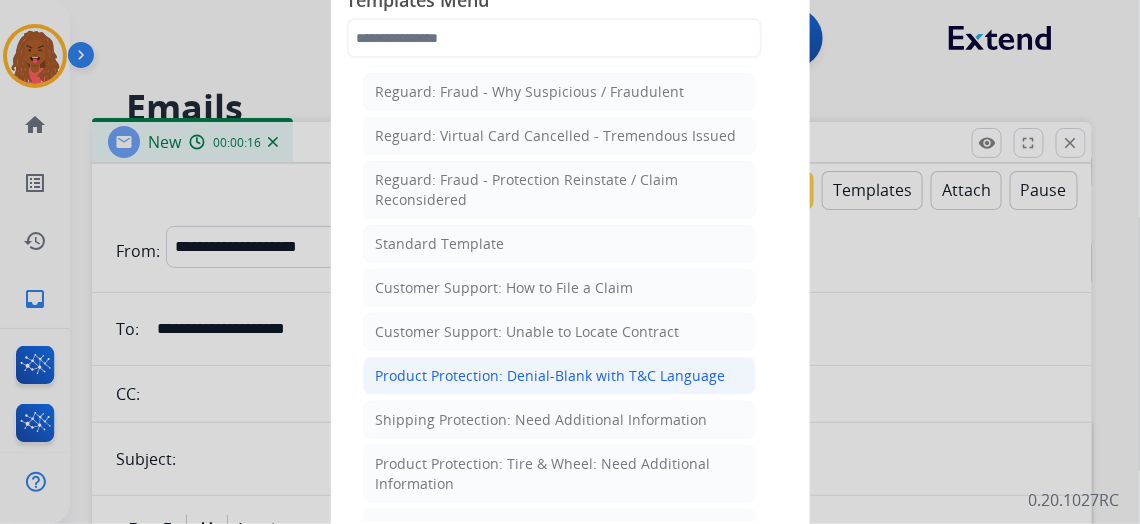 scroll, scrollTop: 181, scrollLeft: 0, axis: vertical 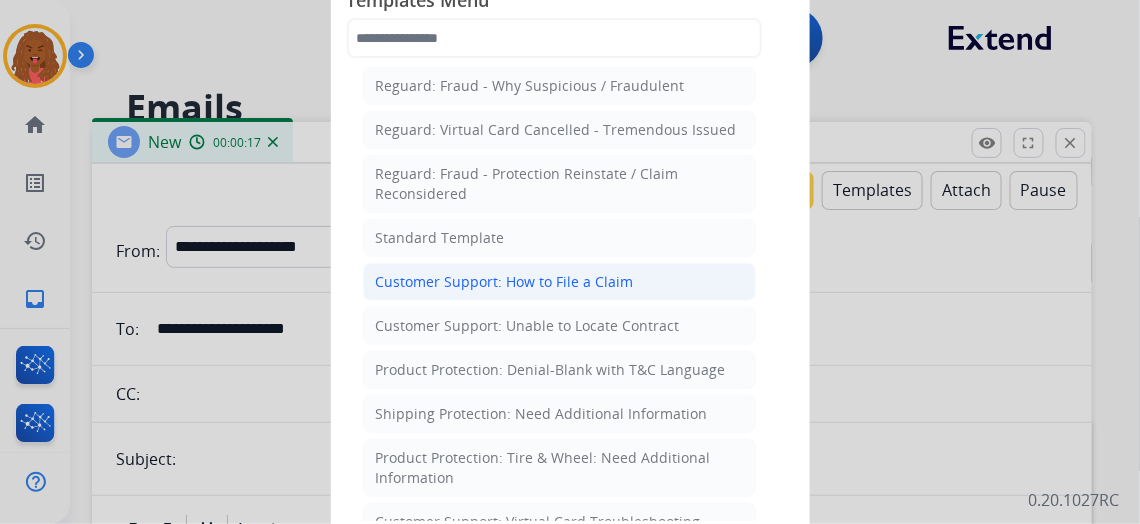 click on "Customer Support: How to File a Claim" 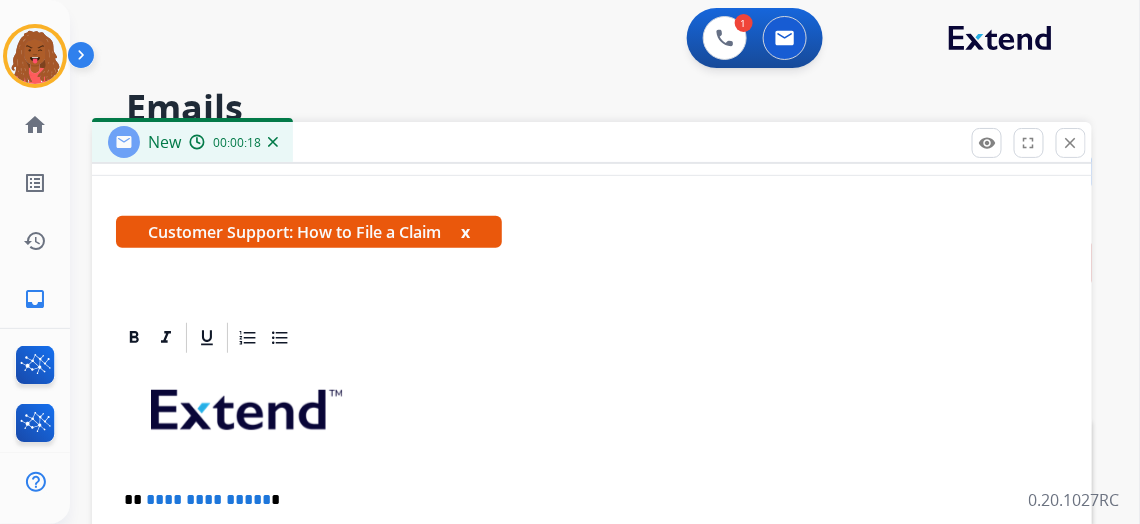 scroll, scrollTop: 343, scrollLeft: 0, axis: vertical 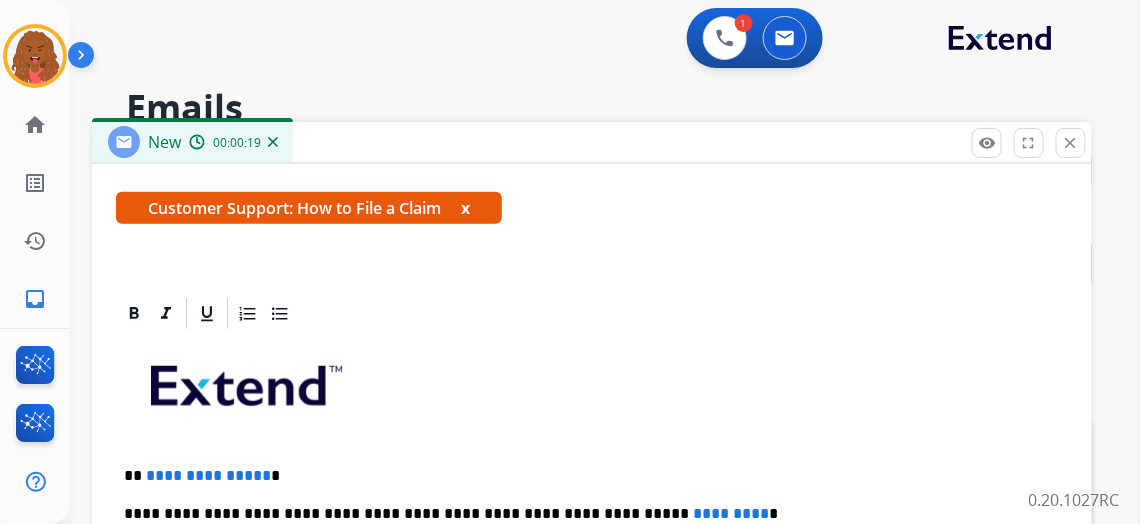 drag, startPoint x: 275, startPoint y: 472, endPoint x: 286, endPoint y: 472, distance: 11 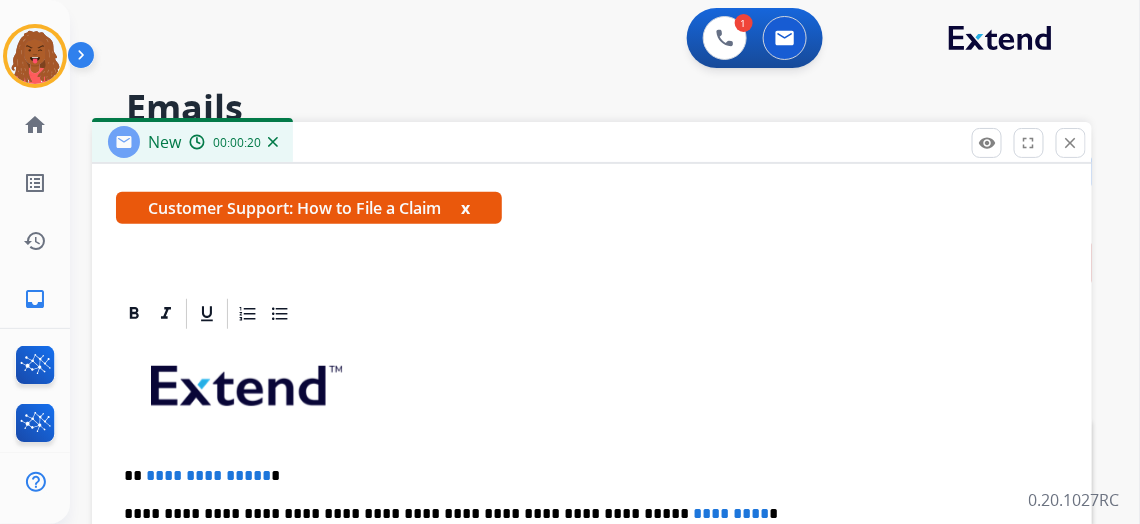 type 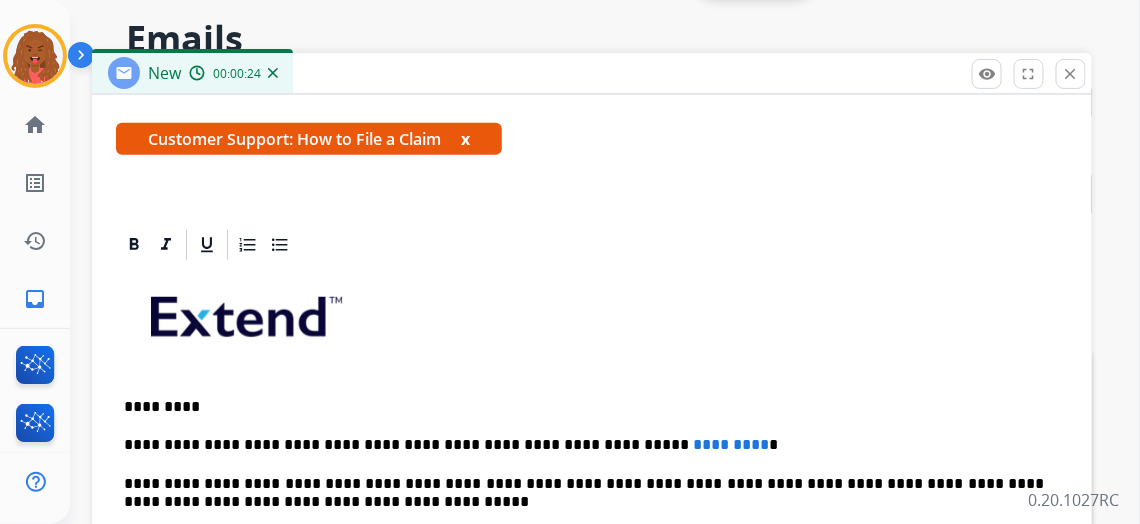 scroll, scrollTop: 181, scrollLeft: 0, axis: vertical 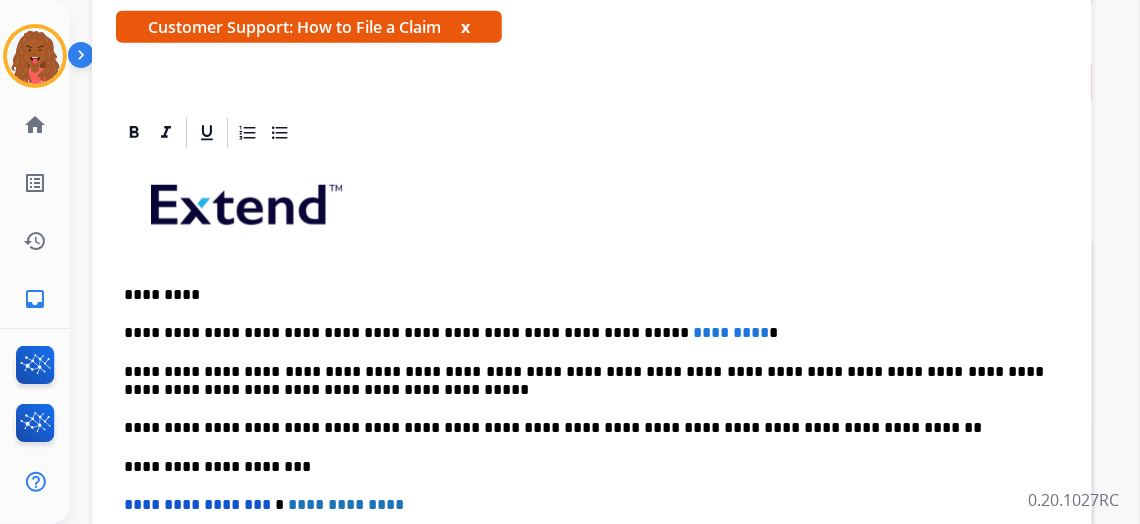 drag, startPoint x: 685, startPoint y: 318, endPoint x: 715, endPoint y: 369, distance: 59.16925 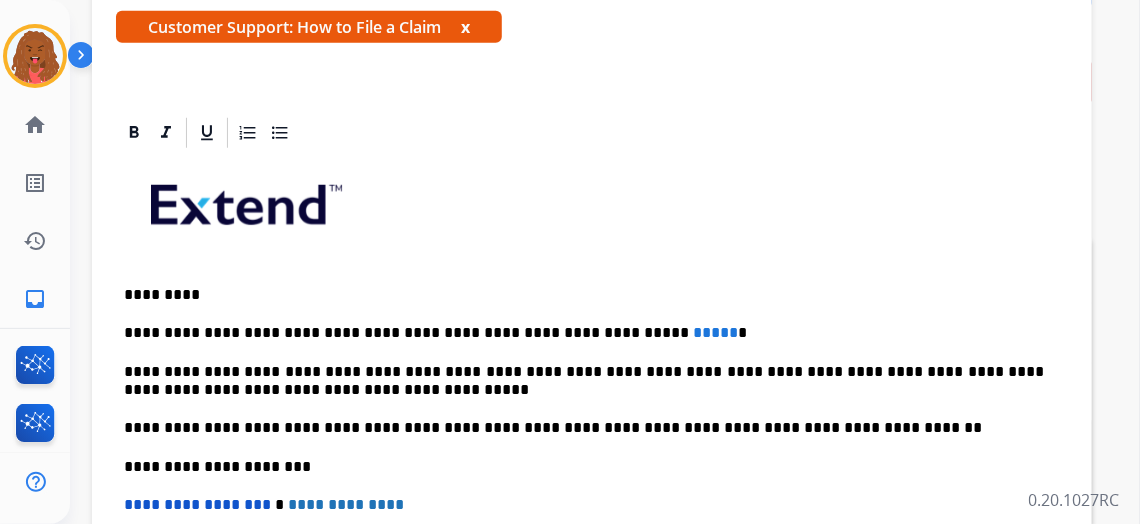 click on "**********" at bounding box center [584, 333] 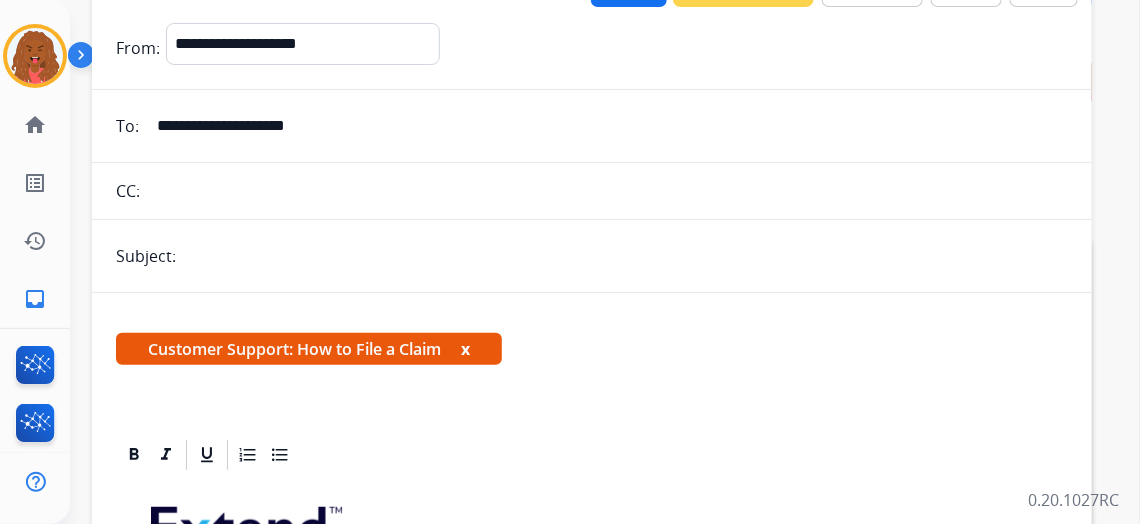 scroll, scrollTop: 0, scrollLeft: 0, axis: both 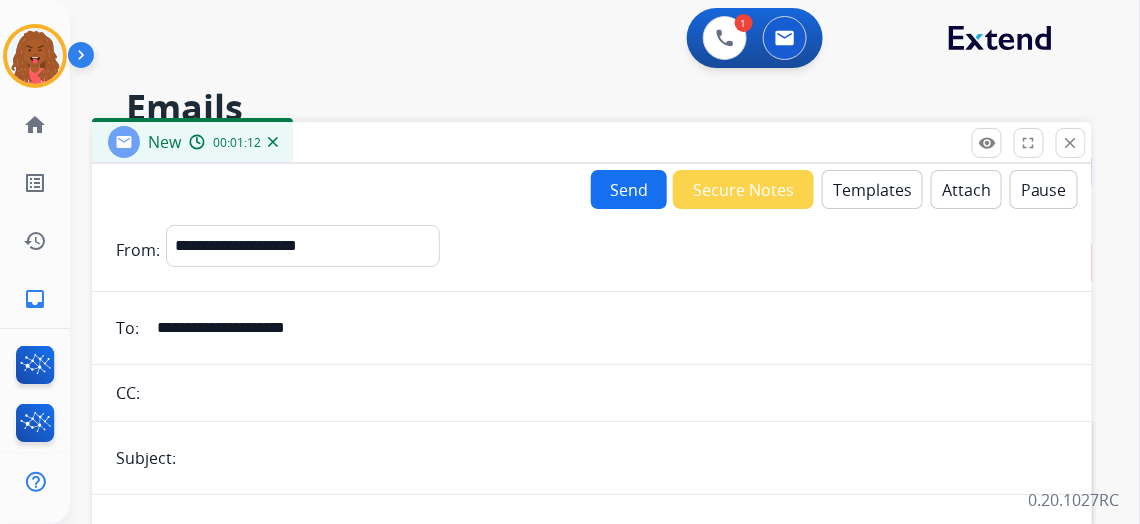 click on "Send" at bounding box center [629, 189] 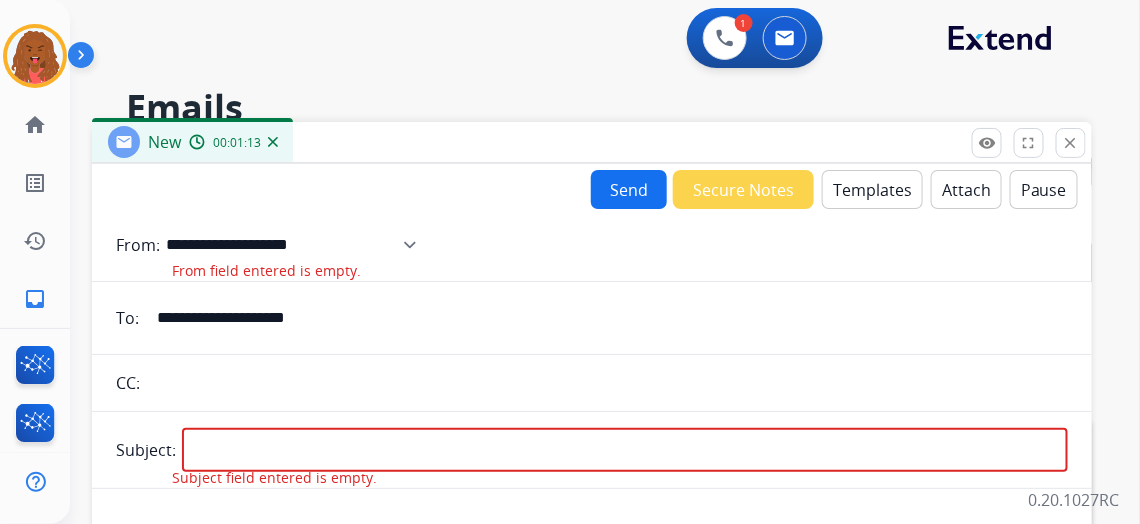 click on "**********" at bounding box center (298, 245) 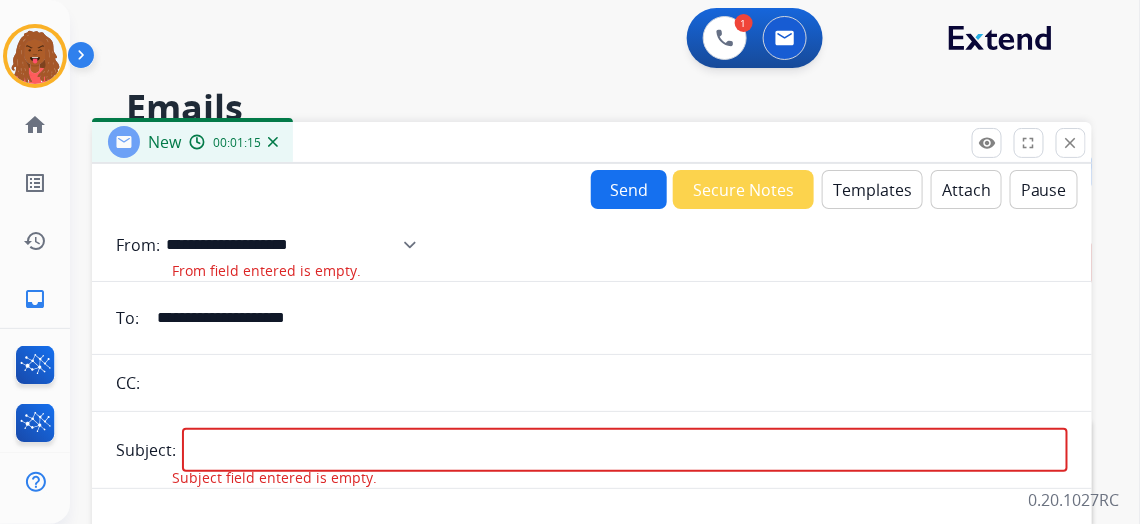select on "**********" 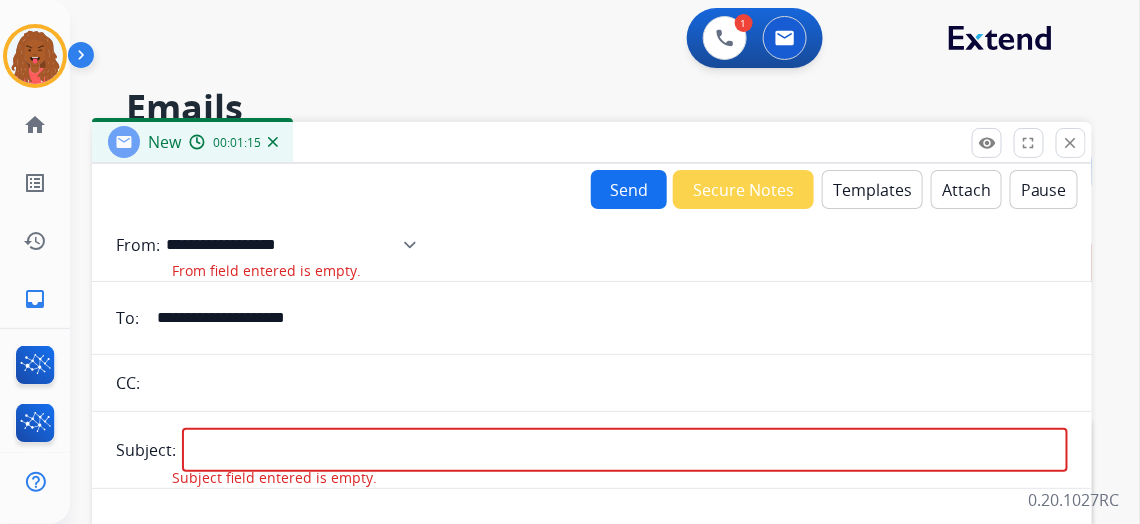 click on "**********" at bounding box center (298, 245) 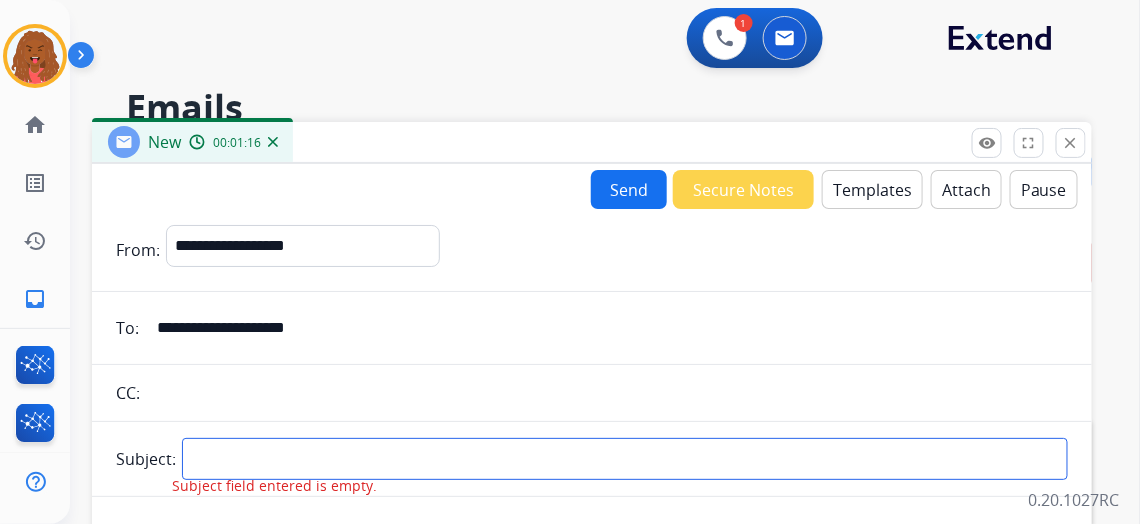 click at bounding box center [625, 459] 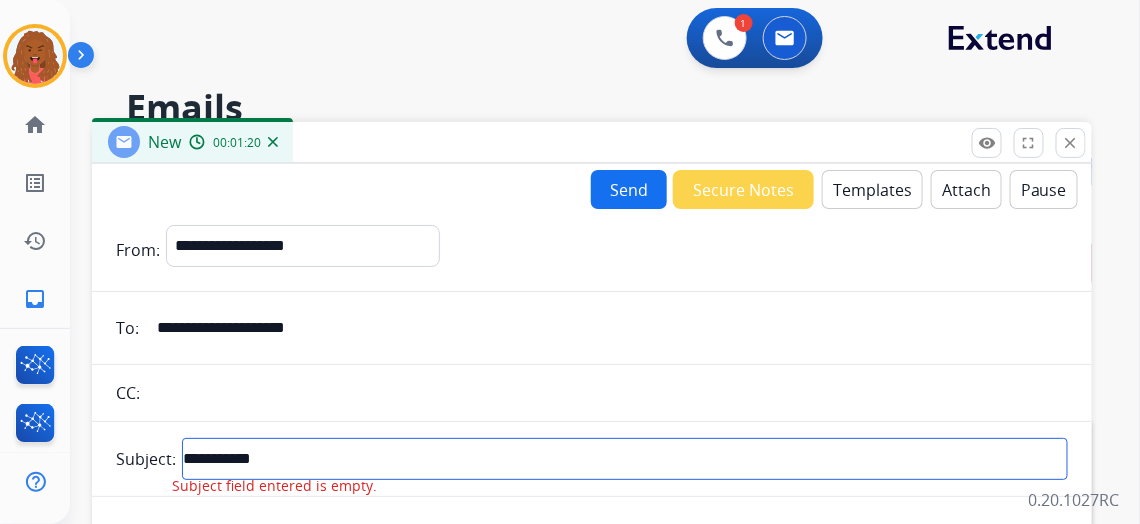 type on "**********" 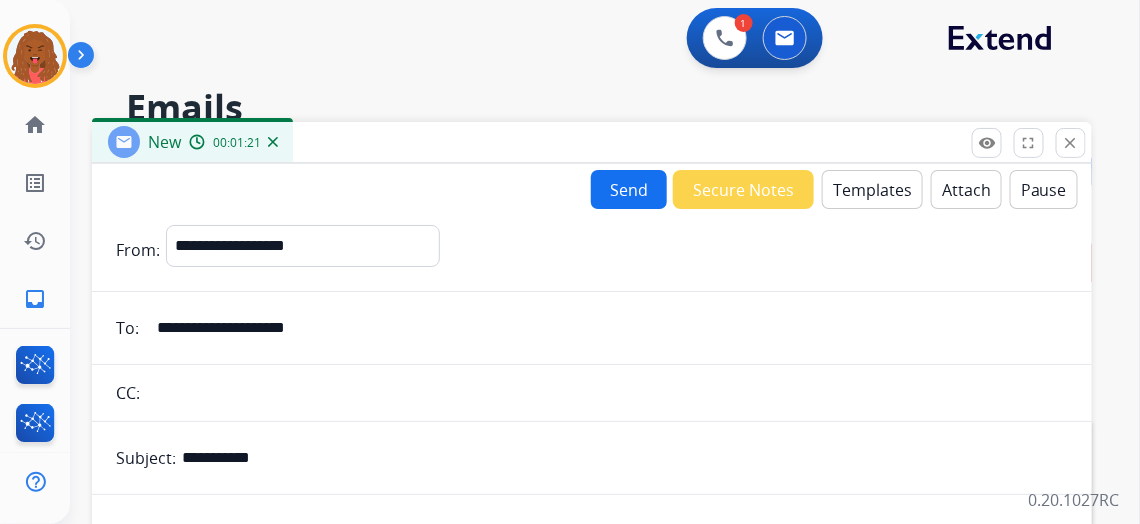 click on "Send" at bounding box center (629, 189) 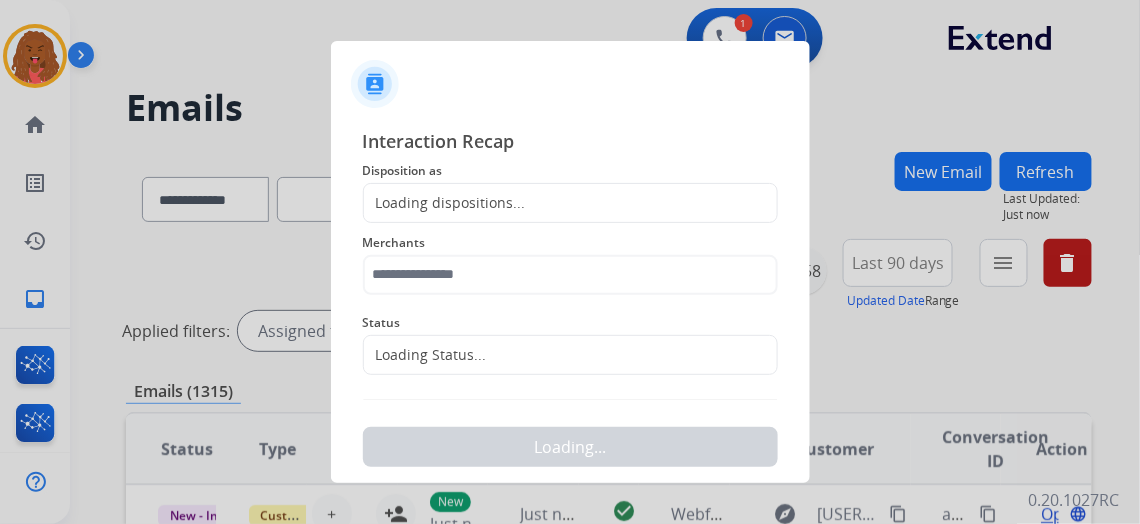 click on "Disposition as" 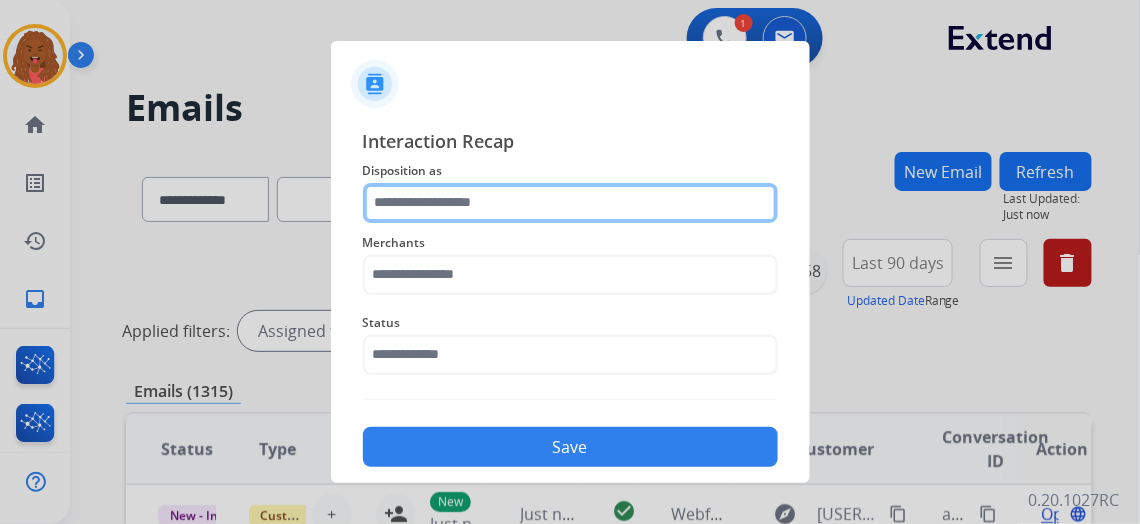 click 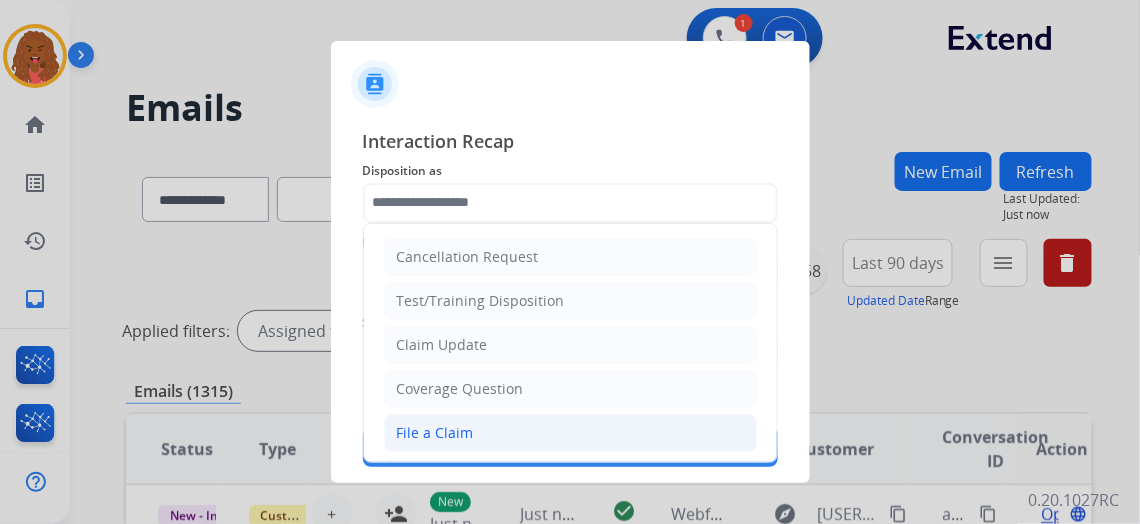 click on "File a Claim" 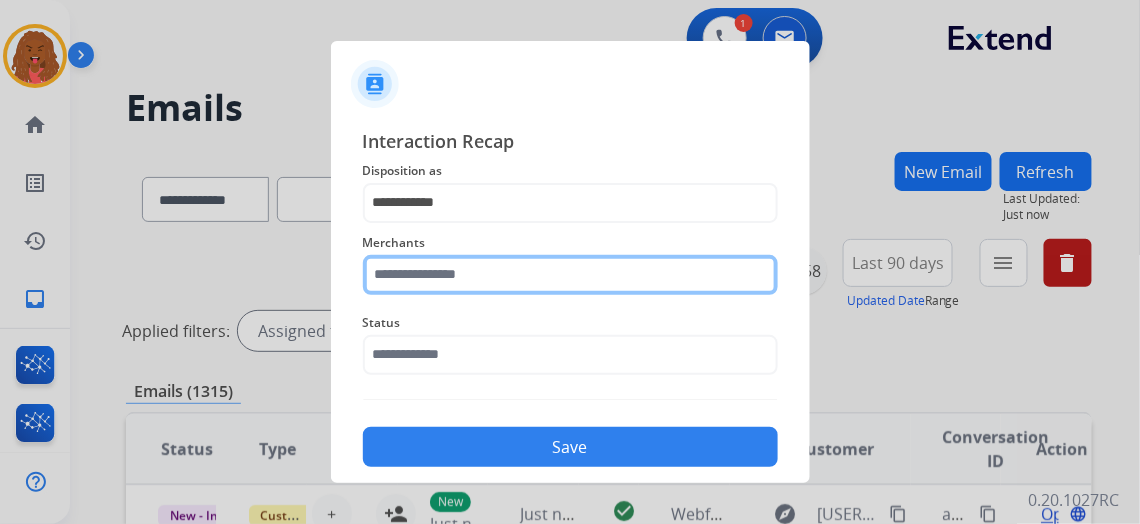 click 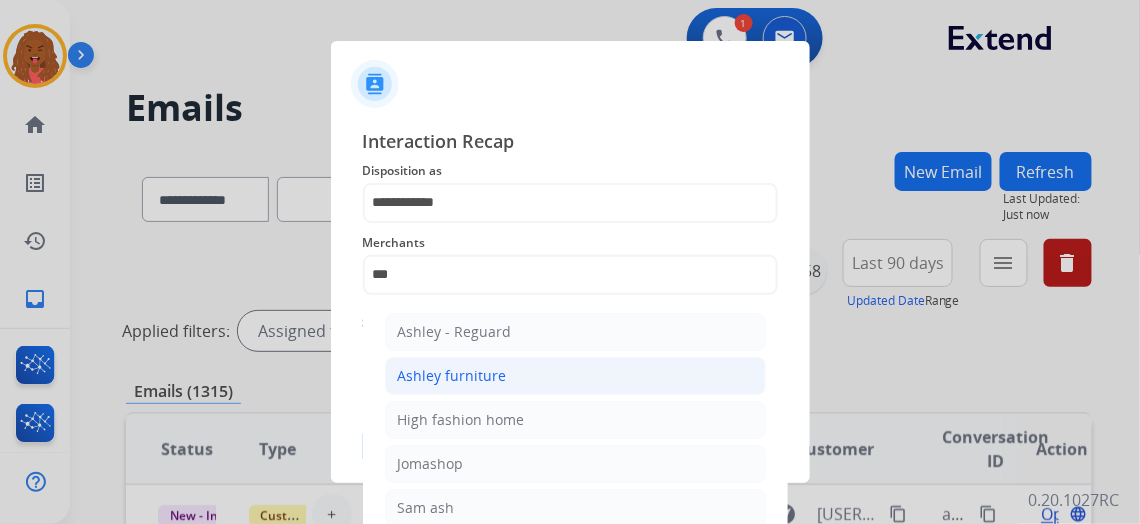 click on "Ashley furniture" 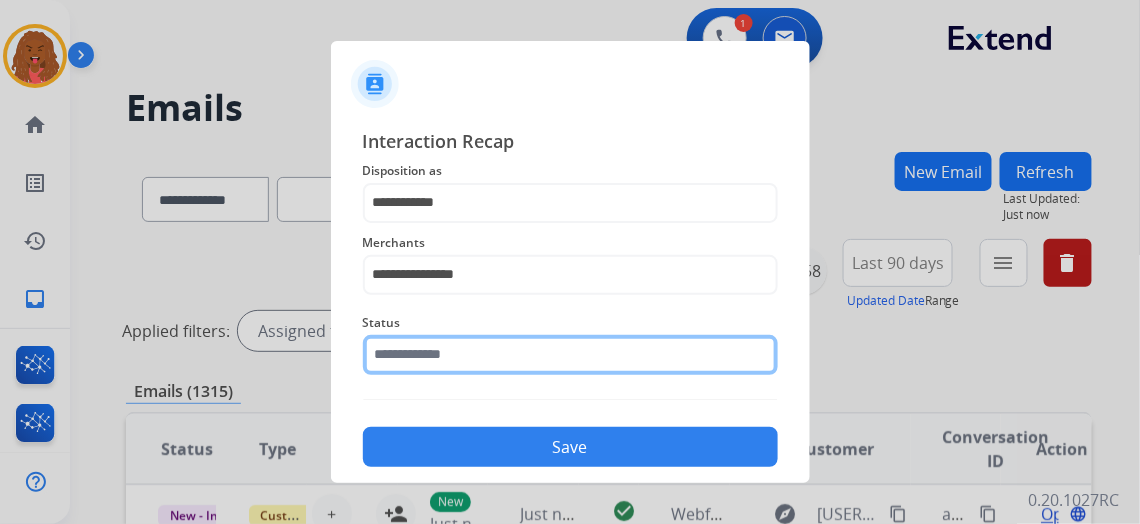 click 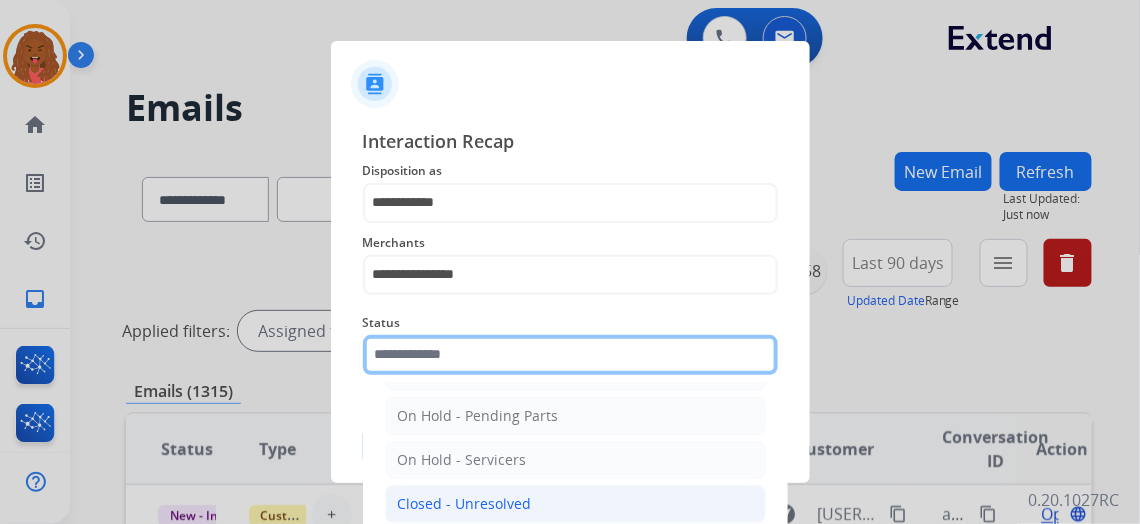 scroll, scrollTop: 112, scrollLeft: 0, axis: vertical 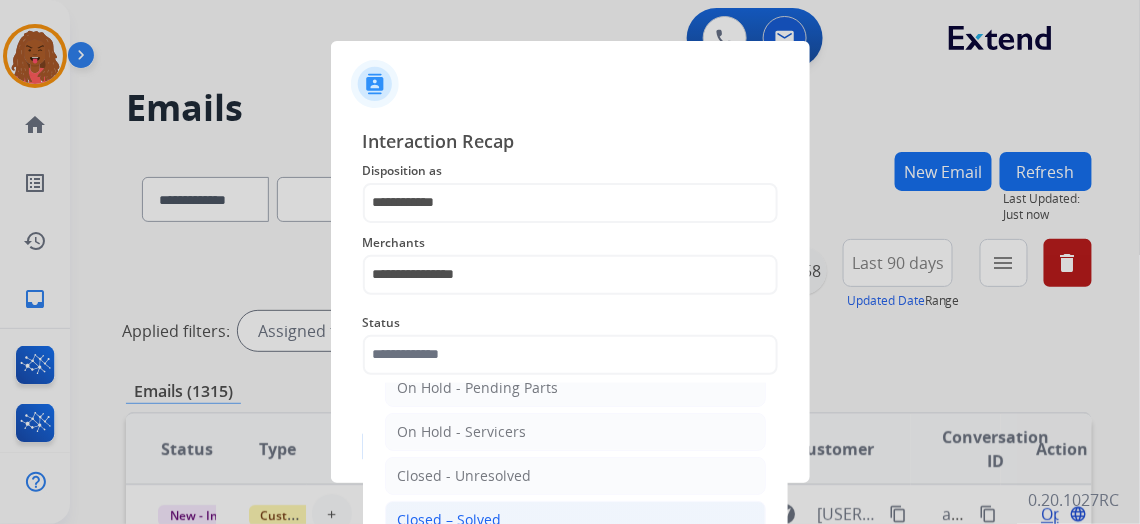 click on "Closed – Solved" 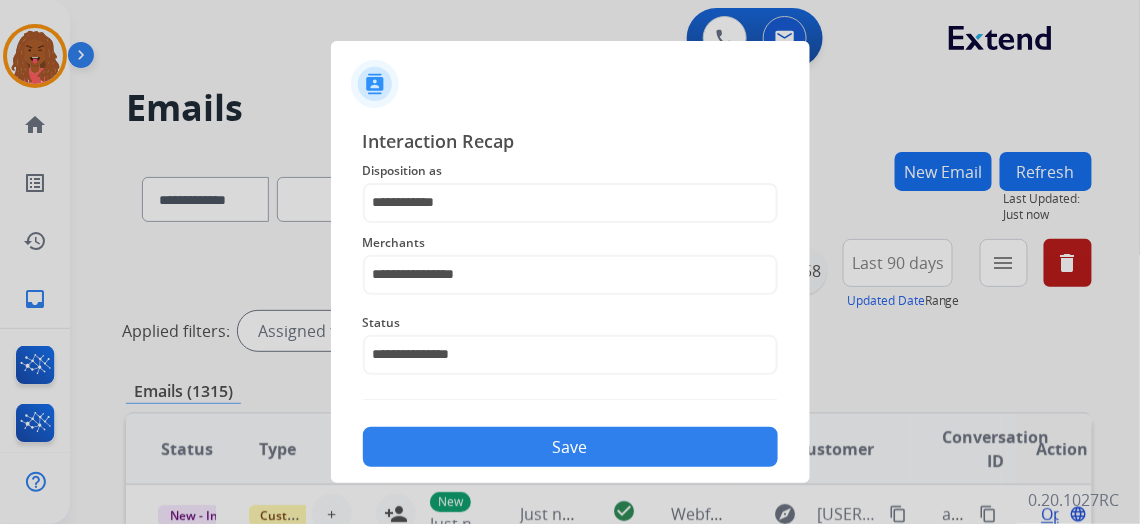 click on "Save" 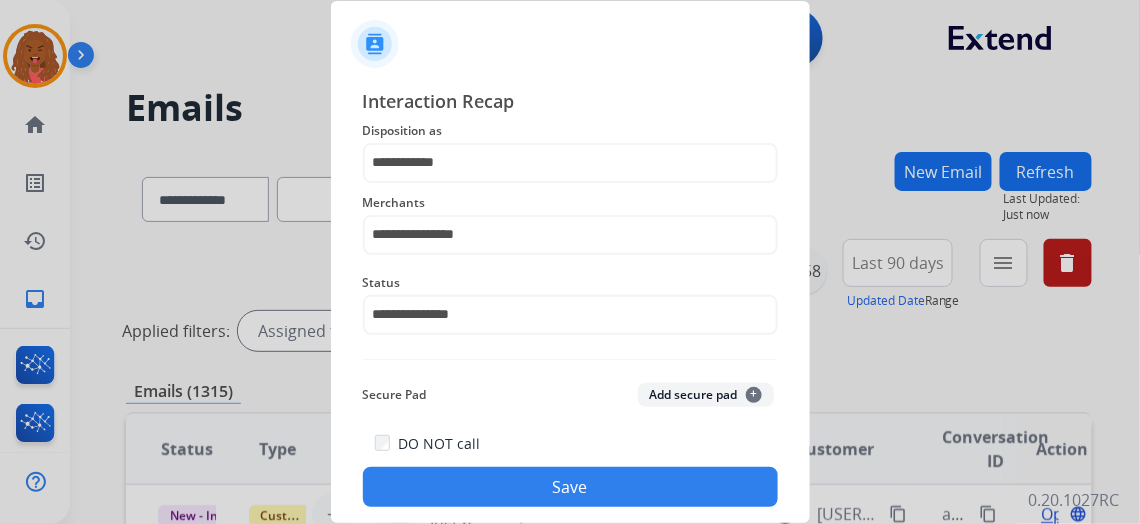 click on "Save" 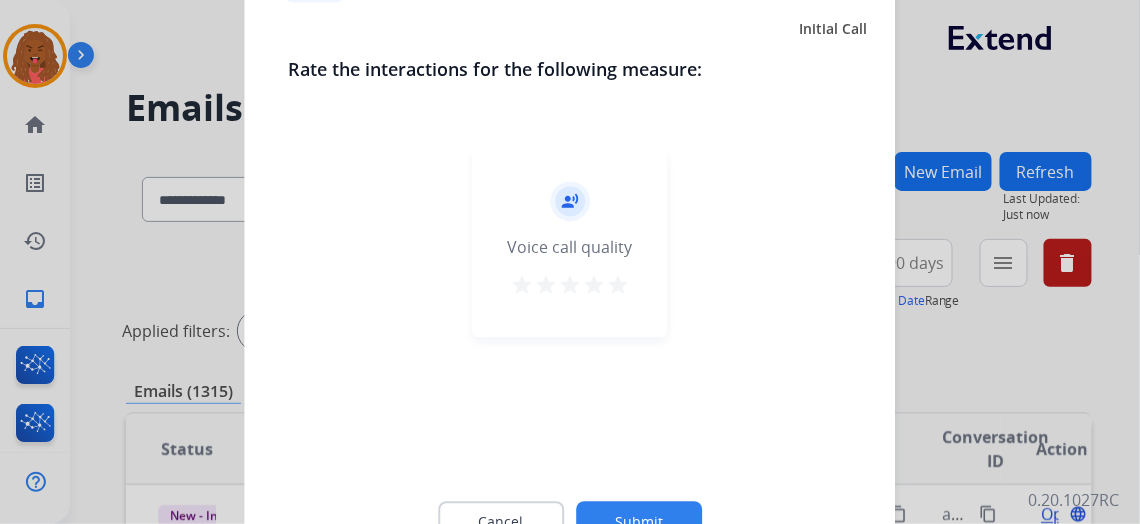 click on "Submit" 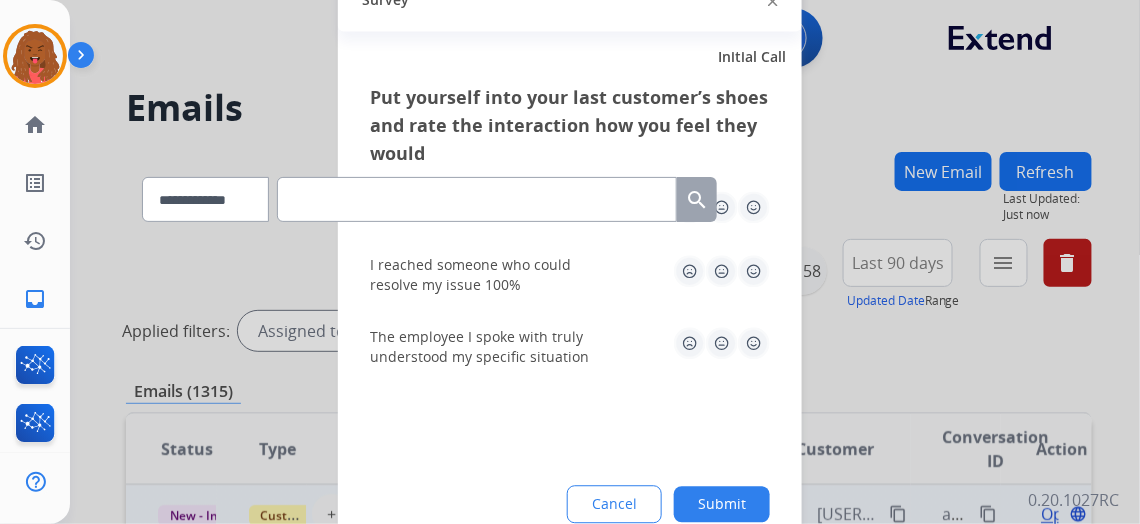 click on "Submit" 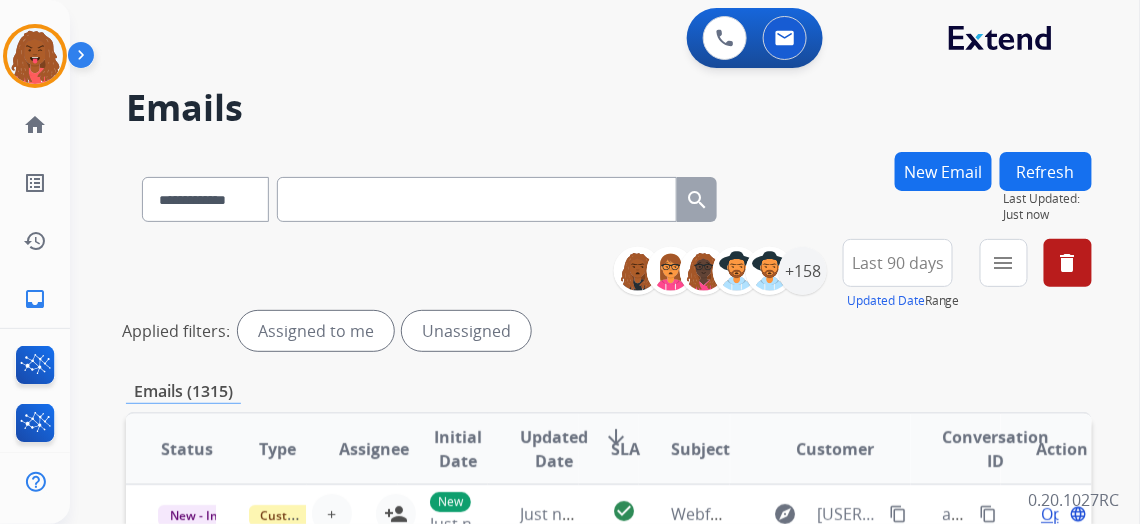 click at bounding box center [85, 59] 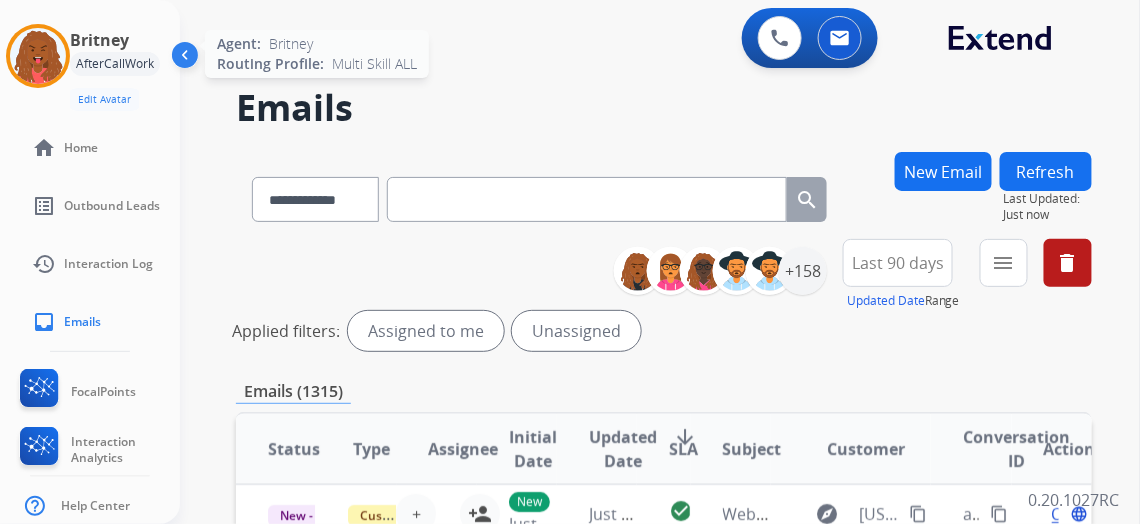 click at bounding box center [38, 56] 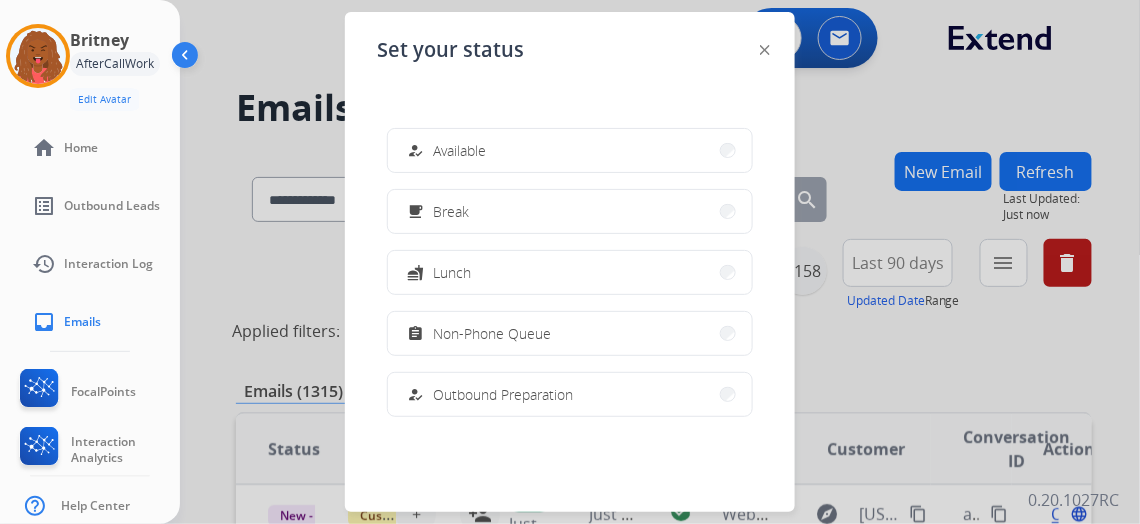 click at bounding box center (570, 262) 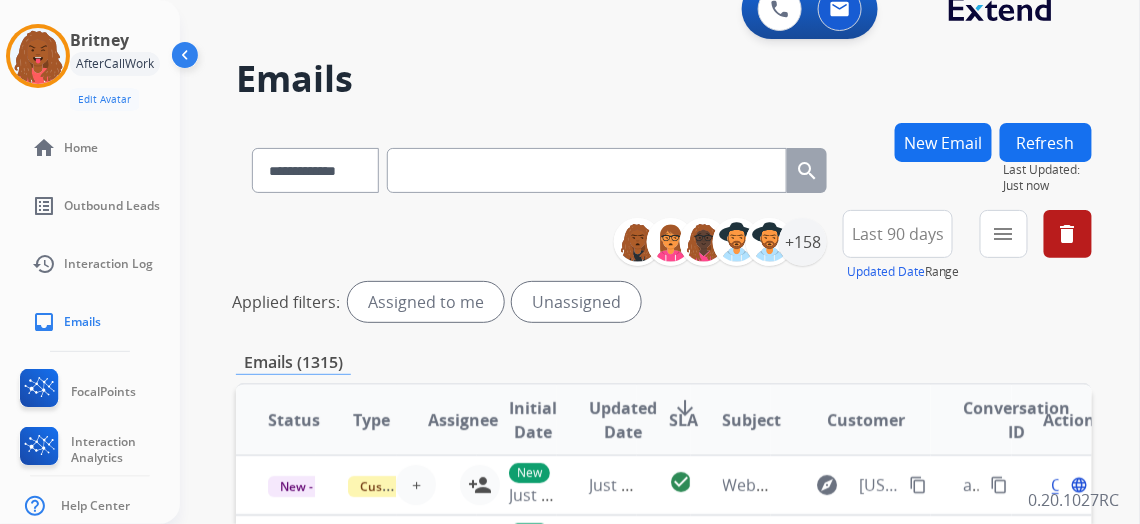 scroll, scrollTop: 0, scrollLeft: 0, axis: both 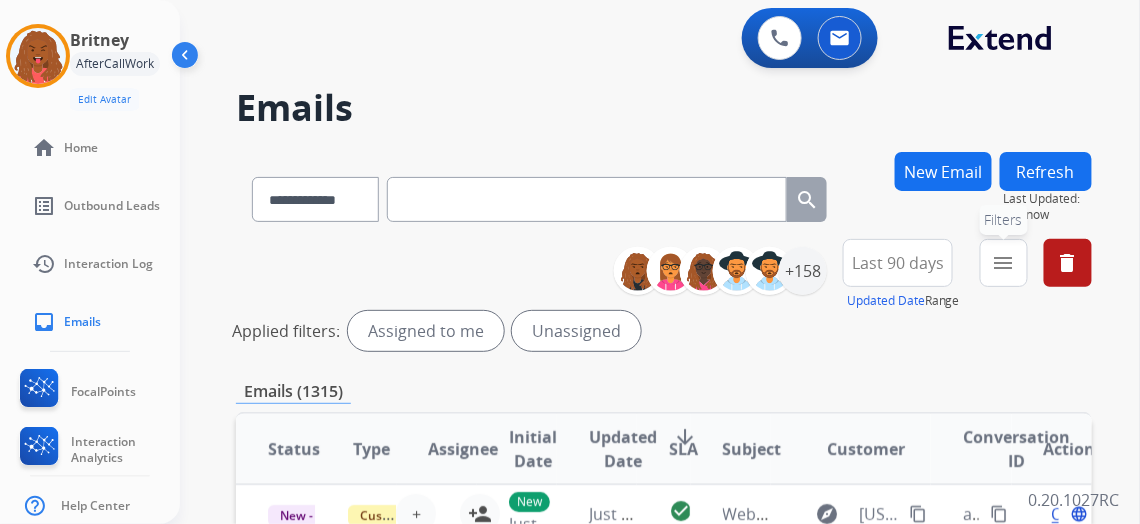 click on "menu  Filters" at bounding box center (1004, 263) 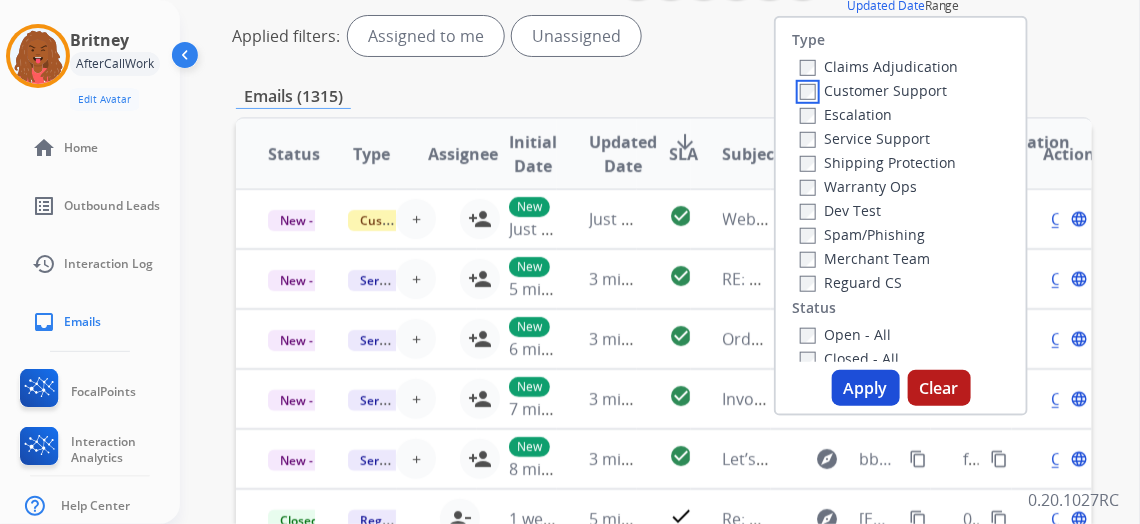 scroll, scrollTop: 363, scrollLeft: 0, axis: vertical 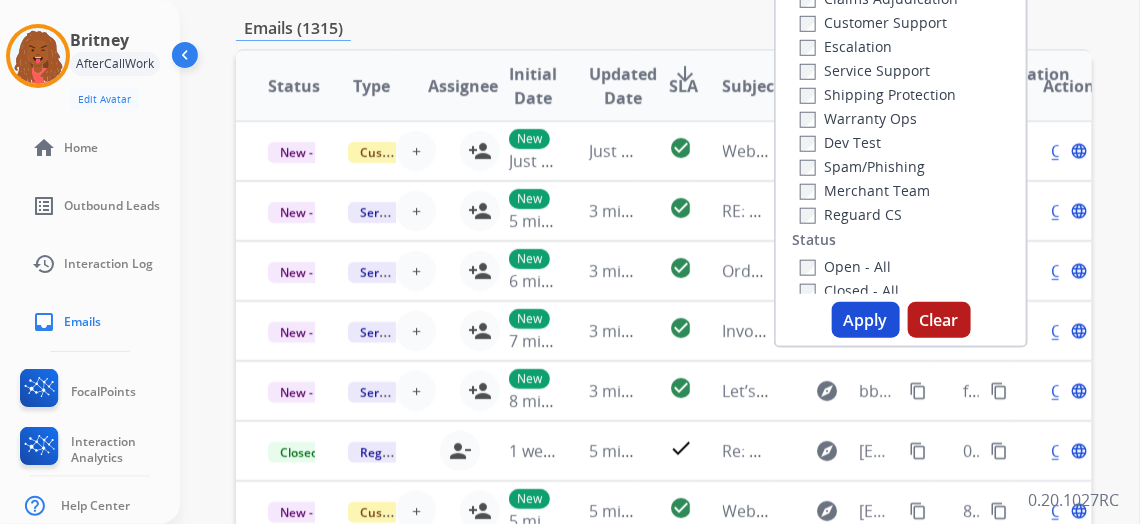 click on "Apply" at bounding box center (866, 320) 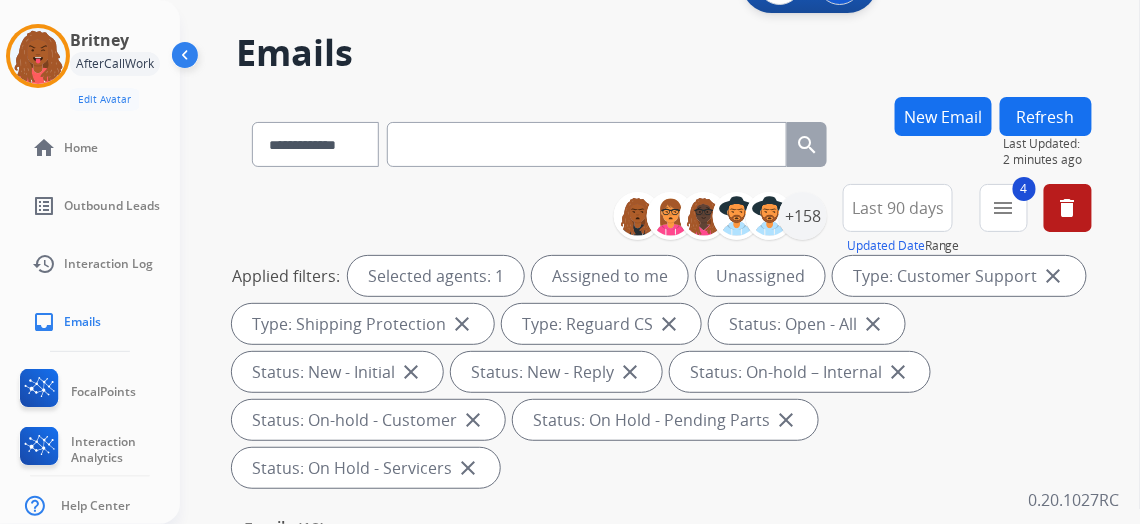 scroll, scrollTop: 0, scrollLeft: 0, axis: both 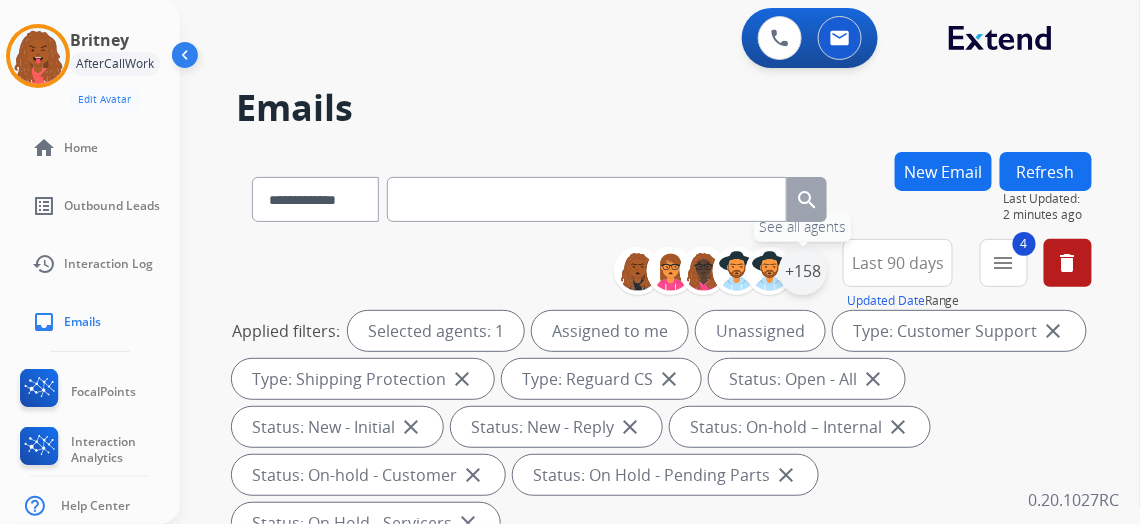 click on "+158" at bounding box center (803, 271) 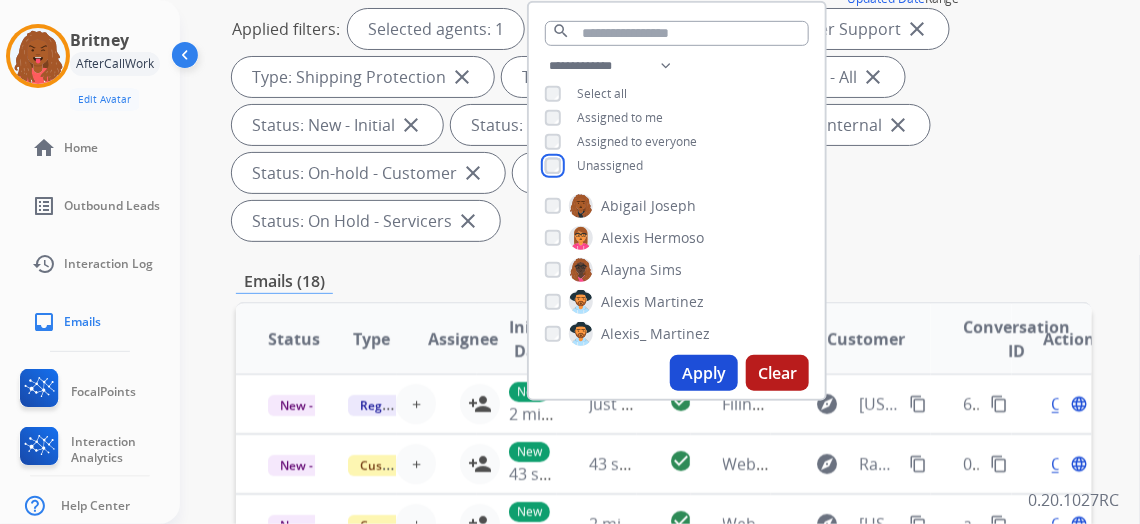 scroll, scrollTop: 363, scrollLeft: 0, axis: vertical 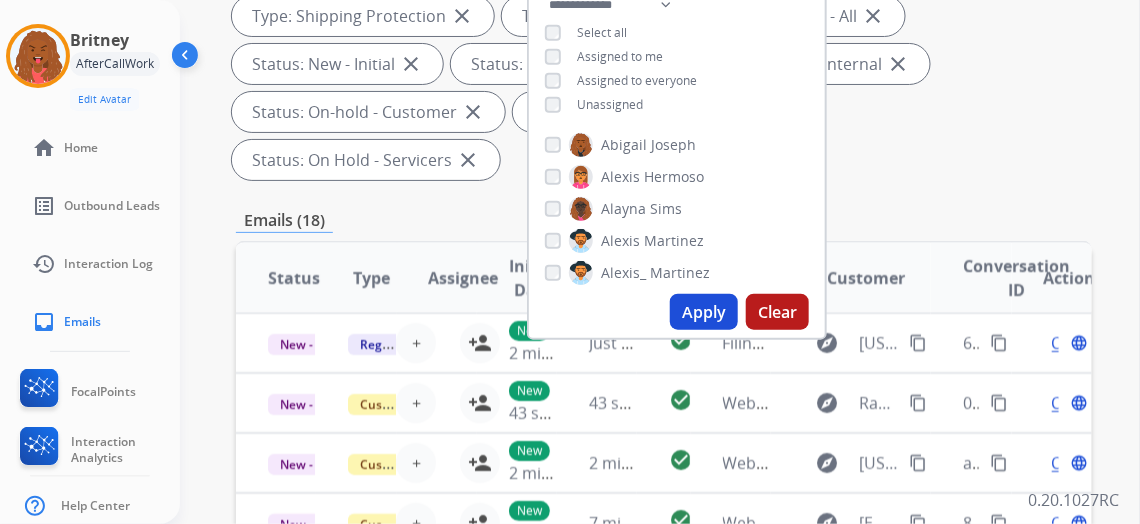 click on "Apply" at bounding box center (704, 312) 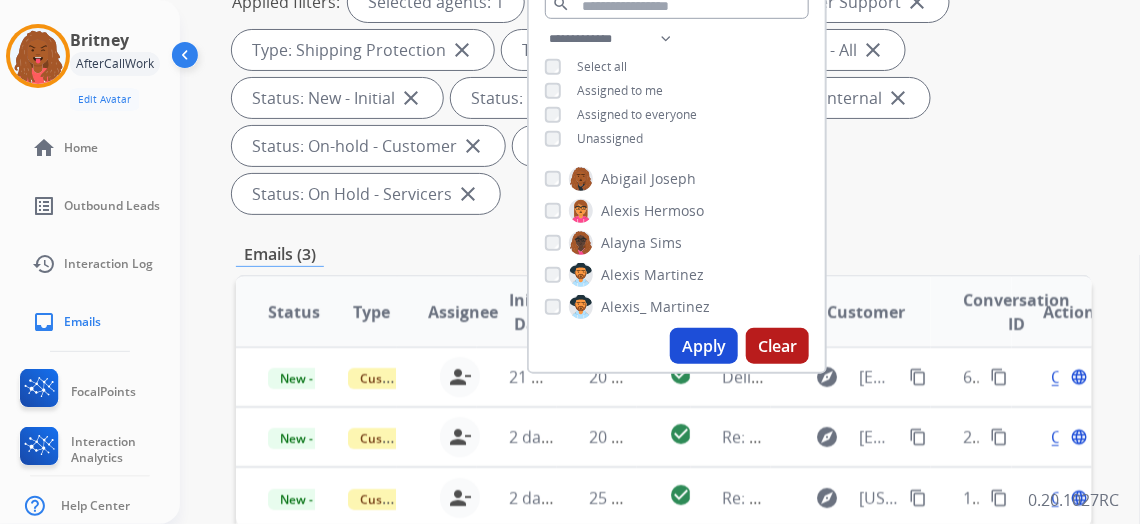 scroll, scrollTop: 363, scrollLeft: 0, axis: vertical 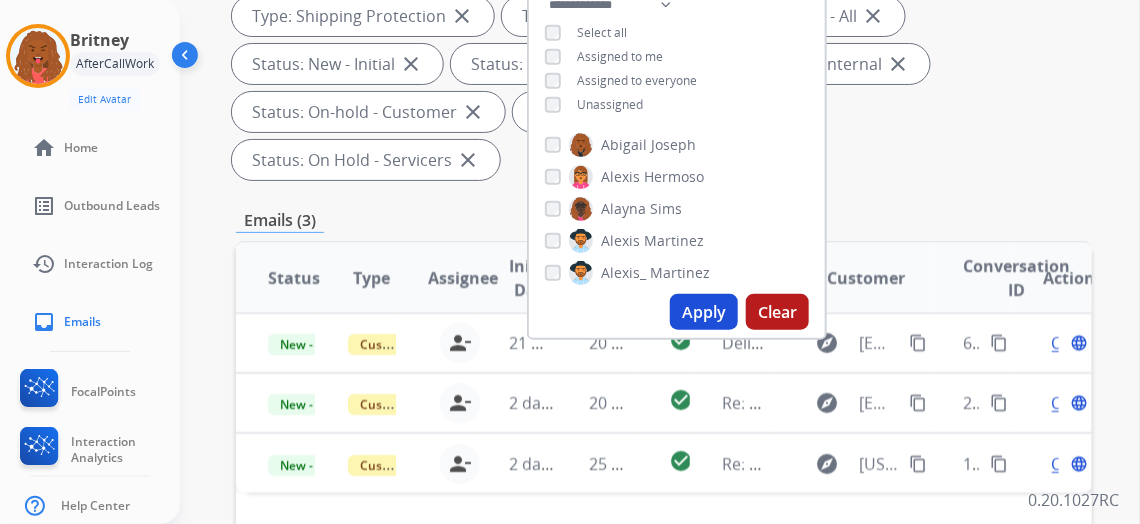 click on "Status Type Assignee Initial Date Updated Date arrow_downward SLA Subject Customer Conversation ID Action New - Reply Customer Support britney.white@mcibpo.com person_remove Unassign to Me 21 minutes ago 20 minutes ago check_circle  Delivery Status Notification (Failure)  explore ruizca019@yahoo.com content_copy  6eba3135-8946-43de-8d27-a7877b002311  content_copy Open language New - Reply Customer Support britney.white@mcibpo.com person_remove Unassign to Me 2 days ago 20 minutes ago check_circle  Re: More info  explore jenomel4@gmail.com content_copy  2a7c8492-63c7-4155-aae0-367bed379a49  content_copy Open language New - Reply Customer Support britney.white@mcibpo.com person_remove Unassign to Me 2 days ago 25 minutes ago check_circle  Re: Claim  explore angie_casas82@yahoo.com content_copy  1e2f0af2-e5bc-4953-bdde-55d65504aca8  content_copy Open language" at bounding box center (664, 576) 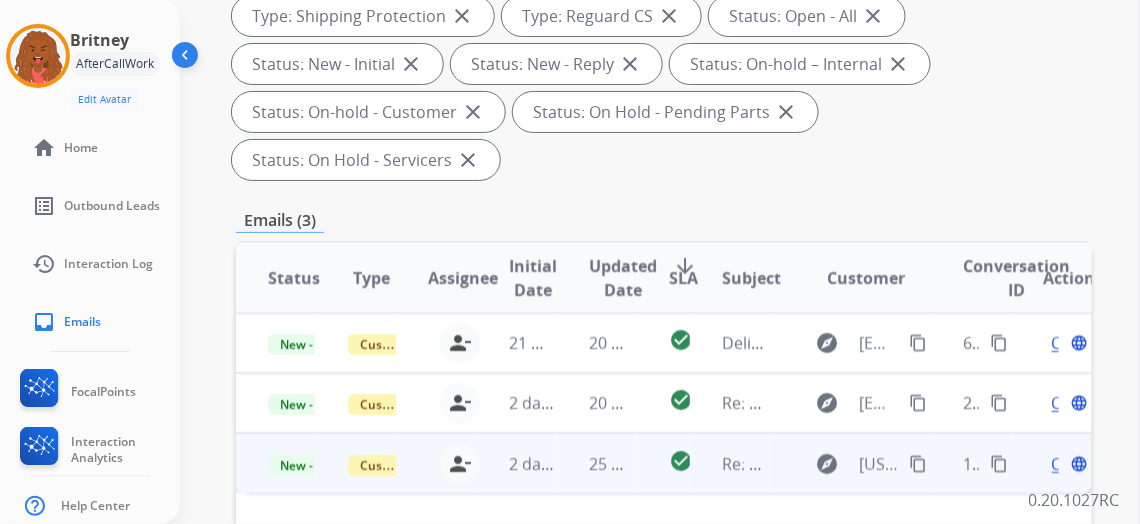 click on "Open" at bounding box center (1072, 464) 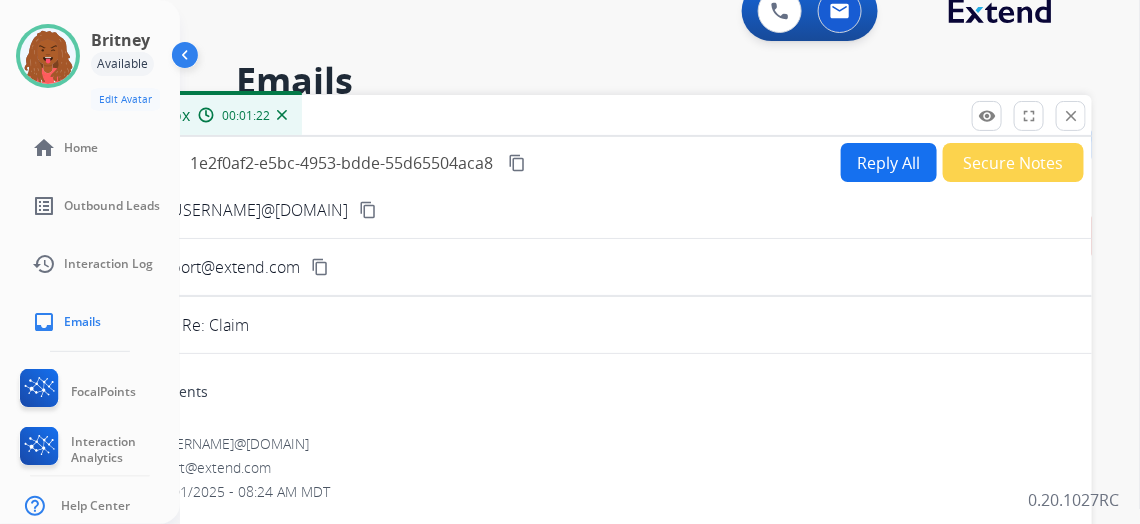 scroll, scrollTop: 0, scrollLeft: 0, axis: both 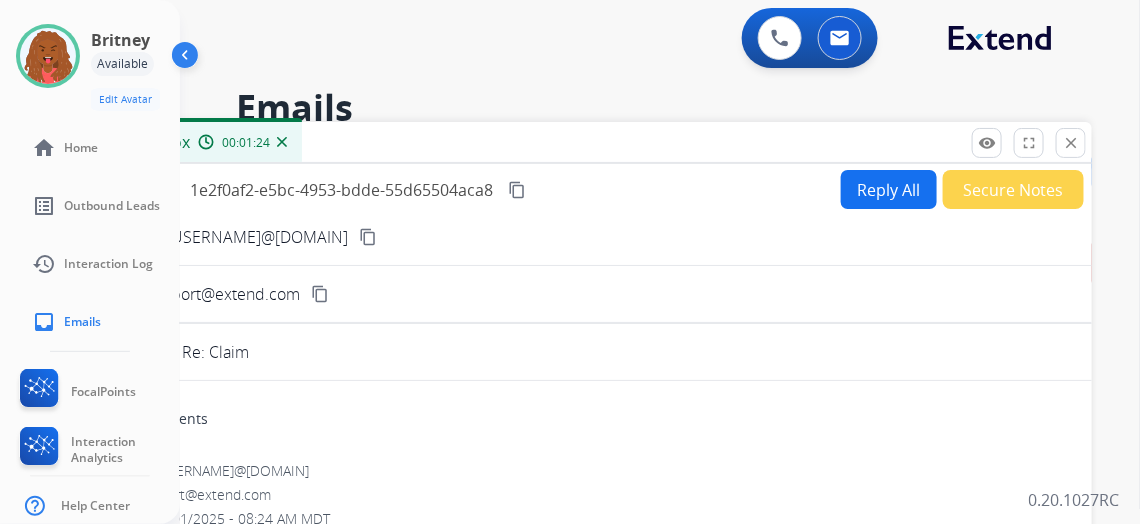 click at bounding box center (187, 59) 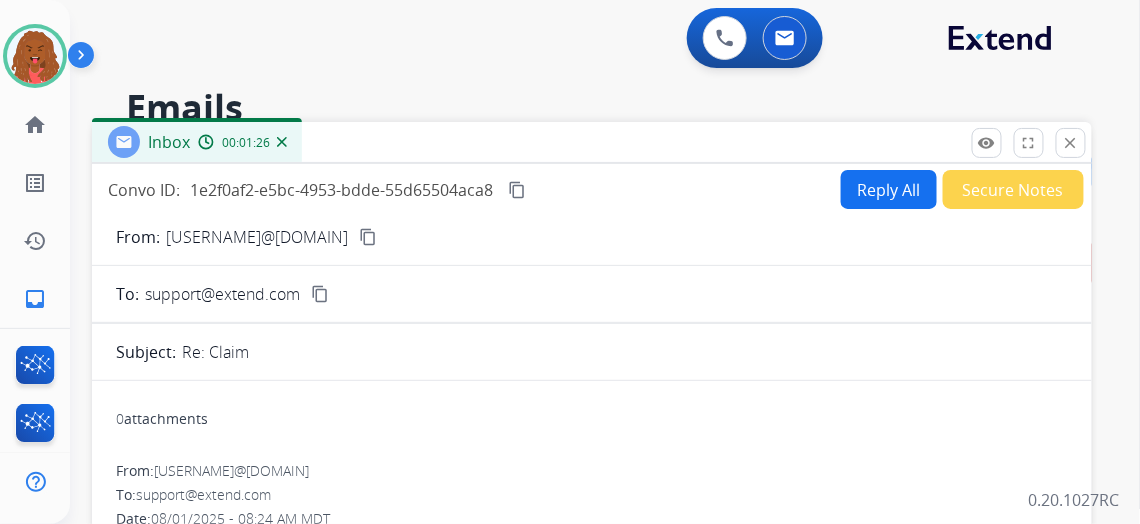 click on "Reply All" at bounding box center [889, 189] 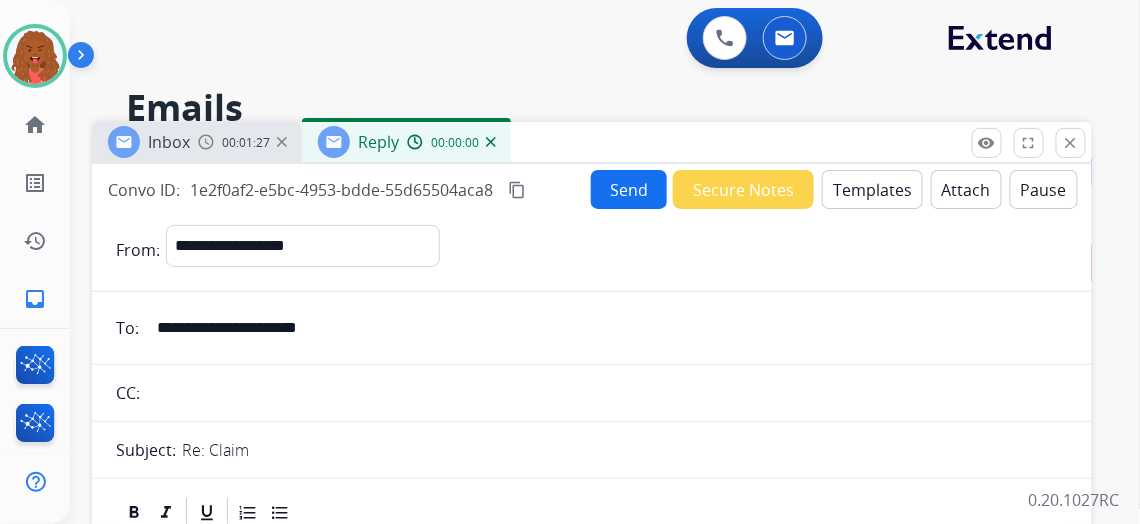 click on "Templates" at bounding box center (872, 189) 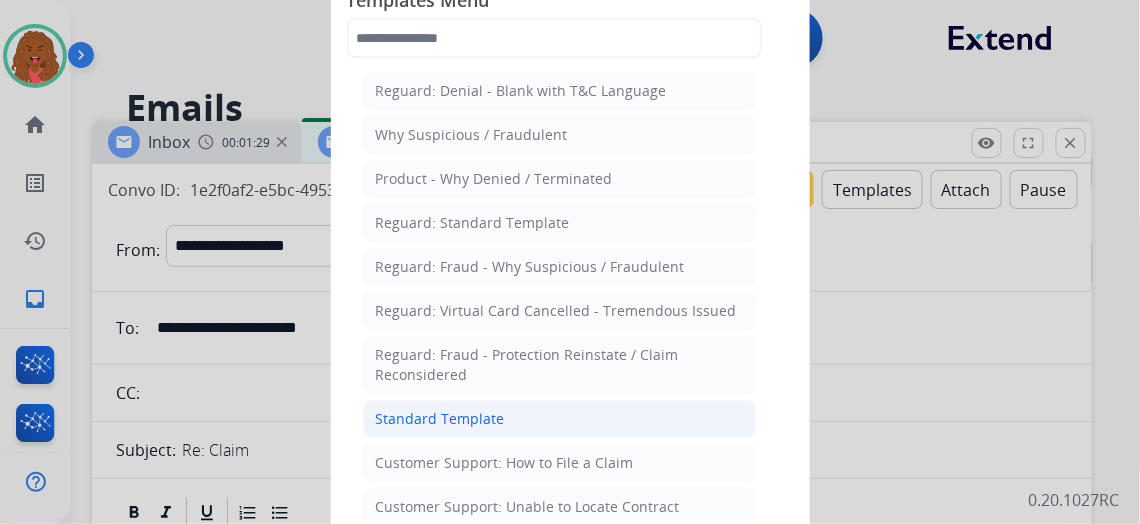 click on "Standard Template" 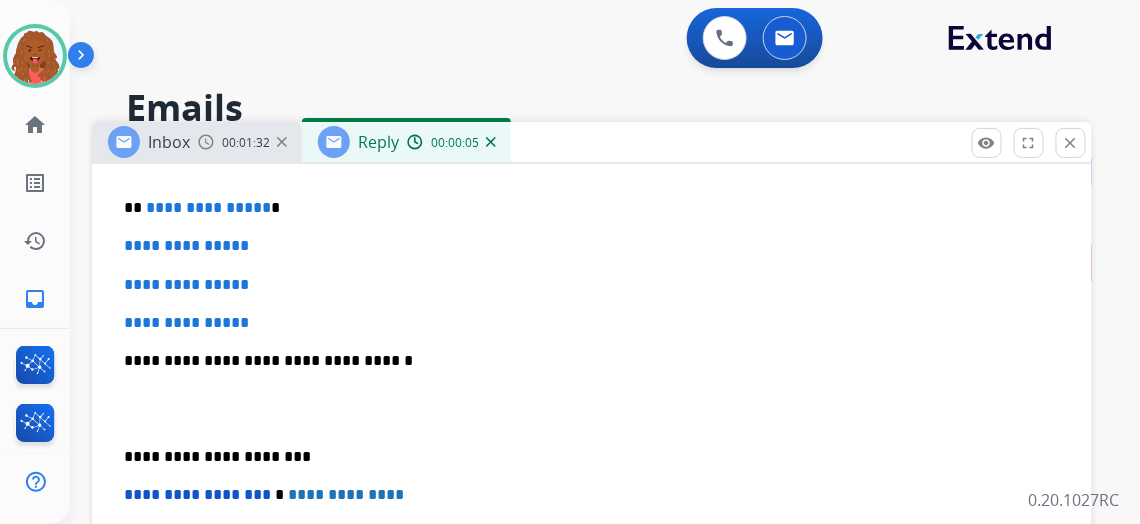 scroll, scrollTop: 545, scrollLeft: 0, axis: vertical 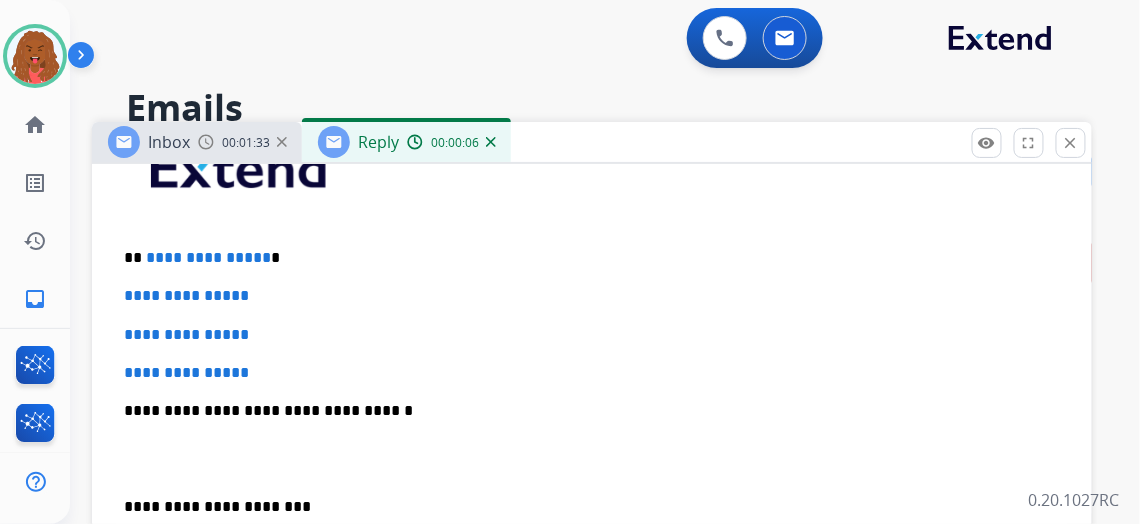 click on "**********" at bounding box center (584, 258) 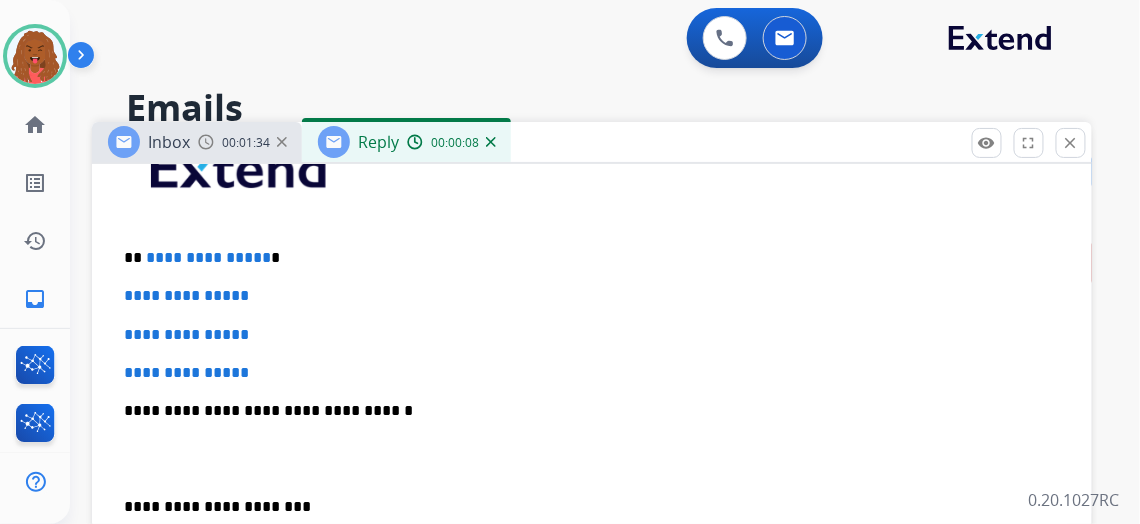 type 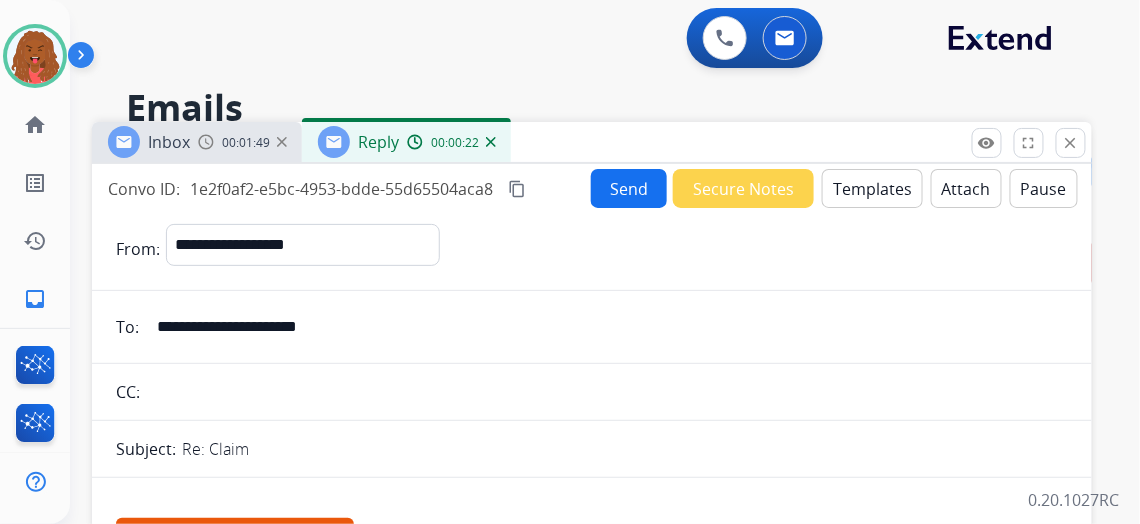 scroll, scrollTop: 0, scrollLeft: 0, axis: both 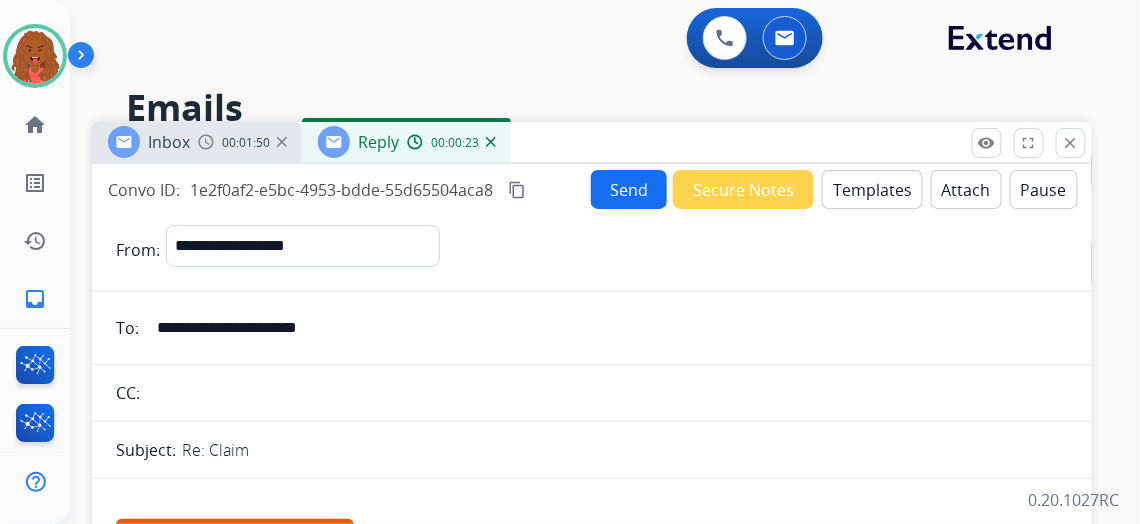 click on "**********" at bounding box center (606, 328) 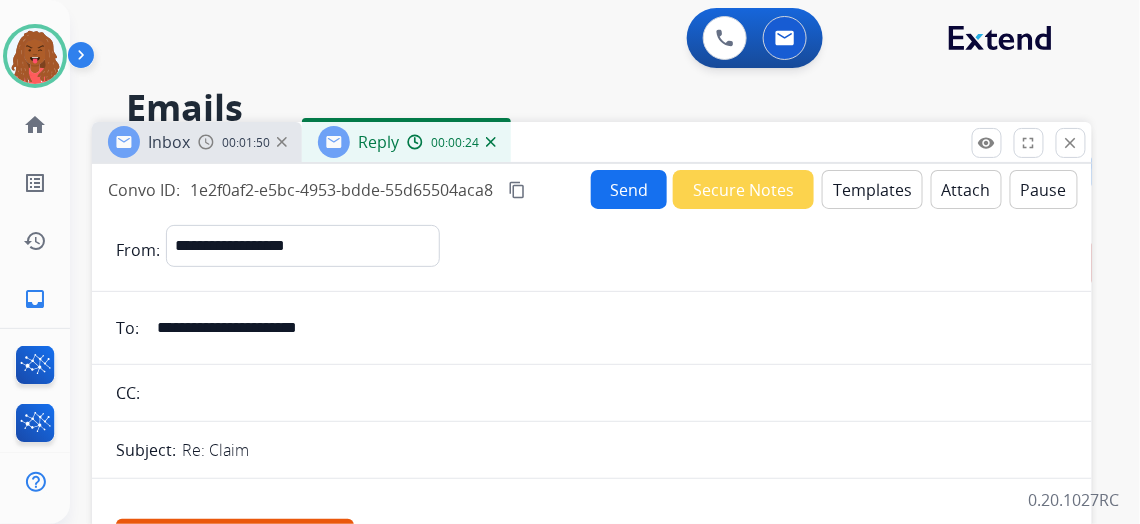 click on "**********" at bounding box center [606, 328] 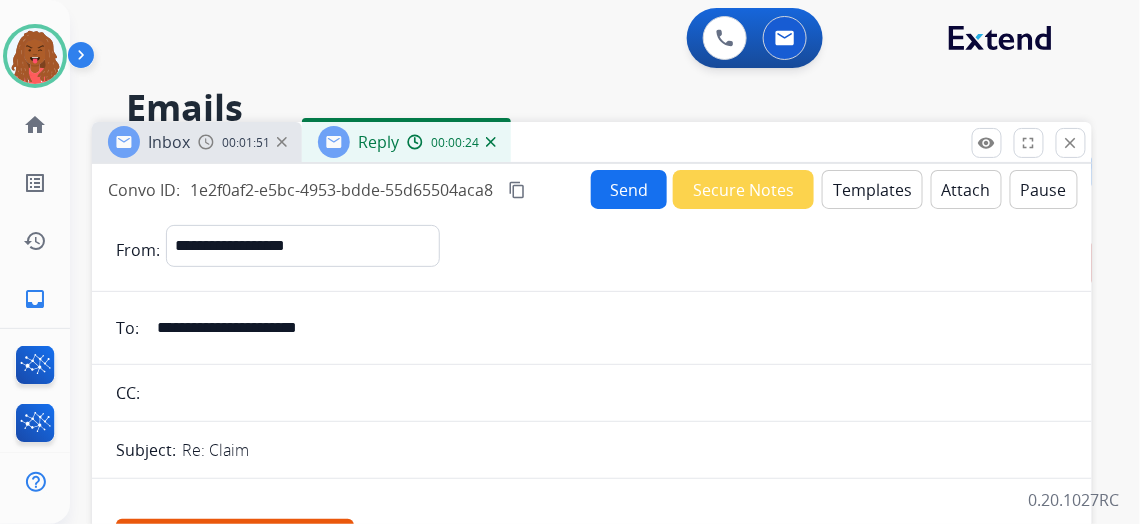 click on "**********" at bounding box center (606, 328) 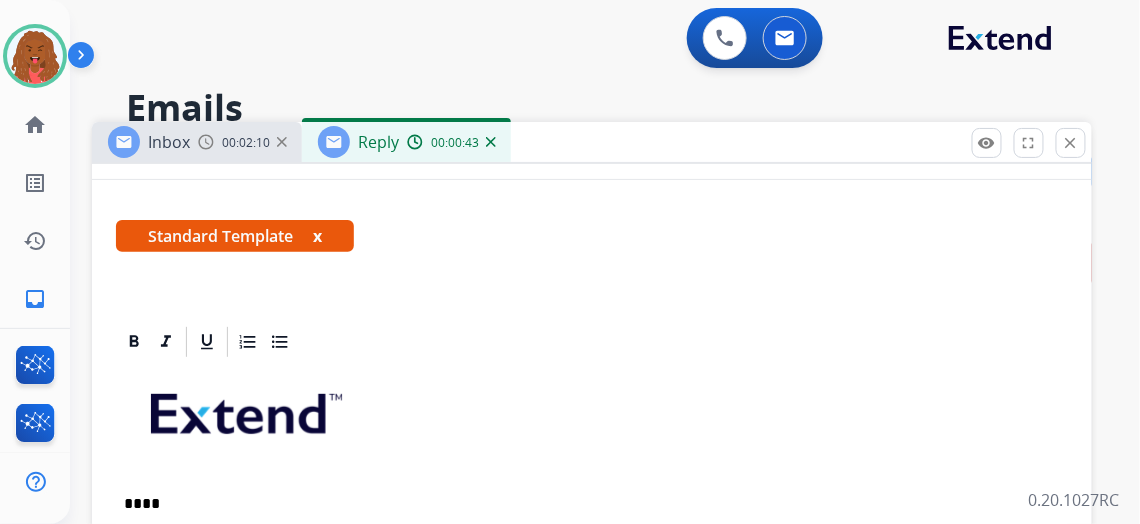 scroll, scrollTop: 454, scrollLeft: 0, axis: vertical 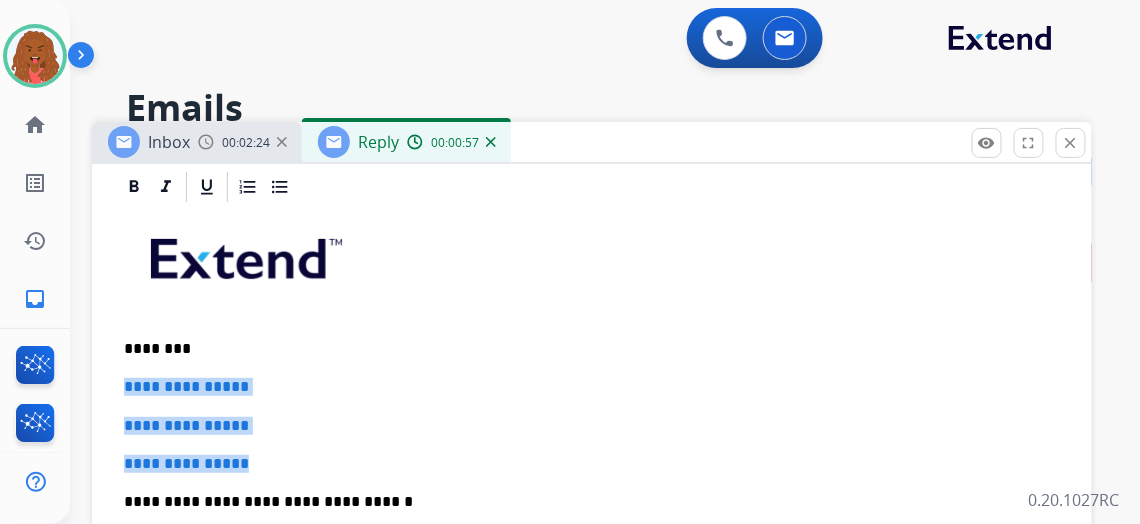 drag, startPoint x: 273, startPoint y: 447, endPoint x: 107, endPoint y: 356, distance: 189.30663 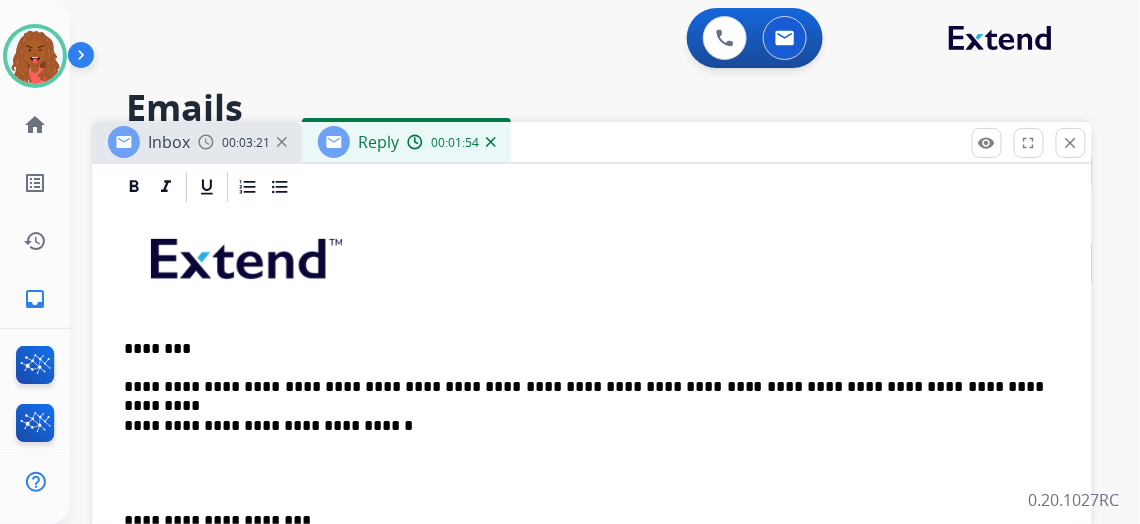 click on "**********" at bounding box center [584, 387] 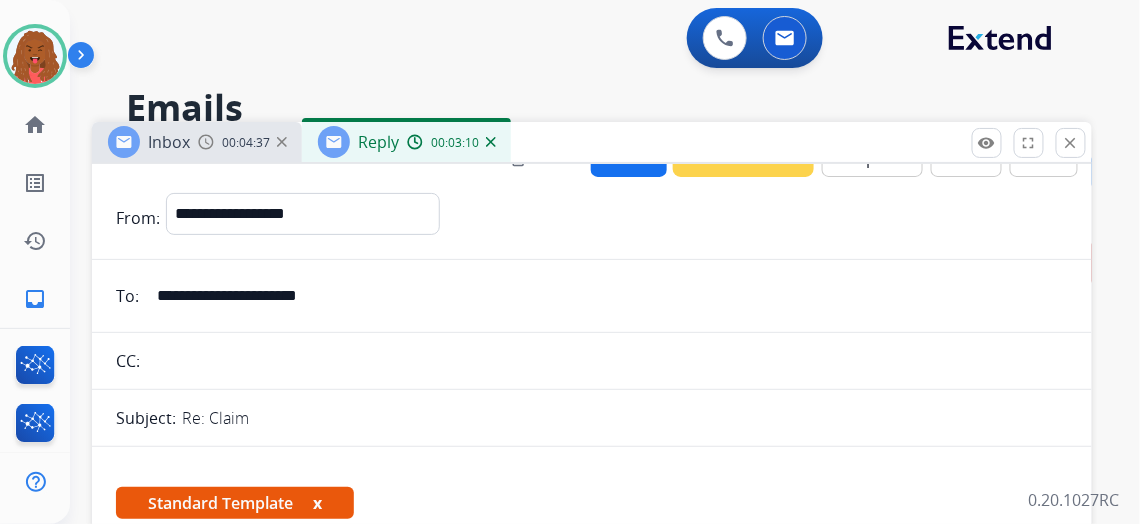 scroll, scrollTop: 0, scrollLeft: 0, axis: both 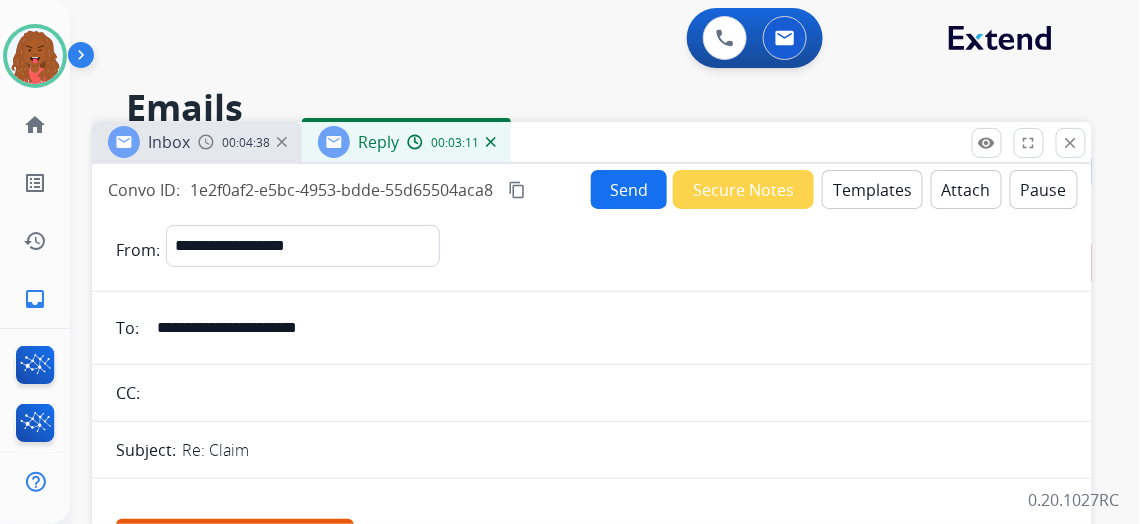 click on "Send" at bounding box center [629, 189] 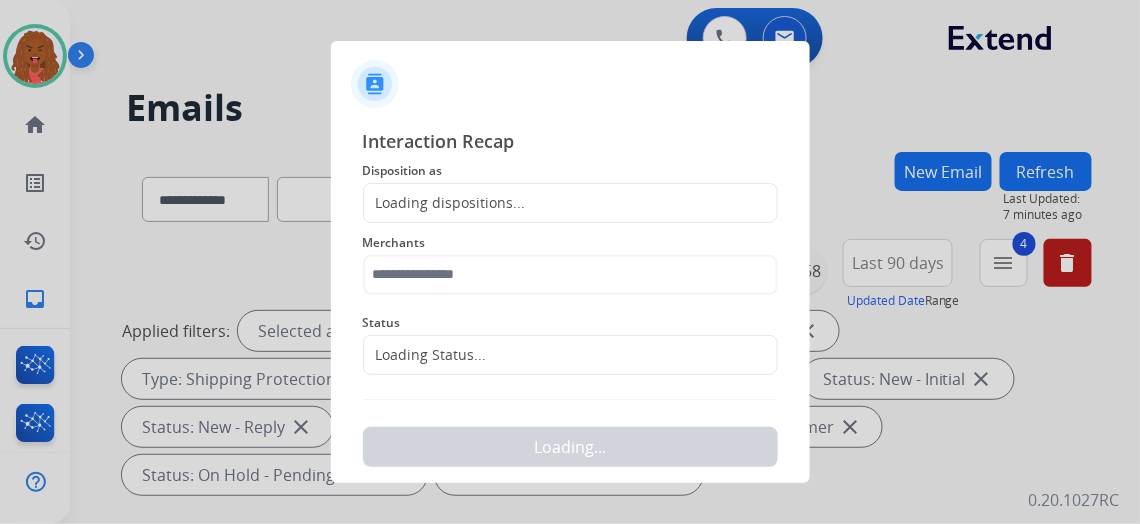 click on "Loading dispositions..." 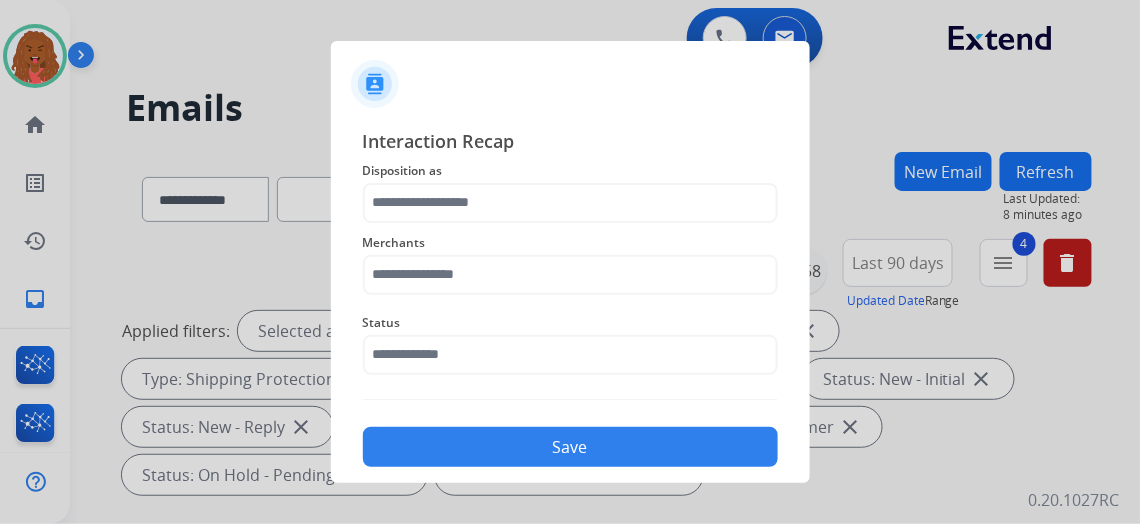 scroll, scrollTop: 35, scrollLeft: 0, axis: vertical 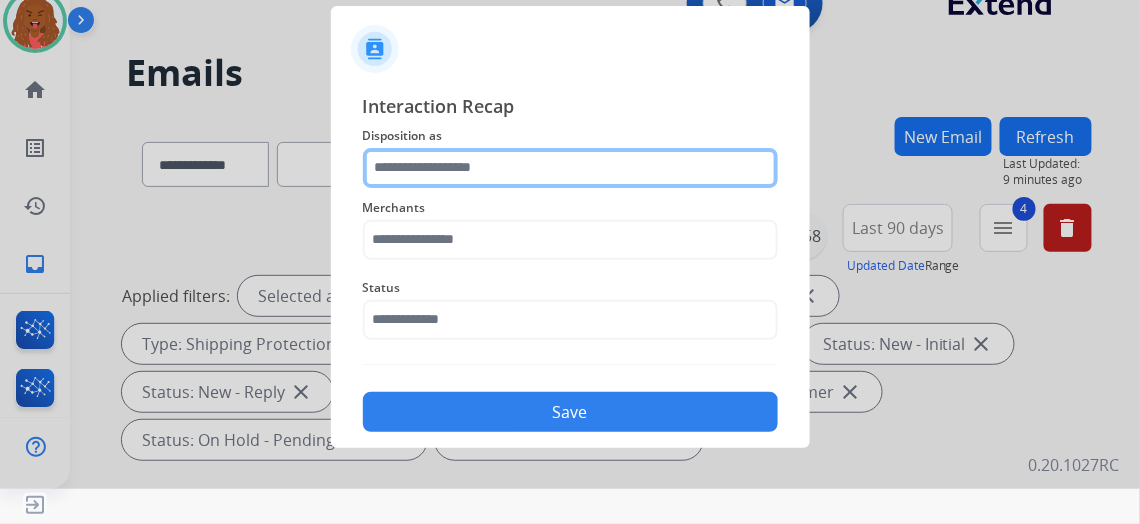click 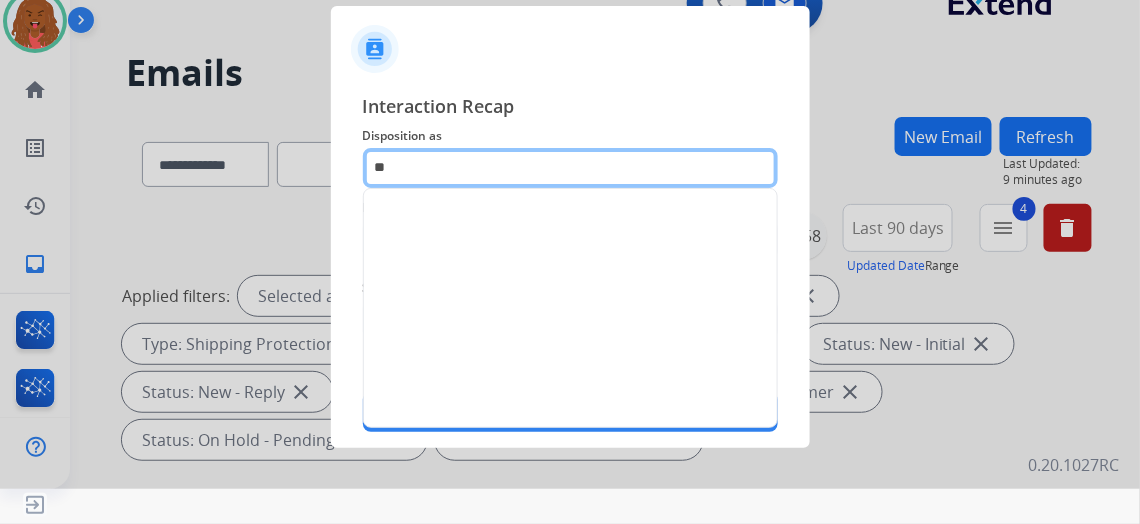 type on "*" 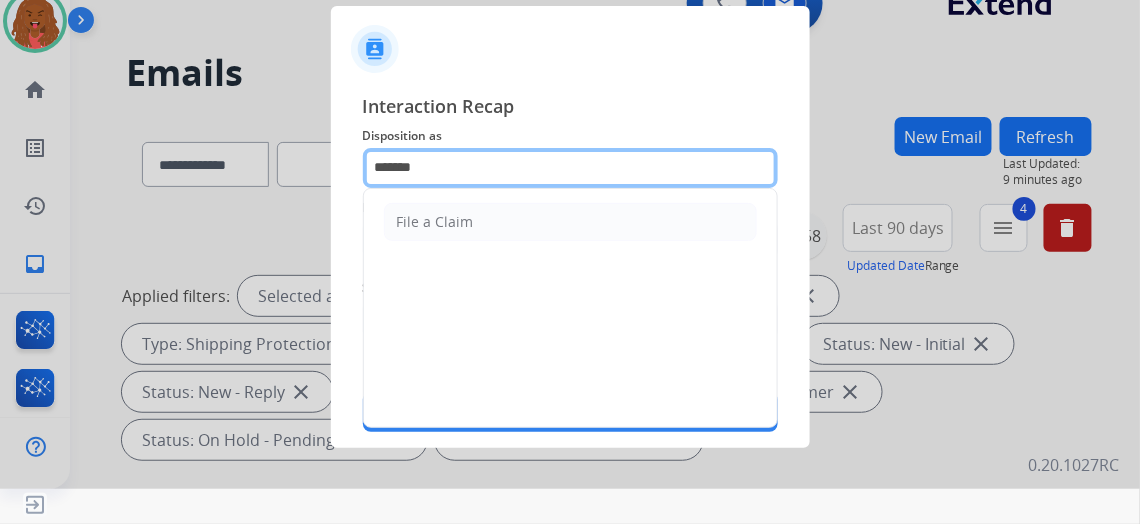 drag, startPoint x: 419, startPoint y: 167, endPoint x: 203, endPoint y: 173, distance: 216.08331 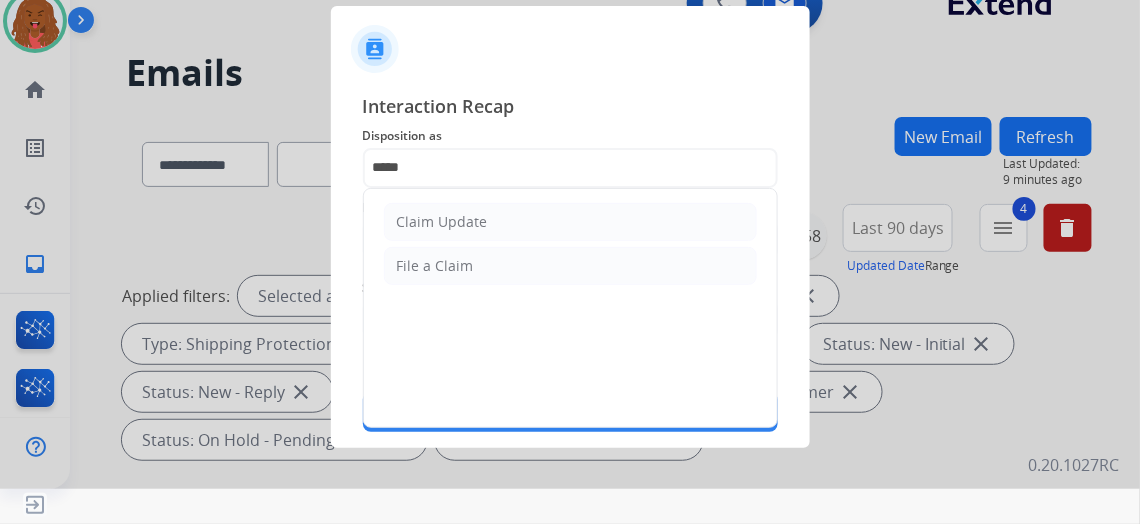 click on "Claim Update" 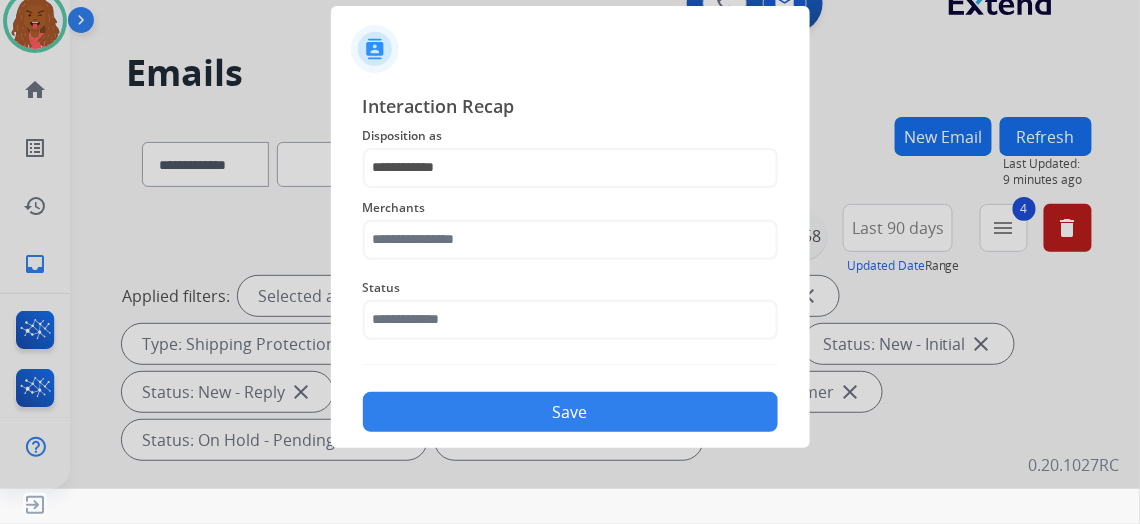 click on "Merchants" 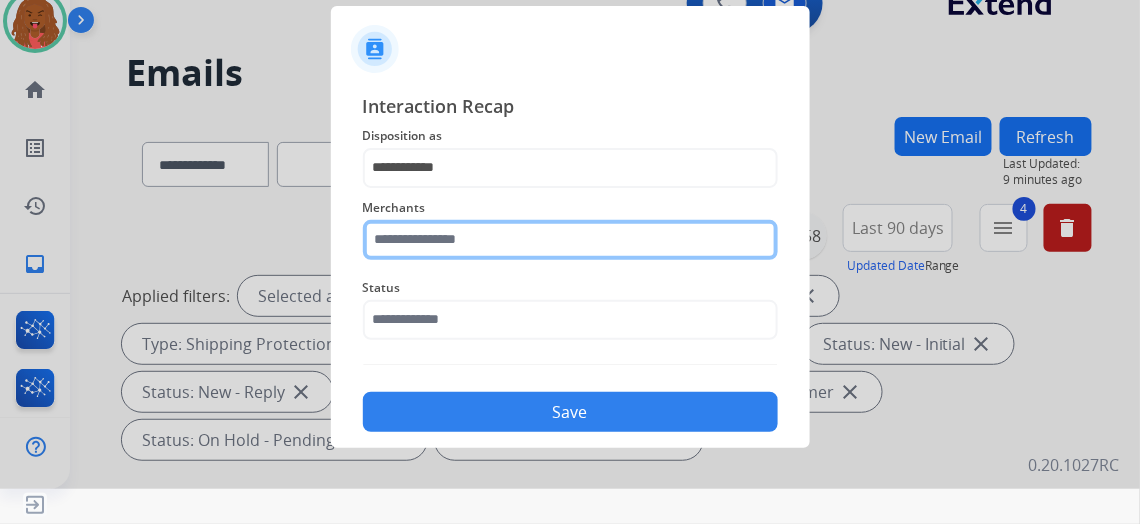 click 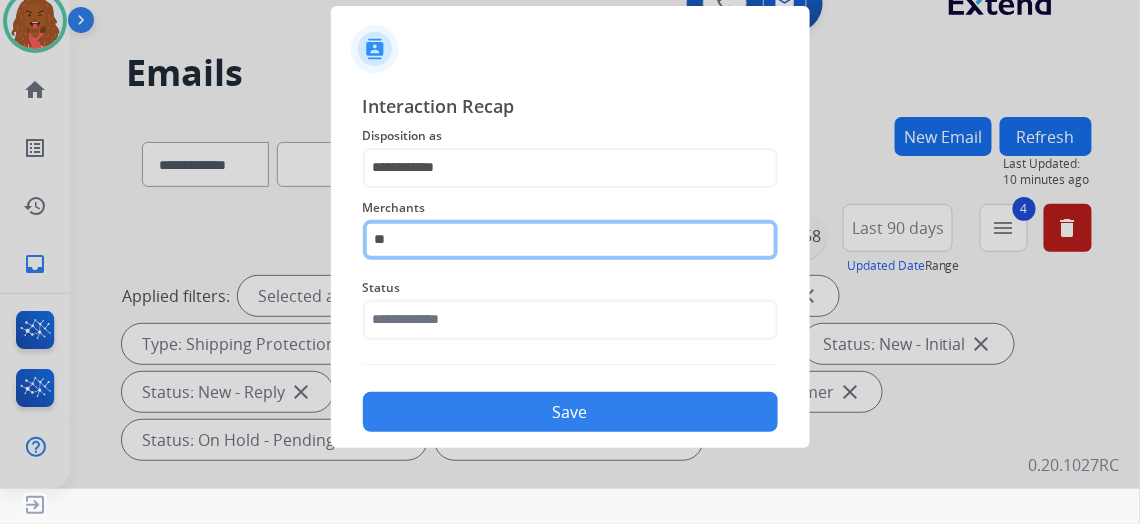 click on "**" 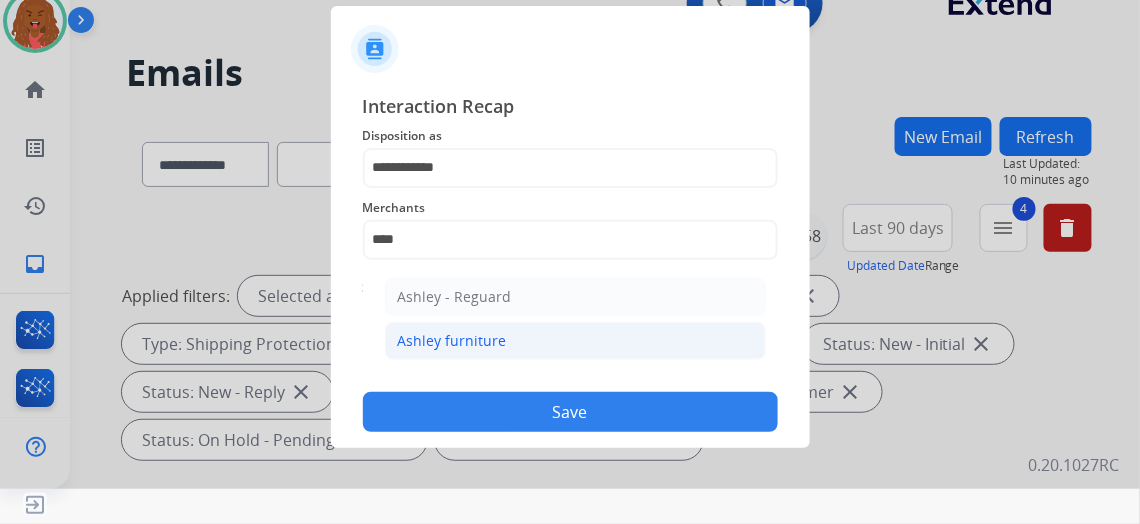 click on "Ashley furniture" 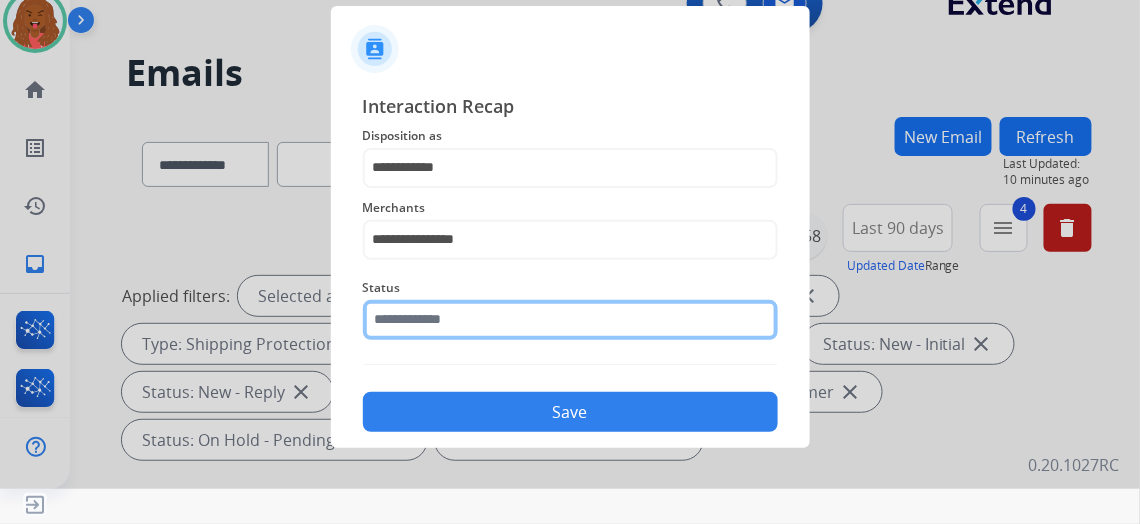 click 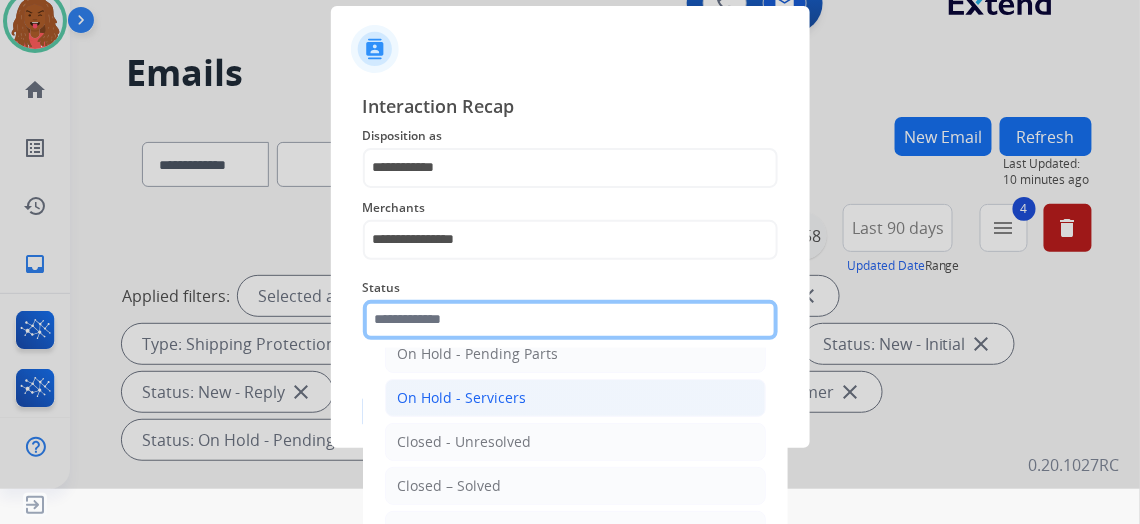 scroll, scrollTop: 112, scrollLeft: 0, axis: vertical 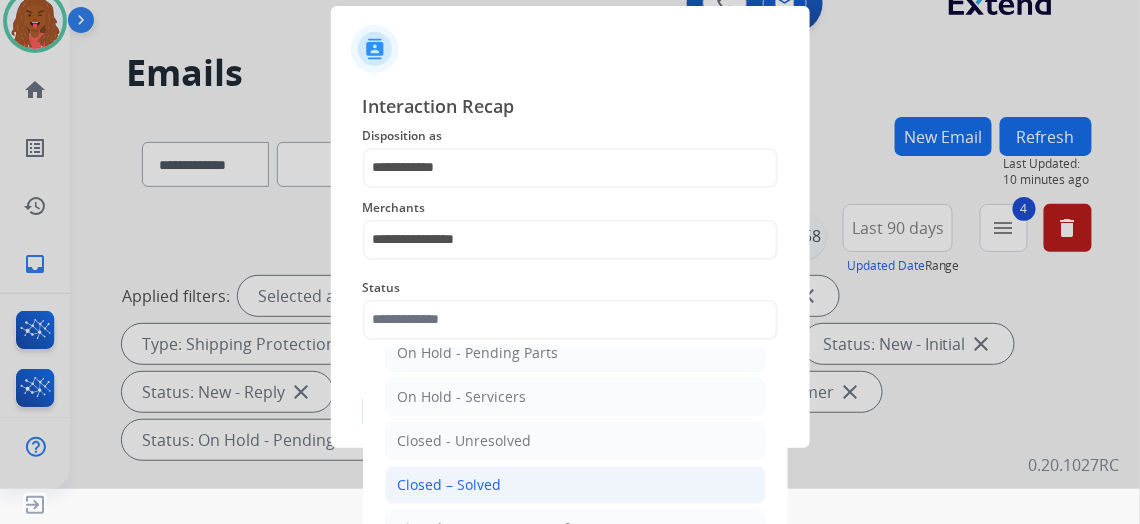 click on "Closed – Solved" 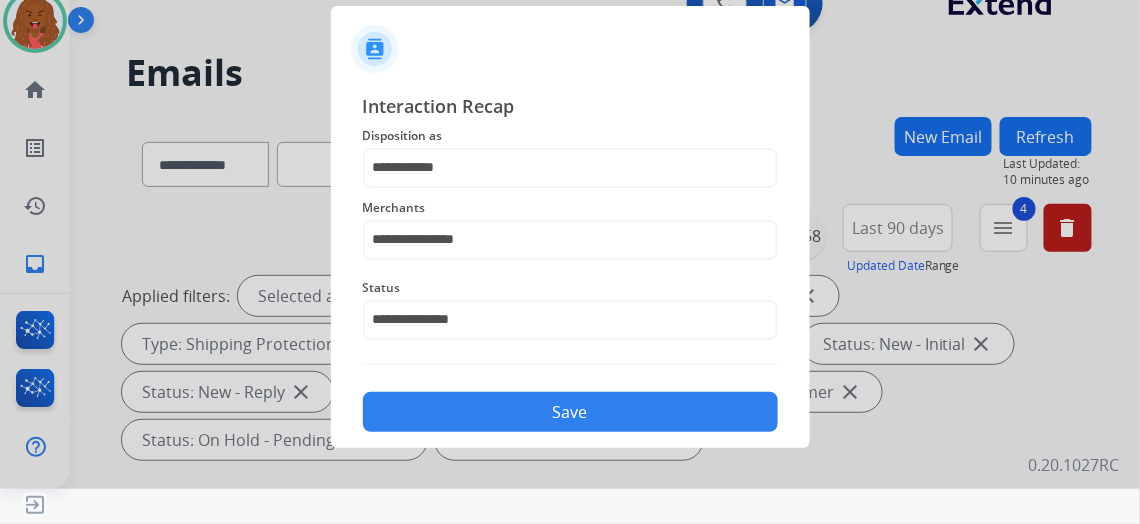 click on "Save" 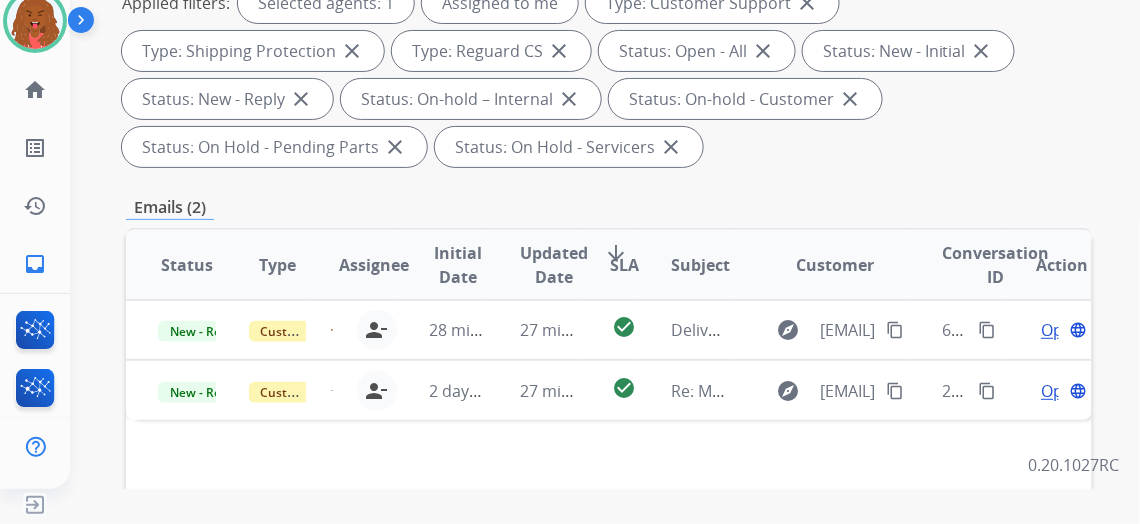 scroll, scrollTop: 363, scrollLeft: 0, axis: vertical 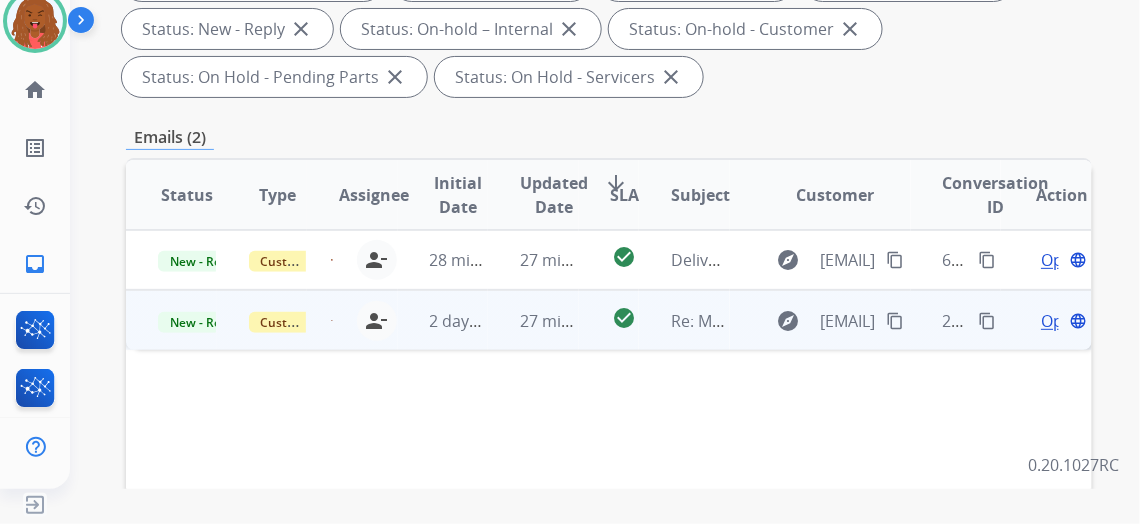click on "Open" at bounding box center [1061, 321] 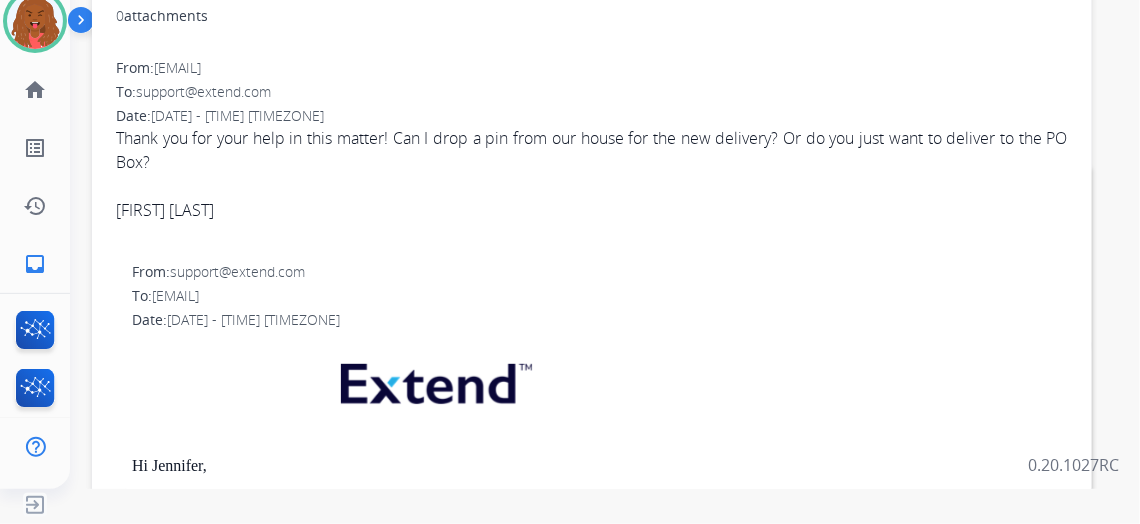 scroll, scrollTop: 0, scrollLeft: 0, axis: both 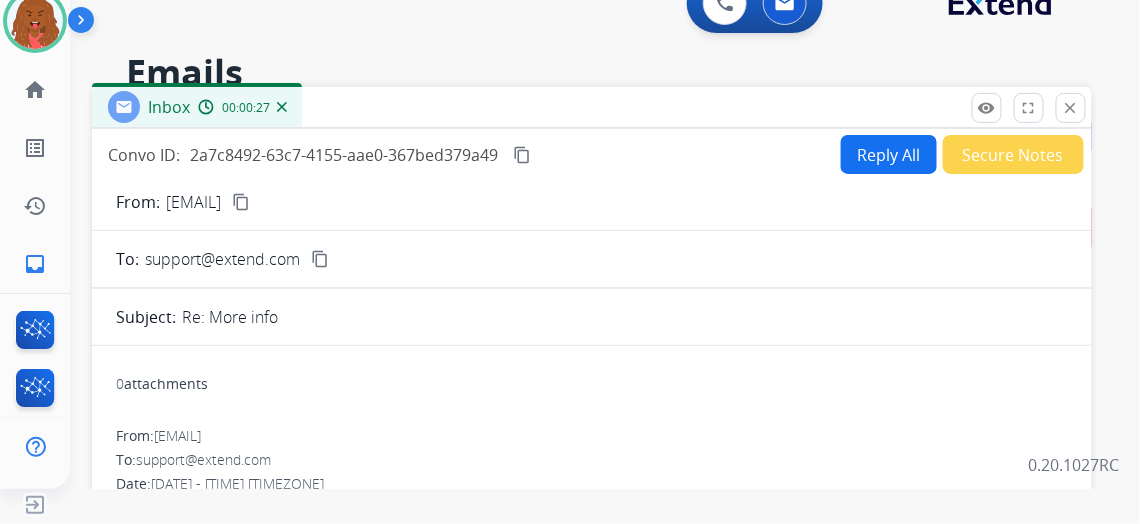 click on "Reply All" at bounding box center [889, 154] 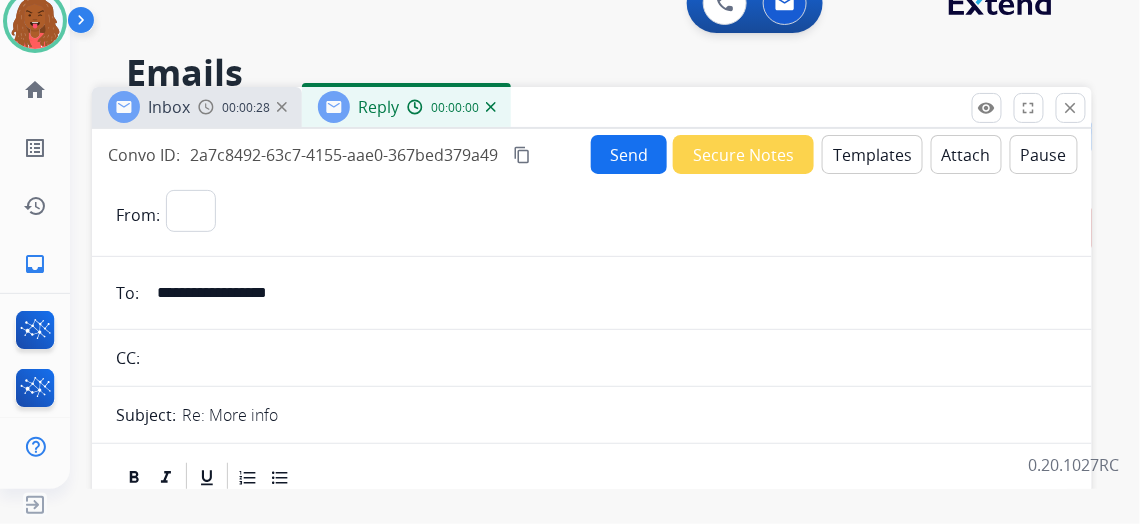 select on "**********" 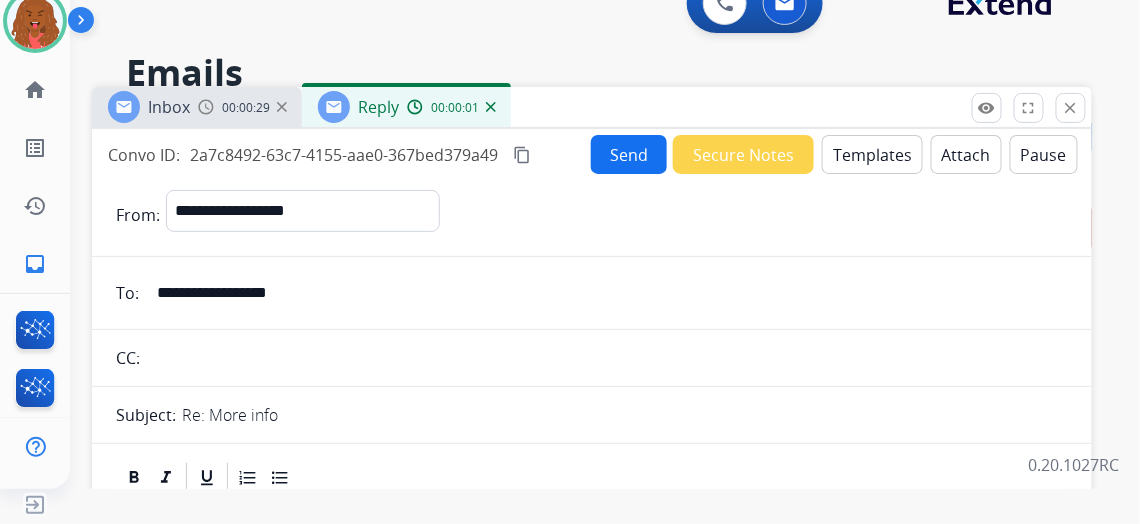 click on "Templates" at bounding box center (872, 154) 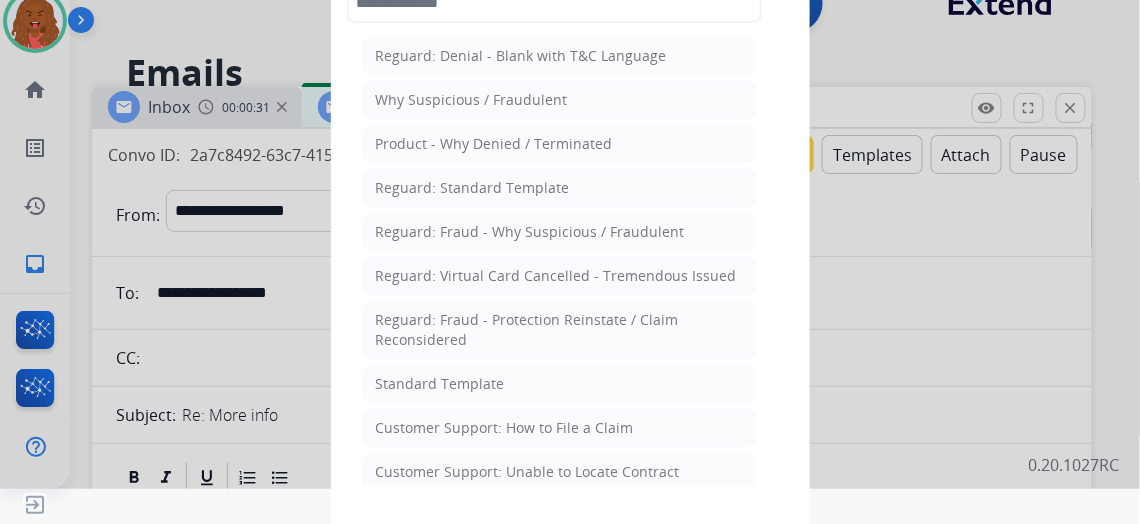 click 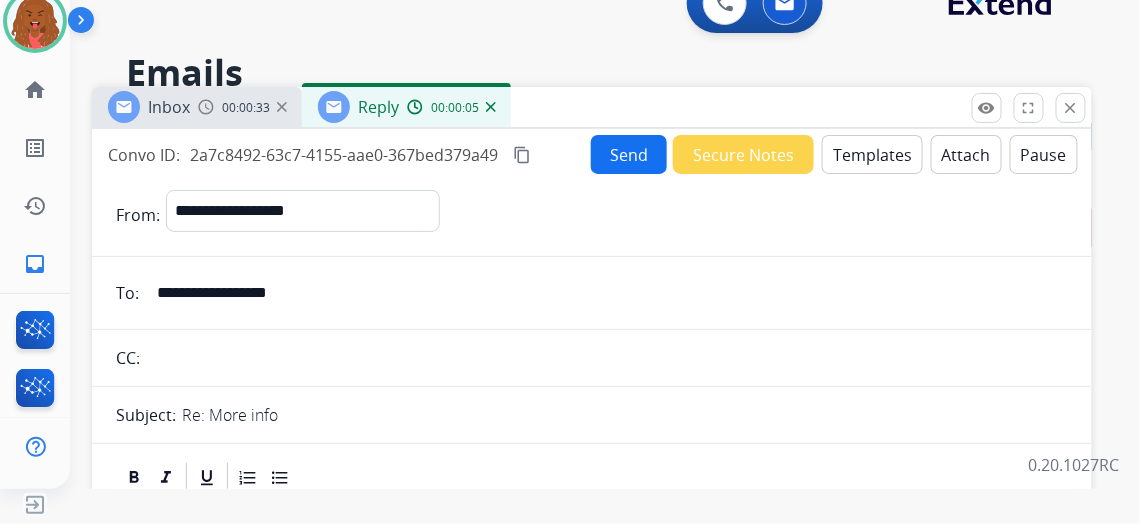 click on "**********" at bounding box center (606, 293) 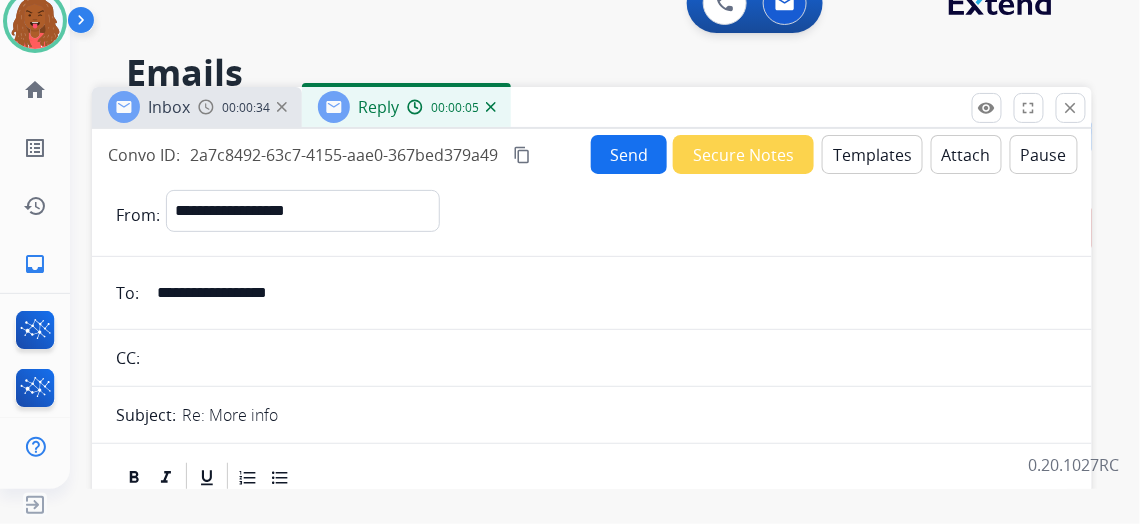 click on "**********" at bounding box center [606, 293] 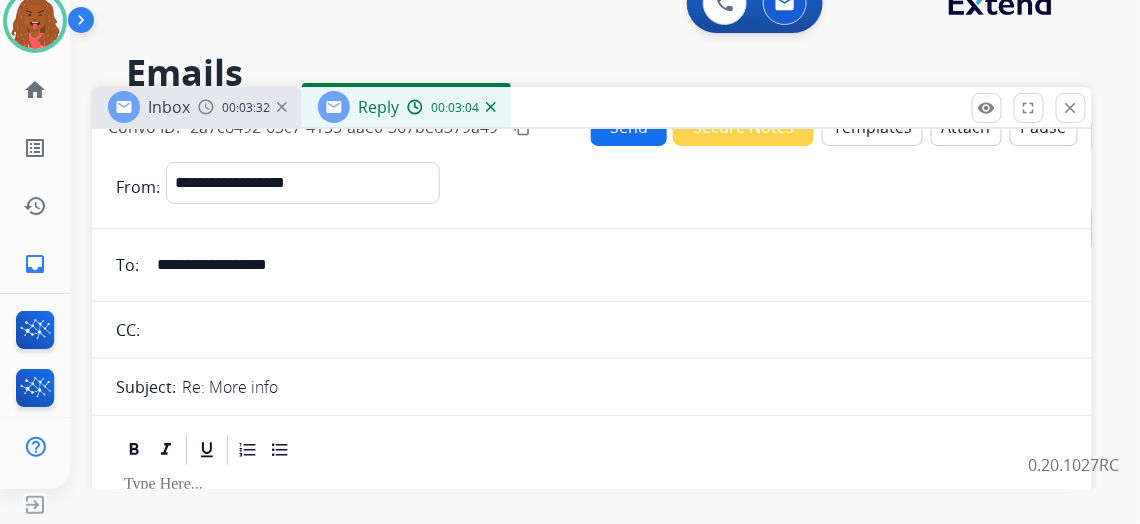 scroll, scrollTop: 0, scrollLeft: 0, axis: both 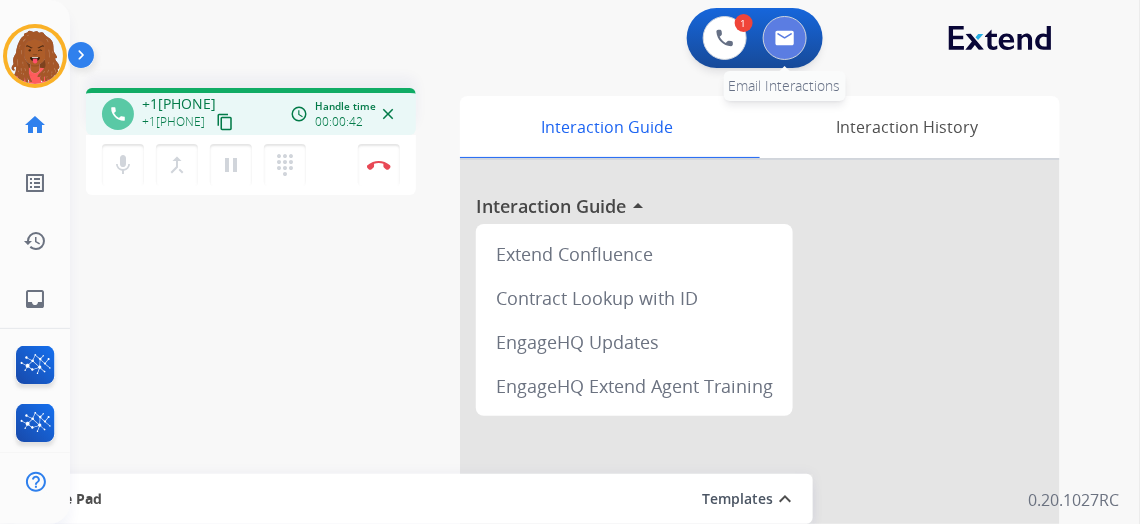 click at bounding box center (785, 38) 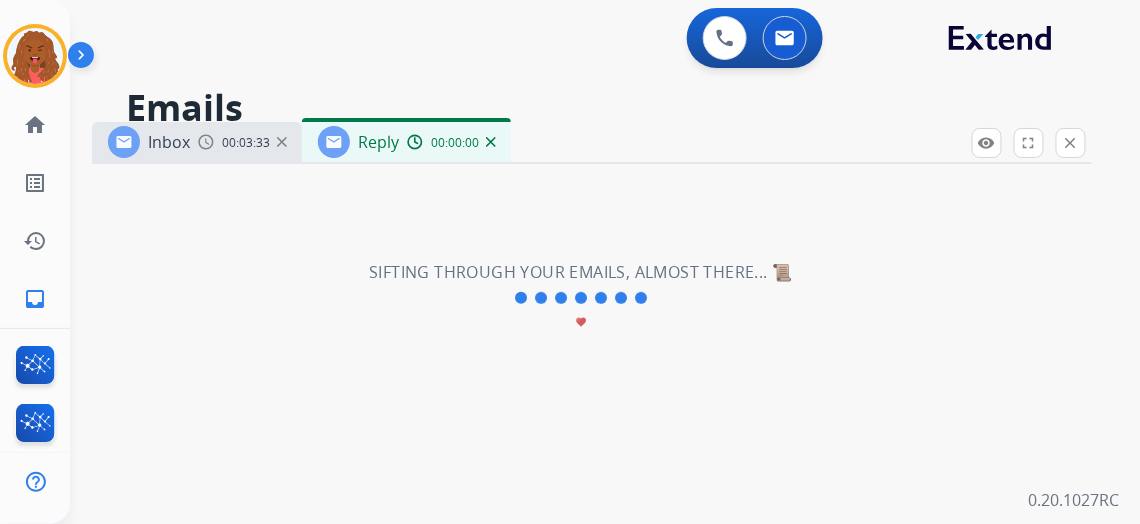 select on "**********" 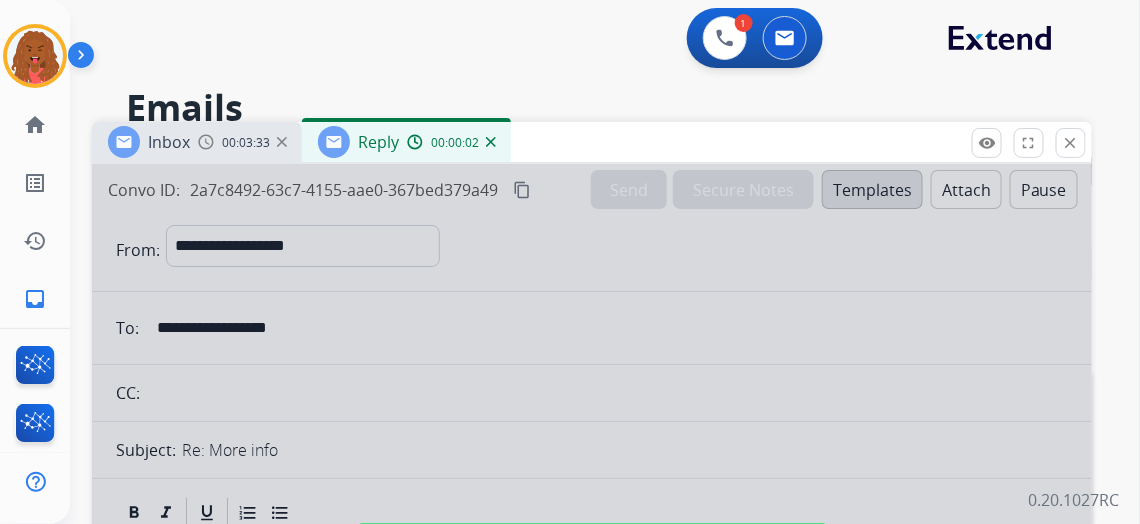 click on "00:00:02" at bounding box center [451, 142] 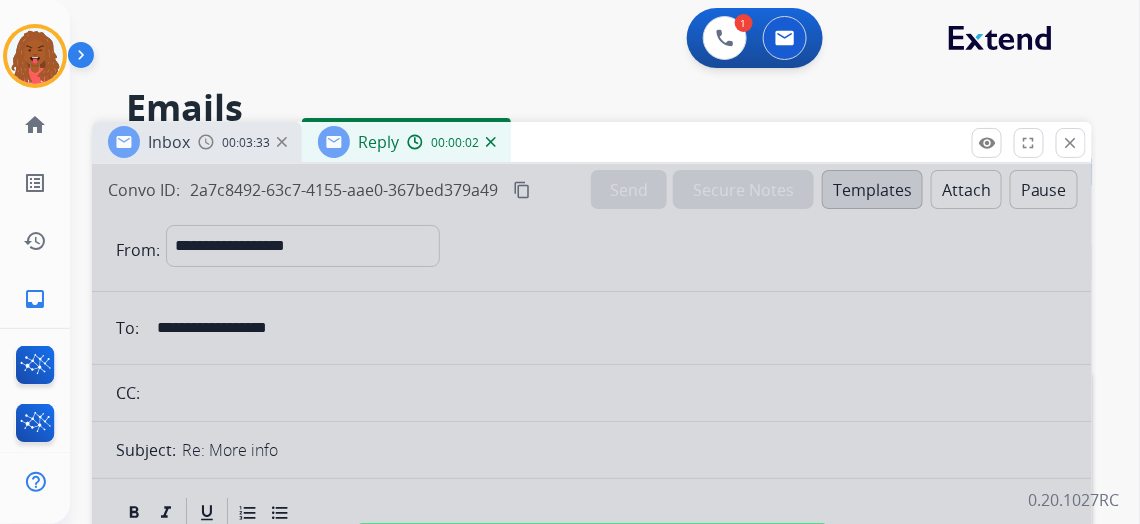 click at bounding box center (491, 142) 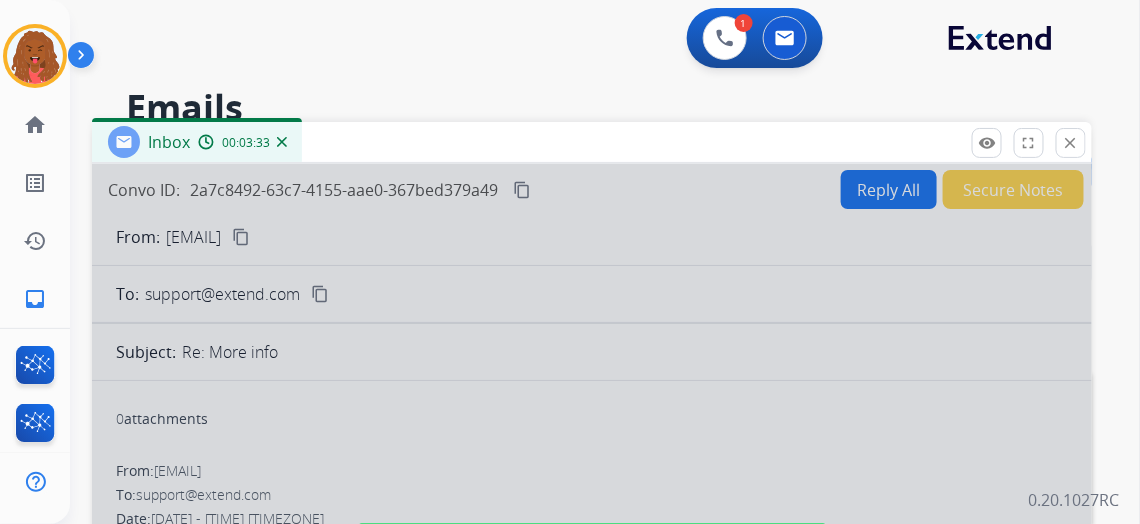 click at bounding box center [282, 142] 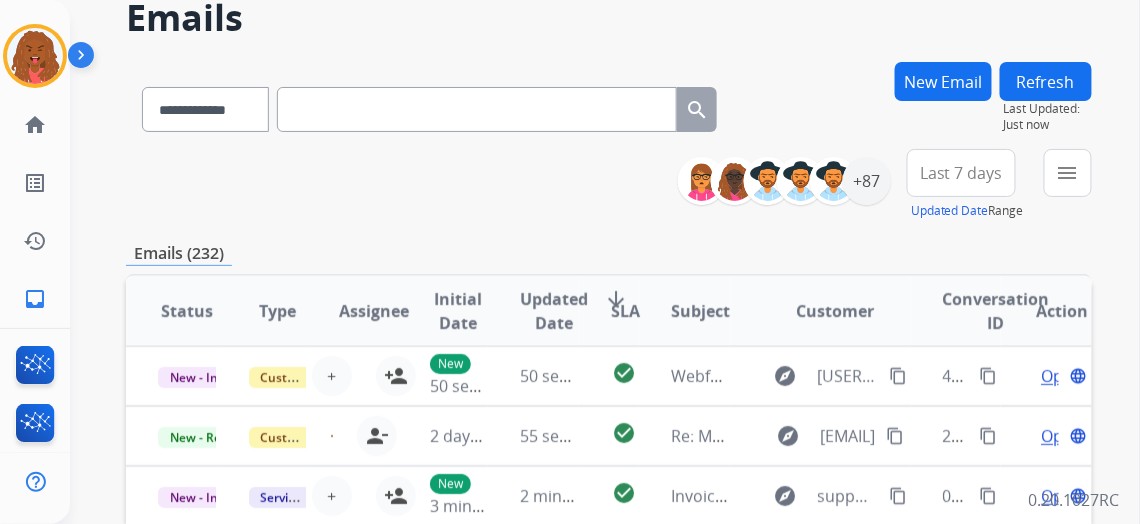 scroll, scrollTop: 0, scrollLeft: 0, axis: both 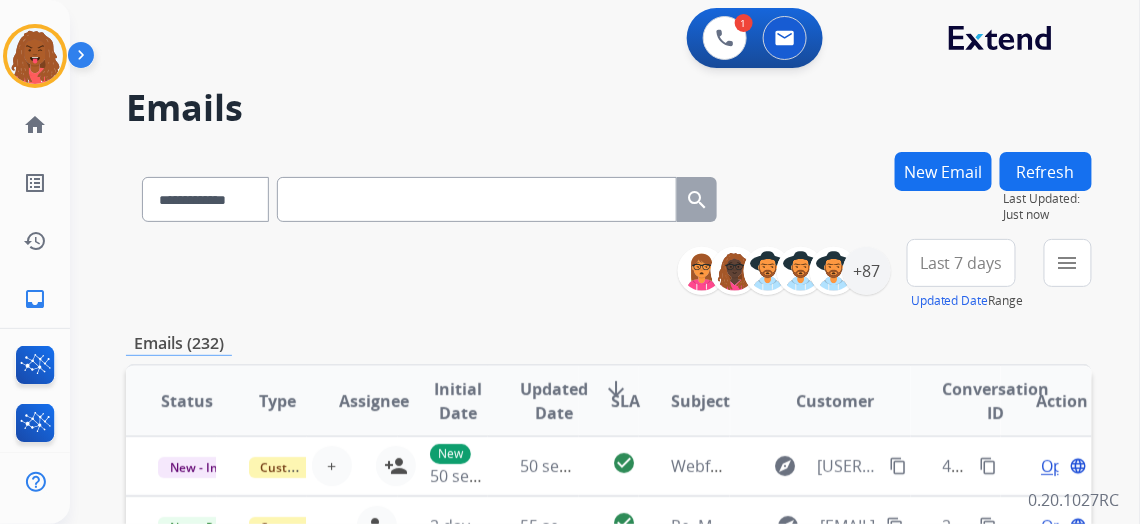 paste on "**********" 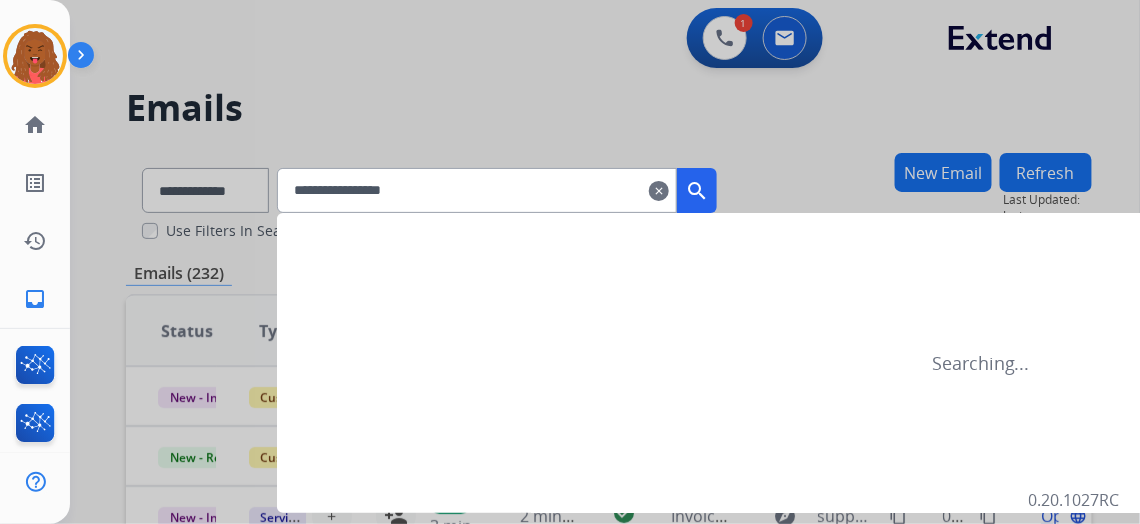 type on "**********" 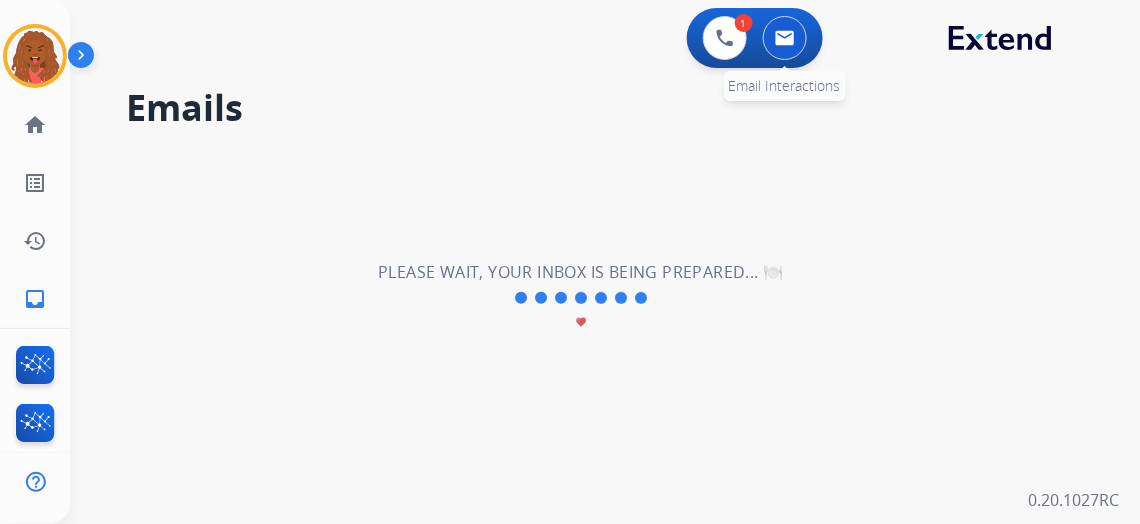 click at bounding box center [785, 38] 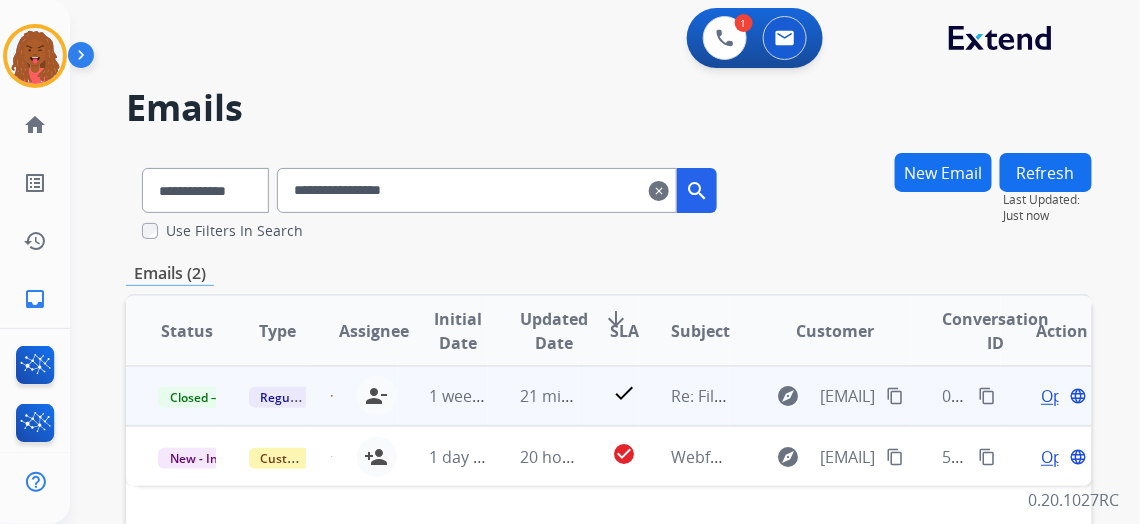 click on "content_copy" at bounding box center (988, 396) 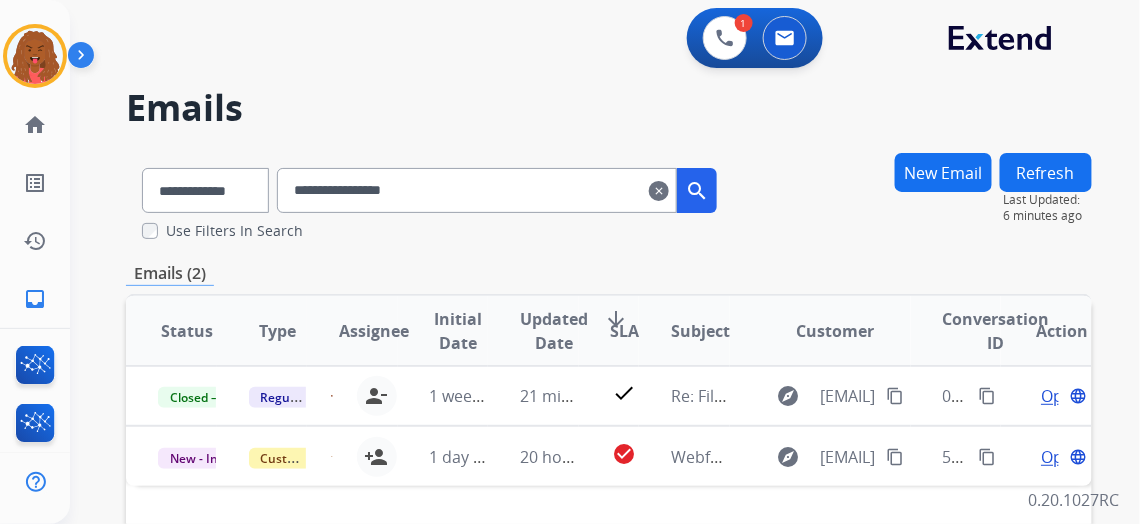 click on "1 Voice Interactions  0  Email Interactions" at bounding box center [593, 40] 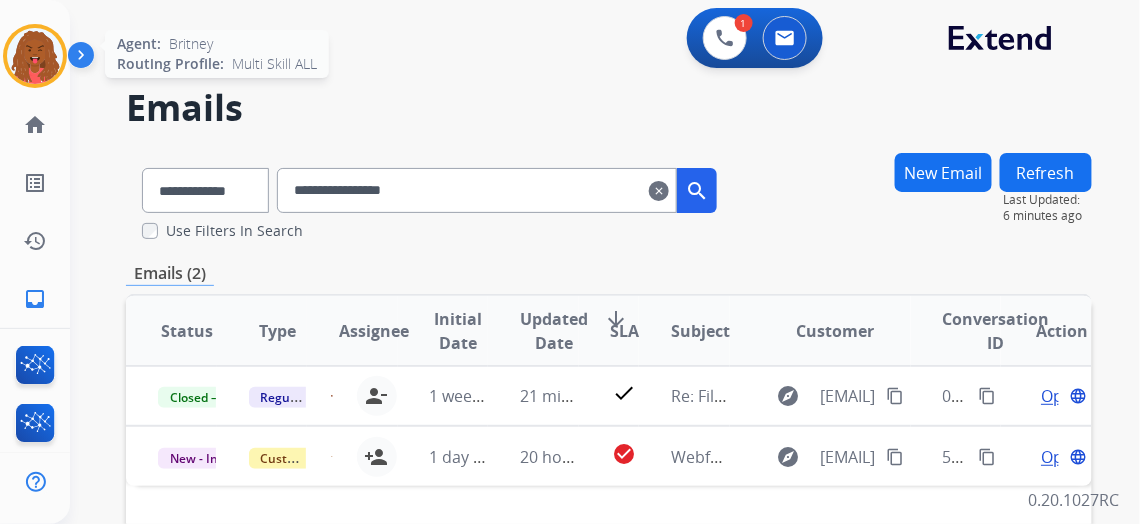click at bounding box center [35, 56] 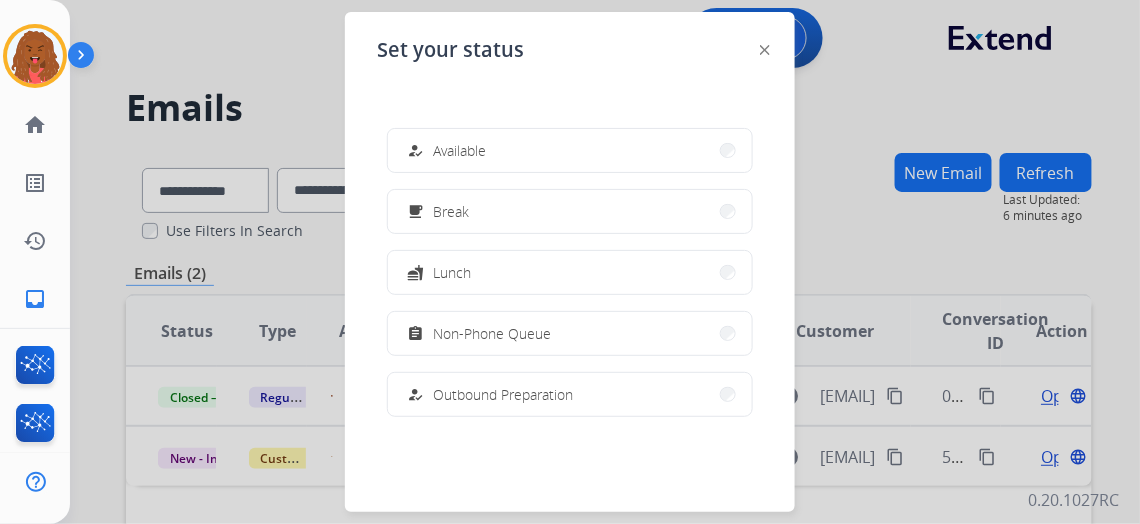 click at bounding box center [570, 262] 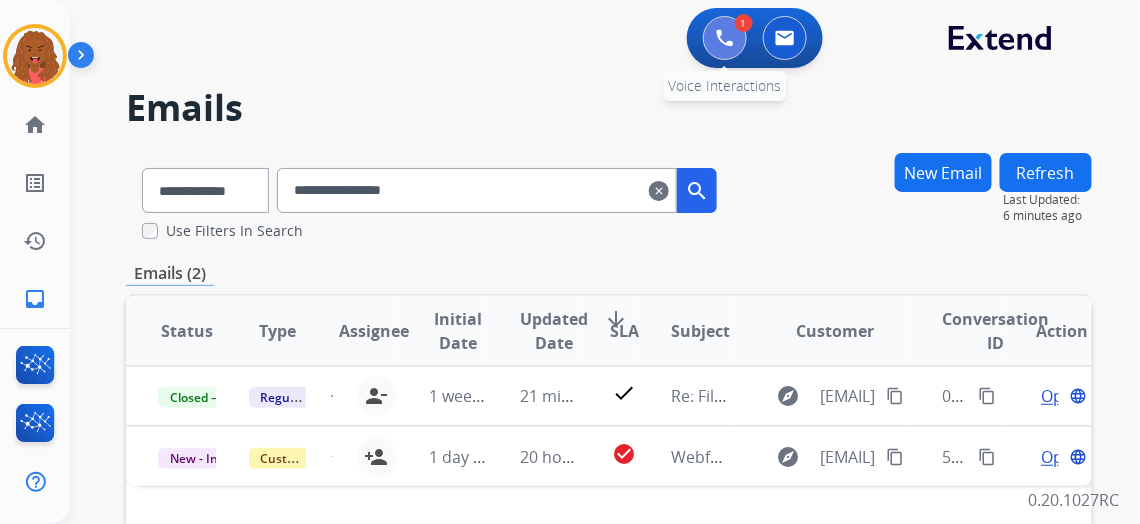 click at bounding box center (725, 38) 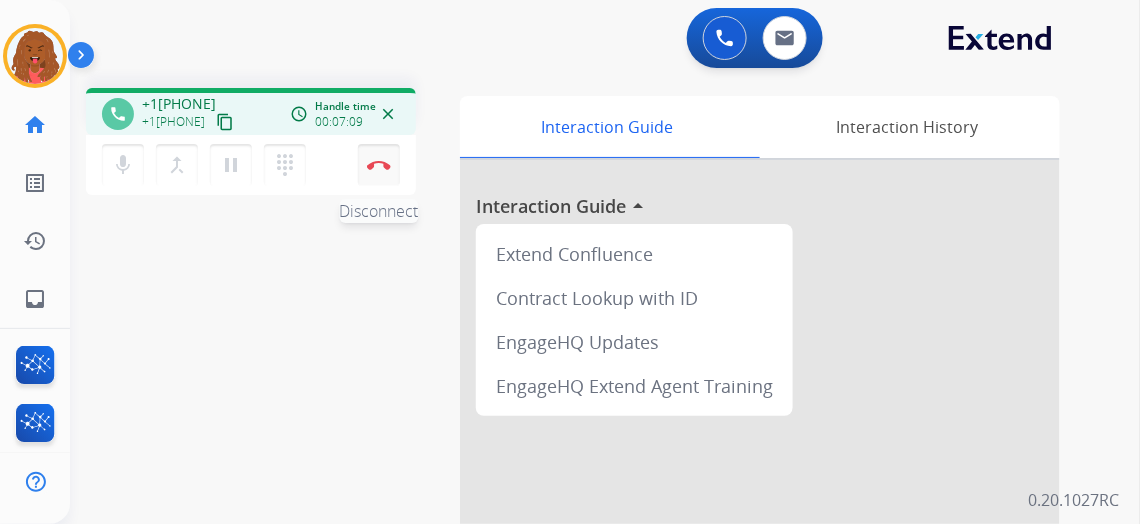 click on "Disconnect" at bounding box center [379, 165] 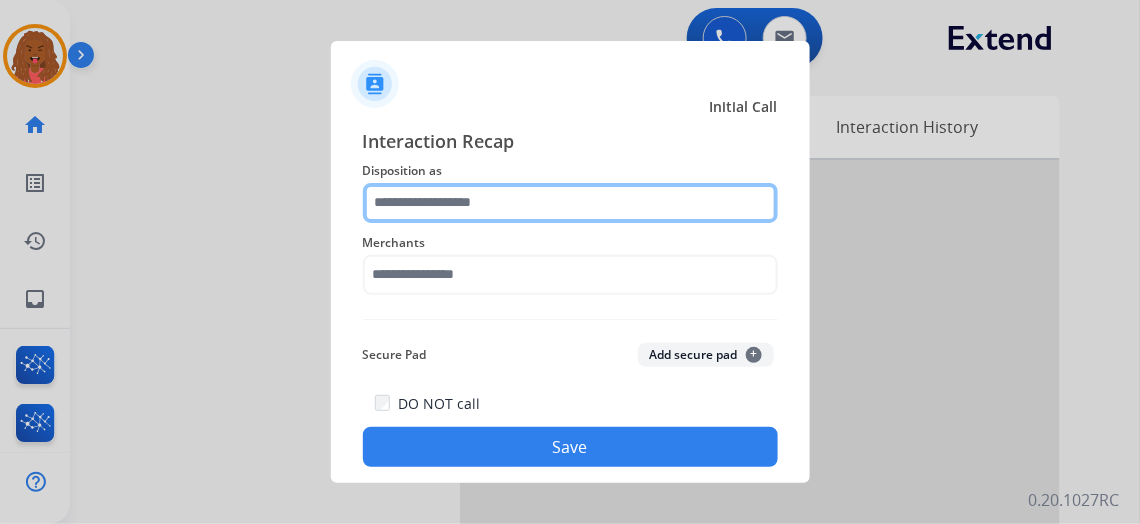 click 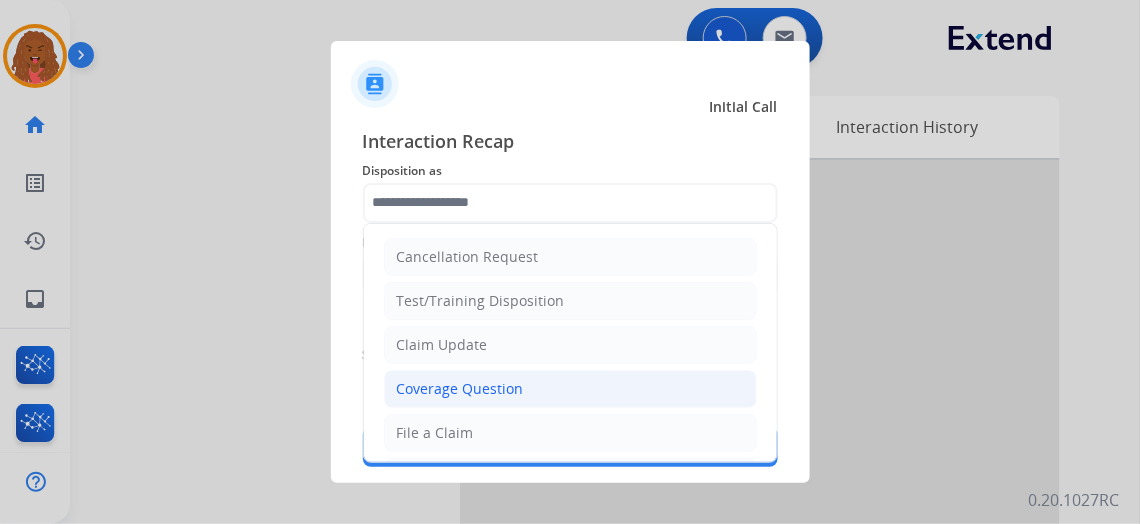 click on "Coverage Question" 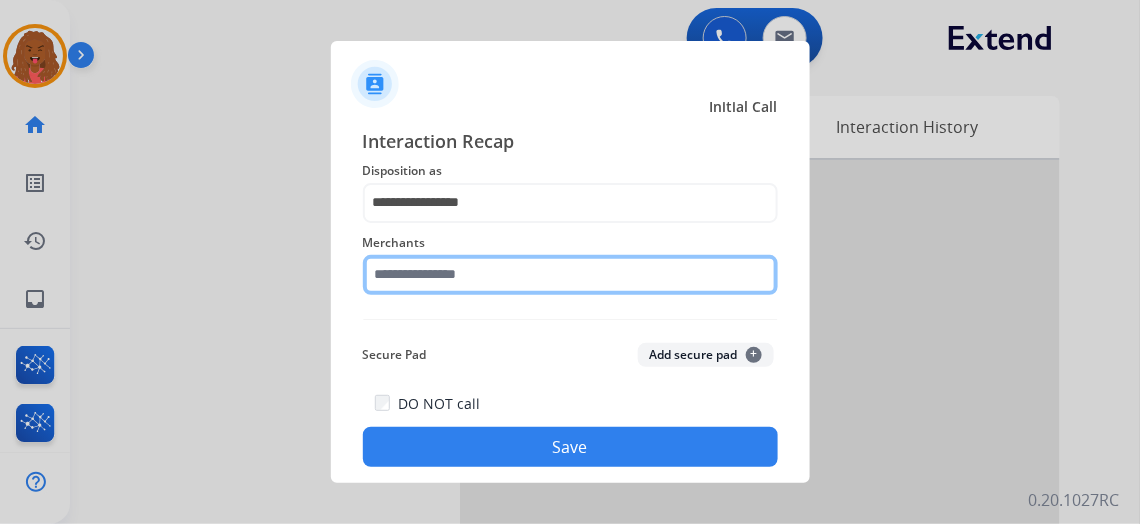 click 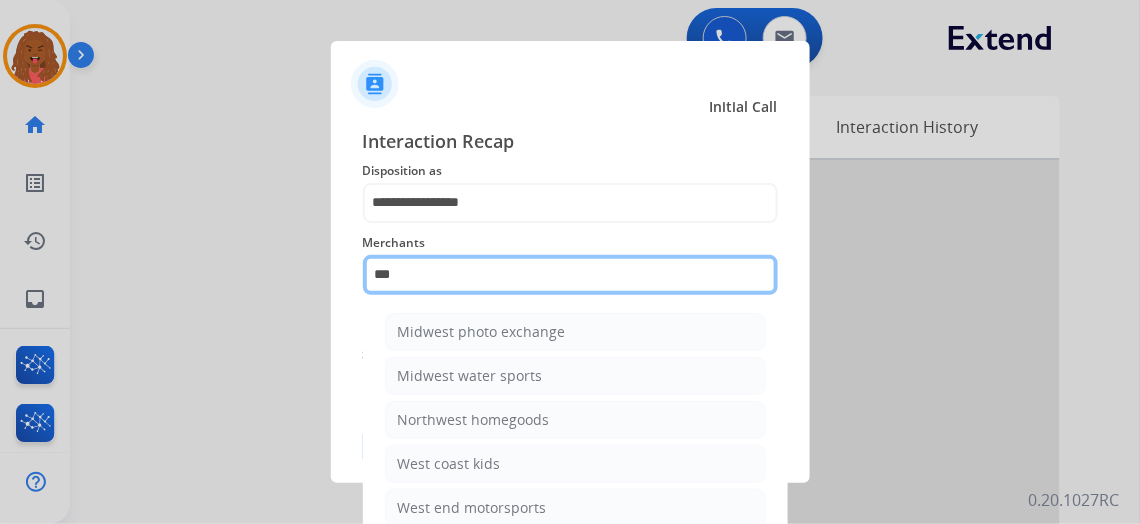 scroll, scrollTop: 0, scrollLeft: 0, axis: both 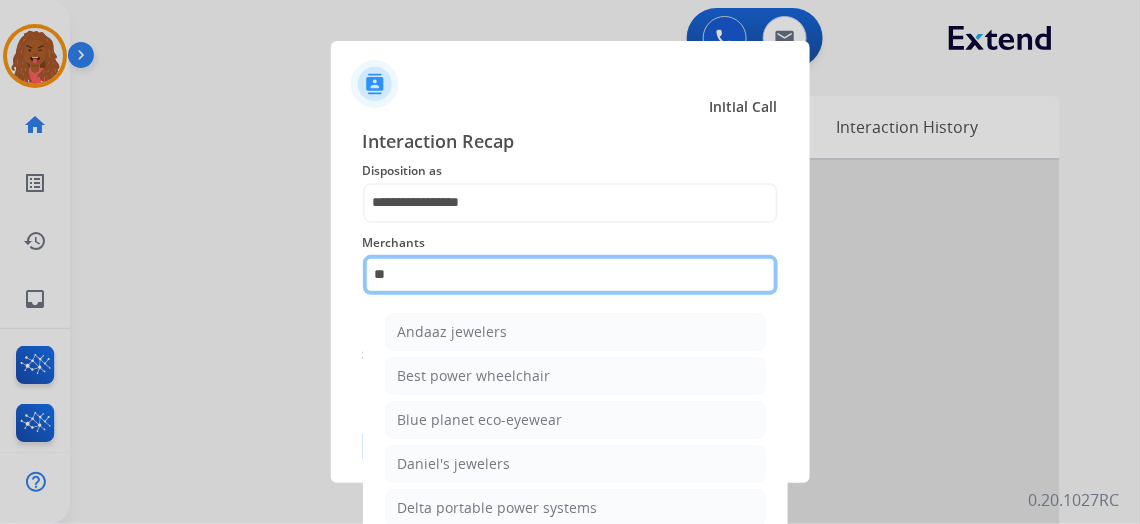 type on "*" 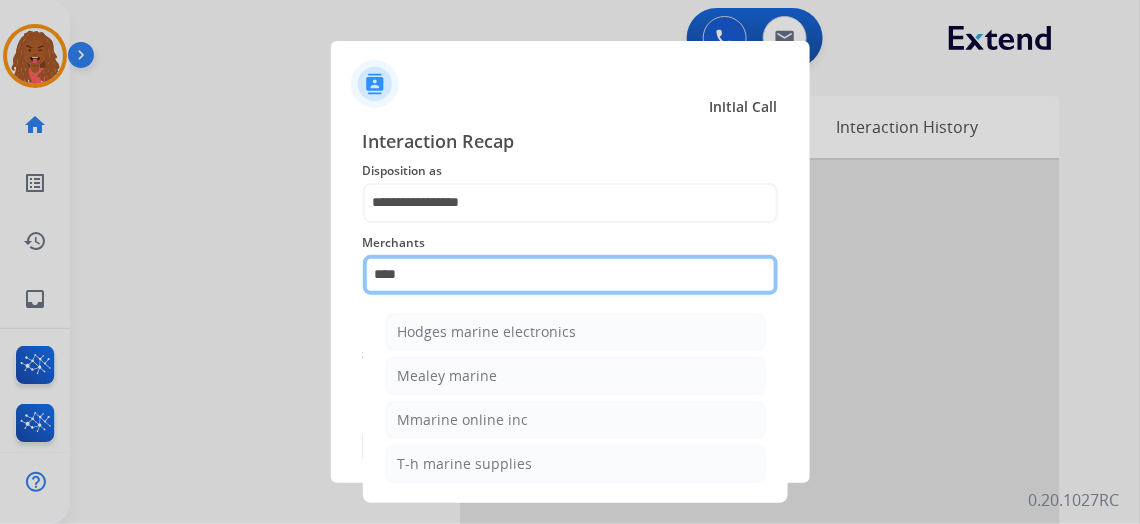type on "*****" 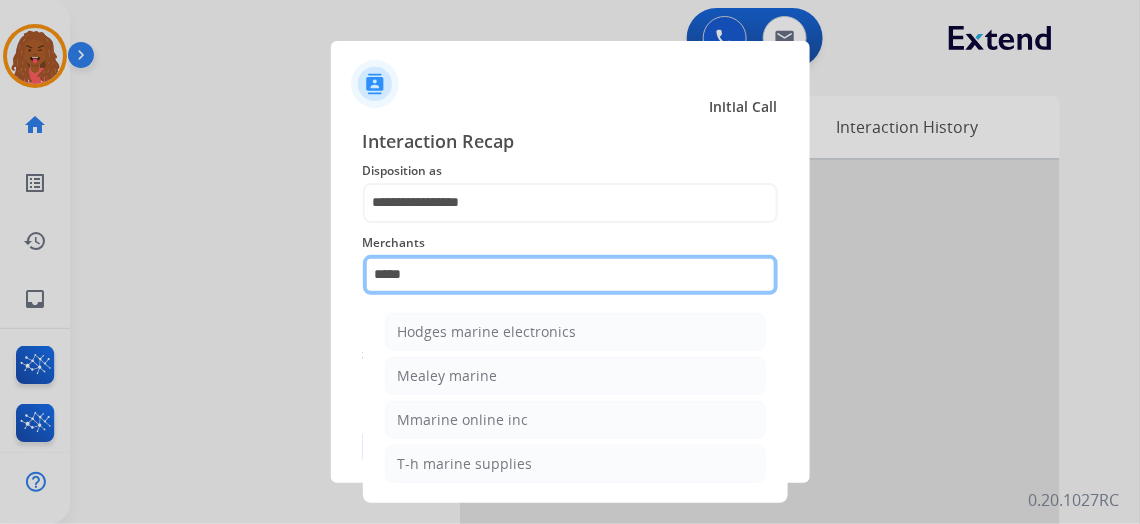 drag, startPoint x: 106, startPoint y: 266, endPoint x: 0, endPoint y: 217, distance: 116.777565 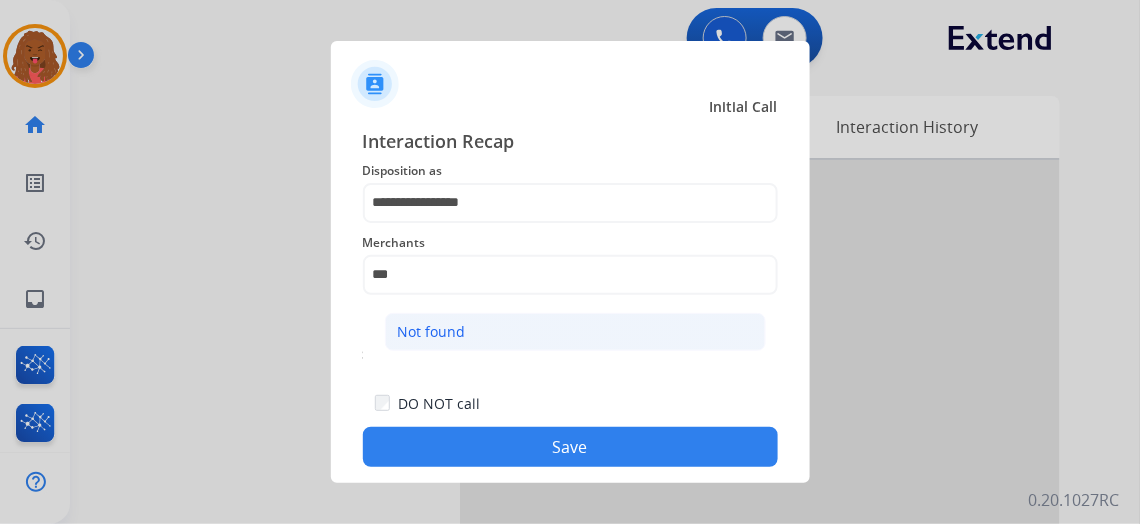 click on "Not found" 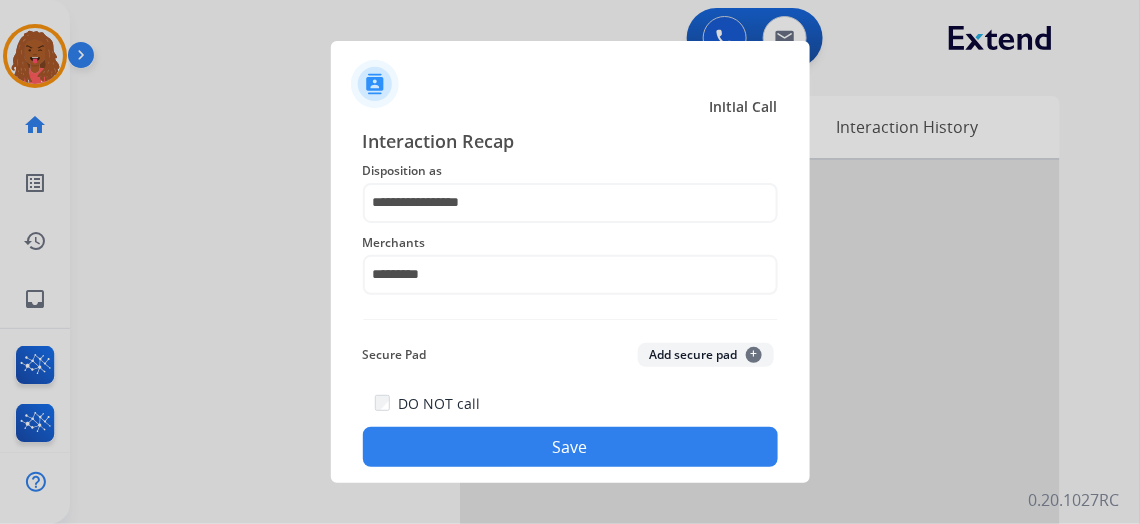 click on "Save" 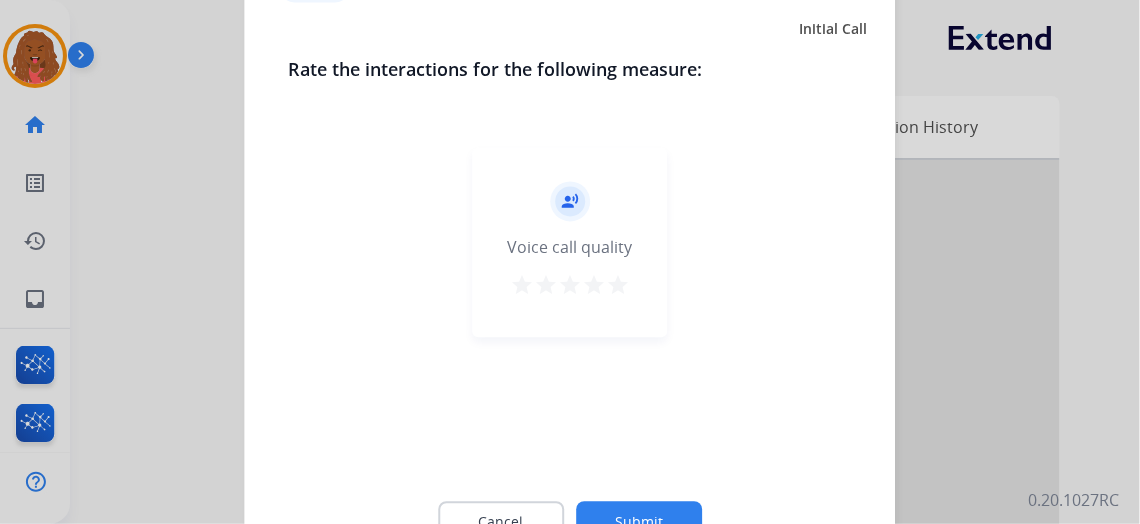 click on "Submit" 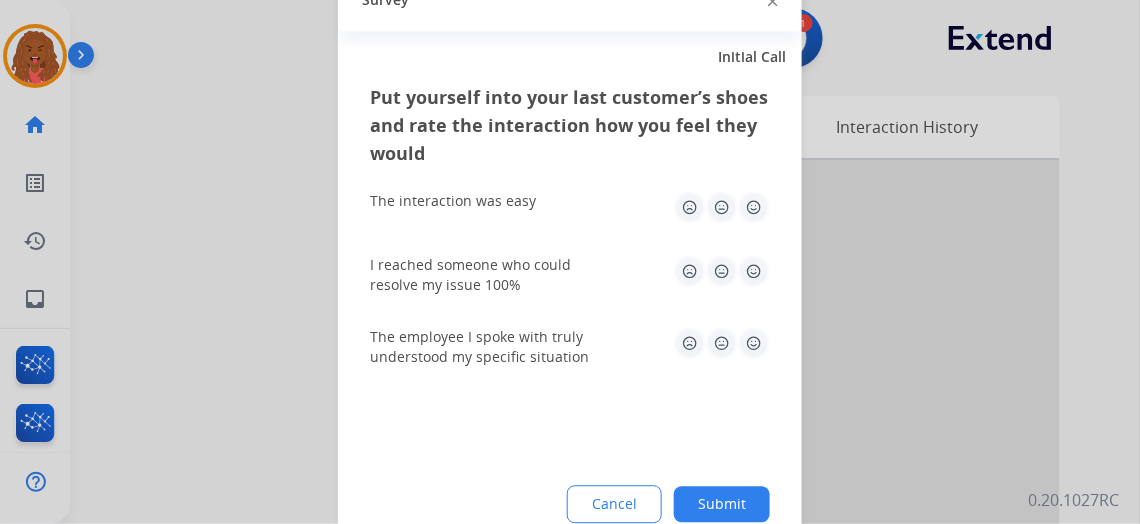 click on "Submit" 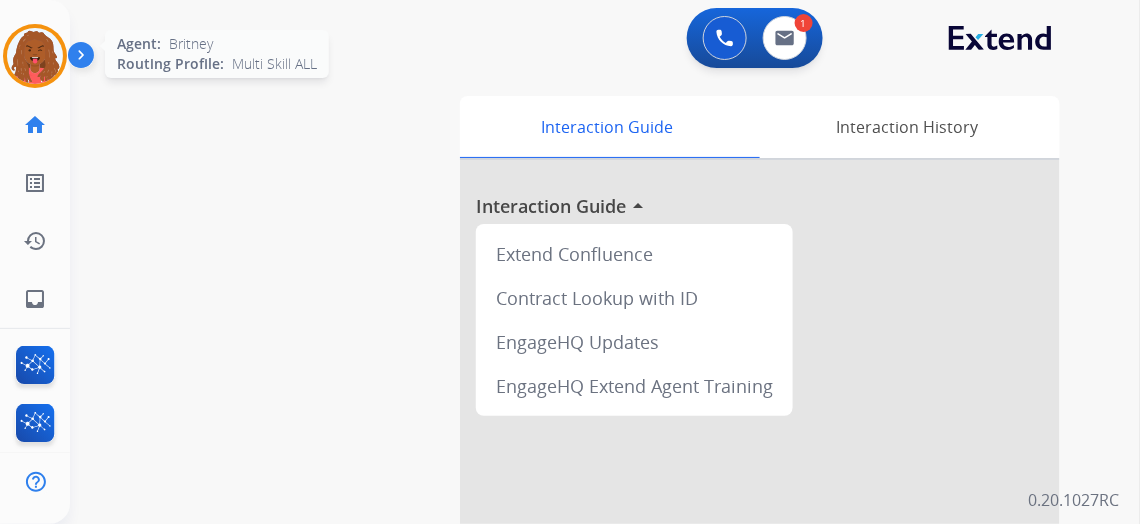 click at bounding box center [35, 56] 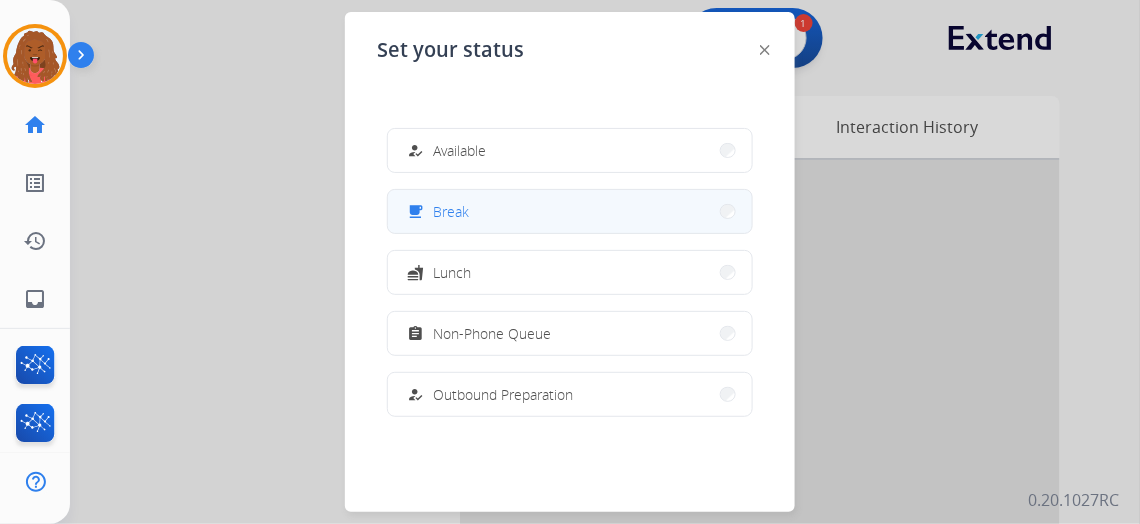 click on "free_breakfast Break" at bounding box center [570, 211] 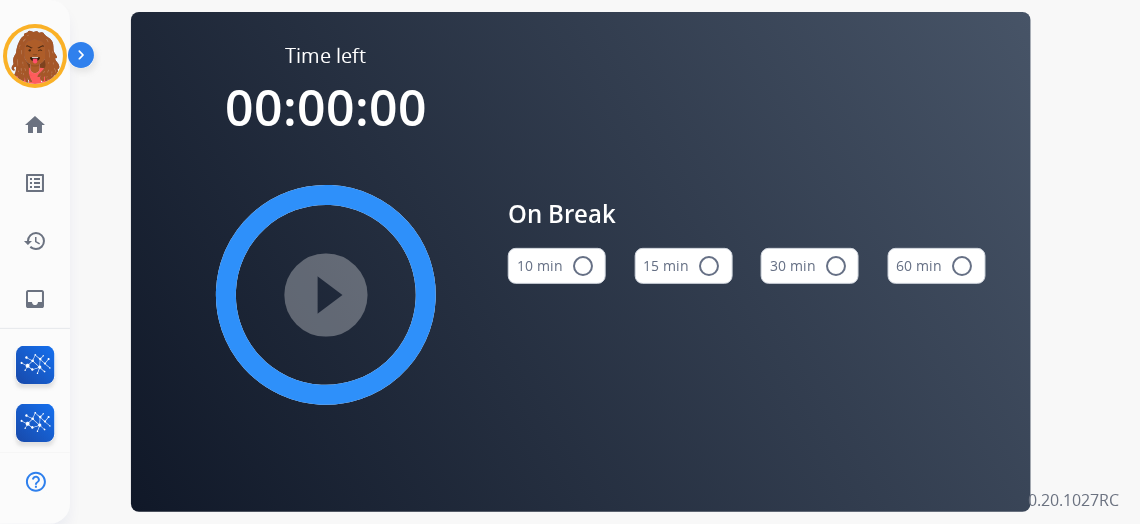 click on "radio_button_unchecked" at bounding box center [583, 266] 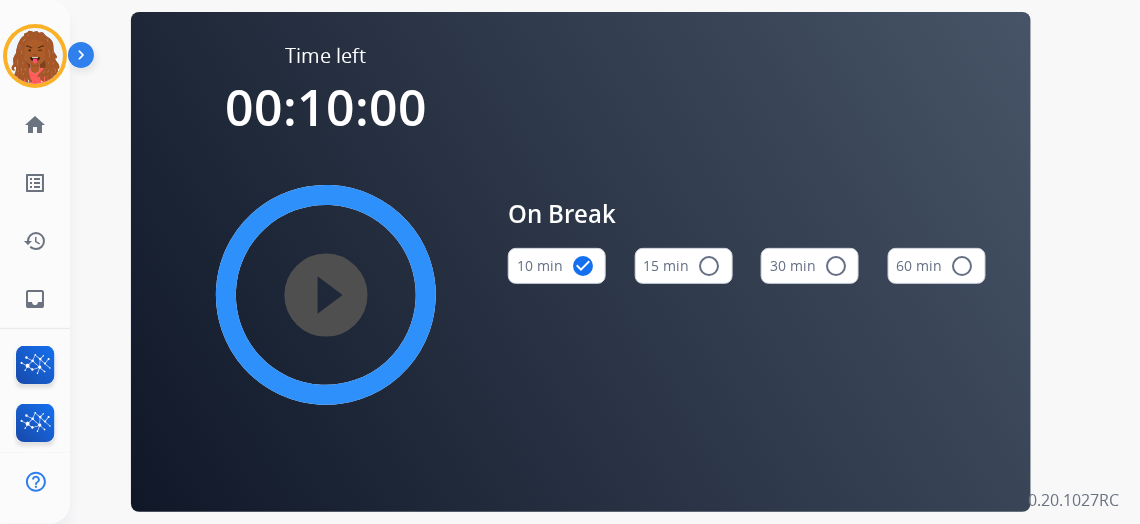 click on "15 min  radio_button_unchecked" at bounding box center [684, 266] 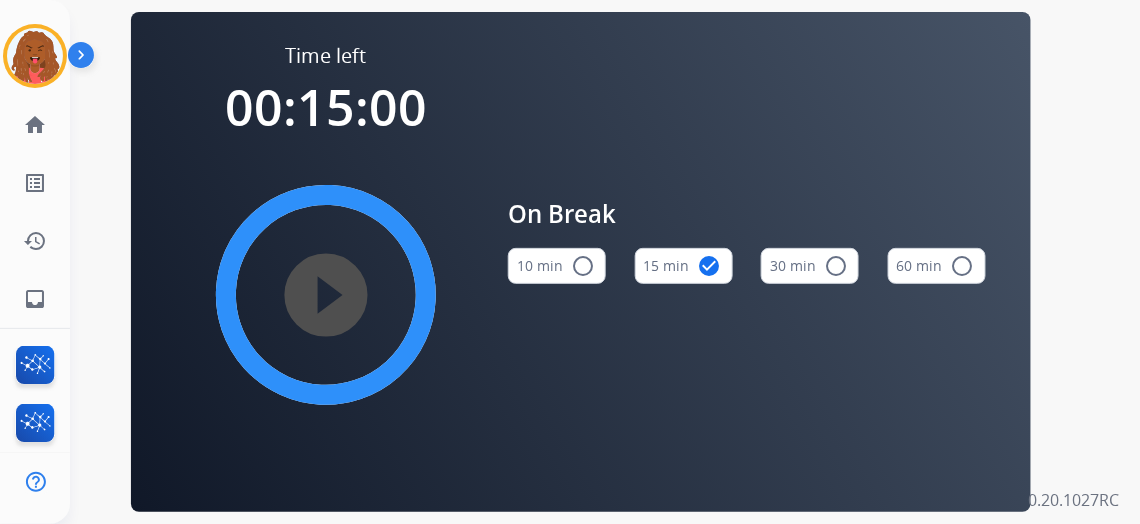 click on "play_circle_filled" at bounding box center (326, 295) 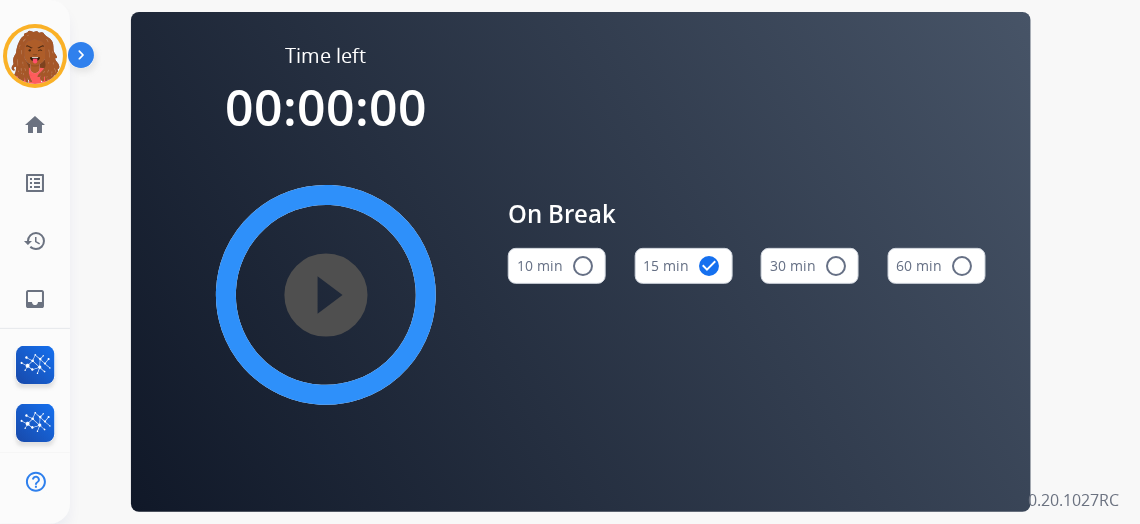 drag, startPoint x: 309, startPoint y: 285, endPoint x: 281, endPoint y: 253, distance: 42.520584 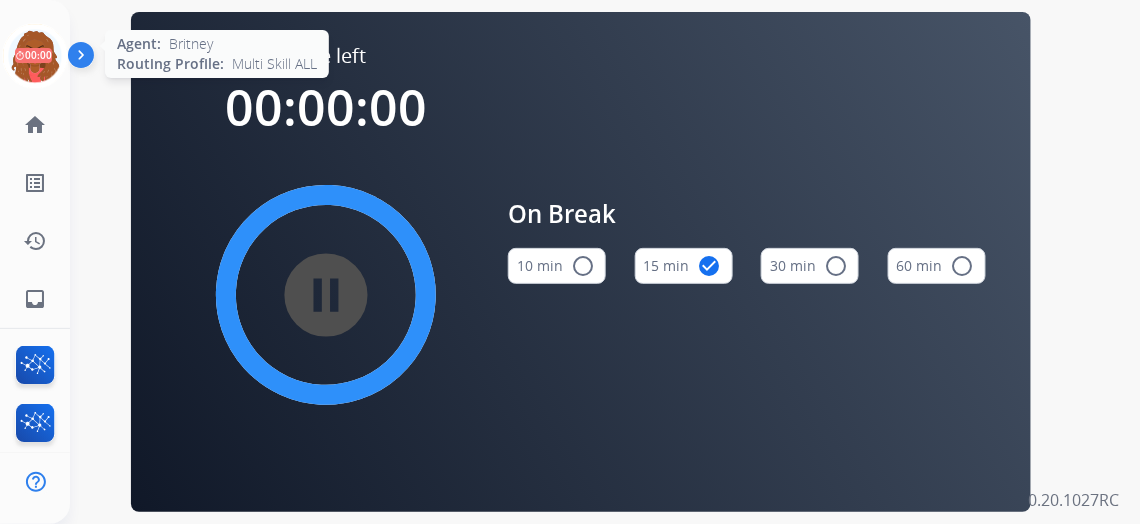 drag, startPoint x: 31, startPoint y: 55, endPoint x: 64, endPoint y: 69, distance: 35.846897 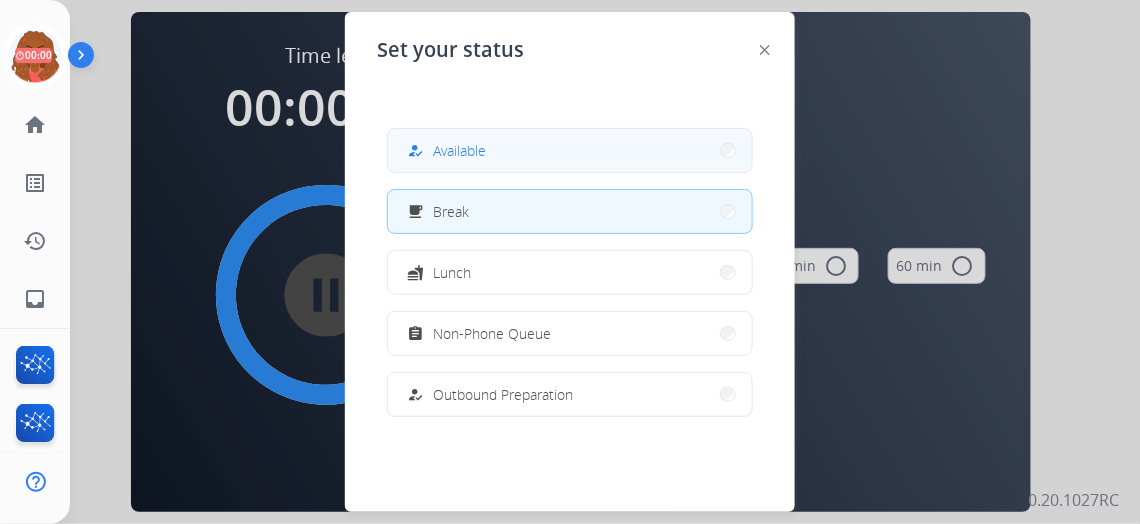 click on "how_to_reg Available" at bounding box center (570, 150) 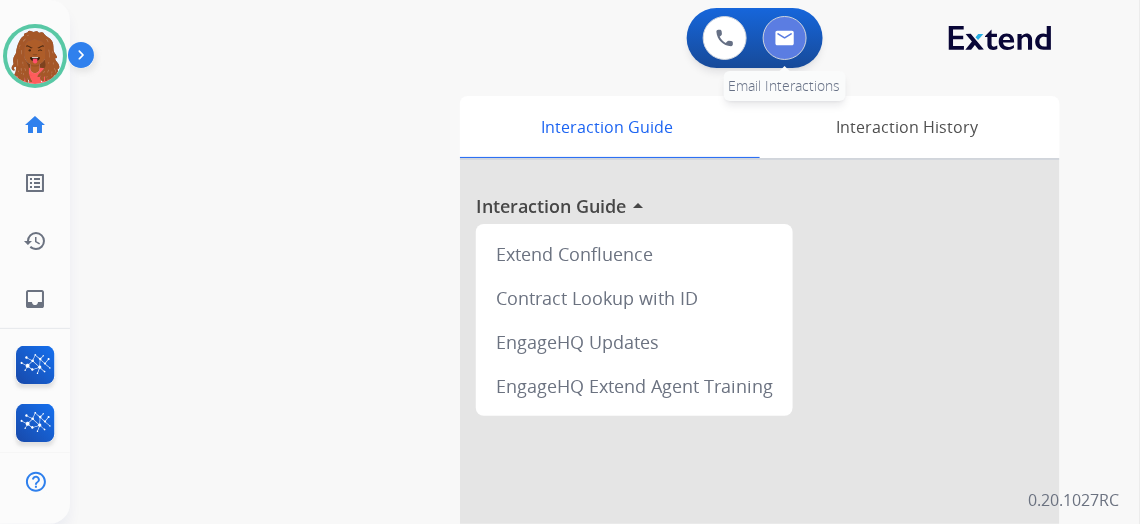 click at bounding box center (785, 38) 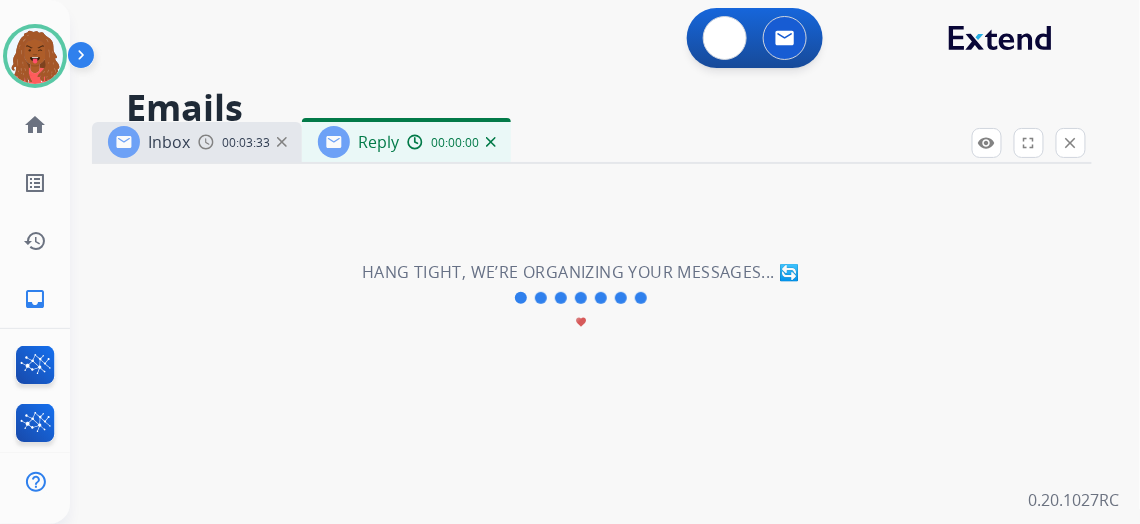 select on "**********" 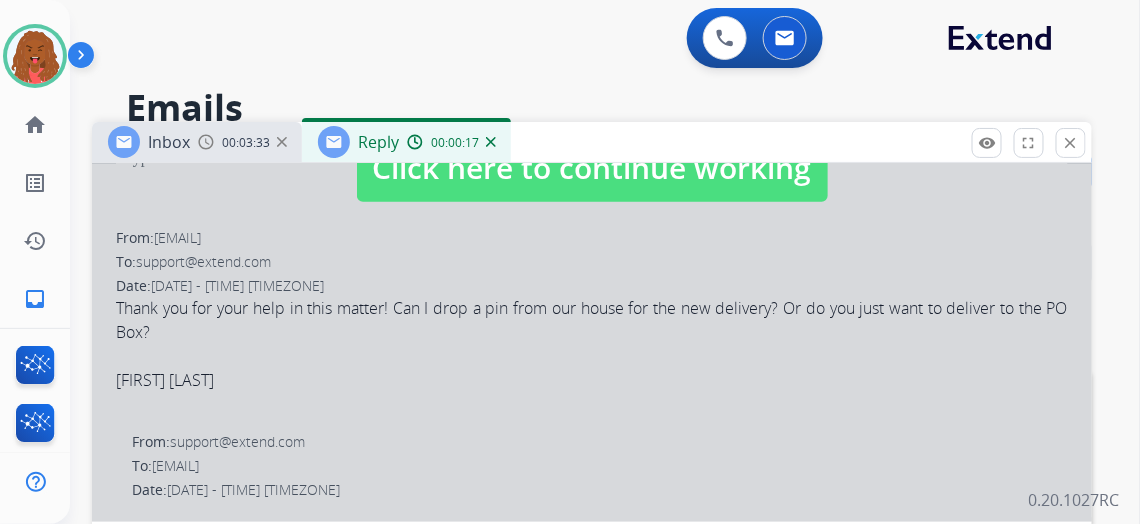 scroll, scrollTop: 272, scrollLeft: 0, axis: vertical 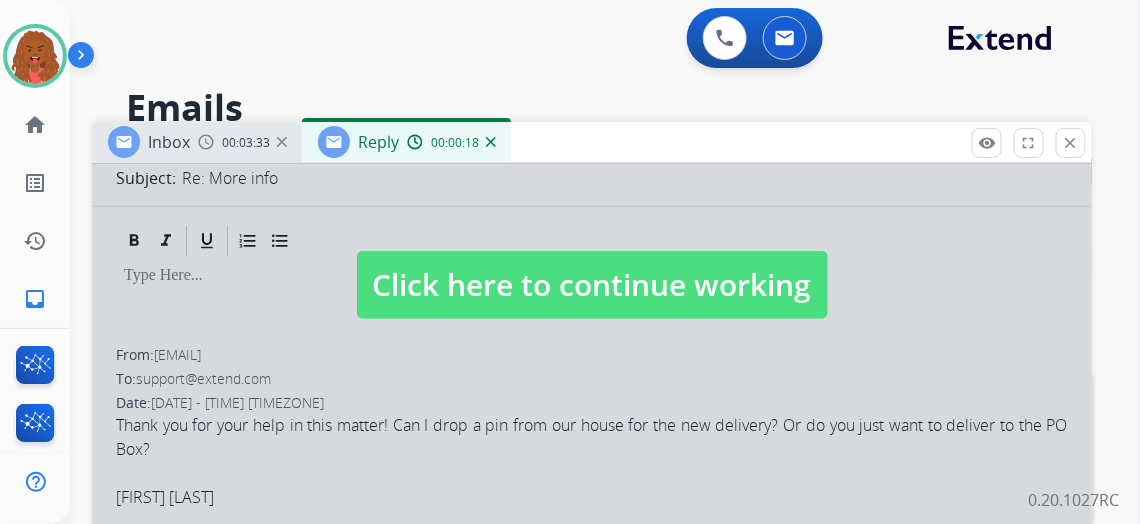 click on "Click here to continue working" at bounding box center [592, 285] 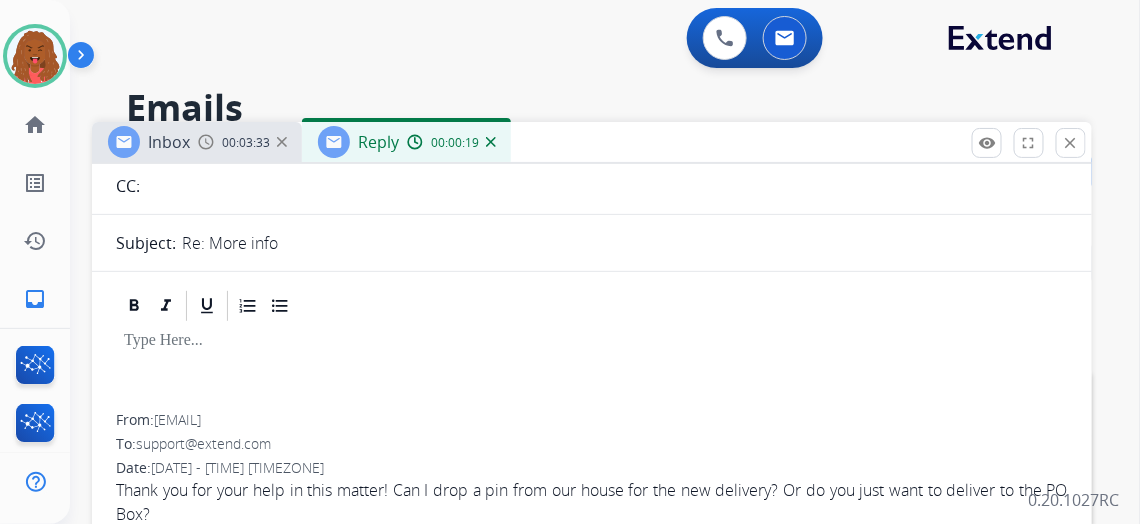 scroll, scrollTop: 90, scrollLeft: 0, axis: vertical 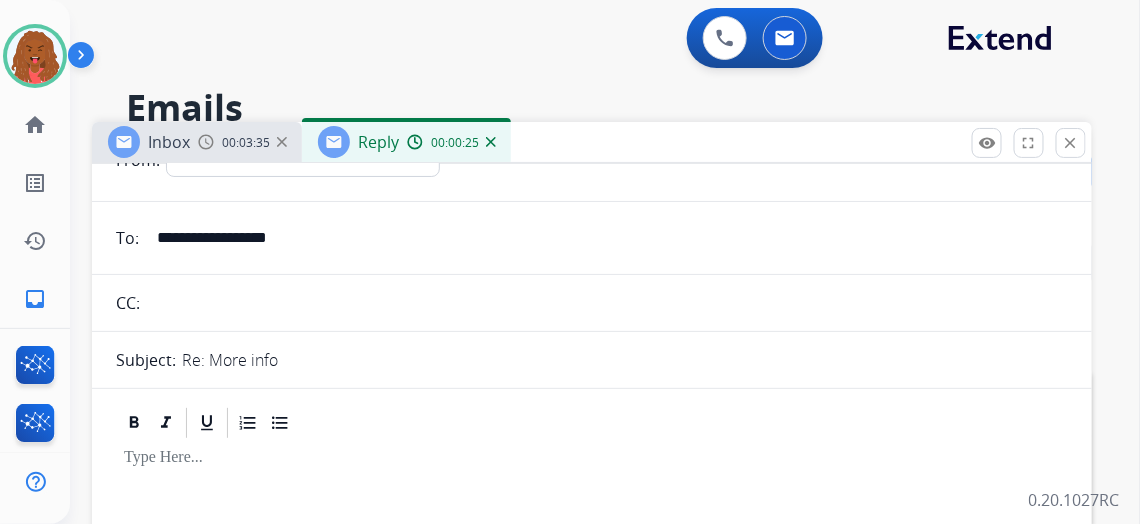 click on "**********" at bounding box center [606, 238] 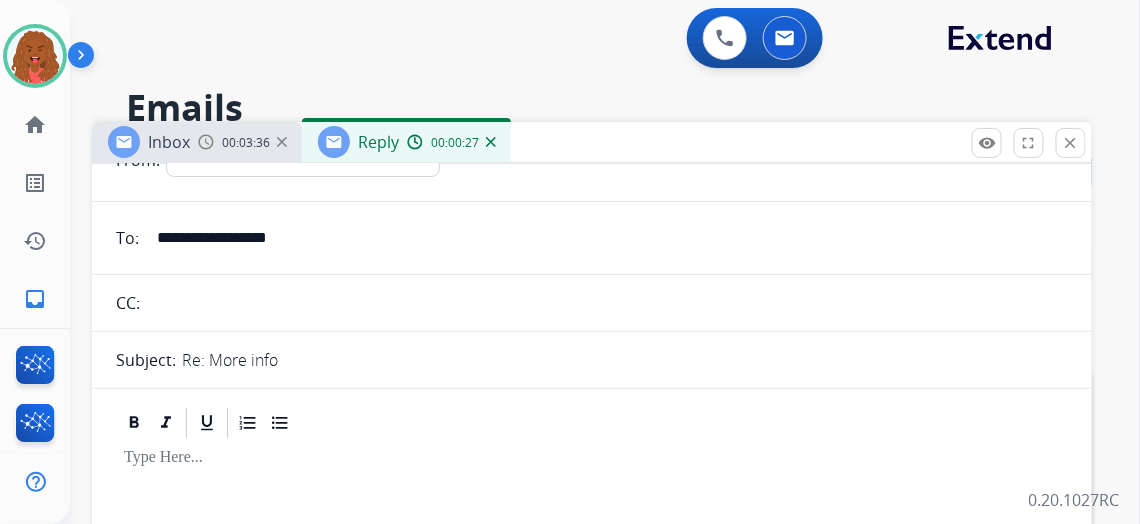 drag, startPoint x: 335, startPoint y: 239, endPoint x: 116, endPoint y: 239, distance: 219 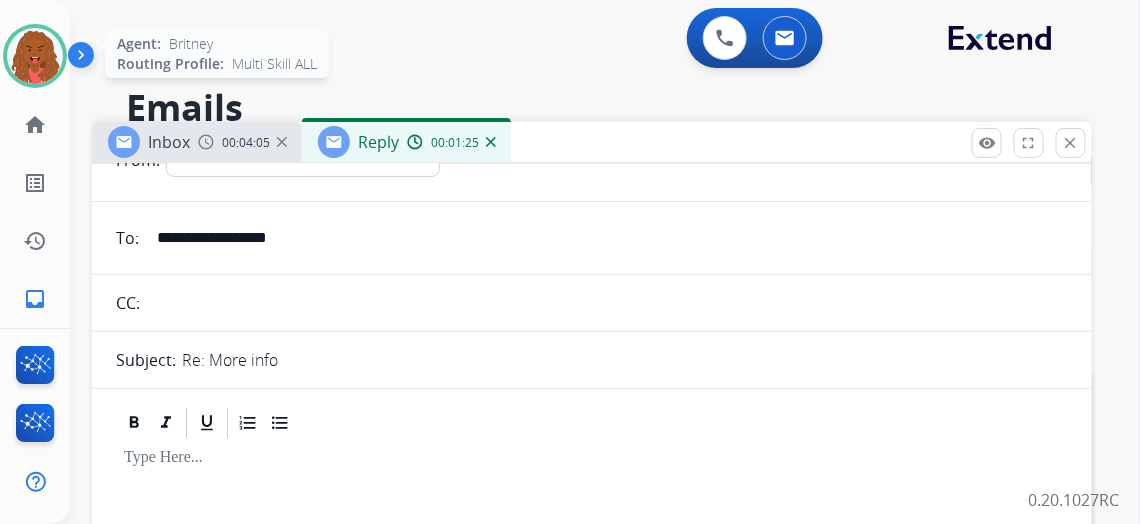 click at bounding box center [35, 56] 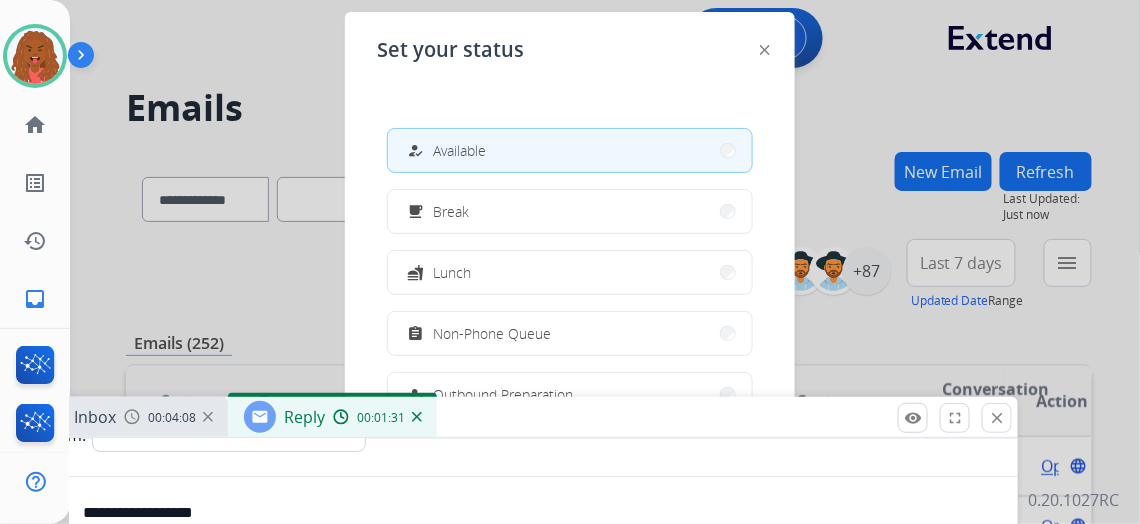 drag, startPoint x: 658, startPoint y: 159, endPoint x: 575, endPoint y: 420, distance: 273.87955 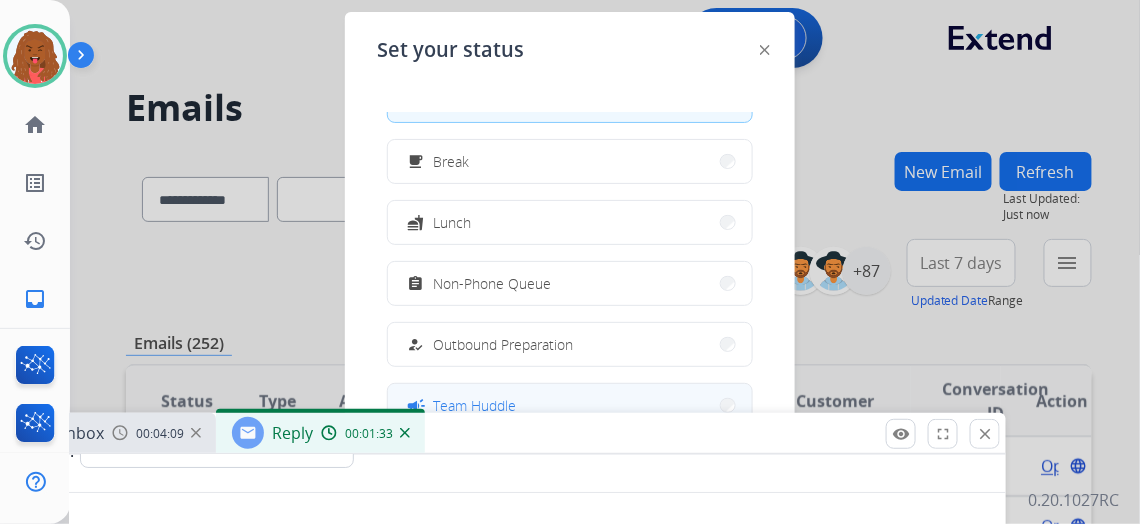 scroll, scrollTop: 90, scrollLeft: 0, axis: vertical 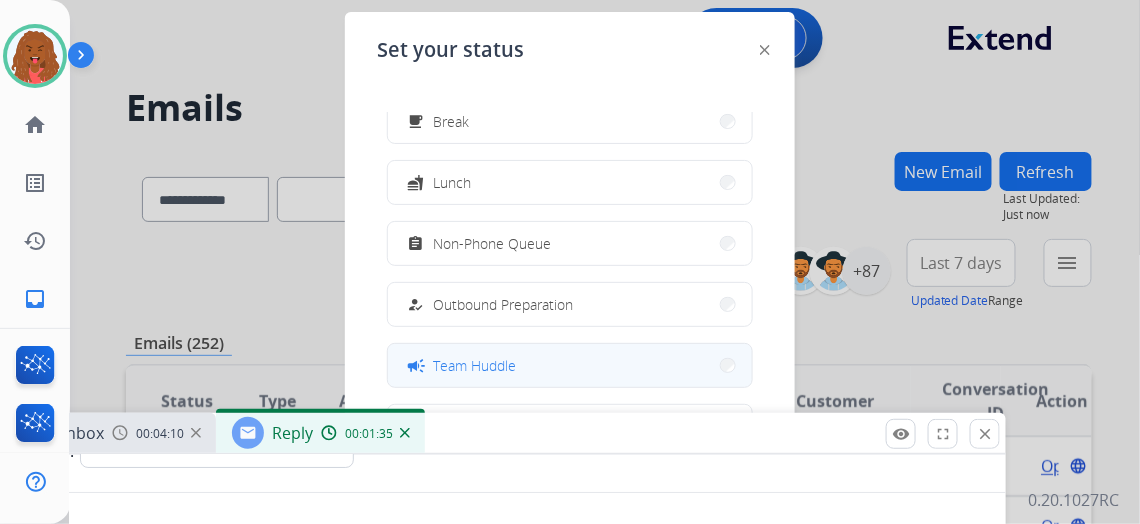 click on "campaign Team Huddle" at bounding box center (460, 366) 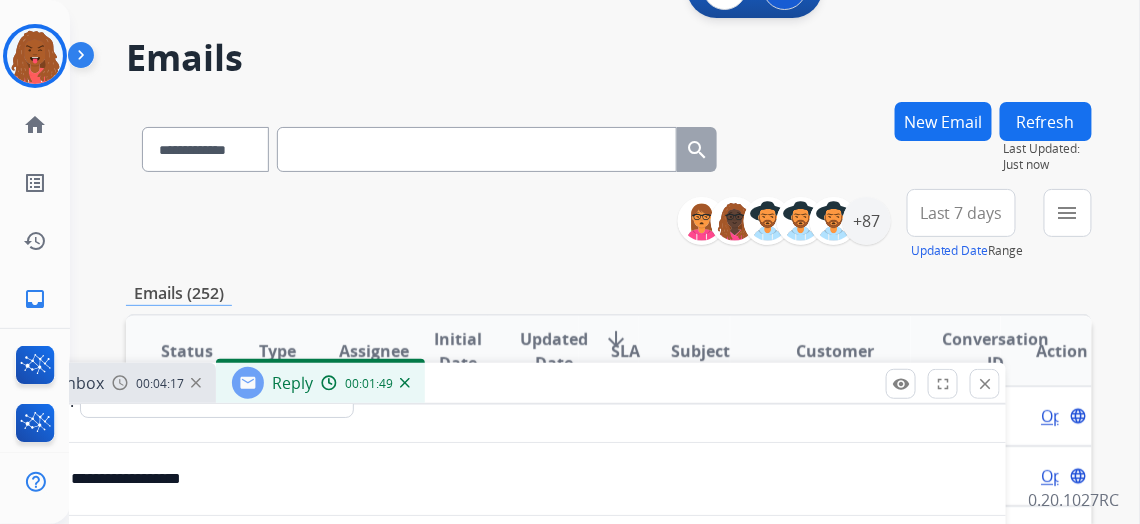 scroll, scrollTop: 90, scrollLeft: 0, axis: vertical 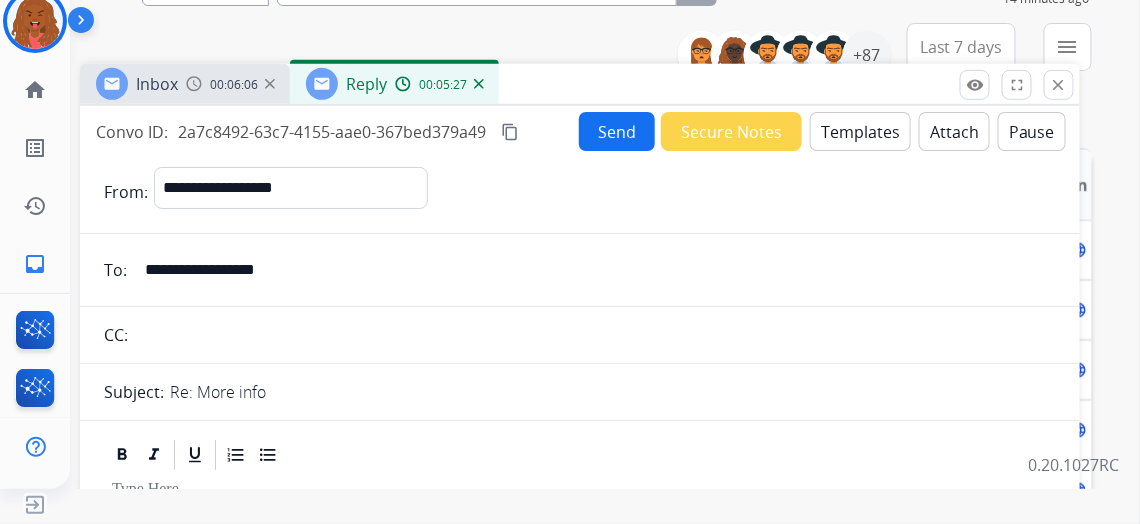 drag, startPoint x: 875, startPoint y: 220, endPoint x: 949, endPoint y: 87, distance: 152.20053 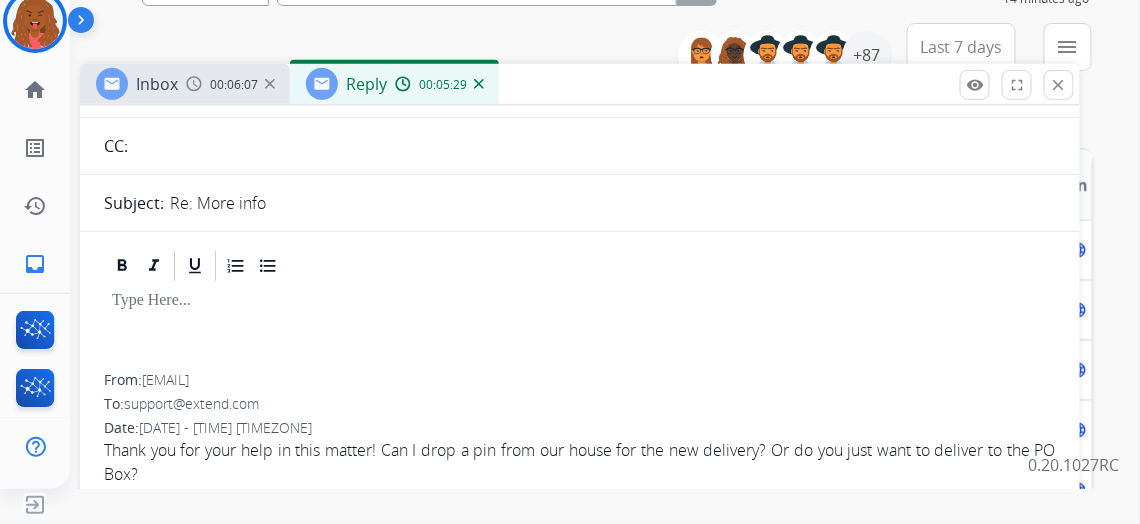 scroll, scrollTop: 181, scrollLeft: 0, axis: vertical 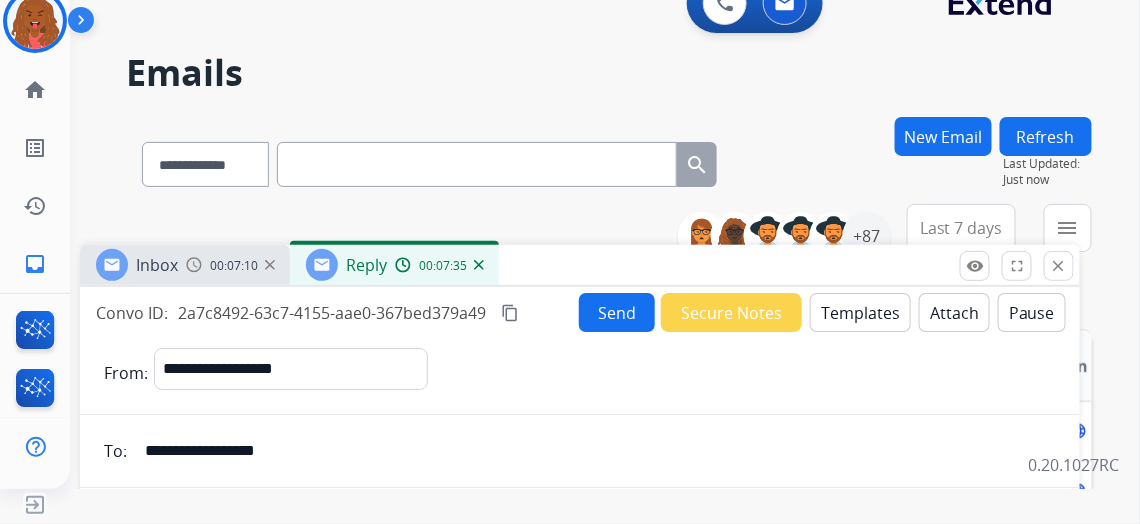 click on "Templates" at bounding box center (860, 312) 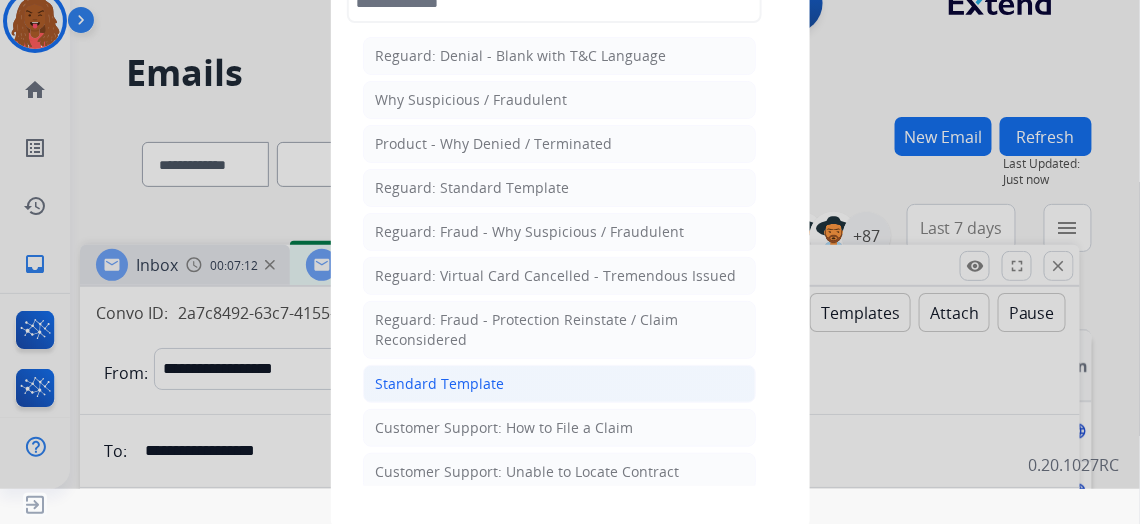click on "Standard Template" 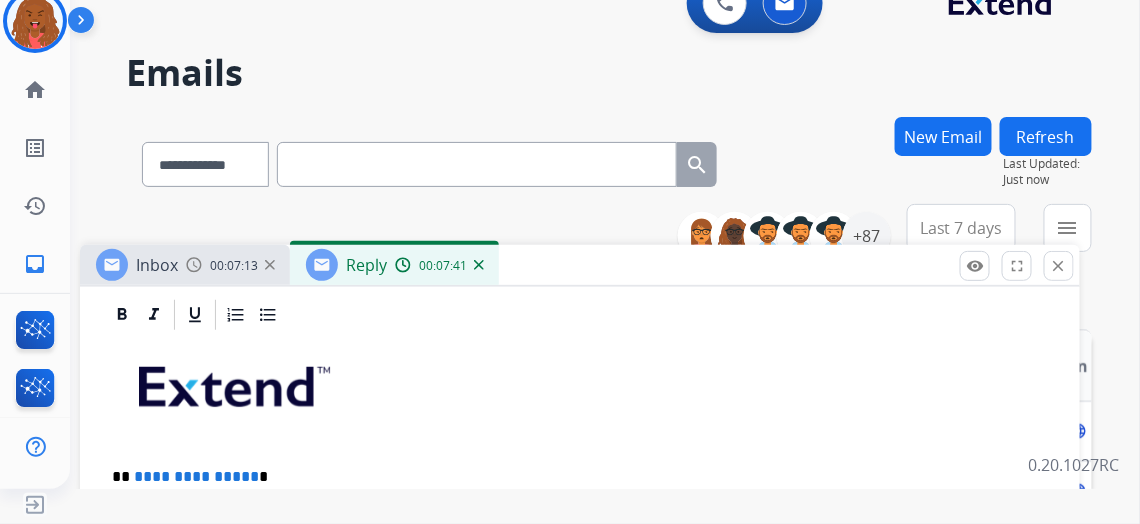 scroll, scrollTop: 545, scrollLeft: 0, axis: vertical 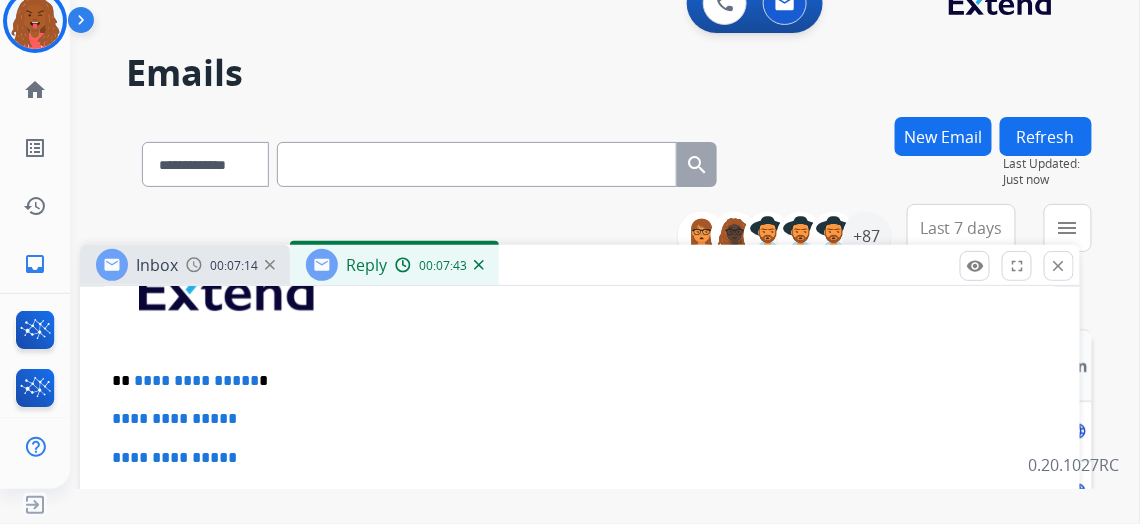 drag, startPoint x: 259, startPoint y: 372, endPoint x: 290, endPoint y: 388, distance: 34.88553 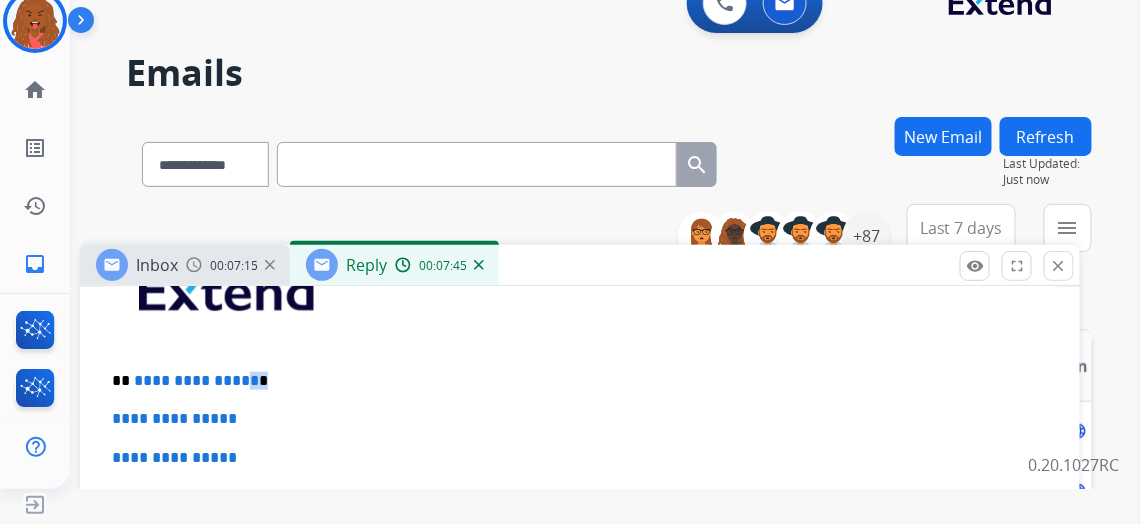 type 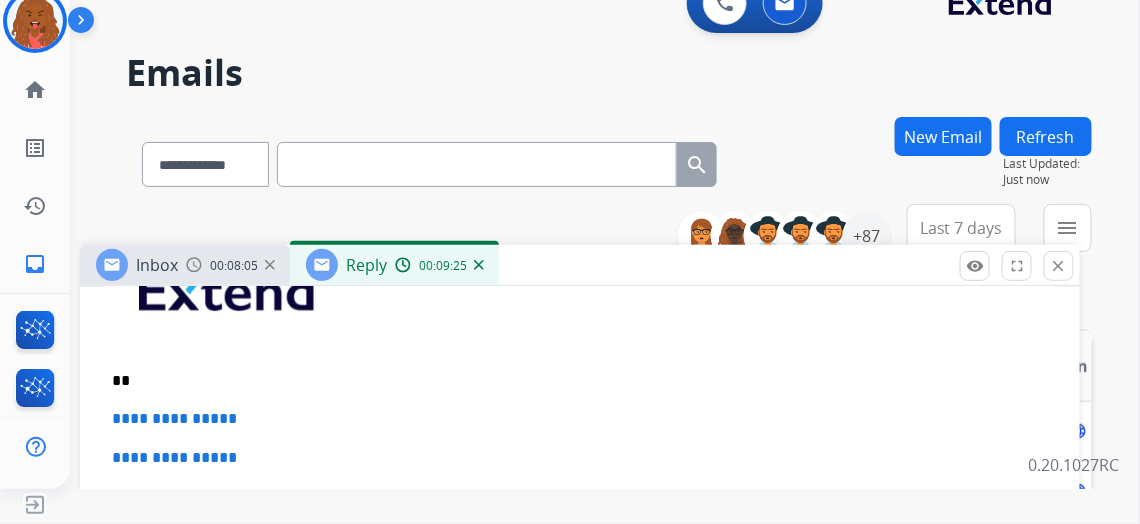 click on "**" at bounding box center [572, 381] 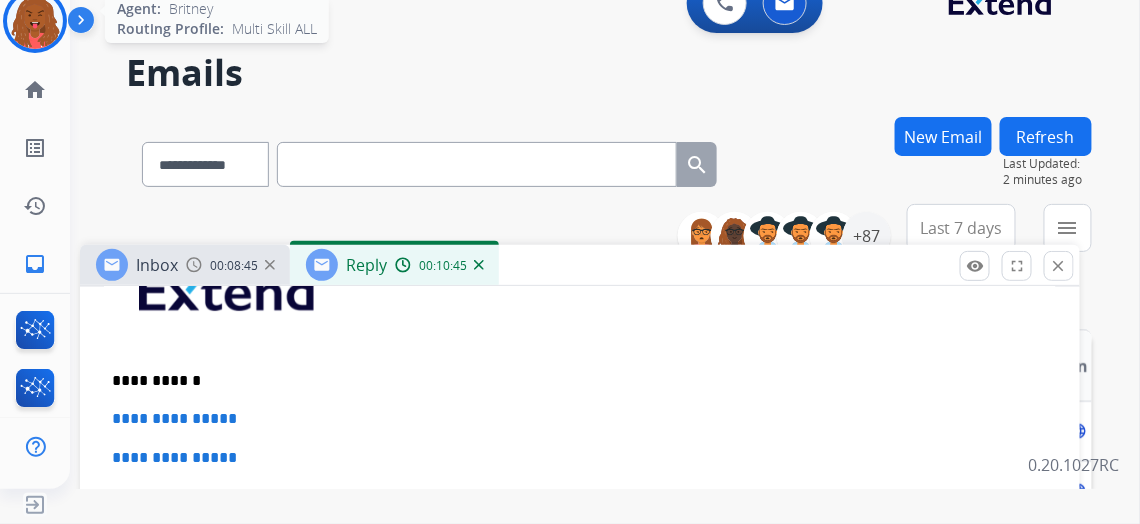 click at bounding box center [35, 21] 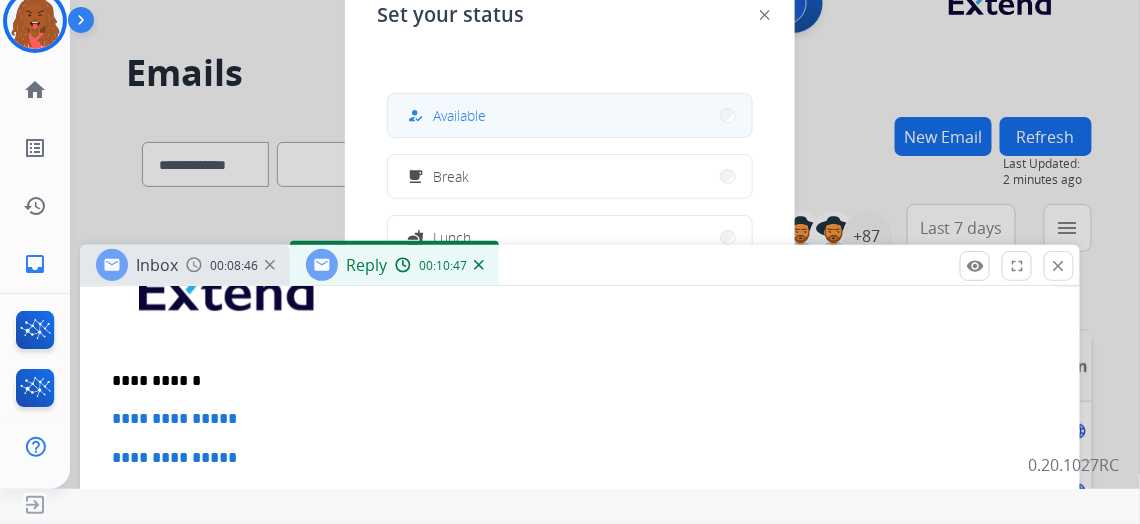 click on "Available" at bounding box center [459, 115] 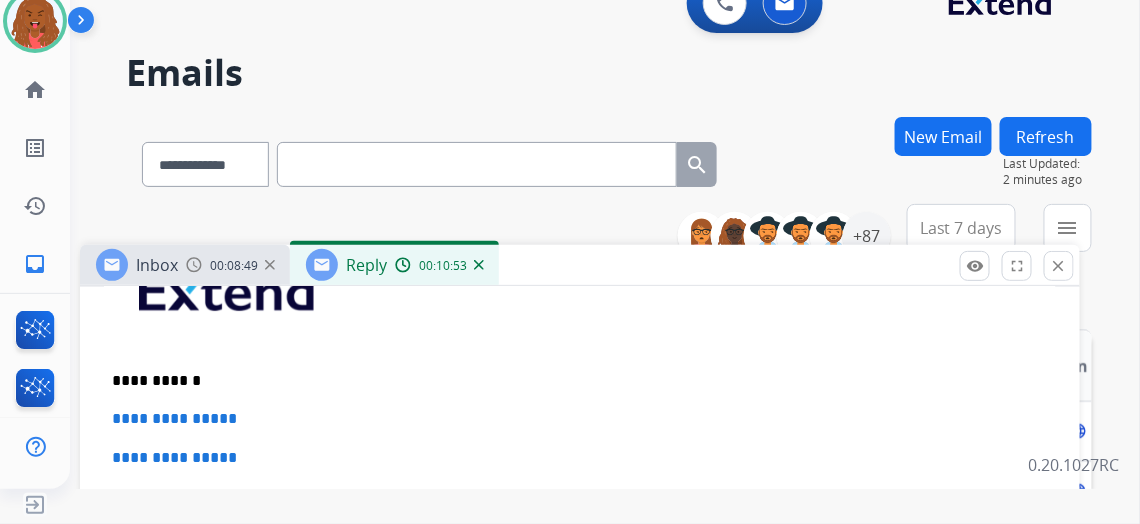 drag, startPoint x: 226, startPoint y: 395, endPoint x: 232, endPoint y: 373, distance: 22.803509 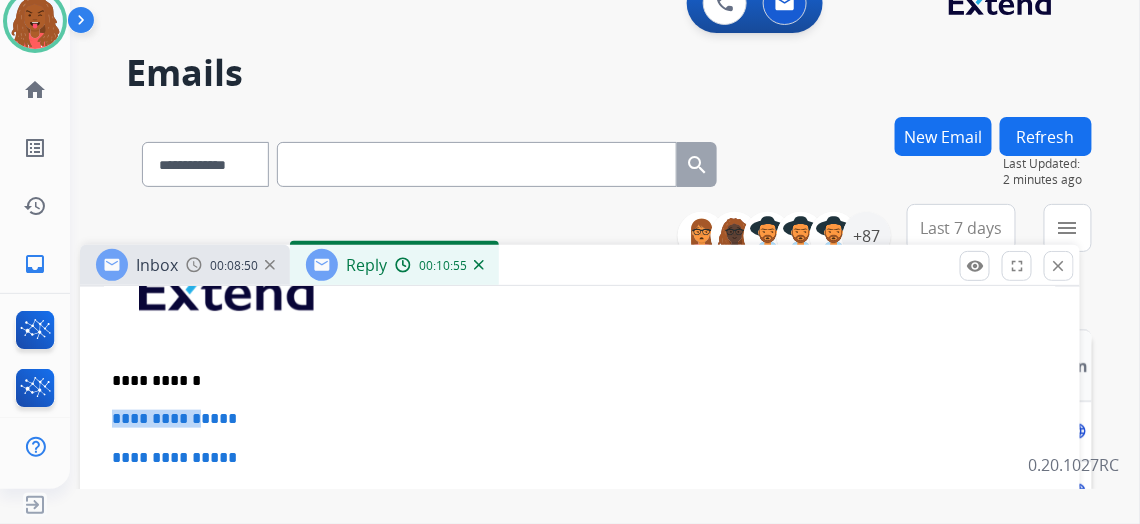 click on "**********" at bounding box center [572, 381] 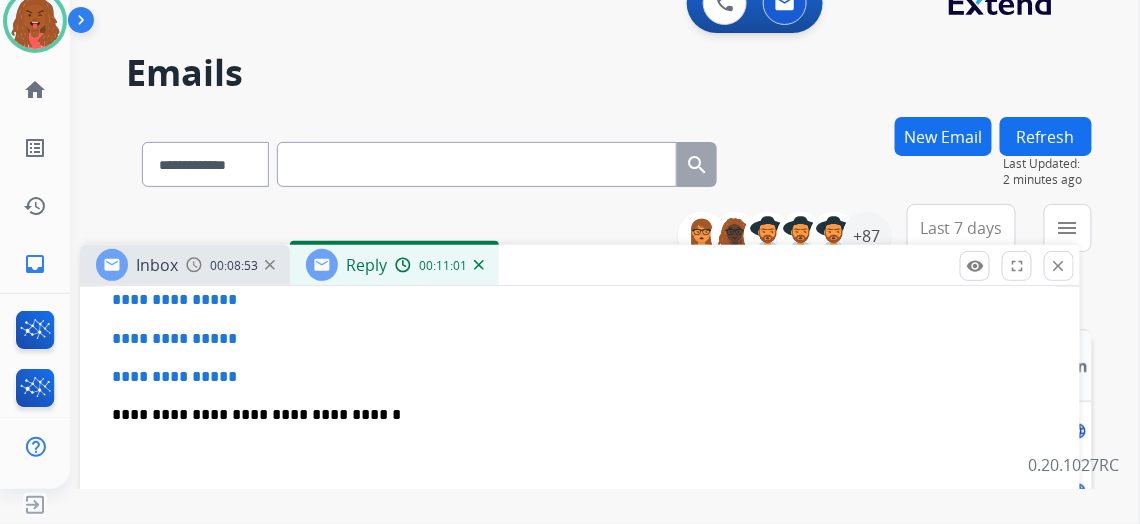 scroll, scrollTop: 636, scrollLeft: 0, axis: vertical 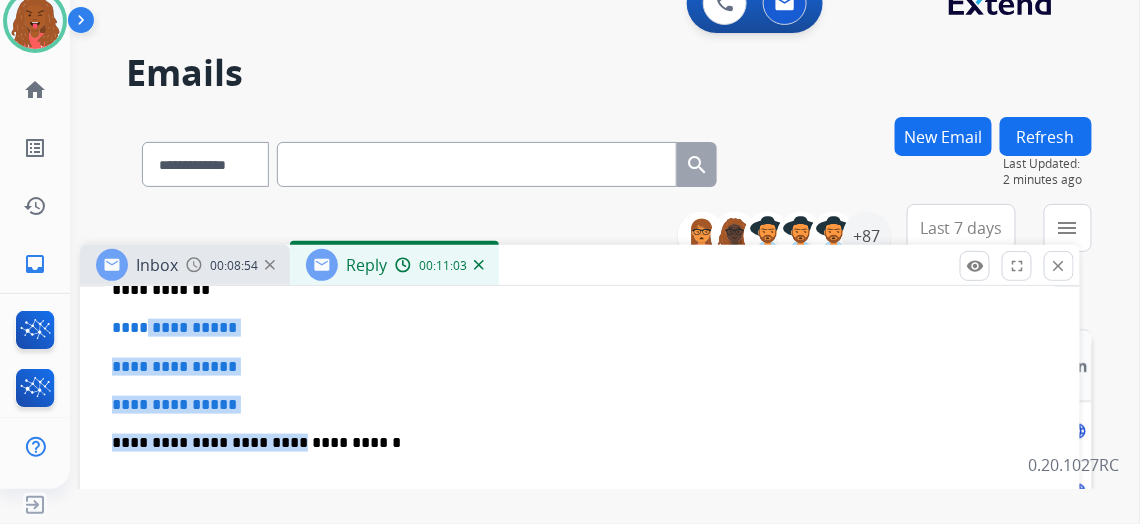 drag, startPoint x: 286, startPoint y: 409, endPoint x: 172, endPoint y: 330, distance: 138.69751 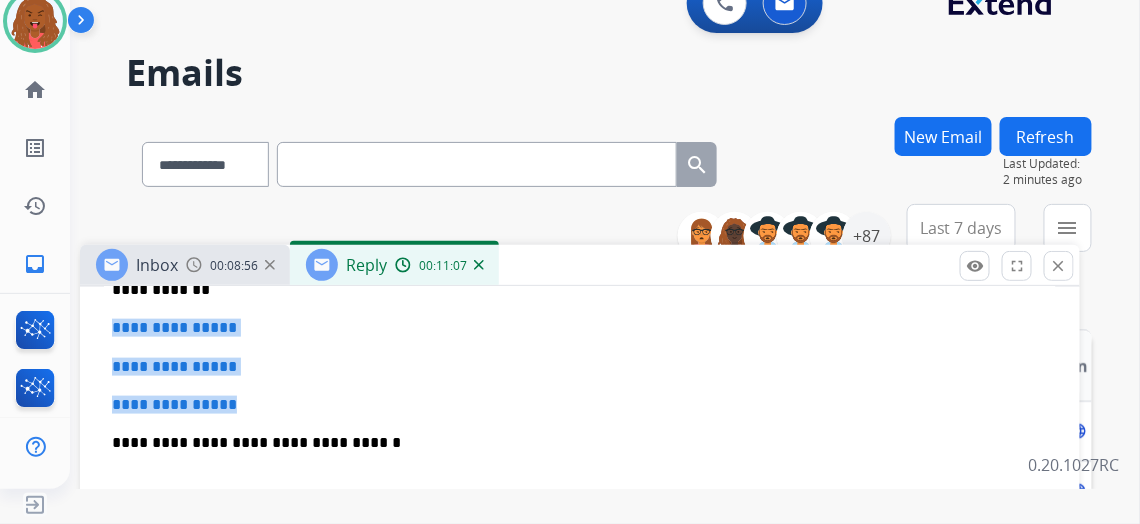 drag, startPoint x: 269, startPoint y: 399, endPoint x: 118, endPoint y: 312, distance: 174.26991 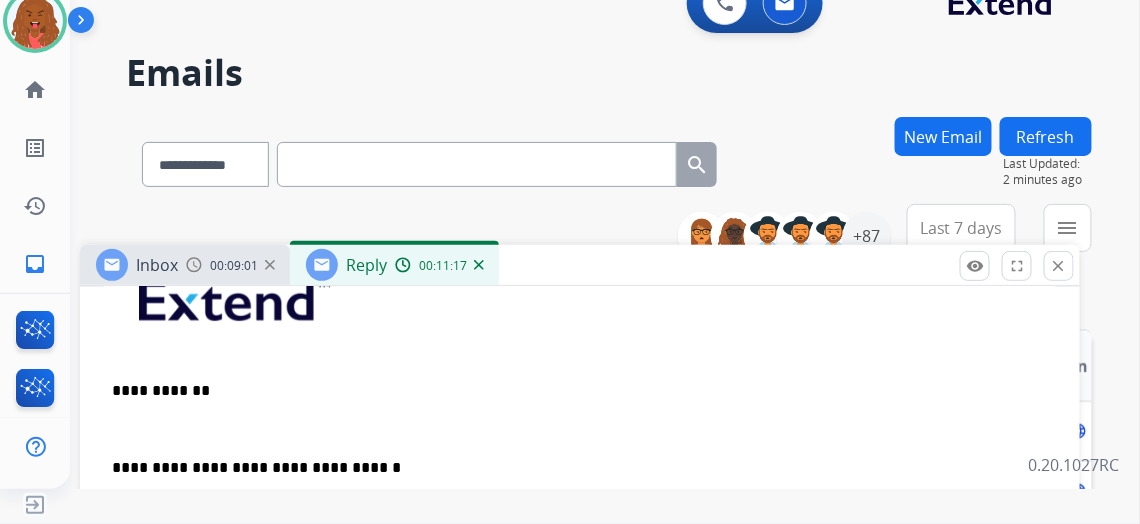 scroll, scrollTop: 545, scrollLeft: 0, axis: vertical 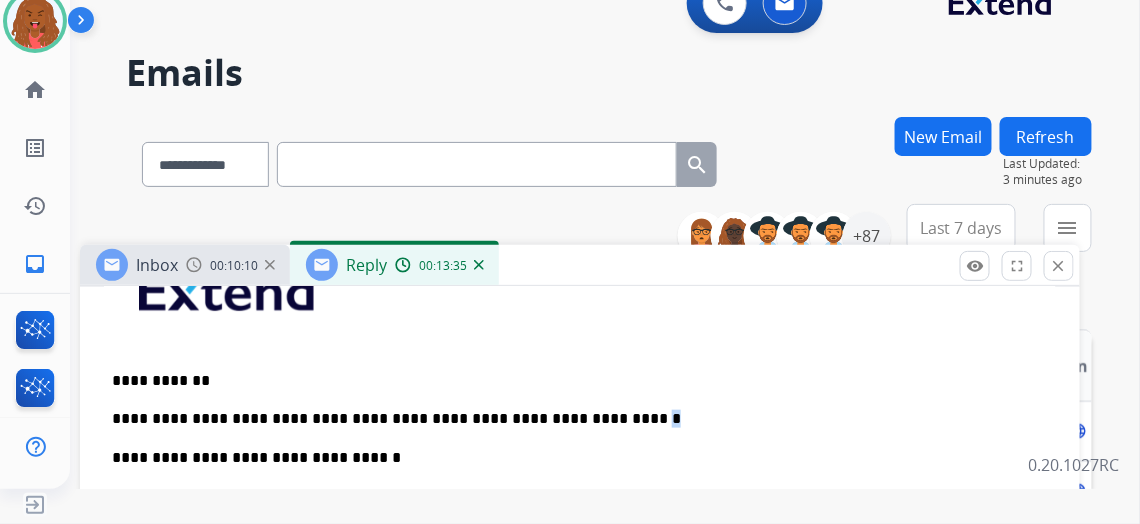 click on "**********" at bounding box center (572, 419) 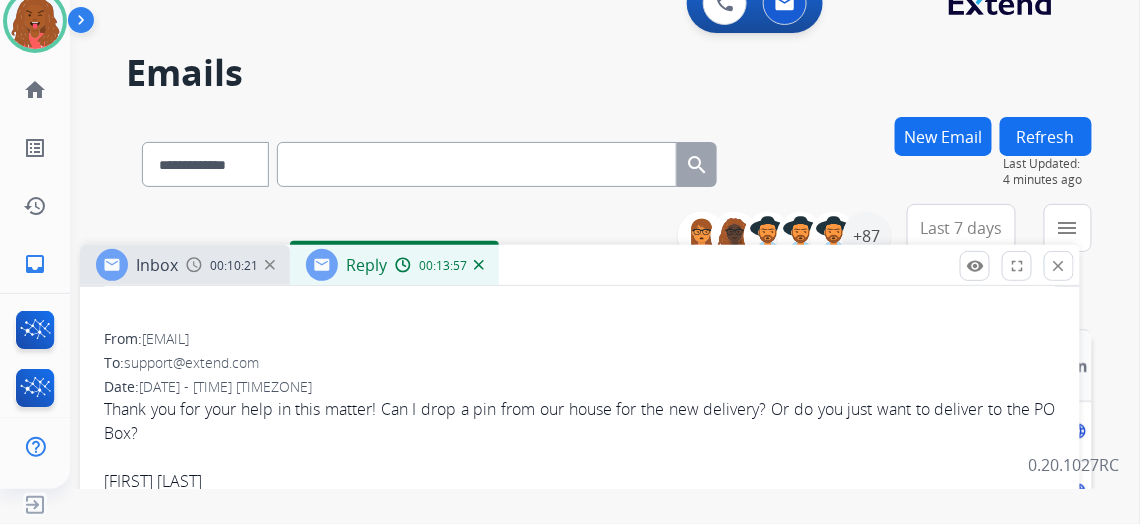 scroll, scrollTop: 1090, scrollLeft: 0, axis: vertical 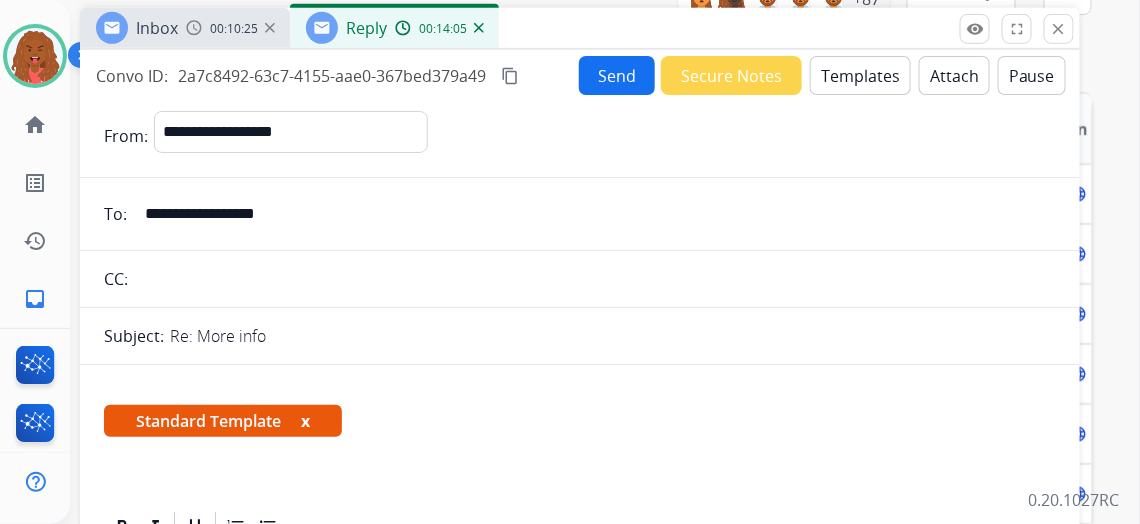 click on "Send" at bounding box center [617, 75] 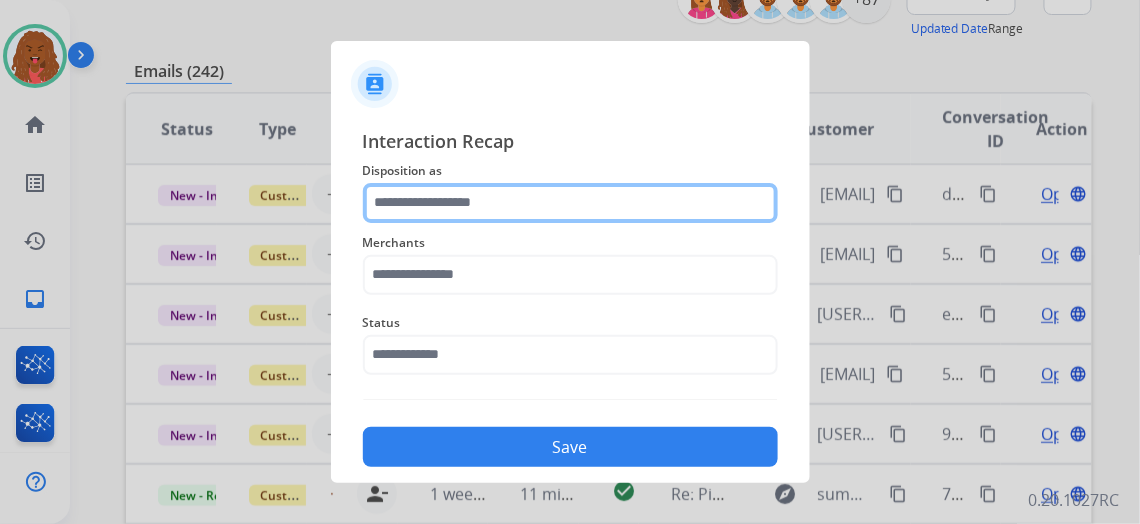 click 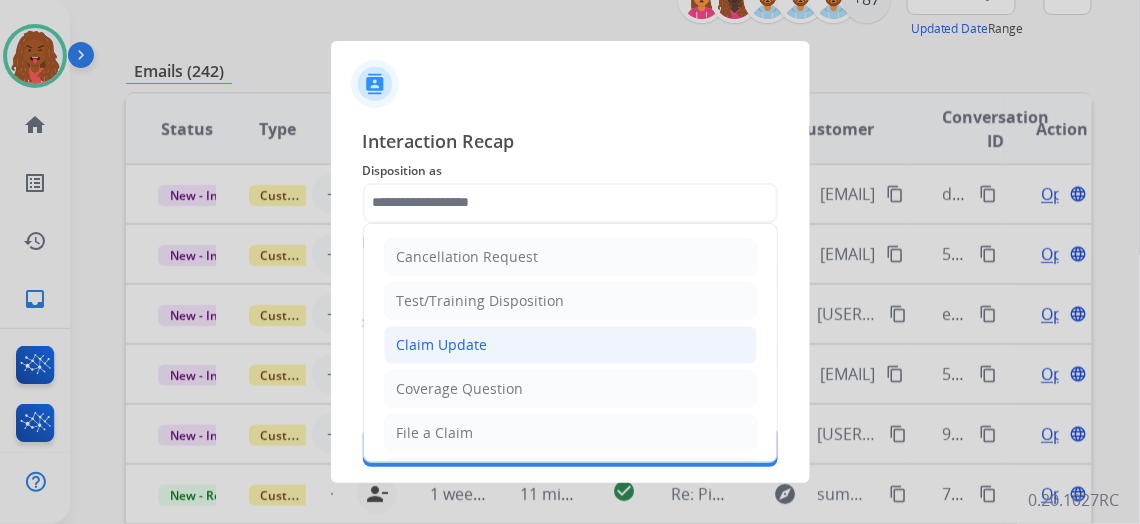 click on "Claim Update" 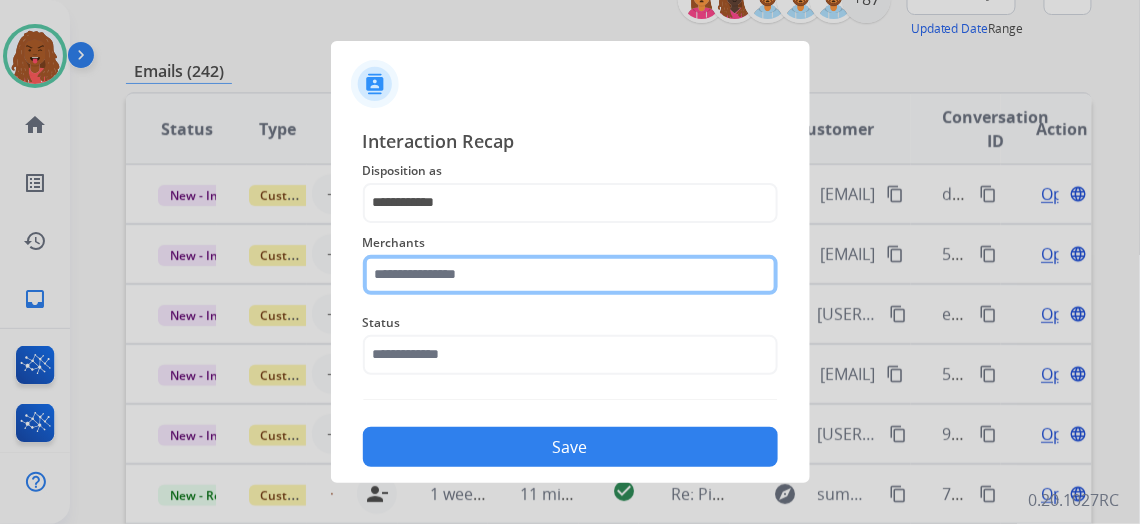 click 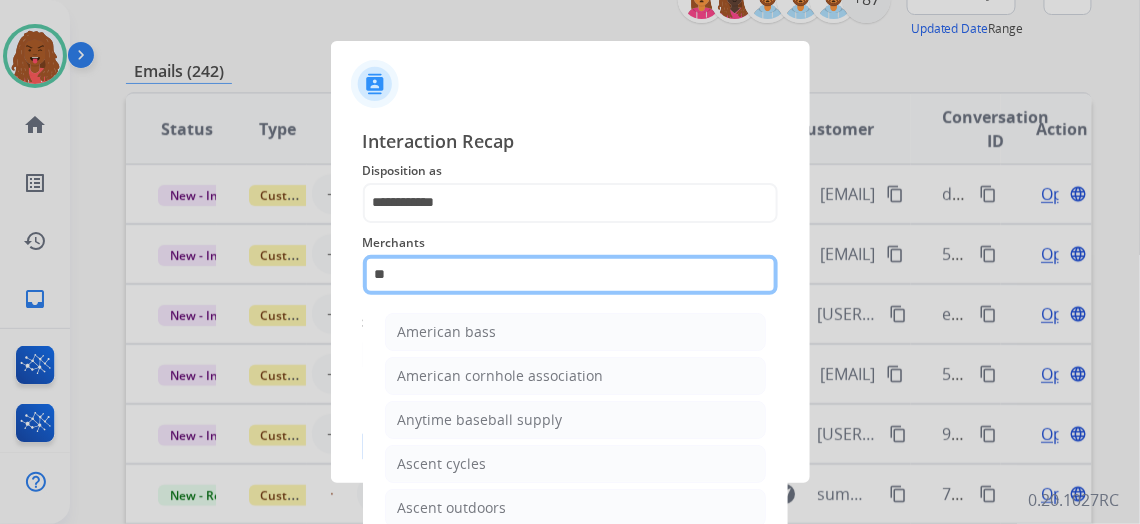 type on "*" 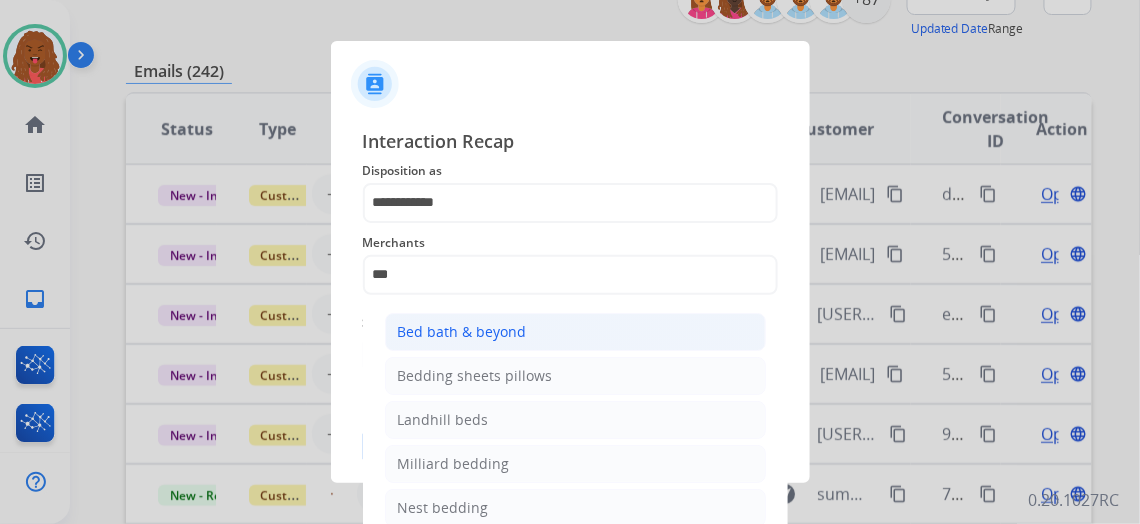 click on "Bed bath & beyond" 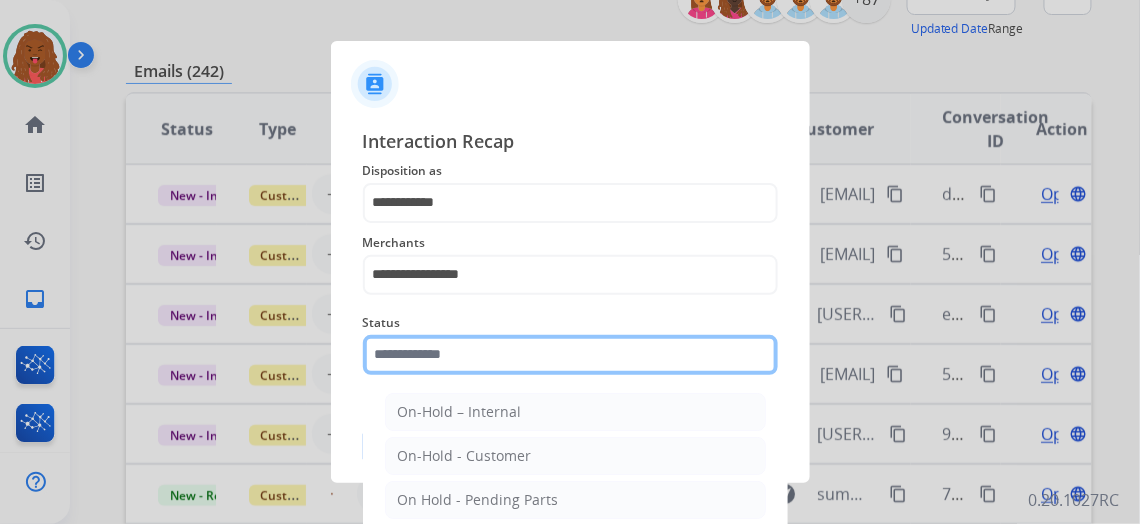 drag, startPoint x: 504, startPoint y: 339, endPoint x: 498, endPoint y: 350, distance: 12.529964 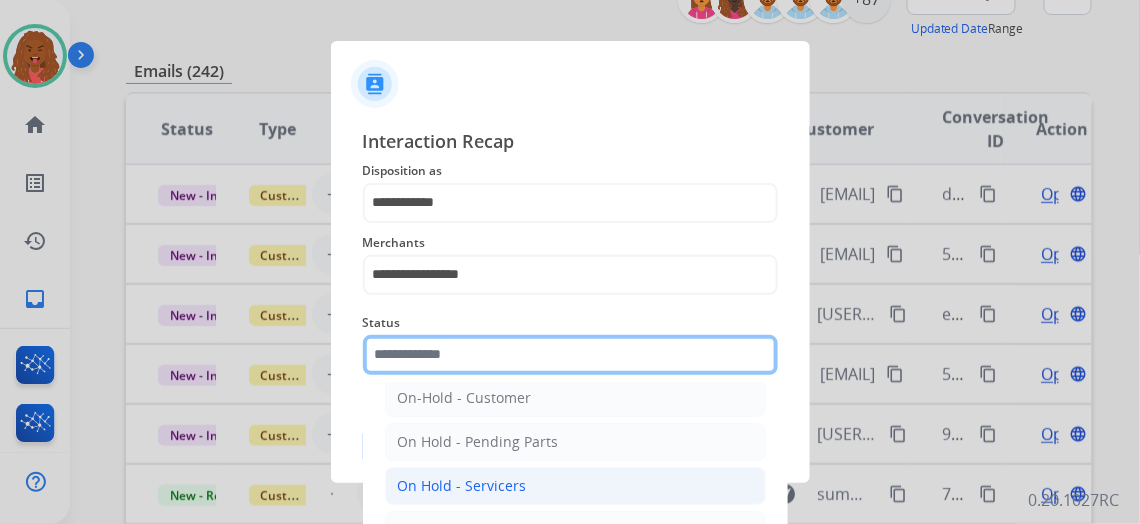 scroll, scrollTop: 112, scrollLeft: 0, axis: vertical 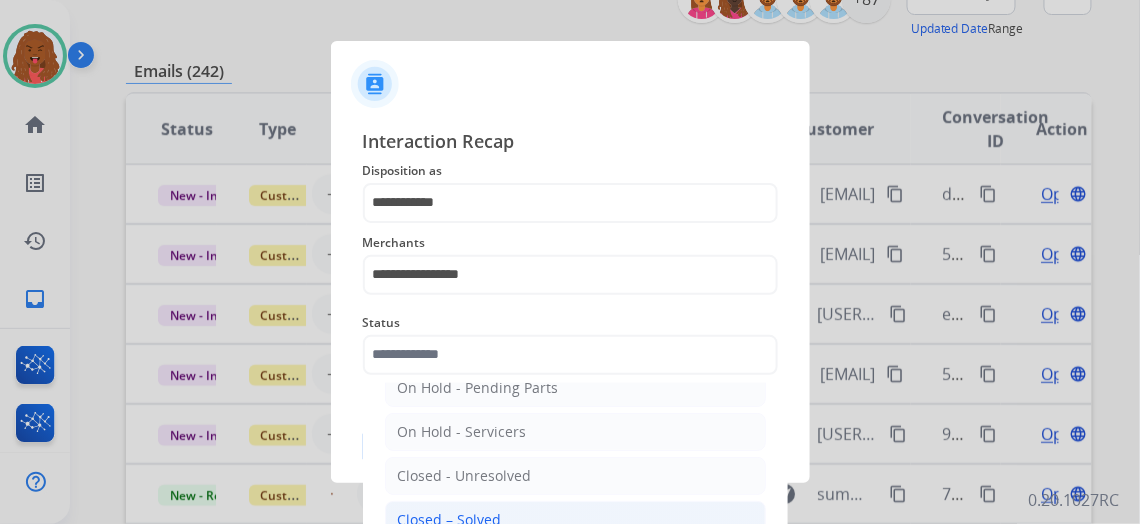 click on "Closed – Solved" 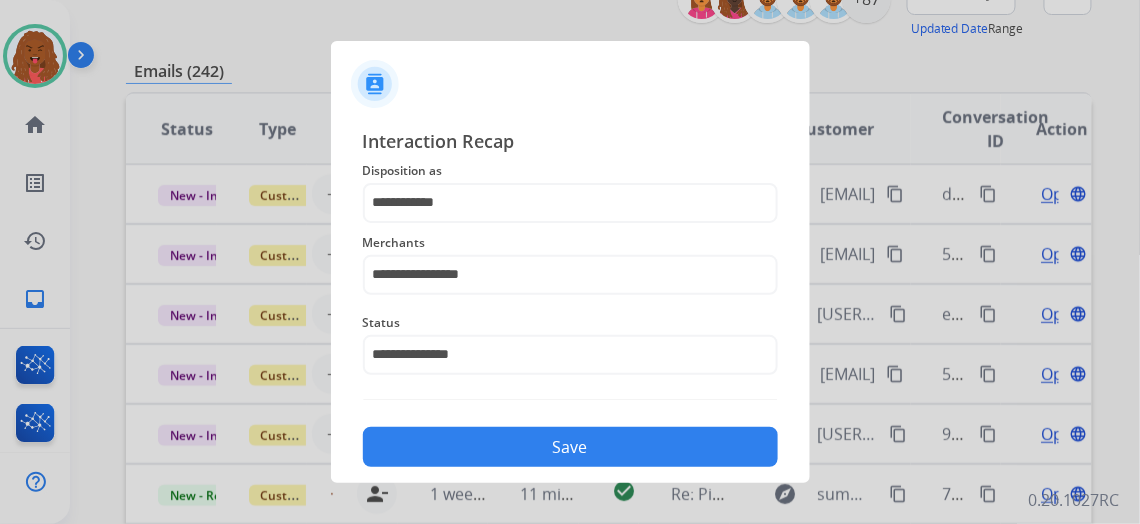 click on "Save" 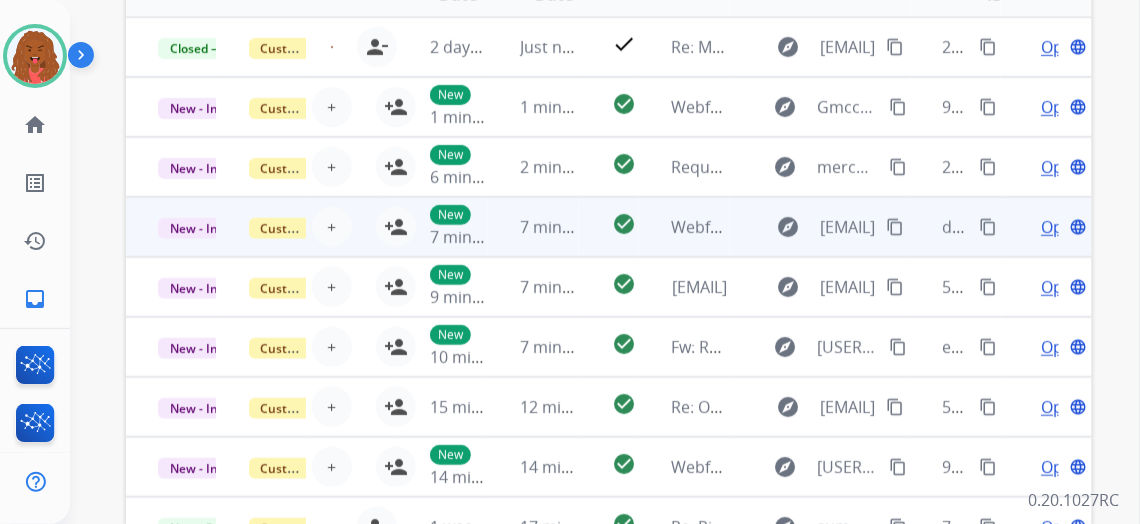 scroll, scrollTop: 454, scrollLeft: 0, axis: vertical 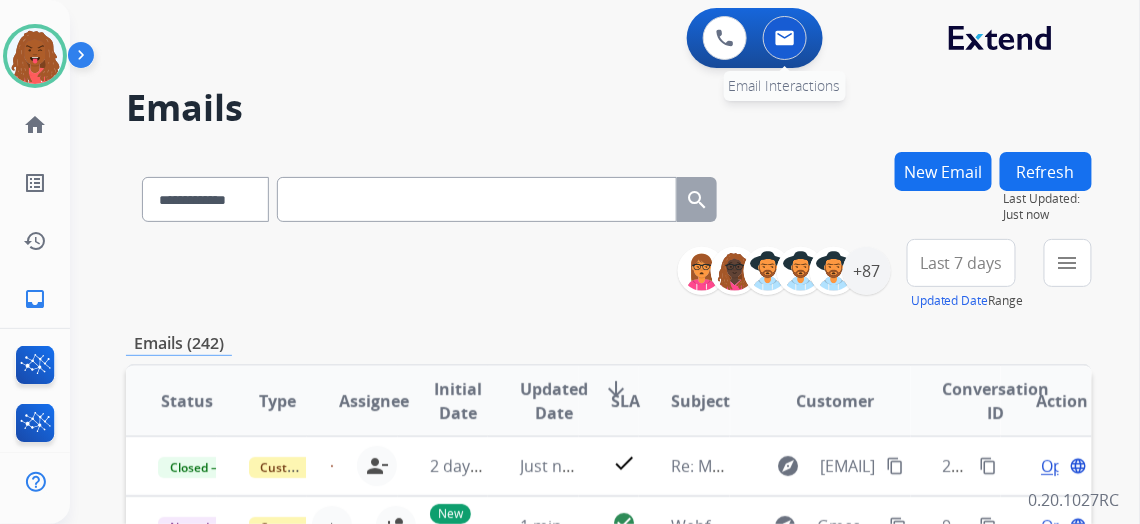 click at bounding box center (785, 38) 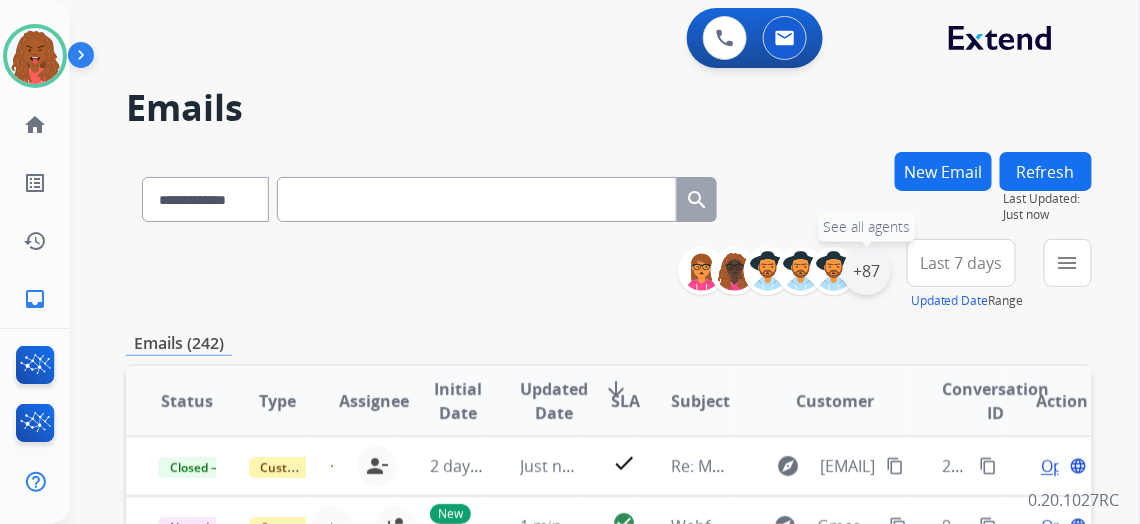 click on "+87" at bounding box center (867, 271) 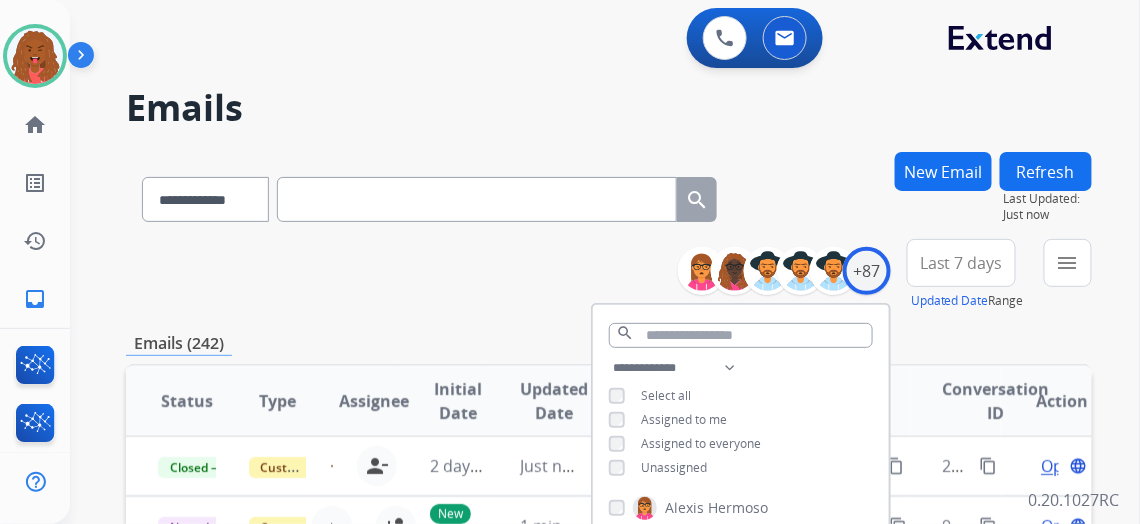 click on "Unassigned" at bounding box center (658, 468) 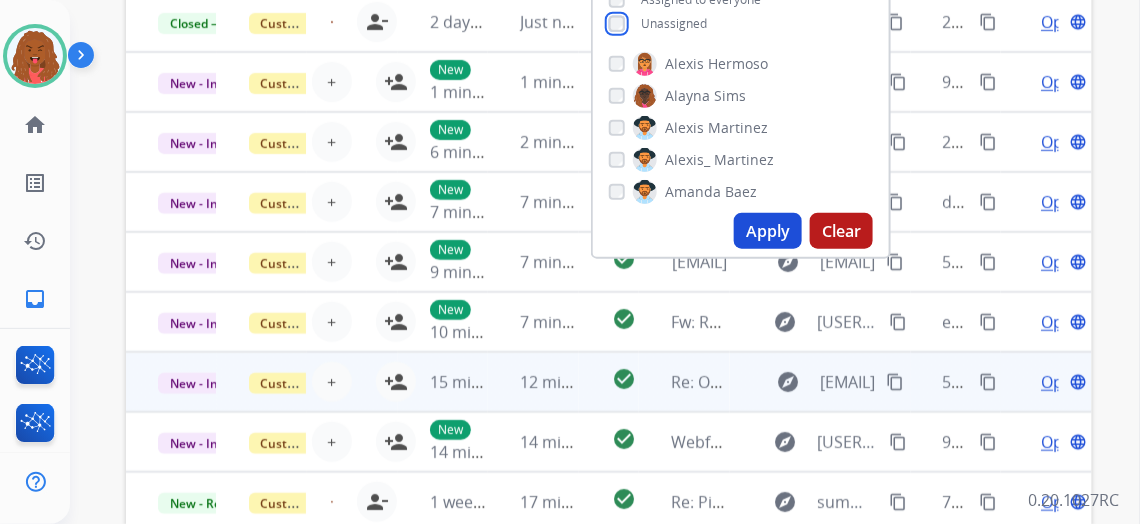 scroll, scrollTop: 454, scrollLeft: 0, axis: vertical 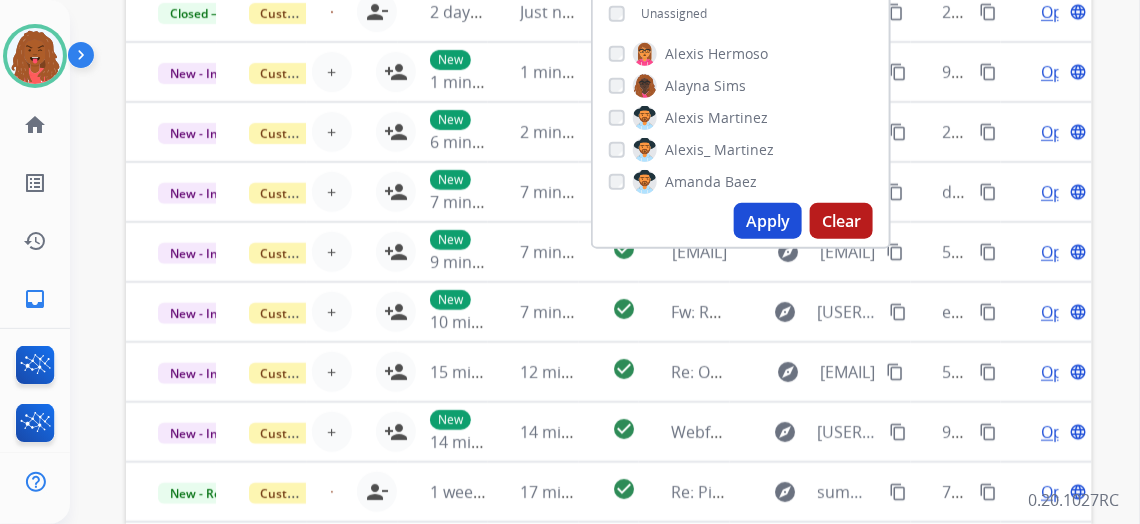 click on "Apply" at bounding box center [768, 221] 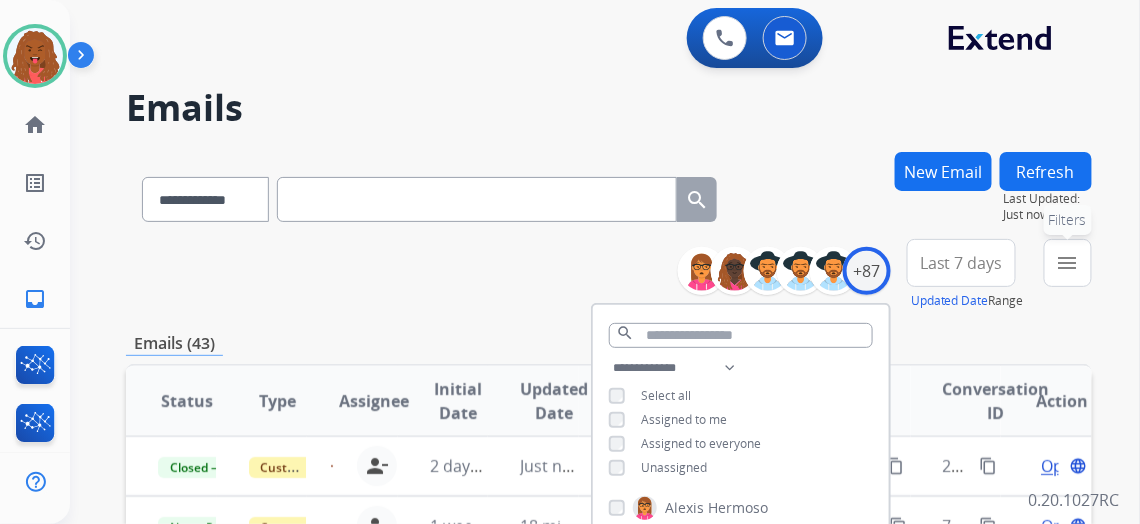 click on "menu  Filters" at bounding box center [1068, 263] 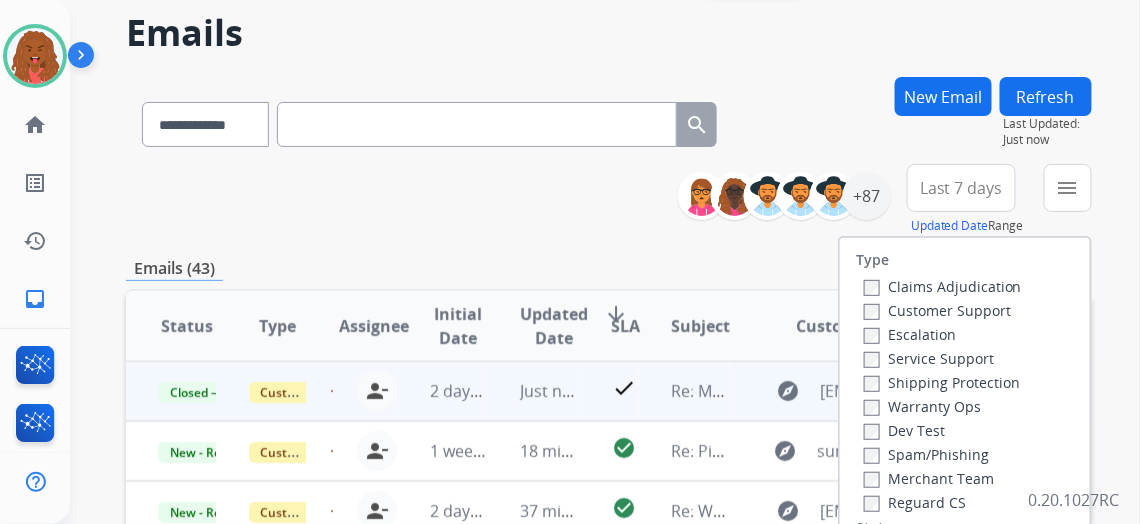 scroll, scrollTop: 272, scrollLeft: 0, axis: vertical 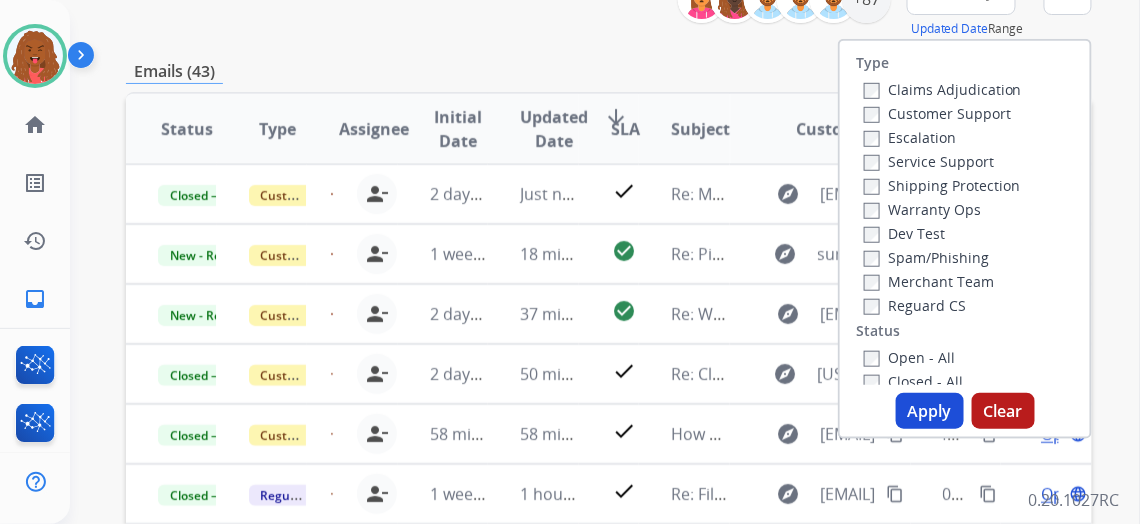 click on "Open - All" at bounding box center (909, 357) 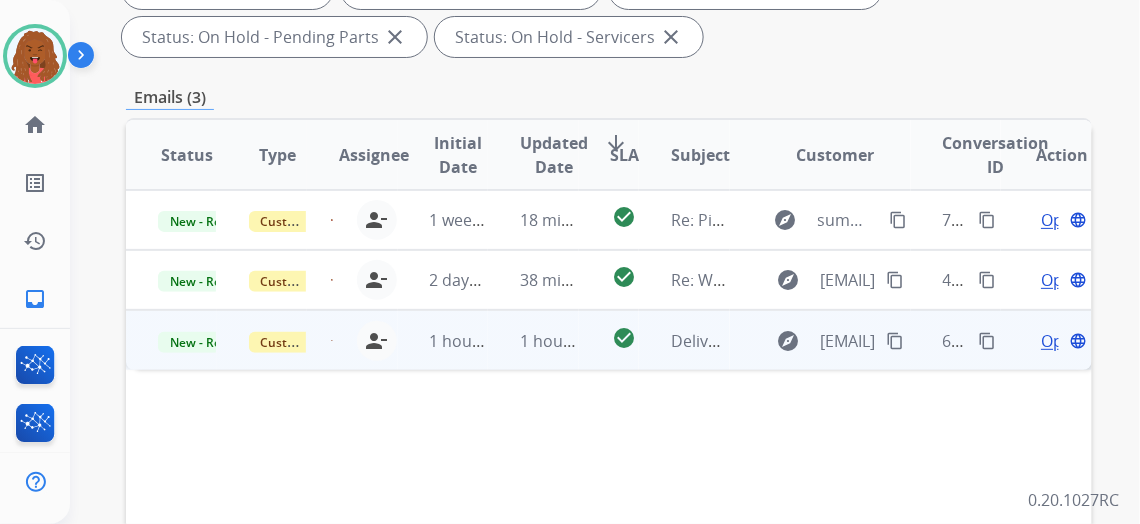 scroll, scrollTop: 454, scrollLeft: 0, axis: vertical 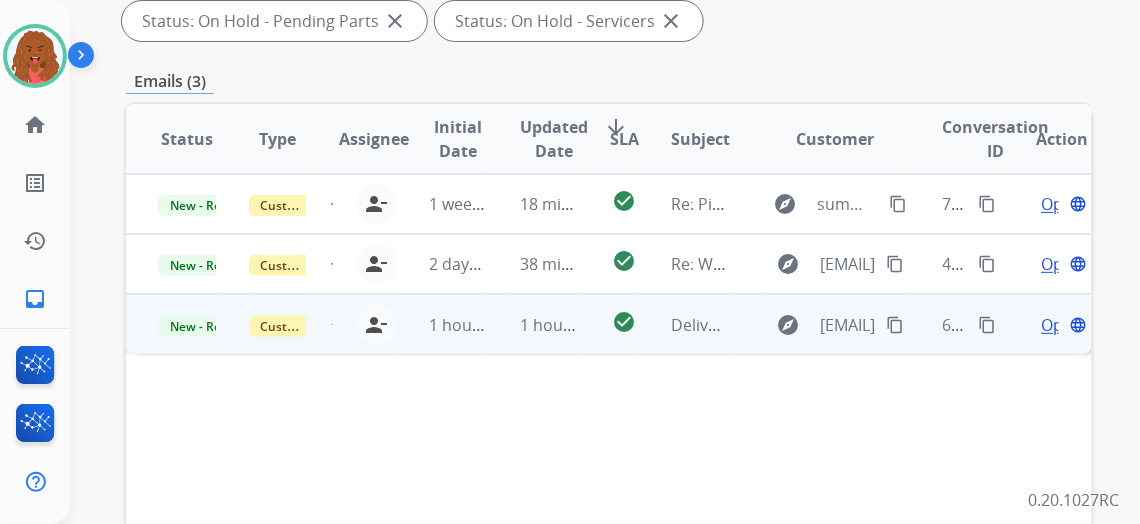 click on "Open" at bounding box center [1061, 325] 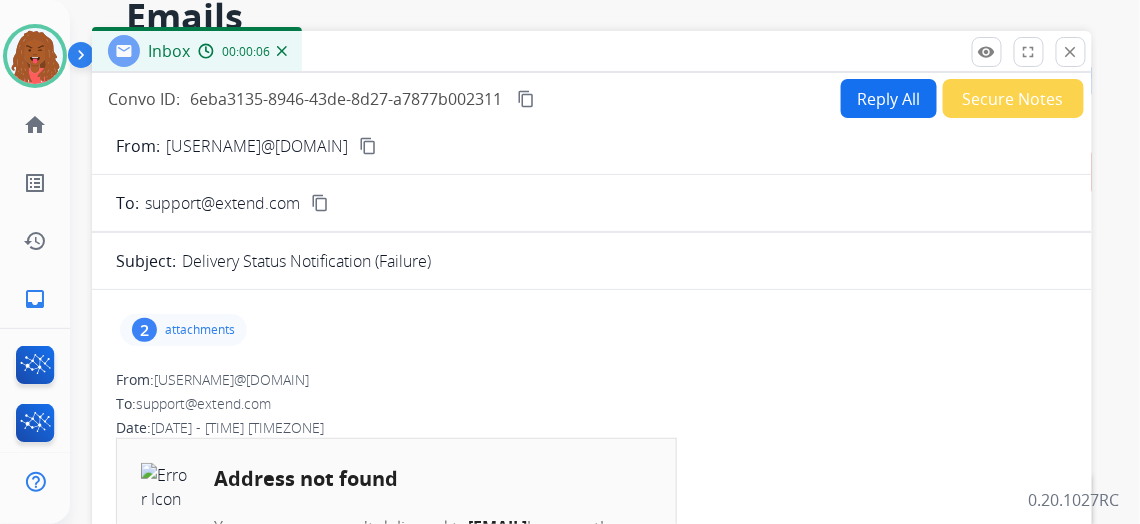 scroll, scrollTop: 90, scrollLeft: 0, axis: vertical 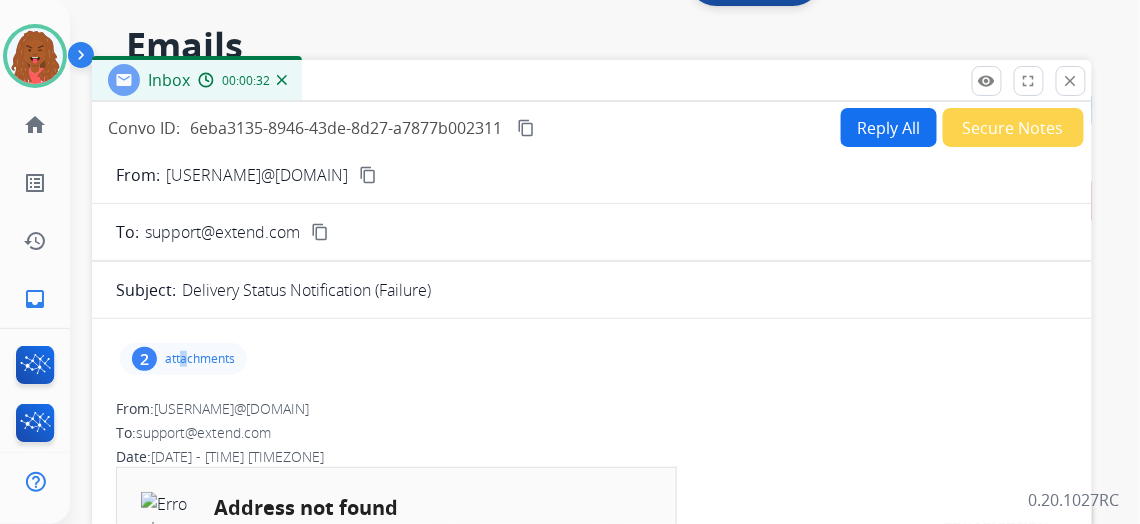 click on "2 attachments" at bounding box center (183, 359) 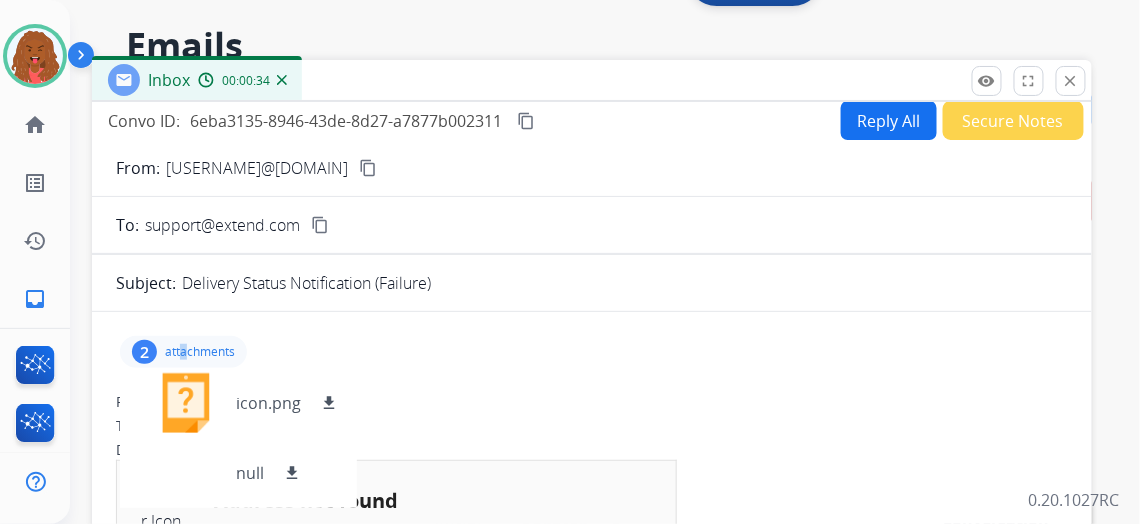 scroll, scrollTop: 0, scrollLeft: 0, axis: both 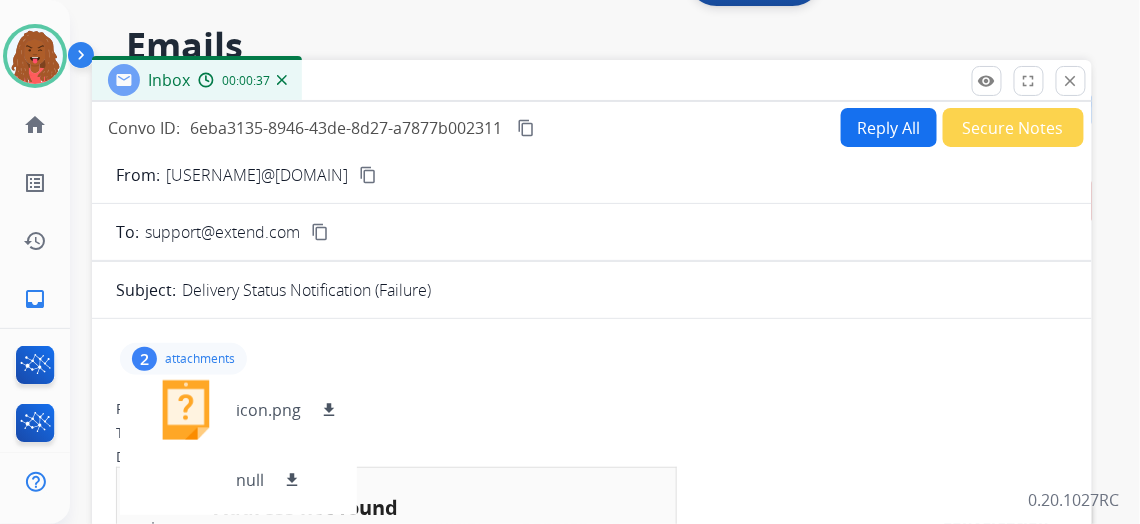 click on "Date:  08/01/2025 - 11:14 AM MDT" at bounding box center [592, 457] 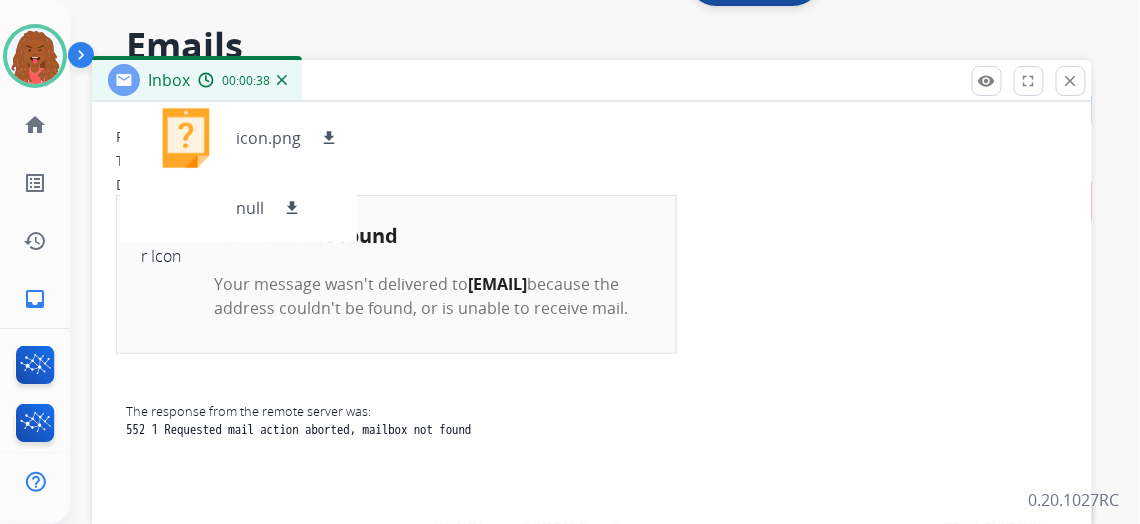 scroll, scrollTop: 328, scrollLeft: 0, axis: vertical 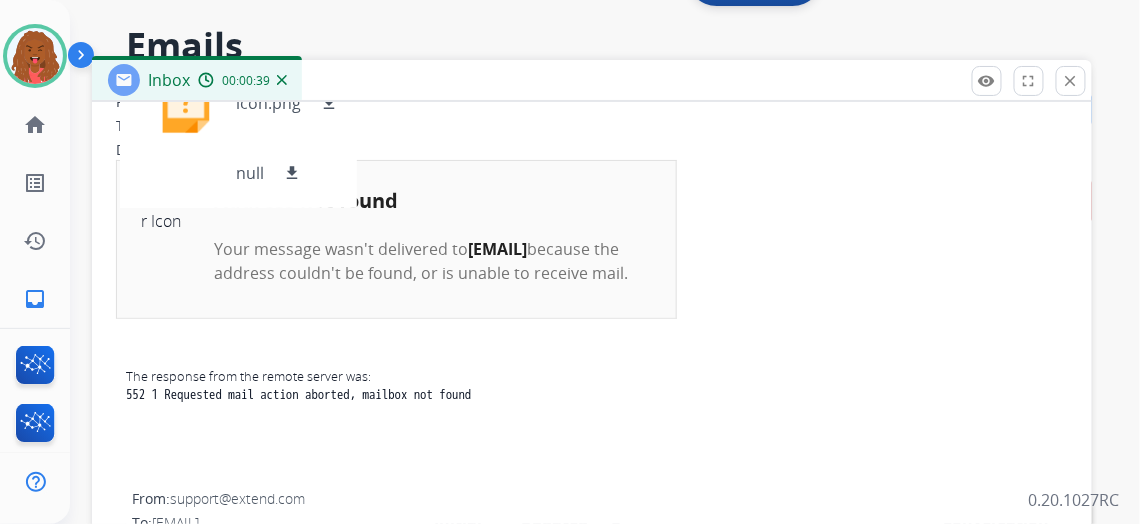 click on "Address not found
Your message wasn't delivered to  ruizca019@yahoo.com  because the address couldn't be found, or is unable to receive mail." at bounding box center [397, 240] 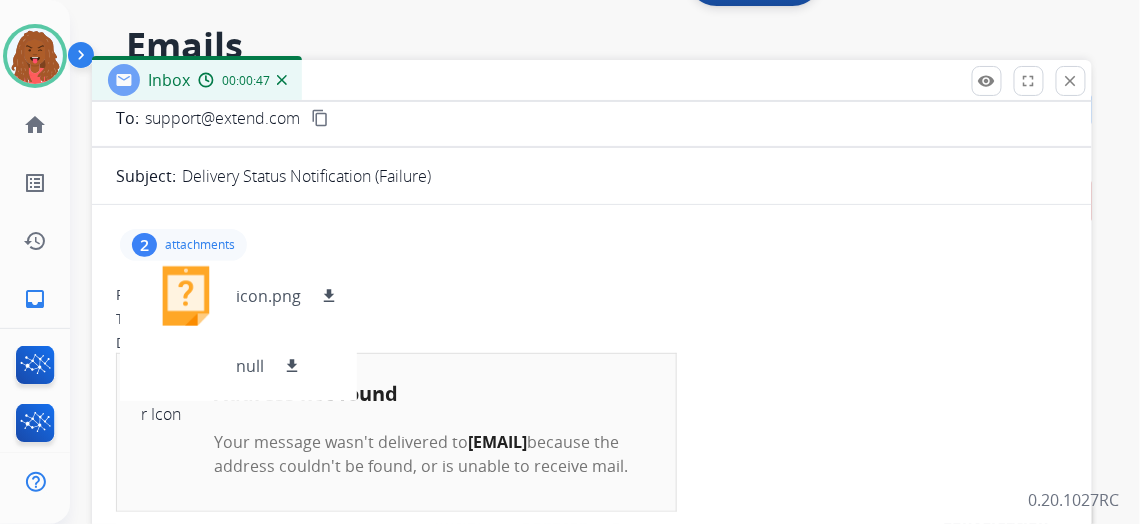 scroll, scrollTop: 0, scrollLeft: 0, axis: both 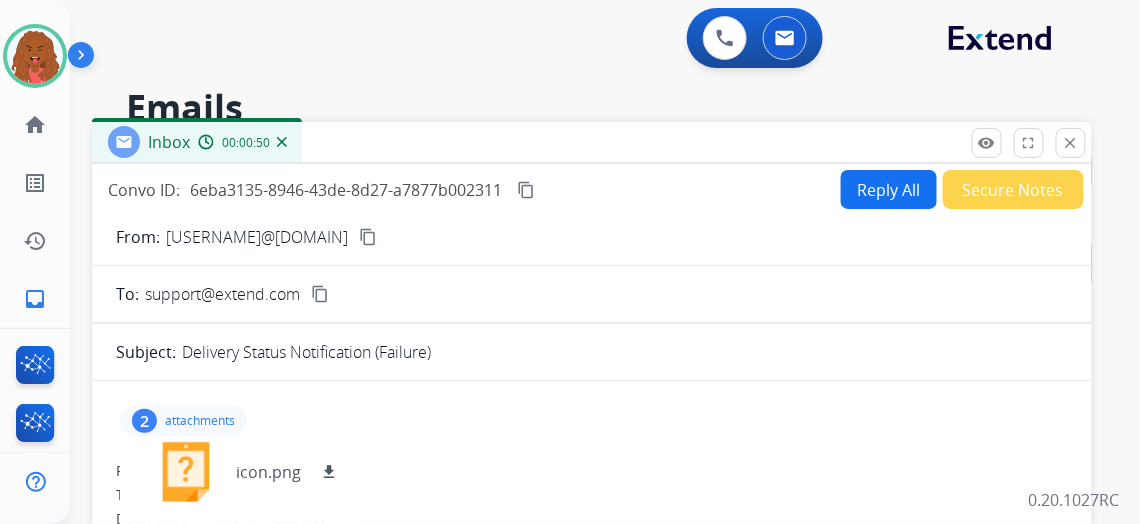 click at bounding box center (282, 142) 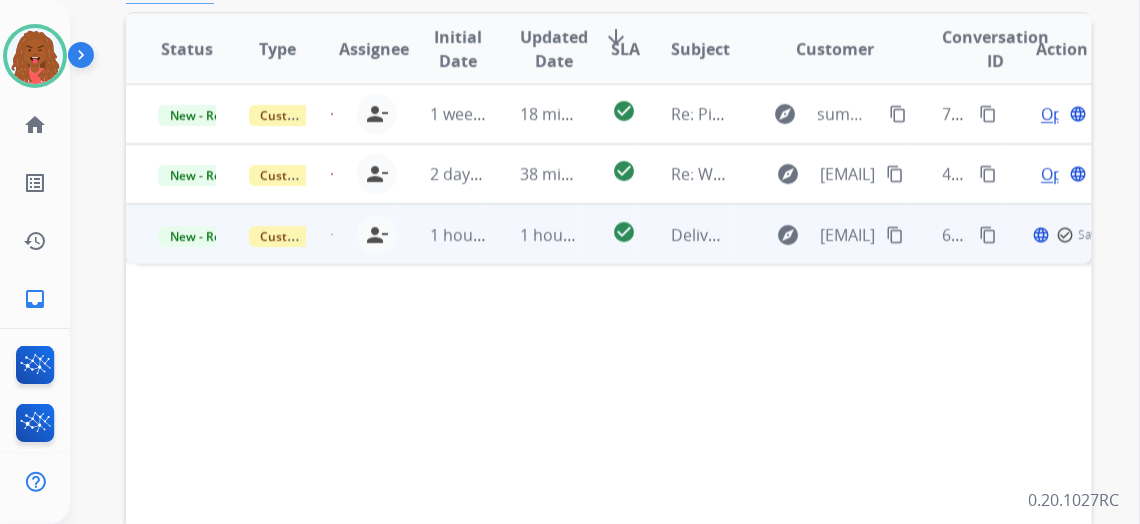 scroll, scrollTop: 545, scrollLeft: 0, axis: vertical 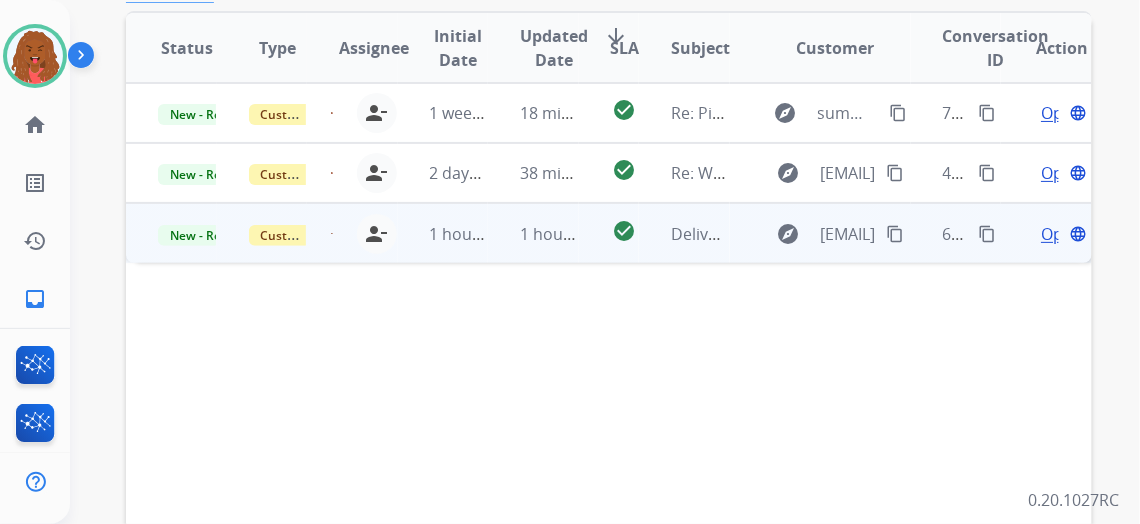 click on "Customer Support" at bounding box center [262, 233] 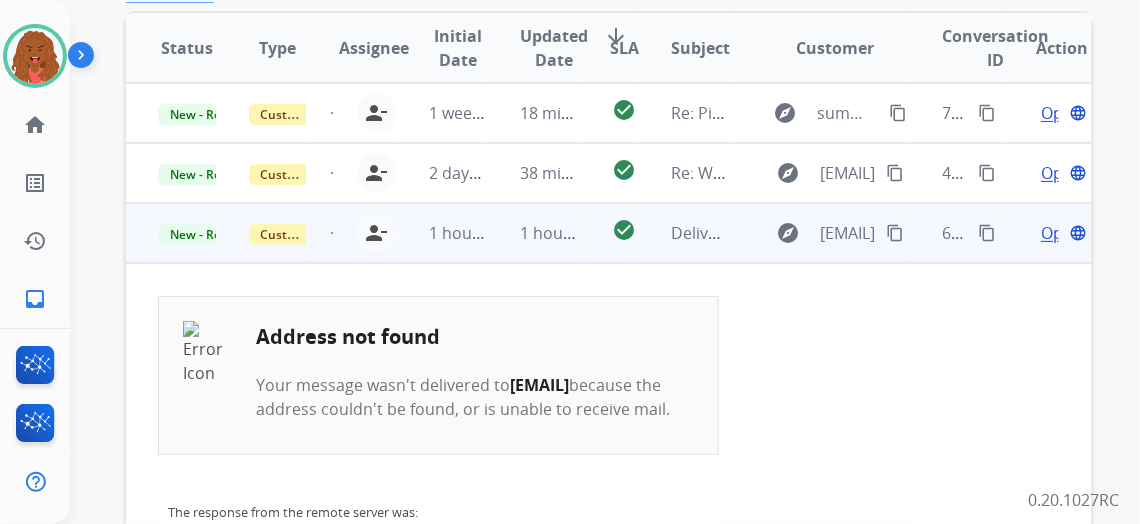 click on "New - Reply Customer Support britney.white@mcibpo.com person_remove Unassign to Me 1 hour ago 1 hour ago check_circle  Delivery Status Notification (Failure)  explore ruizca019@yahoo.com content_copy  6eba3135-8946-43de-8d27-a7877b002311  content_copy Open language" at bounding box center [609, 233] 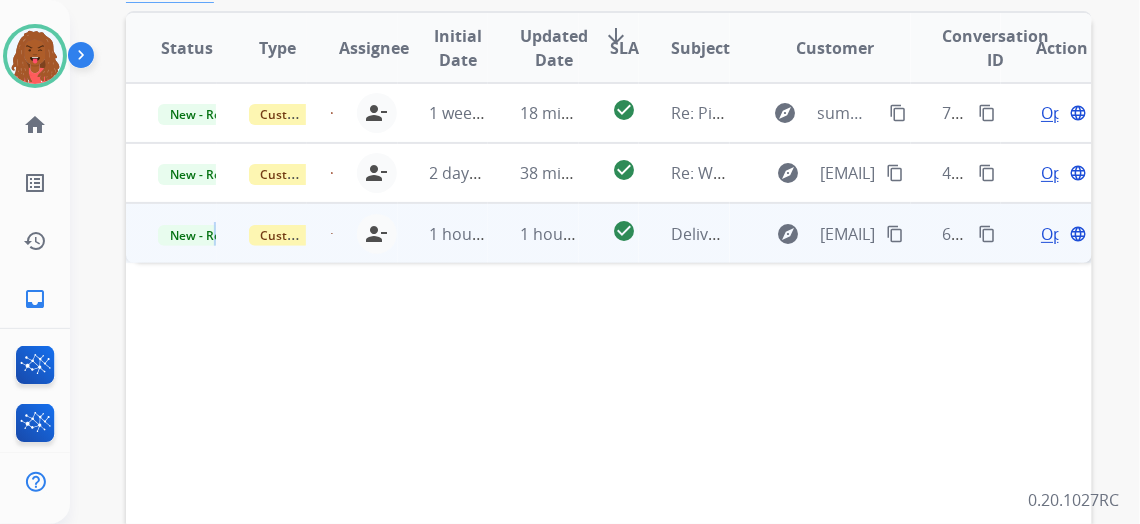 click on "New - Reply" at bounding box center [203, 235] 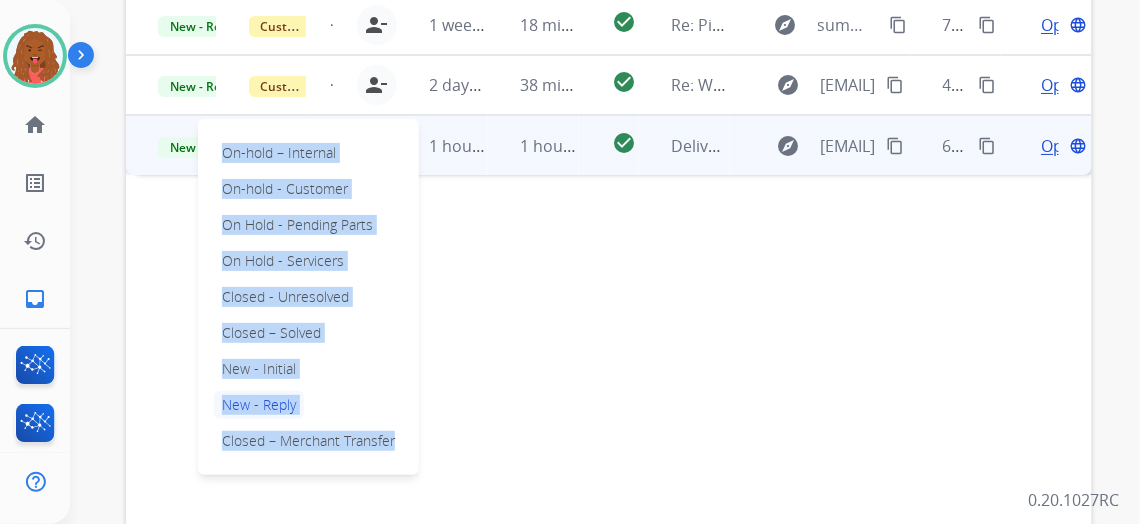 scroll, scrollTop: 789, scrollLeft: 0, axis: vertical 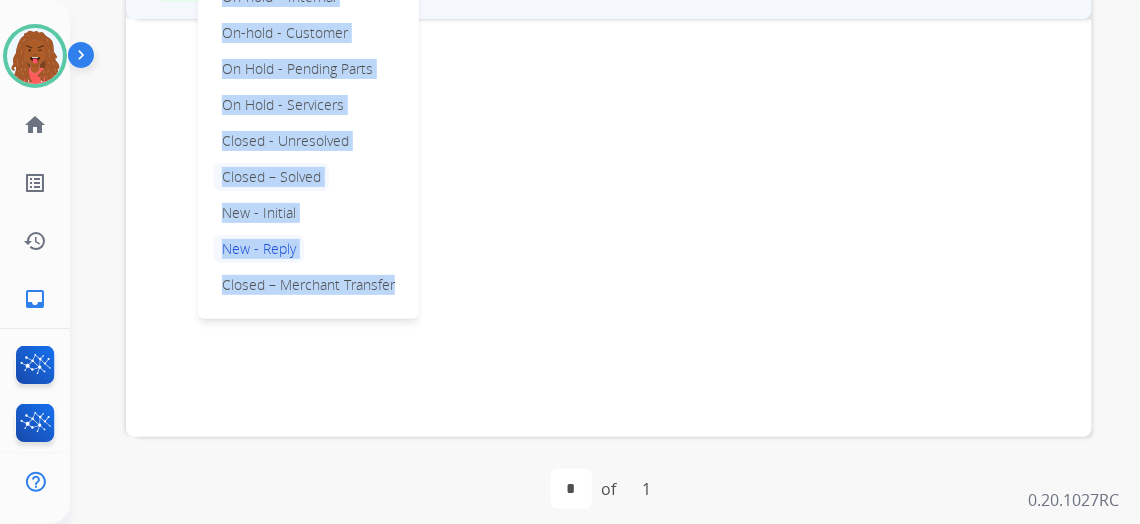 click on "Closed – Solved" at bounding box center (271, 177) 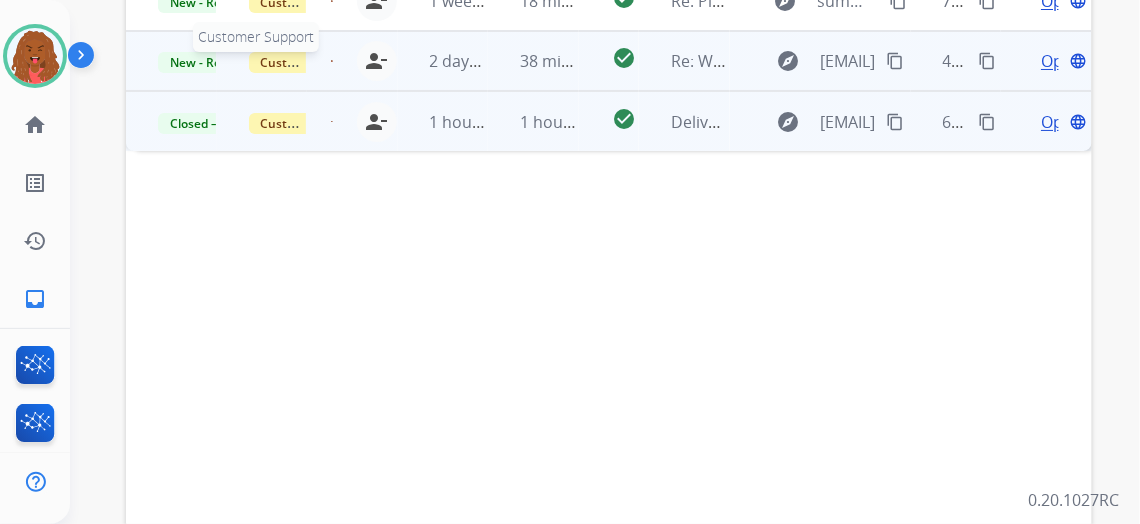 scroll, scrollTop: 516, scrollLeft: 0, axis: vertical 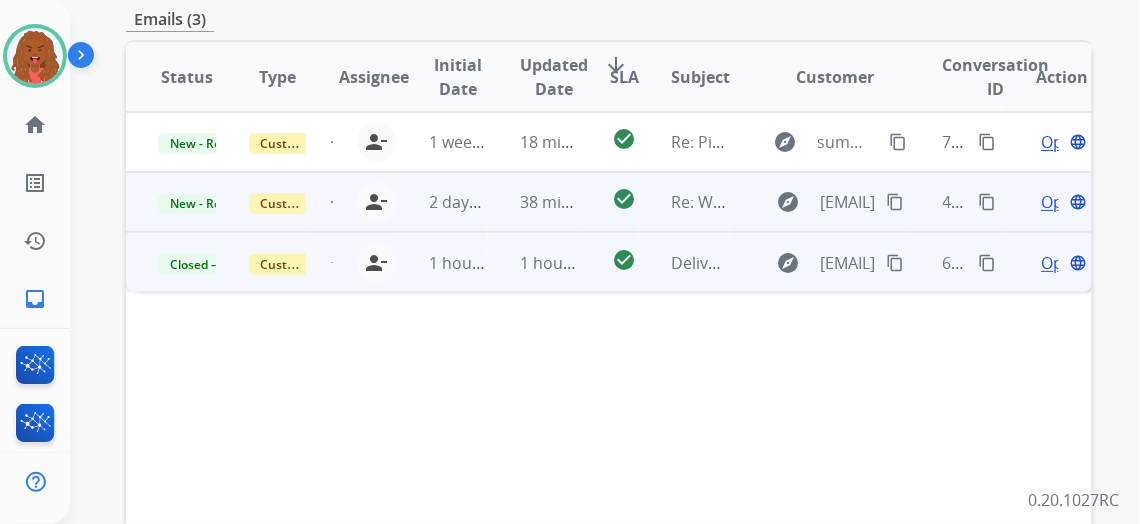click on "Open" at bounding box center (1061, 202) 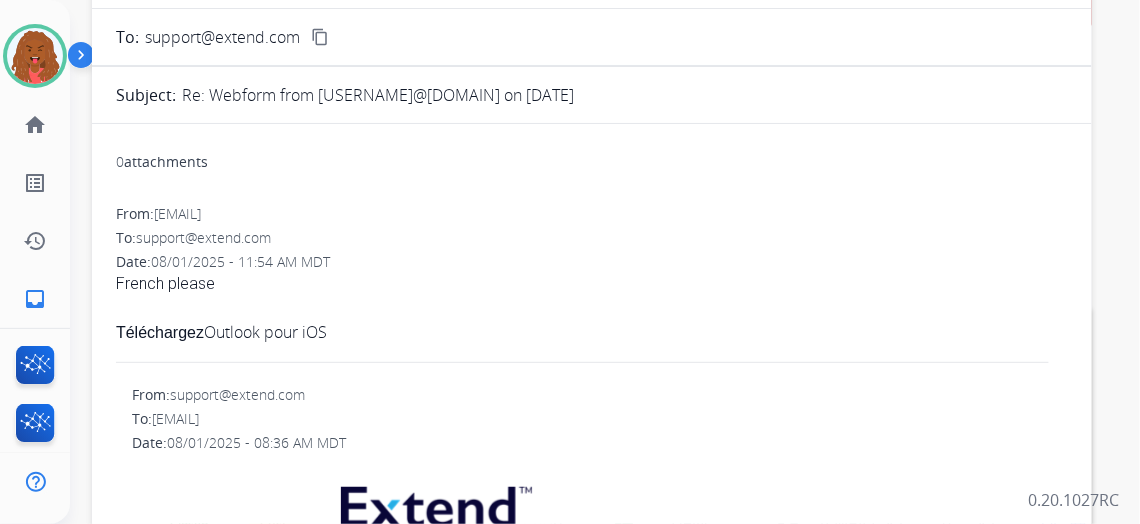 scroll, scrollTop: 153, scrollLeft: 0, axis: vertical 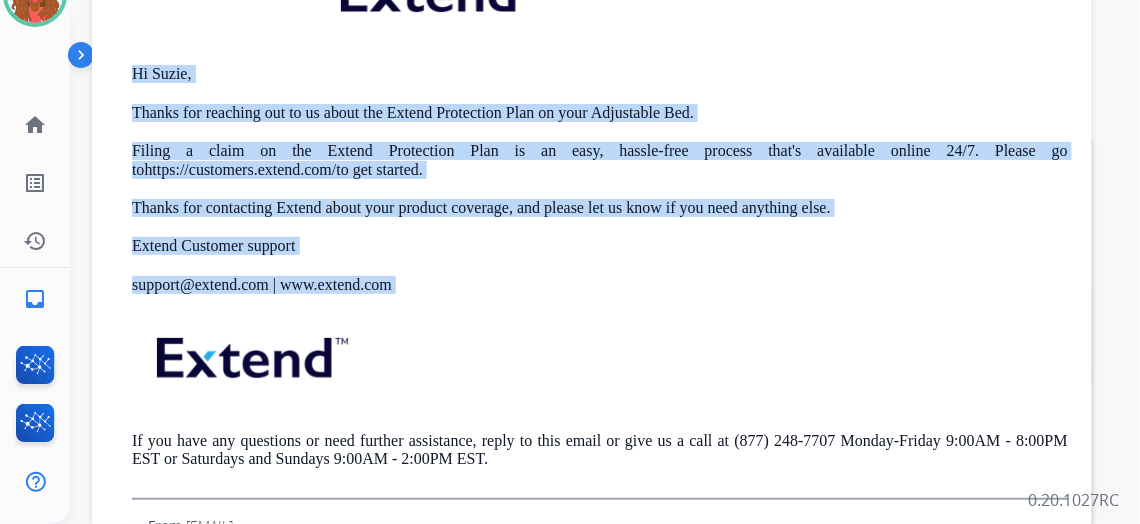 drag, startPoint x: 153, startPoint y: 70, endPoint x: 466, endPoint y: 325, distance: 403.72516 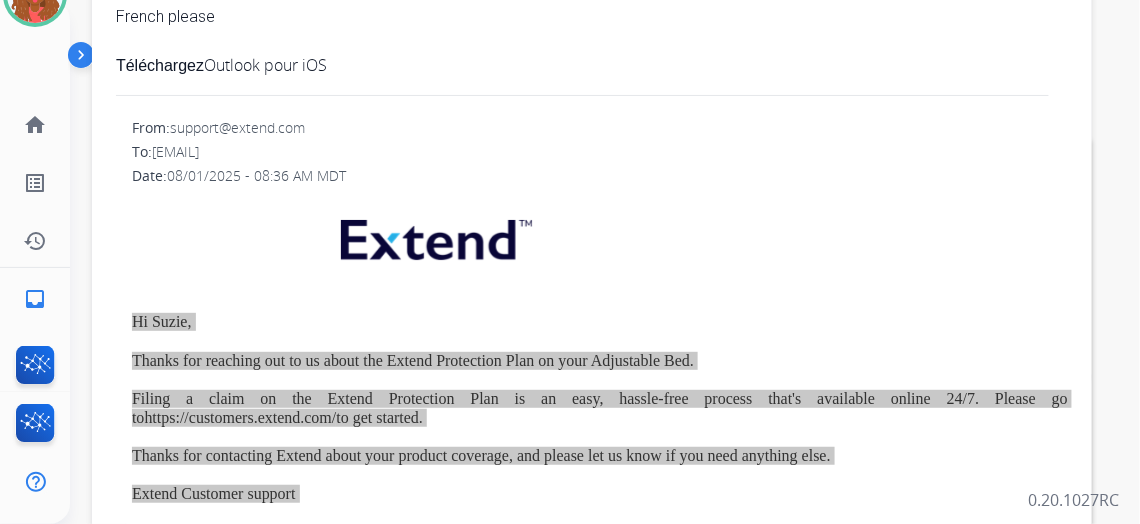 scroll, scrollTop: 0, scrollLeft: 0, axis: both 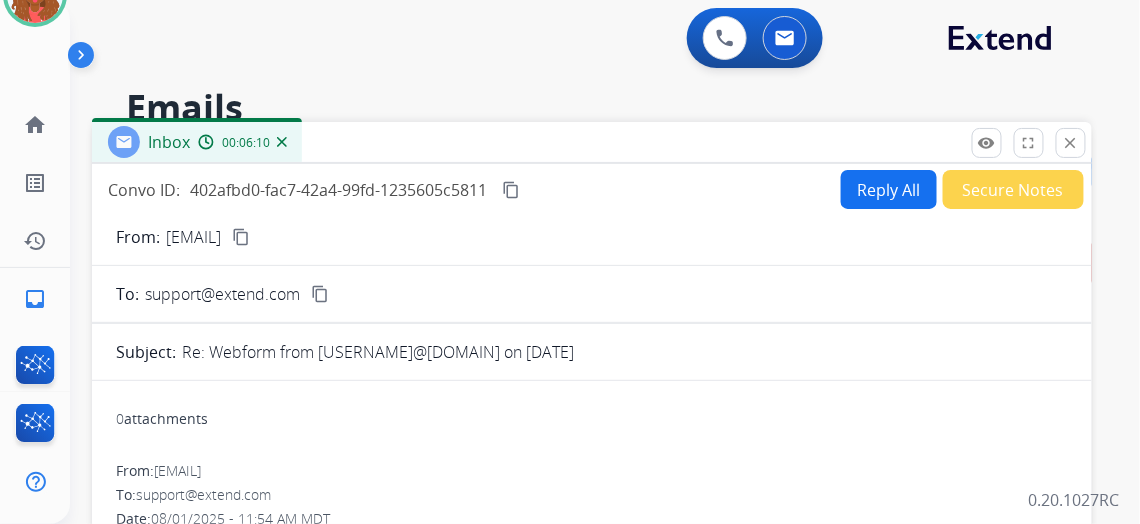 click on "Reply All" at bounding box center (889, 189) 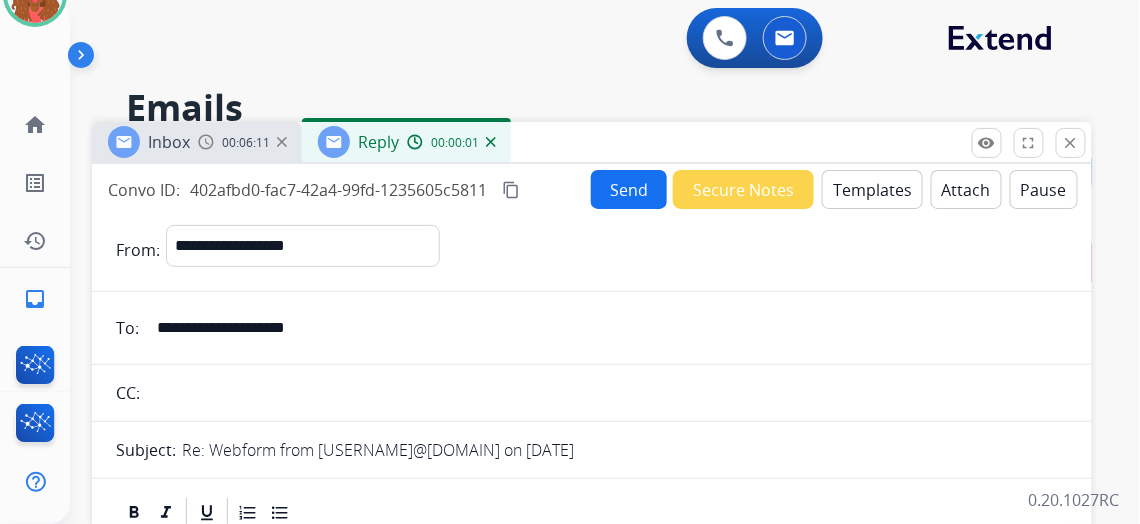 click on "Templates" at bounding box center [872, 189] 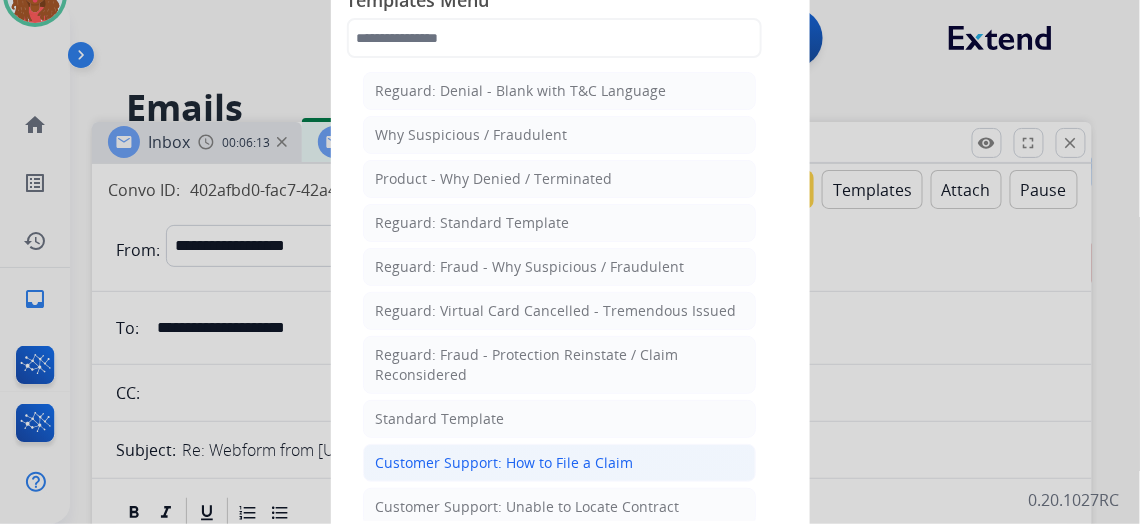 drag, startPoint x: 474, startPoint y: 443, endPoint x: 468, endPoint y: 430, distance: 14.3178215 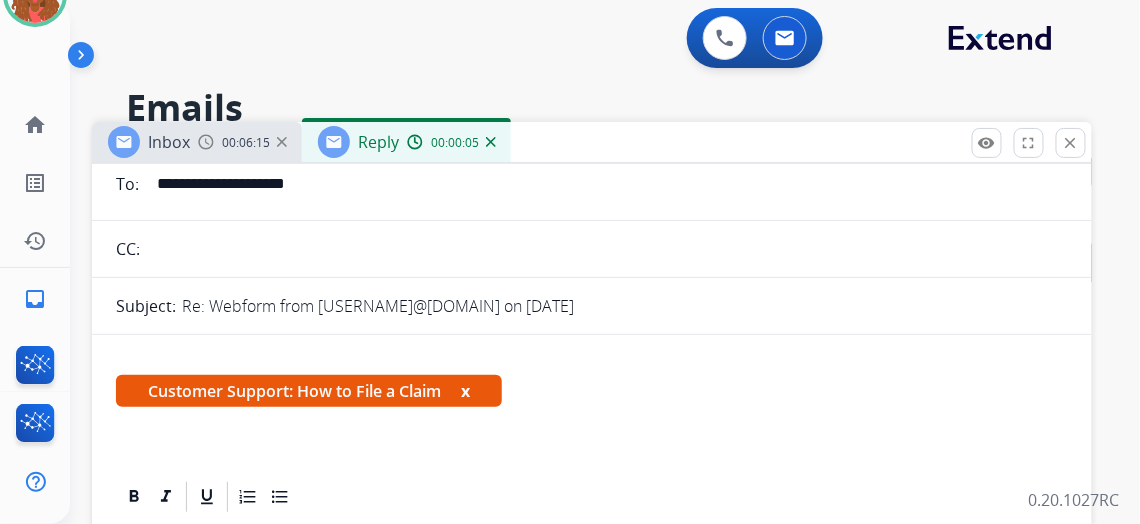 scroll, scrollTop: 181, scrollLeft: 0, axis: vertical 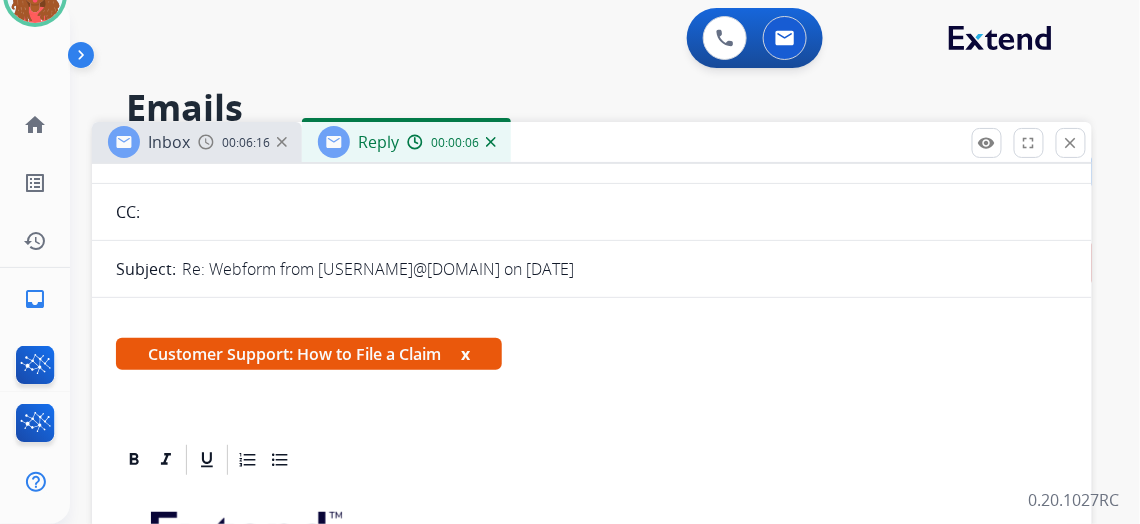 click on "Customer Support: How to File a Claim   x" at bounding box center [309, 354] 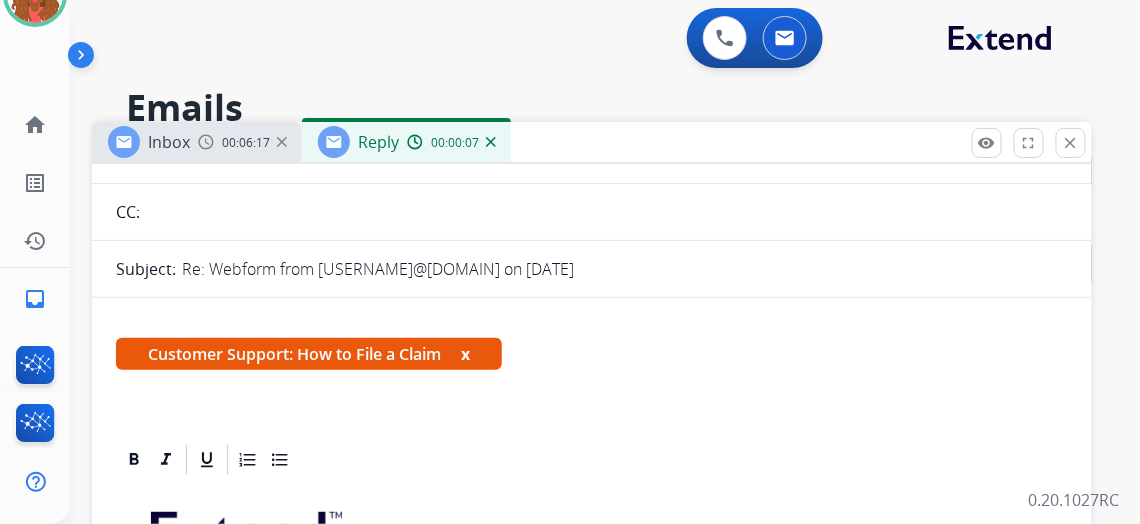 click on "Customer Support: How to File a Claim   x" at bounding box center [309, 354] 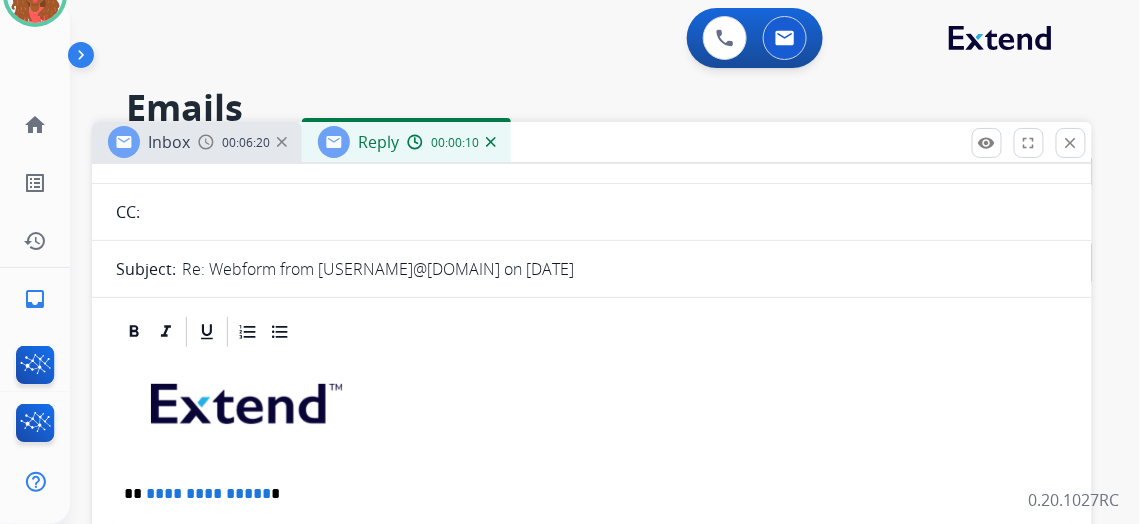 click on "**********" at bounding box center [592, 655] 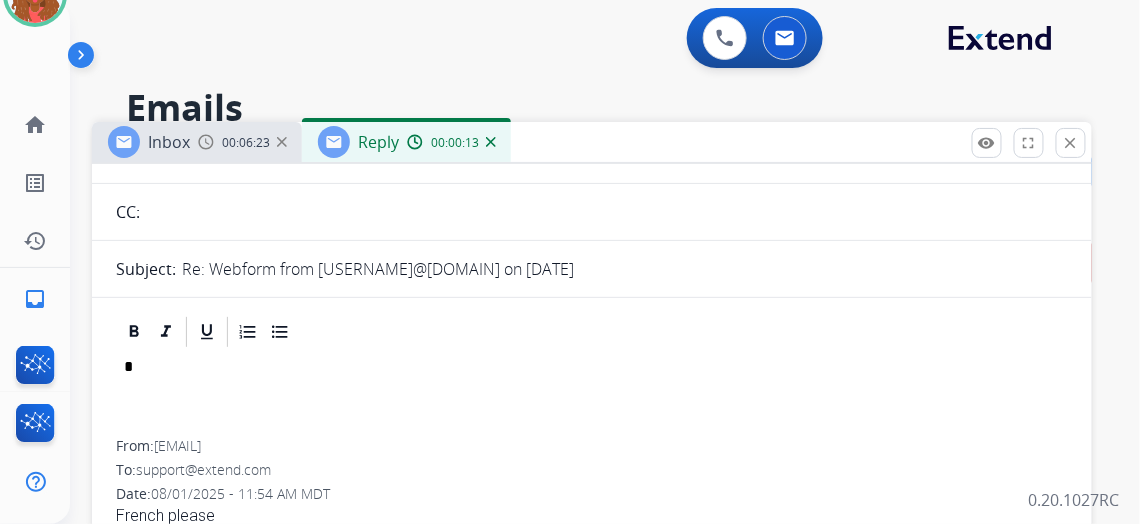 type 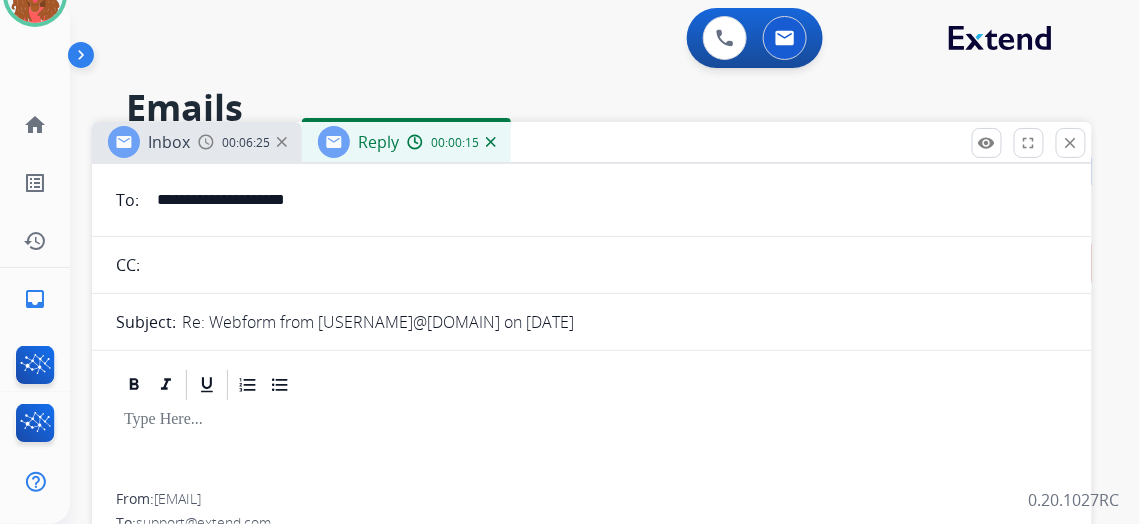 scroll, scrollTop: 0, scrollLeft: 0, axis: both 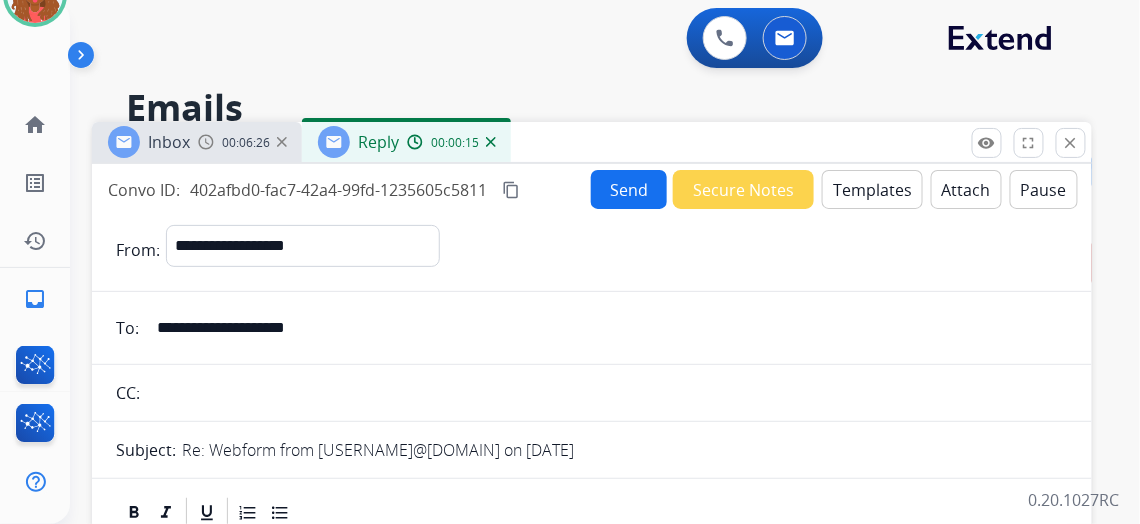 click on "Templates" at bounding box center [872, 189] 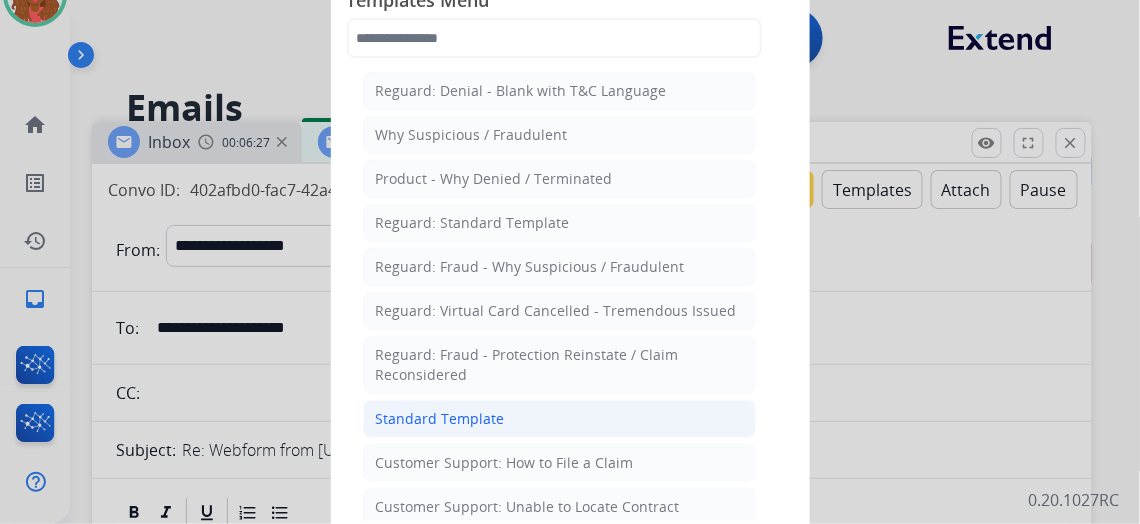 click on "Standard Template" 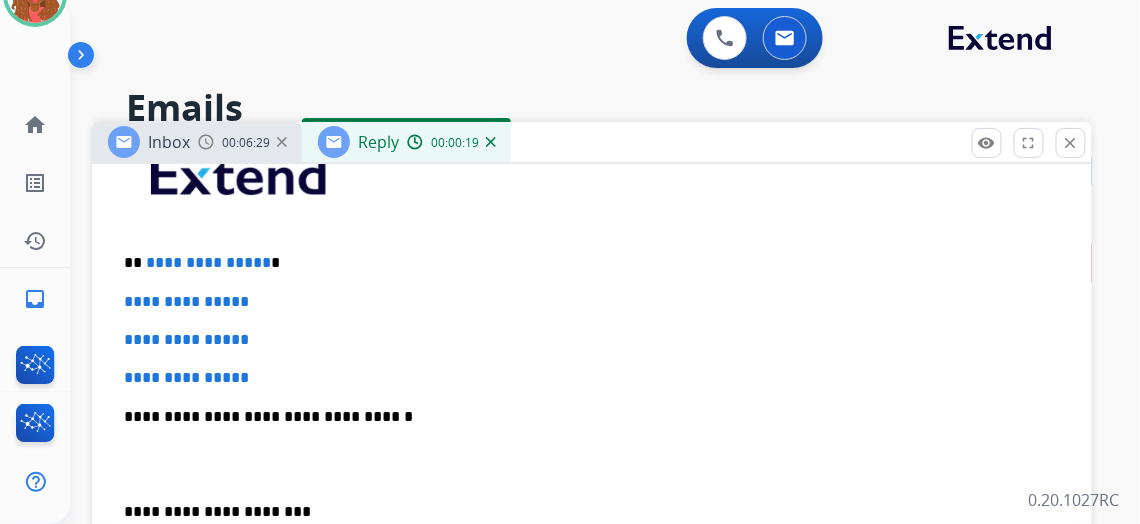 scroll, scrollTop: 545, scrollLeft: 0, axis: vertical 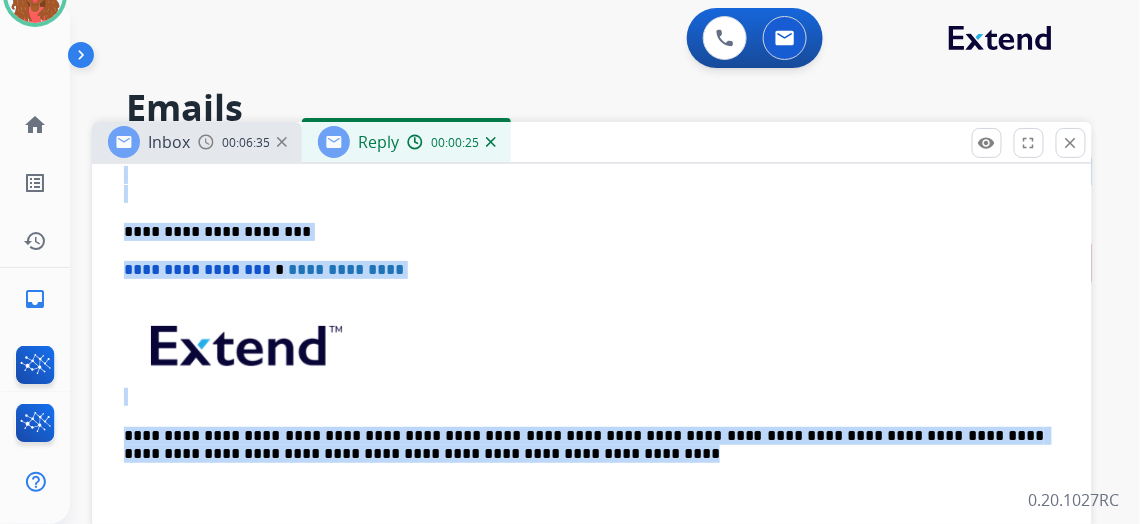 drag, startPoint x: 143, startPoint y: 252, endPoint x: 658, endPoint y: 450, distance: 551.75085 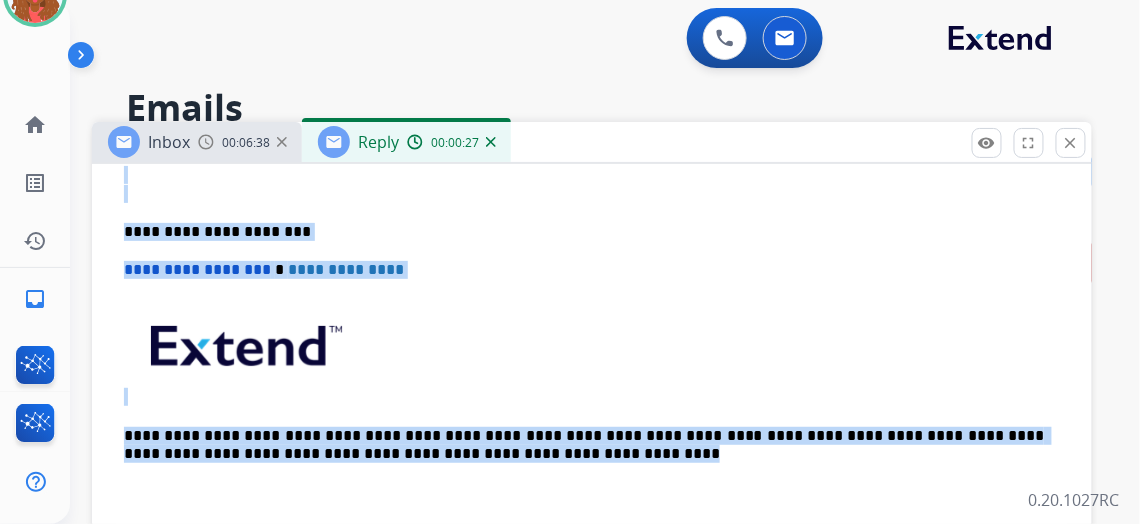 click on "**********" at bounding box center [584, 270] 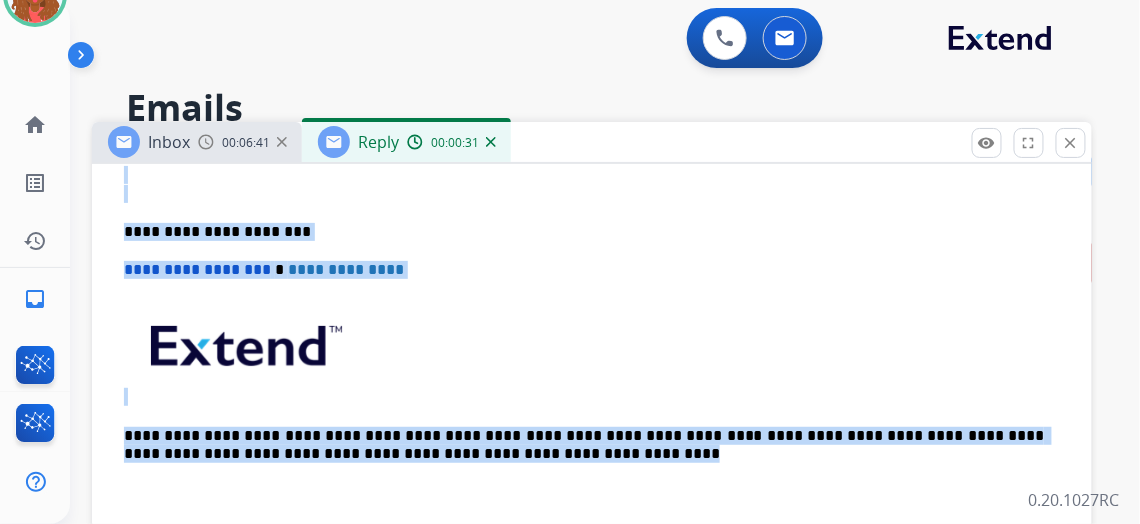 click on "**********" at bounding box center [592, 184] 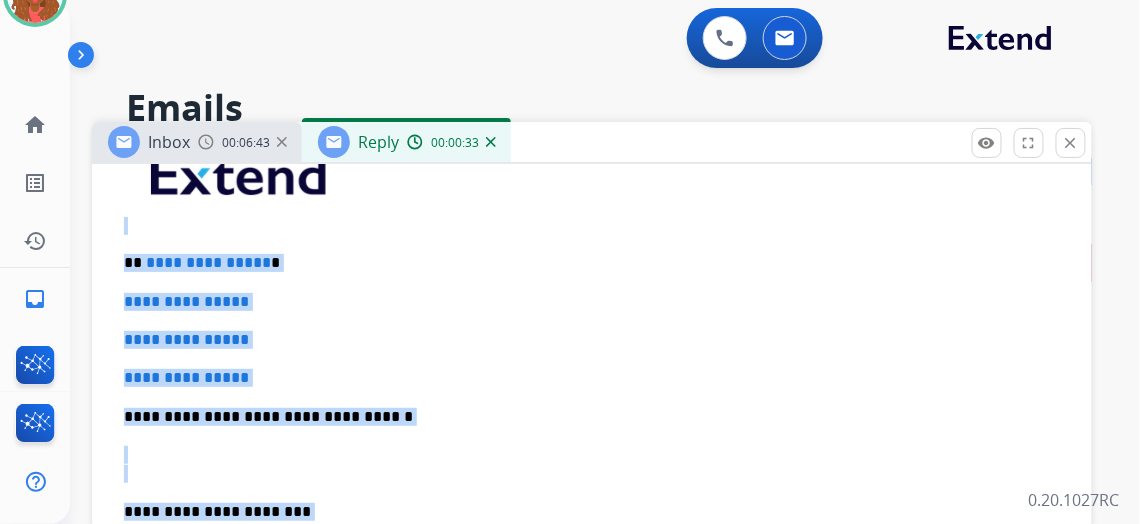 scroll, scrollTop: 130, scrollLeft: 0, axis: vertical 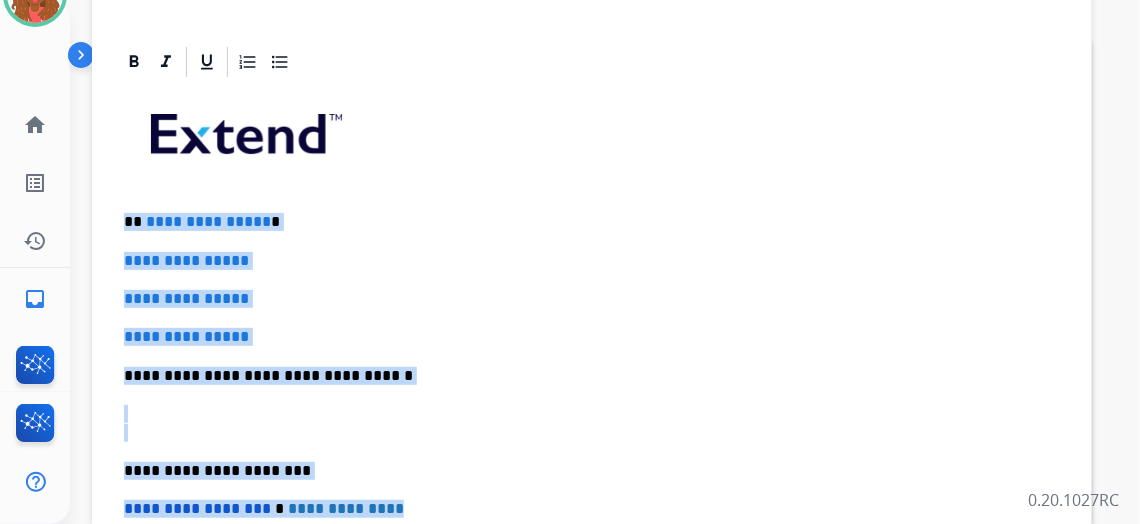 drag, startPoint x: 403, startPoint y: 269, endPoint x: 126, endPoint y: 207, distance: 283.85382 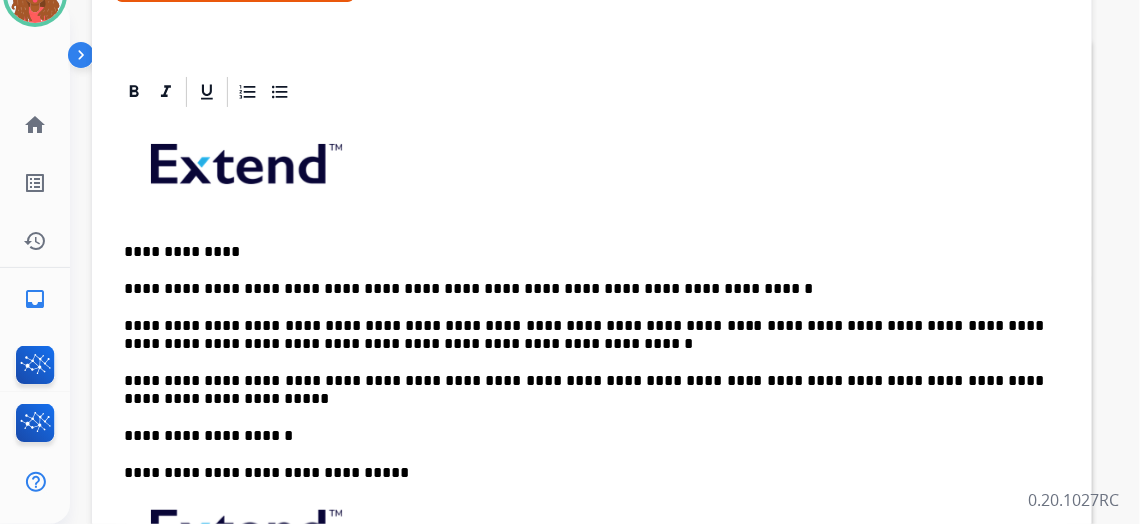 scroll, scrollTop: 0, scrollLeft: 0, axis: both 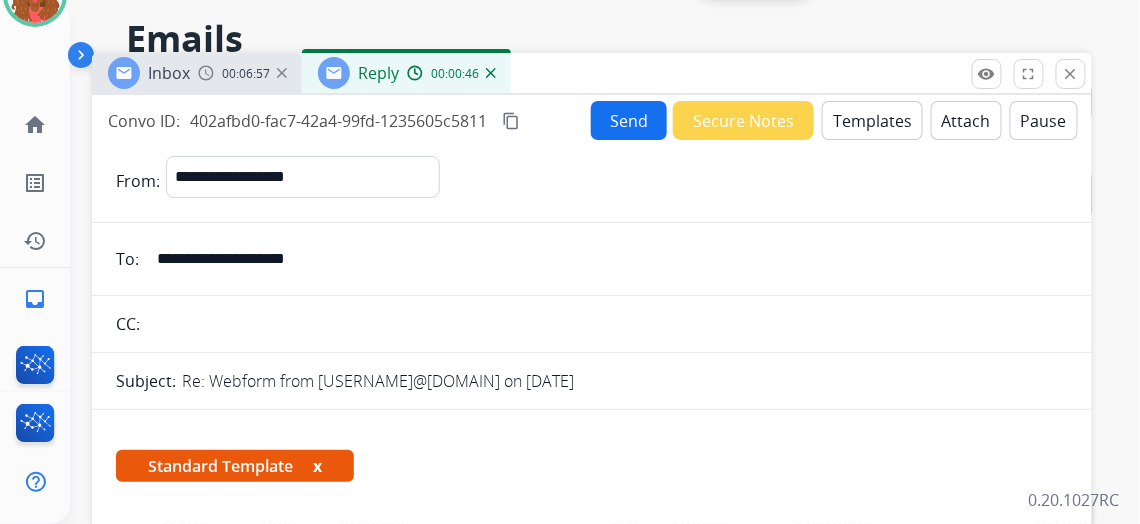 click on "Send" at bounding box center (629, 120) 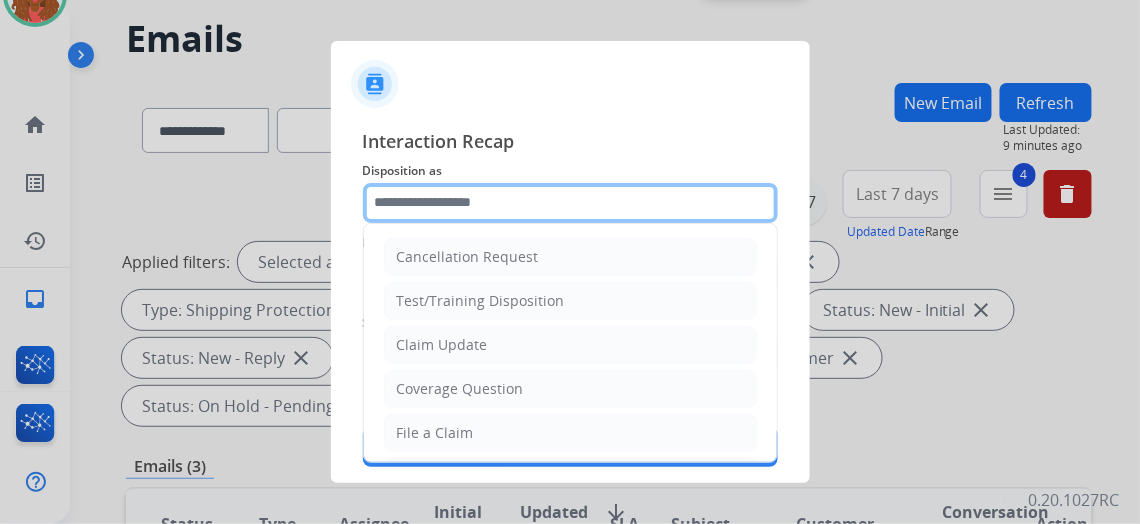 click 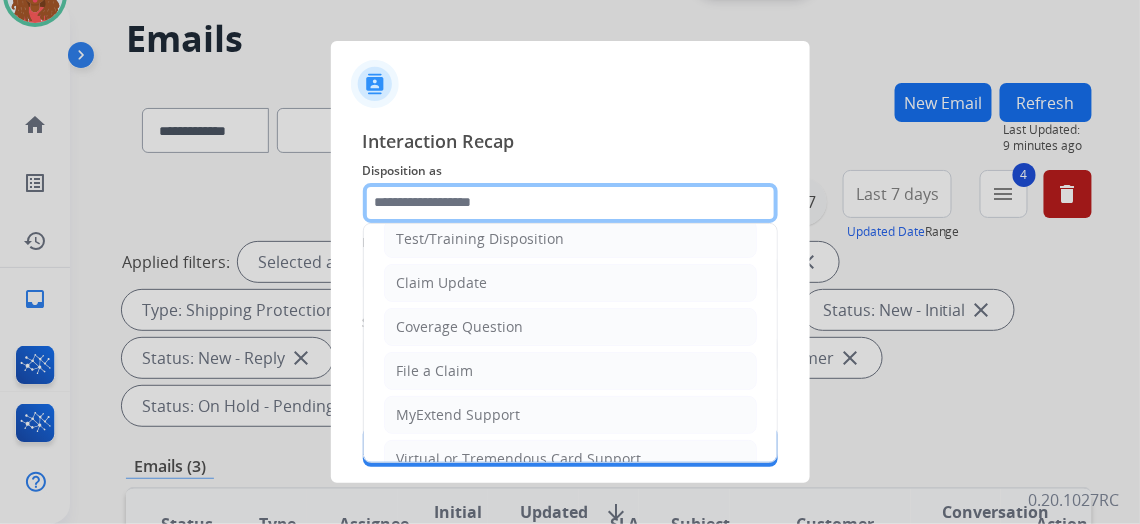 scroll, scrollTop: 0, scrollLeft: 0, axis: both 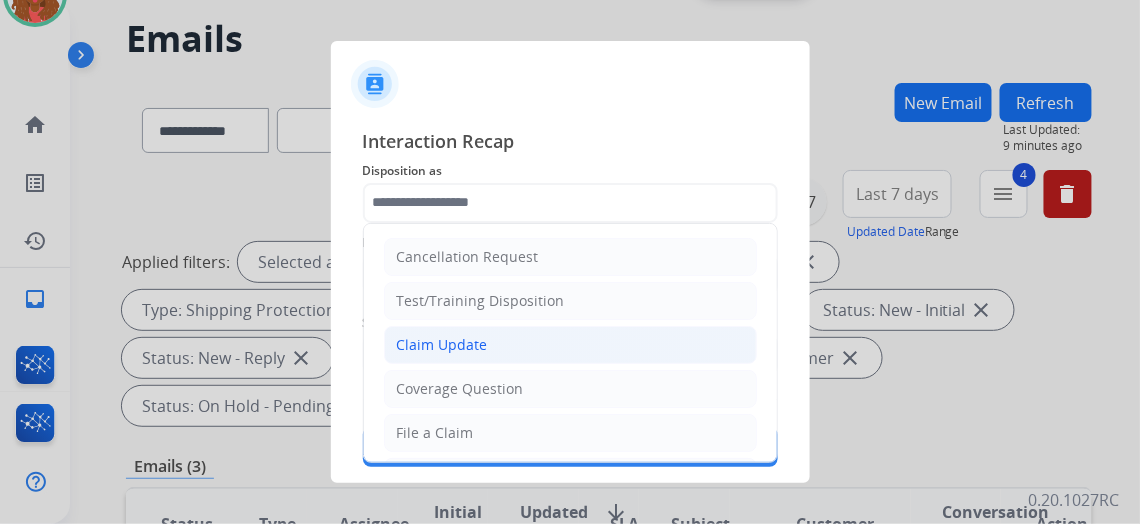 click on "Claim Update" 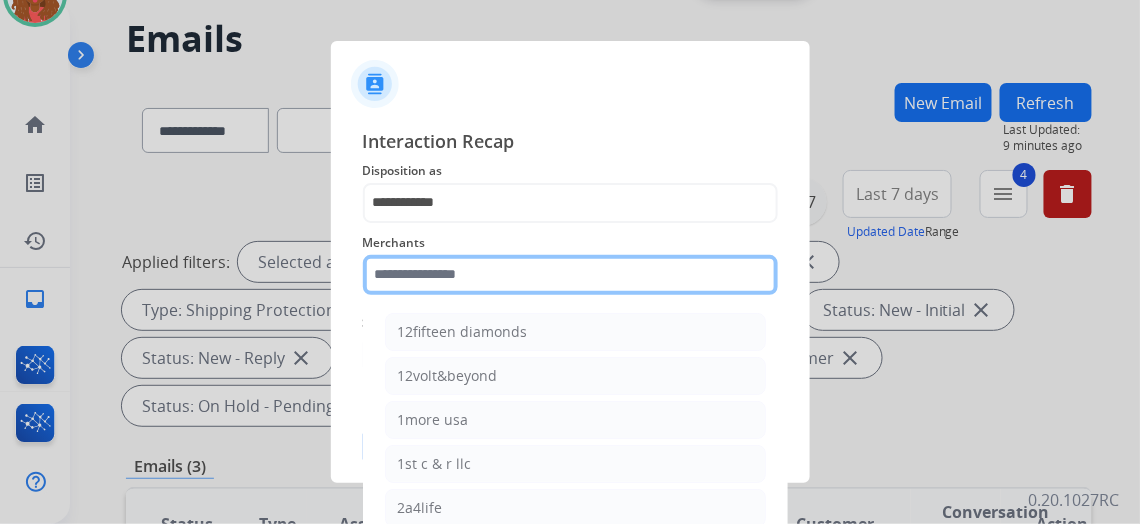 click 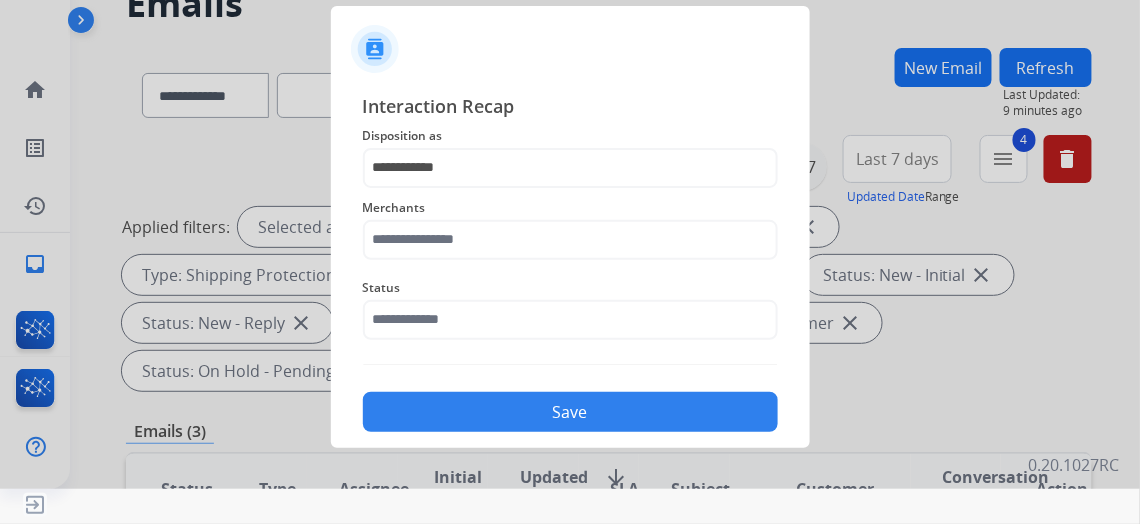 scroll, scrollTop: 35, scrollLeft: 0, axis: vertical 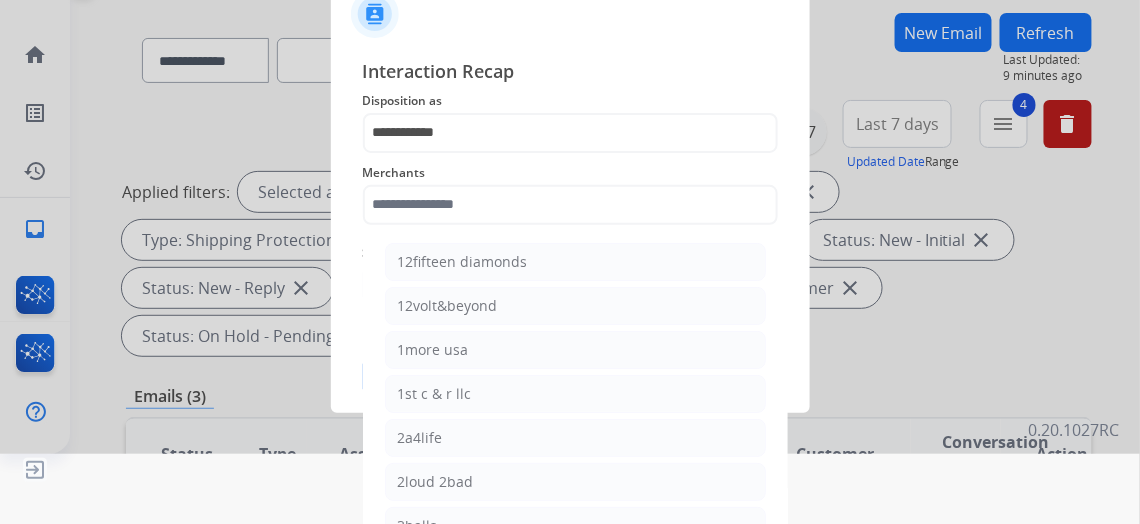 click on "12fifteen diamonds" 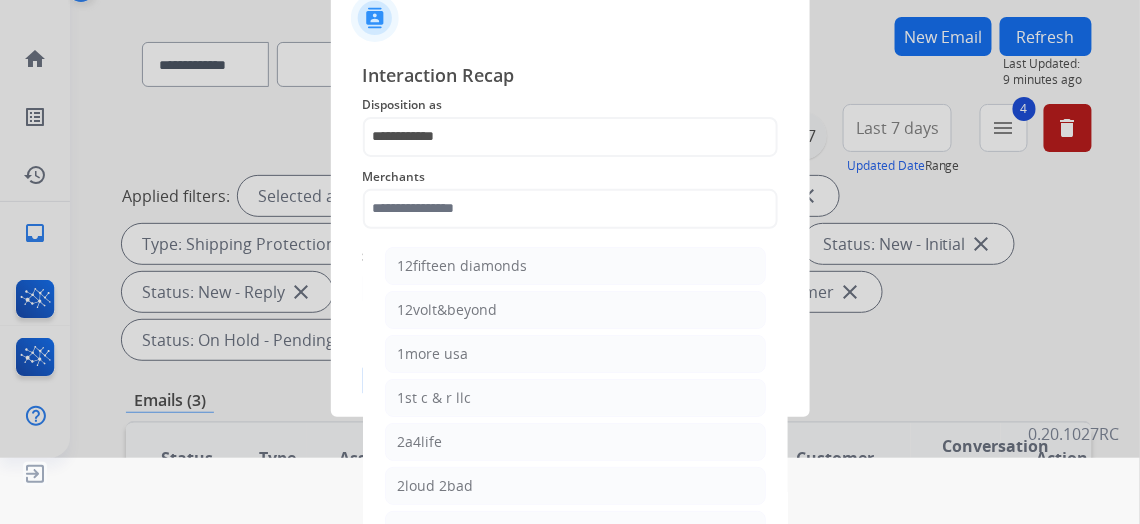 type on "**********" 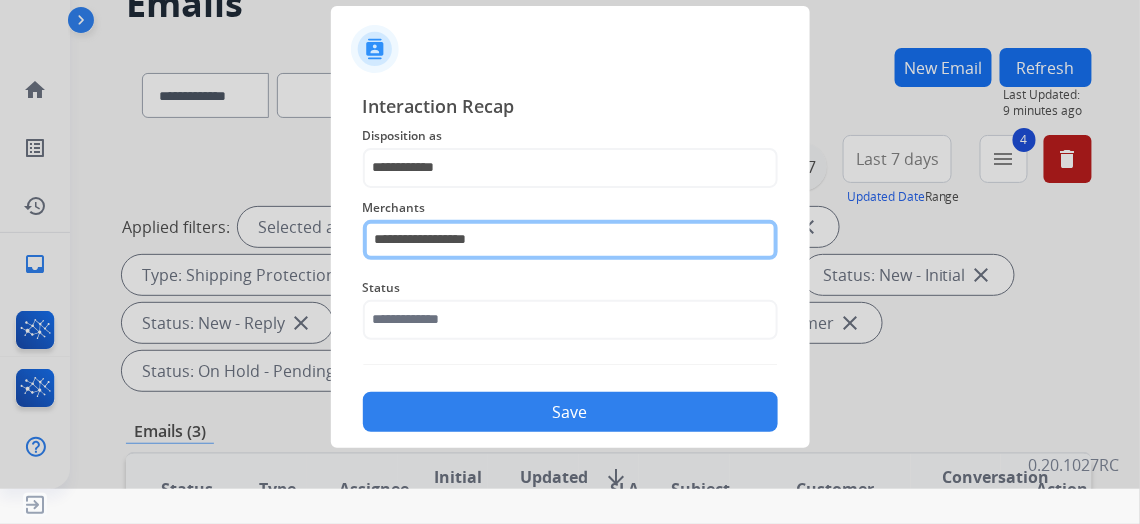 click on "**********" 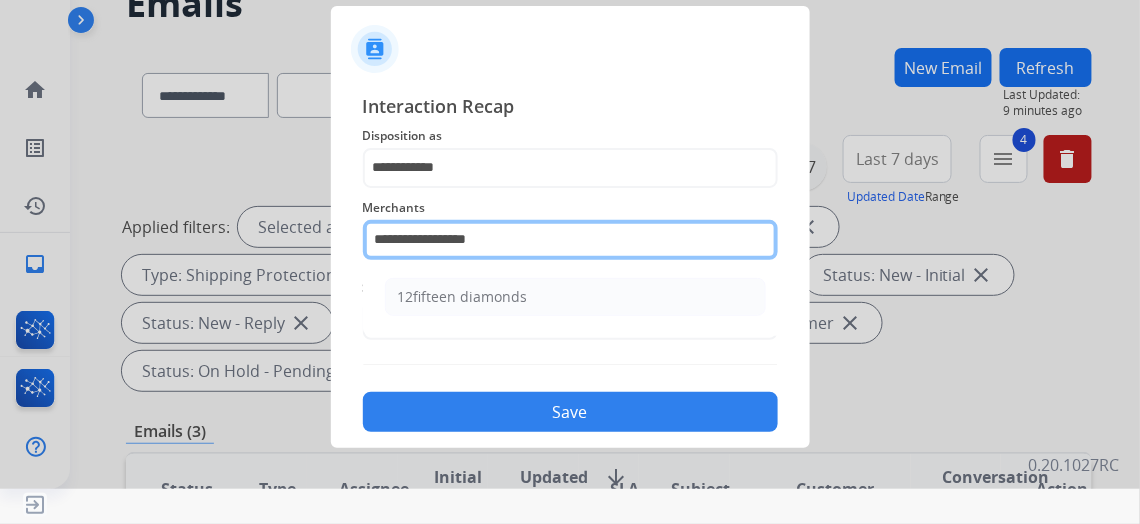 drag, startPoint x: 499, startPoint y: 233, endPoint x: 0, endPoint y: 249, distance: 499.25644 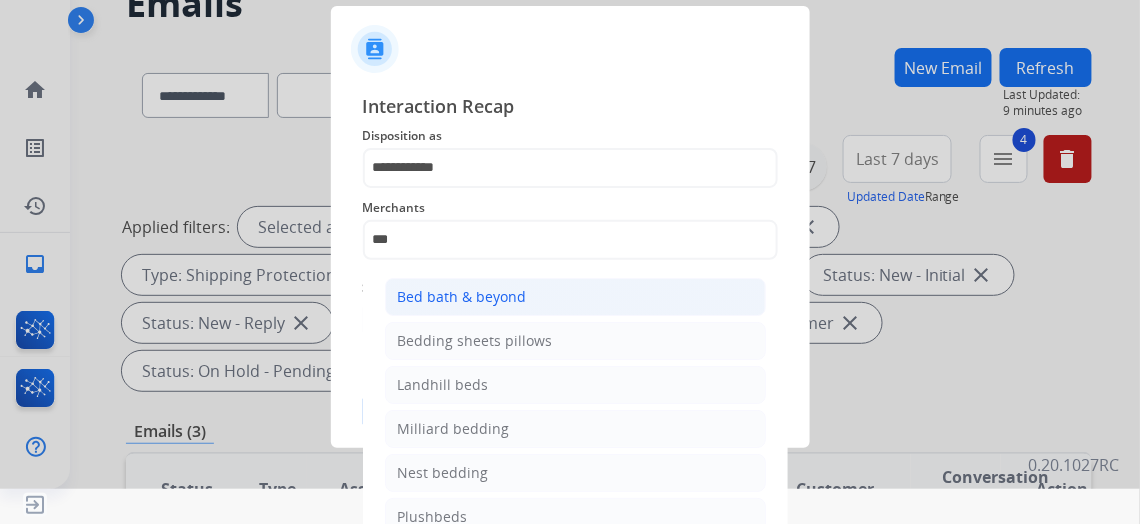 click on "Bed bath & beyond" 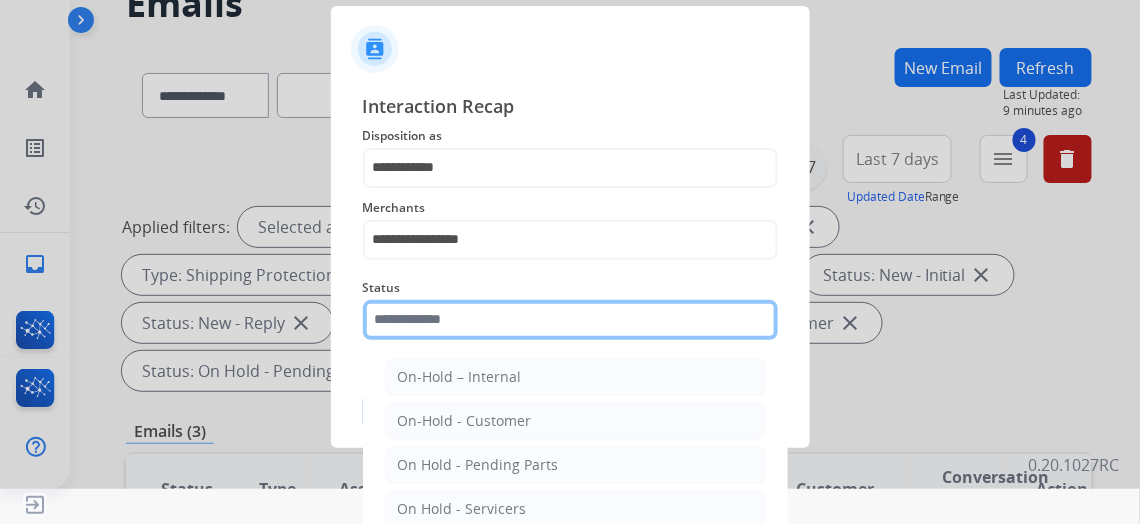 click 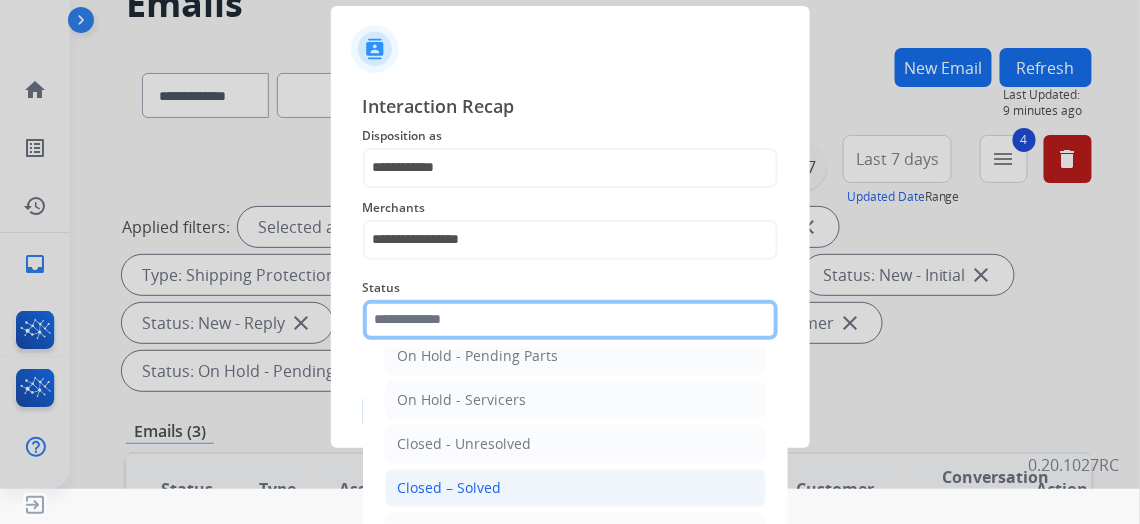 scroll, scrollTop: 112, scrollLeft: 0, axis: vertical 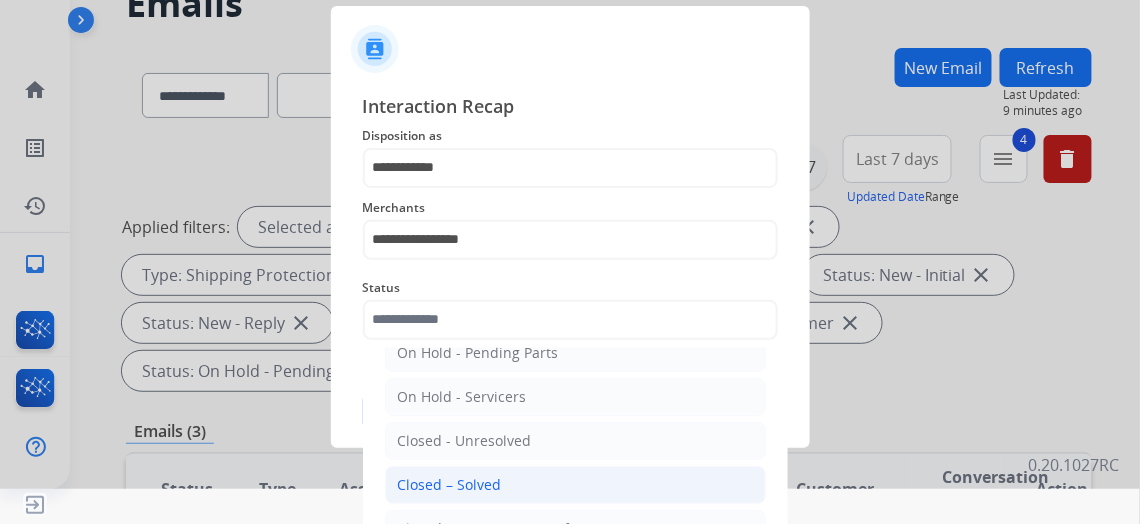 click on "Closed – Solved" 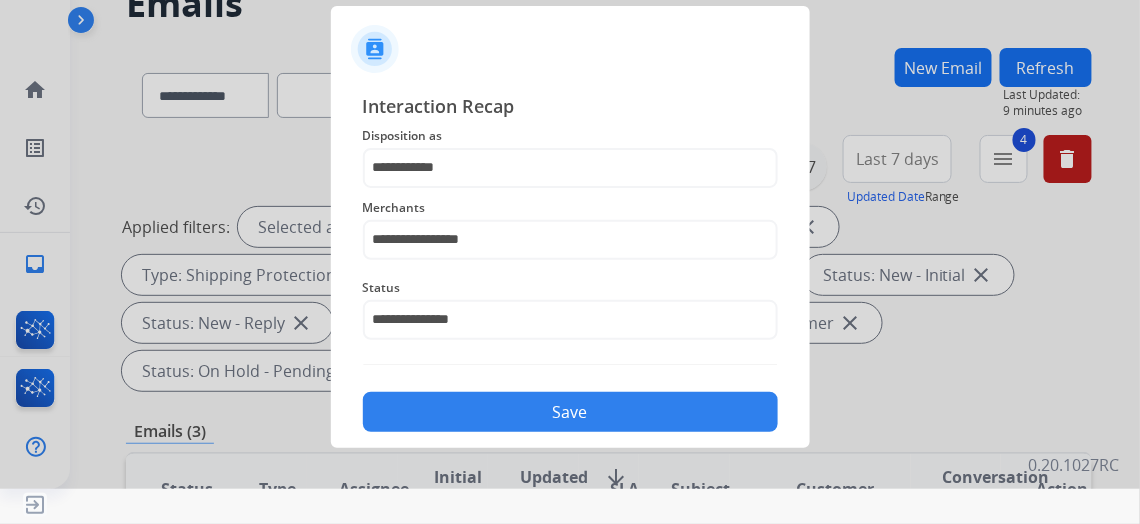 click on "Save" 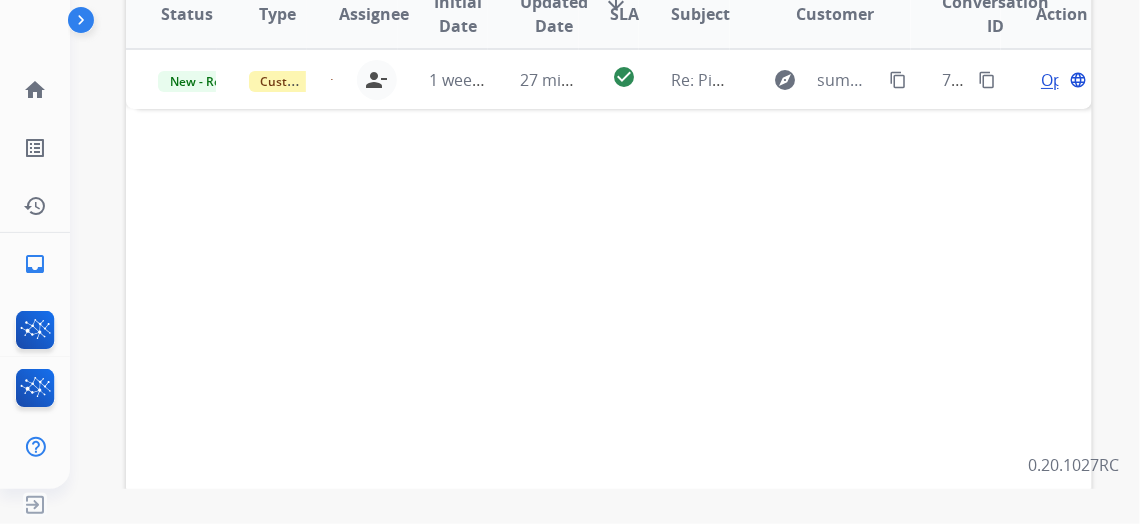 scroll, scrollTop: 545, scrollLeft: 0, axis: vertical 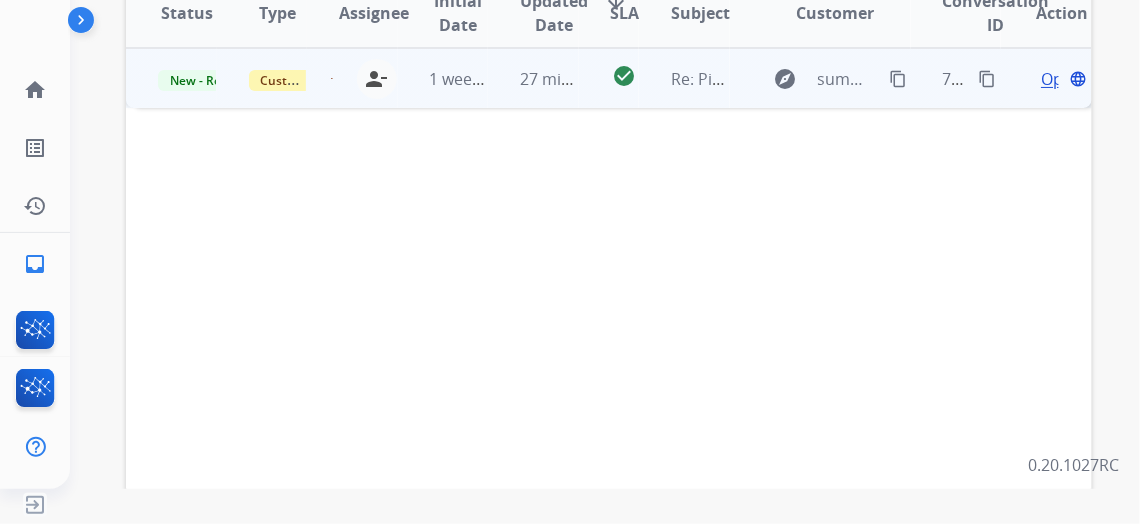 click on "Open language" at bounding box center (1062, 79) 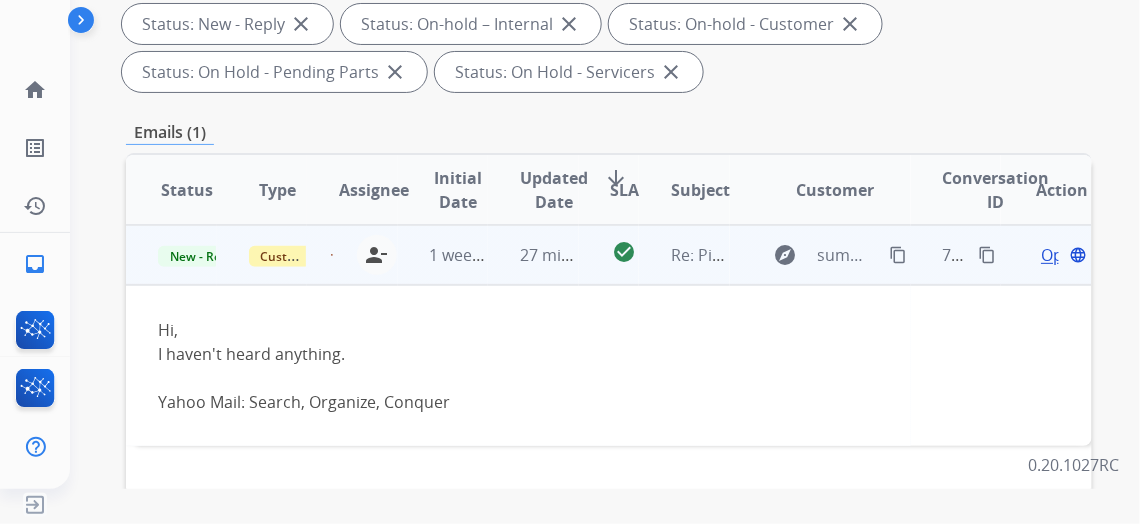 scroll, scrollTop: 363, scrollLeft: 0, axis: vertical 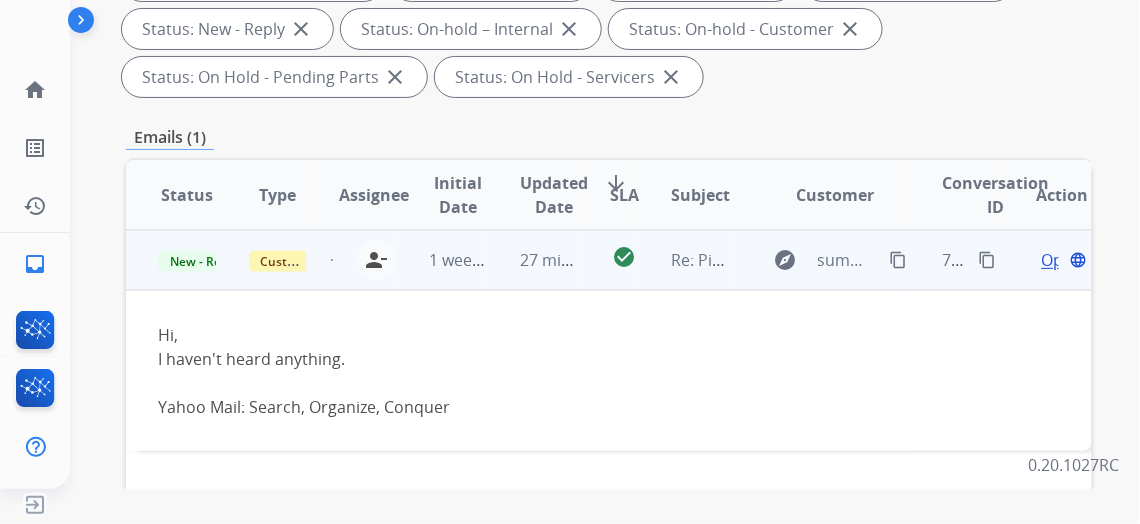 click on "Open" at bounding box center [1061, 260] 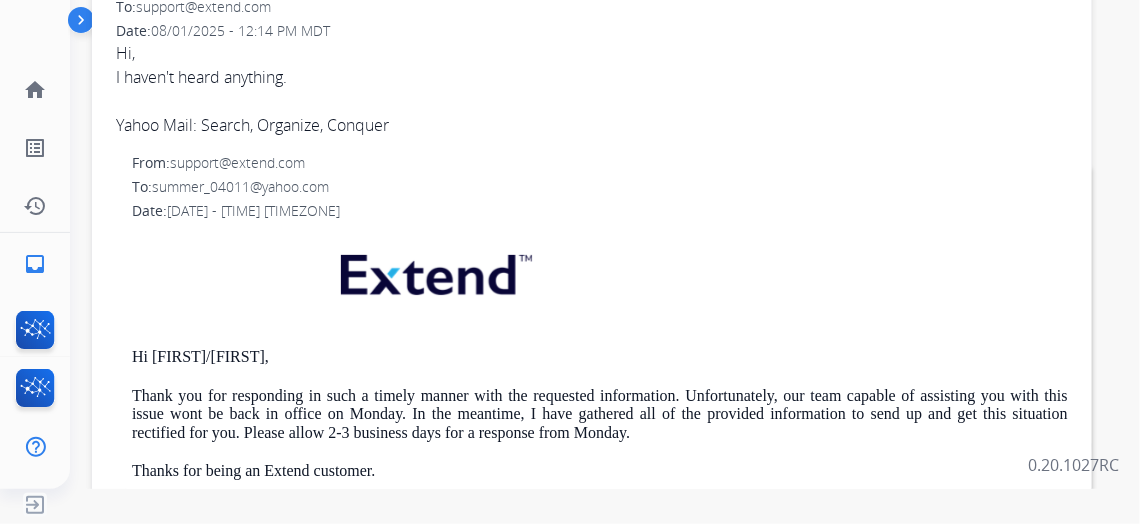 scroll, scrollTop: 0, scrollLeft: 0, axis: both 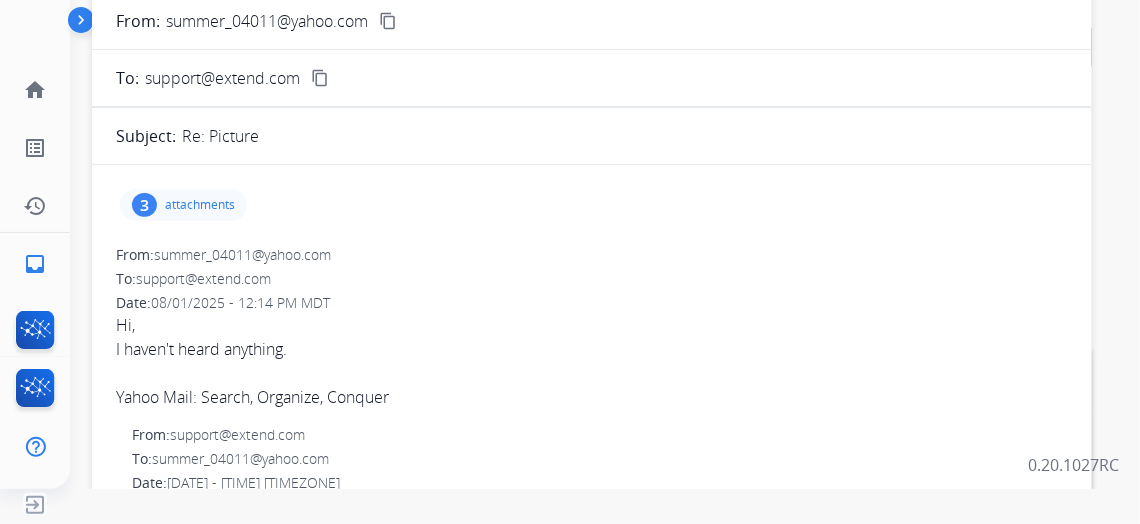 click on "content_copy" at bounding box center (388, 21) 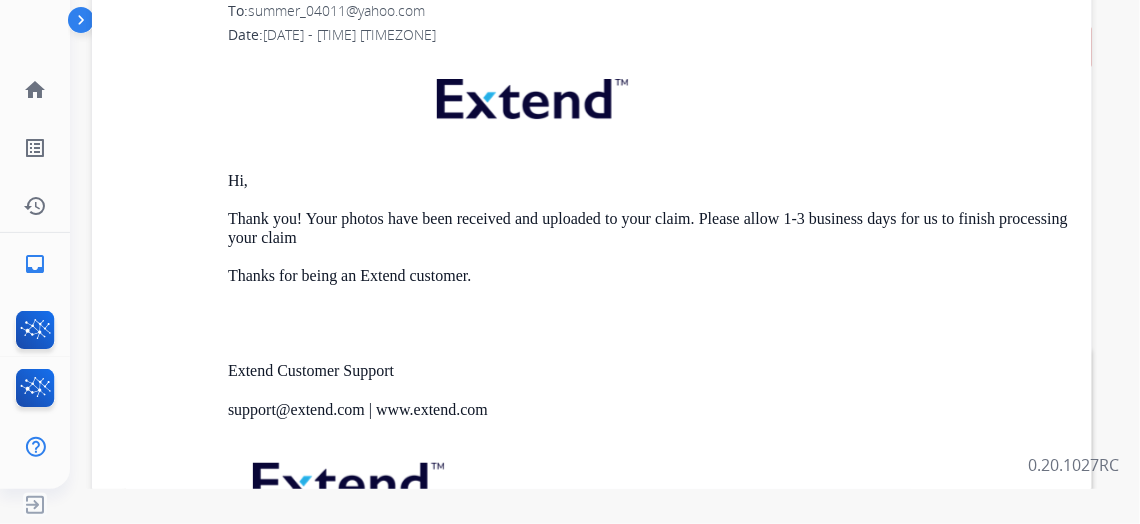 scroll, scrollTop: 3075, scrollLeft: 0, axis: vertical 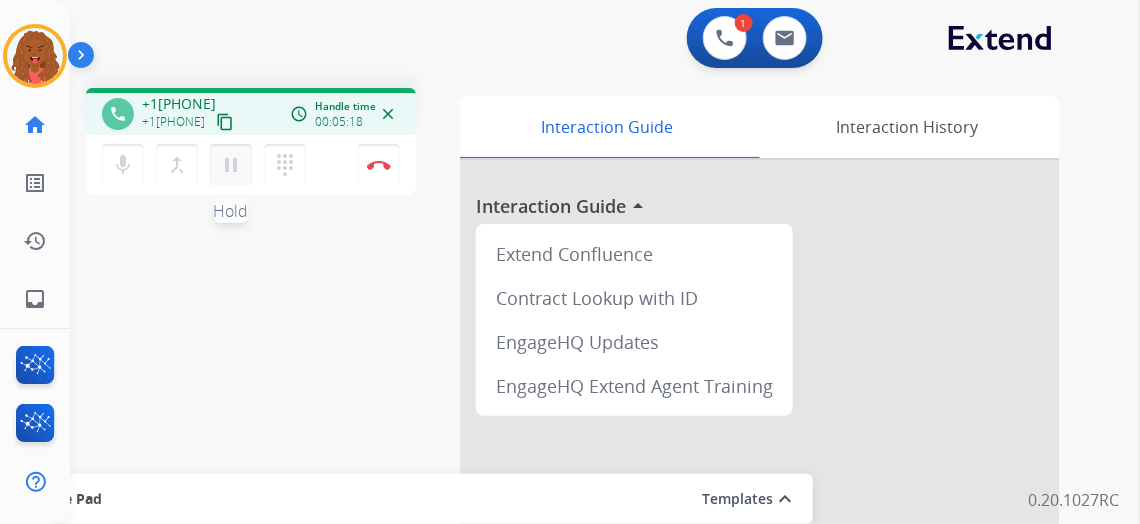 click on "pause Hold" at bounding box center [231, 165] 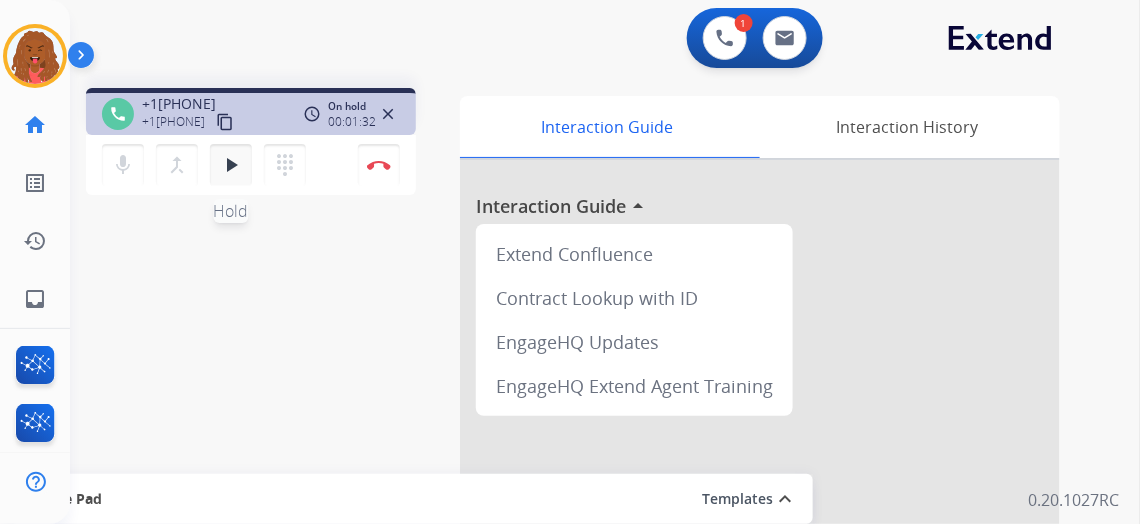 click on "play_arrow Hold" at bounding box center (231, 165) 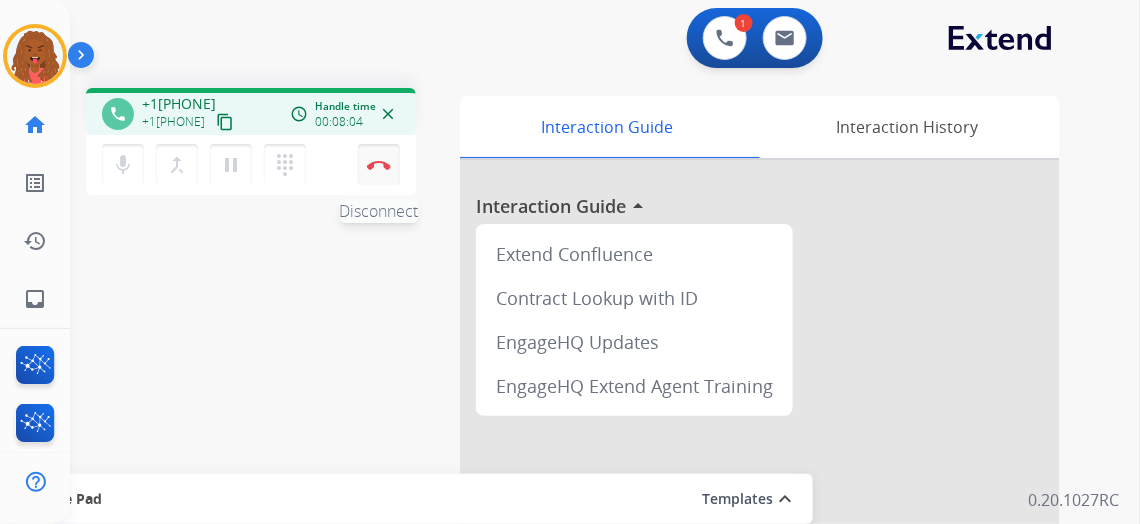 click on "Disconnect" at bounding box center [379, 165] 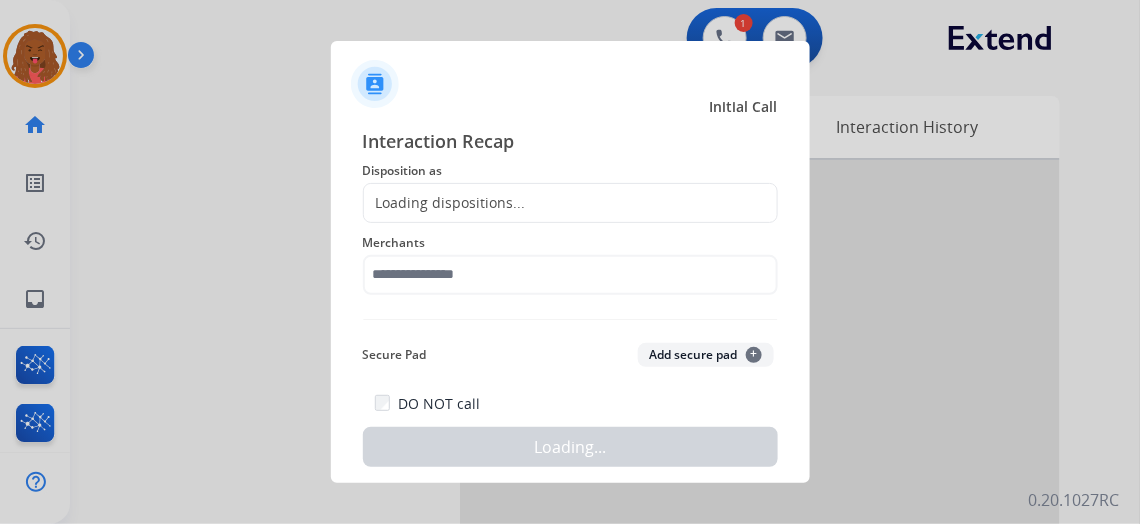 click on "Loading dispositions..." 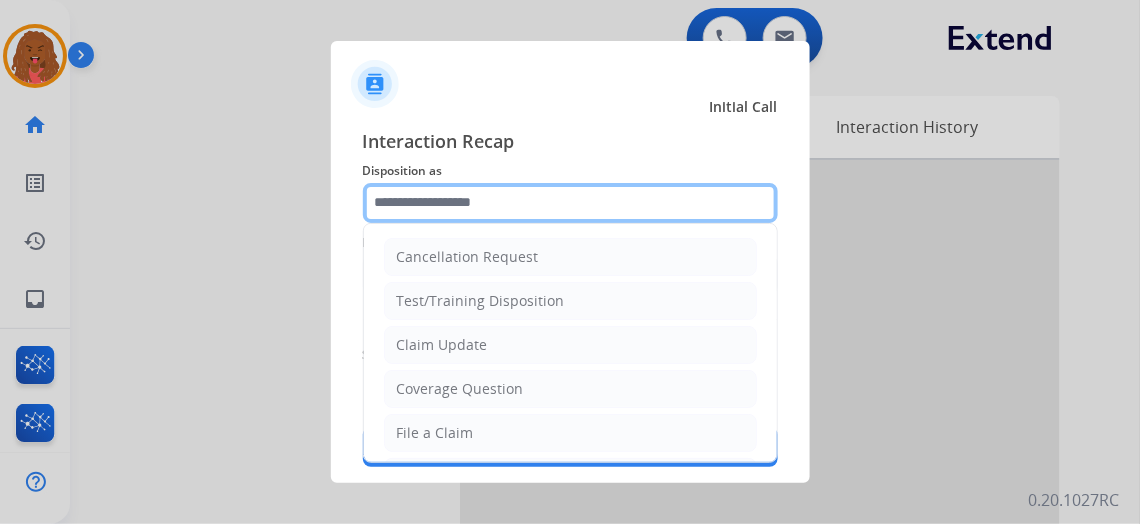 click 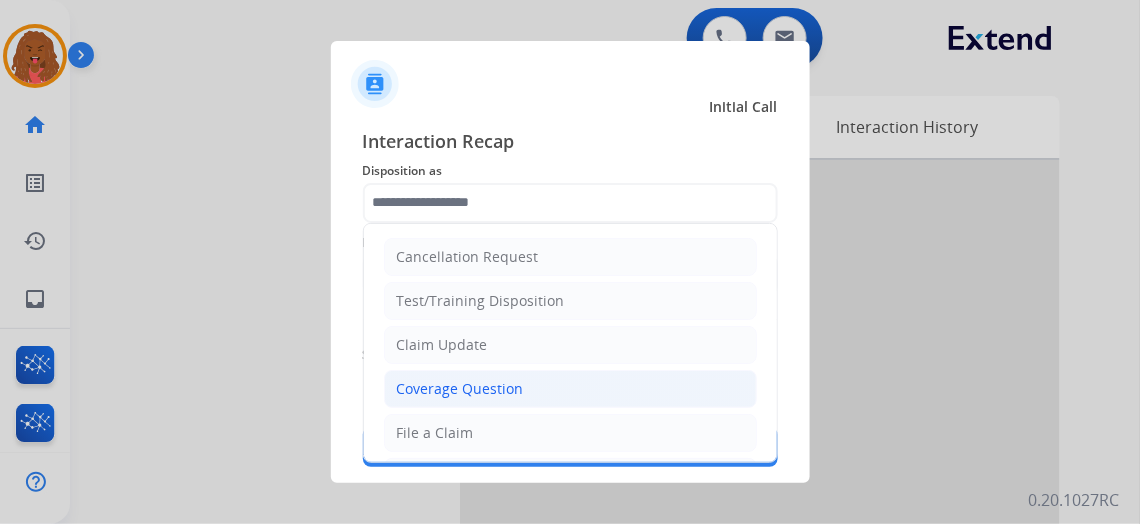 click on "Coverage Question" 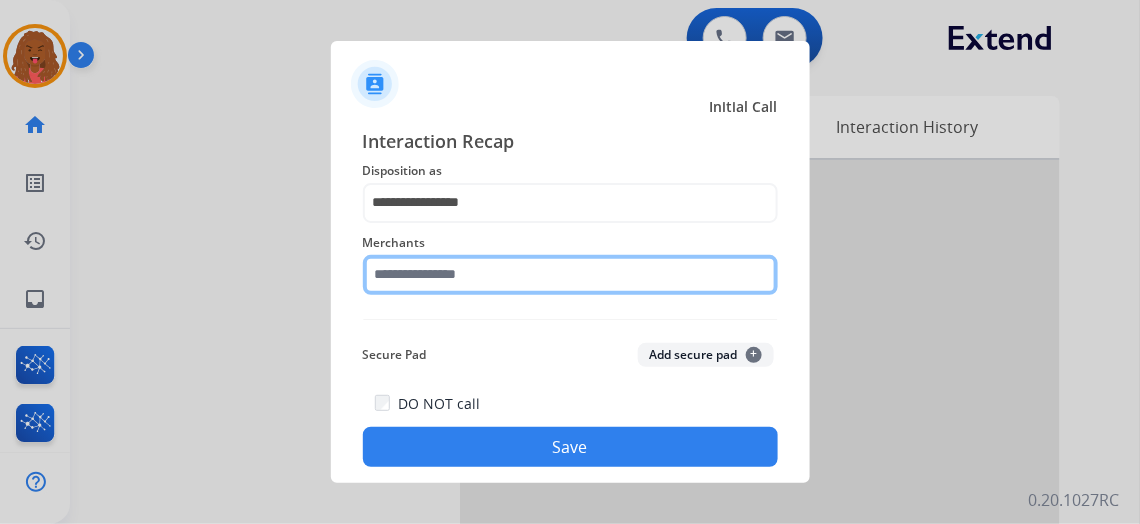 click 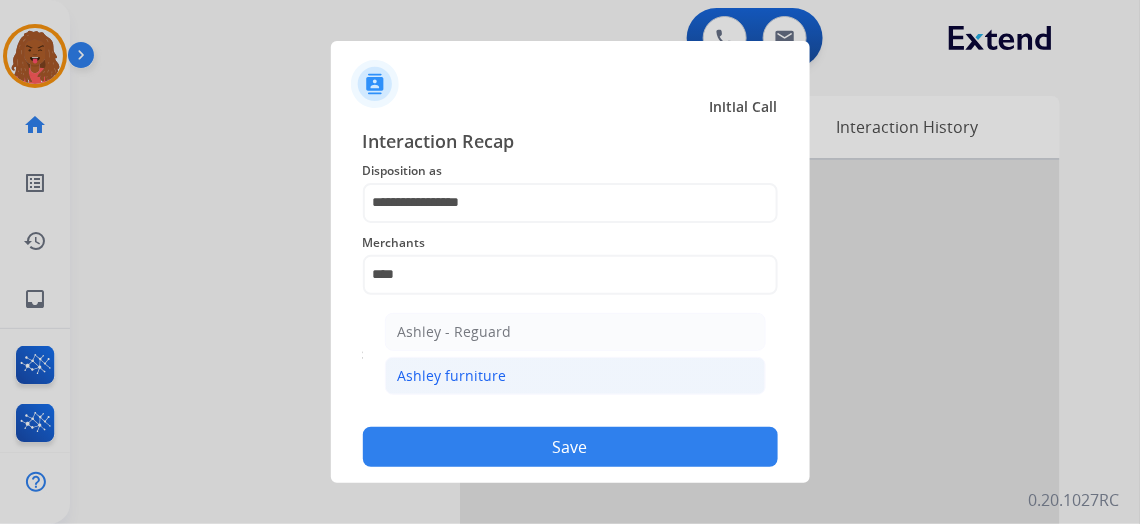 click on "Ashley furniture" 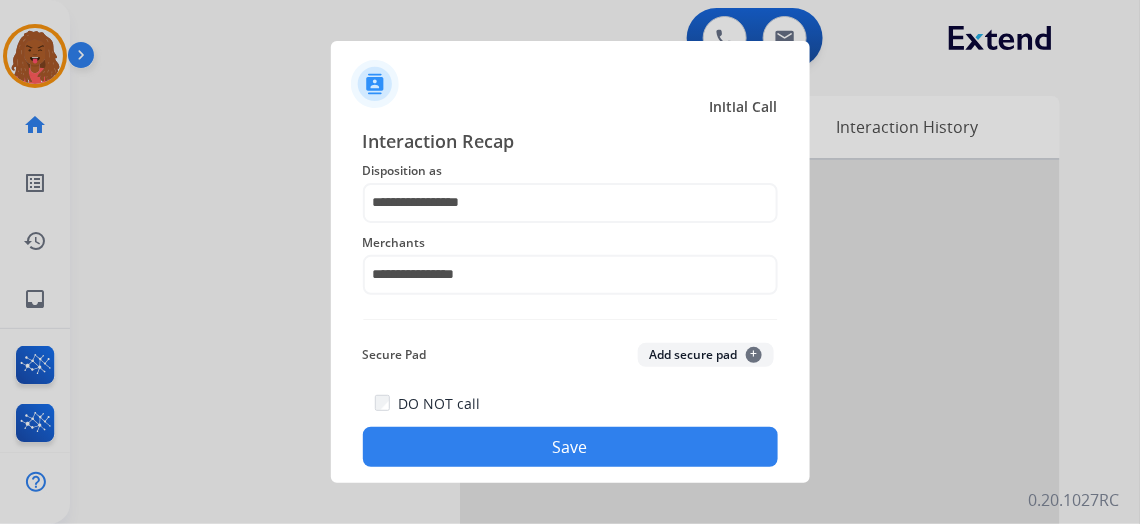 click on "Save" 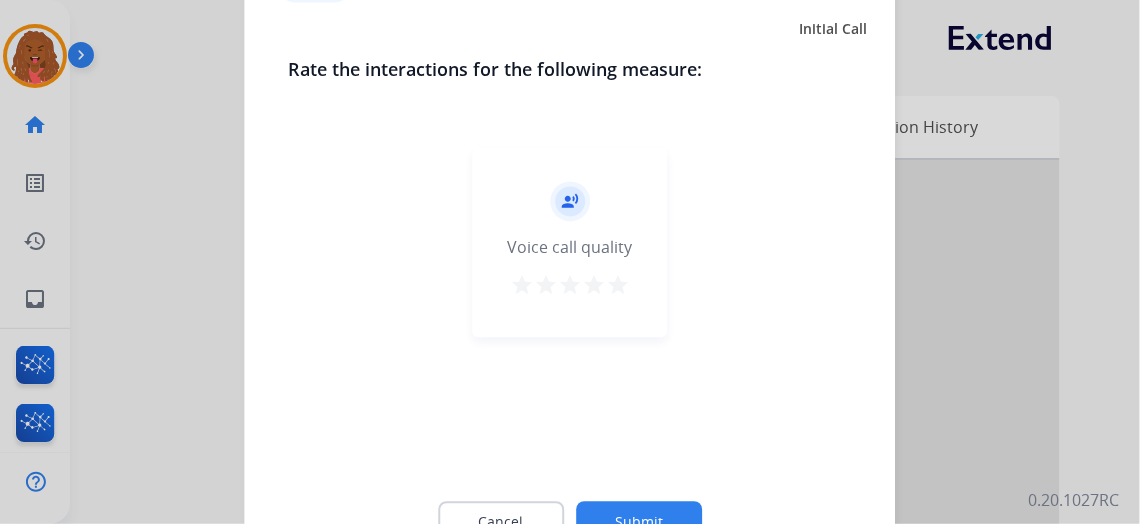 click on "Submit" 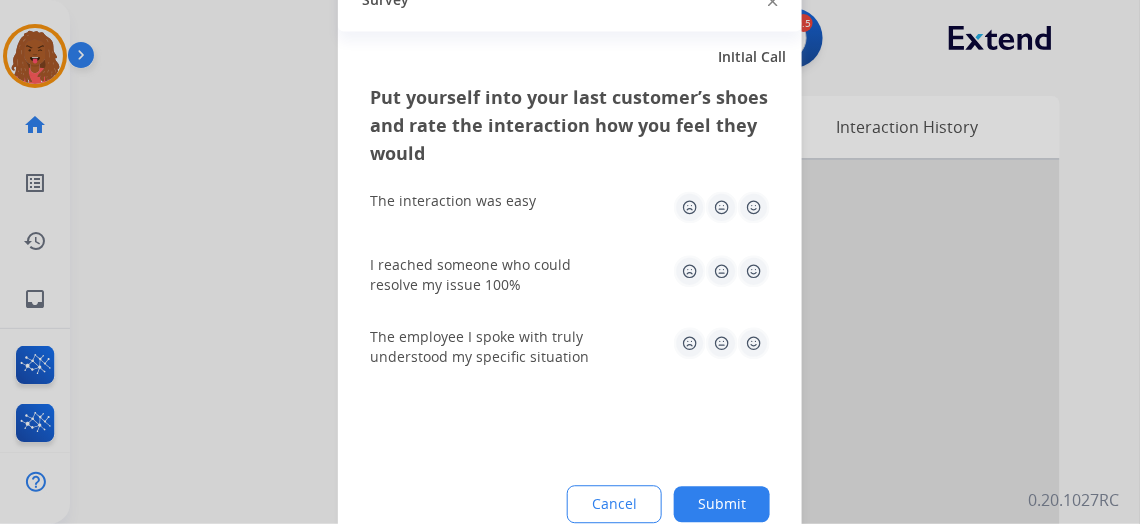click on "Submit" 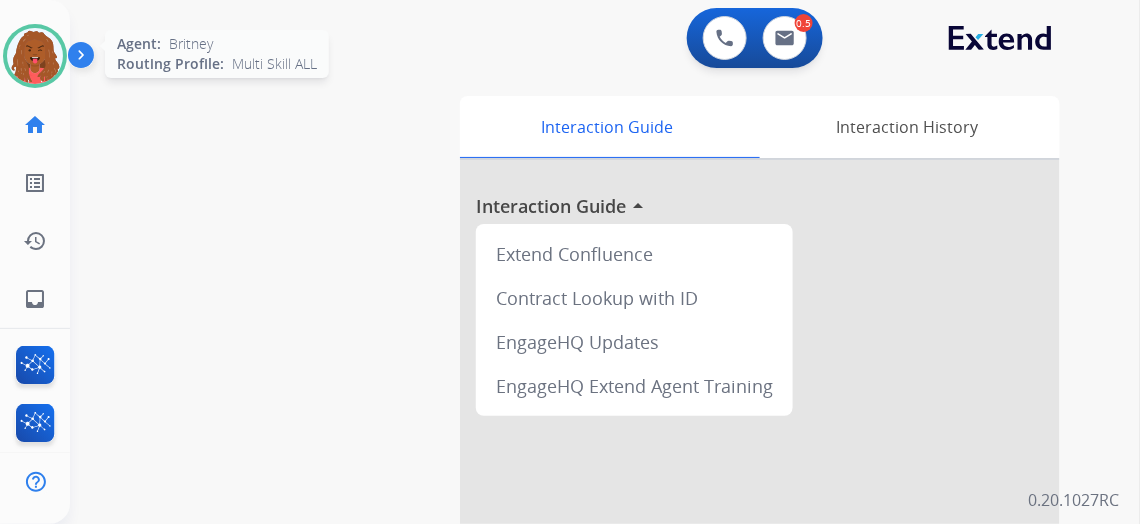 click at bounding box center [35, 56] 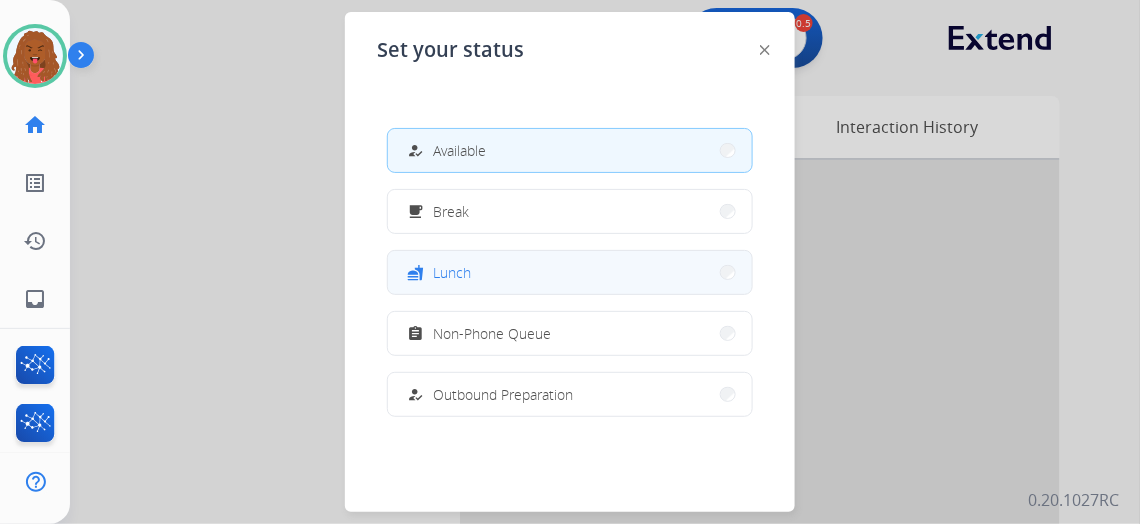 click on "fastfood Lunch" at bounding box center [570, 272] 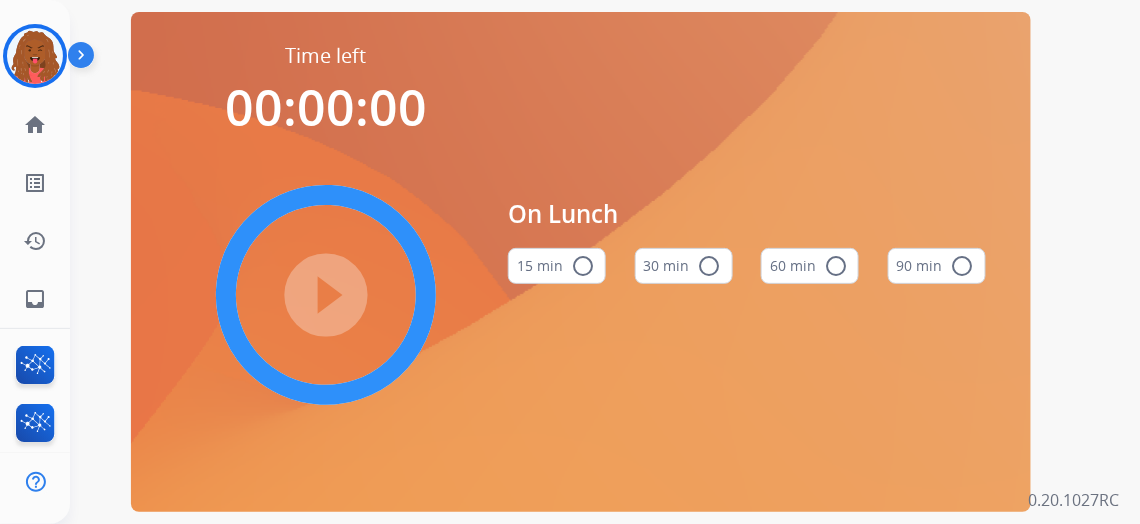 click on "60 min  radio_button_unchecked" at bounding box center [810, 266] 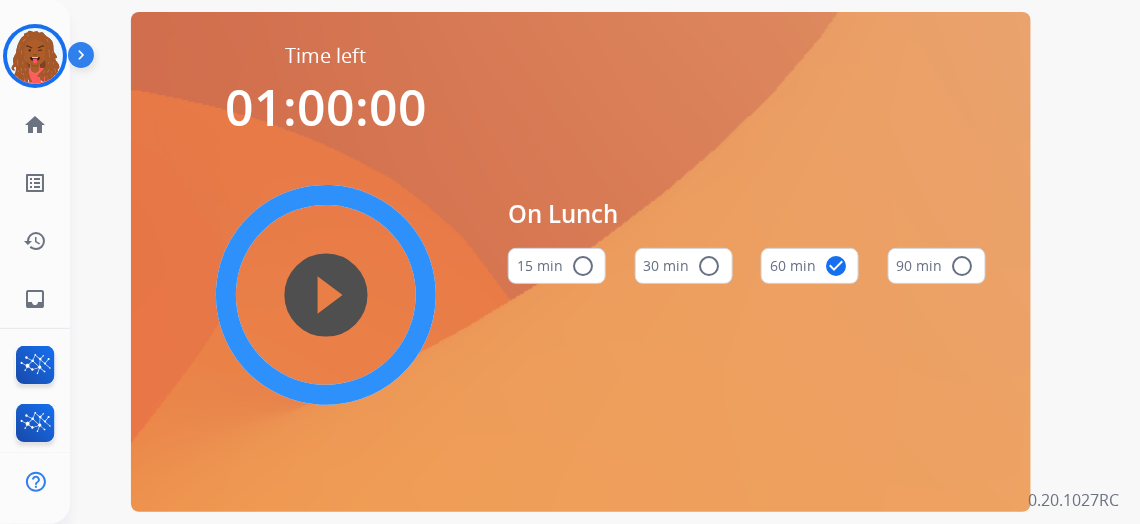 click on "play_circle_filled" at bounding box center (326, 295) 